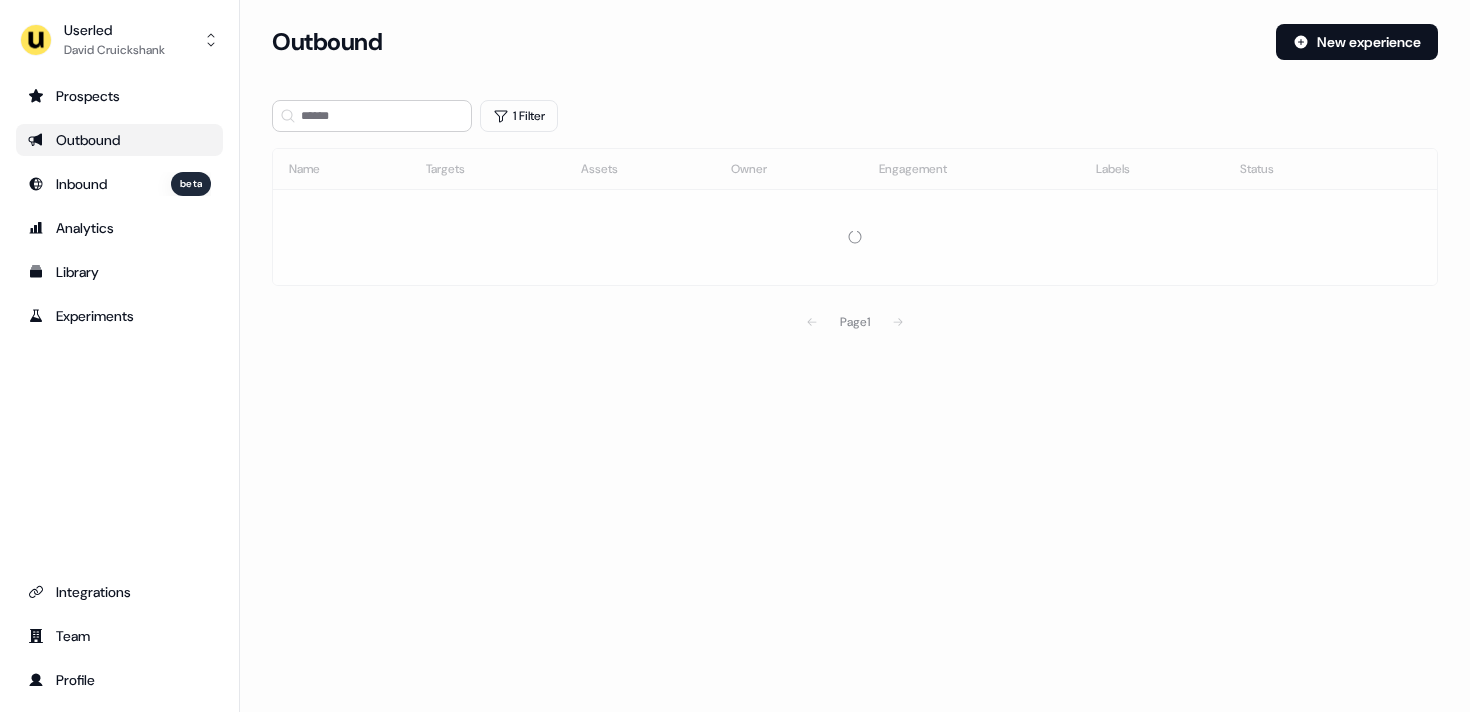 scroll, scrollTop: 0, scrollLeft: 0, axis: both 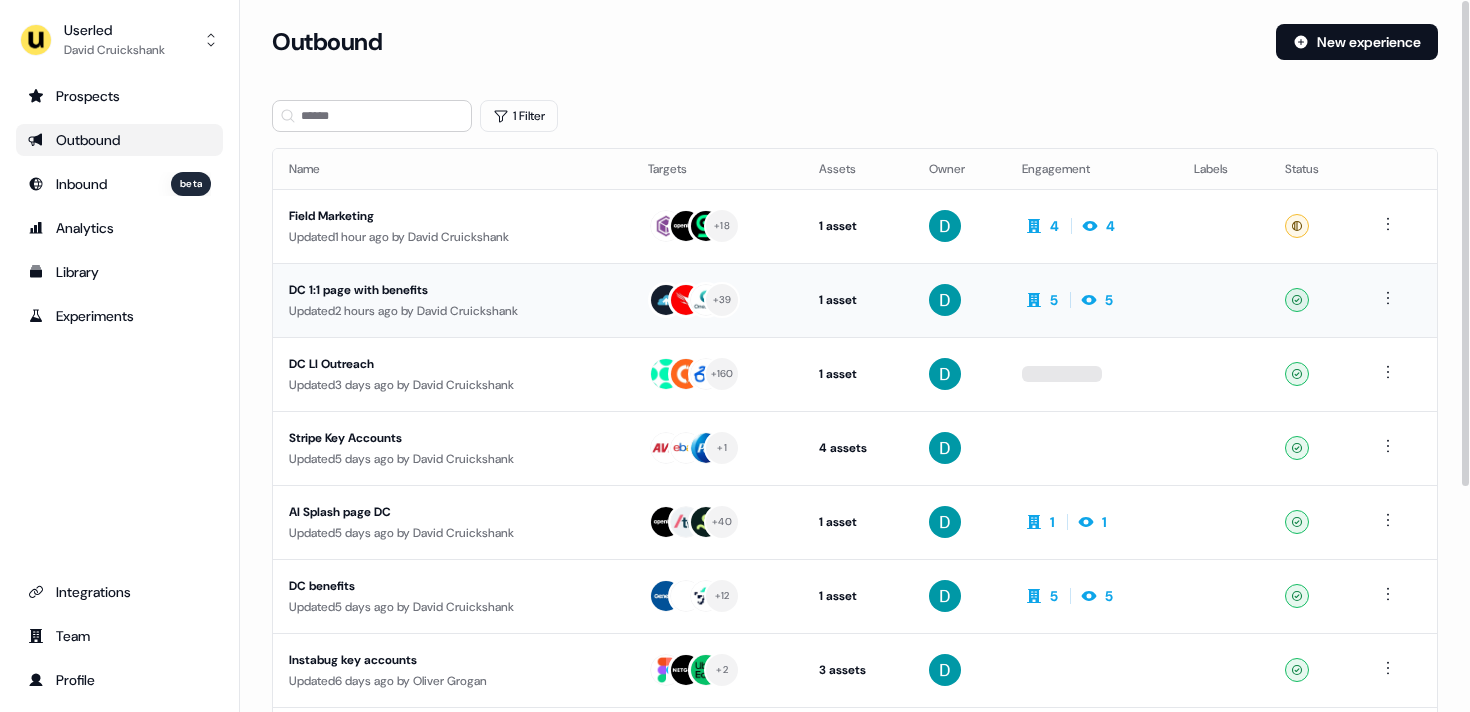 click on "Updated  2 hours ago   by   David Cruickshank" at bounding box center (452, 311) 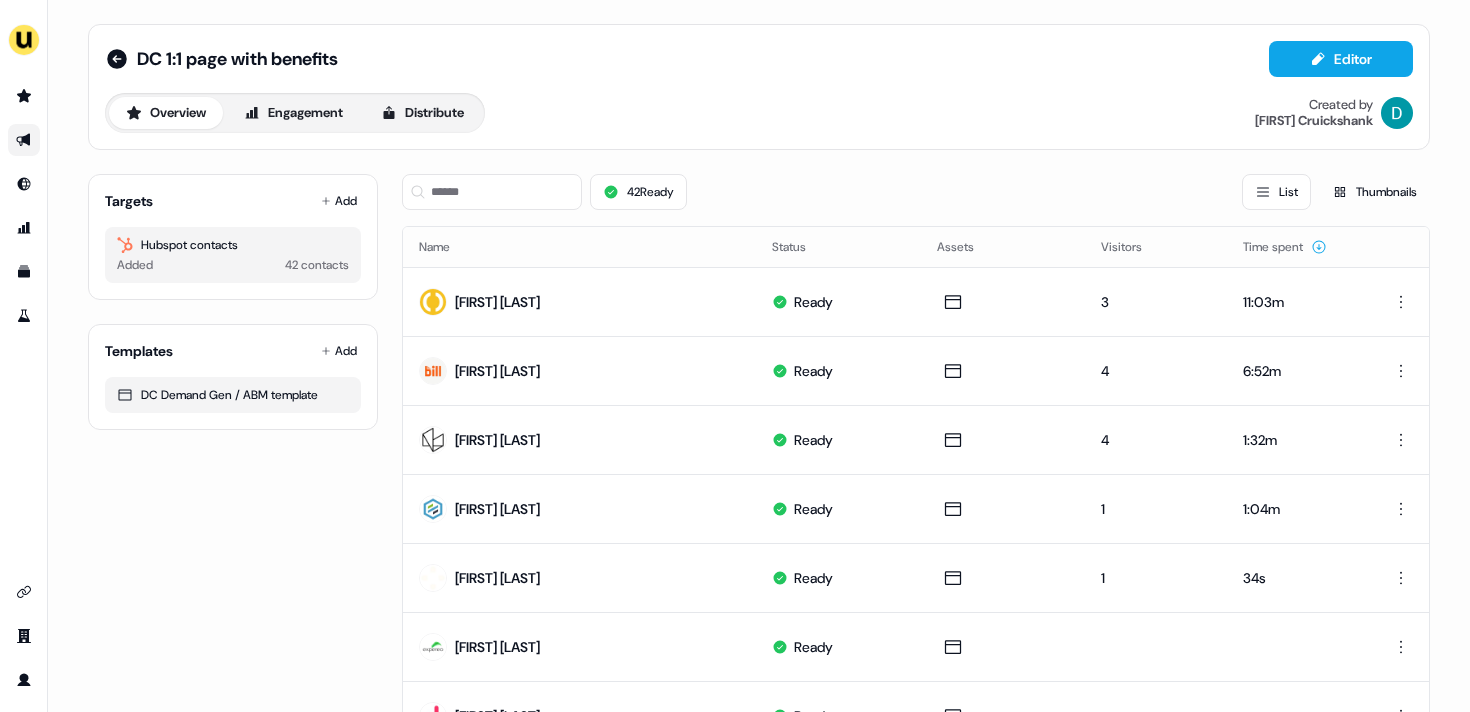 click on "Targets Add Hubspot   contacts Added 42   contacts" at bounding box center (233, 237) 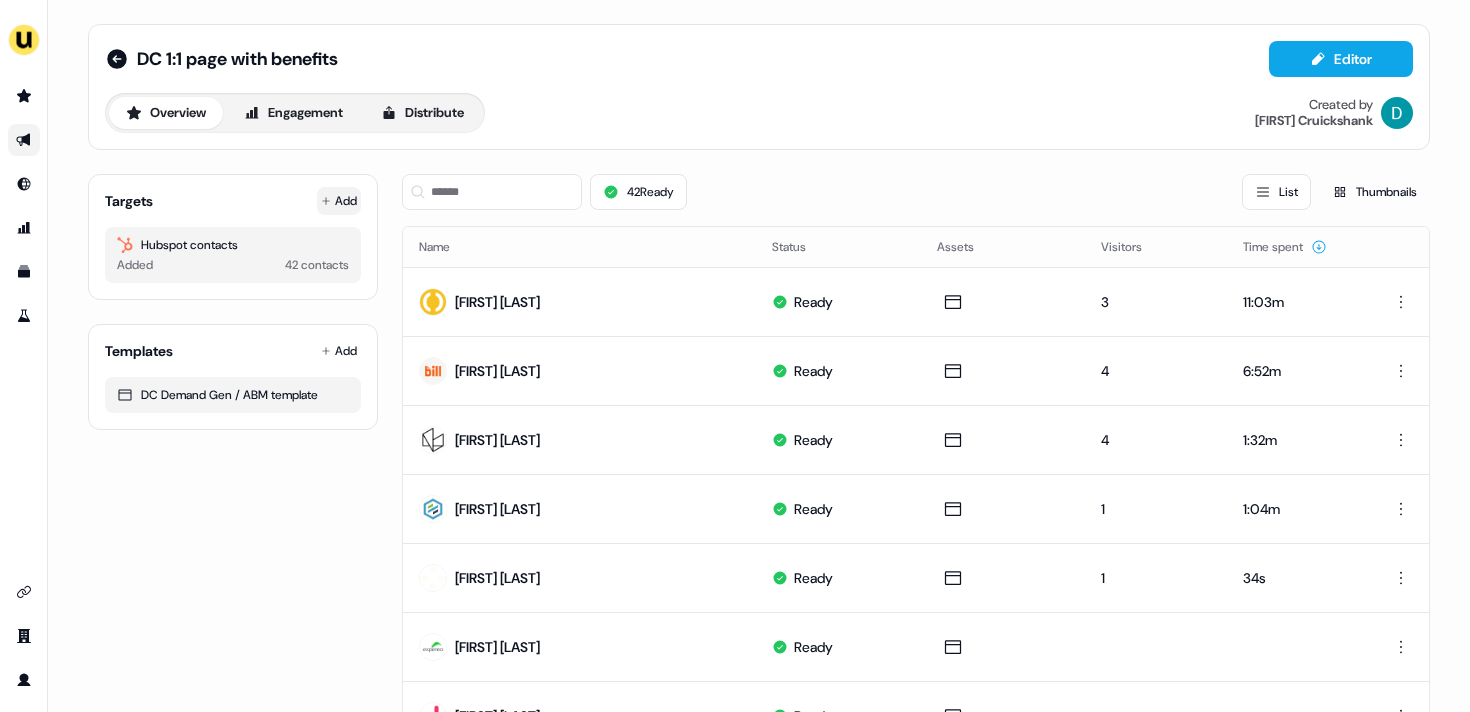 click 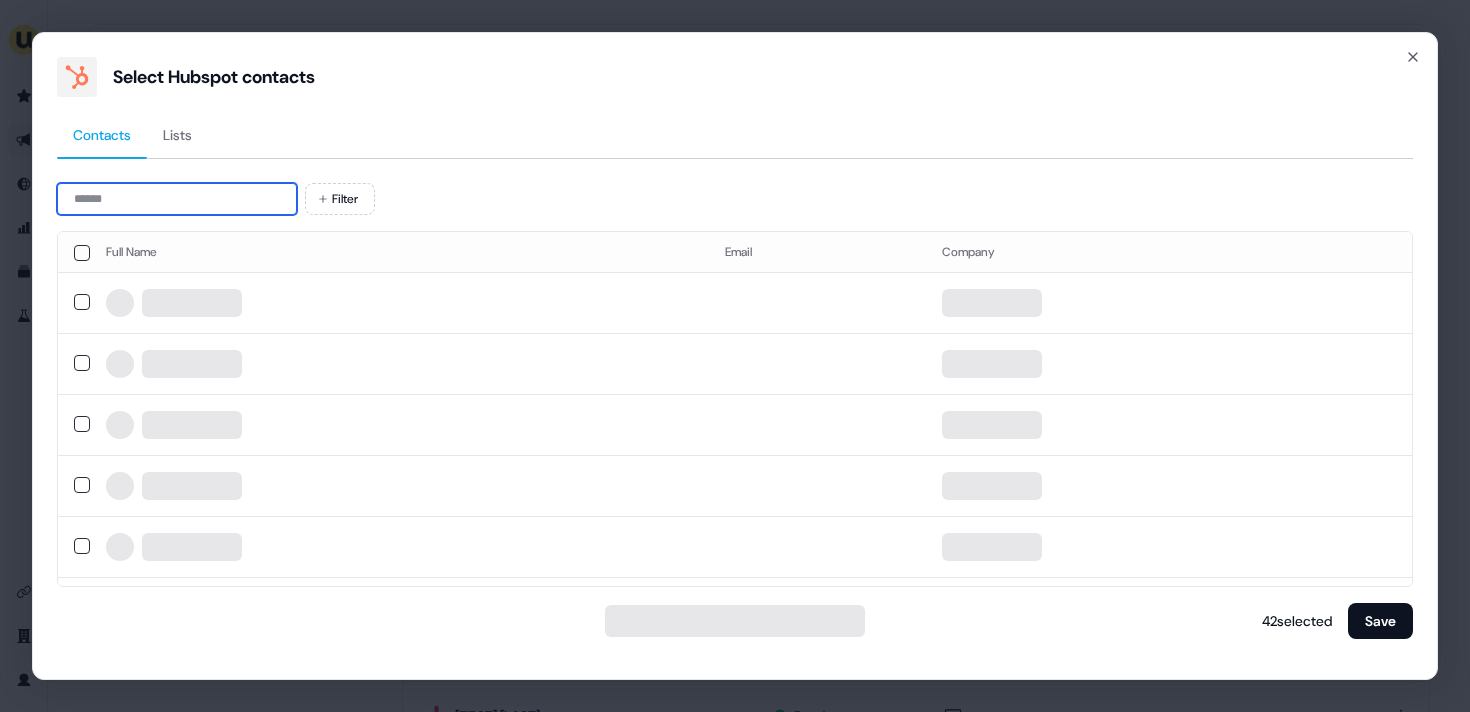 click at bounding box center [177, 199] 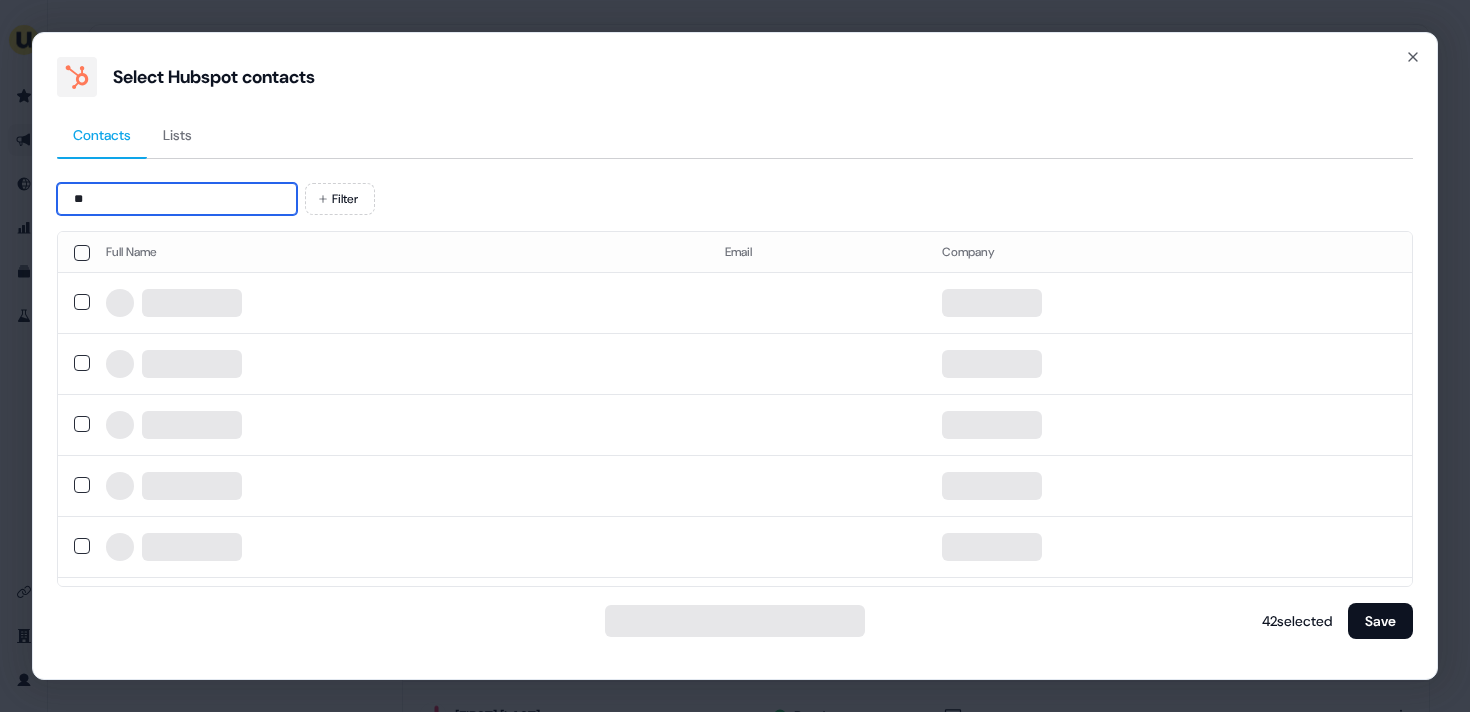 type on "*" 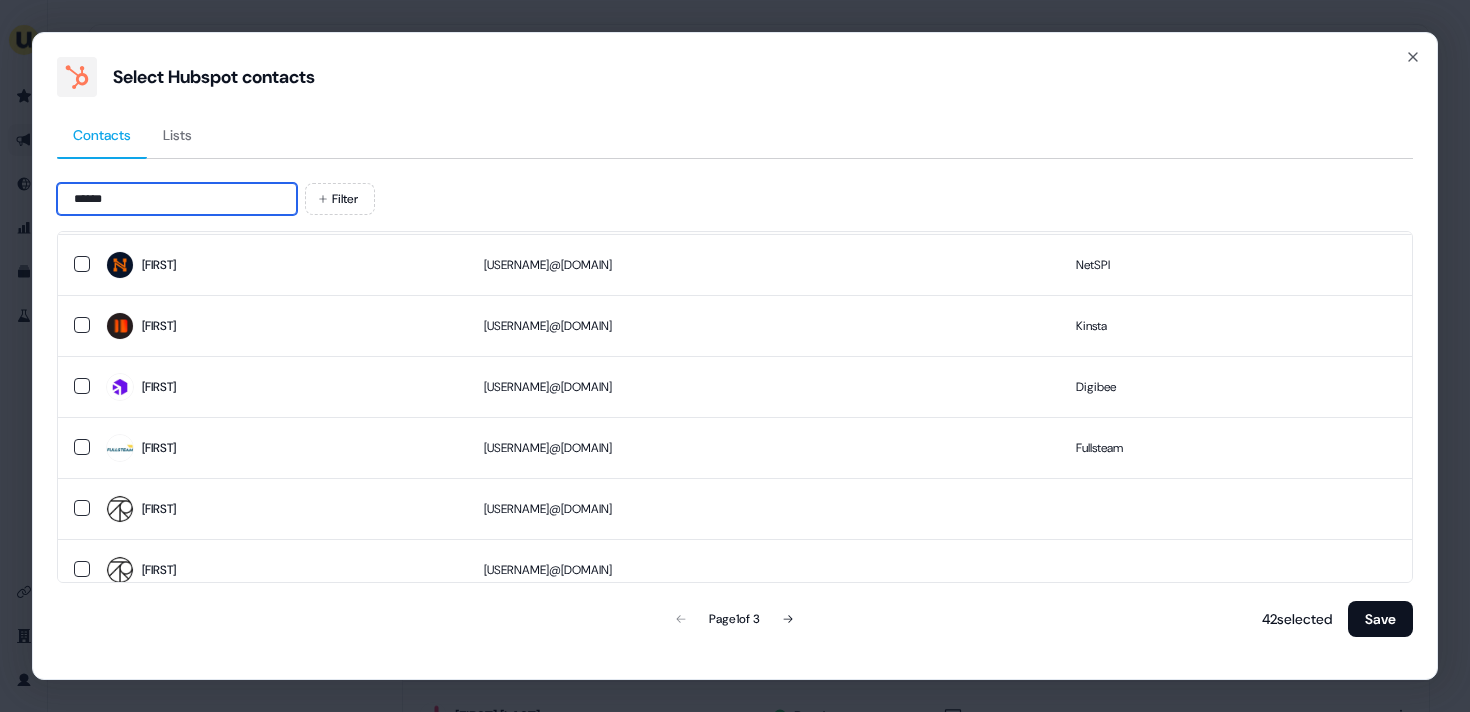 scroll, scrollTop: 0, scrollLeft: 0, axis: both 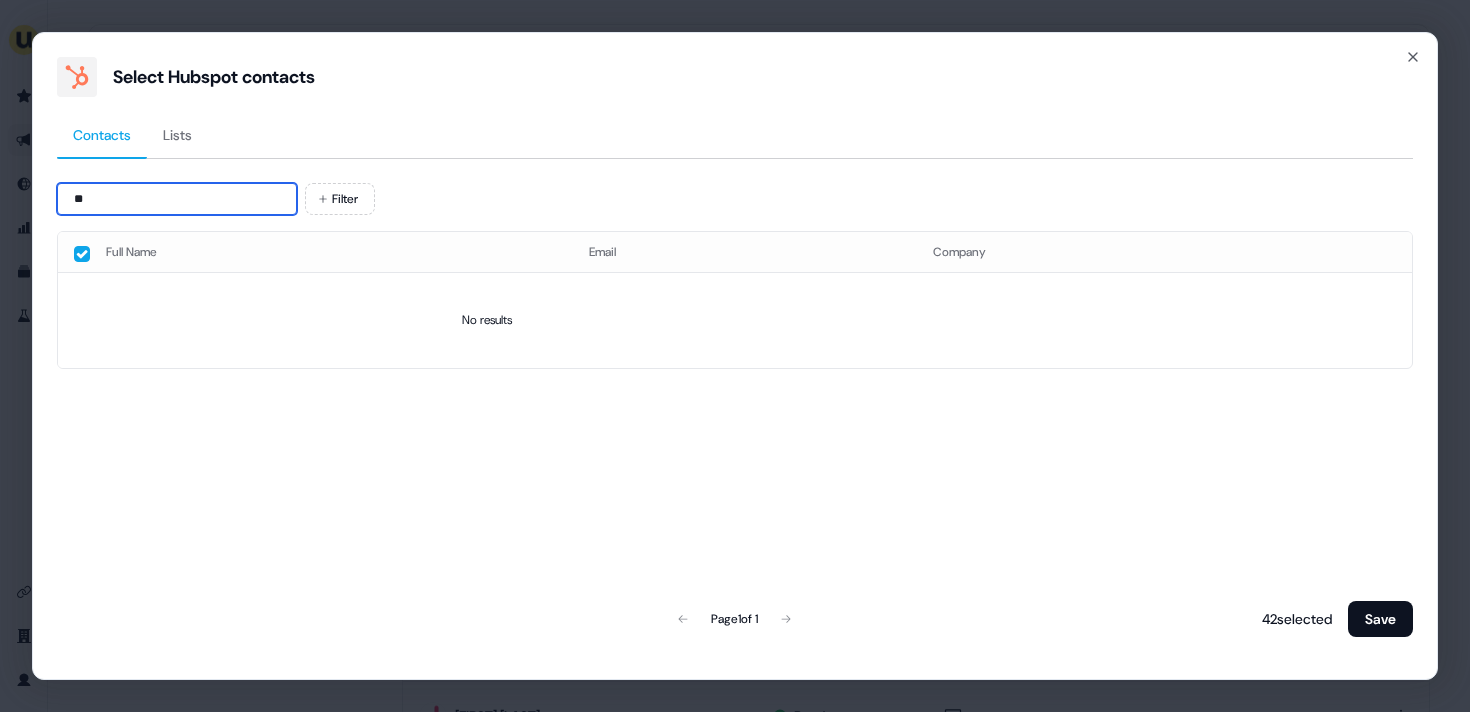 type on "*" 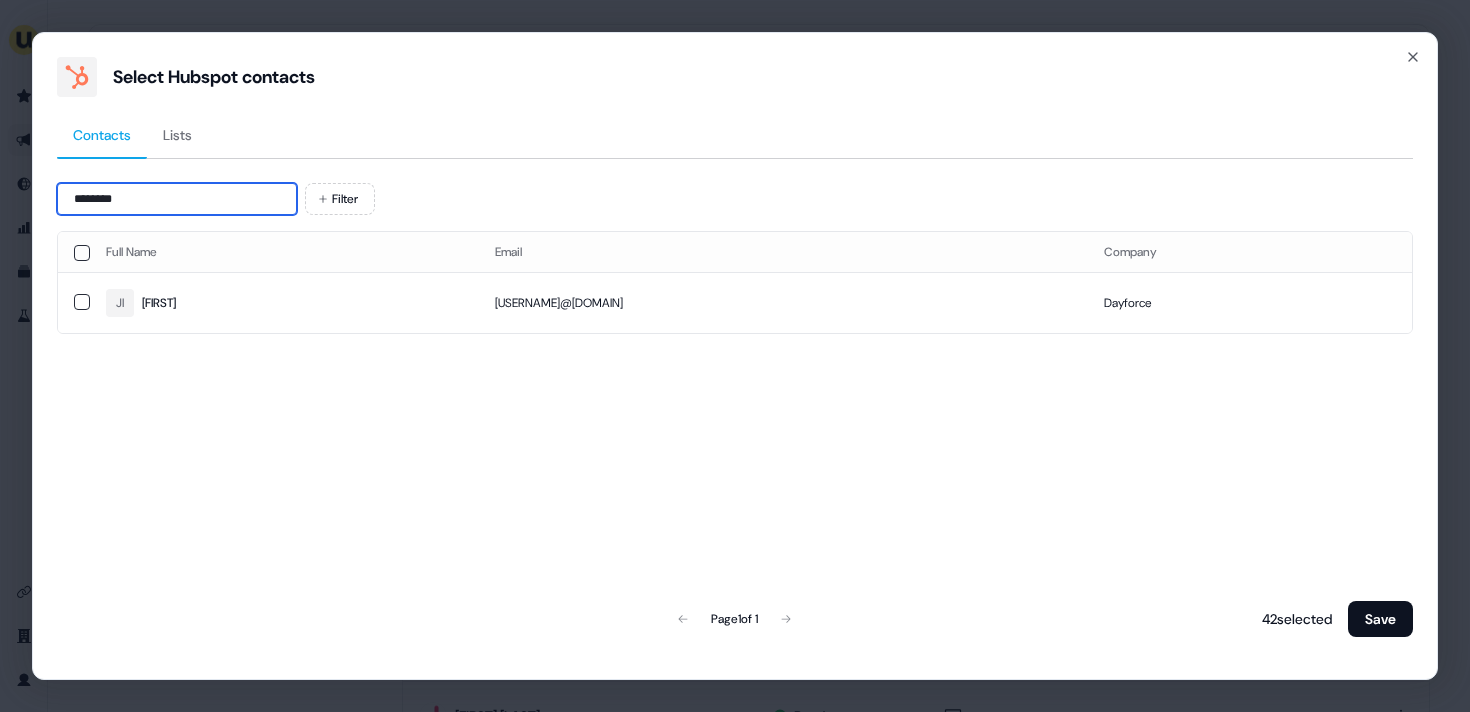 type on "********" 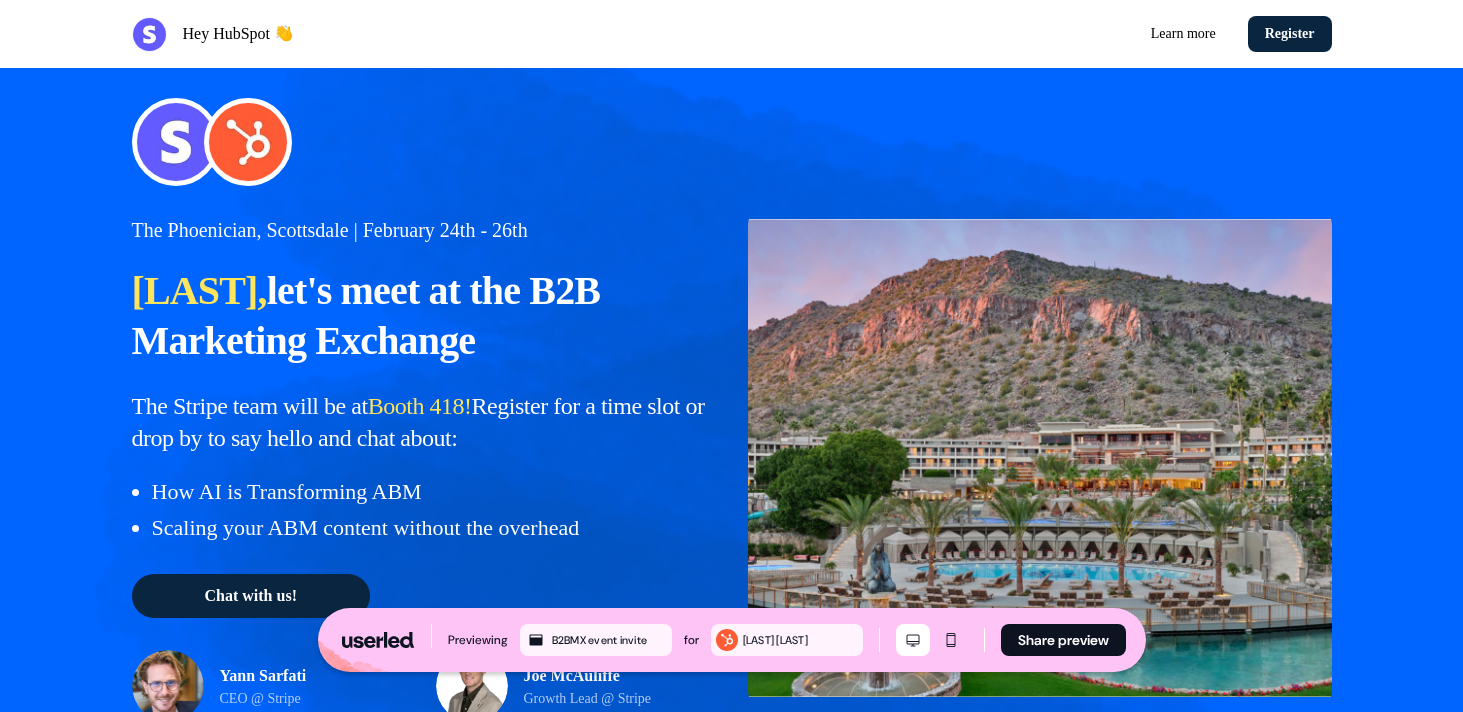 scroll, scrollTop: 27, scrollLeft: 0, axis: vertical 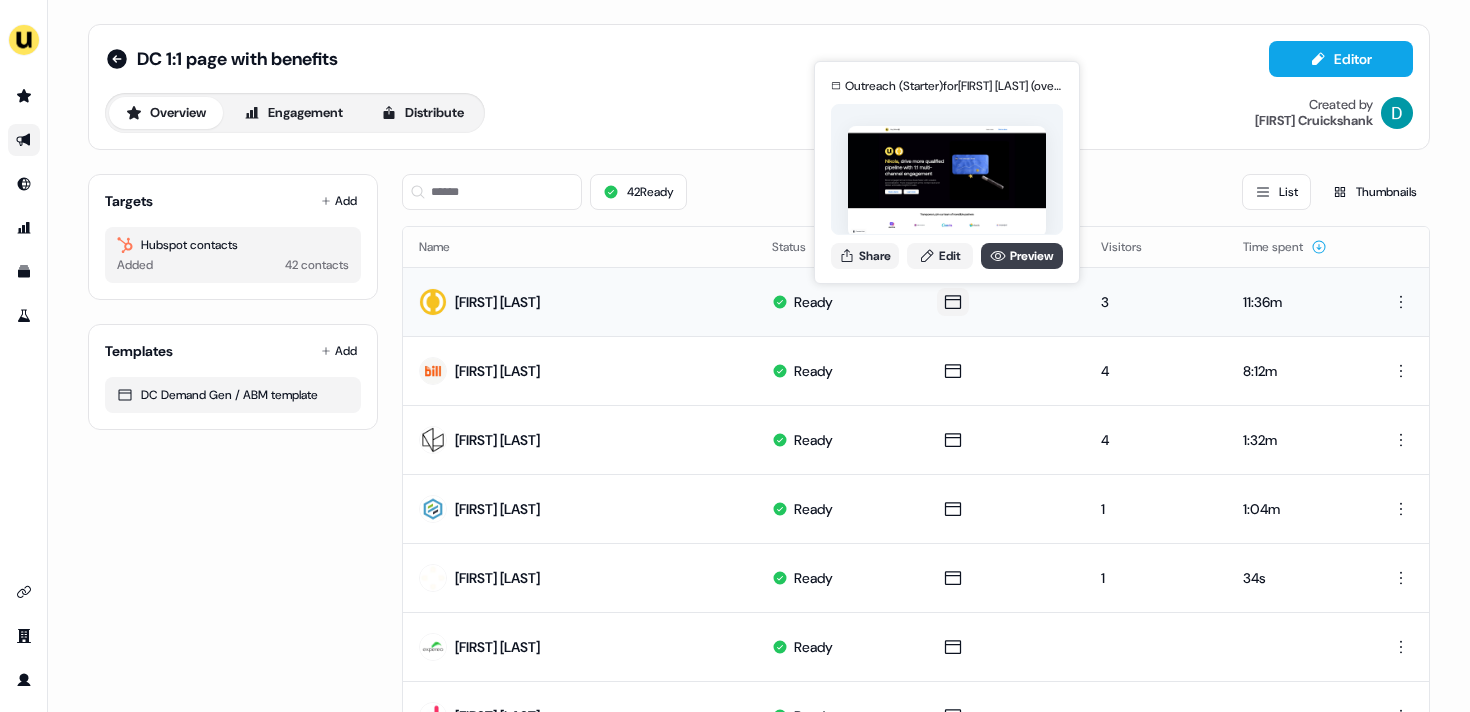 click 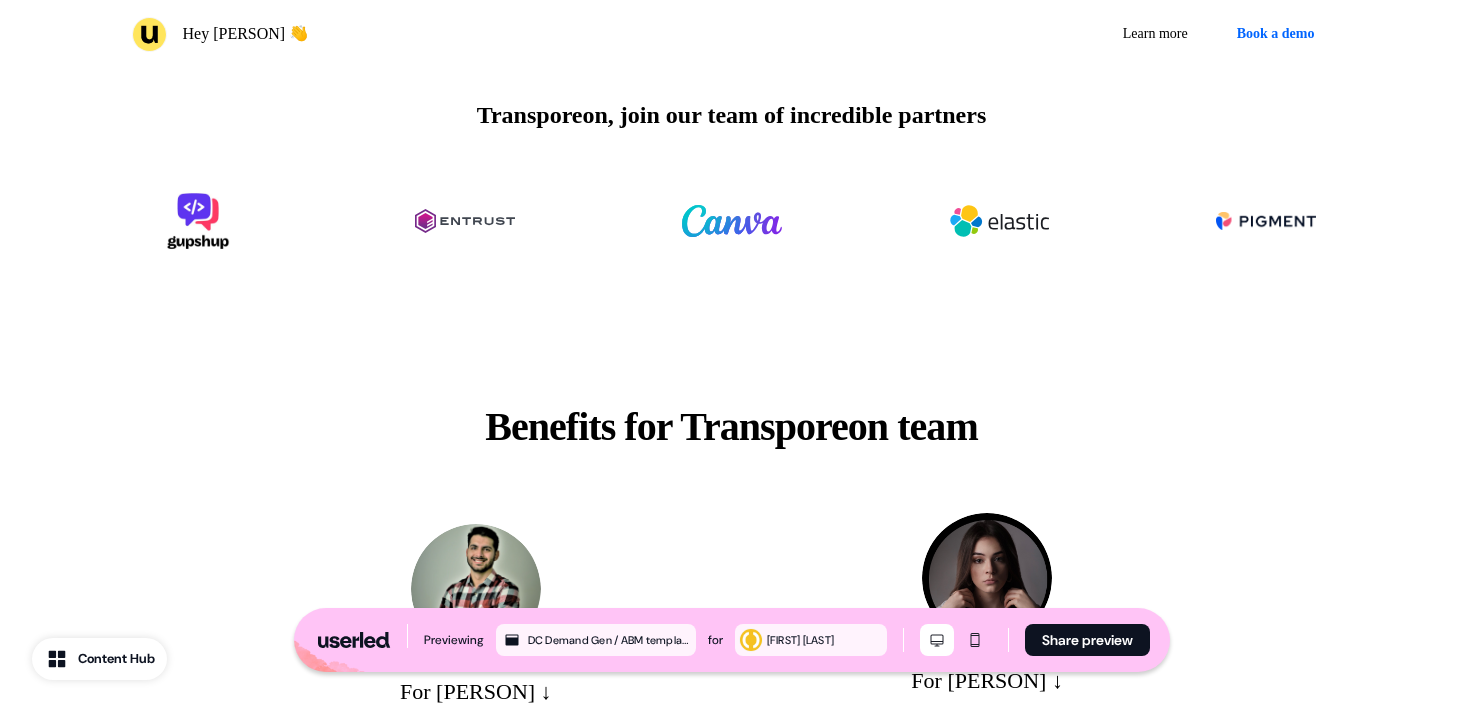 scroll, scrollTop: 0, scrollLeft: 0, axis: both 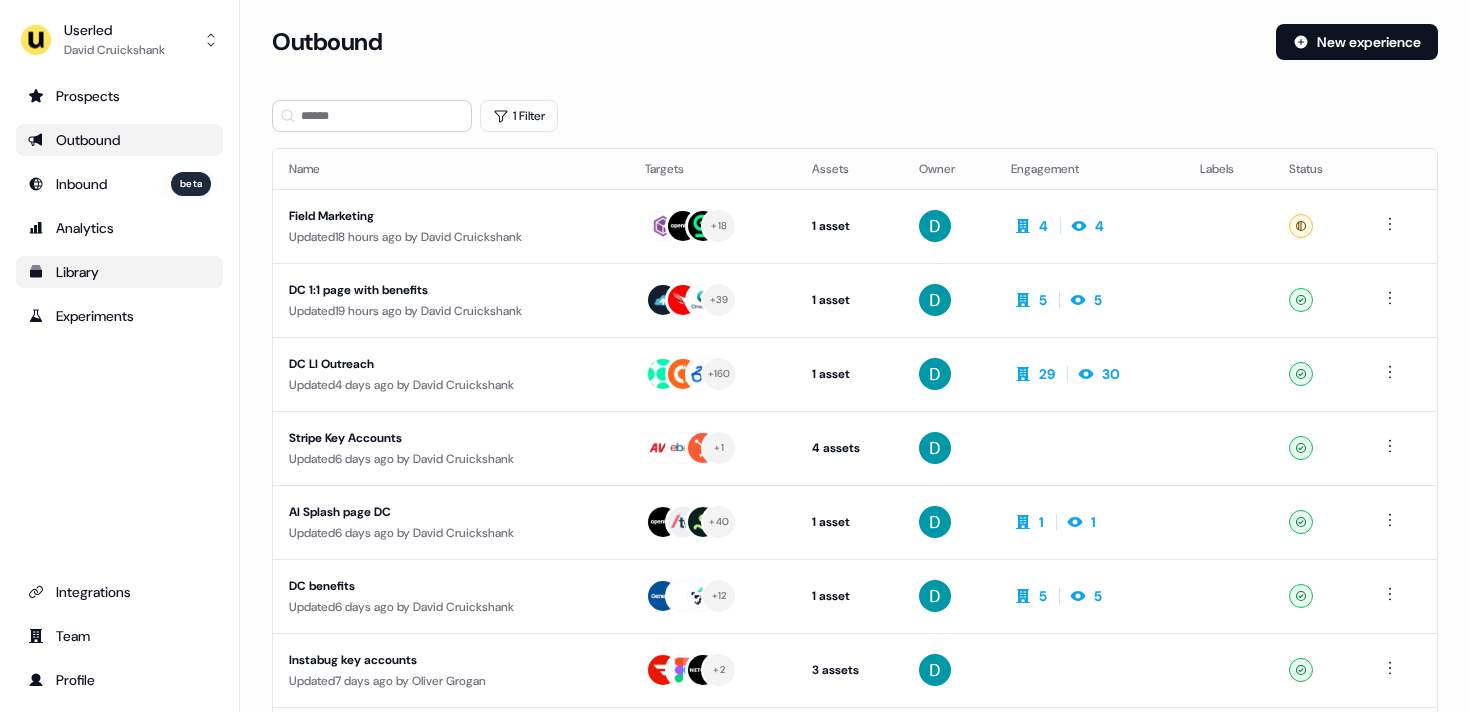 click on "Library" at bounding box center (119, 272) 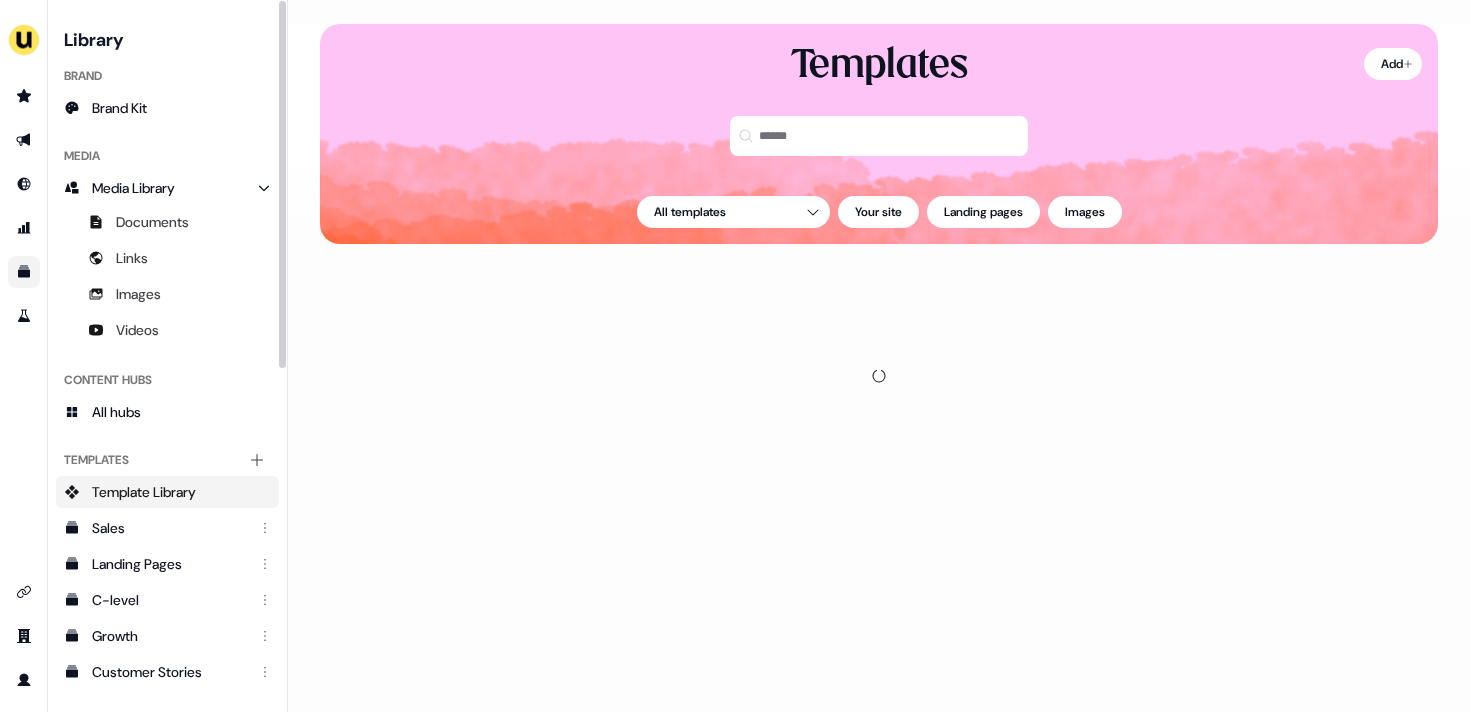 click on "All hubs" at bounding box center (167, 412) 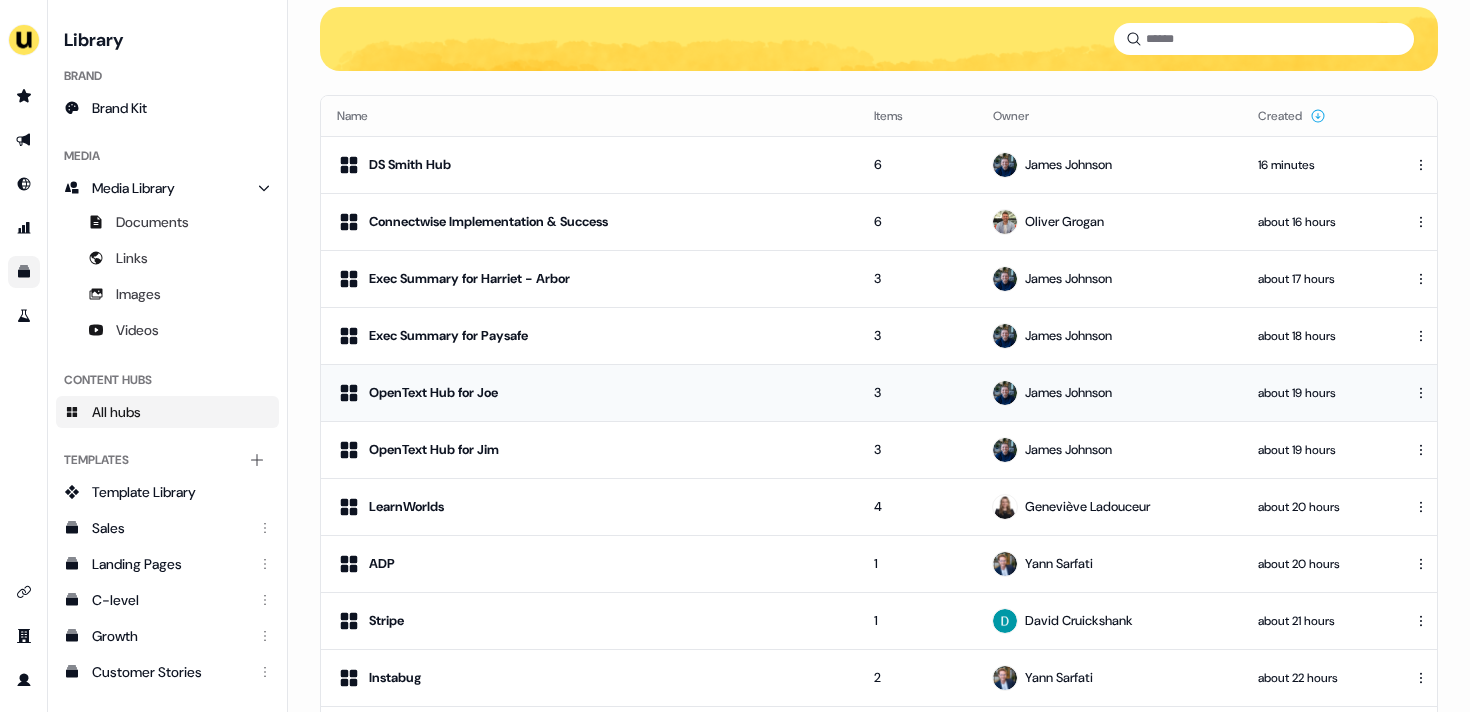 scroll, scrollTop: 104, scrollLeft: 0, axis: vertical 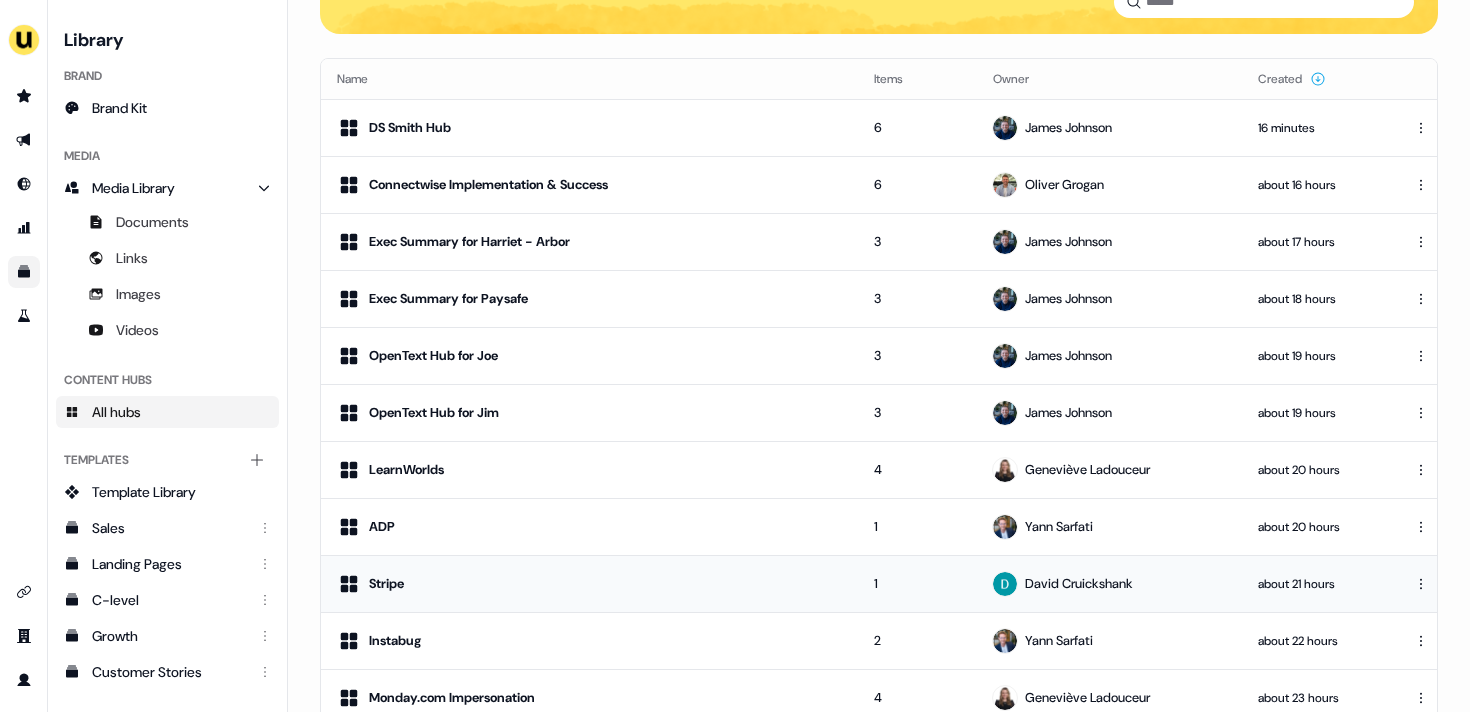 click on "Stripe" at bounding box center [589, 584] 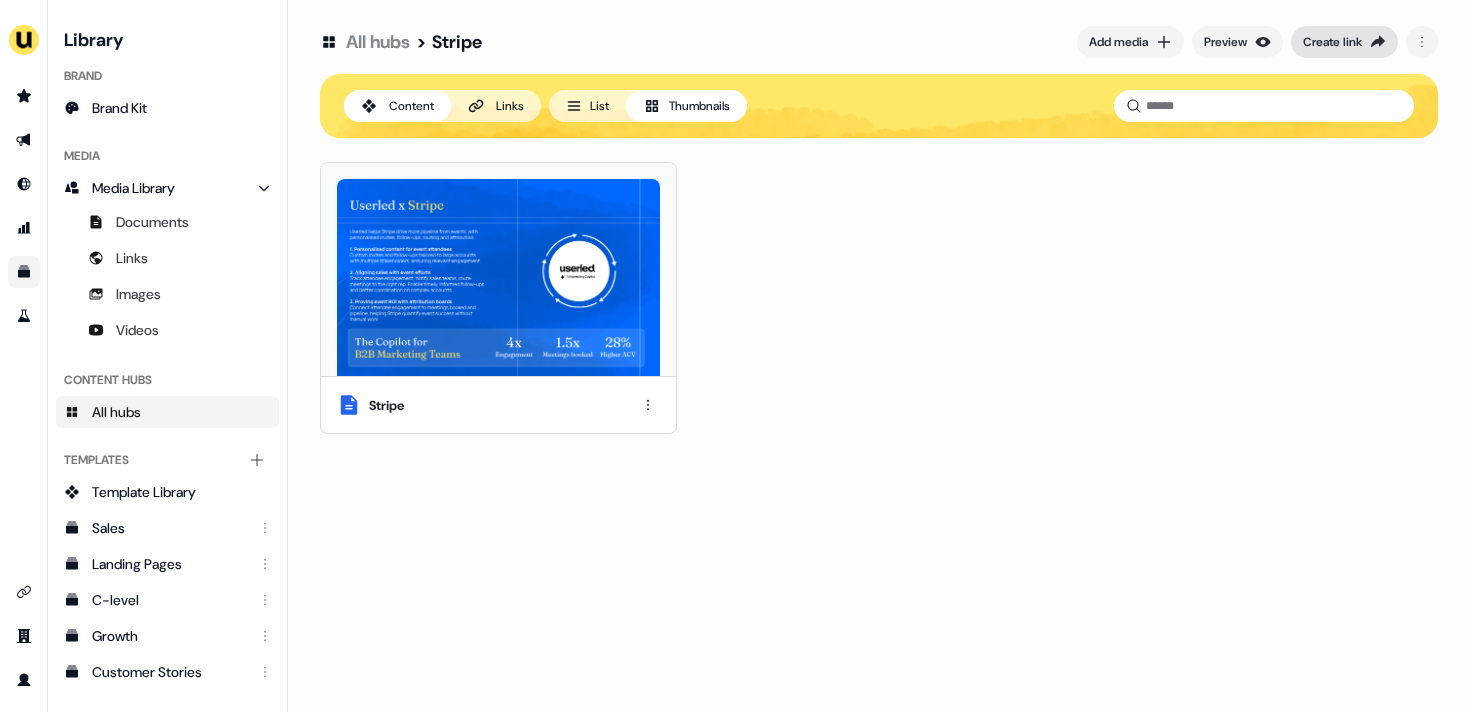 click on "Create link" at bounding box center [1332, 42] 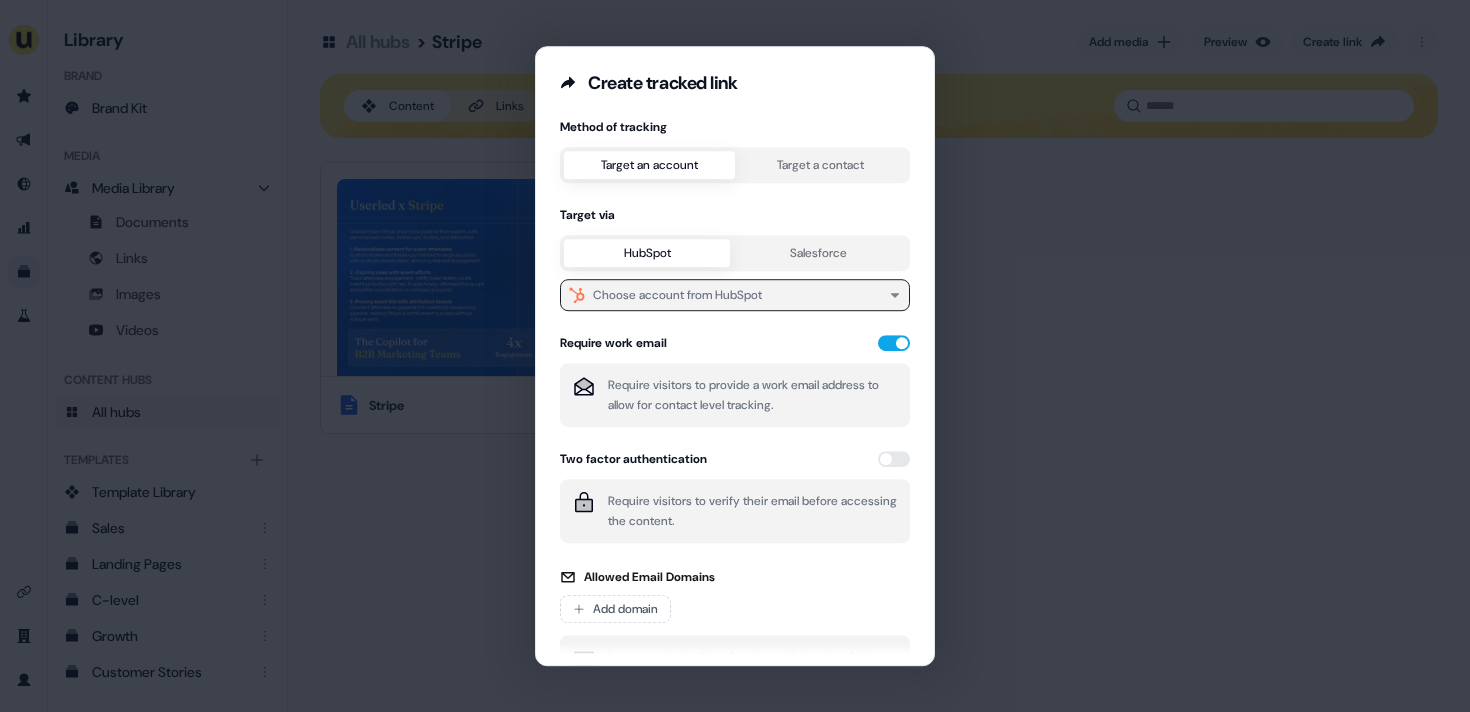 click on "Choose account from HubSpot" at bounding box center [735, 295] 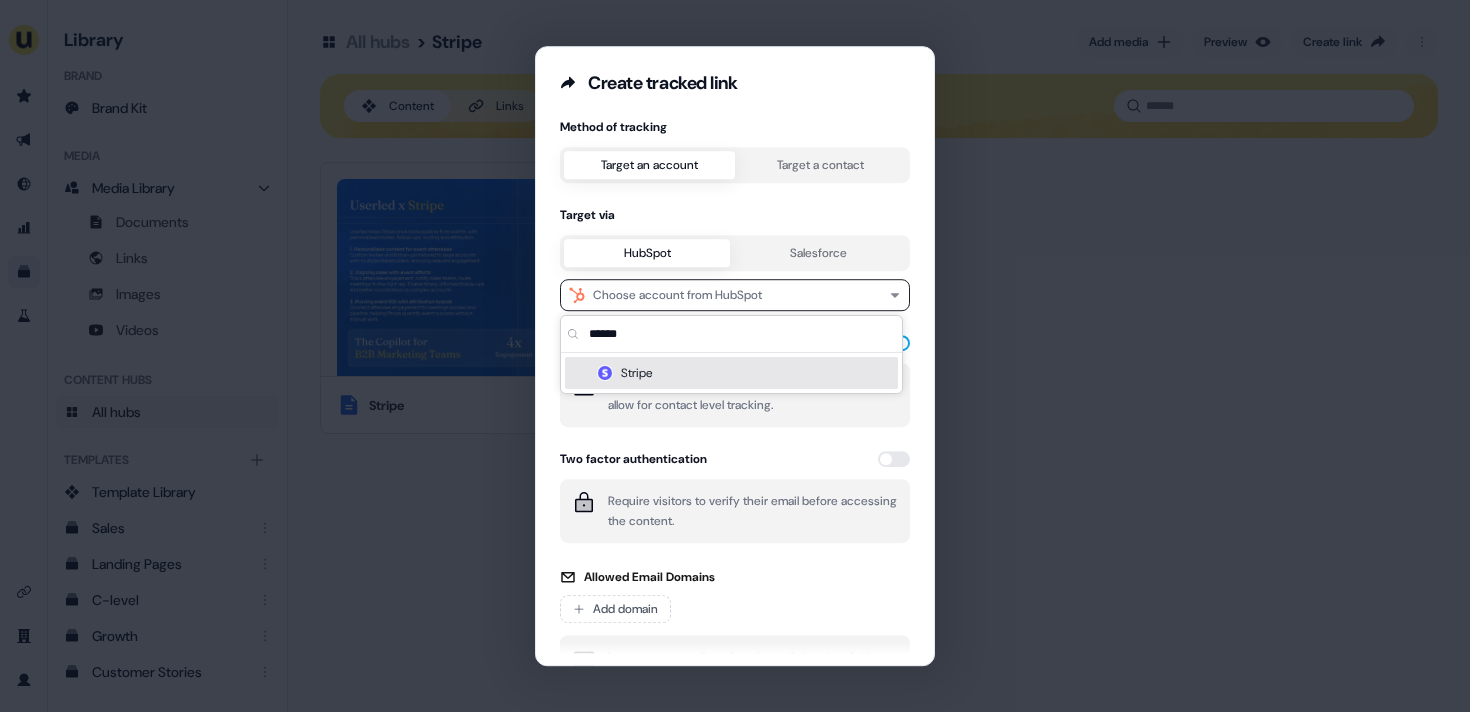 type on "******" 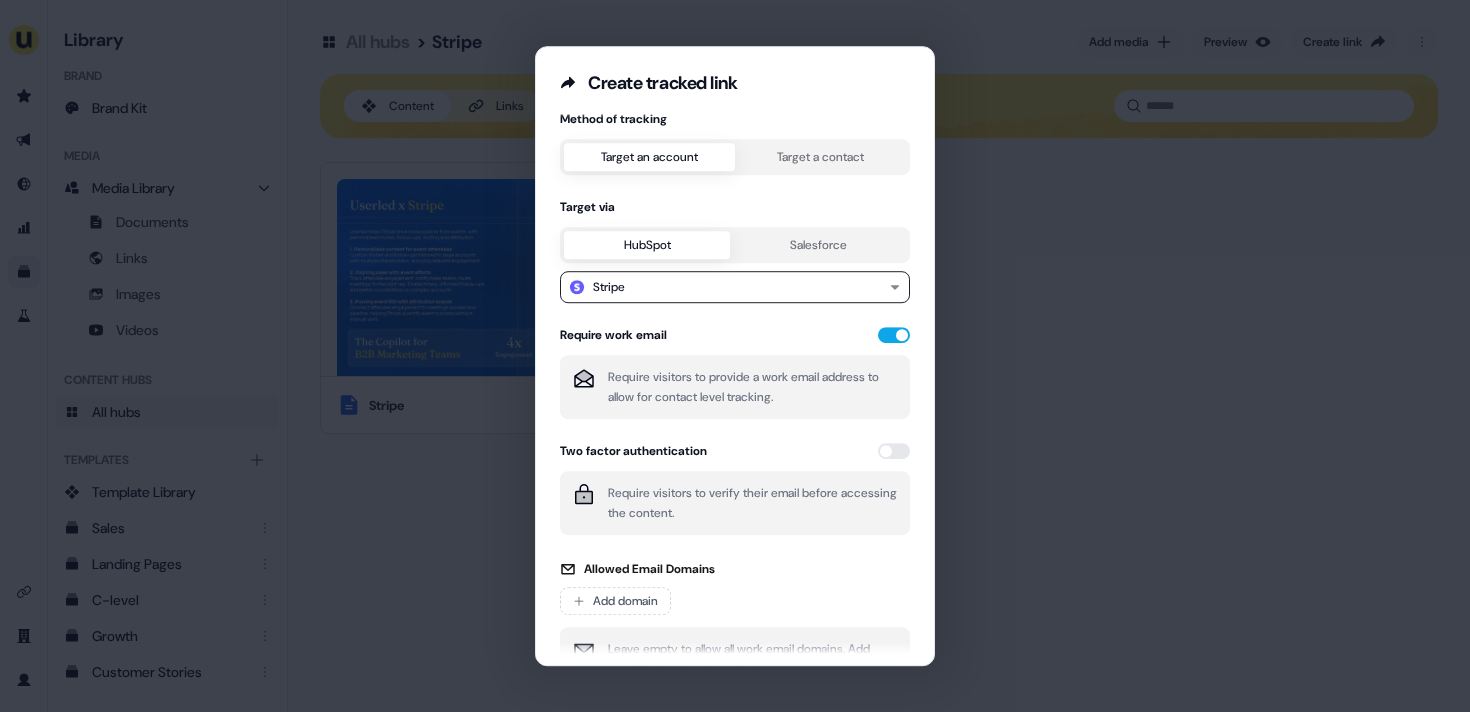 scroll, scrollTop: 114, scrollLeft: 0, axis: vertical 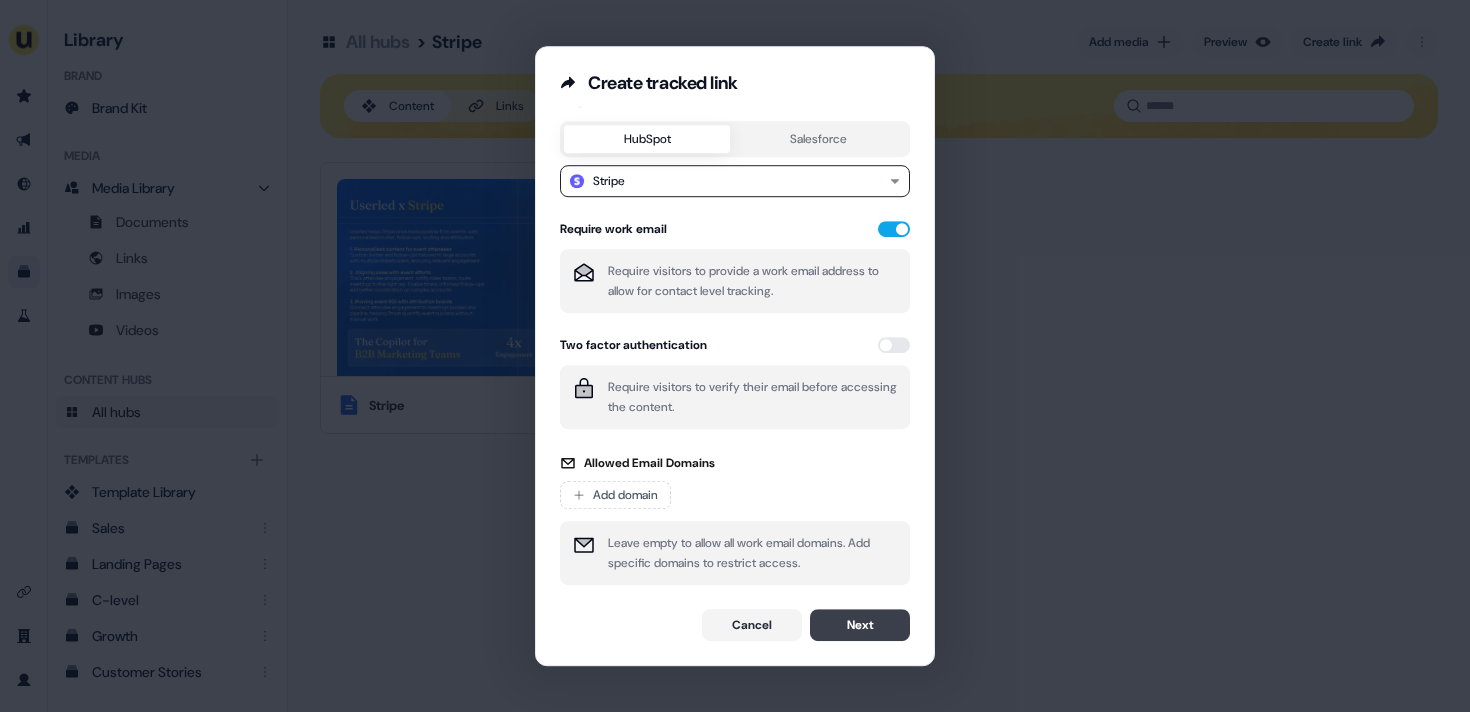 click on "Next" at bounding box center (860, 625) 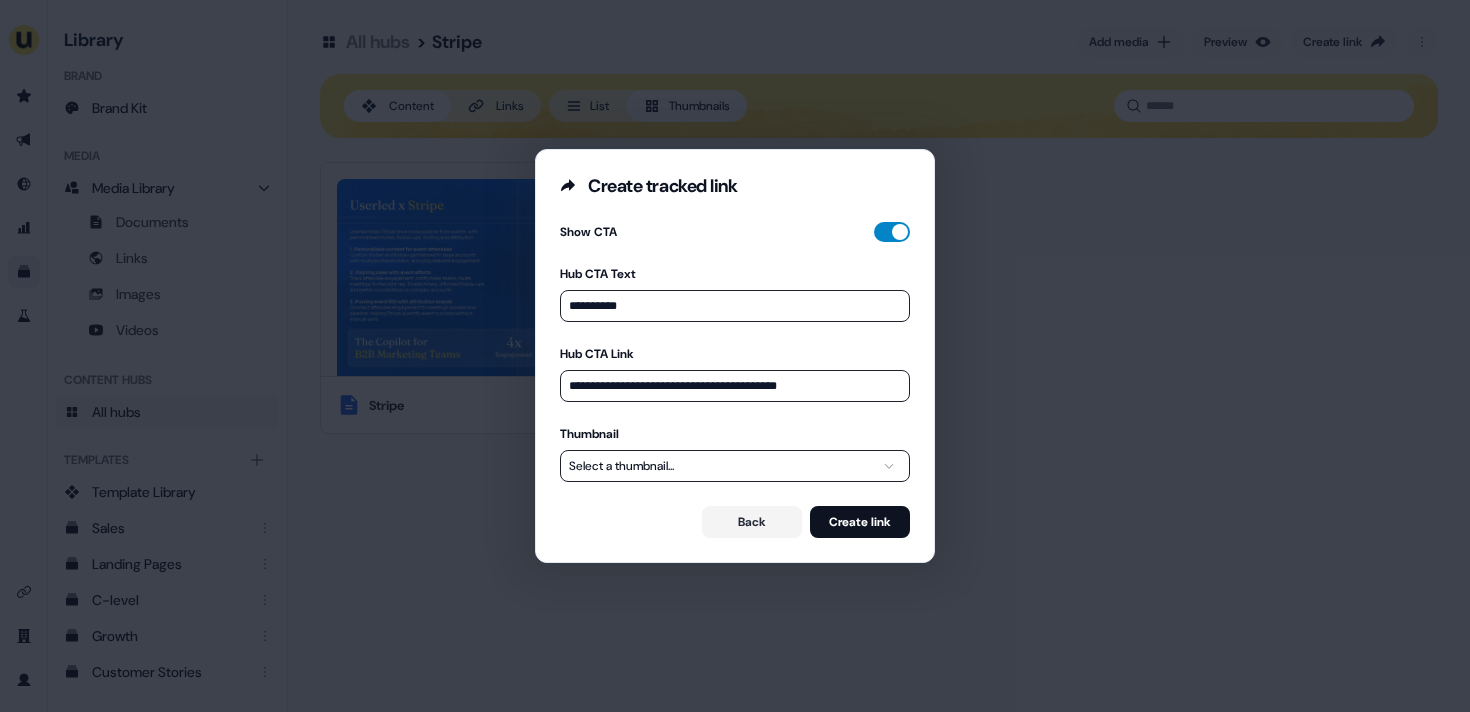 click at bounding box center (892, 232) 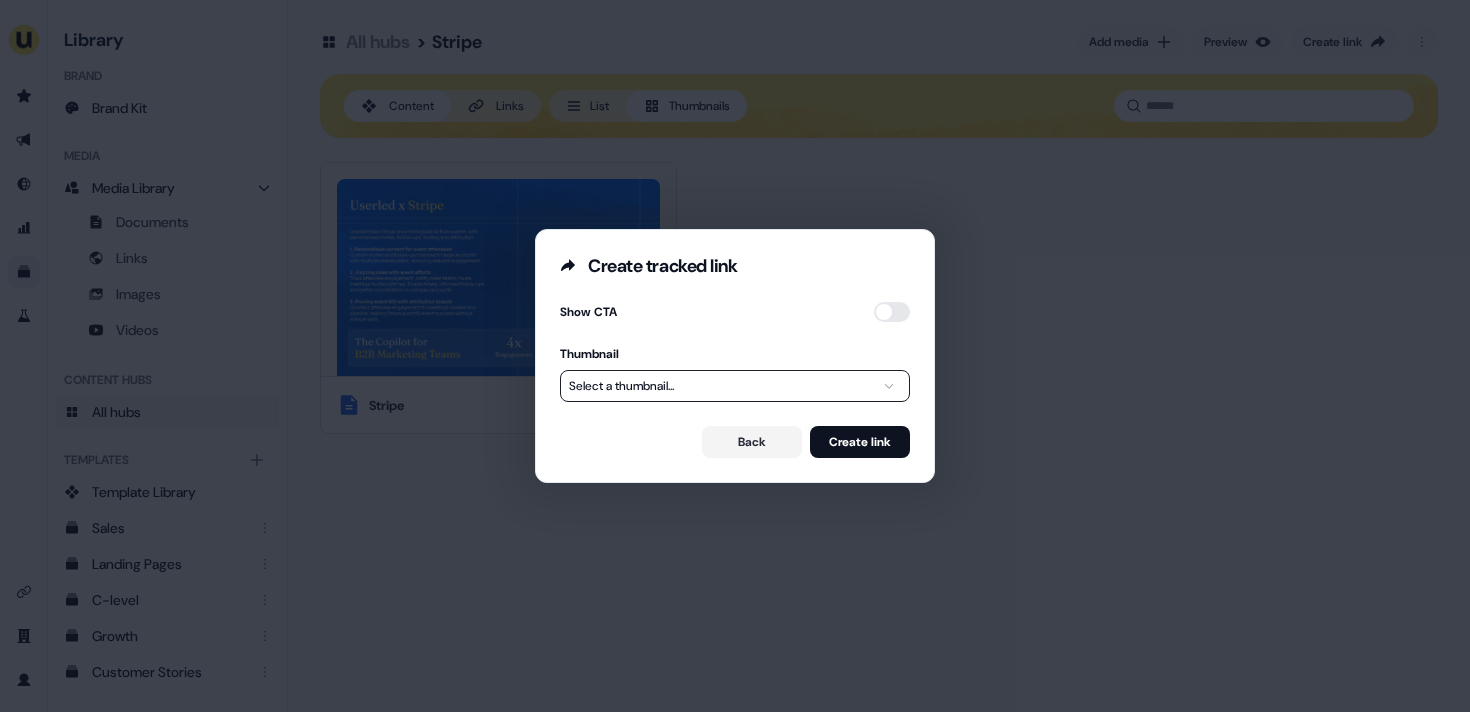 click on "**********" at bounding box center (735, 356) 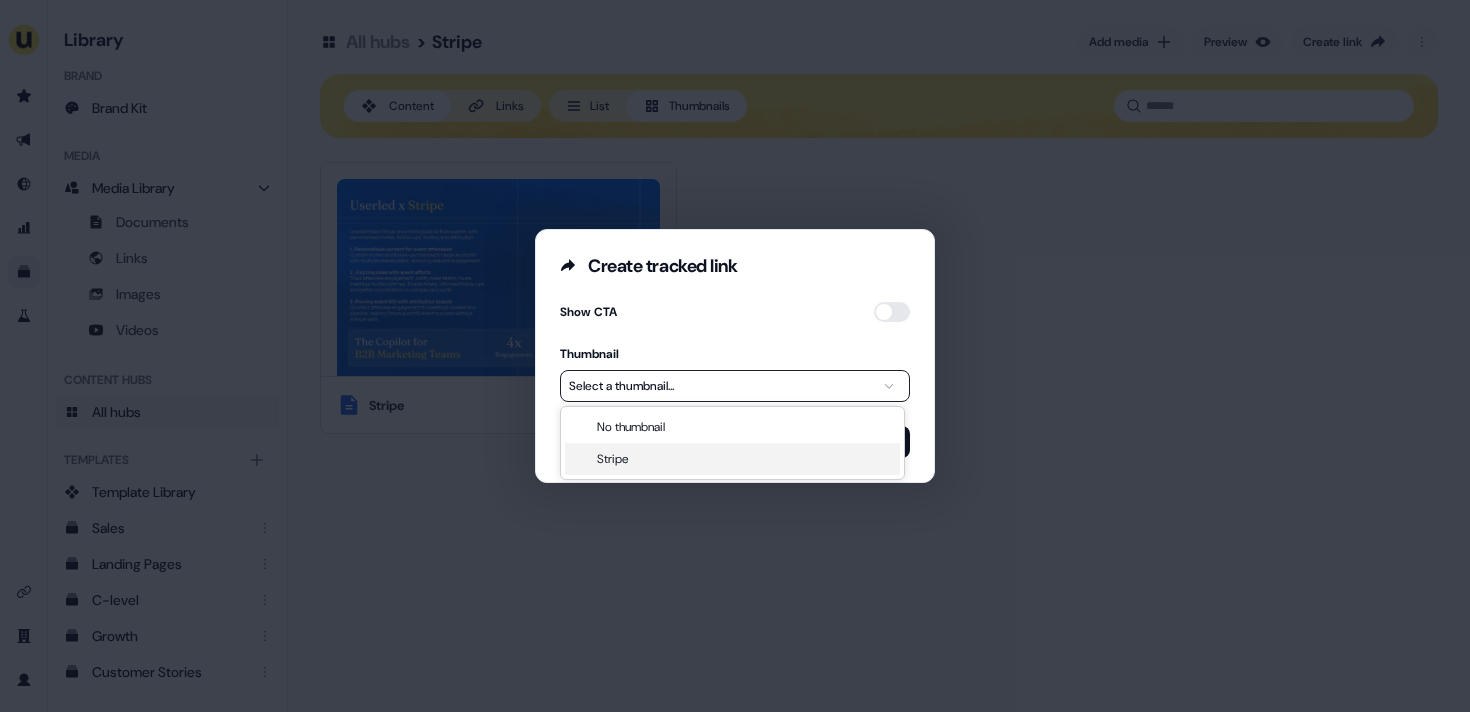 select on "**********" 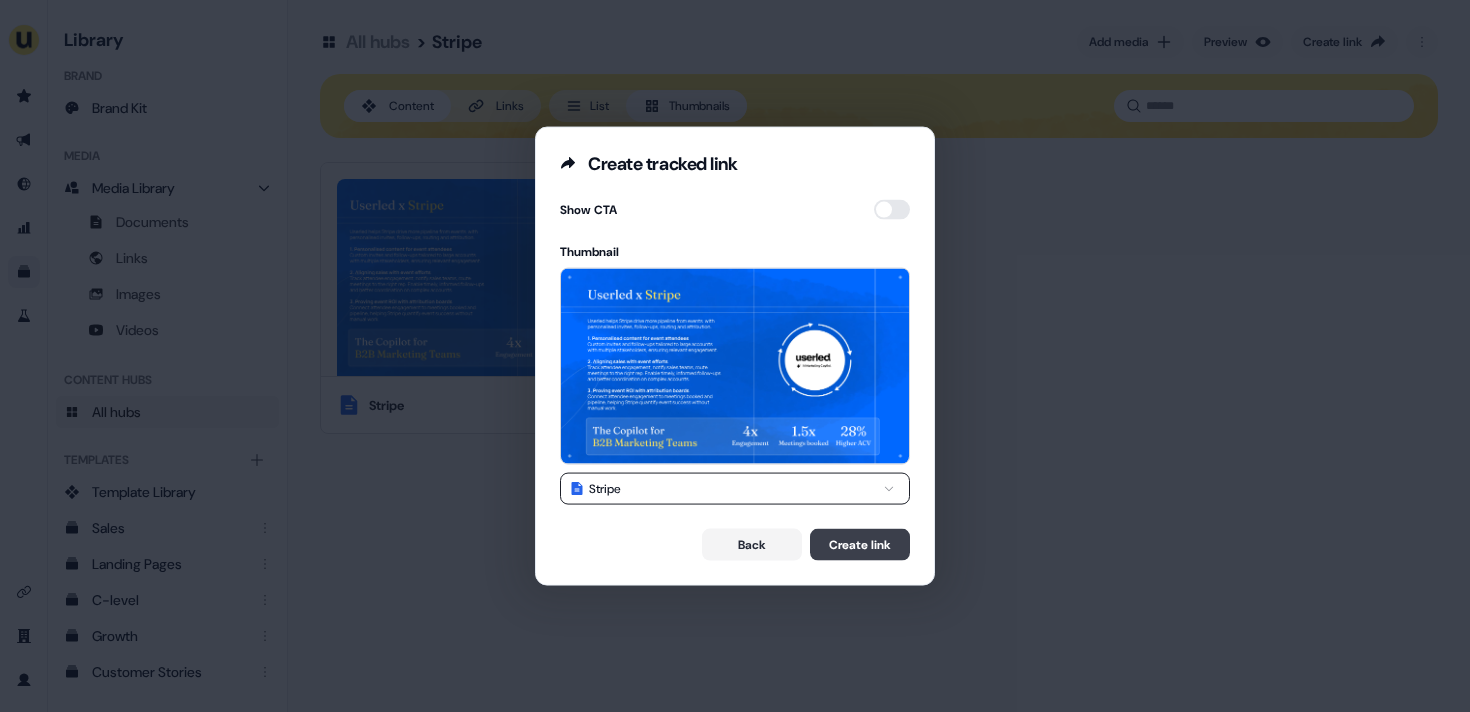 click on "Create link" at bounding box center [860, 544] 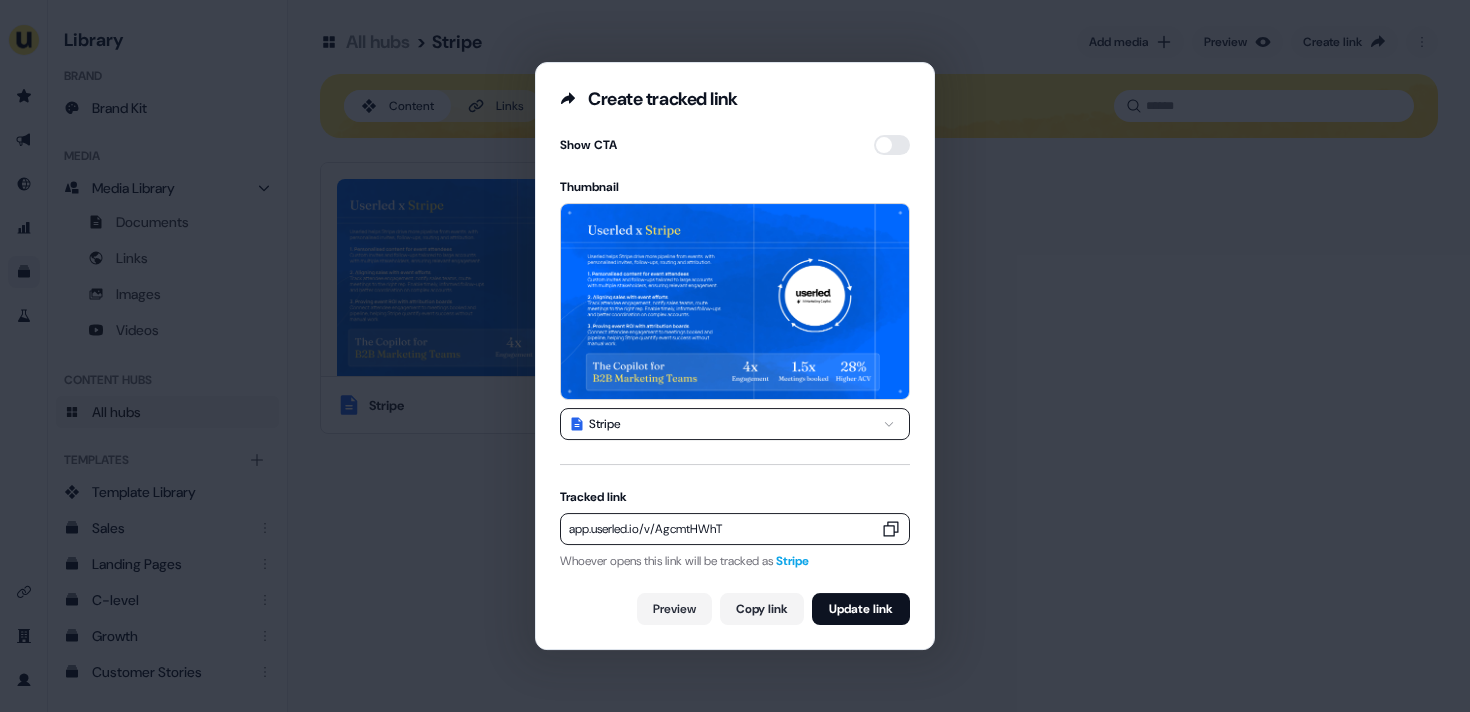 click on "**********" at bounding box center [735, 356] 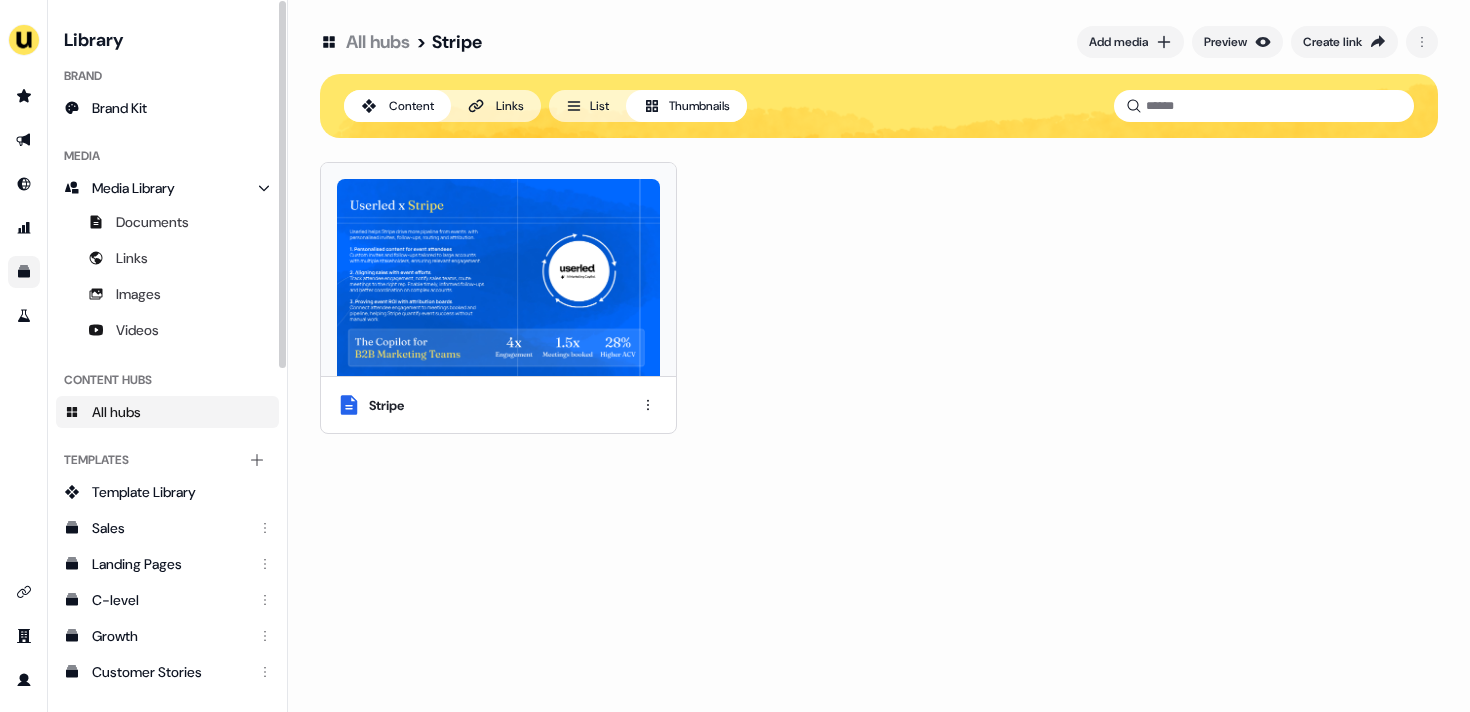 click on "All hubs" at bounding box center (167, 412) 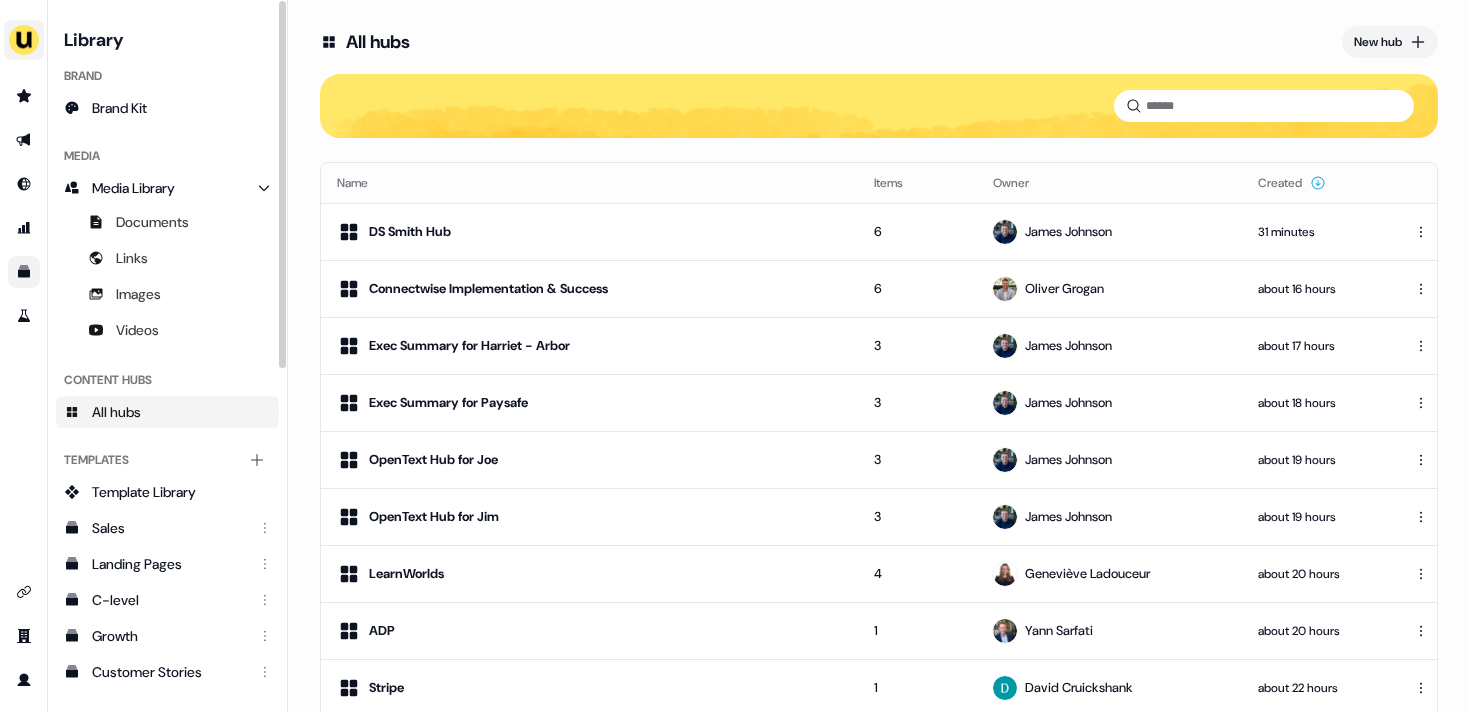 click at bounding box center (24, 40) 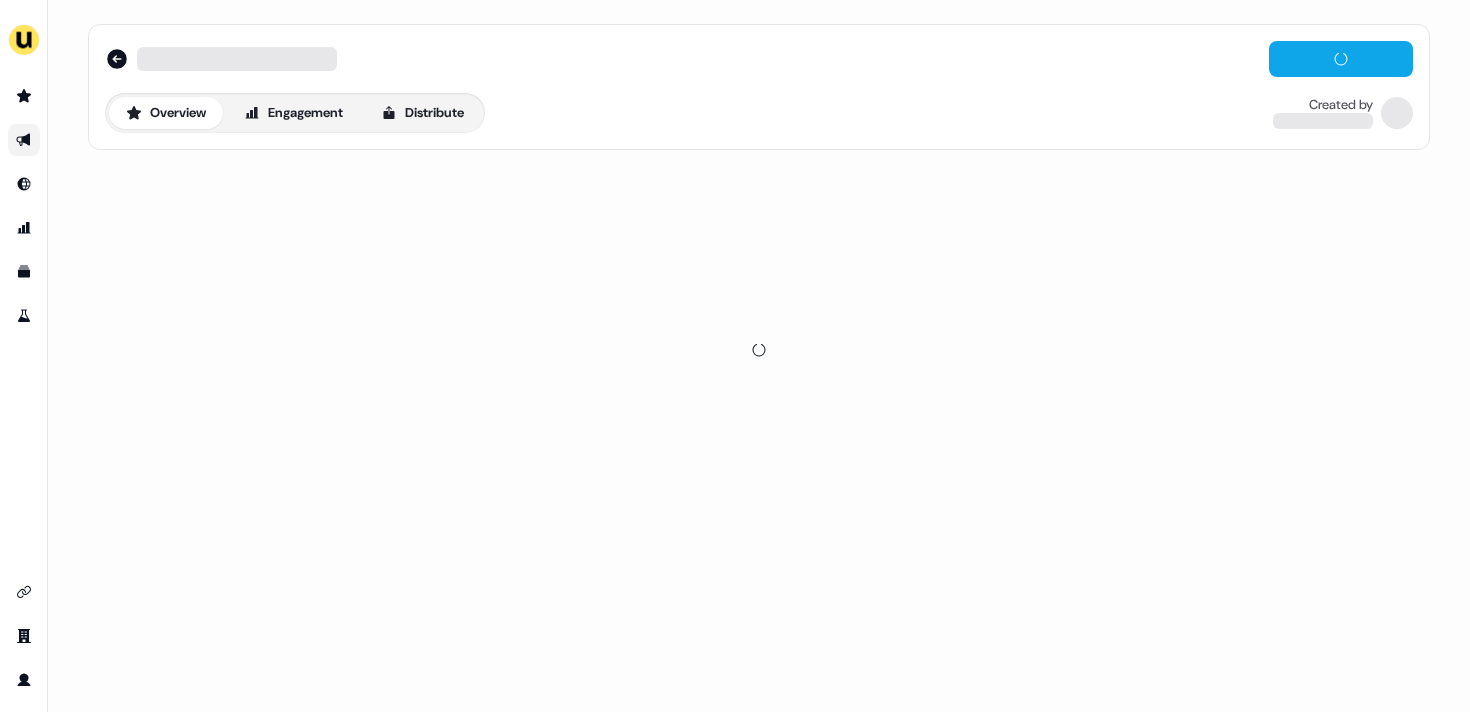 scroll, scrollTop: 0, scrollLeft: 0, axis: both 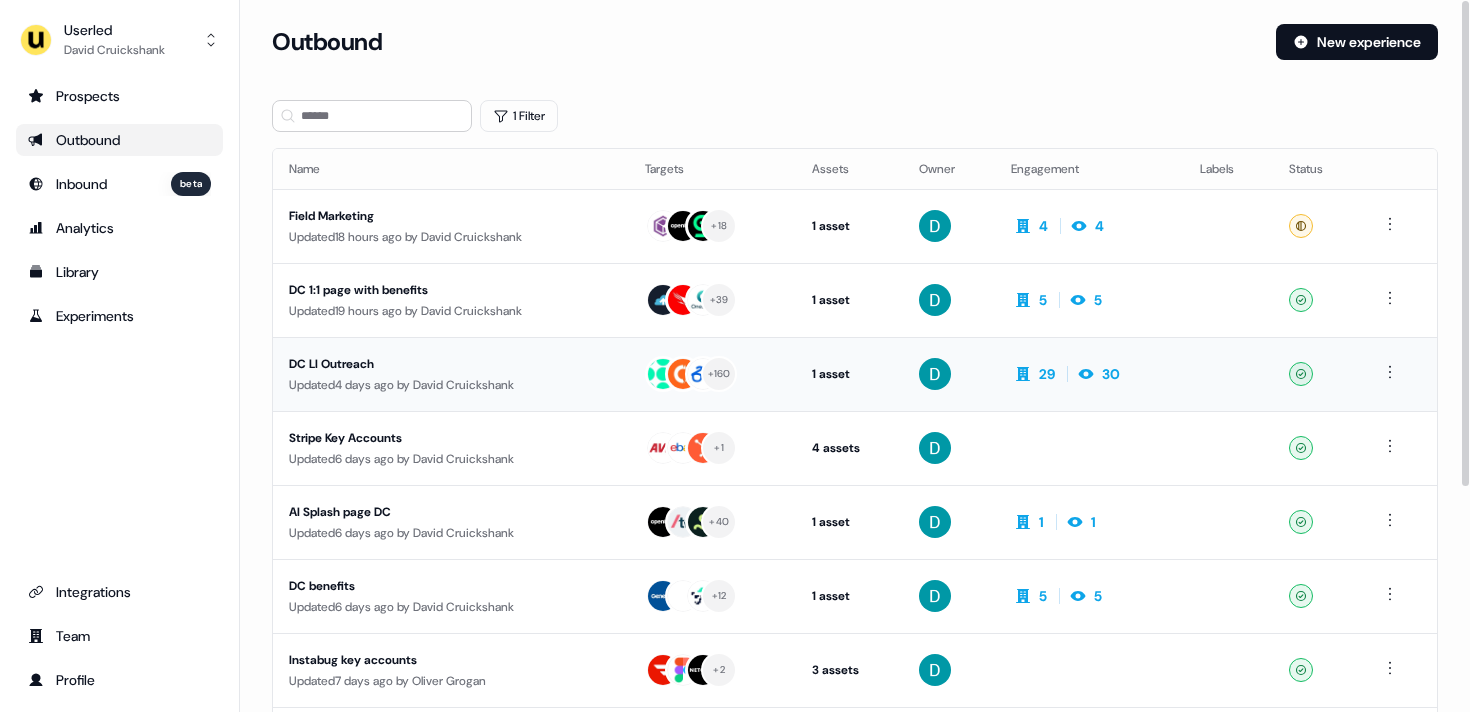 click on "Updated  4 days ago   by   David Cruickshank" at bounding box center (451, 385) 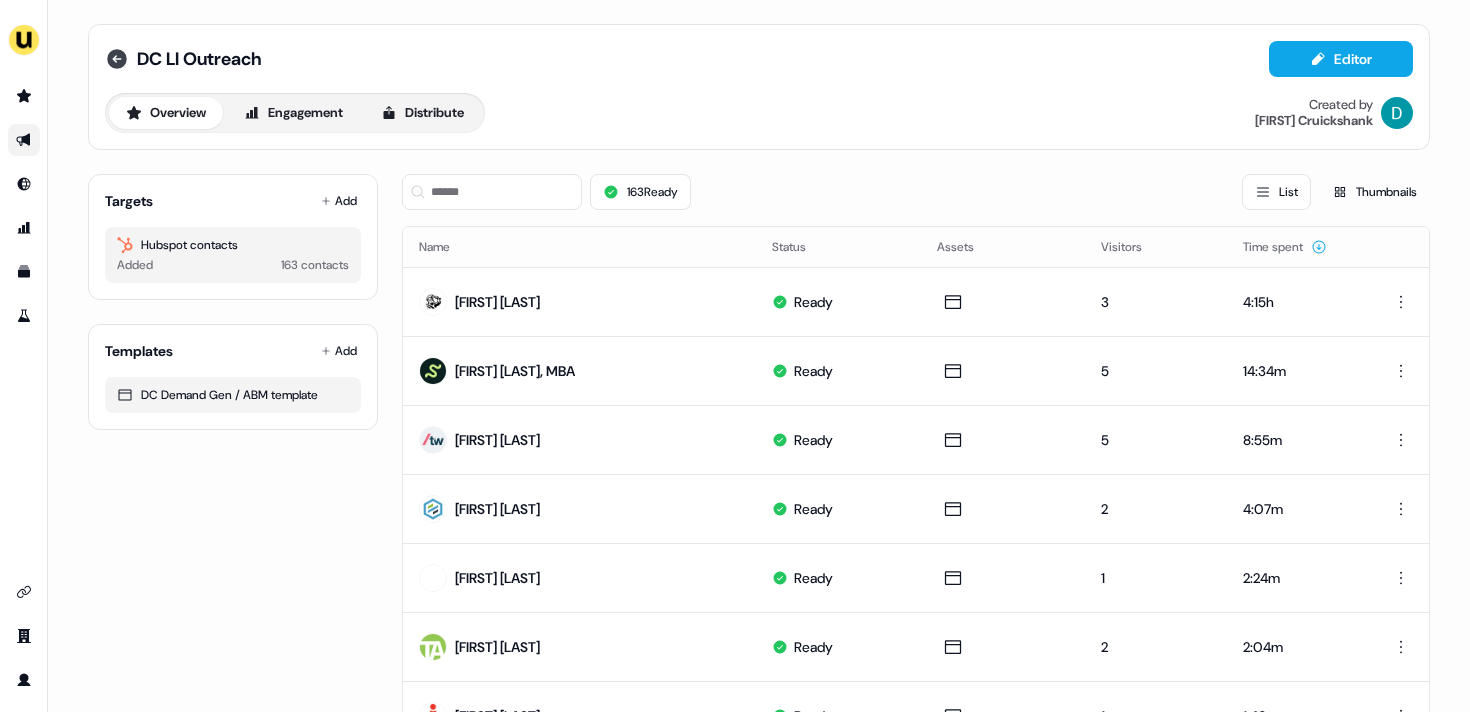 click 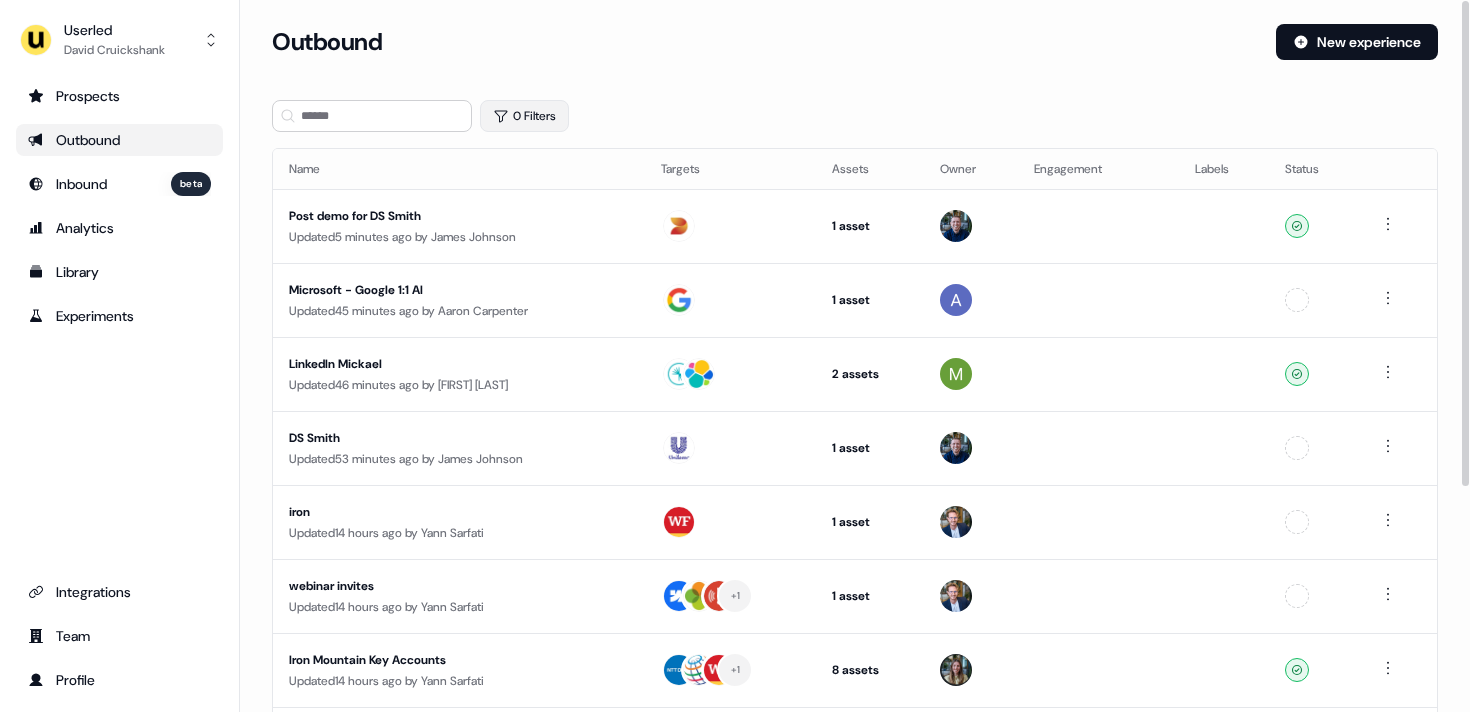 click on "0   Filters" at bounding box center (524, 116) 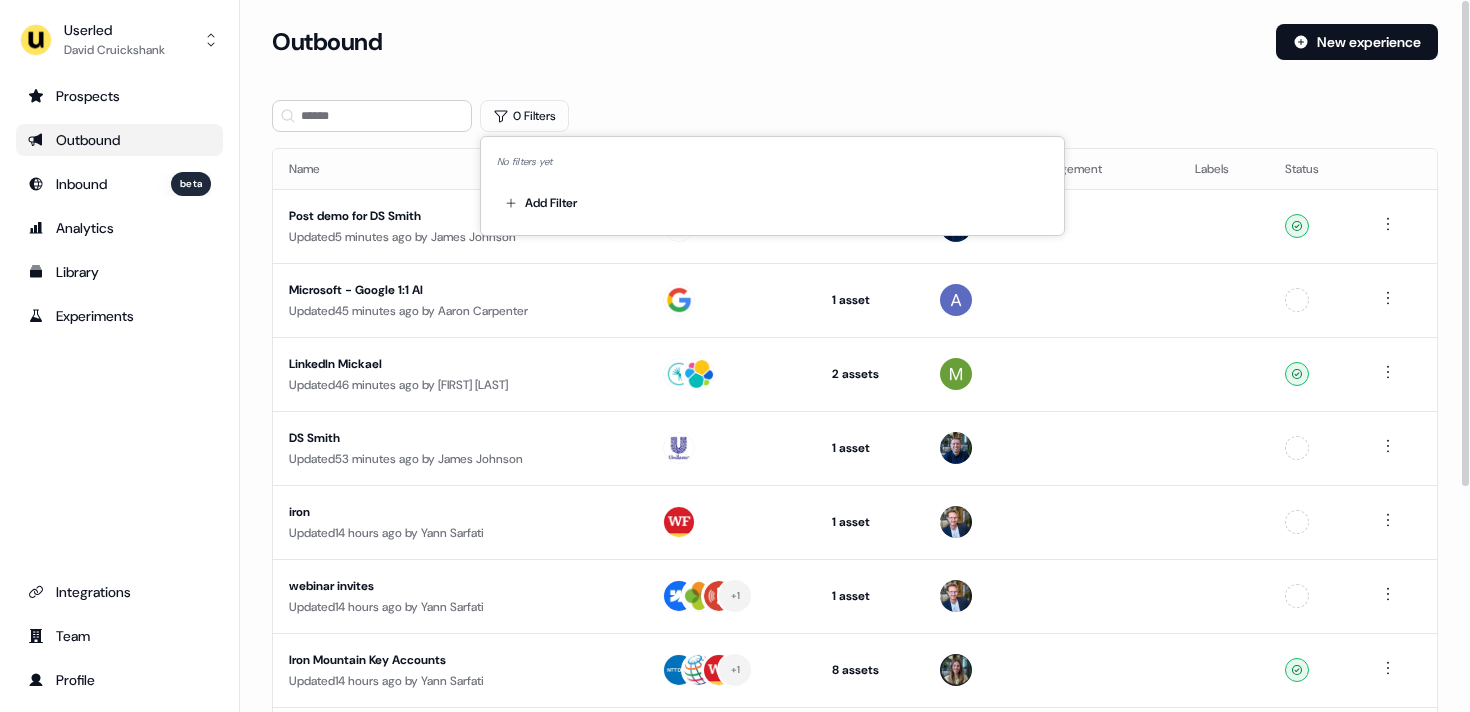 click on "0   Filters" at bounding box center (855, 116) 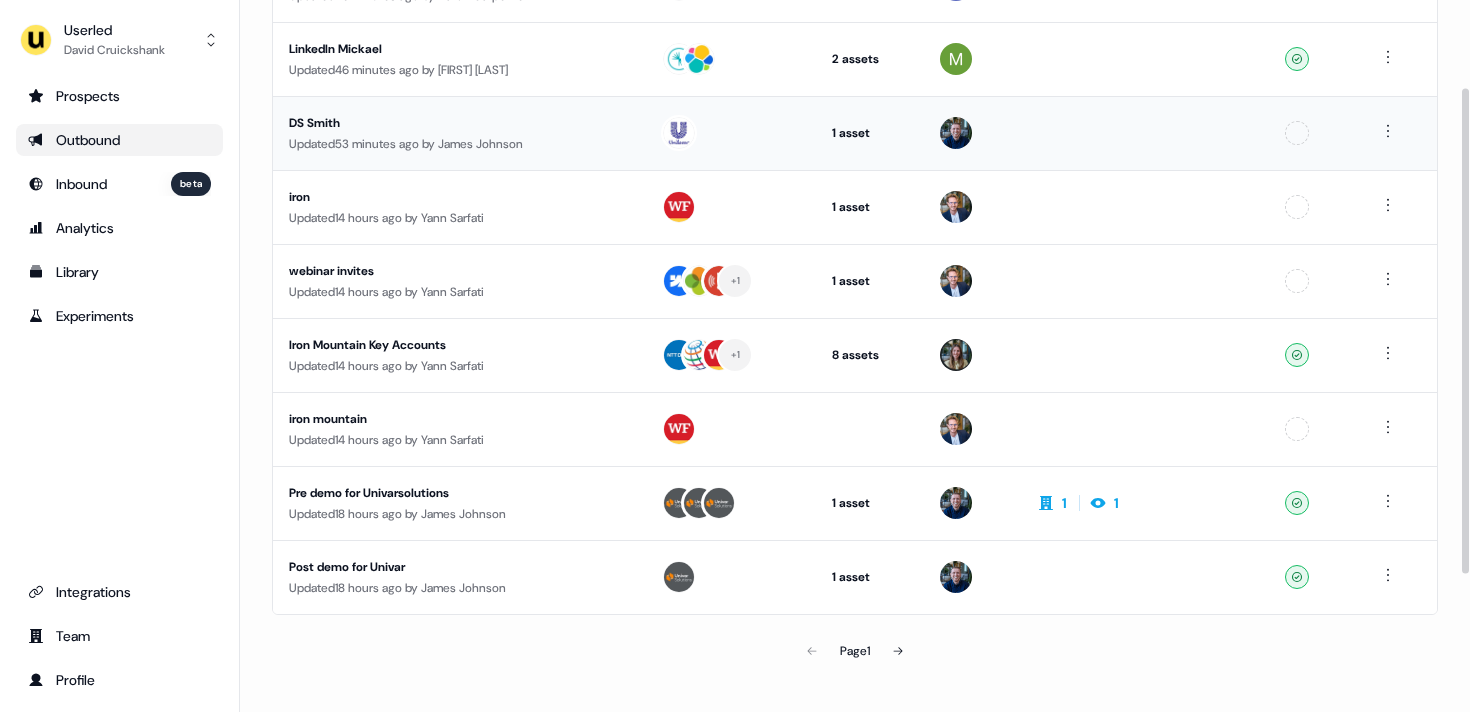 scroll, scrollTop: 65, scrollLeft: 0, axis: vertical 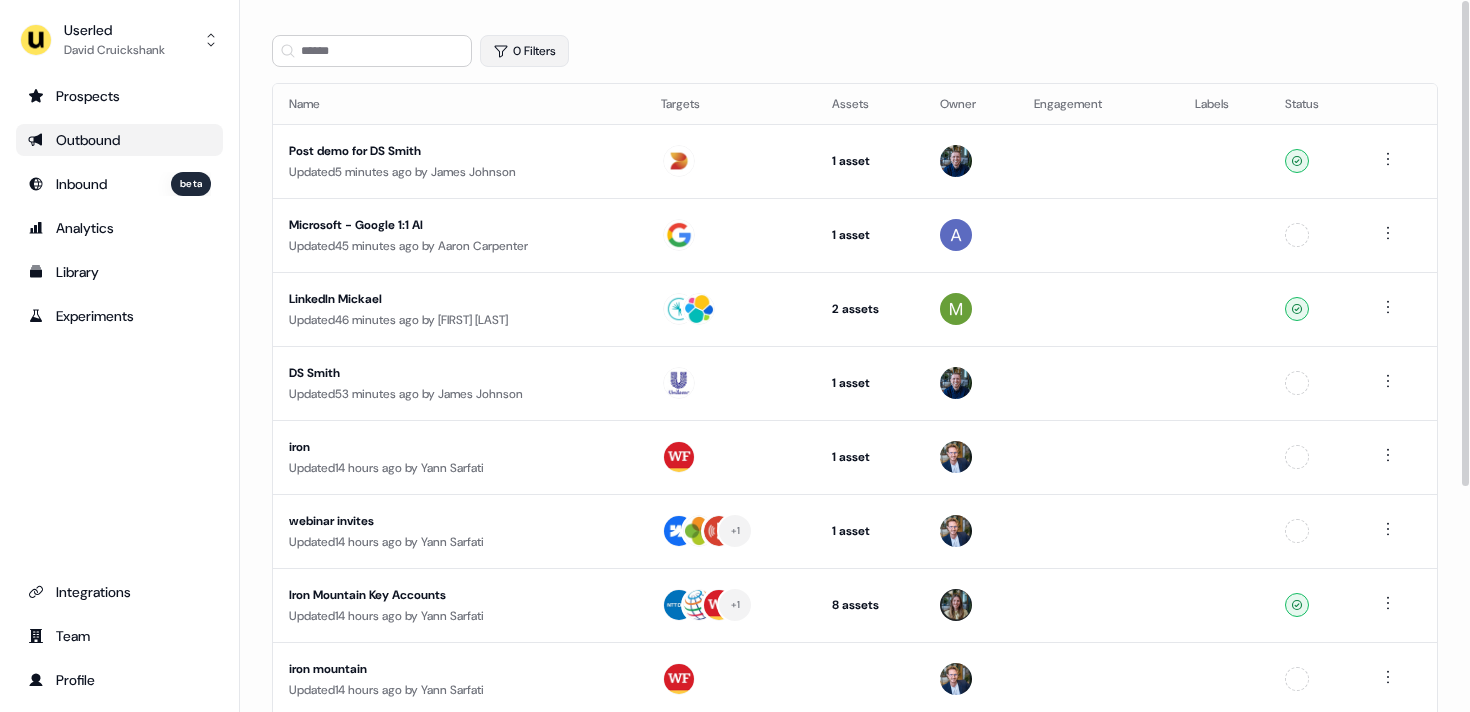click on "0   Filters" at bounding box center [524, 51] 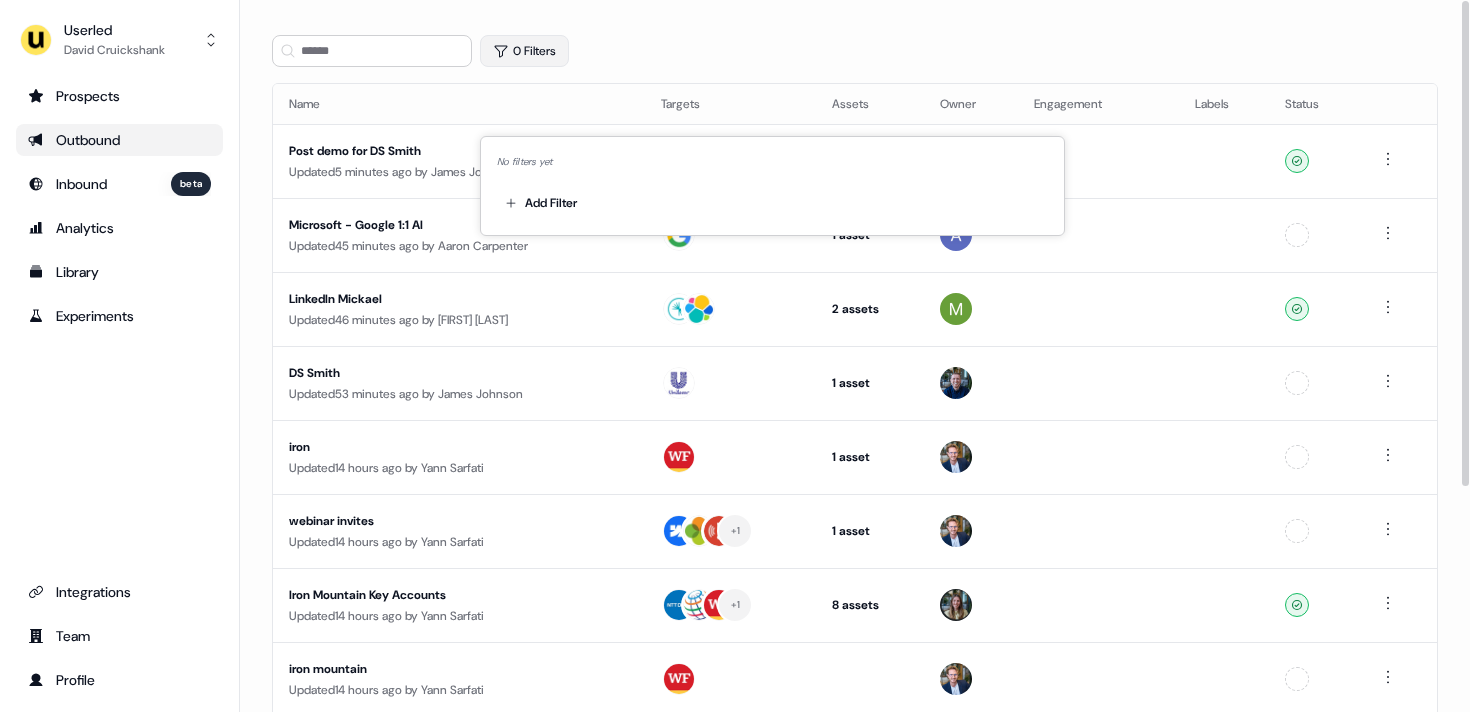 scroll, scrollTop: 0, scrollLeft: 0, axis: both 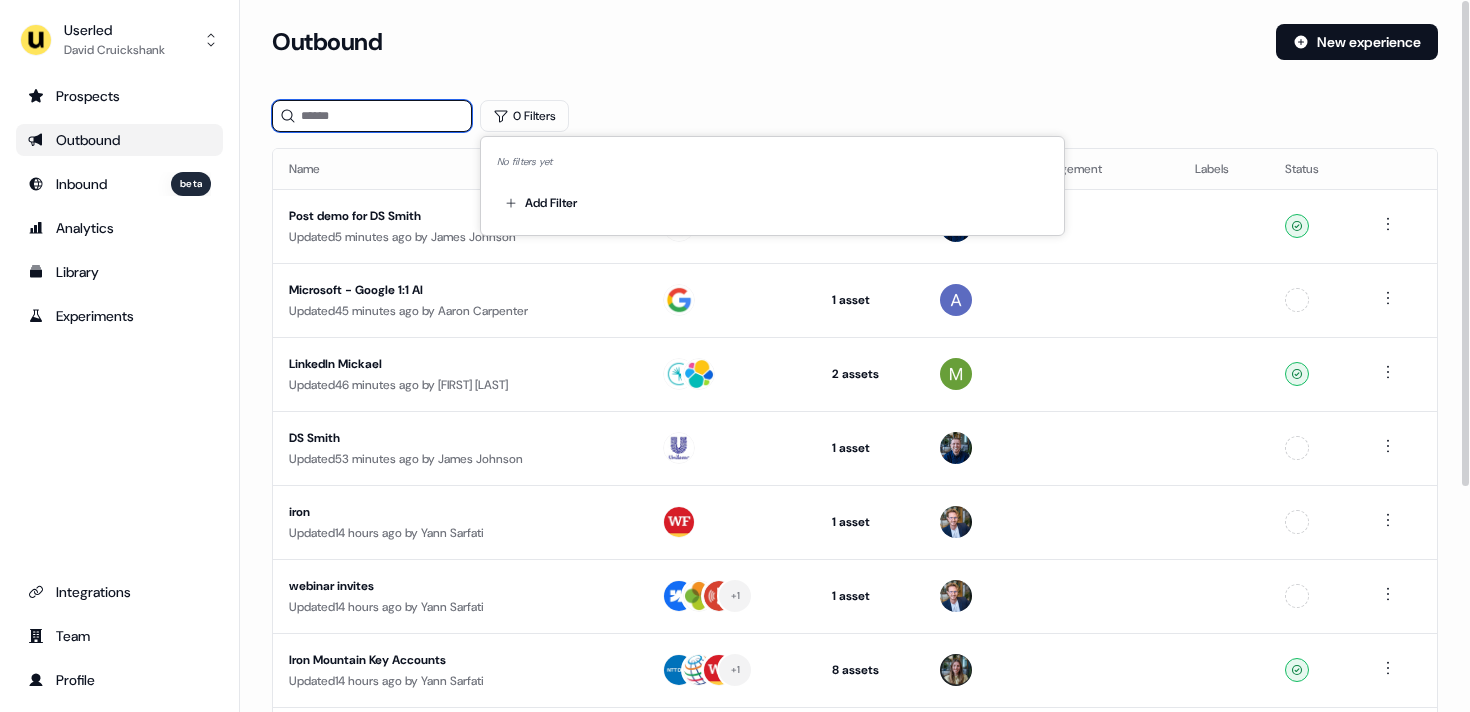 click at bounding box center (372, 116) 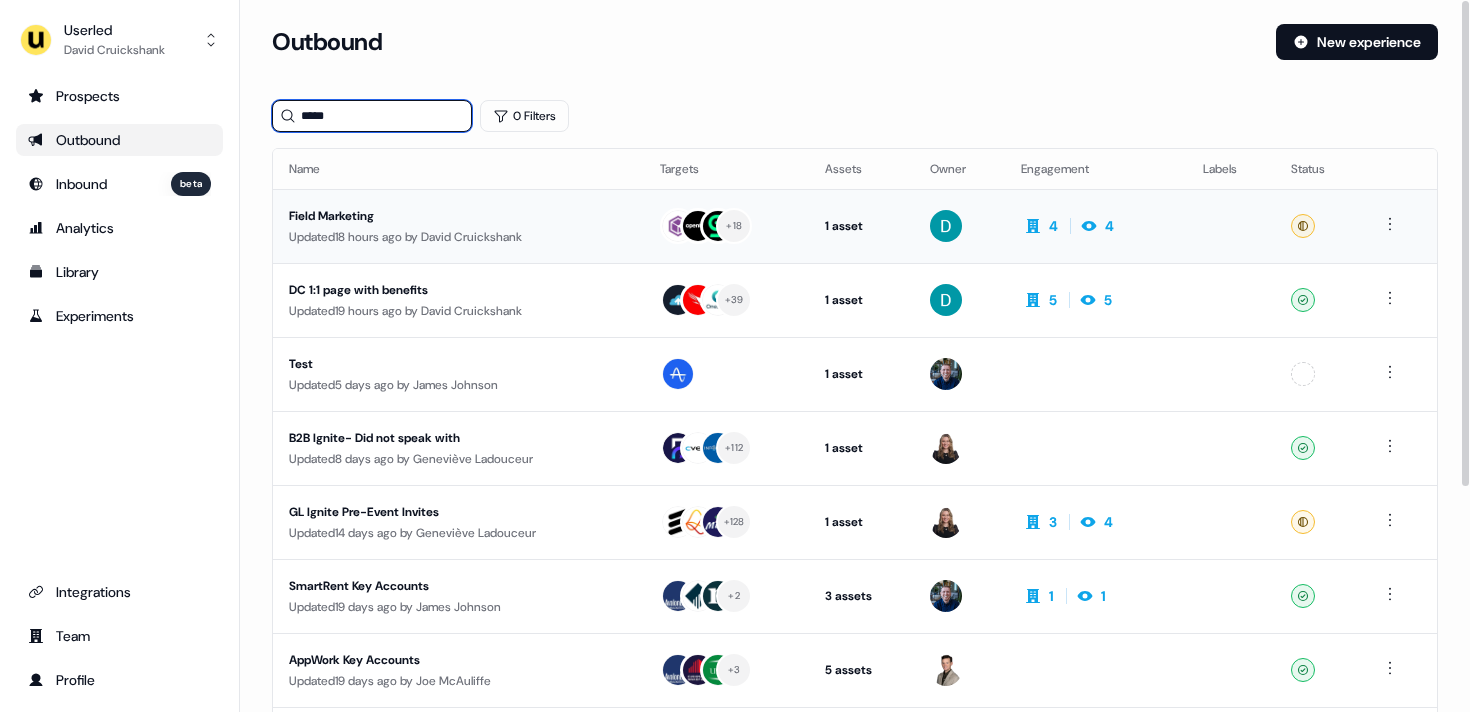 type on "*****" 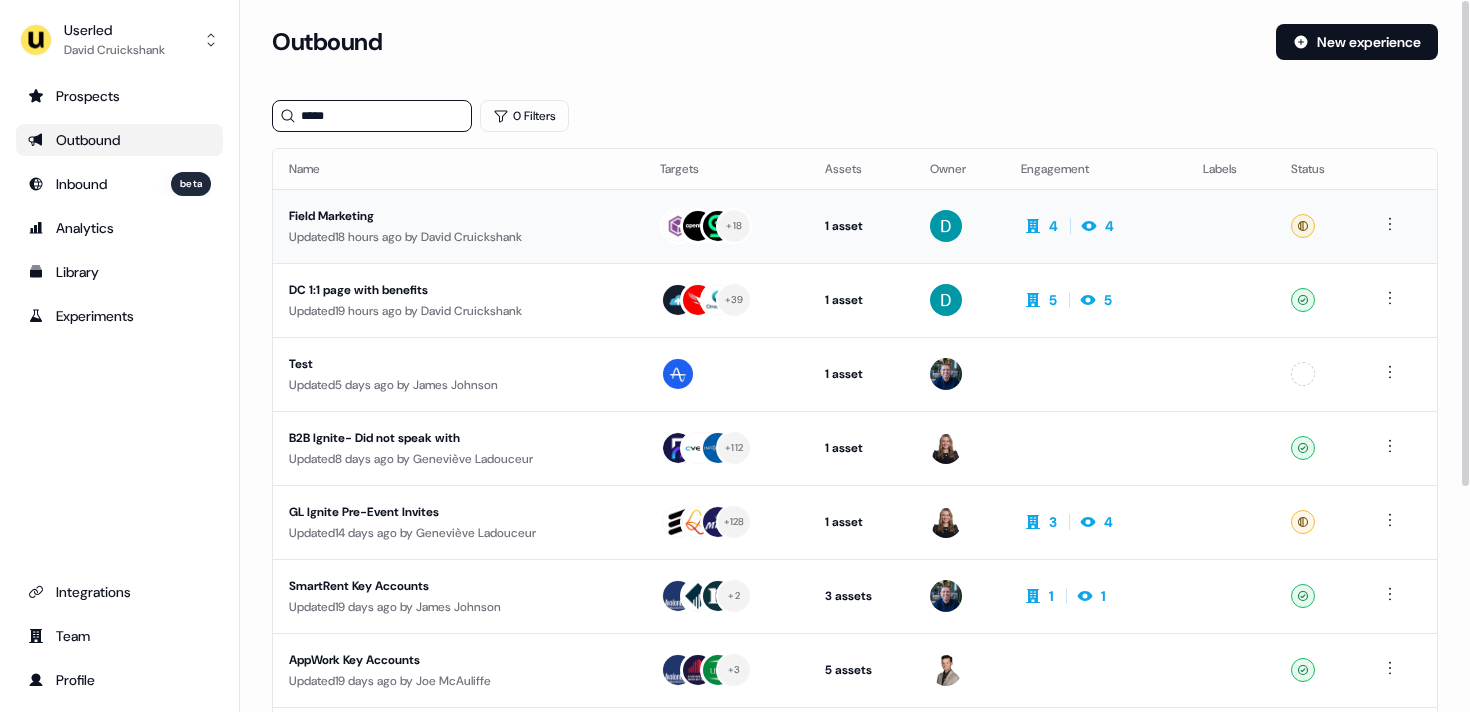 click on "Field Marketing" at bounding box center (458, 216) 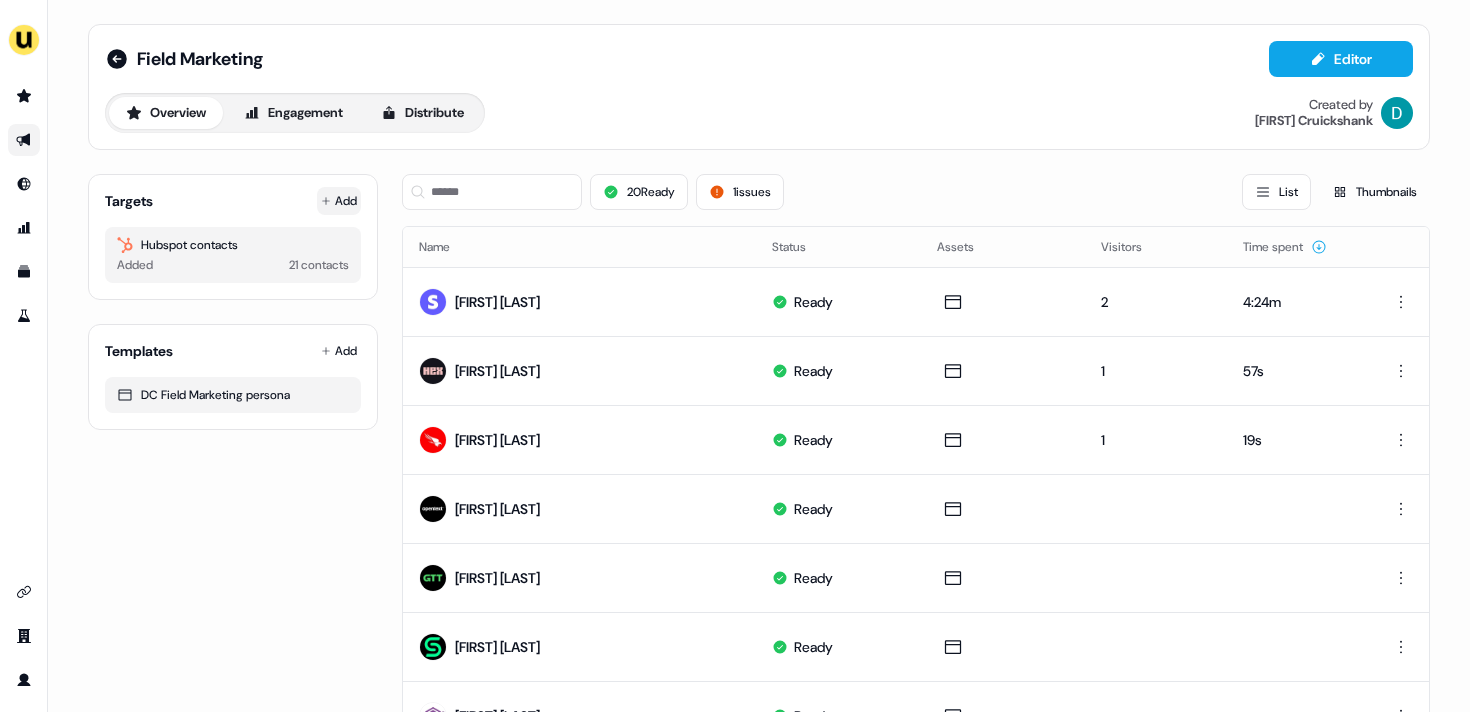 click on "Add" at bounding box center [339, 201] 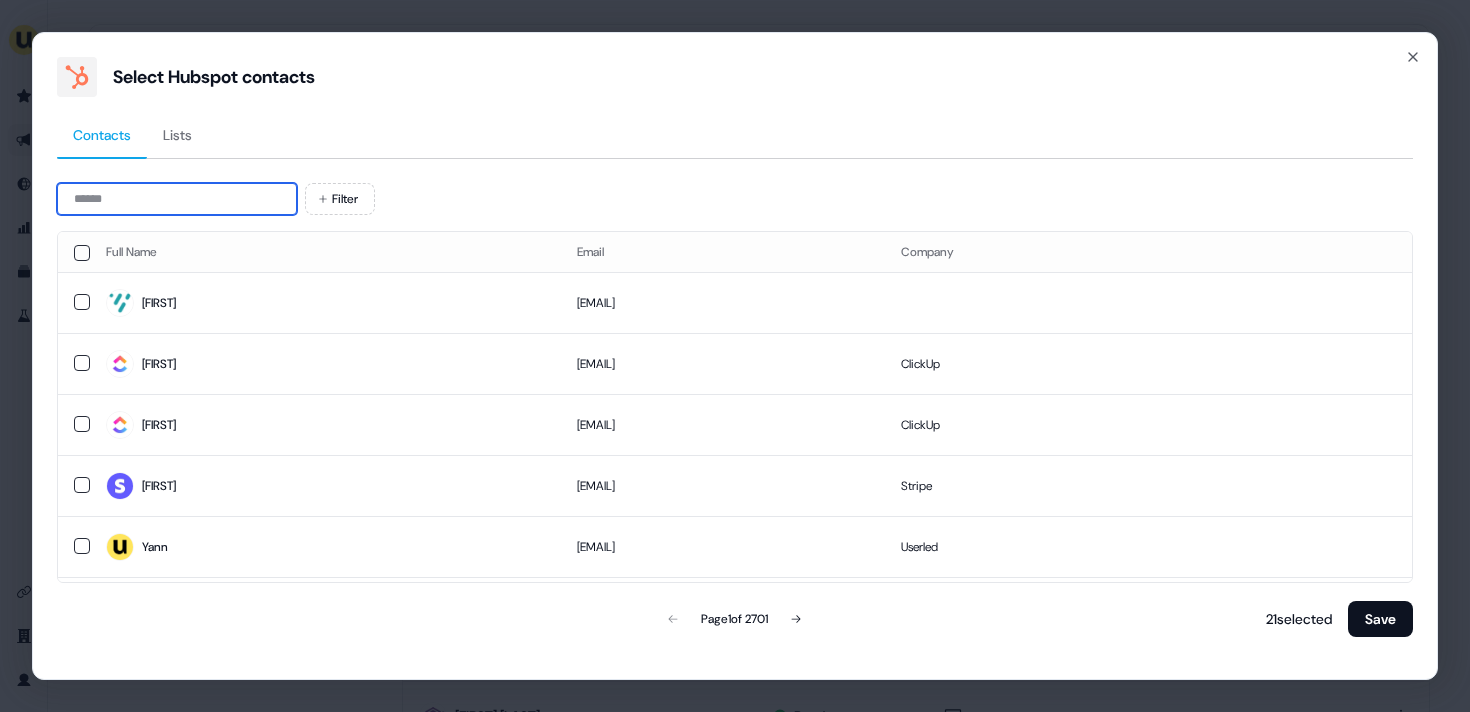 click at bounding box center (177, 199) 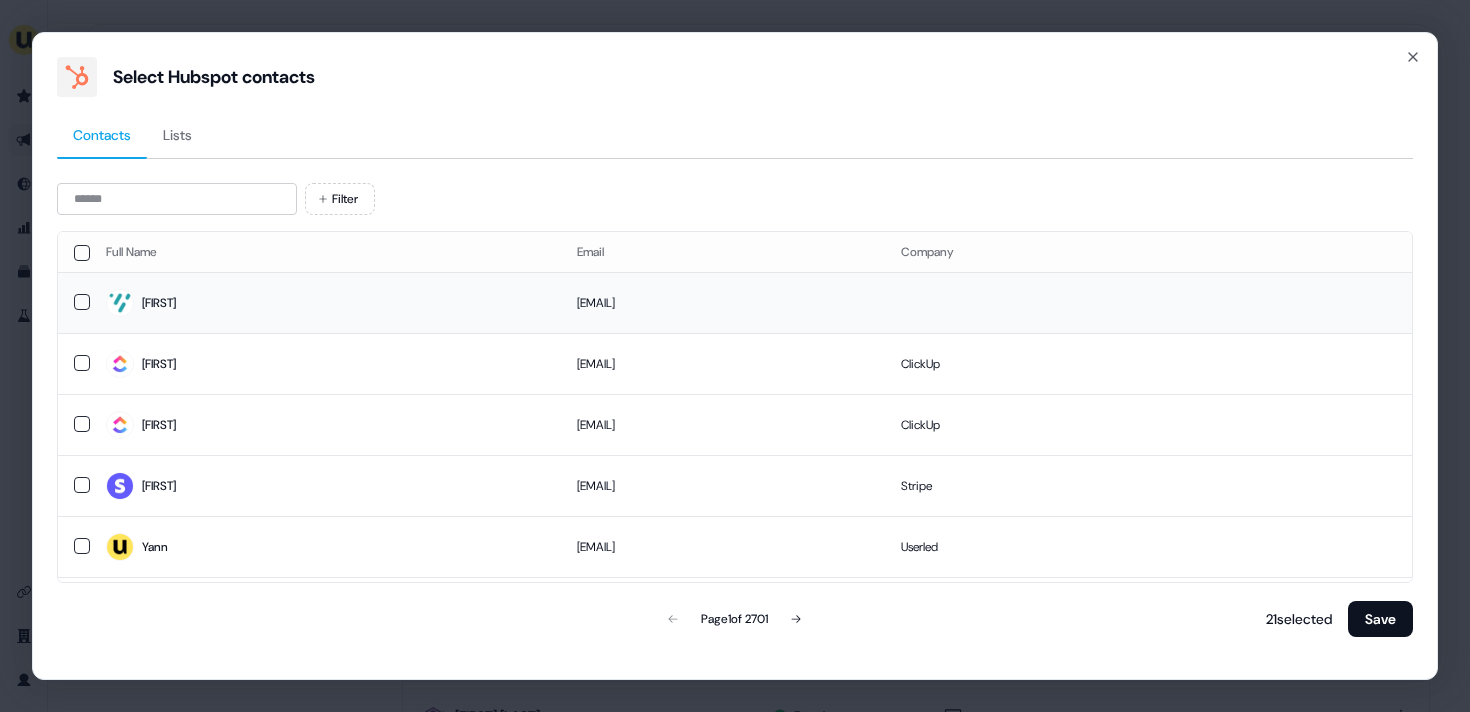 click on "Amanda" at bounding box center (325, 303) 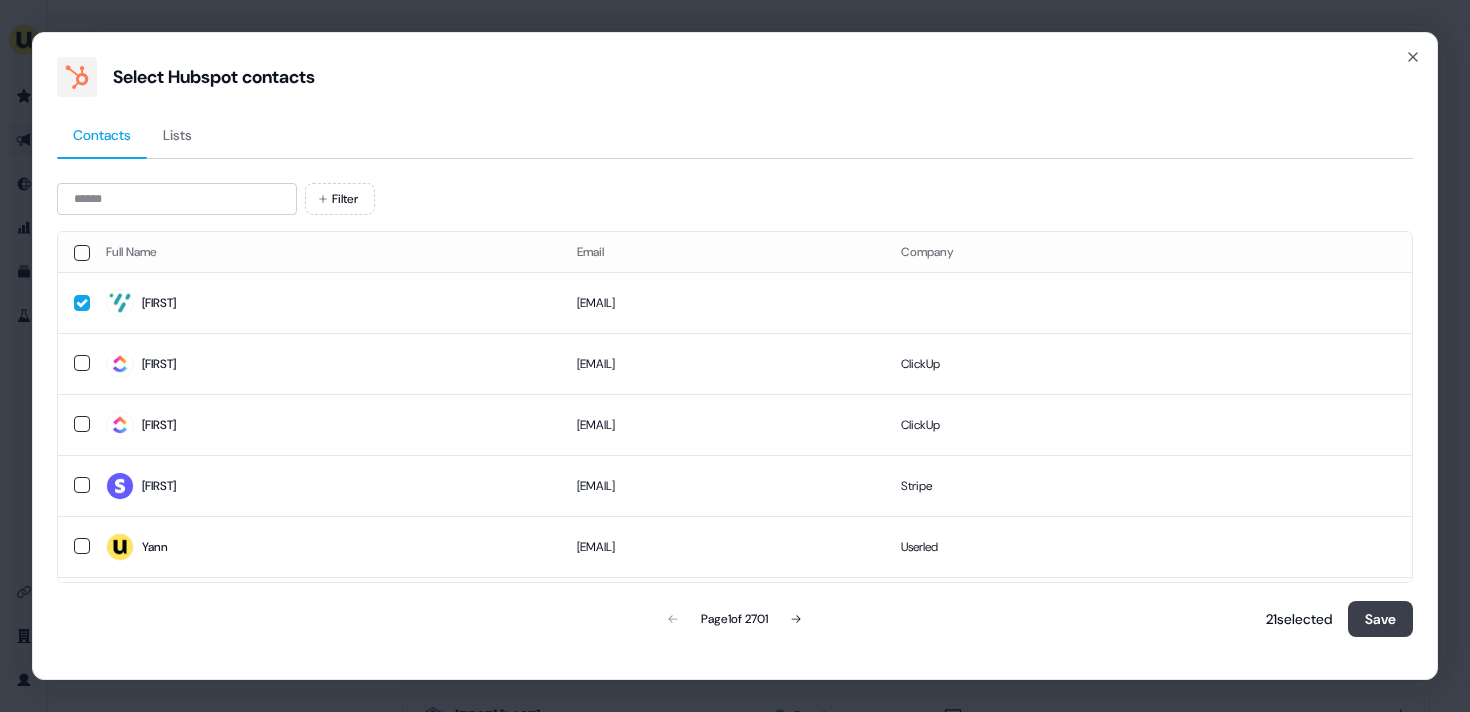 click on "Save" at bounding box center [1380, 619] 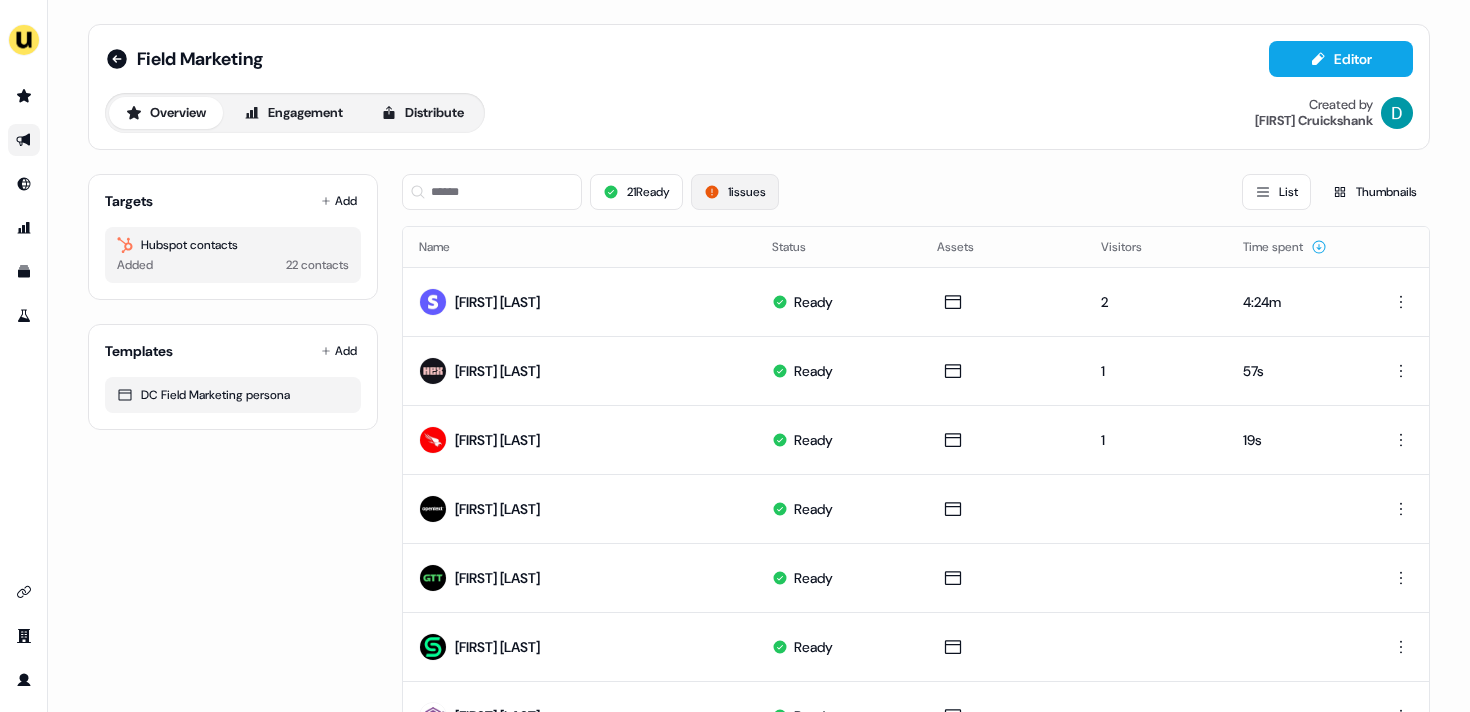 click on "1  issues" at bounding box center [735, 192] 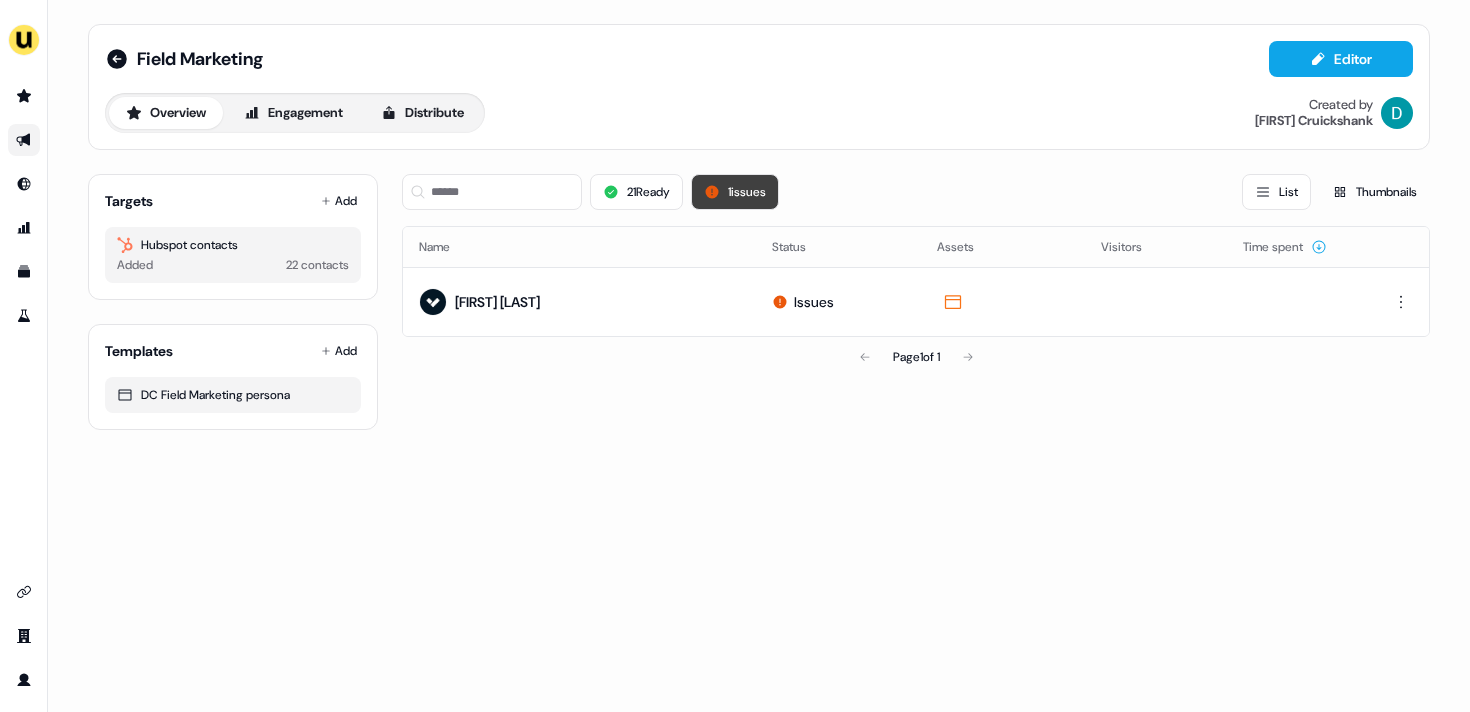 click on "1  issues" at bounding box center (735, 192) 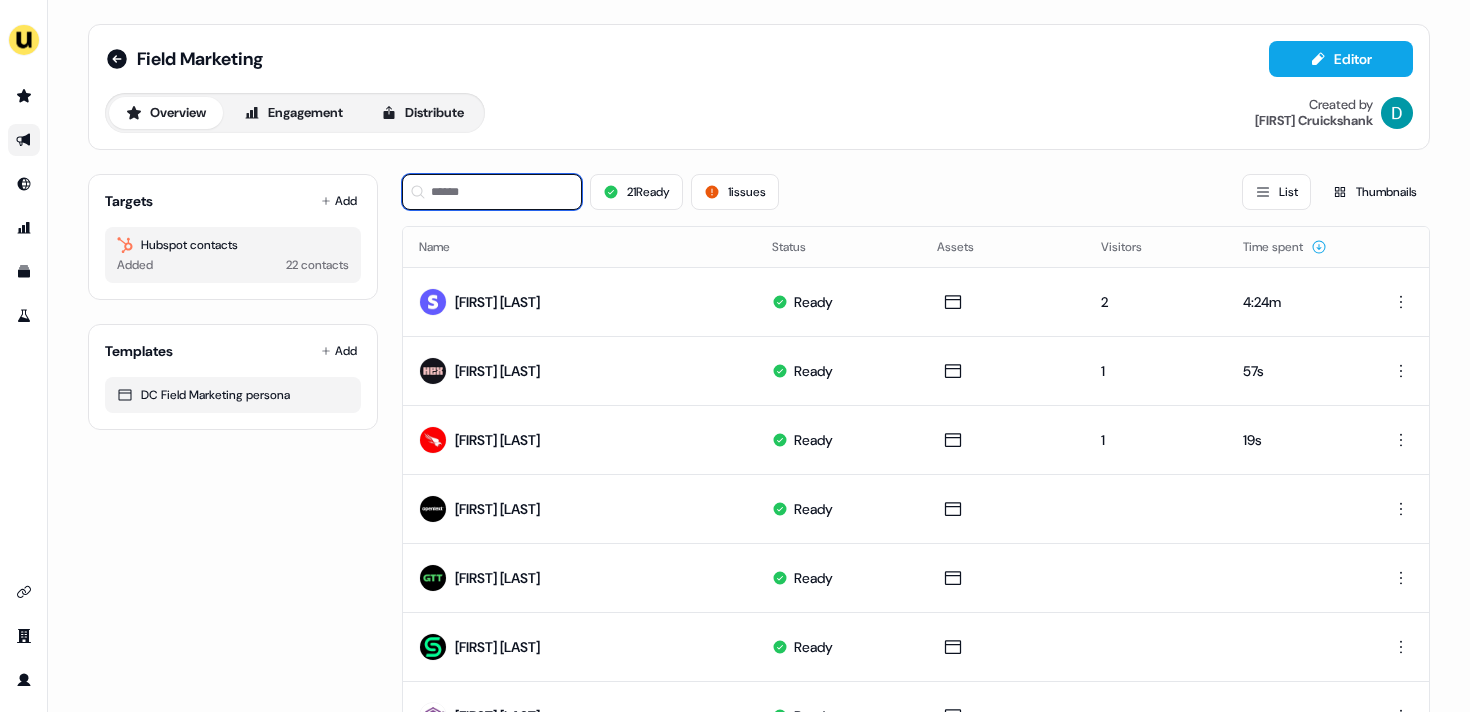 click at bounding box center [492, 192] 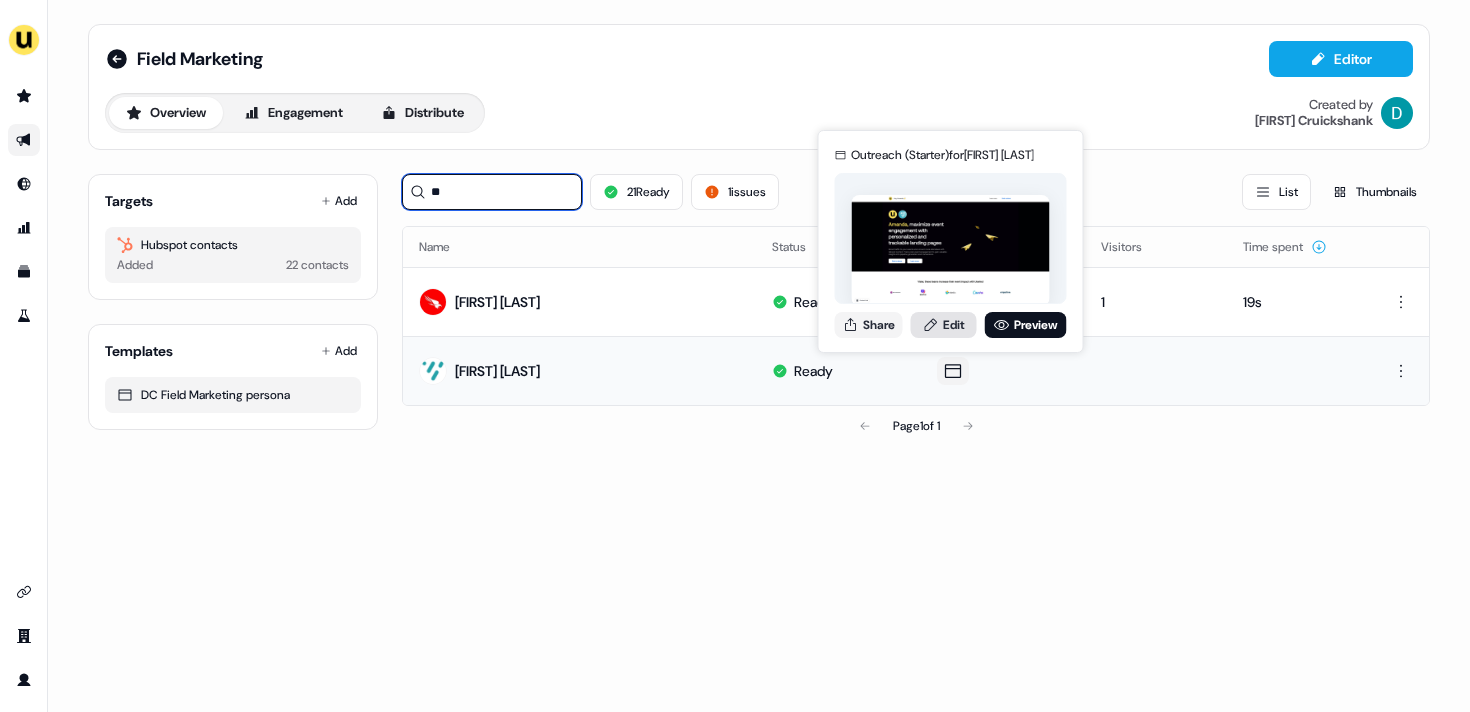 type on "**" 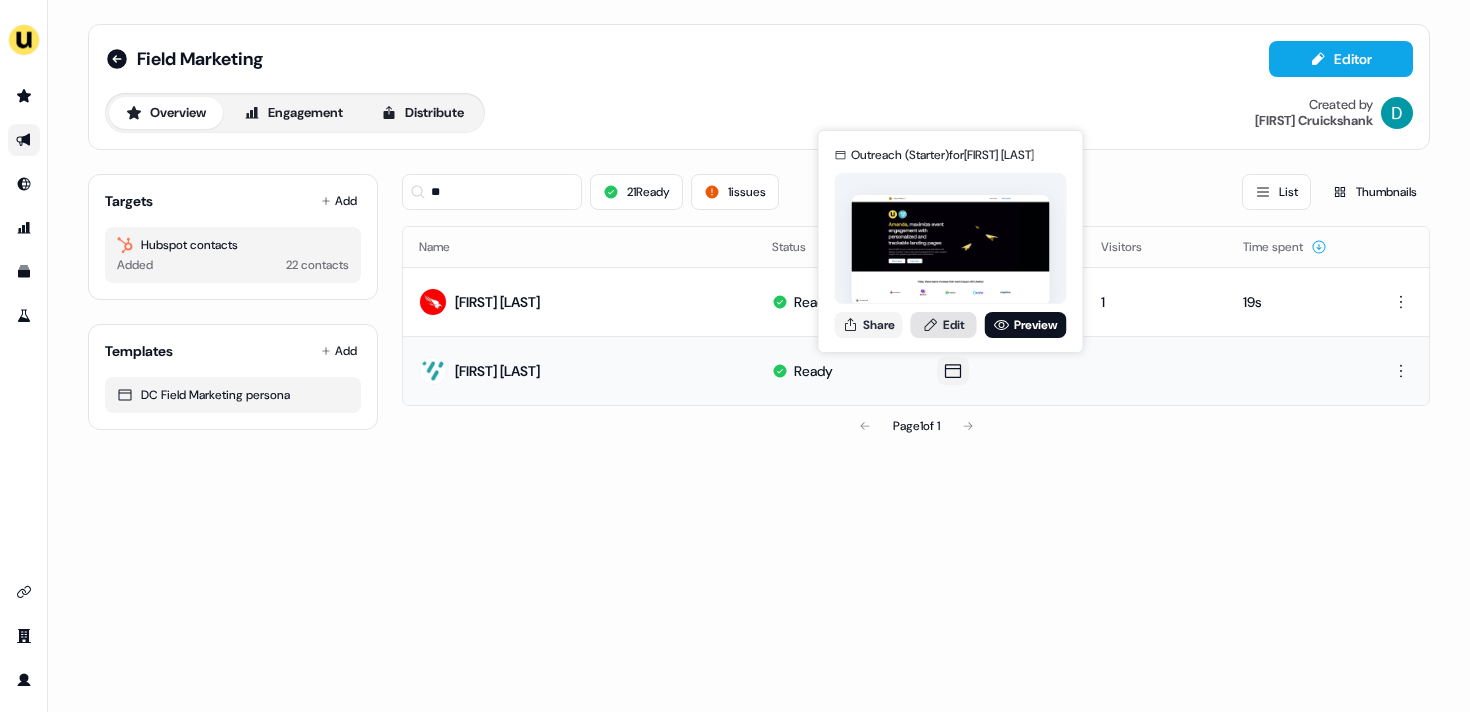 click on "Edit" at bounding box center [944, 325] 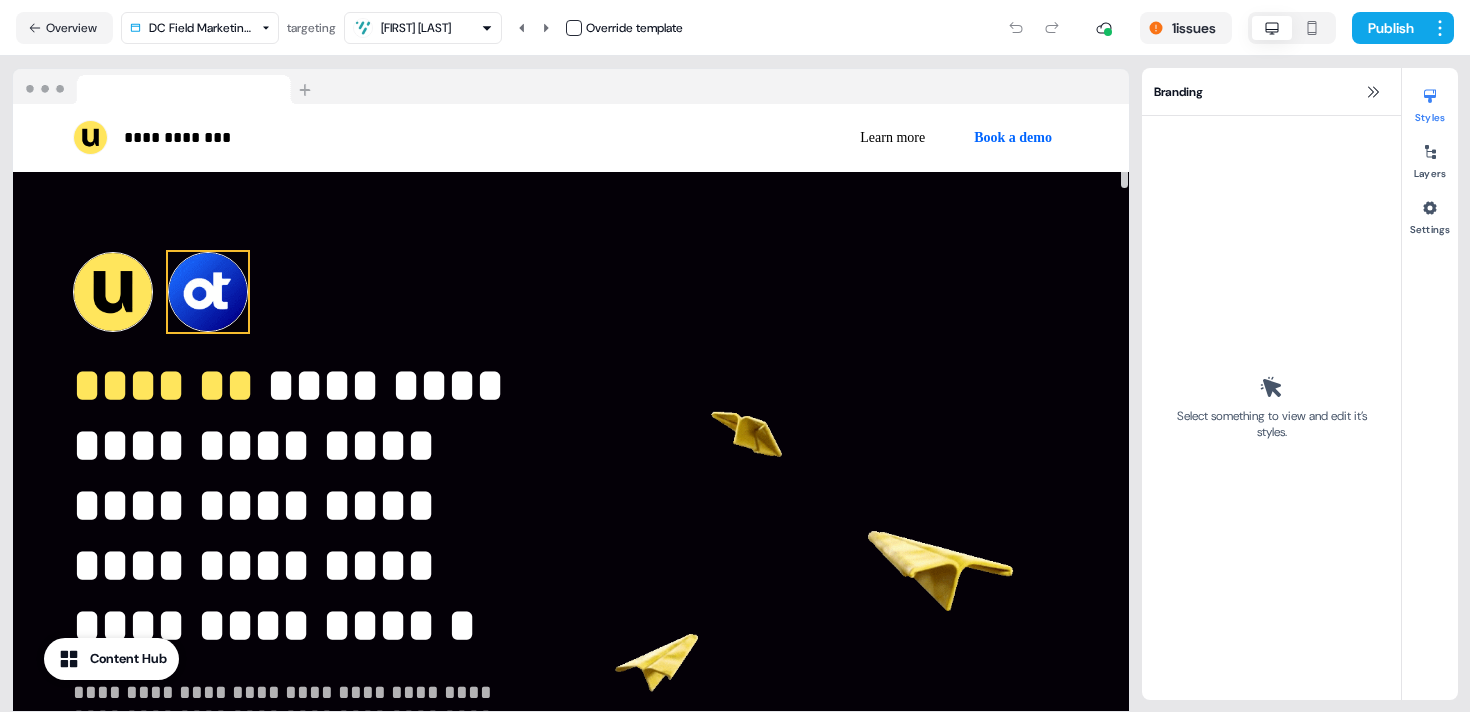 click at bounding box center (208, 292) 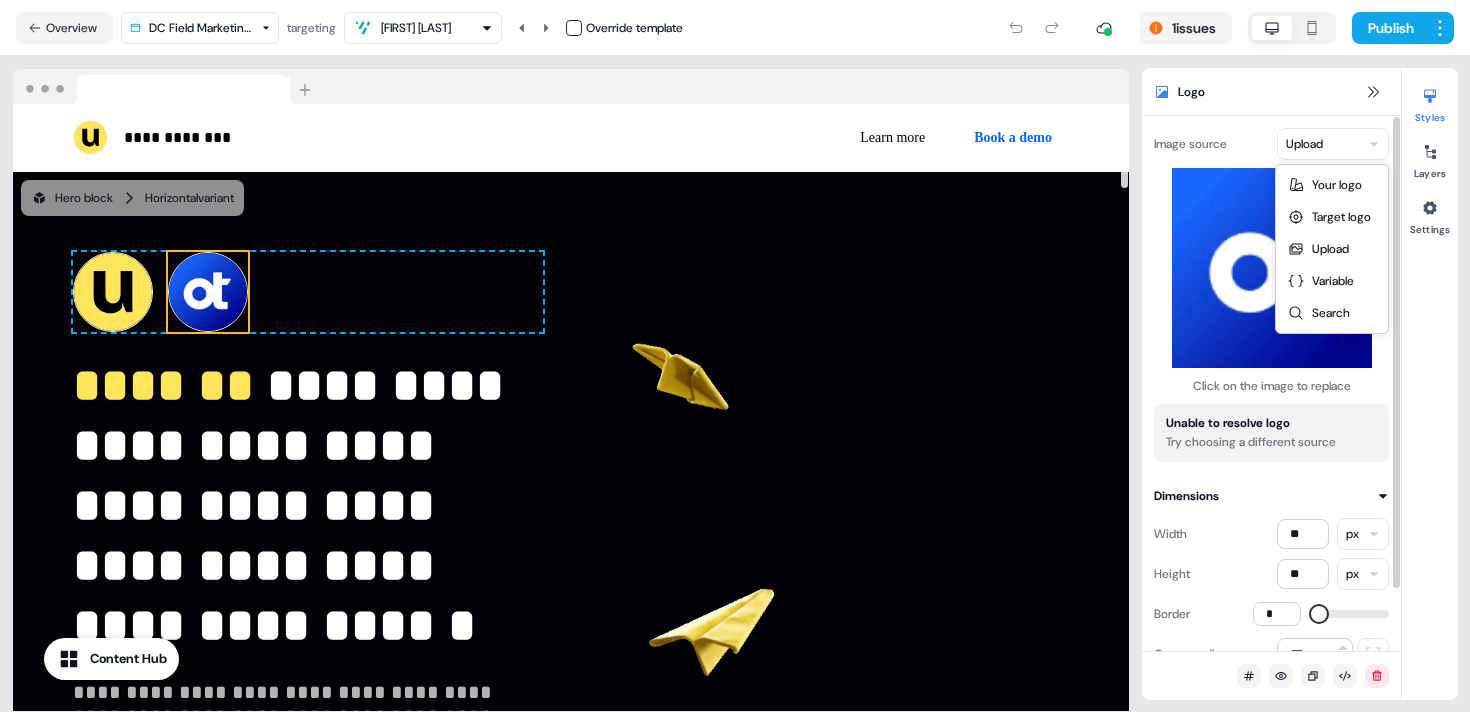 click on "**********" at bounding box center (735, 356) 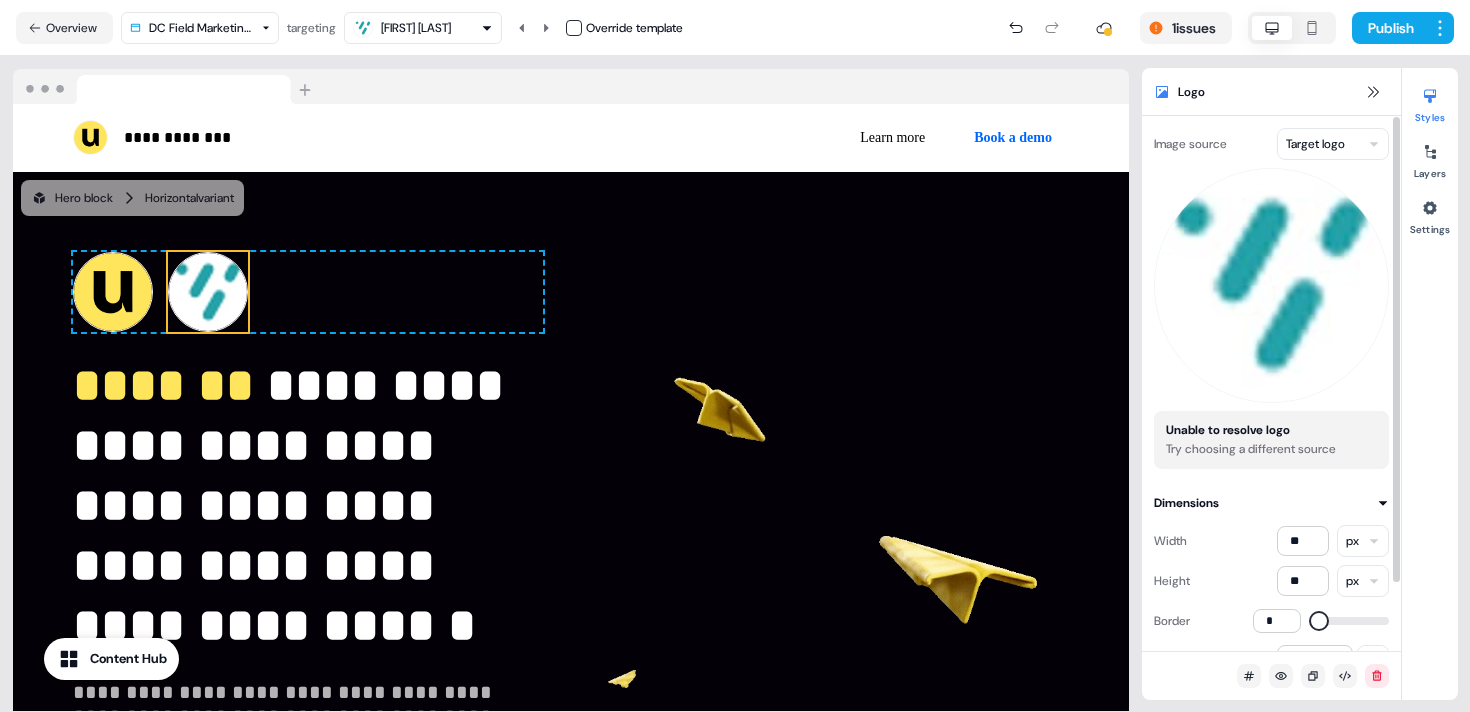 click on "**********" at bounding box center (735, 356) 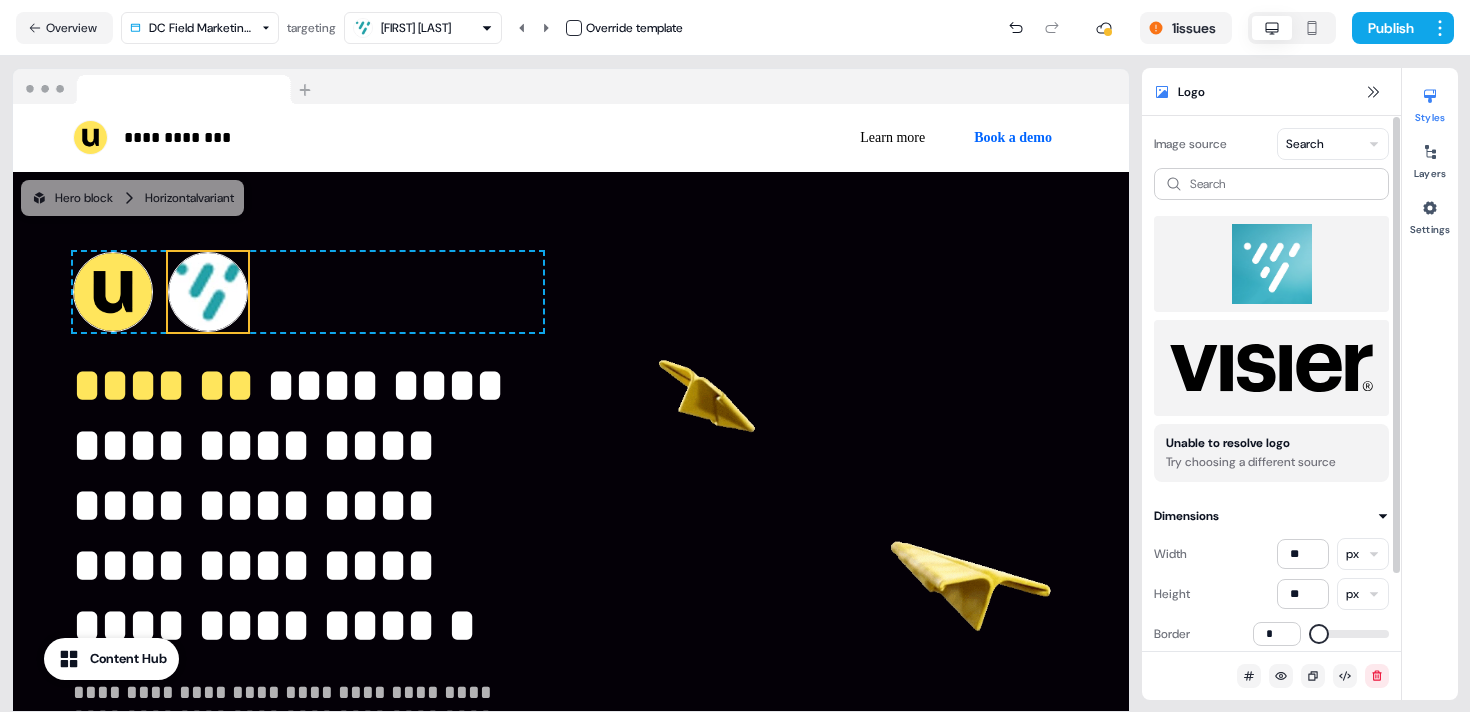scroll, scrollTop: 91, scrollLeft: 0, axis: vertical 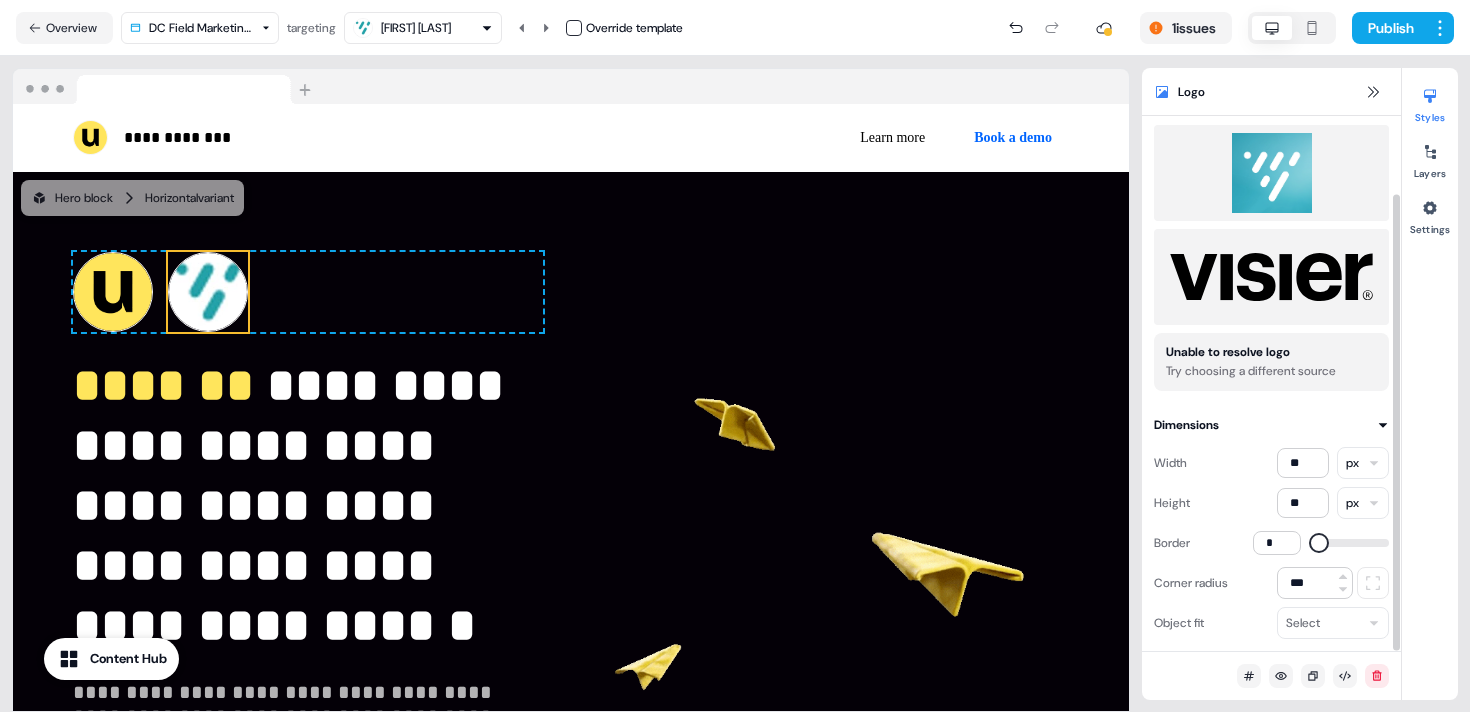 click at bounding box center [1271, 173] 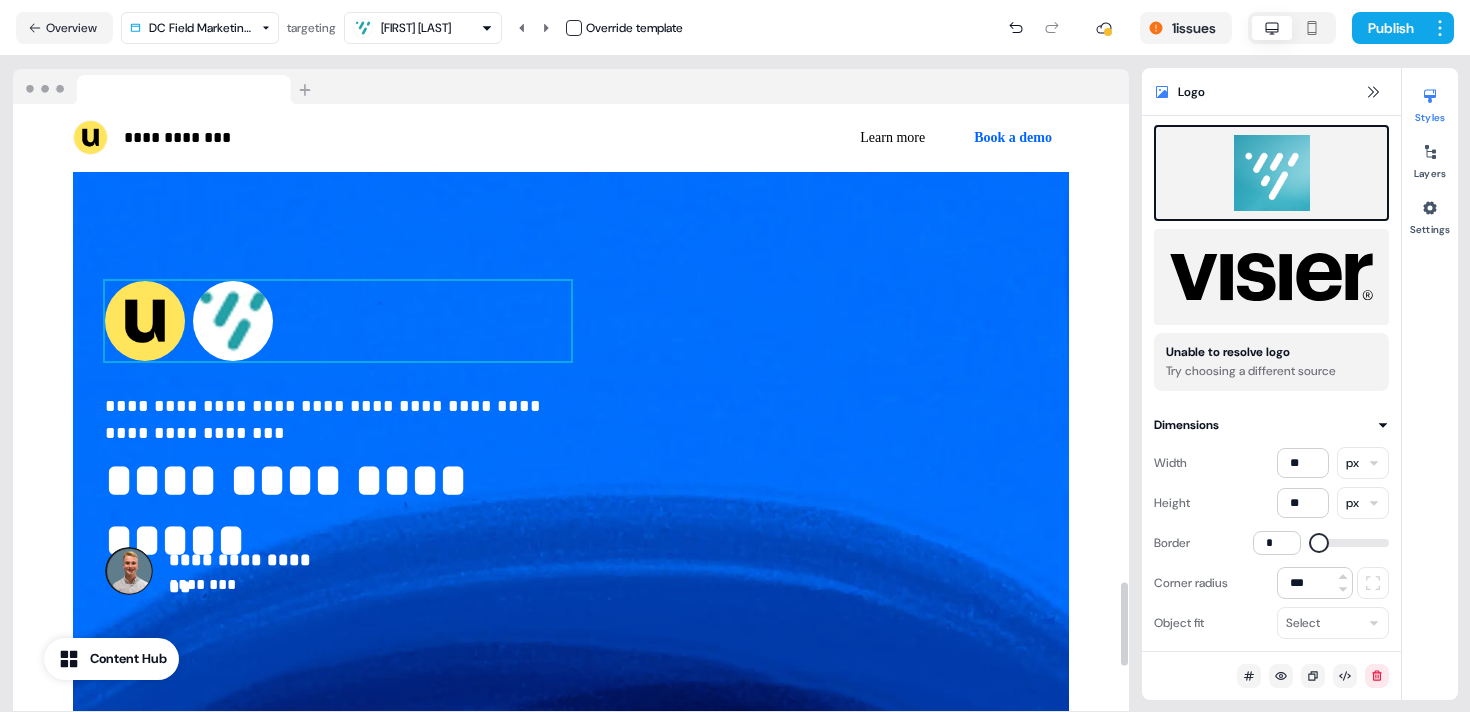 scroll, scrollTop: 3482, scrollLeft: 0, axis: vertical 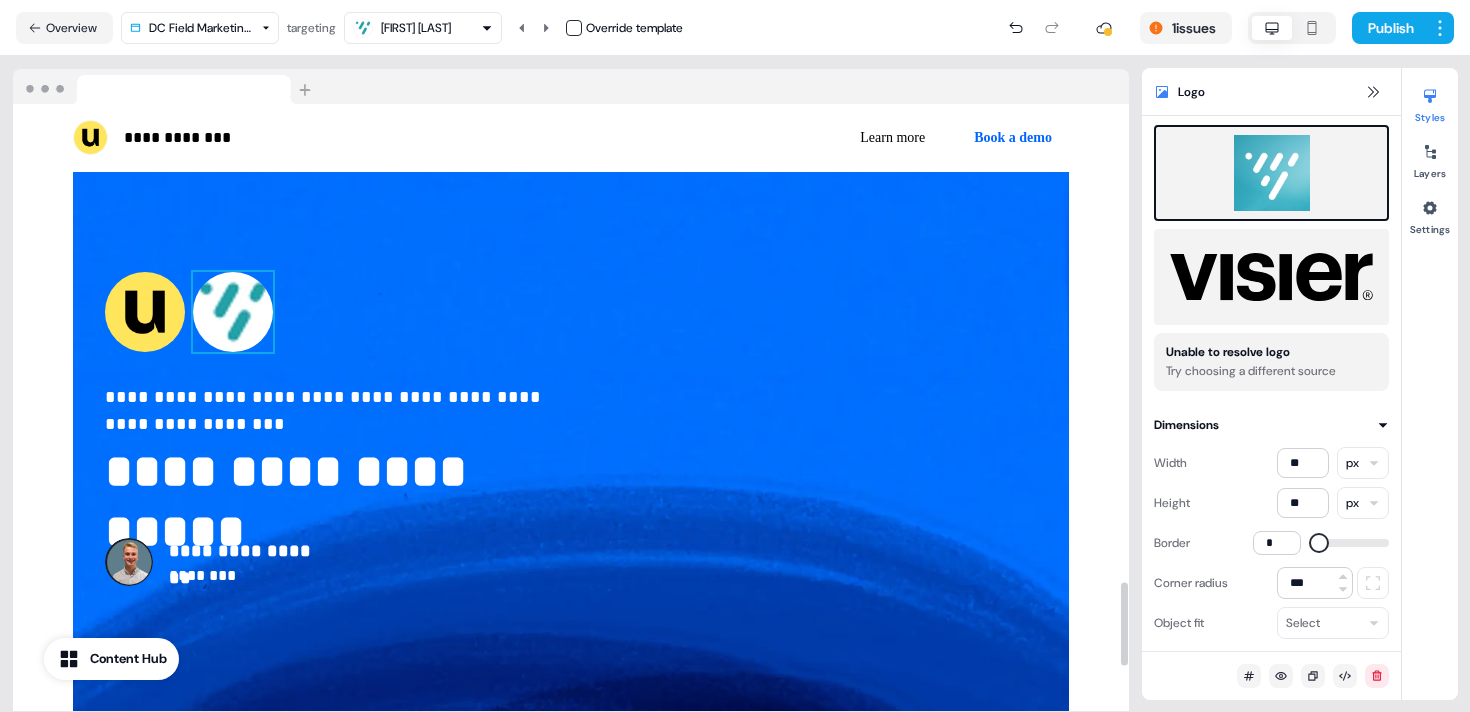click at bounding box center (233, 312) 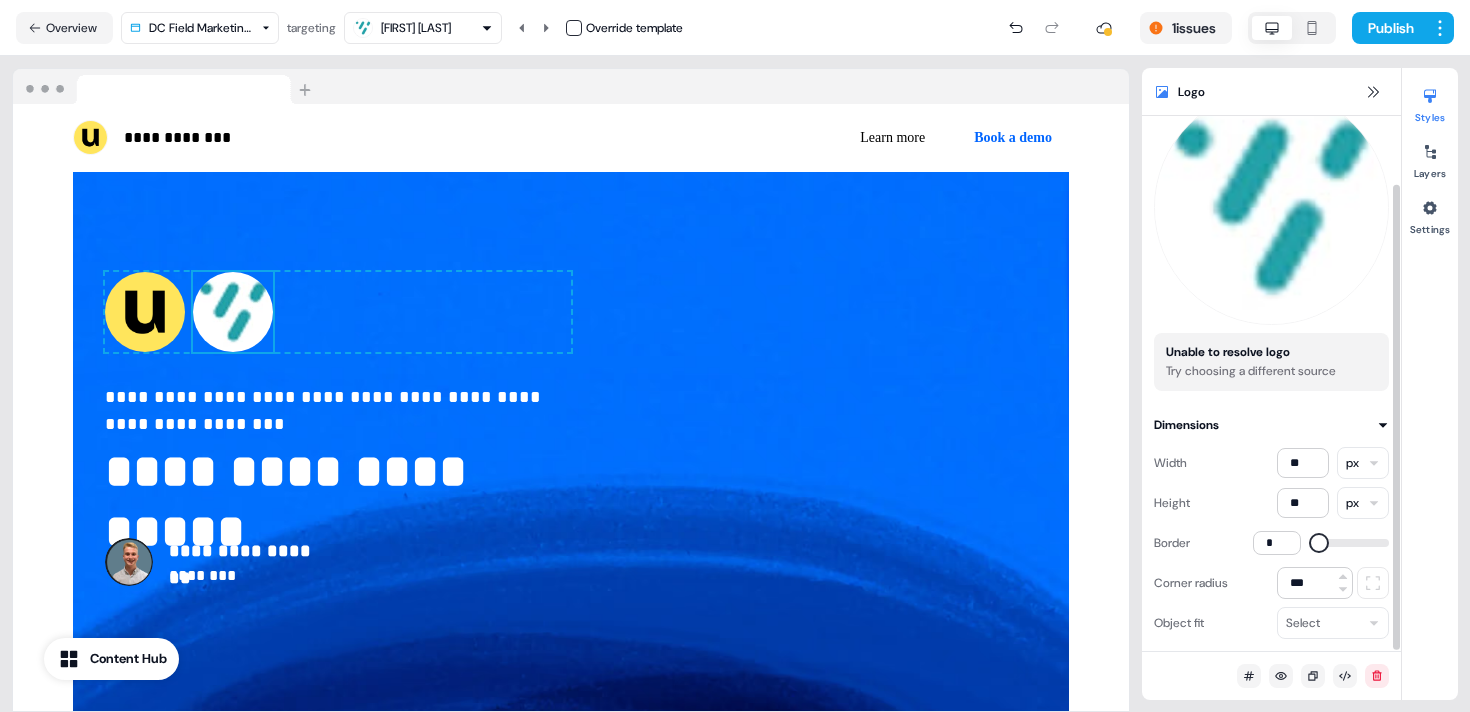 scroll, scrollTop: 0, scrollLeft: 0, axis: both 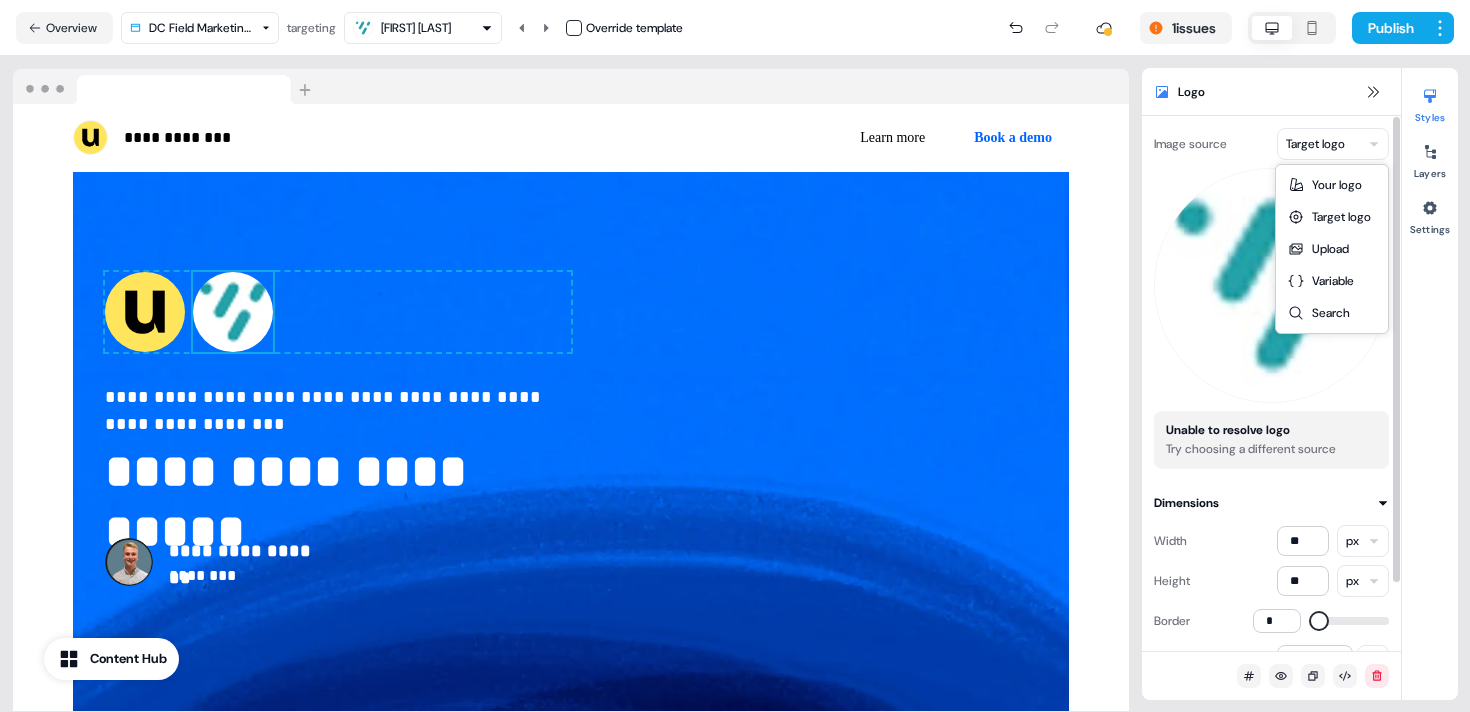 click on "**********" at bounding box center (735, 356) 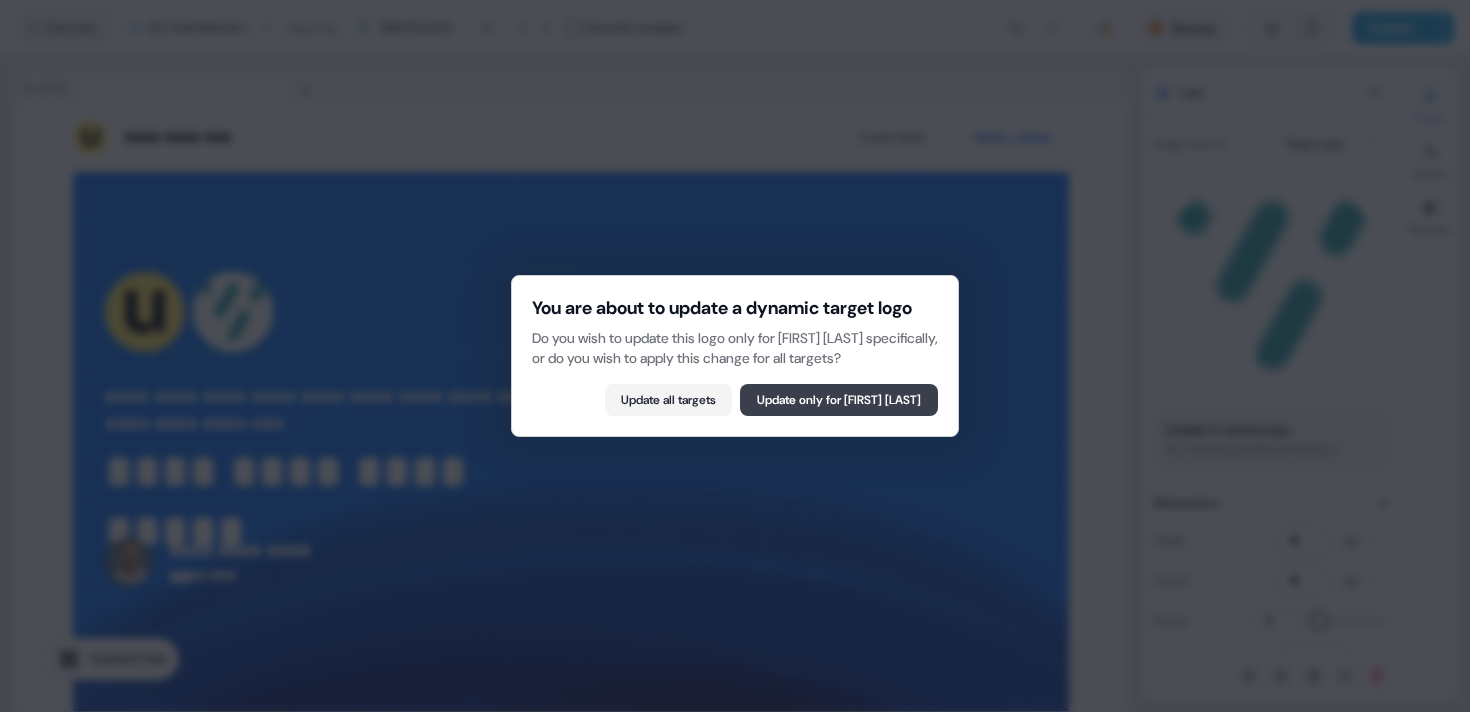 click on "Update only for Amanda Tan" at bounding box center (839, 400) 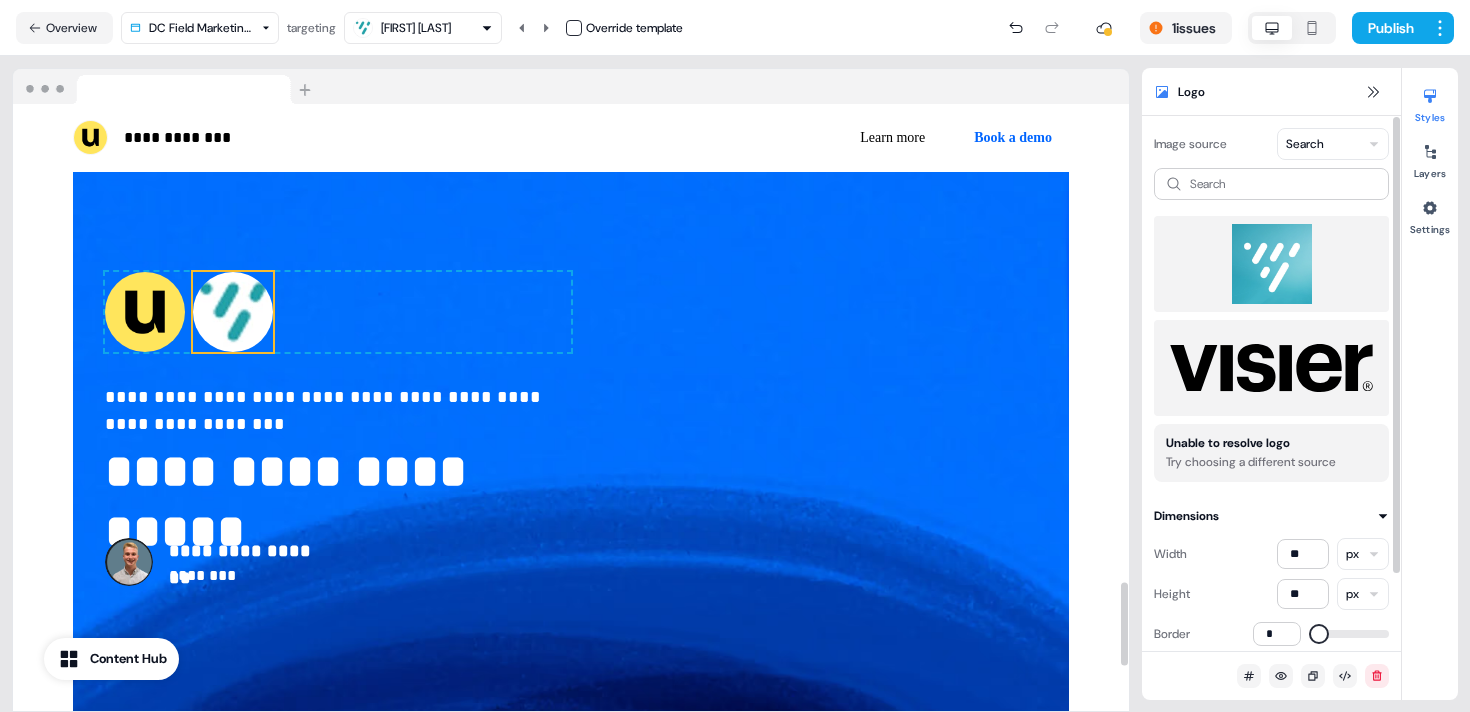 click at bounding box center (1271, 264) 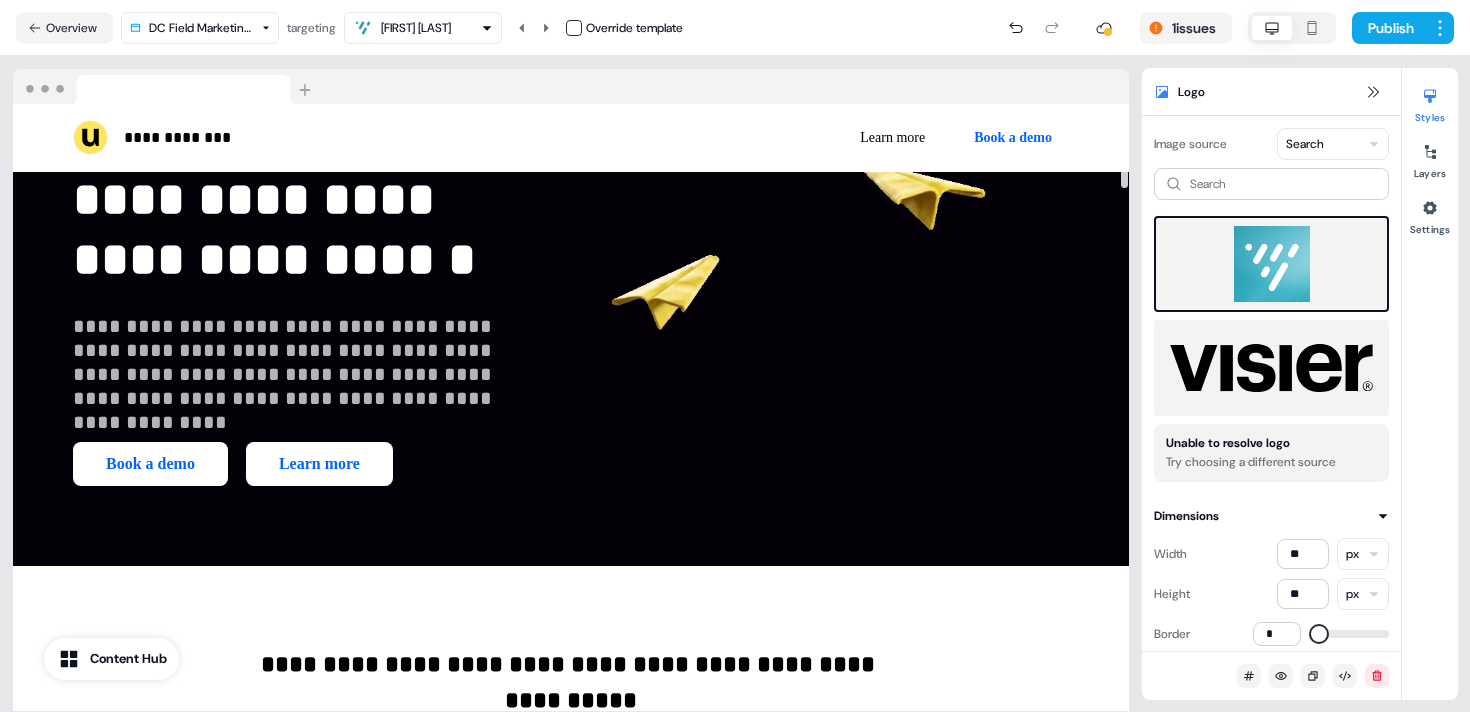 scroll, scrollTop: 0, scrollLeft: 0, axis: both 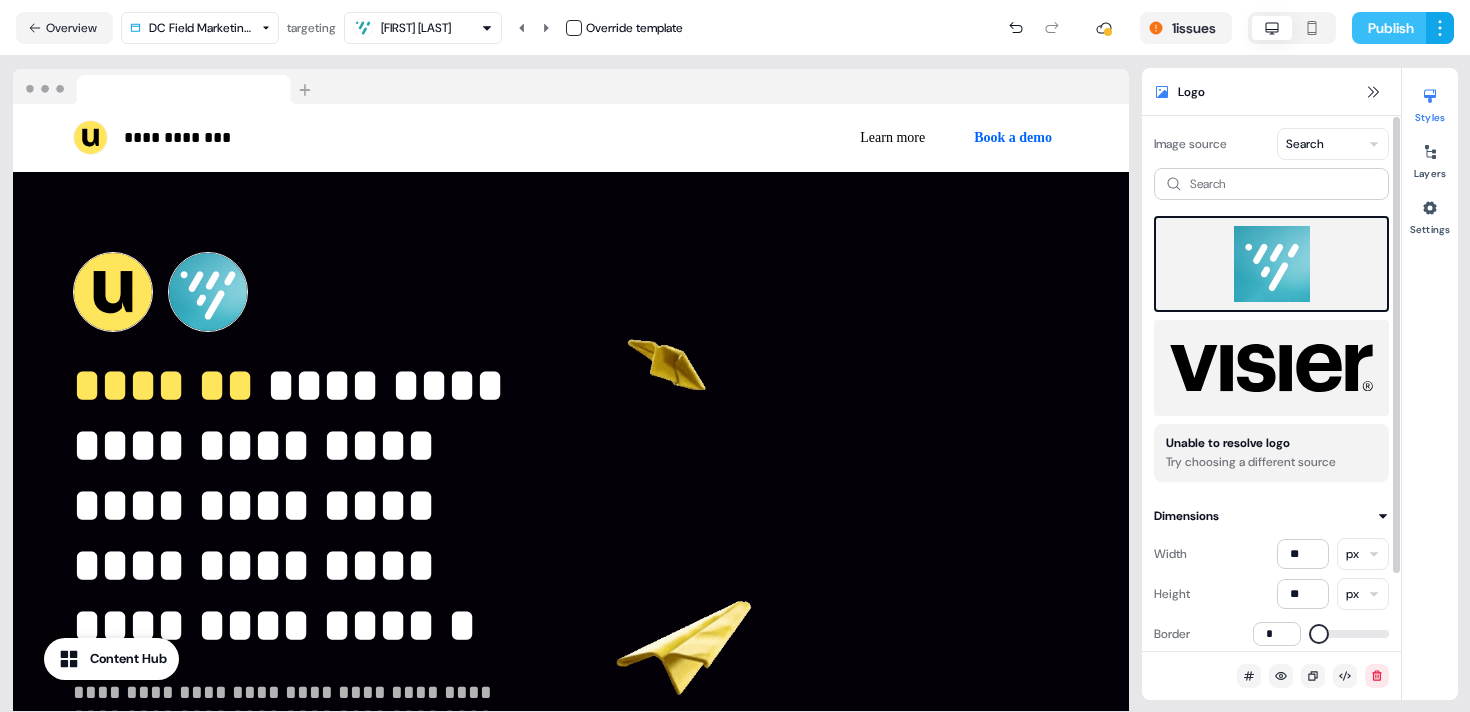 click on "Publish" at bounding box center [1389, 28] 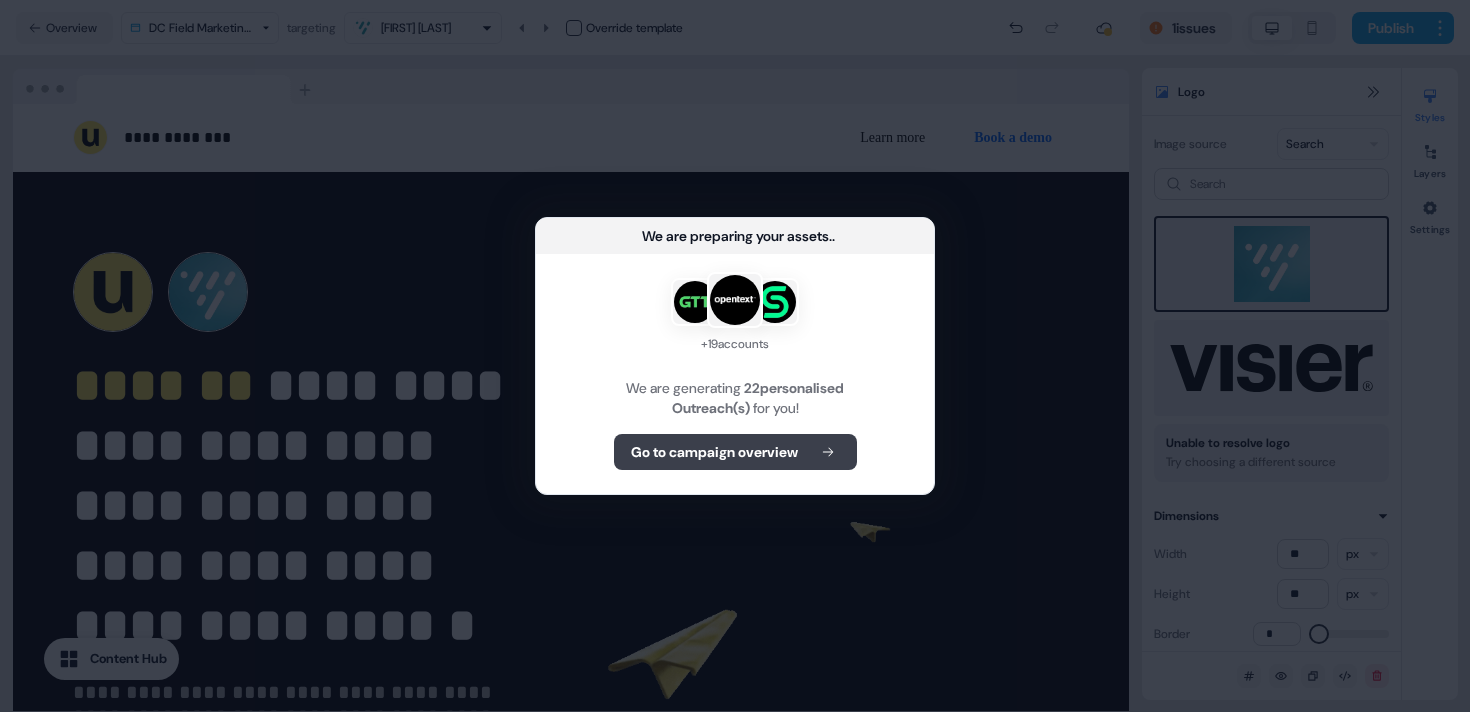 click on "Go to campaign overview" at bounding box center (735, 452) 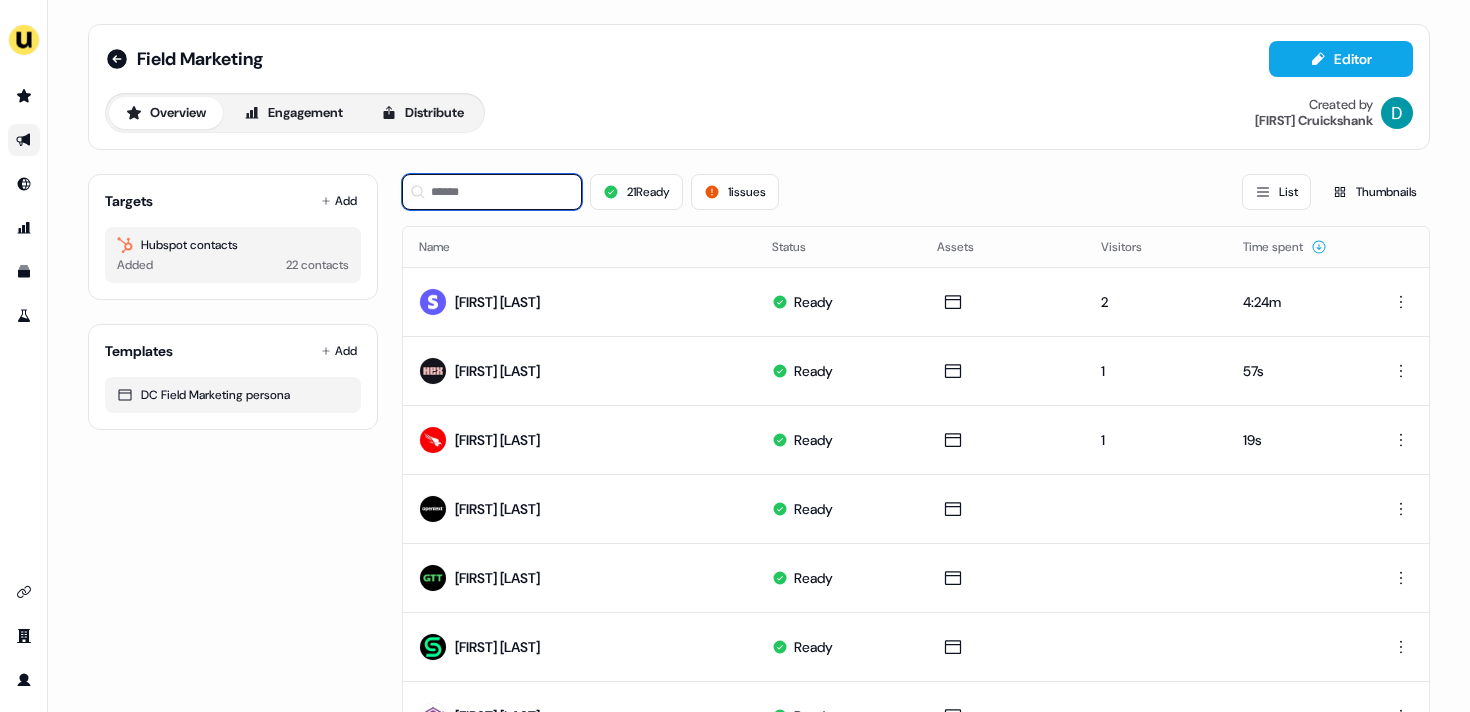 click at bounding box center (492, 192) 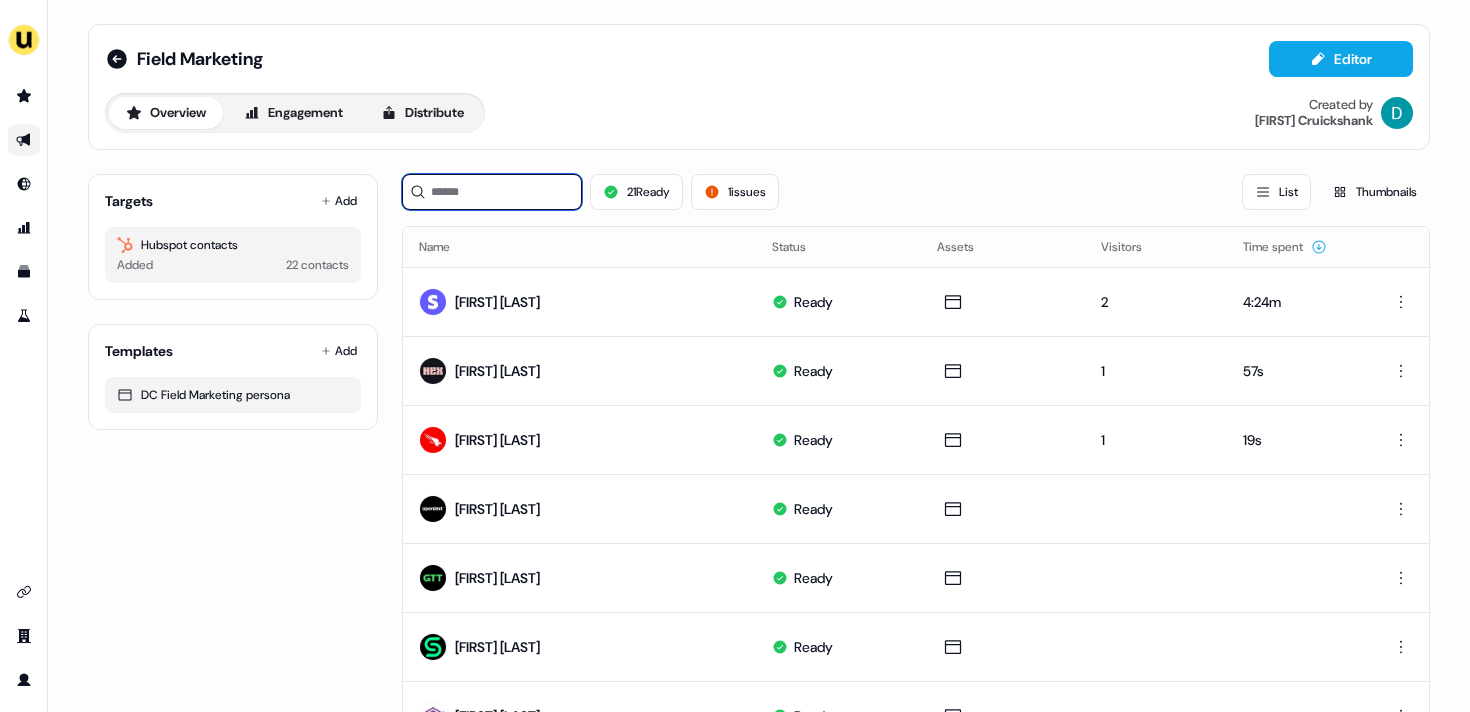 type on "*" 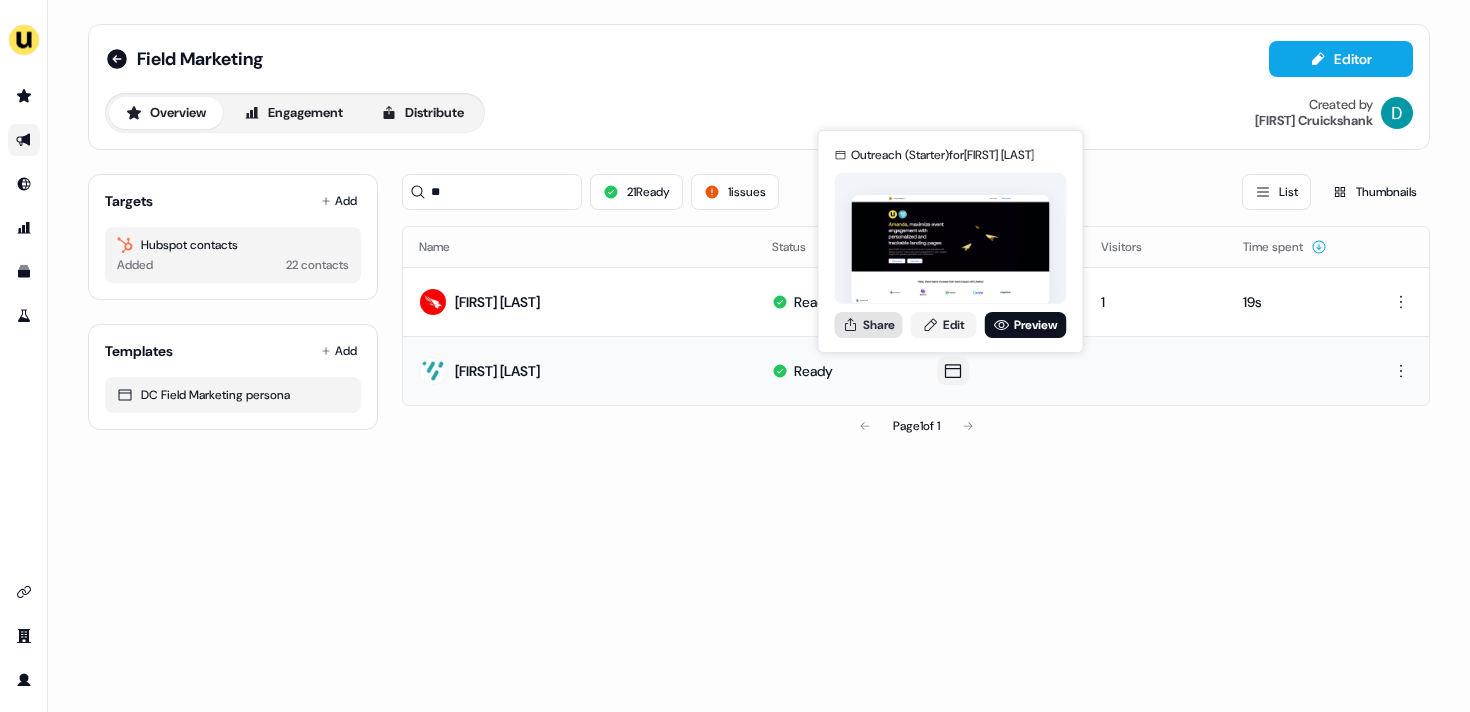 click on "Share" at bounding box center [869, 325] 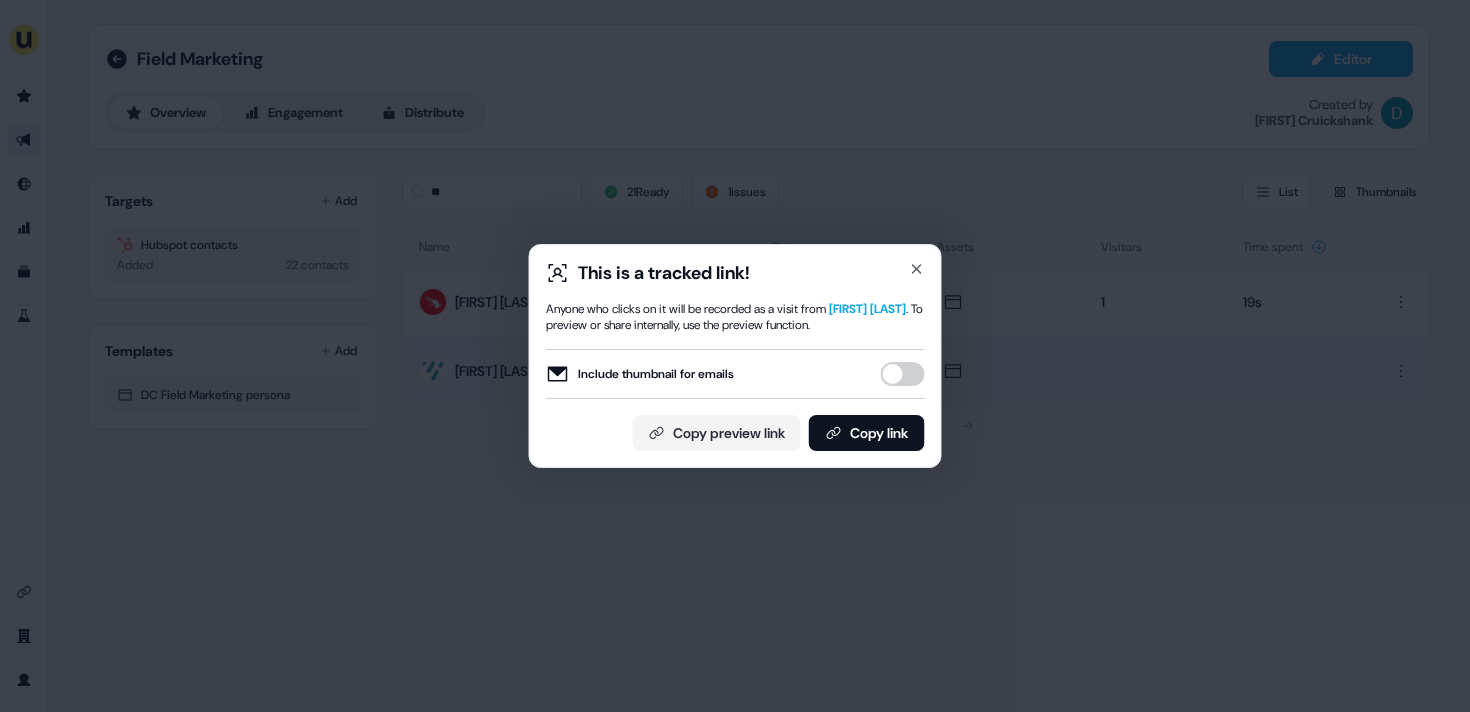 click on "Include thumbnail for emails" at bounding box center [903, 374] 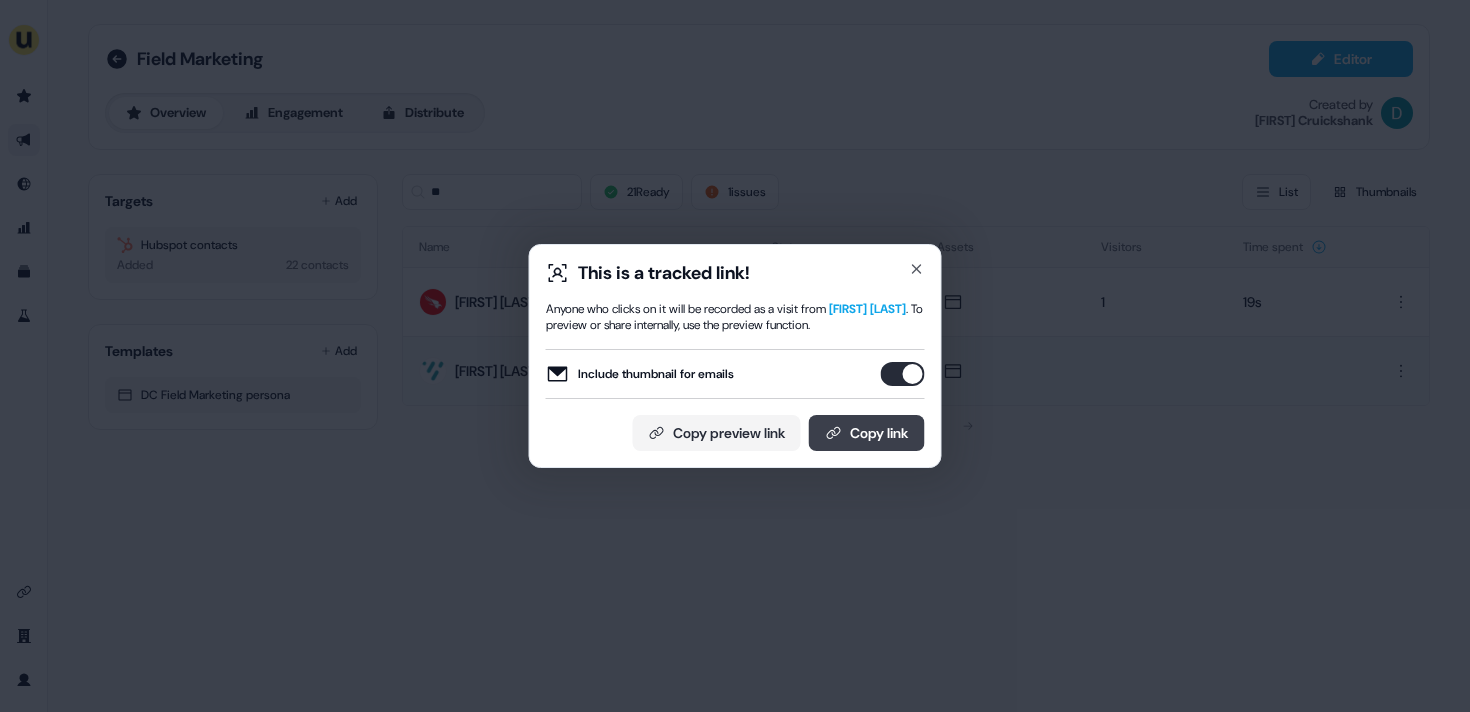 click on "Copy link" at bounding box center [867, 433] 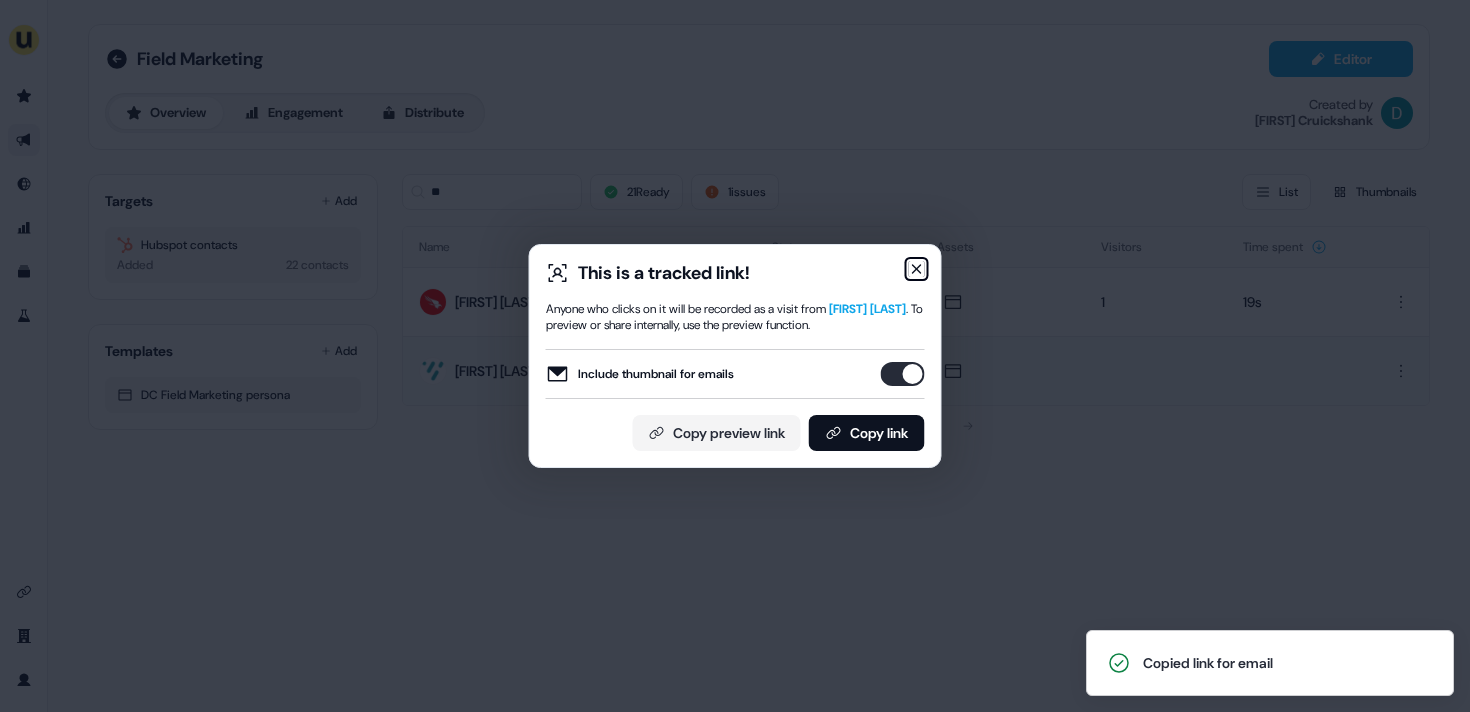 click 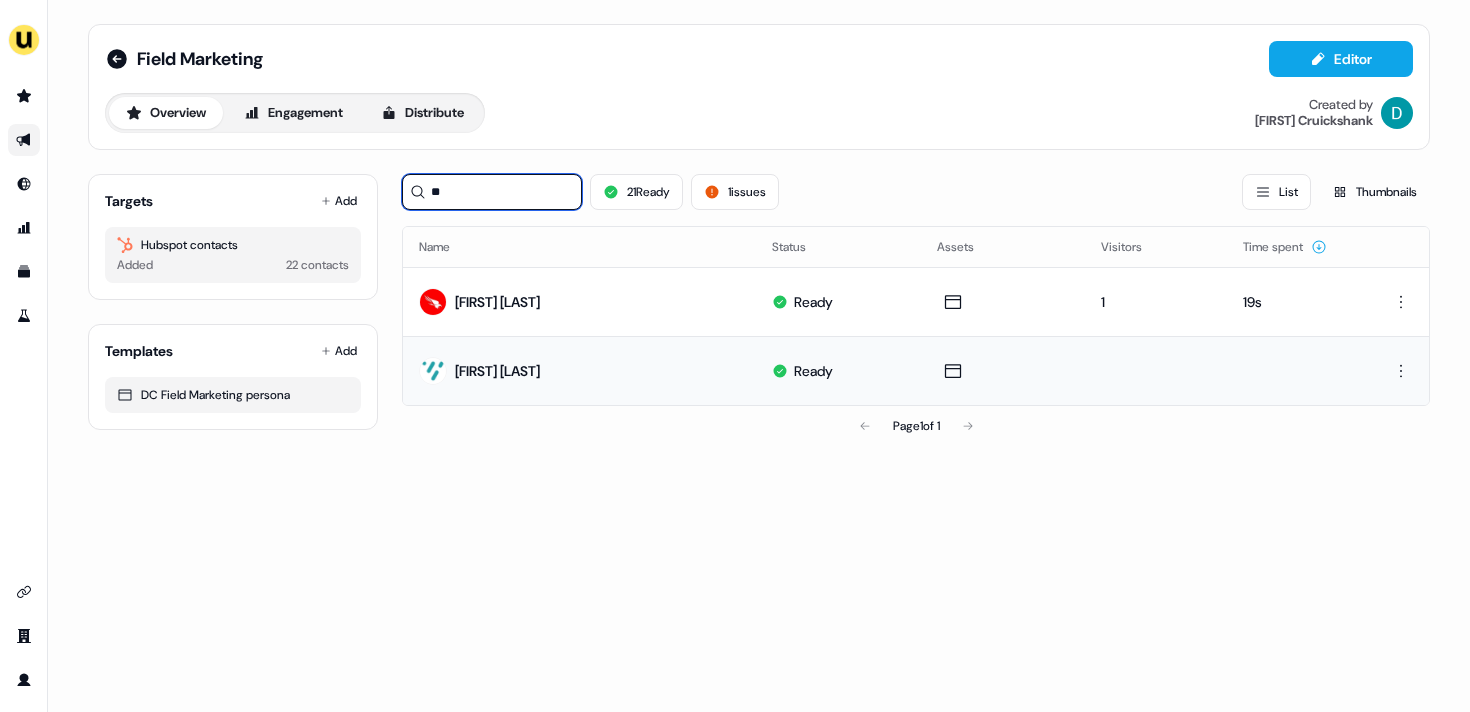 click on "**" at bounding box center [492, 192] 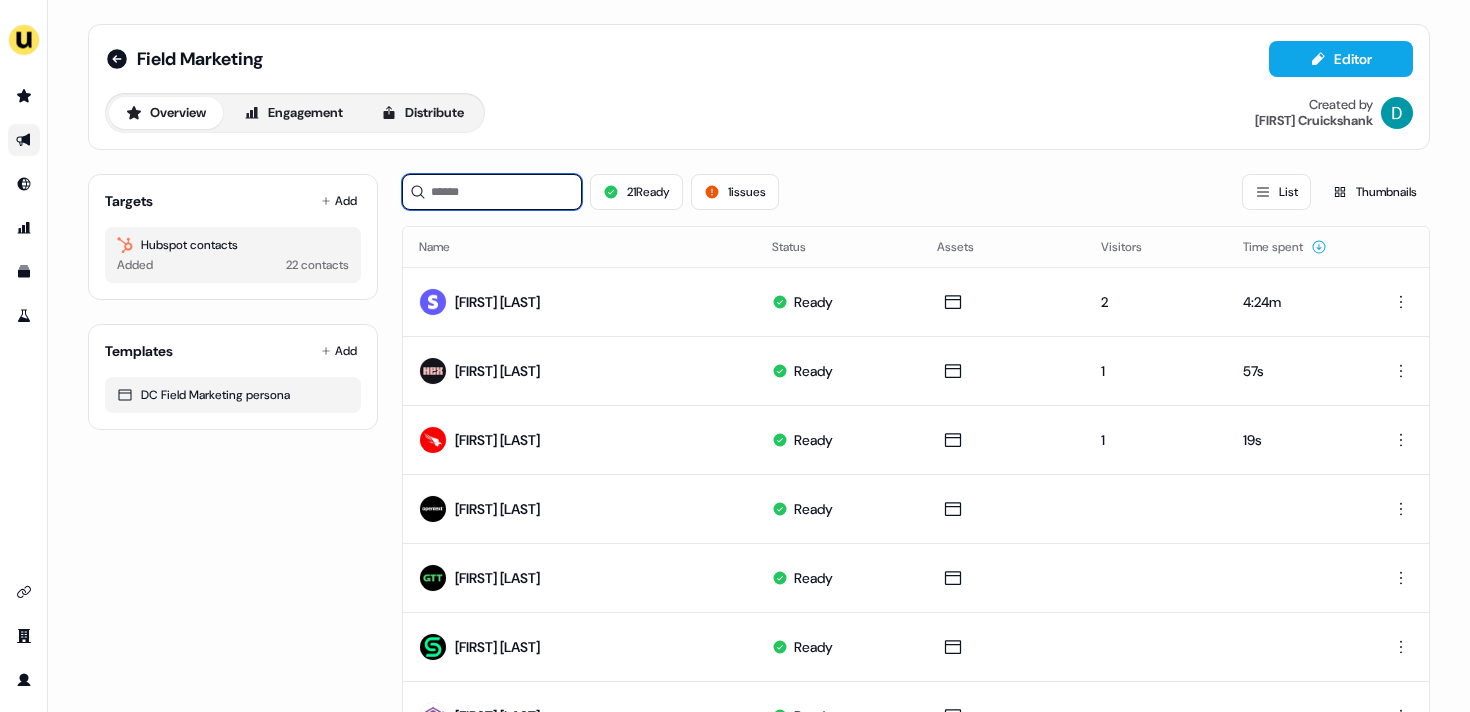 type 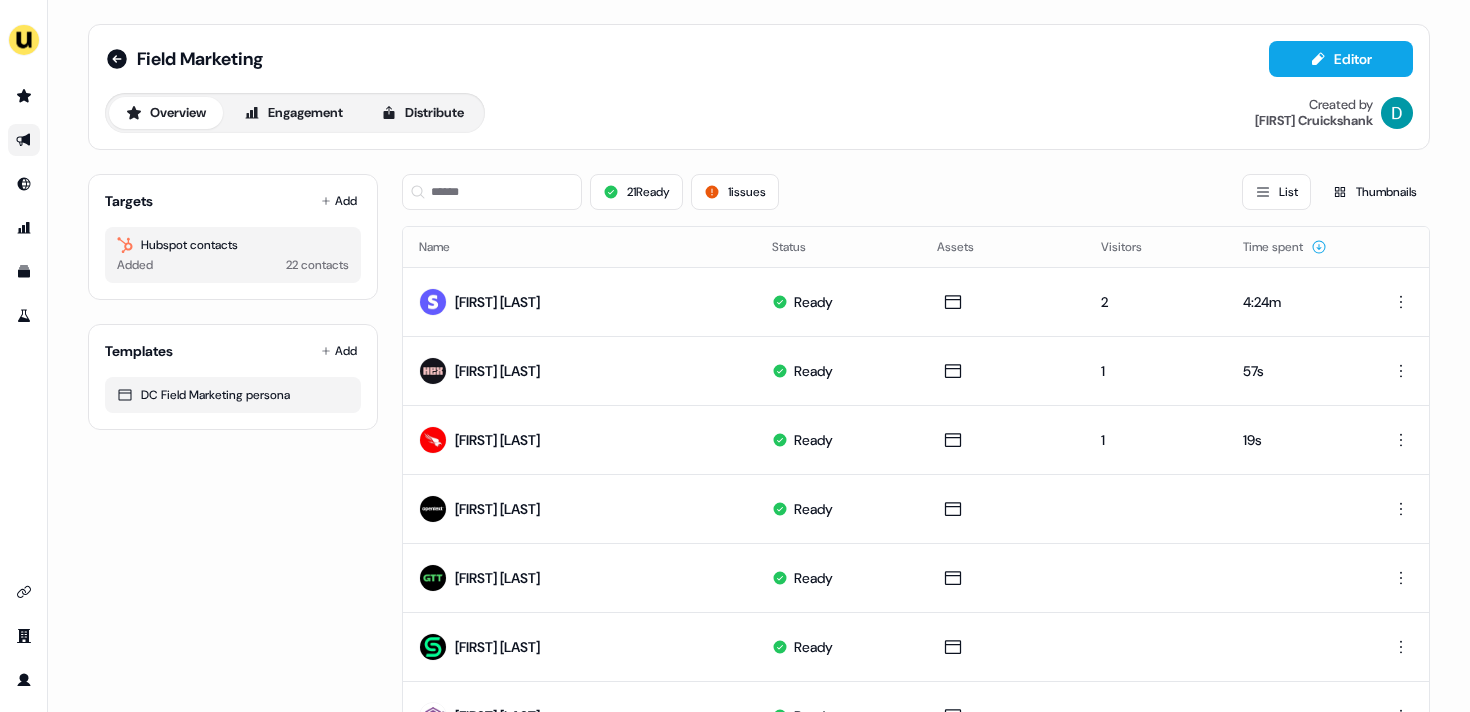 click on "Targets Add Hubspot   contacts Added 22   contacts Templates Add DC Field Marketing persona" at bounding box center [233, 923] 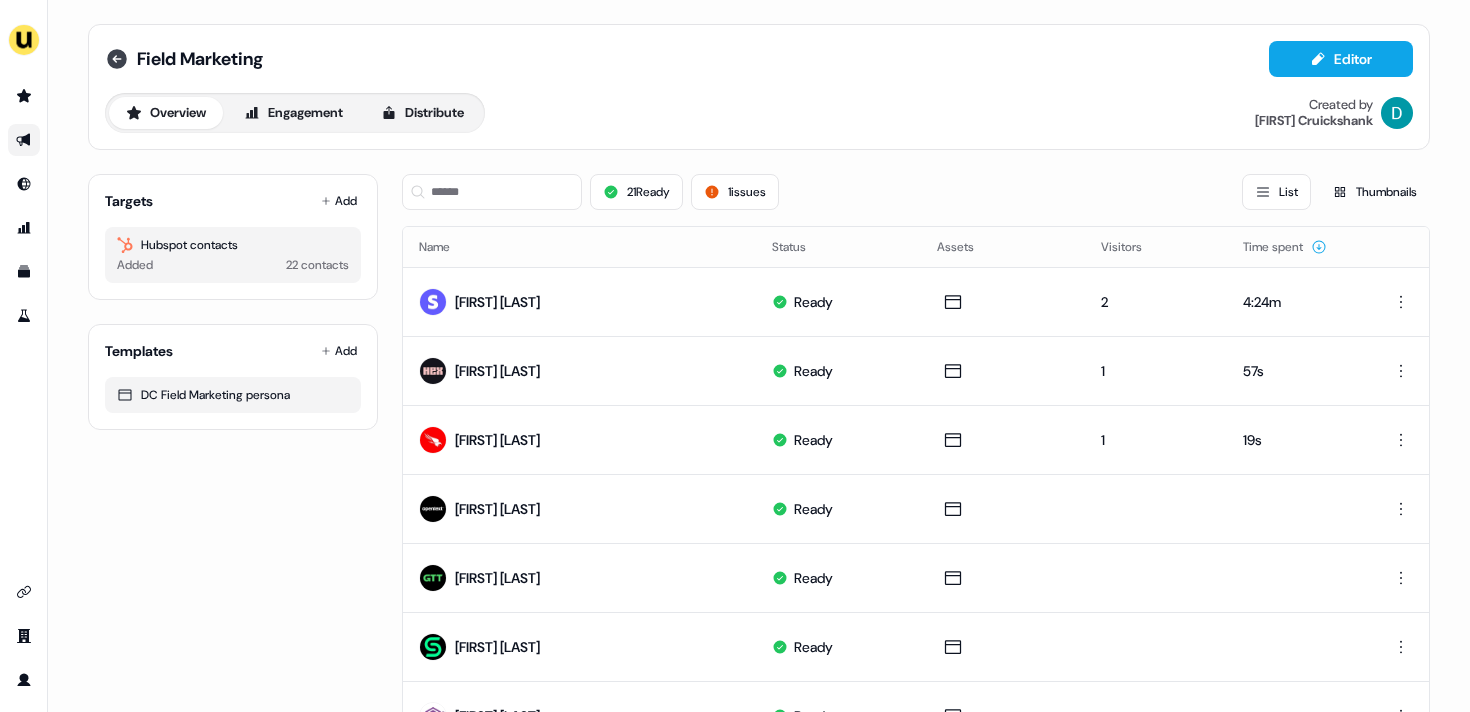 click 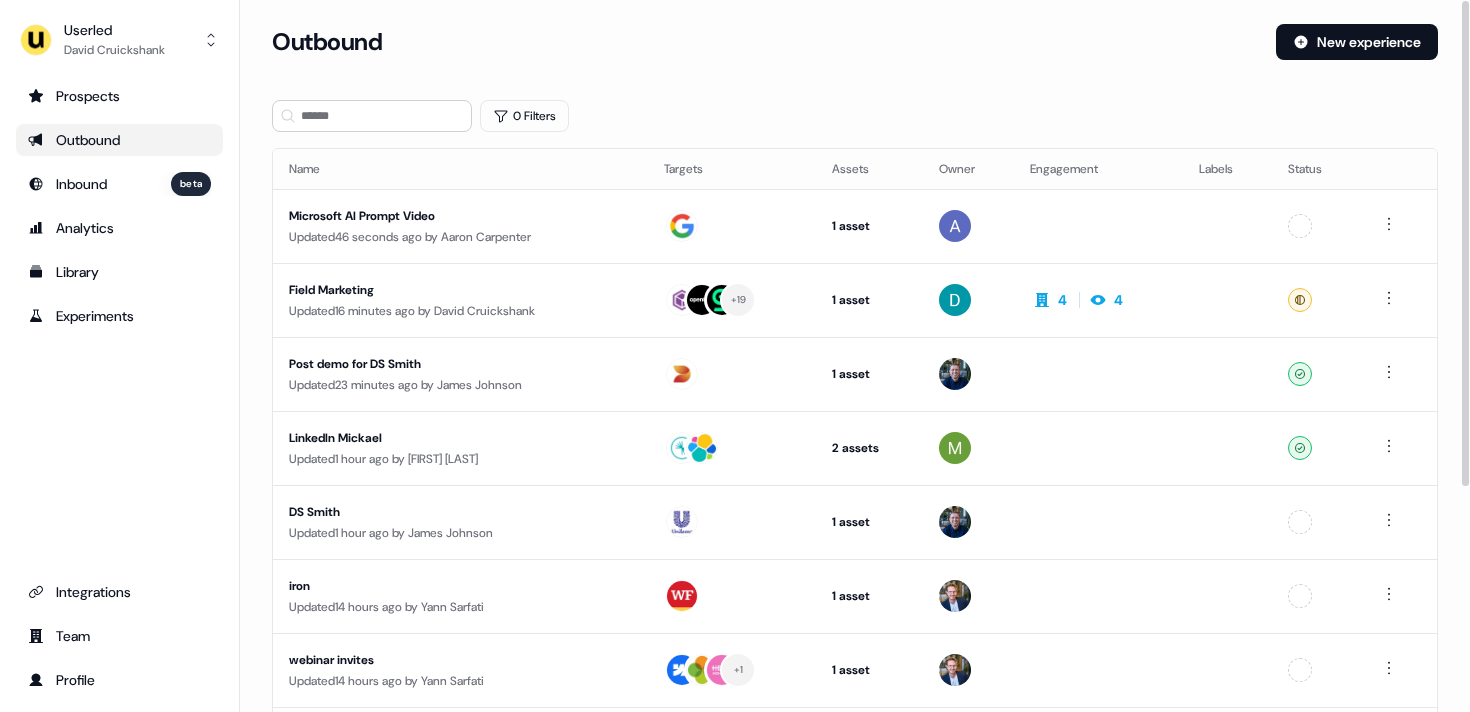 click on "Loading... Outbound New experience 0   Filters Name Targets Assets Owner Engagement Labels Status Microsoft AI Prompt Video Updated  46 seconds ago   by   Aaron Carpenter 1   asset Outreach (Starter) Unconfigured Field Marketing Updated  16 minutes ago   by   David Cruickshank + 19 1   asset Outreach (Starter) 4 4 Ready Post demo for DS Smith Updated  23 minutes ago   by   James Johnson 1   asset Post-demo follow-up Ready LinkedIn Mickael Updated  1 hour ago   by   Mickael Zhang 2   assets LinkedIn Square, Outreach (Starter) Ready DS Smith  Updated  1 hour ago   by   James Johnson 1   asset Outreach (Starter) Unconfigured iron Updated  14 hours ago   by   Yann Sarfati 1   asset Outreach (Starter) Unconfigured webinar invites  Updated  14 hours ago   by   Yann Sarfati + 1 1   asset Webinar Unconfigured Iron Mountain Key Accounts  Updated  15 hours ago   by   Yann Sarfati + 1 8   assets Webinar, Post-demo follow-up, Webinar, Custom Image, LinkedIn Square, Email banner, Outreach (Starter), Custom Image" at bounding box center [855, 533] 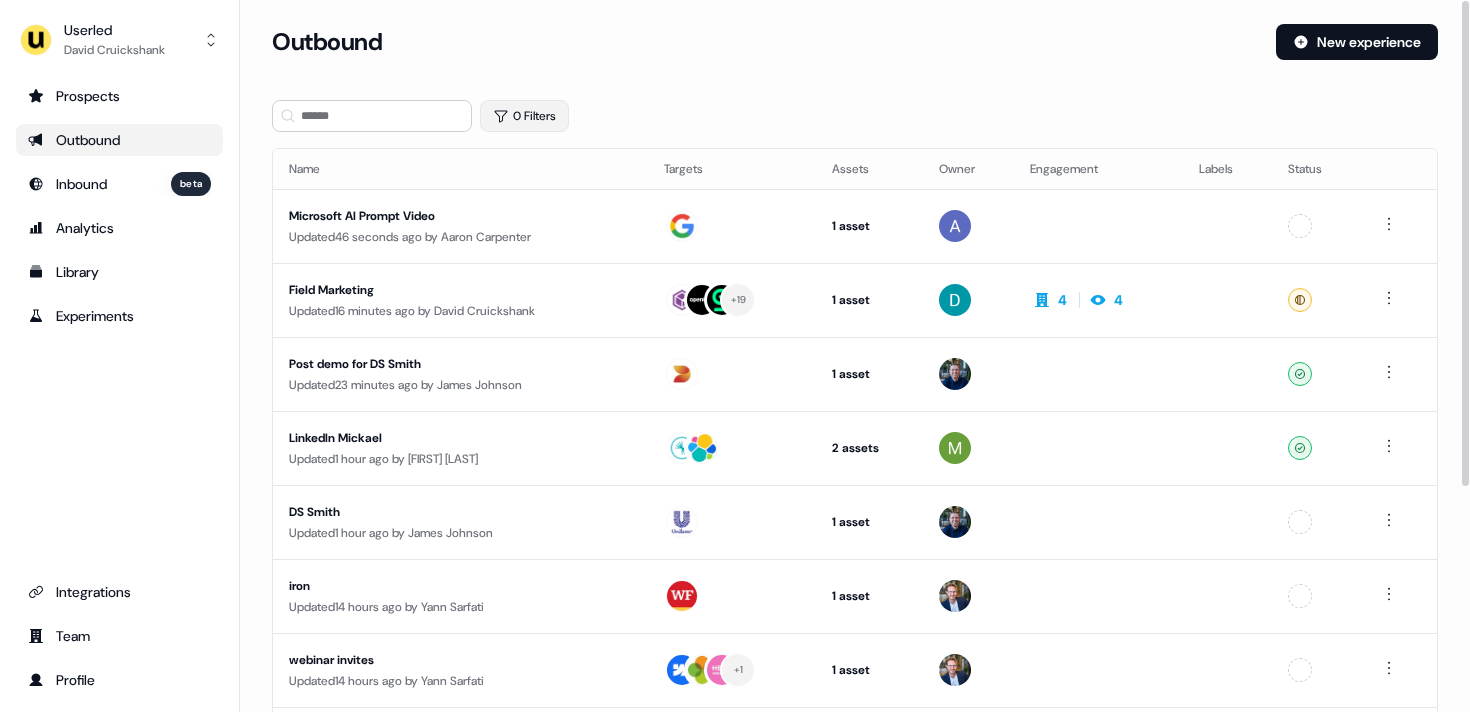 click on "0   Filters" at bounding box center (524, 116) 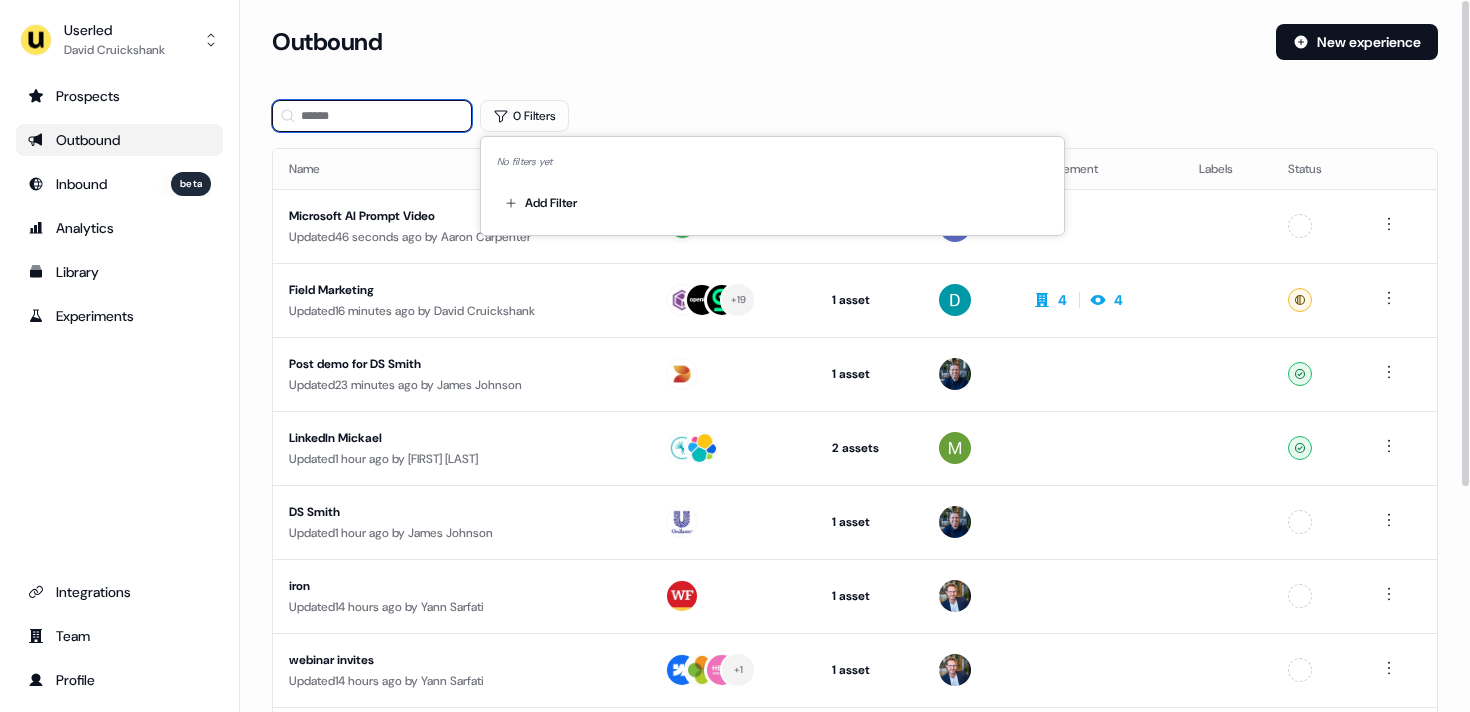 click at bounding box center (372, 116) 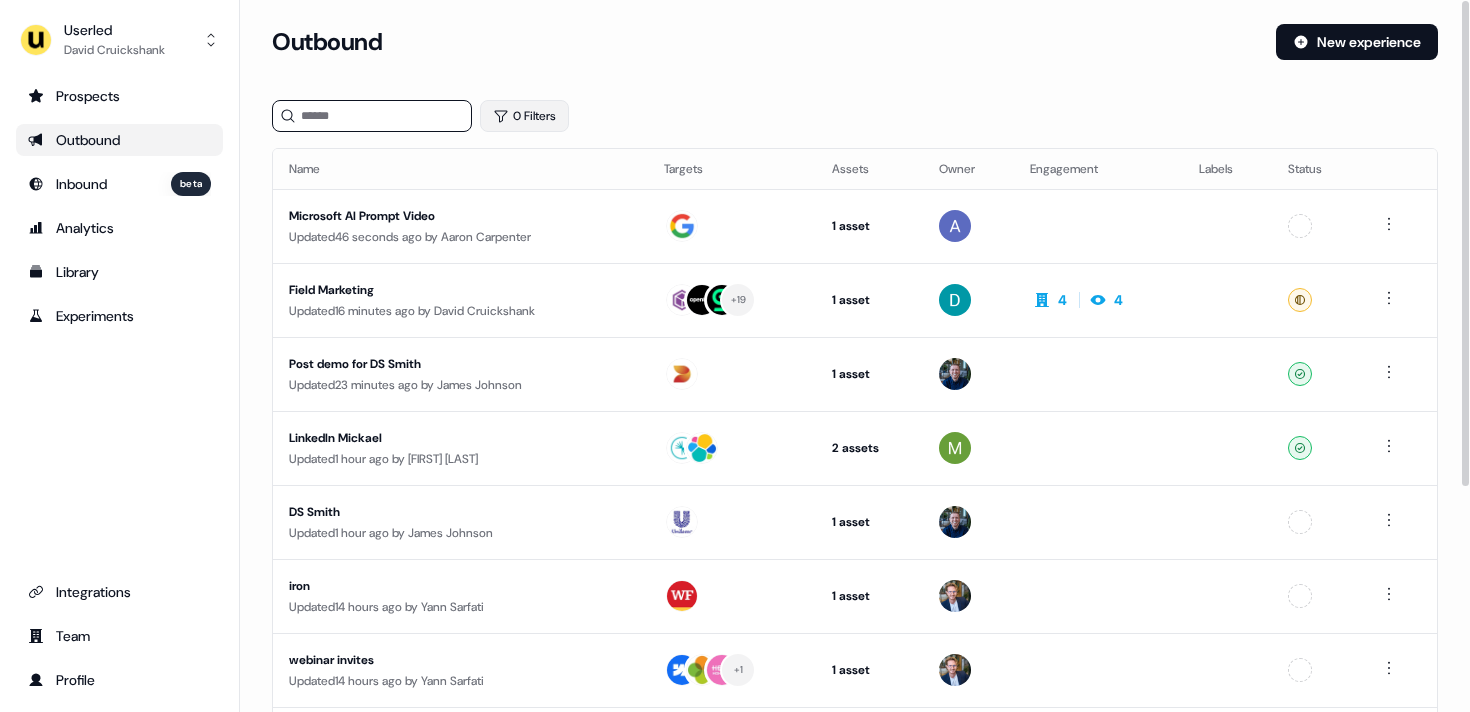 click on "0   Filters" at bounding box center [524, 116] 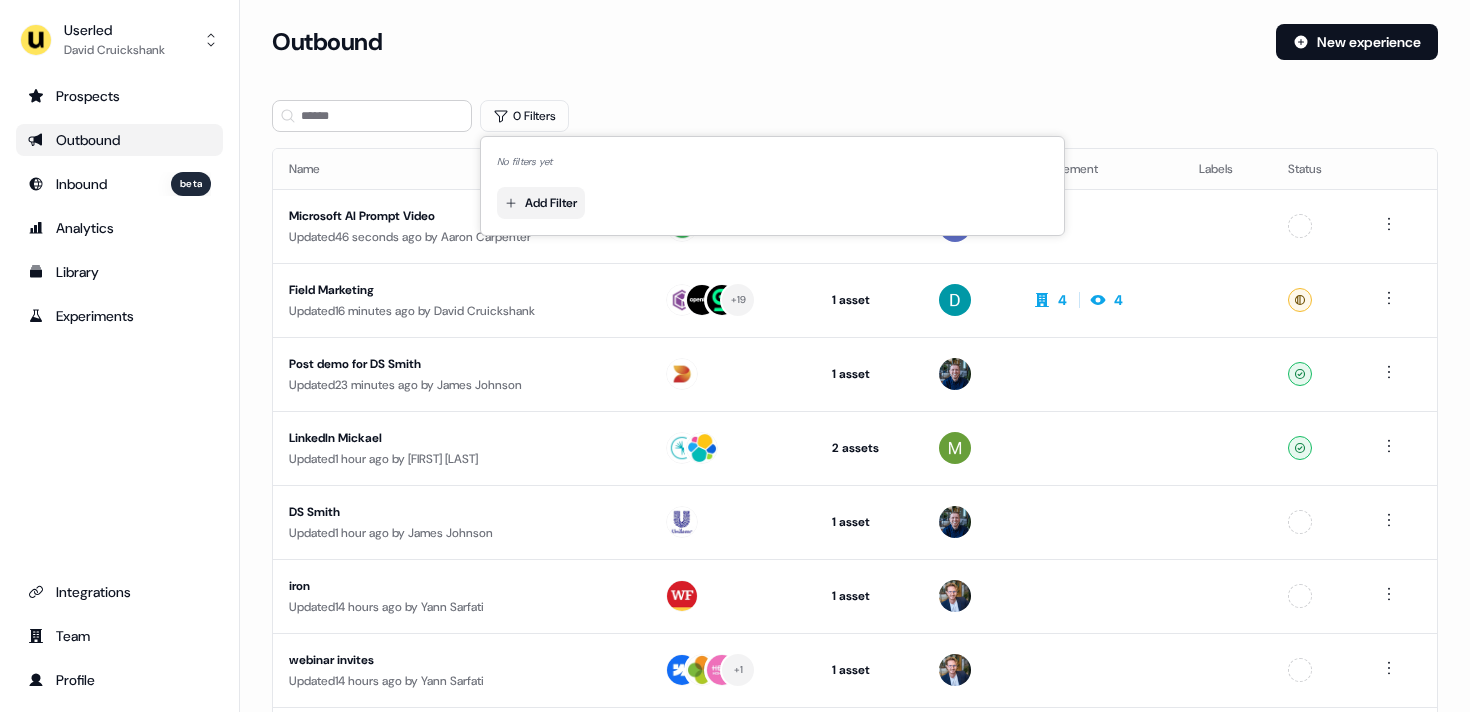 click on "For the best experience switch devices to a bigger screen. Go to Userled.io Userled David Cruickshank Prospects Outbound Inbound beta Analytics Library Experiments Integrations Team Profile Loading... Outbound New experience 0   Filters Name Targets Assets Owner Engagement Labels Status Microsoft AI Prompt Video Updated  46 seconds ago   by   Aaron Carpenter 1   asset Outreach (Starter) Unconfigured Field Marketing Updated  16 minutes ago   by   David Cruickshank + 19 1   asset Outreach (Starter) 4 4 Ready Post demo for DS Smith Updated  23 minutes ago   by   James Johnson 1   asset Post-demo follow-up Ready LinkedIn Mickael Updated  1 hour ago   by   Mickael Zhang 2   assets LinkedIn Square, Outreach (Starter) Ready DS Smith  Updated  1 hour ago   by   James Johnson 1   asset Outreach (Starter) Unconfigured iron Updated  14 hours ago   by   Yann Sarfati 1   asset Outreach (Starter) Unconfigured webinar invites  Updated  14 hours ago   by   Yann Sarfati + 1 1   asset Webinar Unconfigured Updated    by" at bounding box center (735, 356) 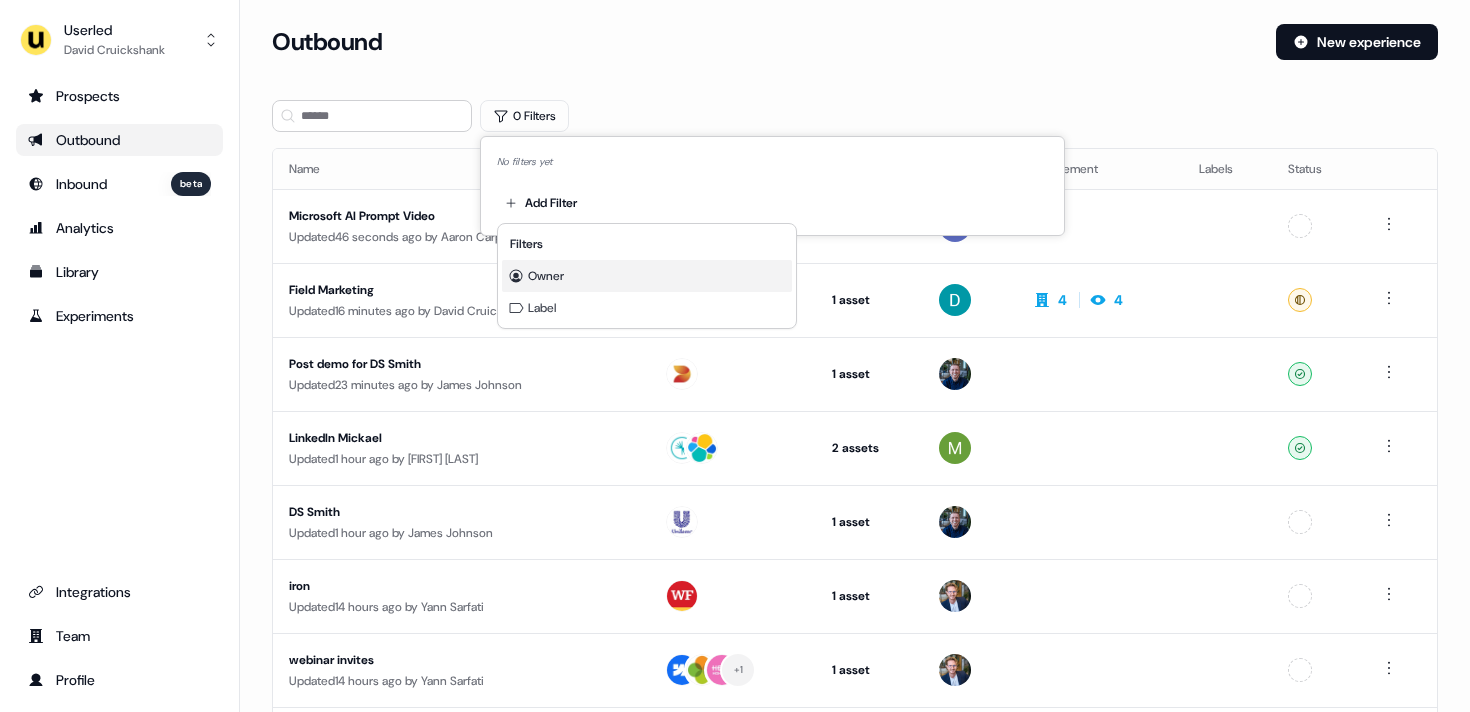 click on "Owner" at bounding box center [647, 276] 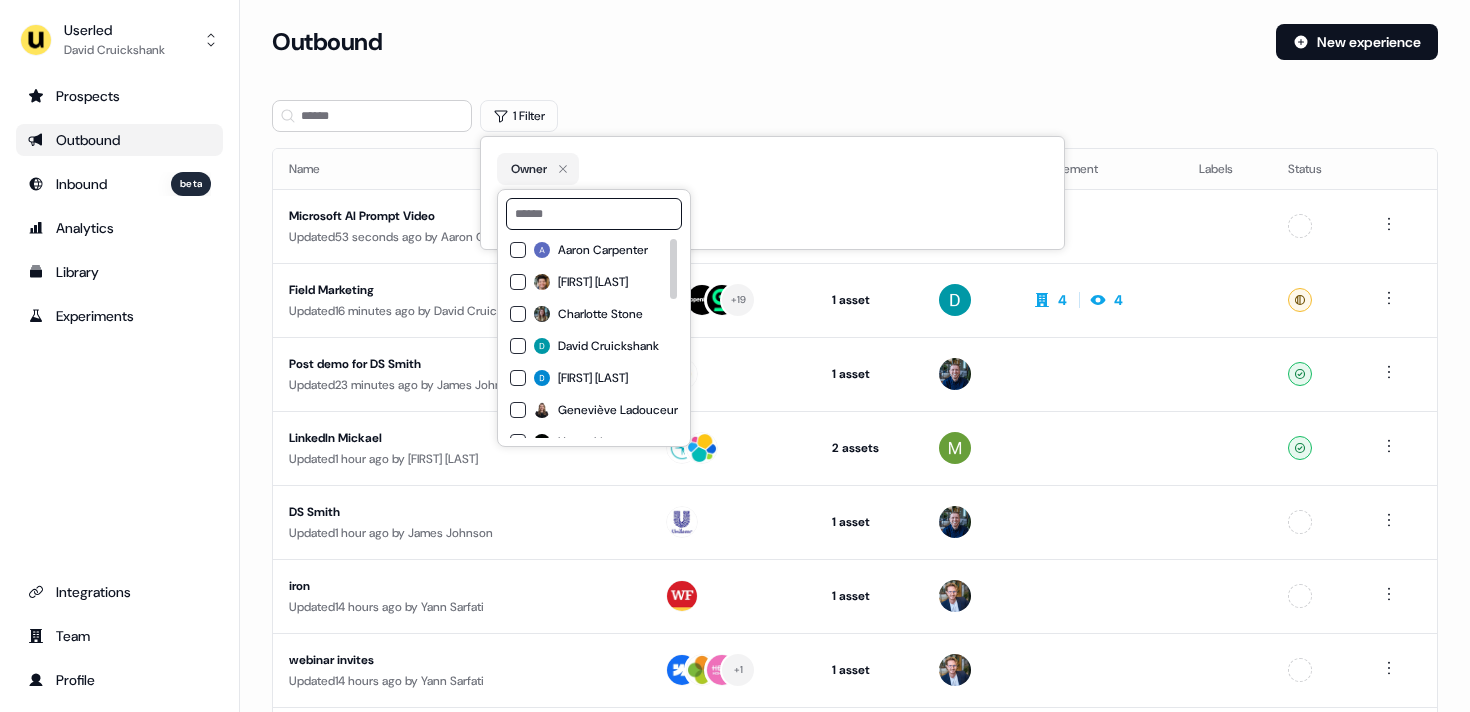 click on "David Cruickshank" at bounding box center (608, 346) 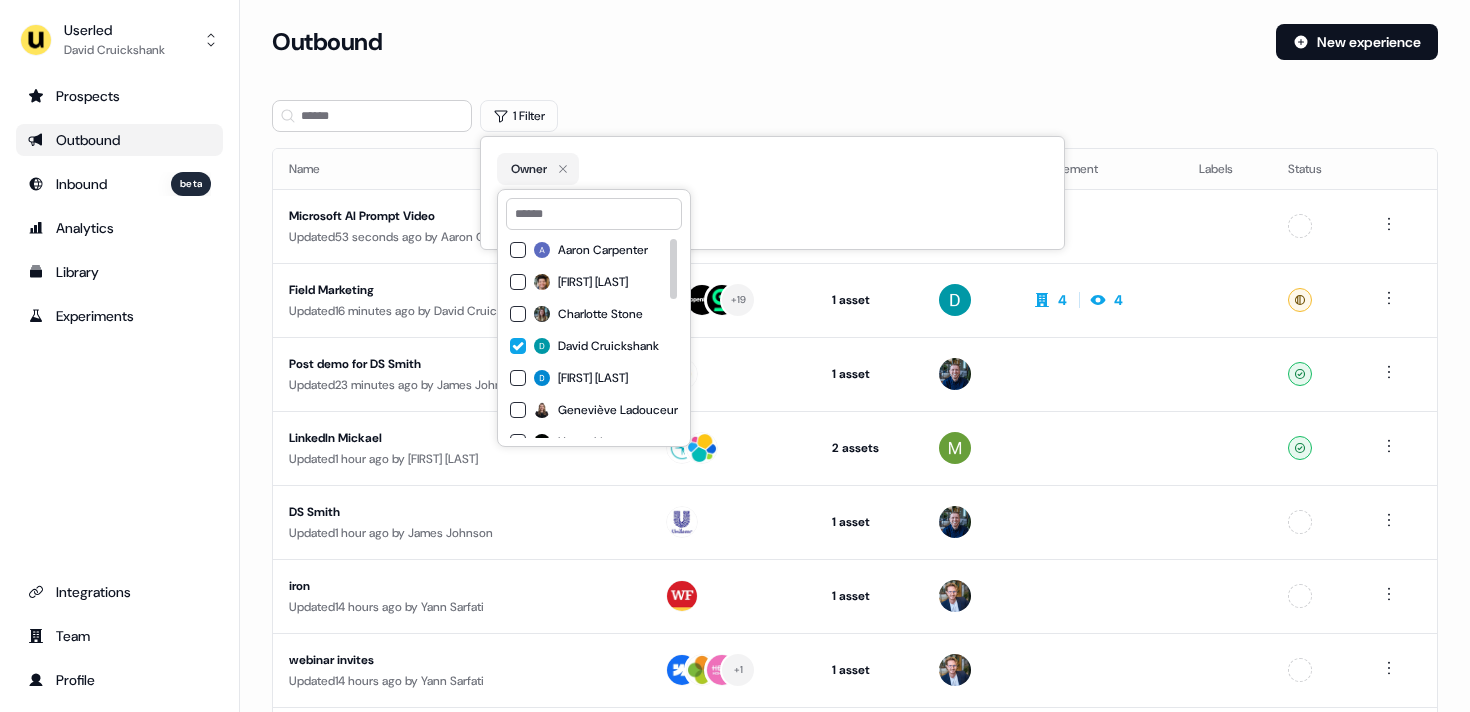 click on "Outbound New experience" at bounding box center [855, 54] 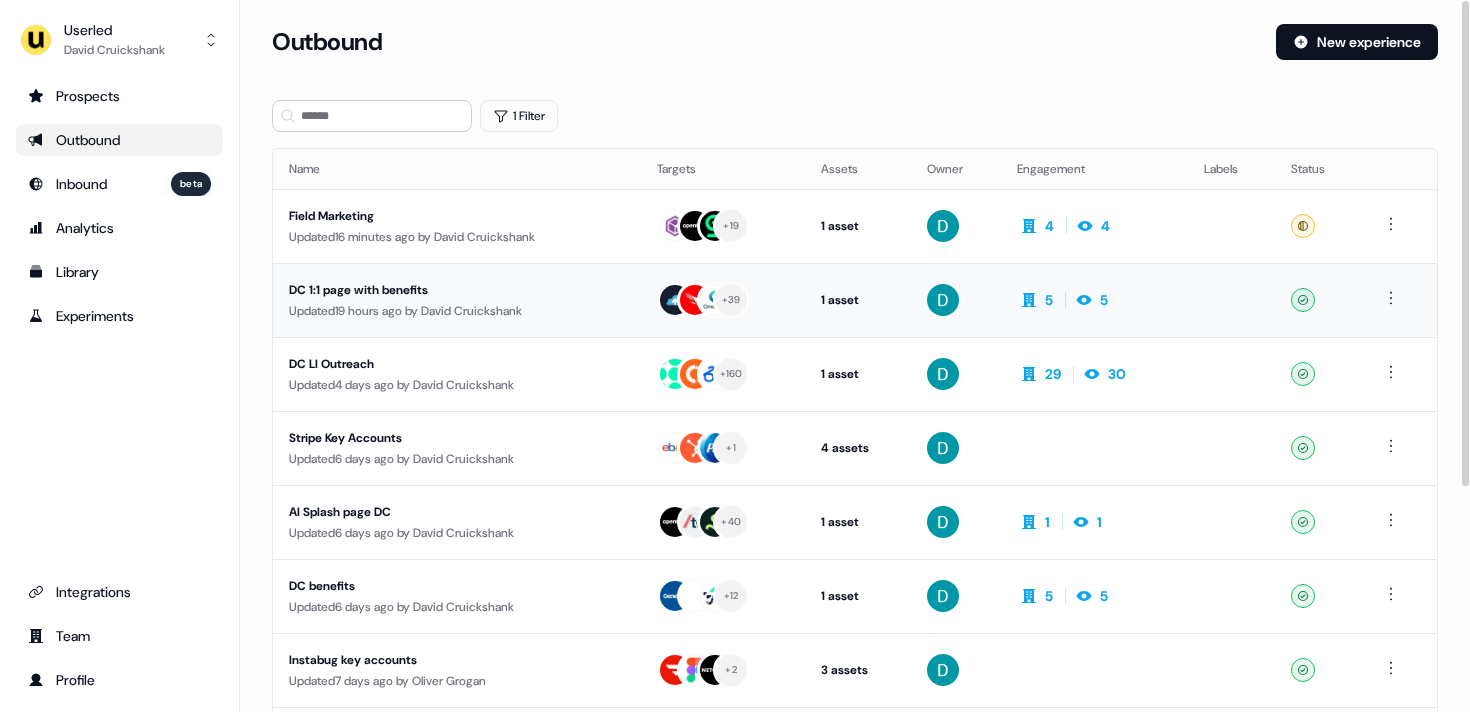 click on "DC 1:1 page with benefits" at bounding box center (457, 290) 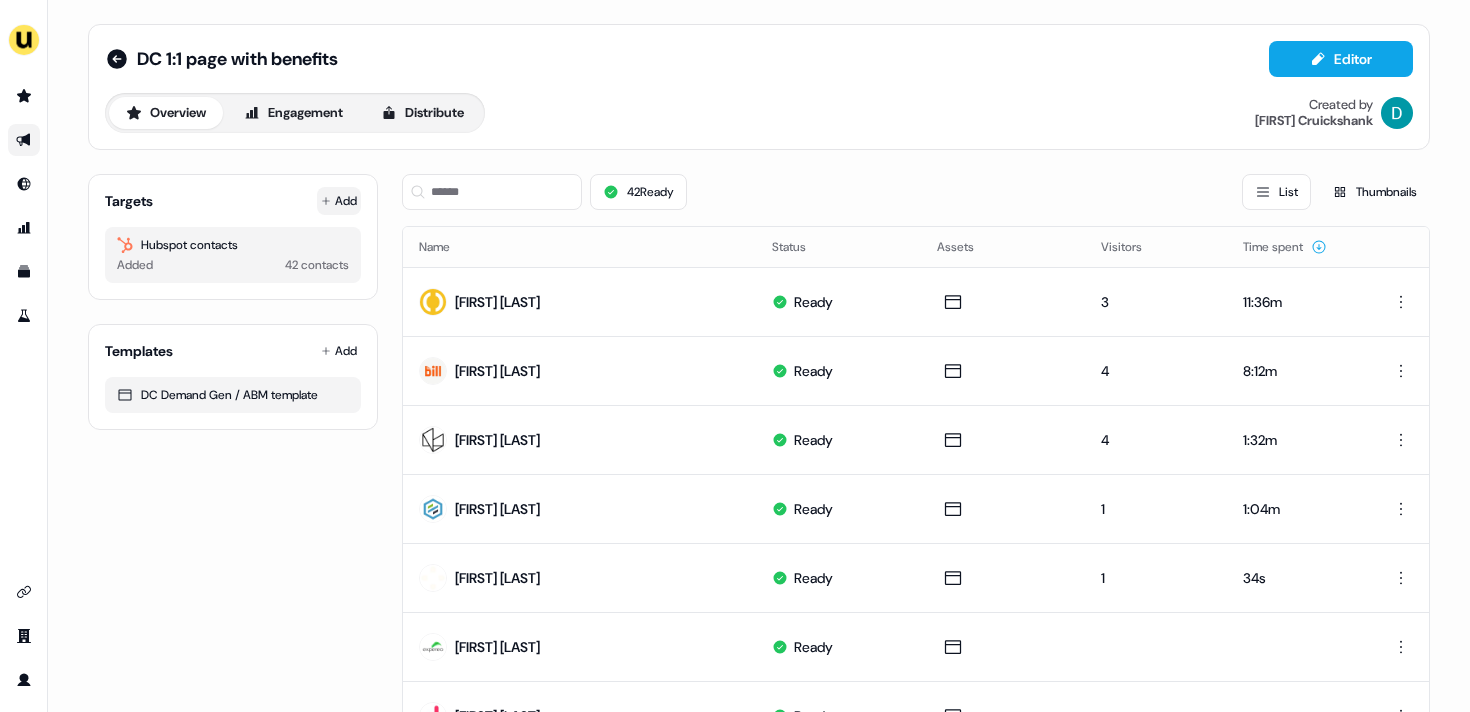 click on "Add" at bounding box center [339, 201] 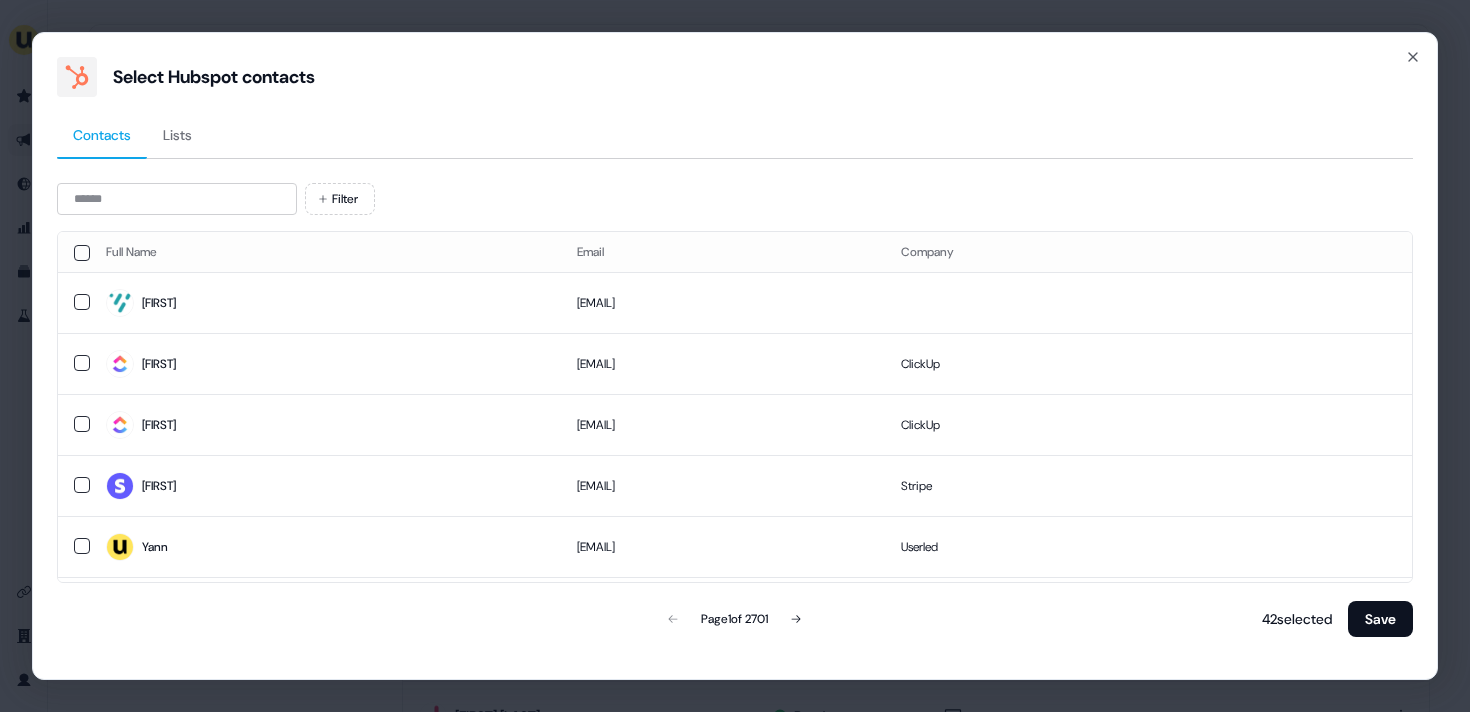 click on "Filter Full Name Email Company Amanda amanda.tan@visier.com Omar onassiry@clickup.com ClickUp Arianna ayoung@clickup.com ClickUp Julie jcragan@stripe.com Stripe Yann yann@userled.io Userled Stuart stuart.edwards@adp.com ADP Tristan tristan@userled.io USERLED.IO LTD Edouard edouard.uguen@pigment.com Joana joanap@pageuppeople.com PageUp Zip notifications@pigment.ziphq.com Page  1  of 2701 42  selected Save" at bounding box center [735, 411] 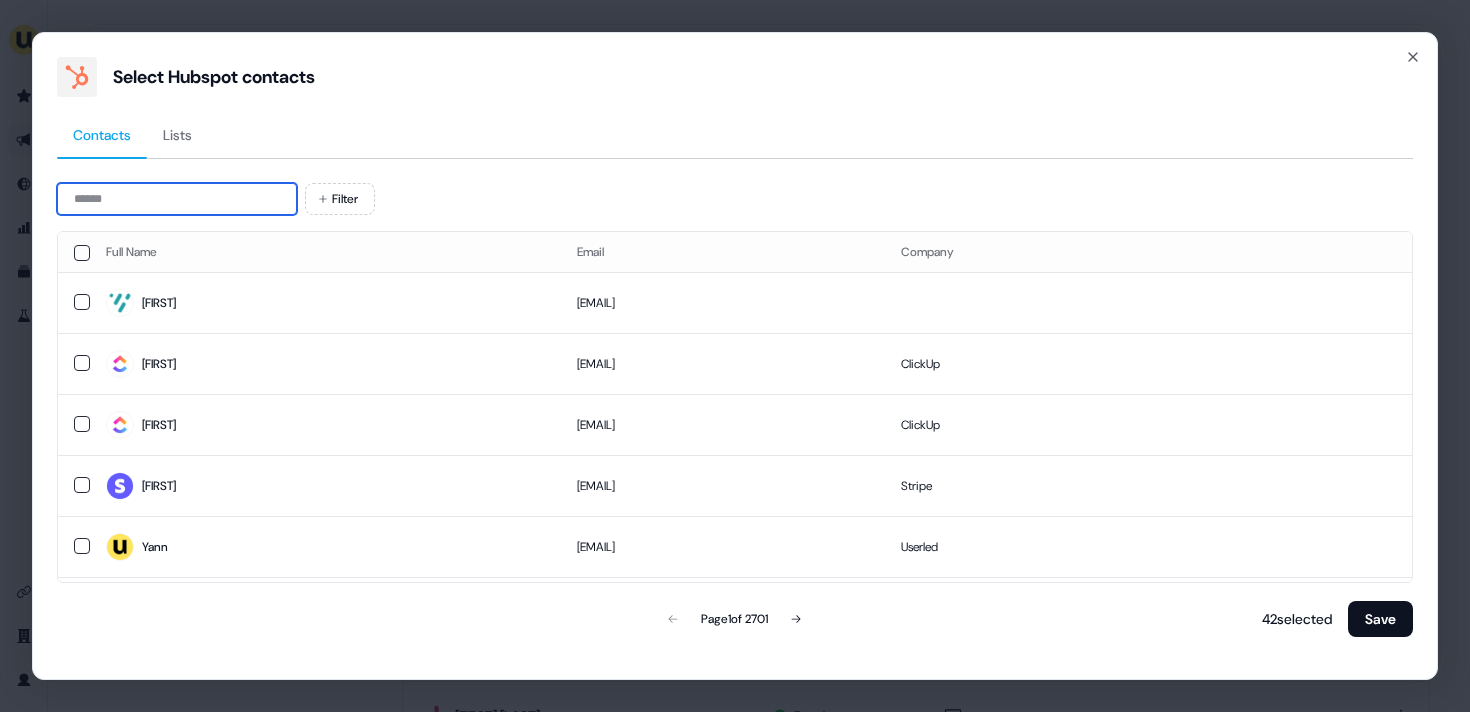 click at bounding box center [177, 199] 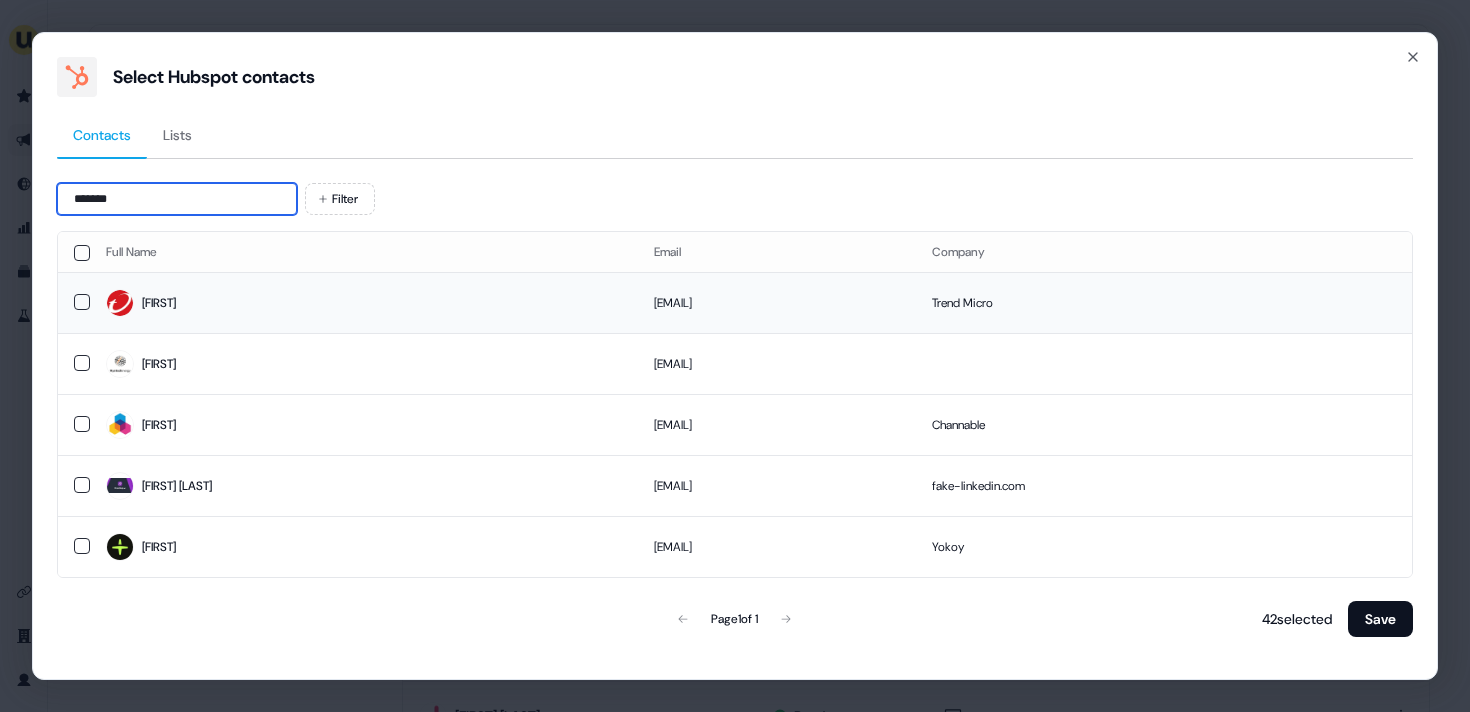 type on "*******" 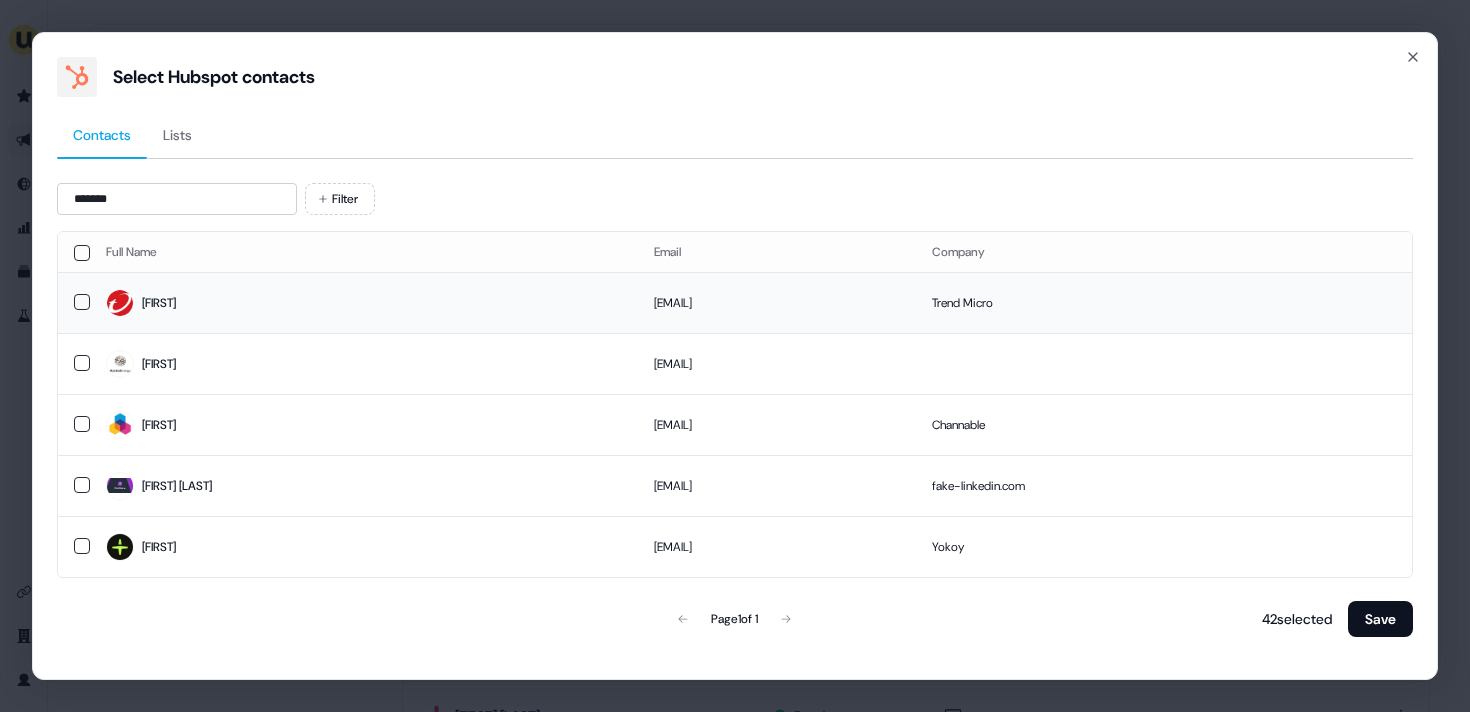 click on "Andreea" at bounding box center [364, 302] 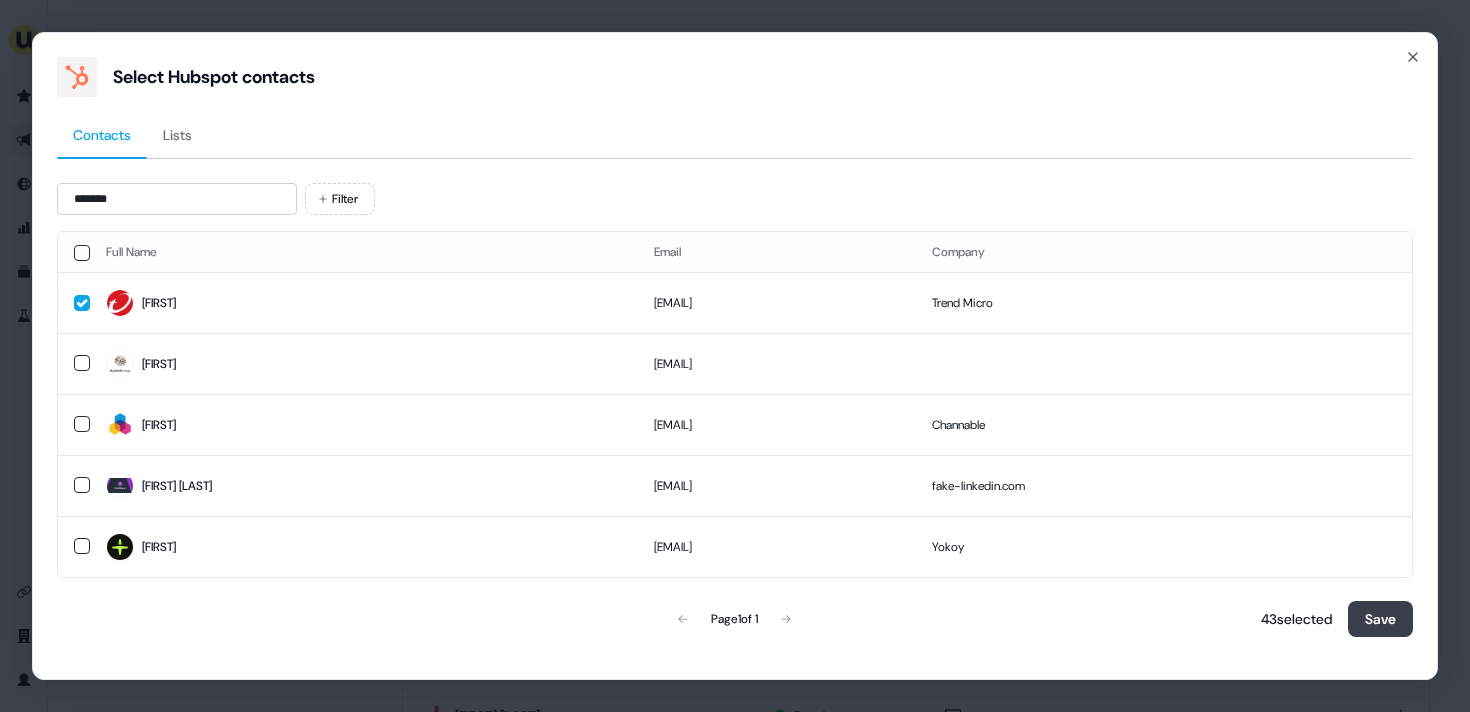 click on "Save" at bounding box center [1380, 619] 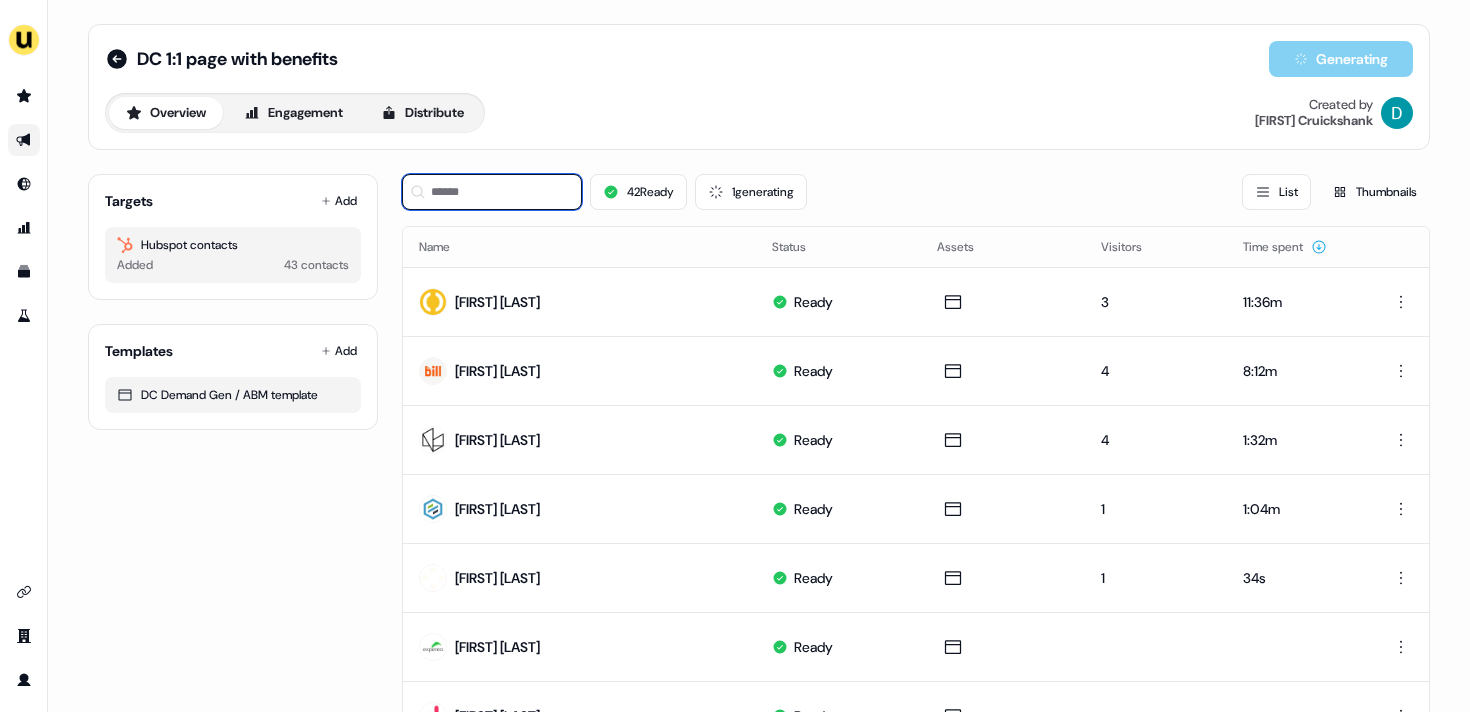 click at bounding box center [492, 192] 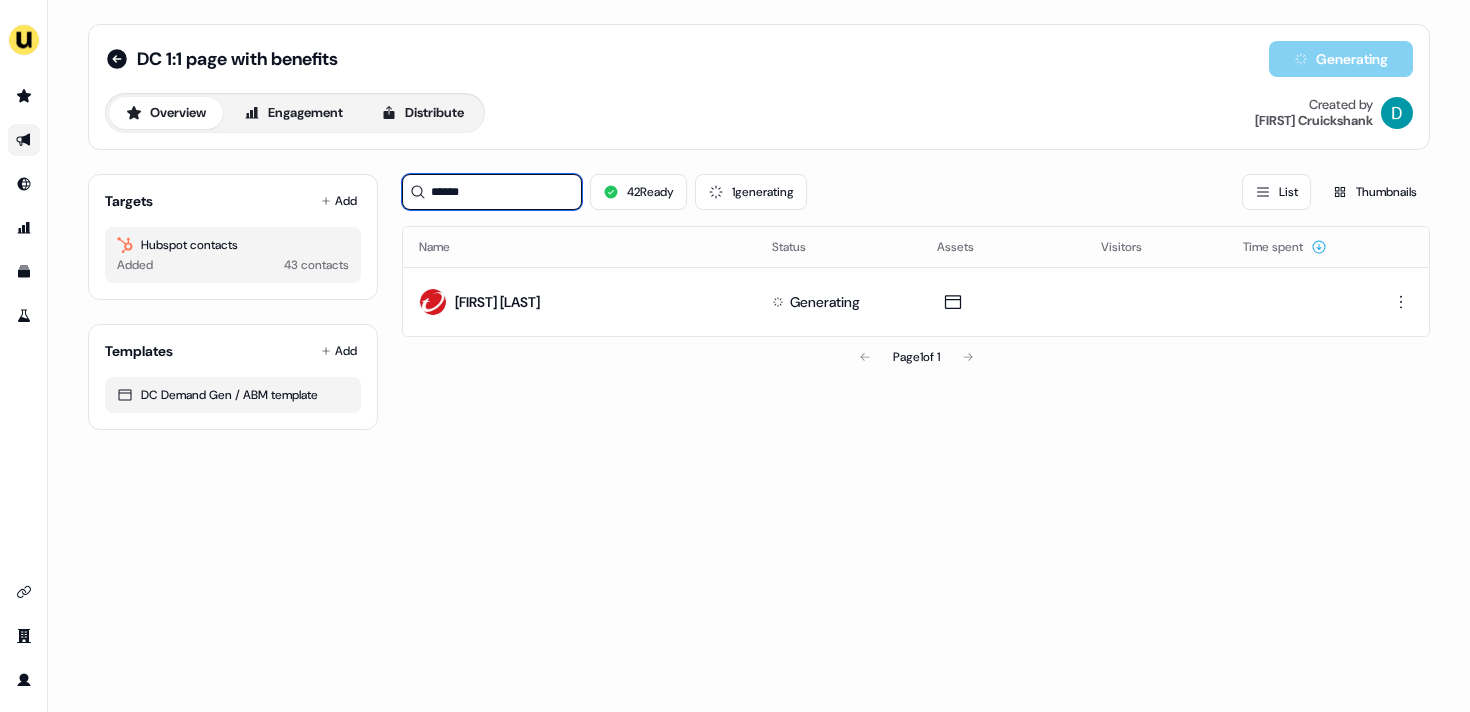 type on "******" 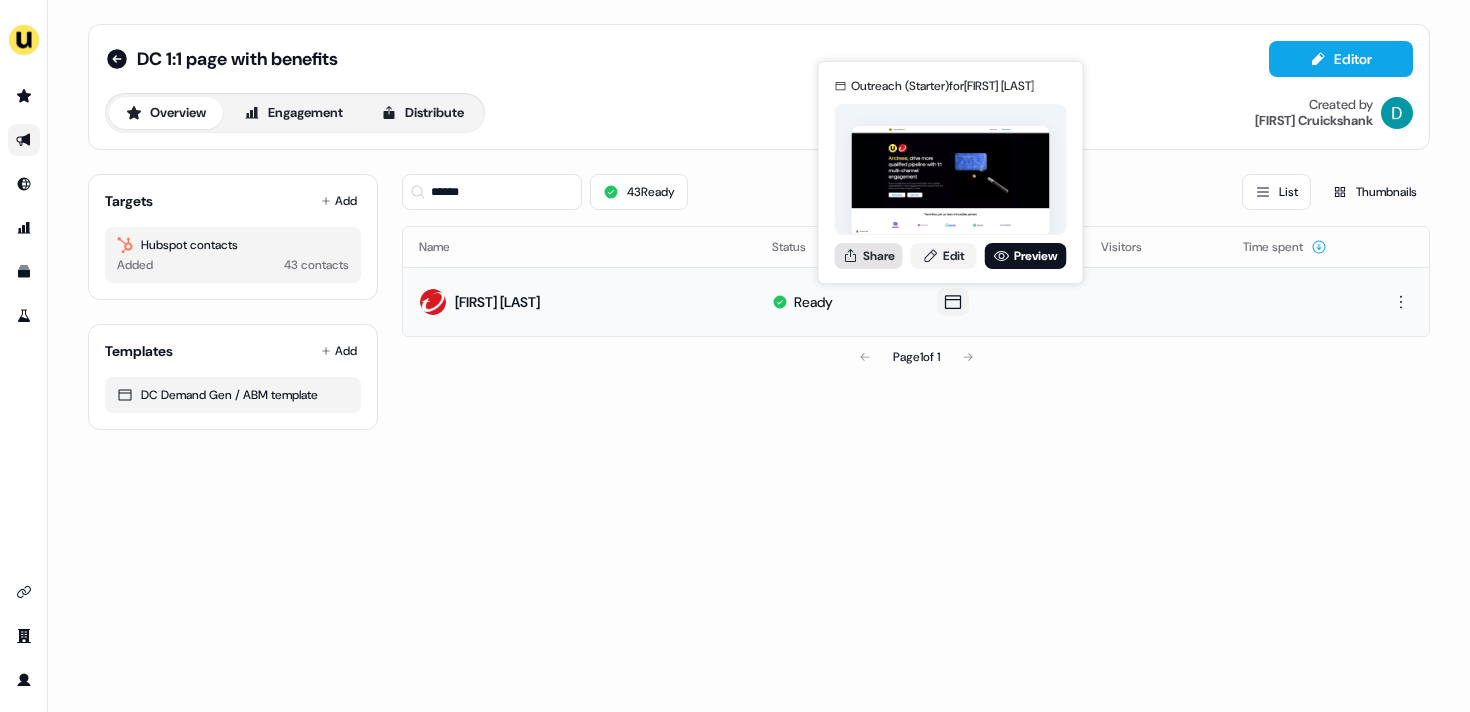 click on "Share" at bounding box center [869, 256] 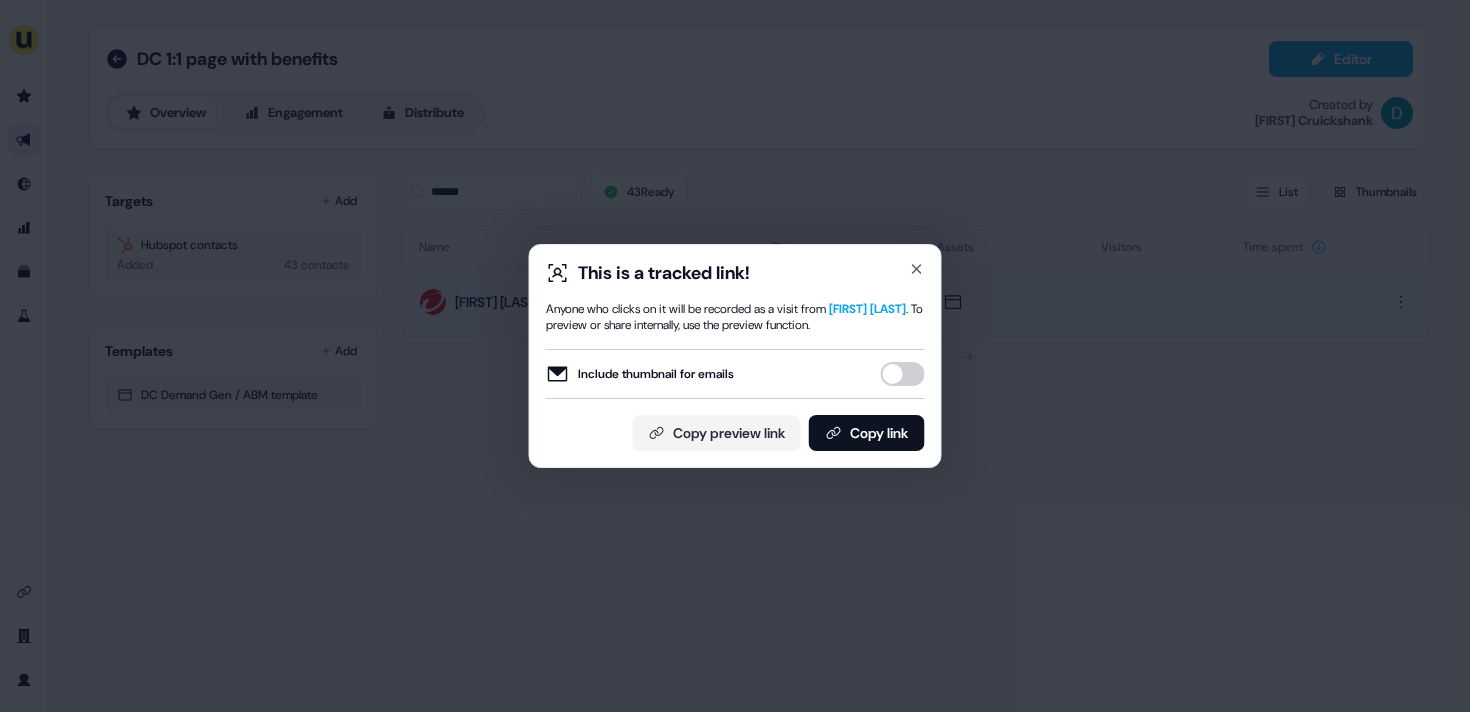 click on "Include thumbnail for emails" at bounding box center [903, 374] 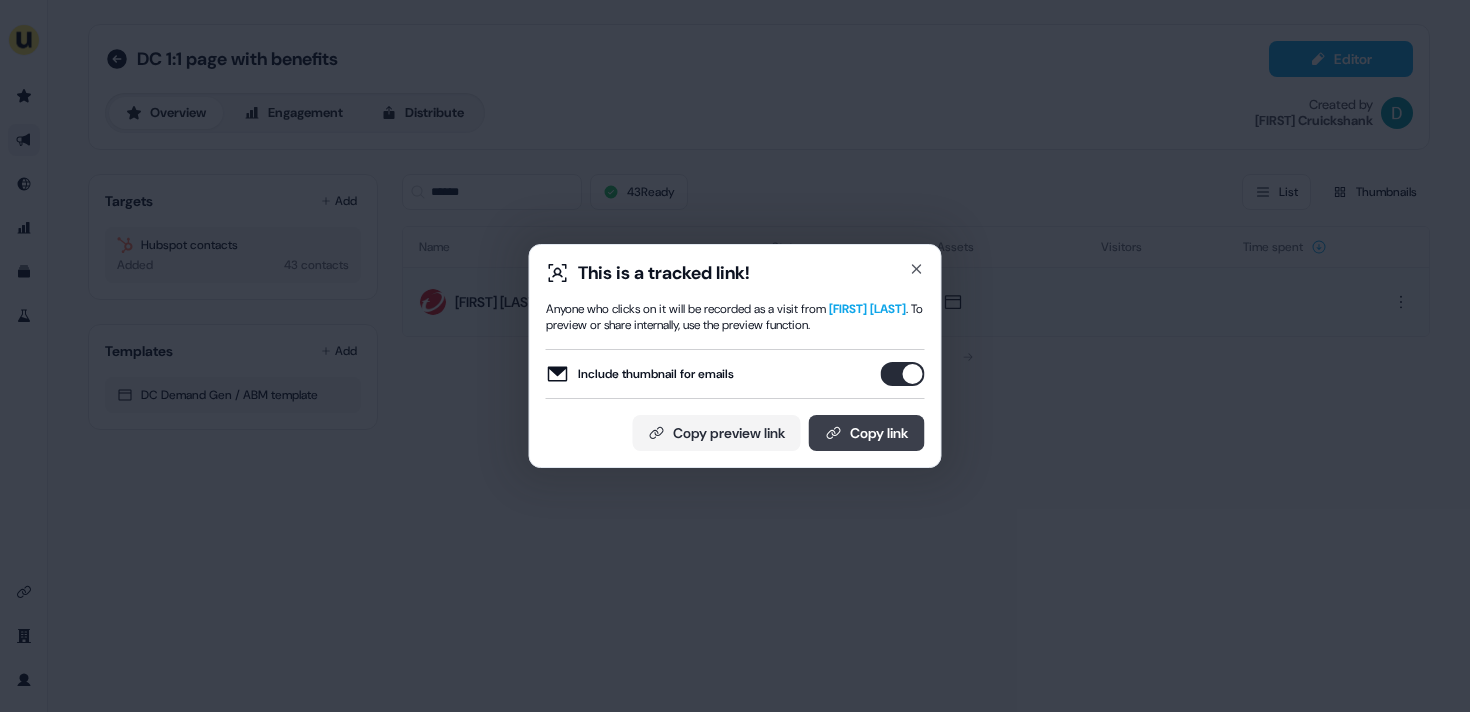 click on "Copy link" at bounding box center (867, 433) 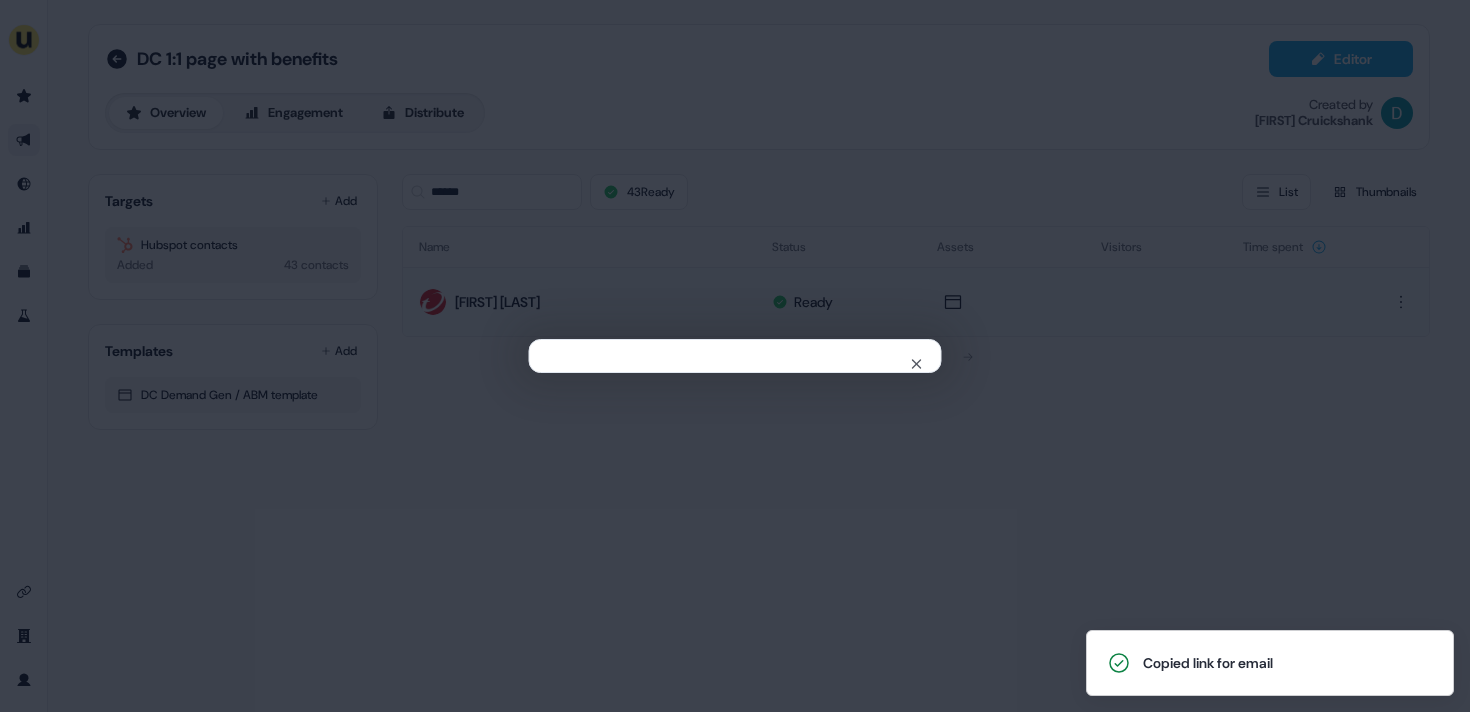 click on "Close" at bounding box center (735, 356) 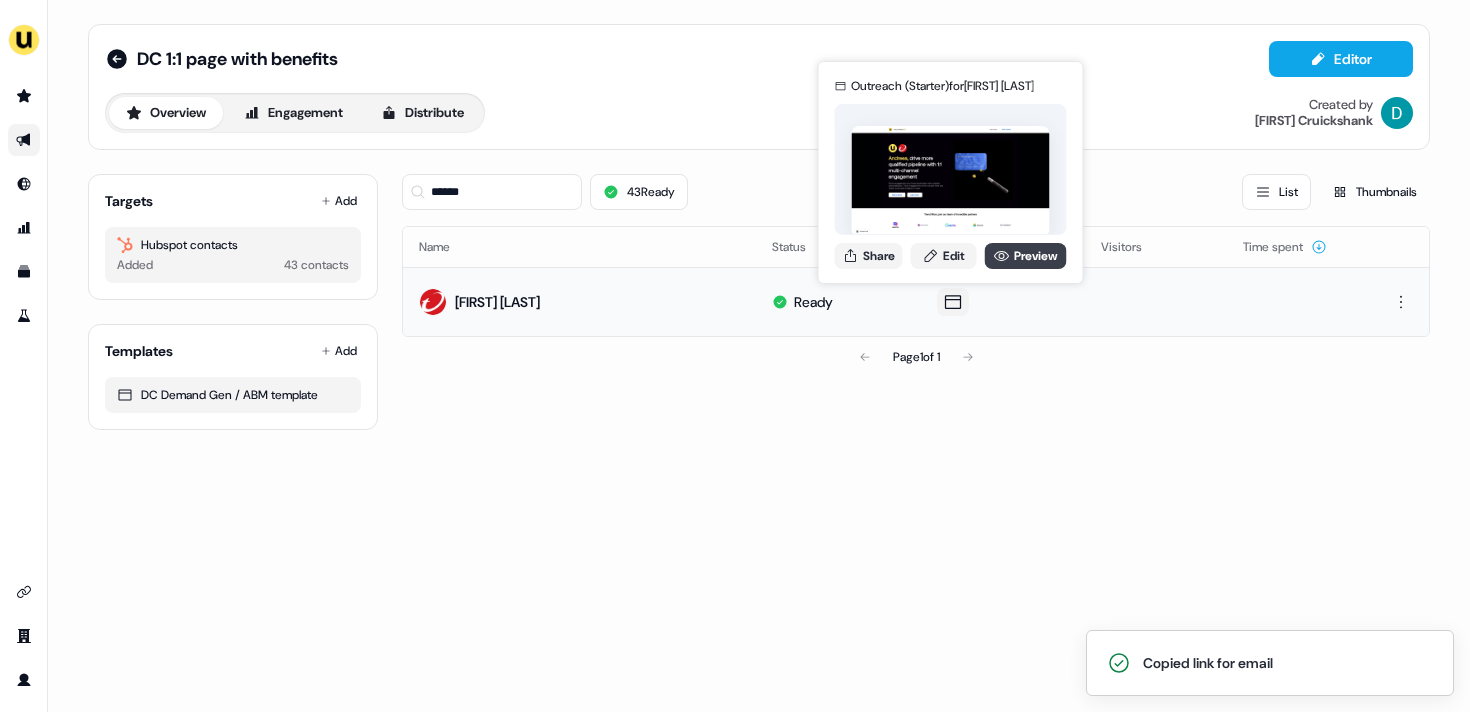 click on "Preview" at bounding box center (1026, 256) 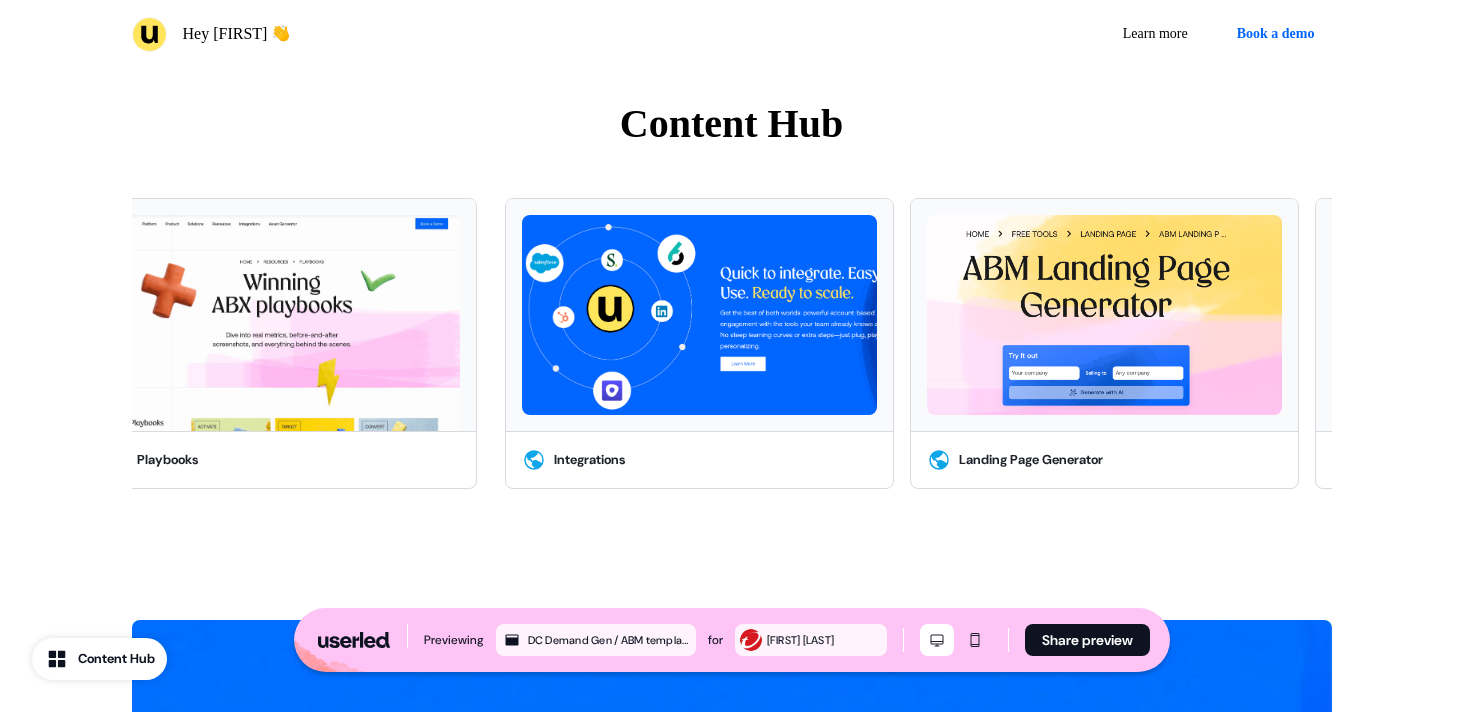 scroll, scrollTop: 3479, scrollLeft: 0, axis: vertical 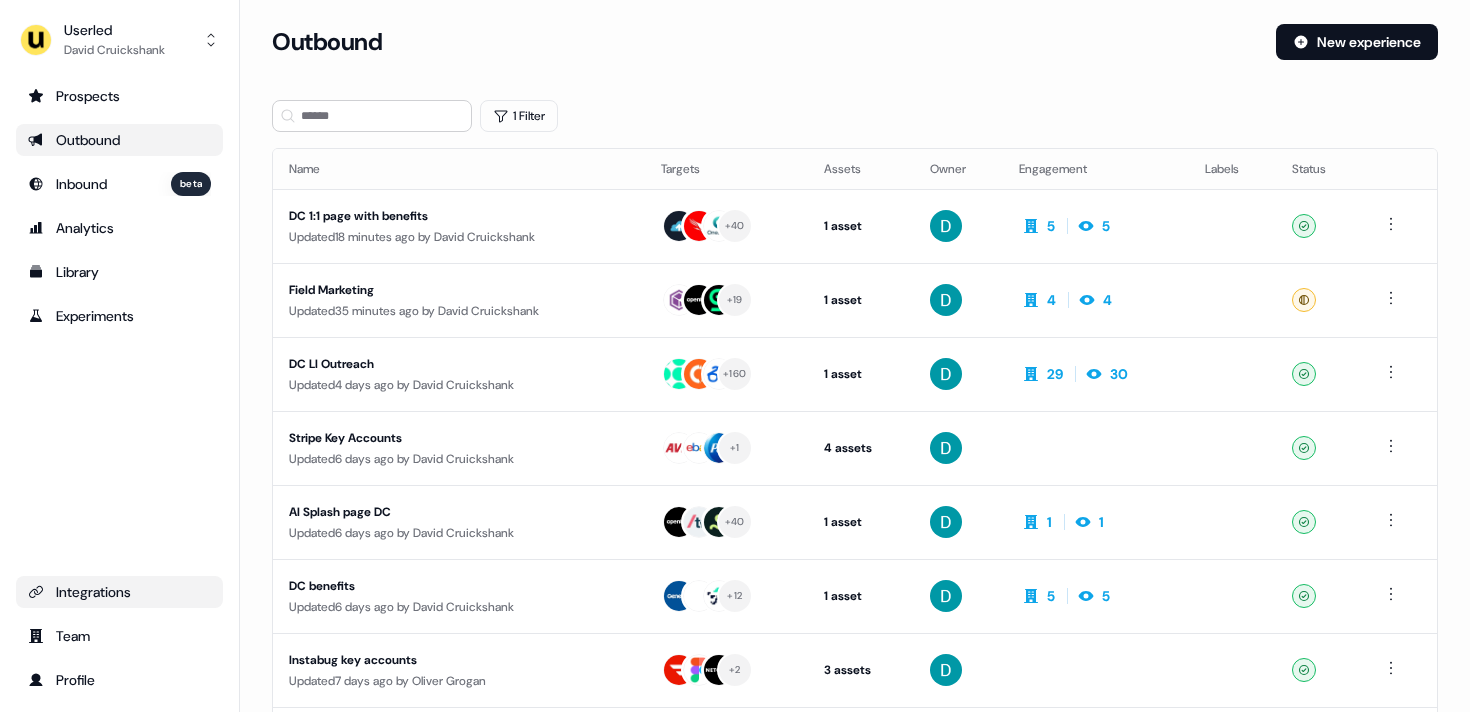 click on "Integrations" at bounding box center (119, 592) 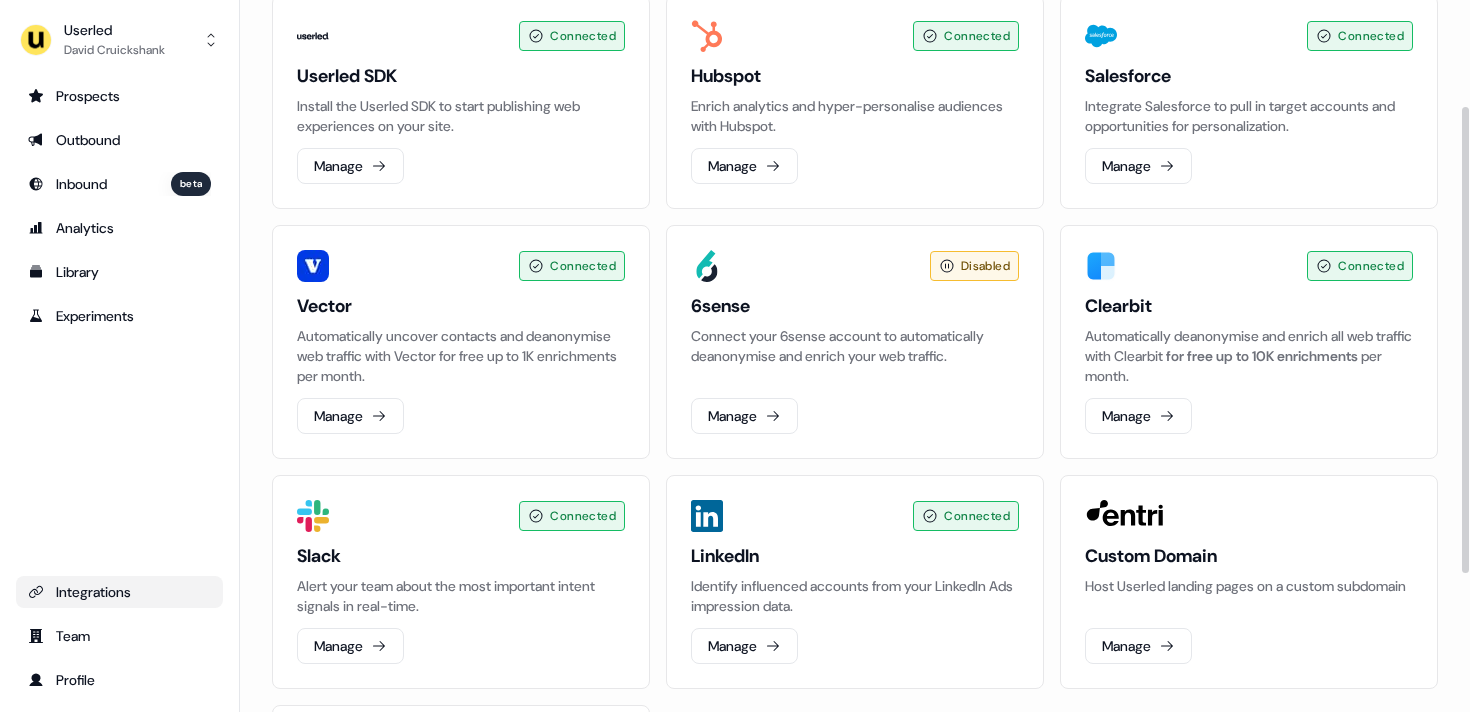 scroll, scrollTop: 0, scrollLeft: 0, axis: both 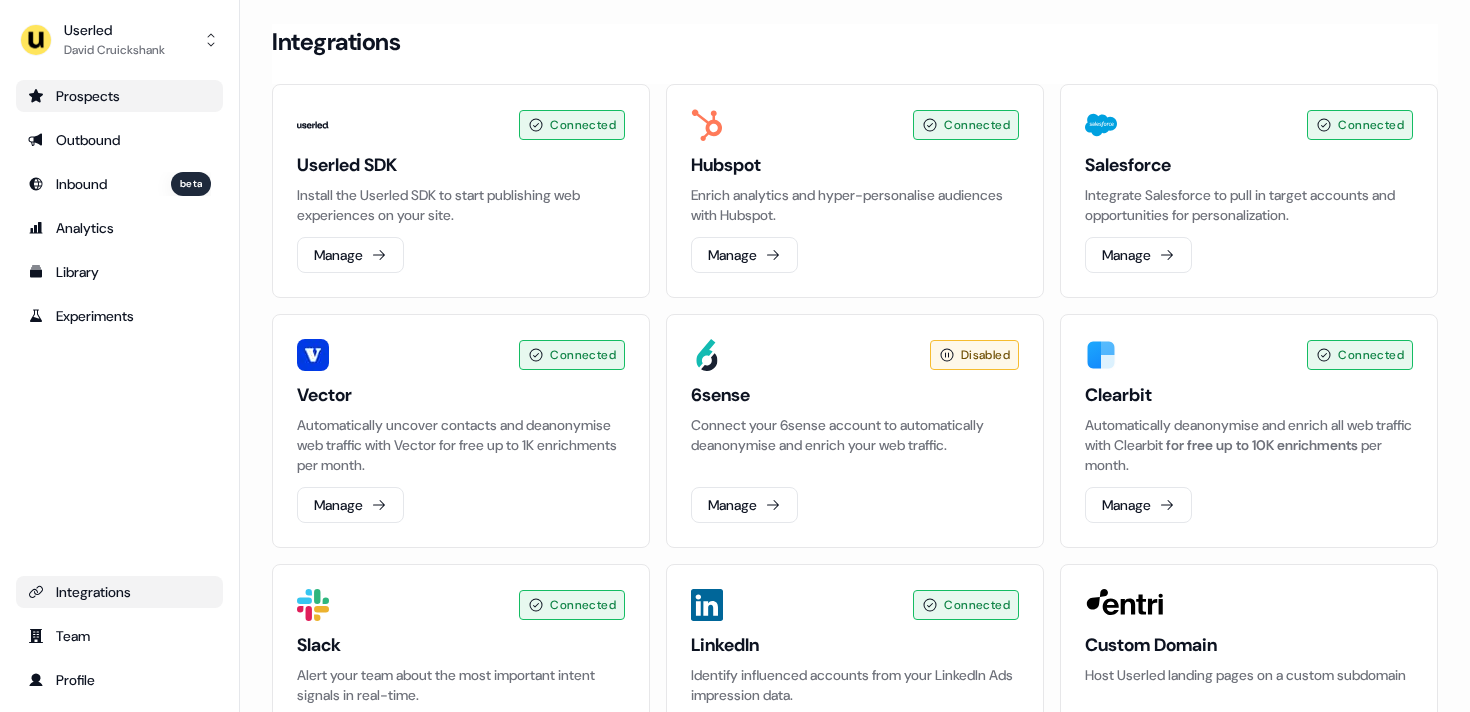click on "Prospects" at bounding box center (119, 96) 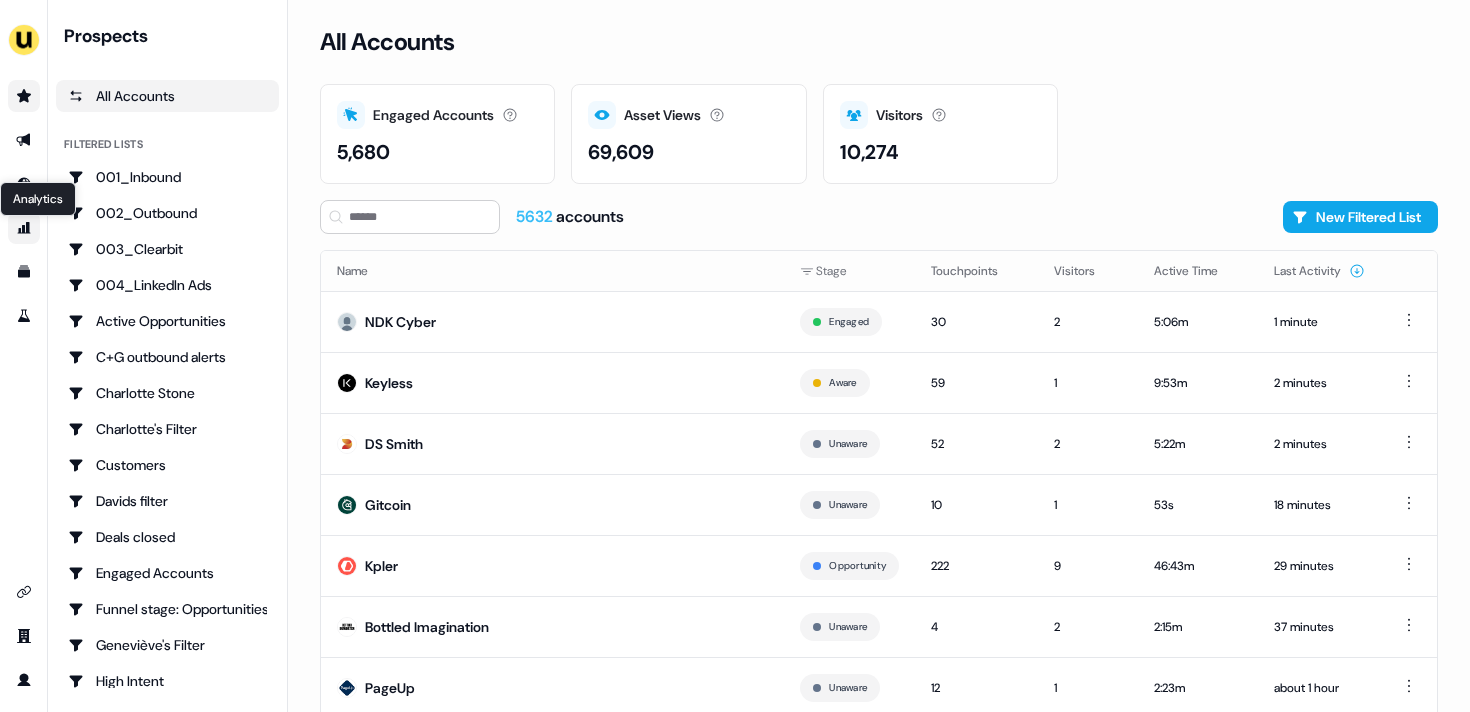 click 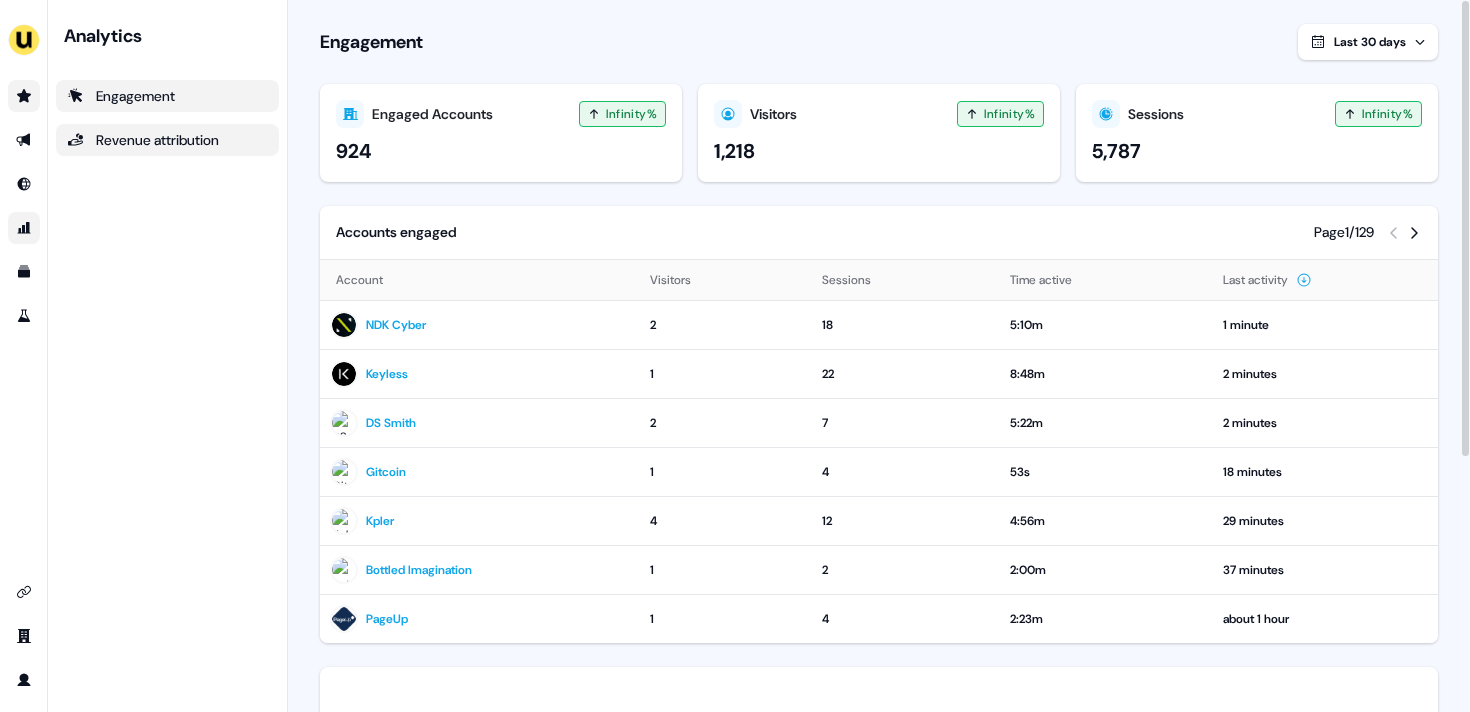 click on "Revenue attribution" at bounding box center (167, 140) 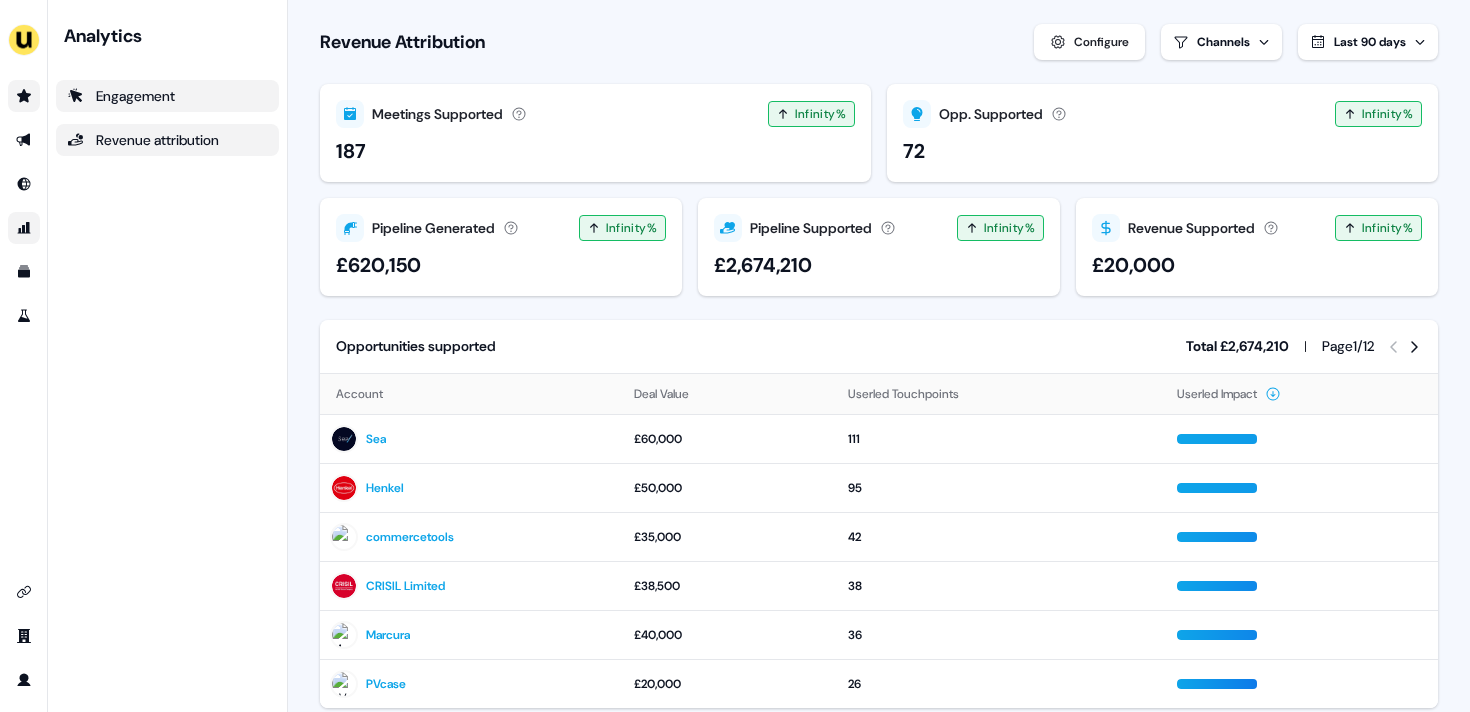 click on "Engagement" at bounding box center [167, 96] 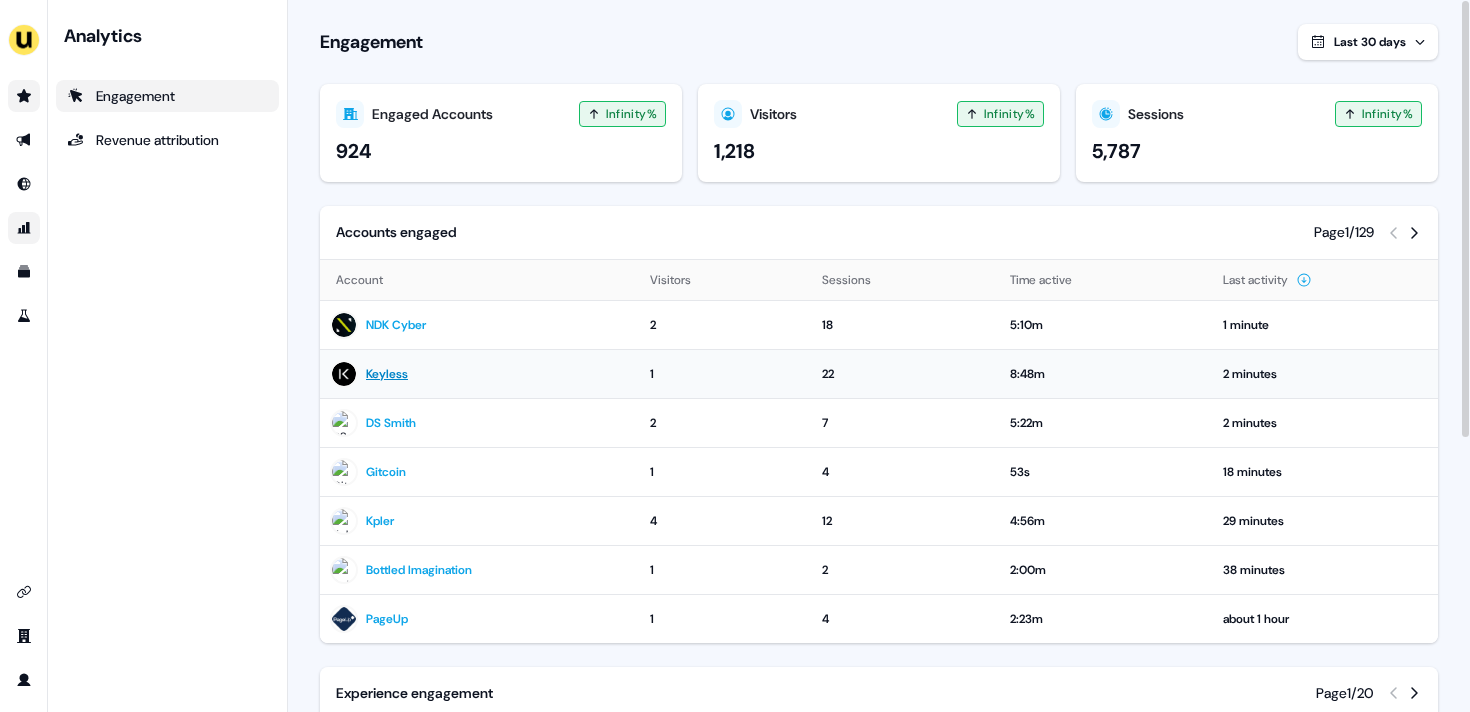 click on "Keyless" at bounding box center [387, 374] 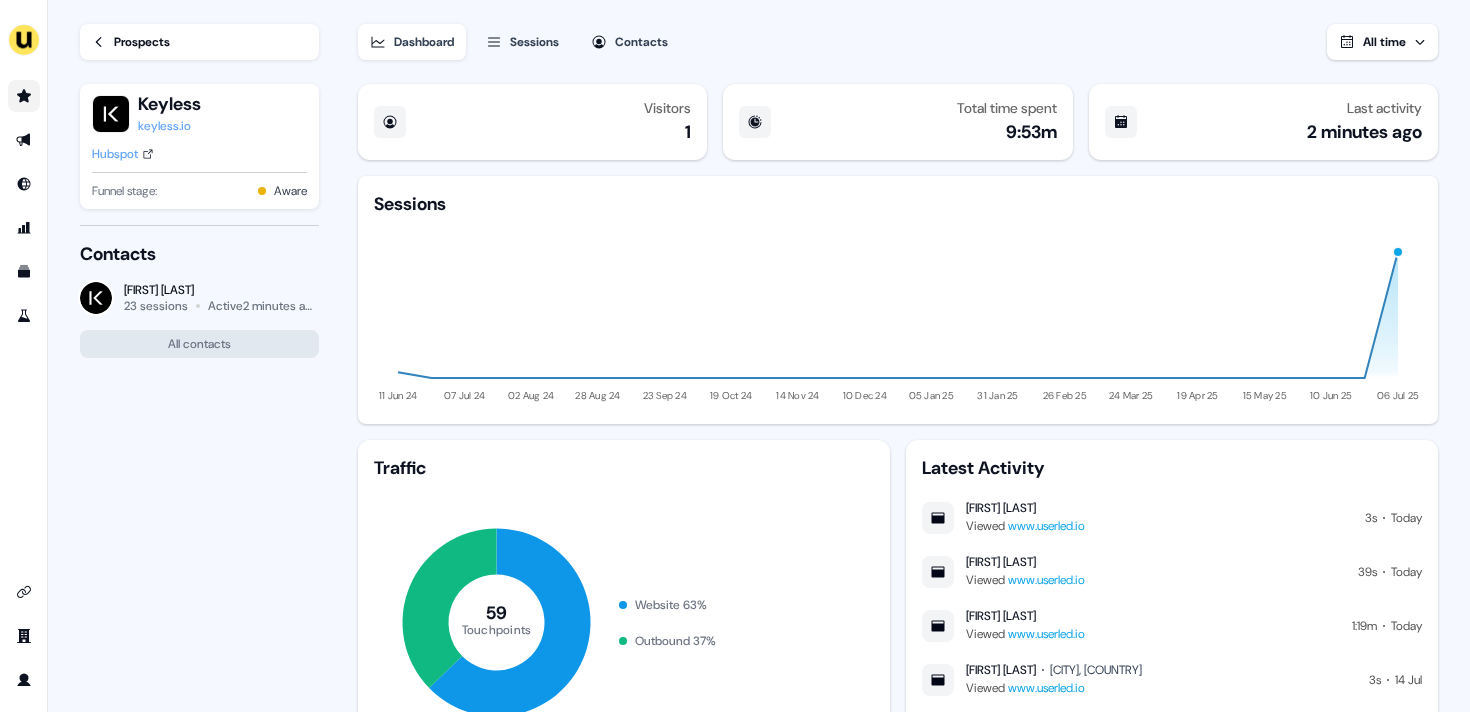 click at bounding box center (24, 96) 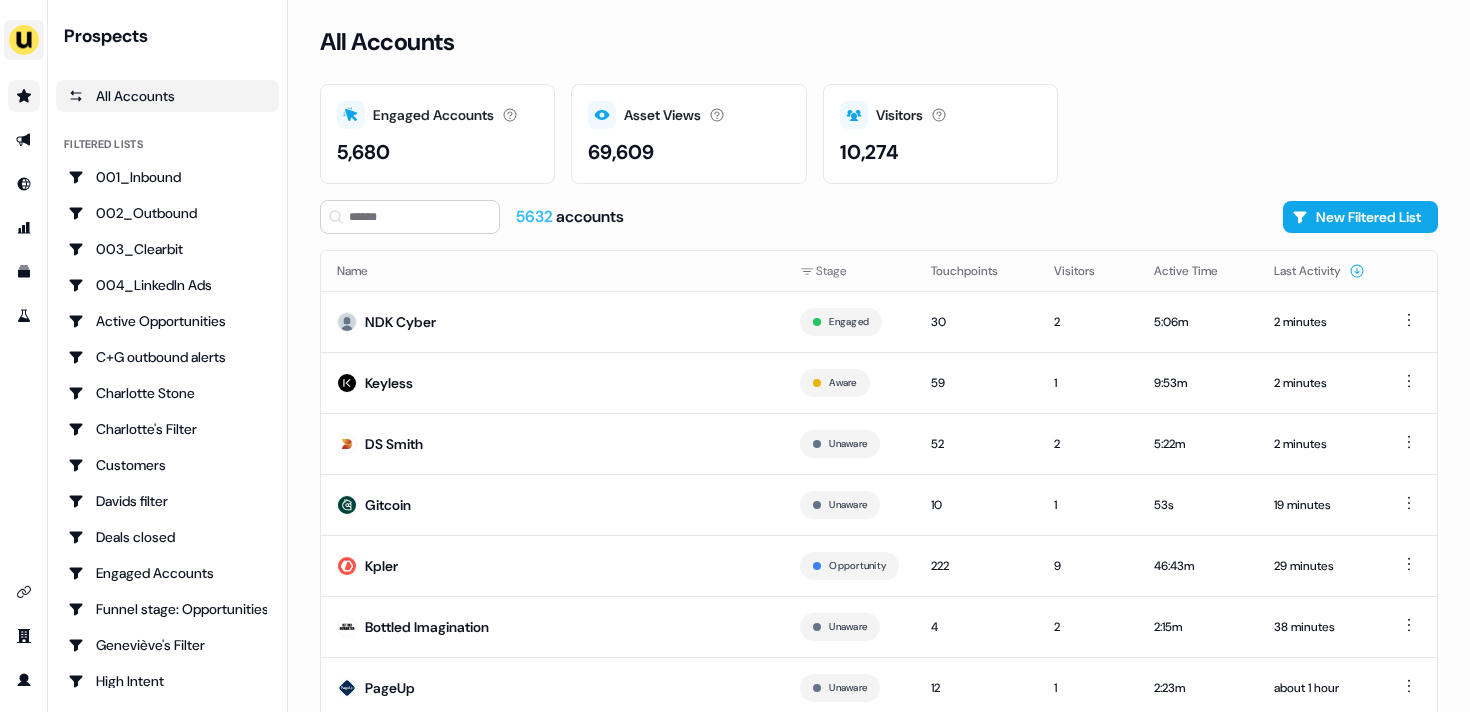 click at bounding box center (24, 40) 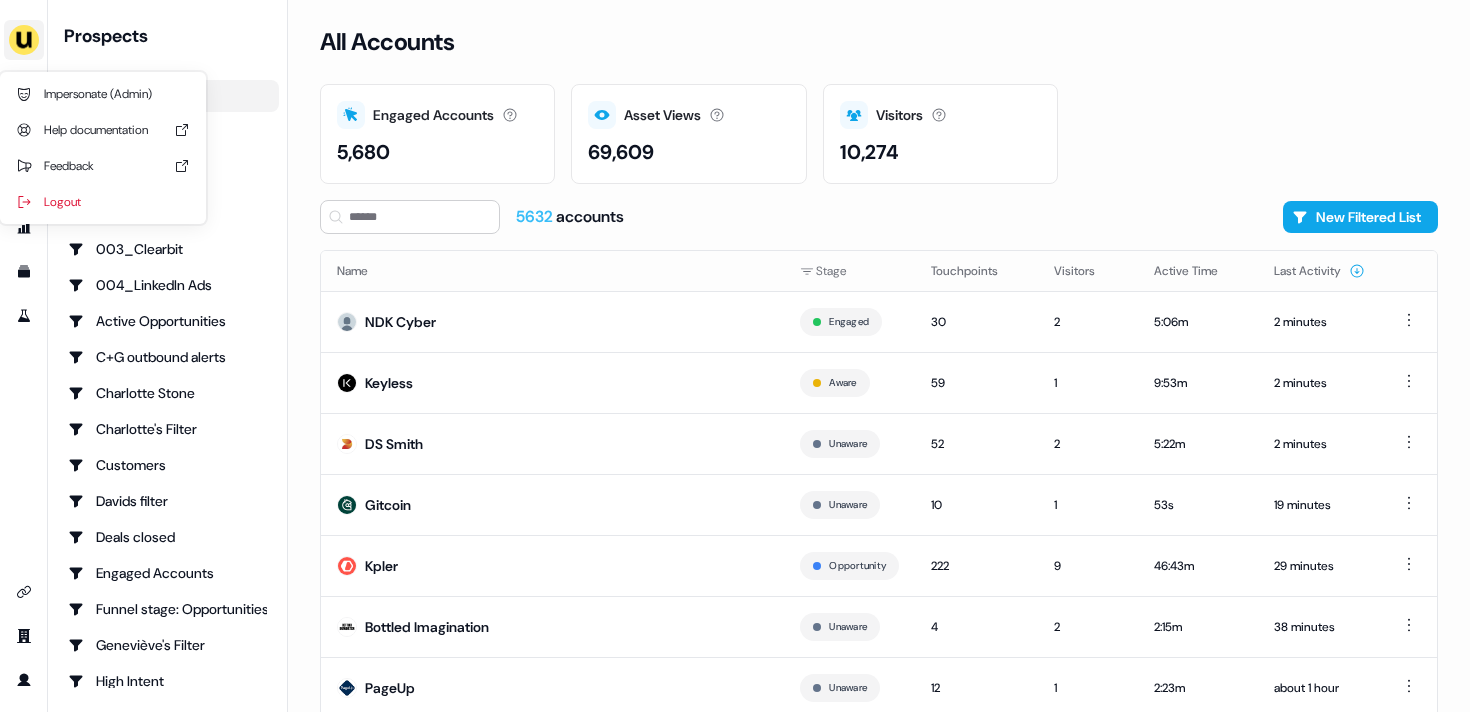 click at bounding box center (24, 40) 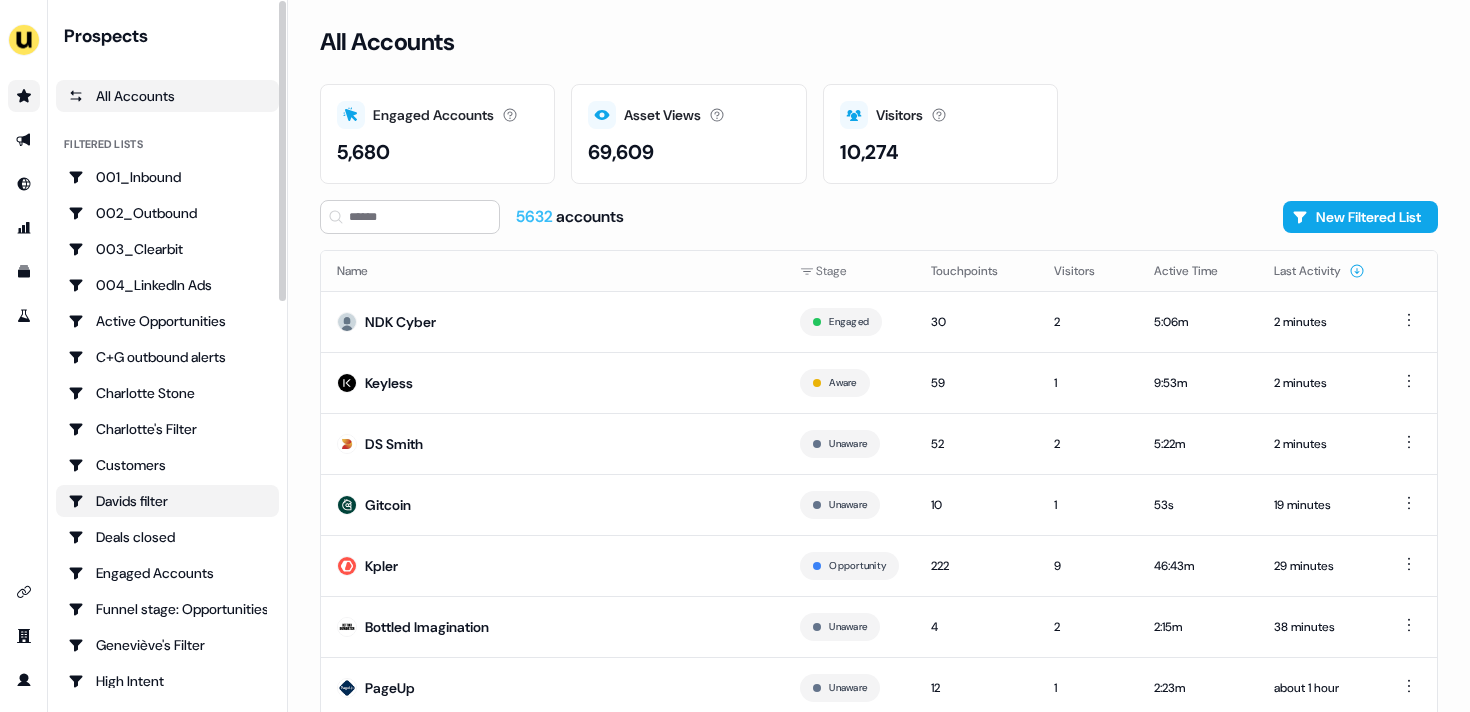 click on "Davids filter" at bounding box center [167, 501] 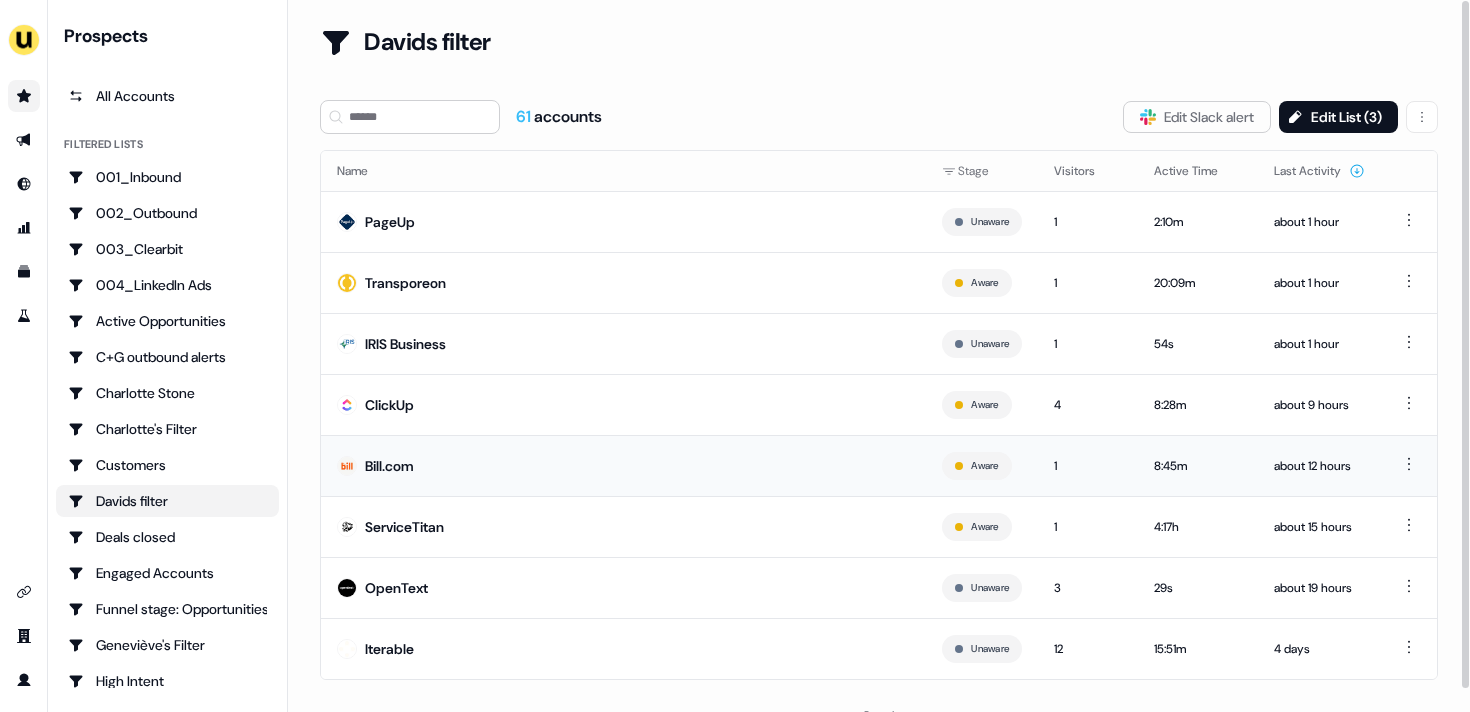 click on "Bill.com" at bounding box center [389, 466] 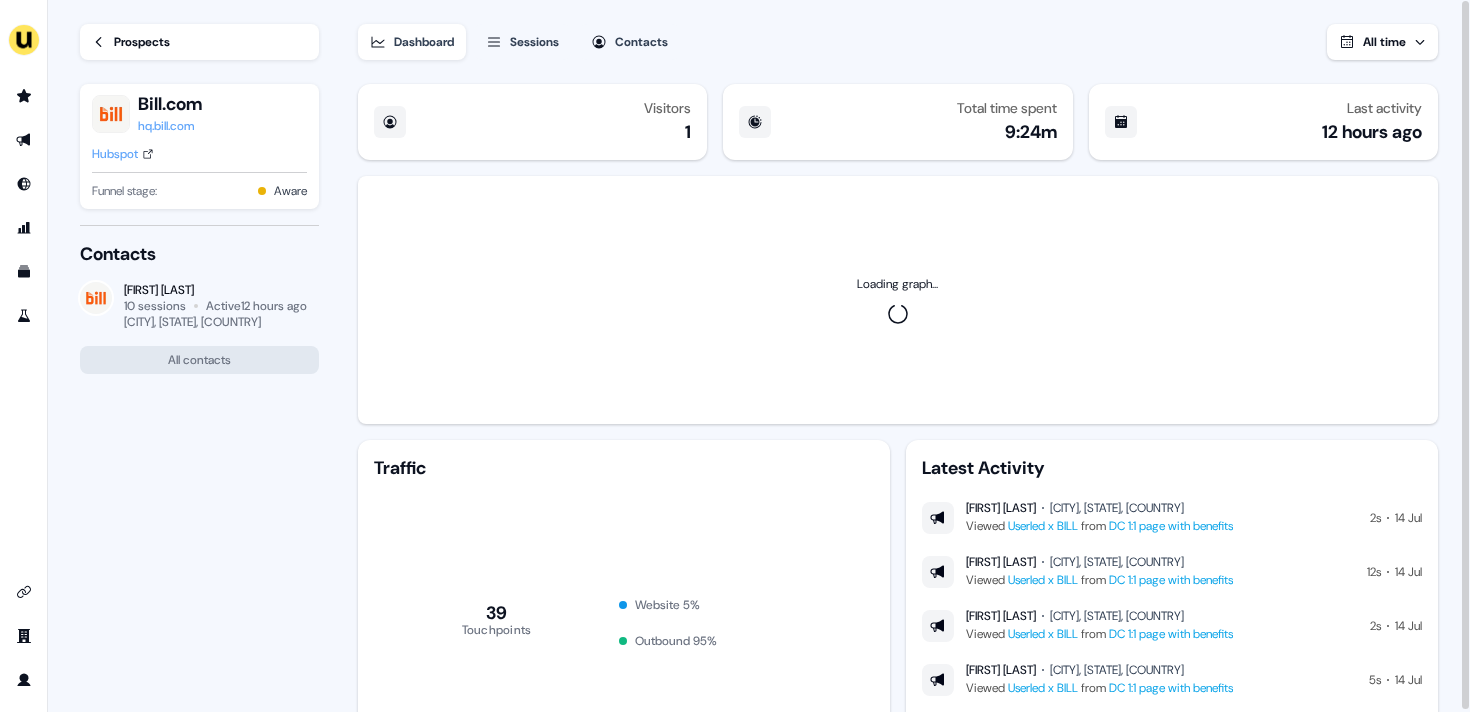 click on "Prospects" at bounding box center (199, 42) 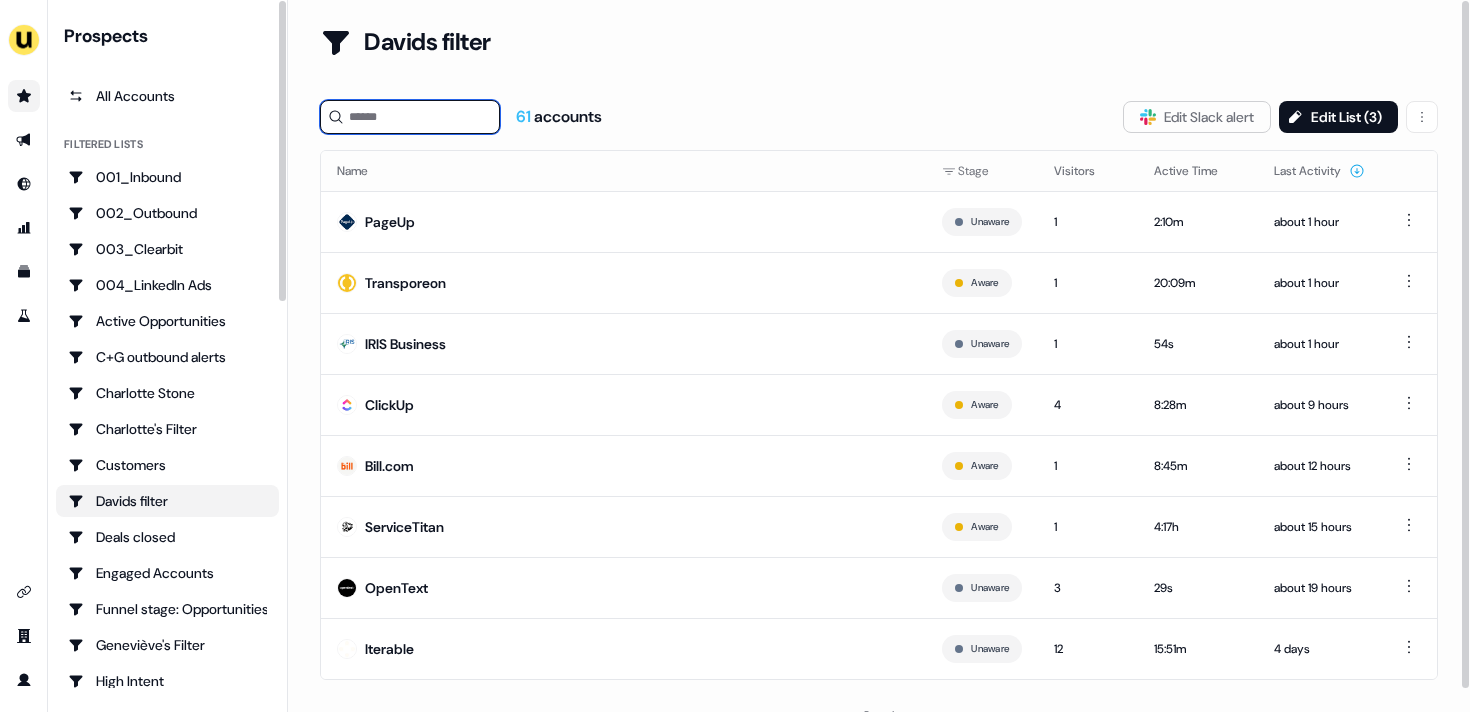 click at bounding box center [410, 117] 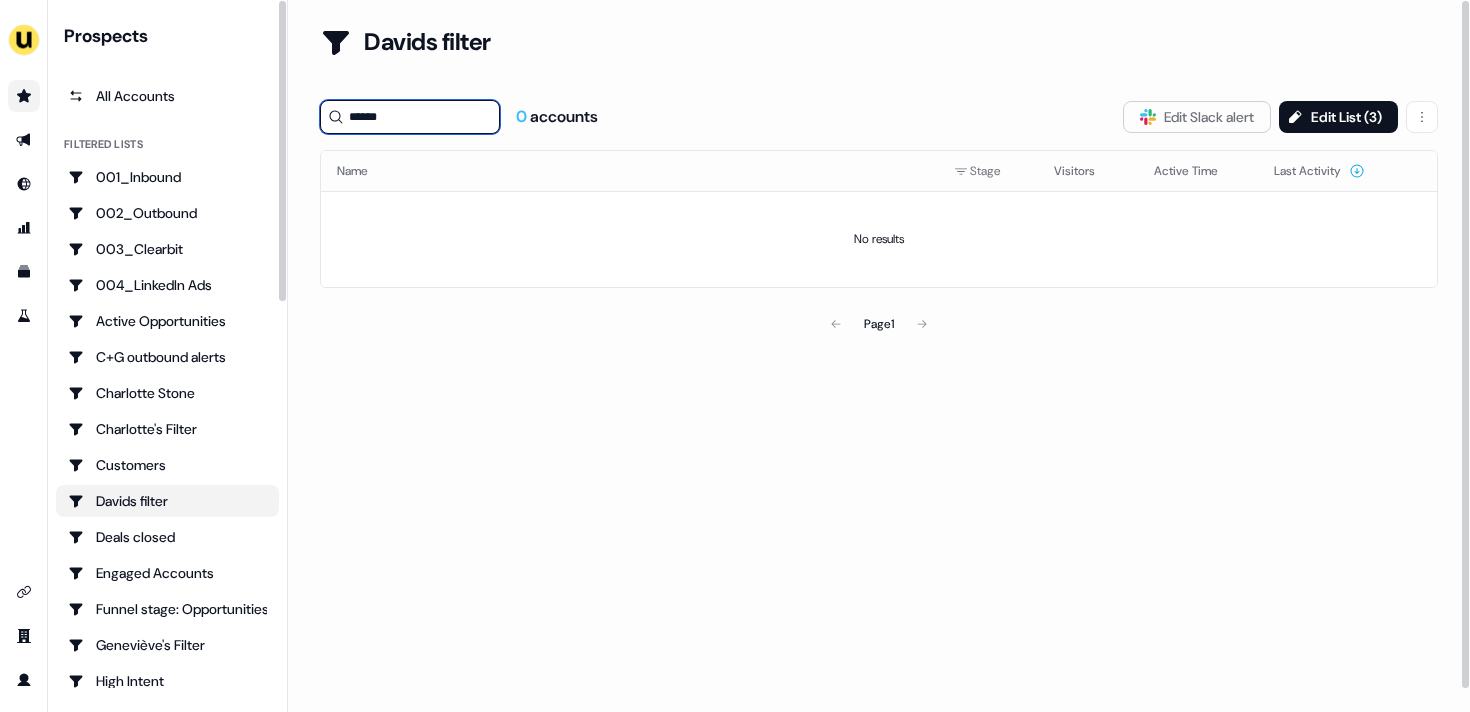 type on "******" 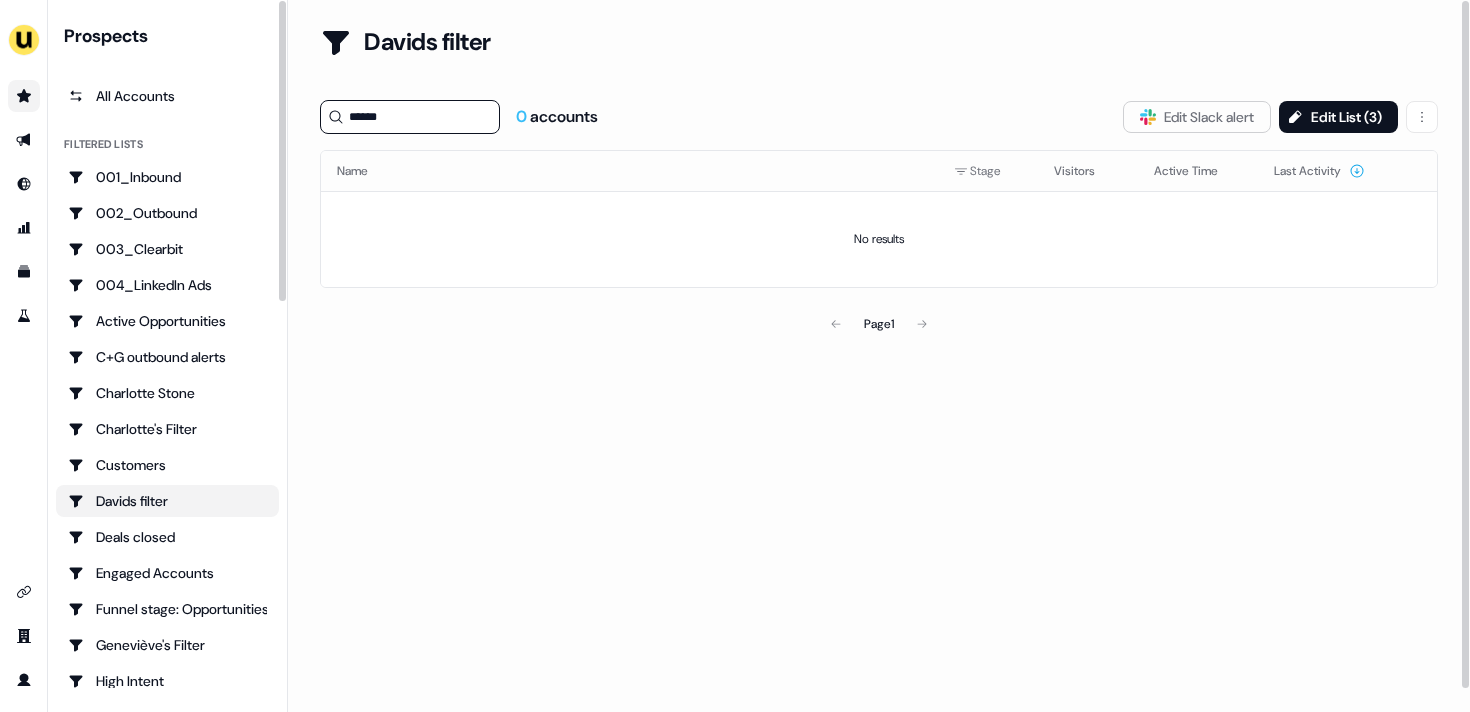 click at bounding box center [24, 96] 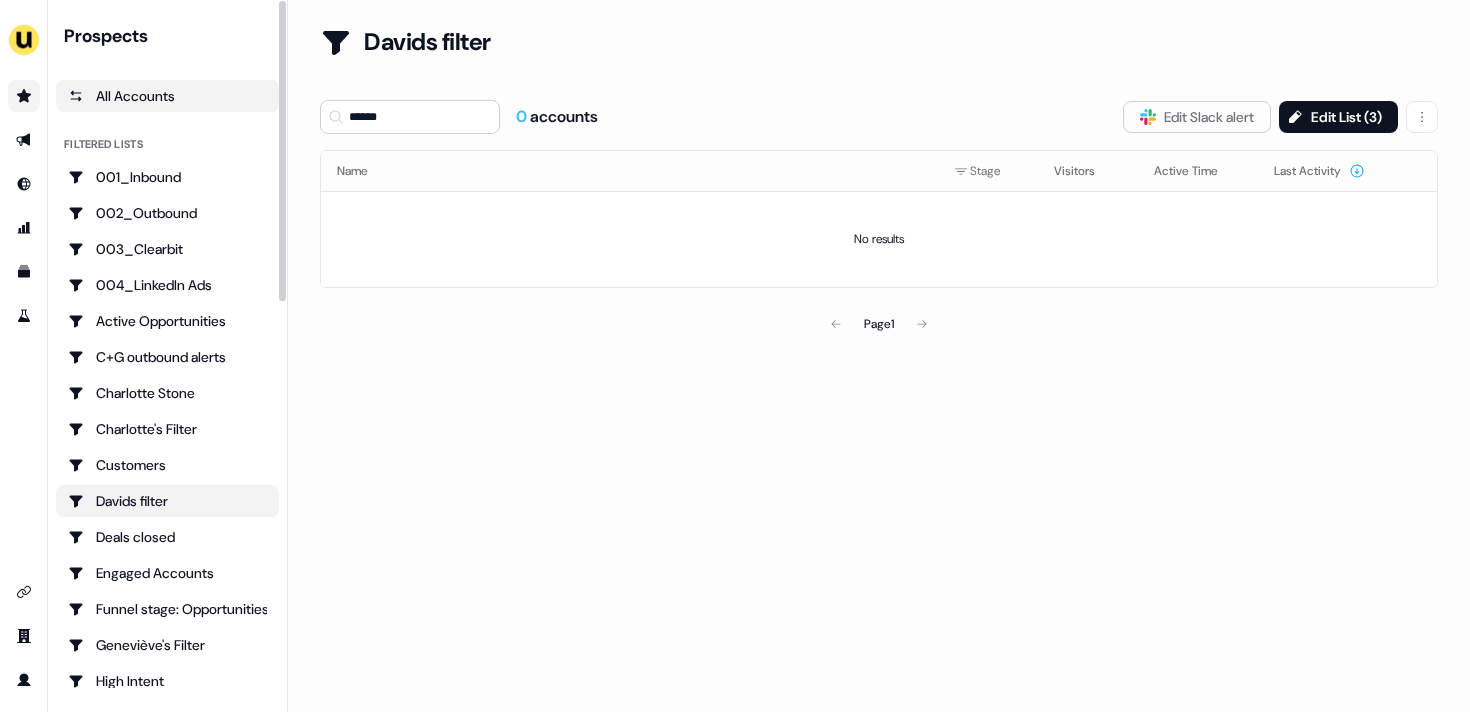 click on "All Accounts" at bounding box center [167, 96] 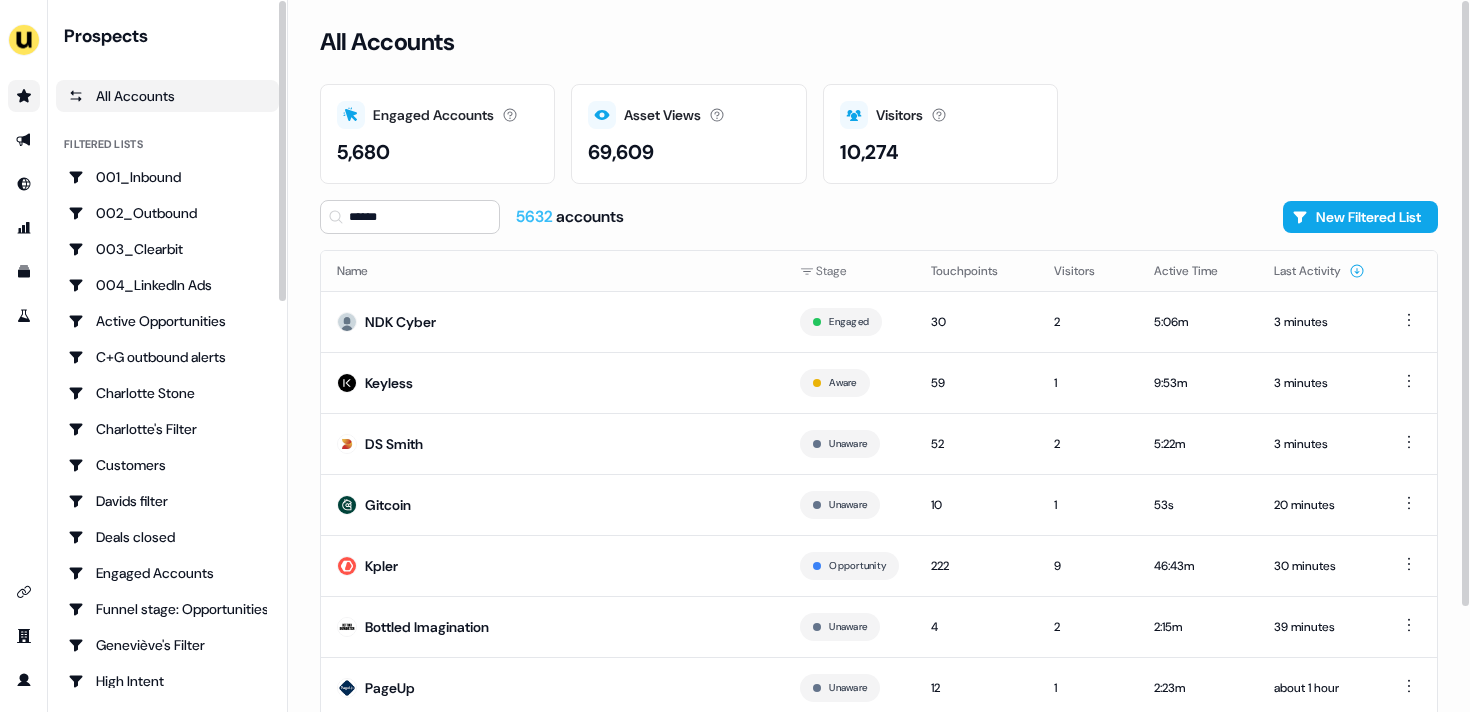 click on "All Accounts Engaged Accounts Accounts that have interacted with an asset. 5,680 Asset Views How many times your assets have been seen. 69,609 Visitors Number of unique visitors. 10,274 ****** 5632   accounts New Filtered List Name Stage Touchpoints Visitors Active Time Last Activity NDK Cyber Engaged 30 2 5:06m 3 minutes Keyless Aware 59 1 9:53m 3 minutes DS Smith Unaware 52 2 5:22m 3 minutes Gitcoin Unaware 10 1 53s 20 minutes Kpler Opportunity 222 9 46:43m 30 minutes Bottled Imagination Unaware 4 2 2:15m 39 minutes PageUp Unaware 12 1 2:23m about 1 hour Getsauced Aware 142 2 26:36m about 1 hour Page  1" at bounding box center (879, 356) 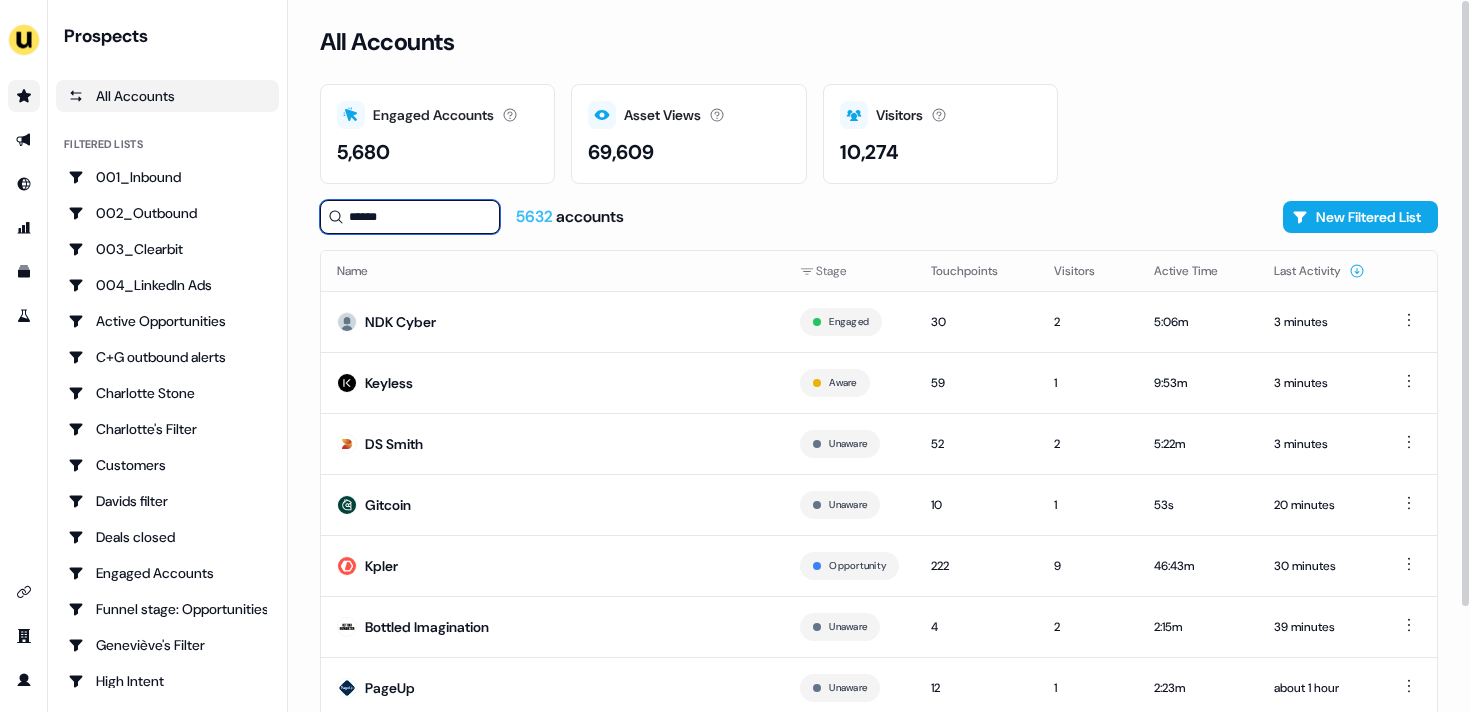 click on "******" at bounding box center [410, 217] 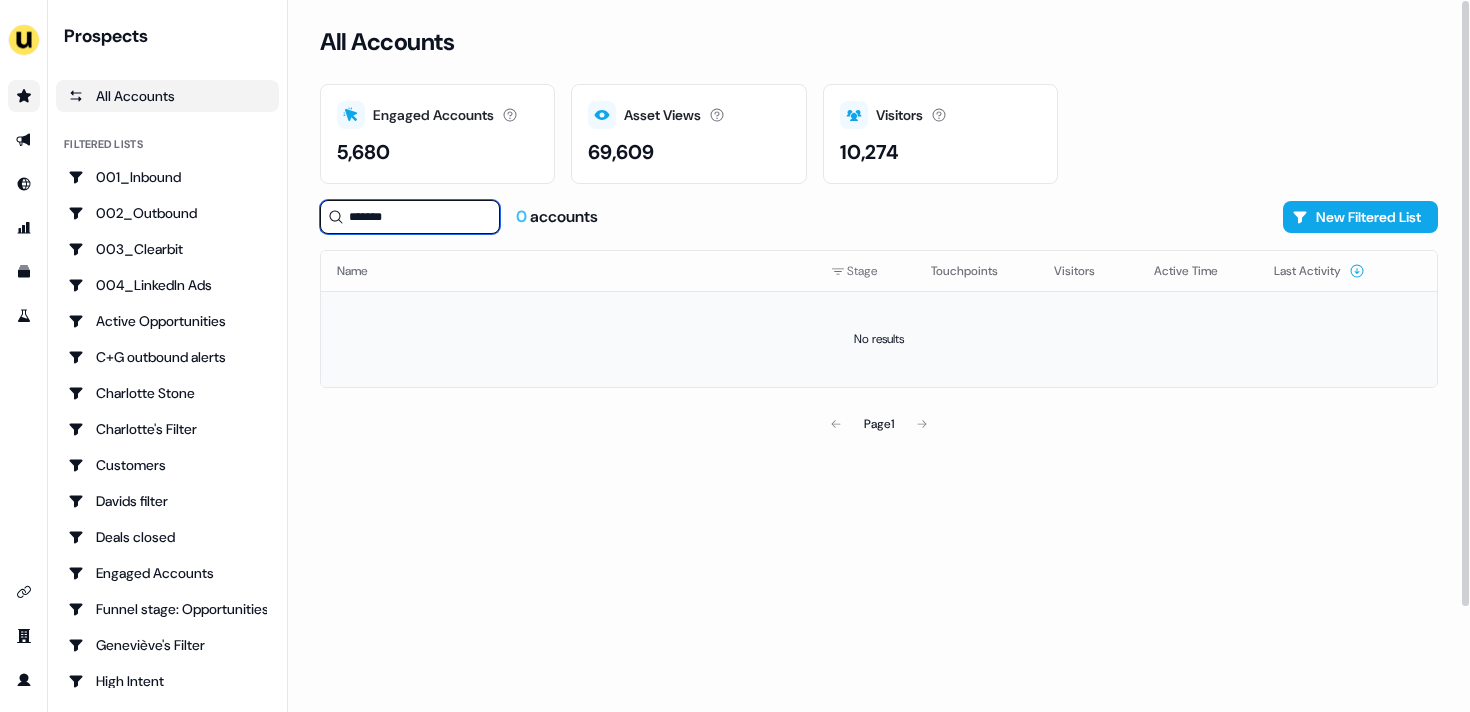 type on "******" 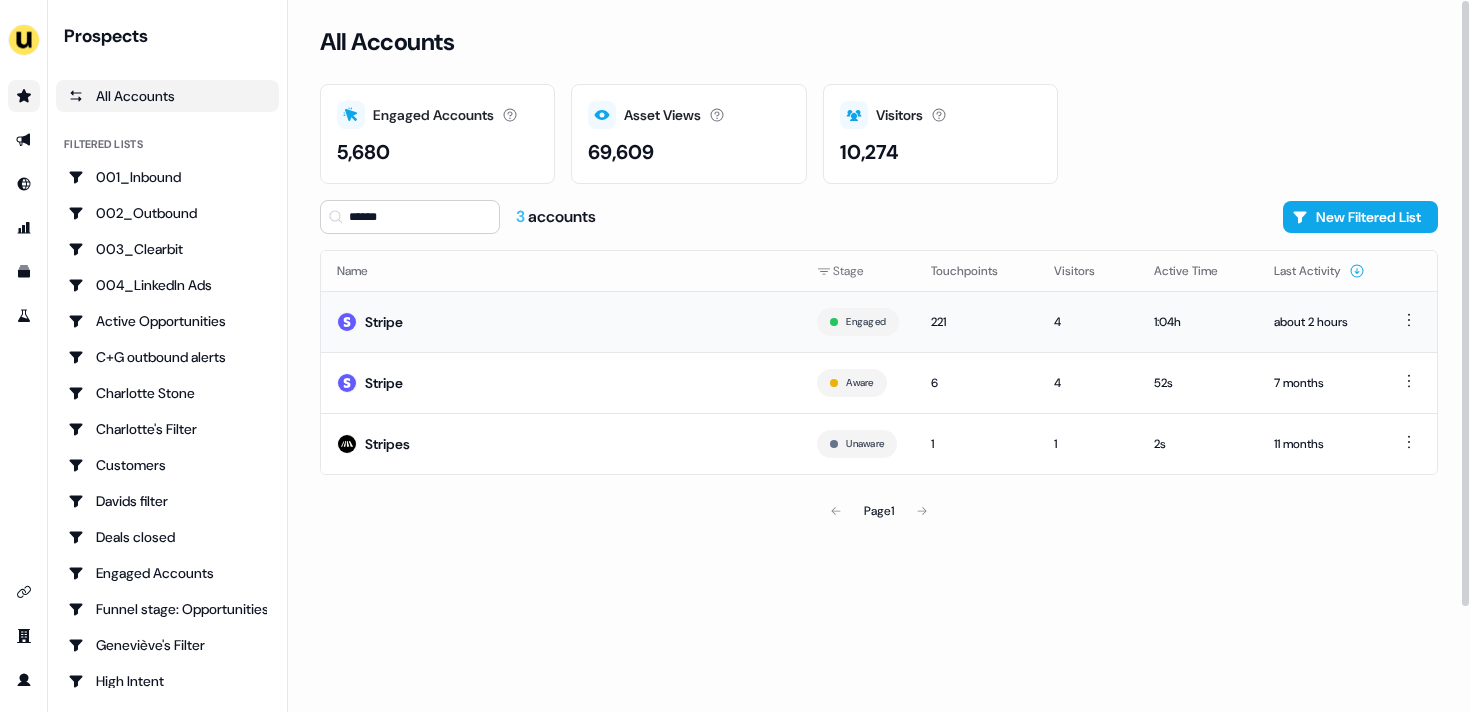 click on "Stripe" at bounding box center [384, 322] 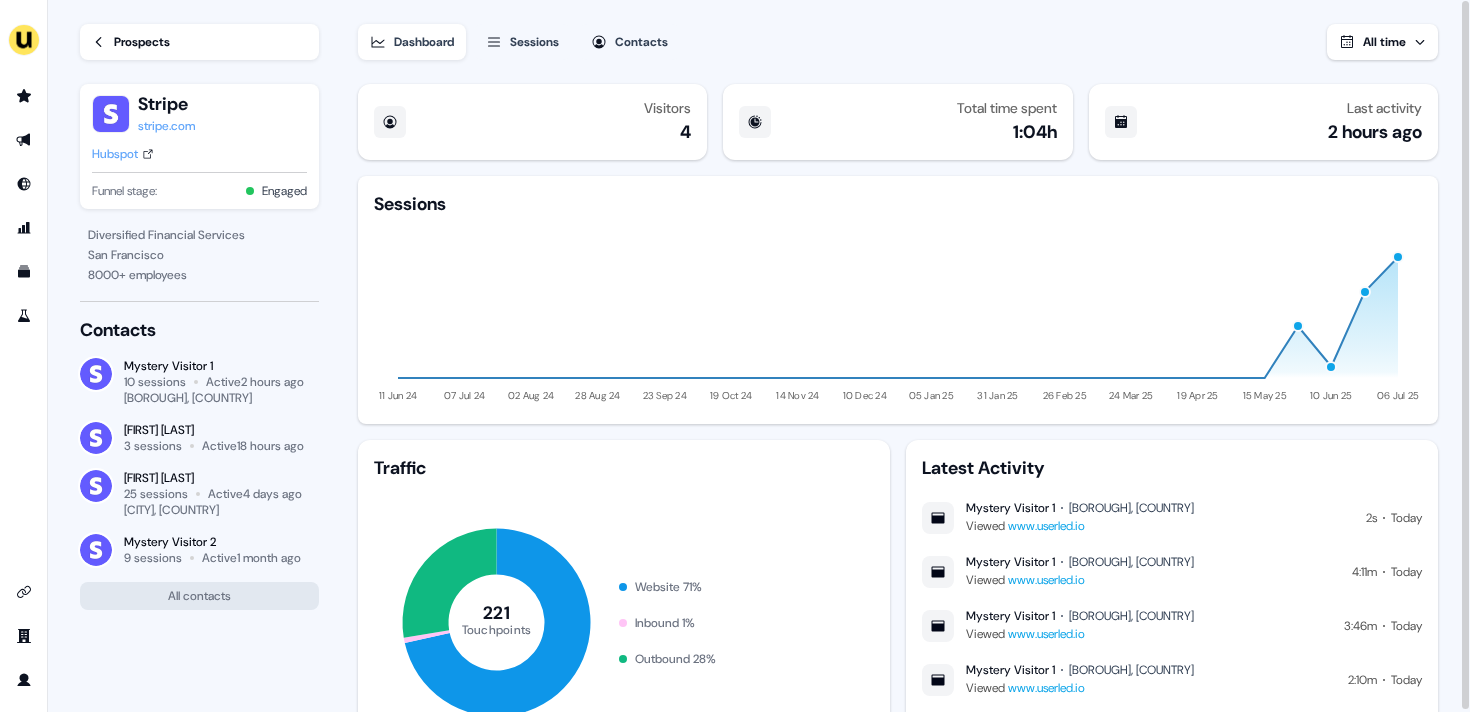 click on "Prospects" at bounding box center [199, 42] 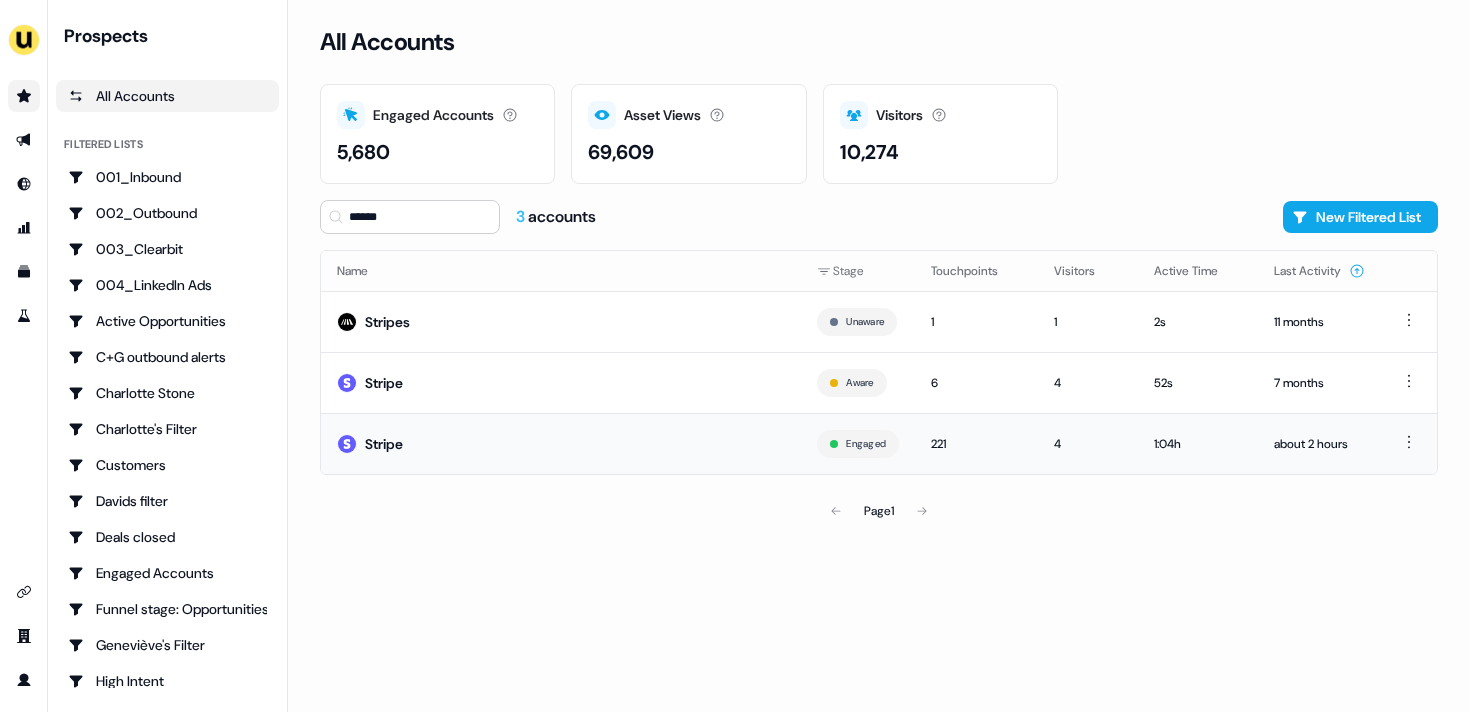 click on "Stripe" at bounding box center [384, 444] 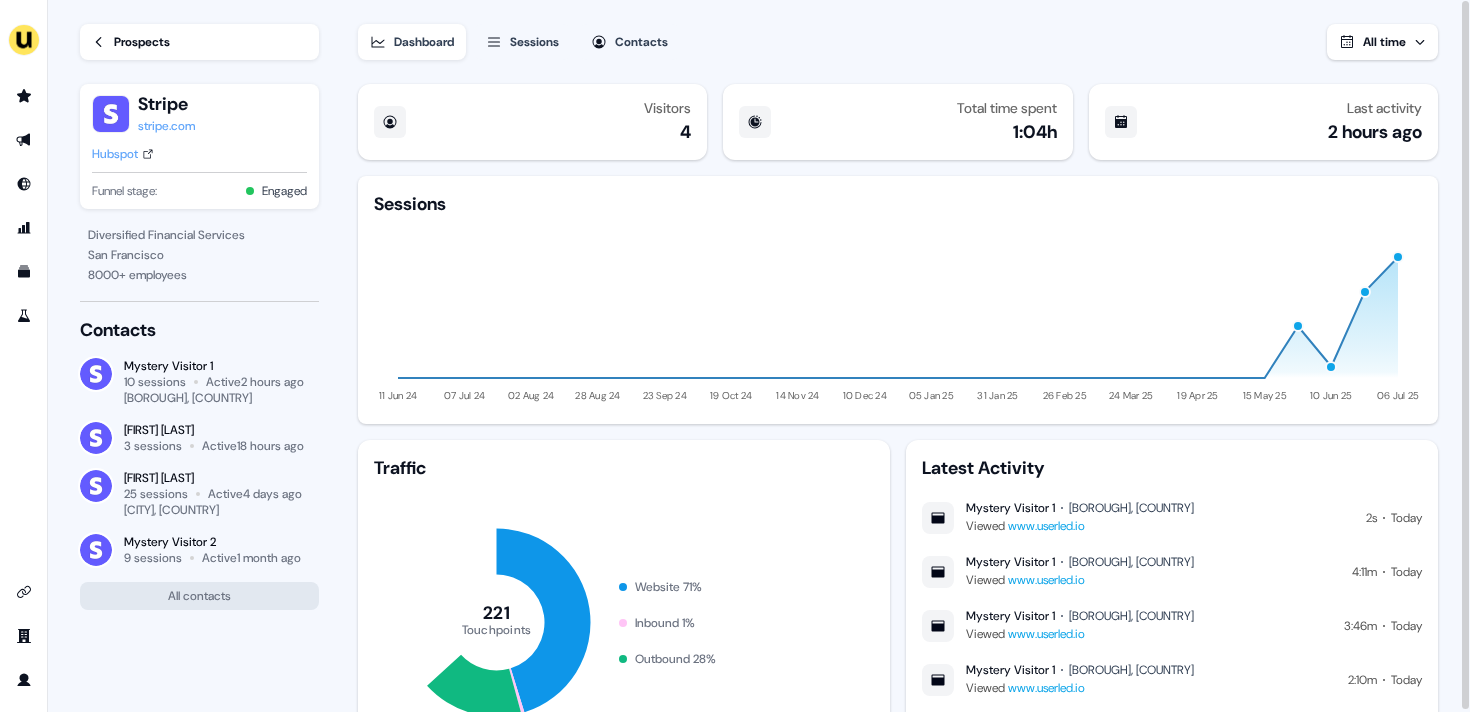 scroll, scrollTop: 110, scrollLeft: 0, axis: vertical 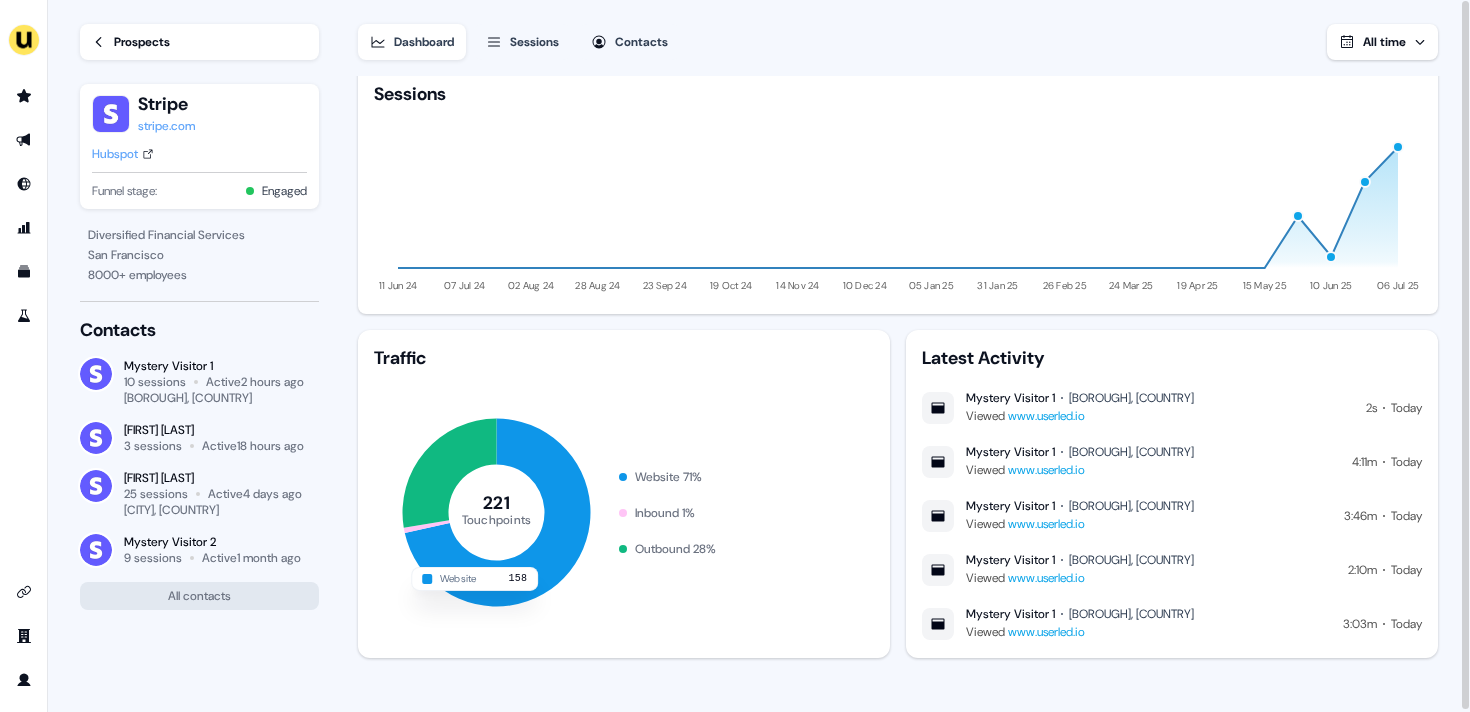 click on "Prospects" at bounding box center [199, 42] 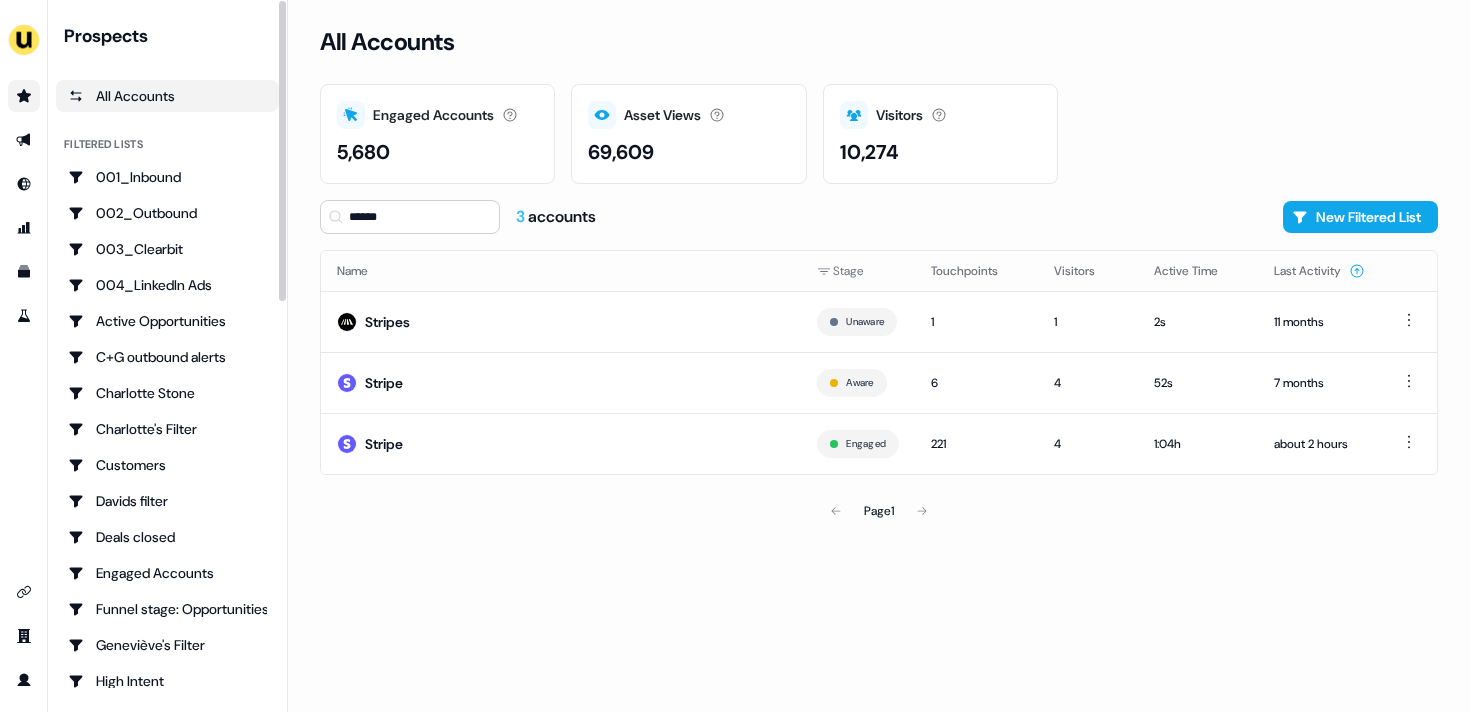 click on "Prospects All Accounts Filtered lists 001_Inbound 002_Outbound 003_Clearbit 004_LinkedIn Ads Active Opportunities C+G outbound alerts  Charlotte Stone  Charlotte's Filter  Customers Davids filter Deals closed Engaged Accounts Funnel stage: Opportunities Geneviève's Filter High Intent  High Intents ICP - Tier 1 ICP - Tier 2 ICP - Tier 3 ICP - Tier 4 Interactions > 0 JJ Deals Joes Deals Linkedin high intent Lost Opps Ollie's Filter - Entrust Q1 Q2 Q2 deals Q3 Qualified Accounts Reactivation Trigger Salesforce SDR VC forecast deals  high engagement high intent this month x yann's deal 🪅 Inactive Opportunities" at bounding box center (167, 810) 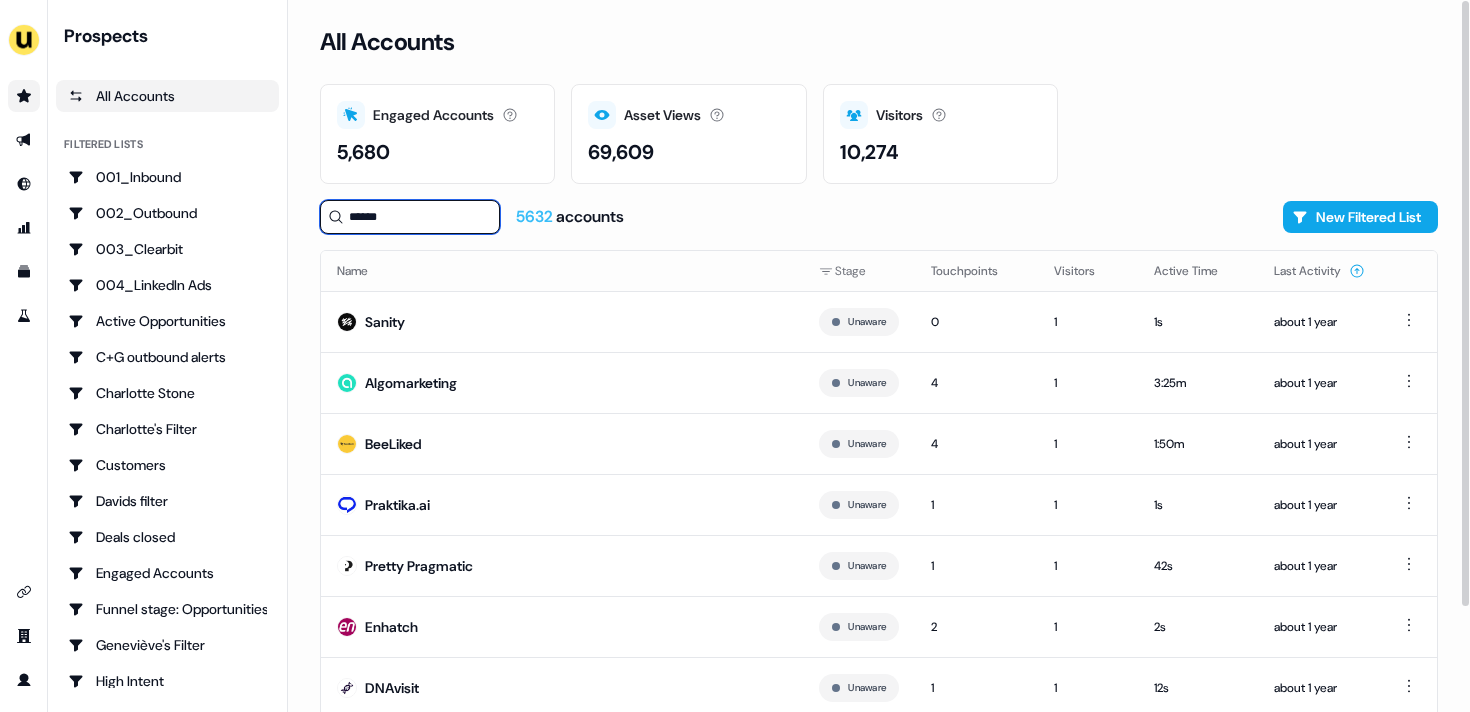 click on "******" at bounding box center (410, 217) 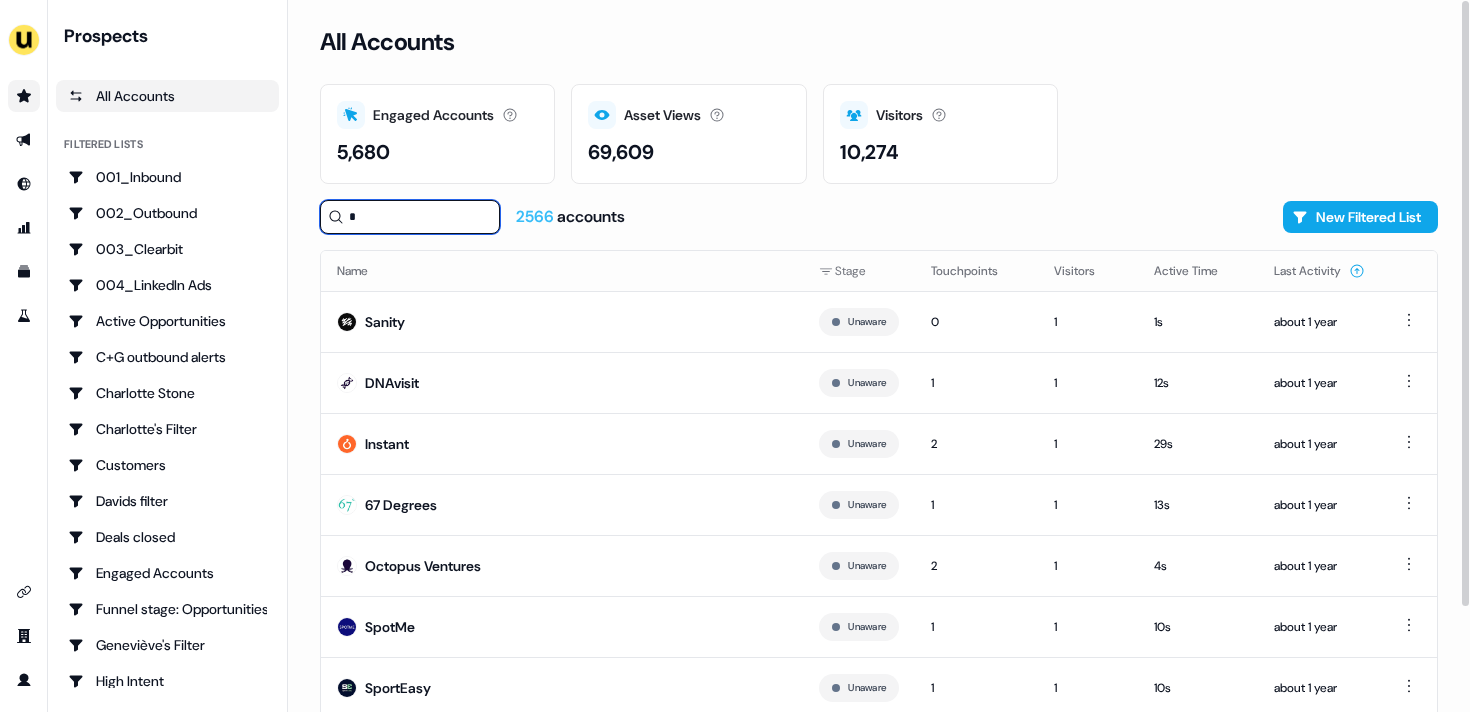 type on "*" 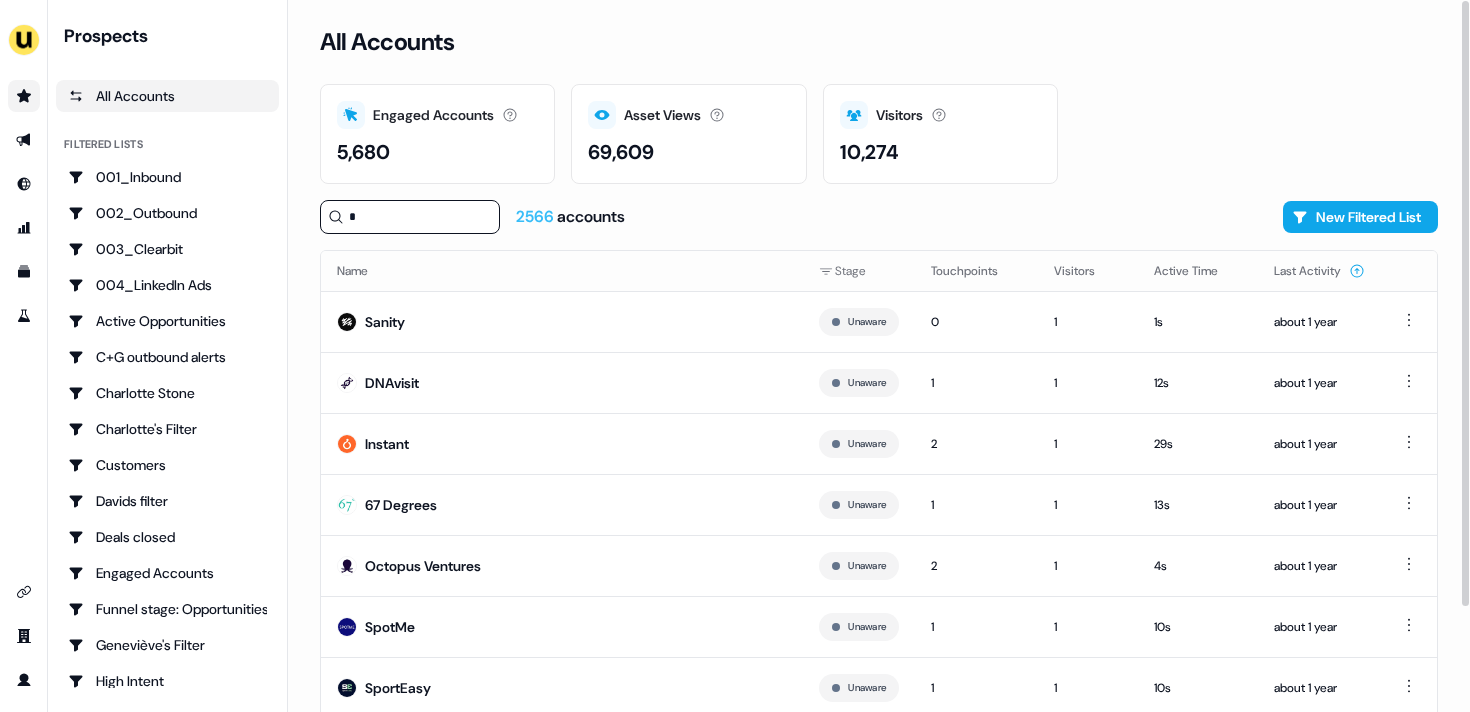 click on "All Accounts Engaged Accounts Accounts that have interacted with an asset. 5,680 Asset Views How many times your assets have been seen. 69,609 Visitors Number of unique visitors. 10,274 * 2566   accounts New Filtered List Name Stage Touchpoints Visitors Active Time Last Activity Sanity Unaware 0 1 1s about 1 year DNAvisit Unaware 1 1 12s about 1 year Instant Unaware 2 1 29s about 1 year 67 Degrees Unaware 1 1 13s about 1 year Octopus Ventures Unaware 2 1 4s about 1 year SpotMe Unaware 1 1 10s about 1 year SportEasy Unaware 1 1 10s about 1 year Contentsquare Unaware 1 2 28s about 1 year Page  1" at bounding box center [879, 356] 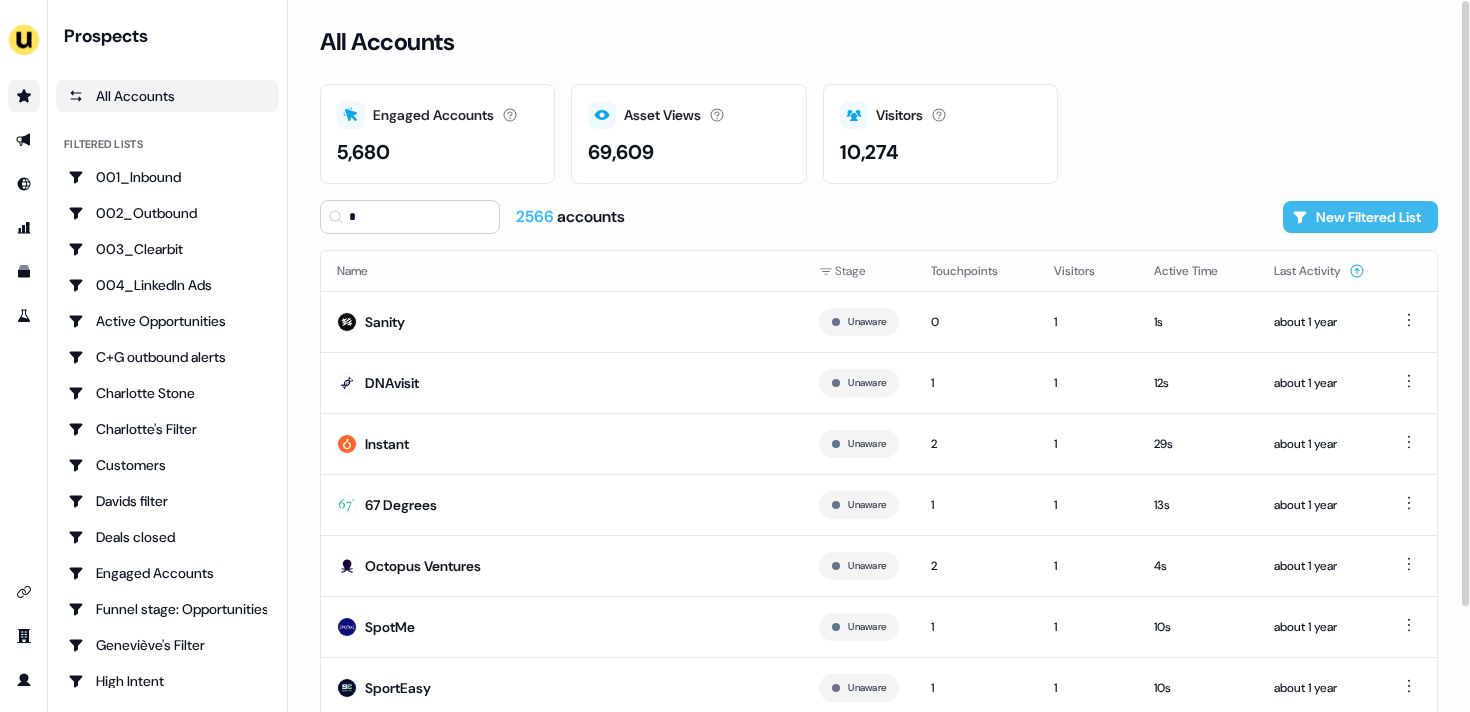 click 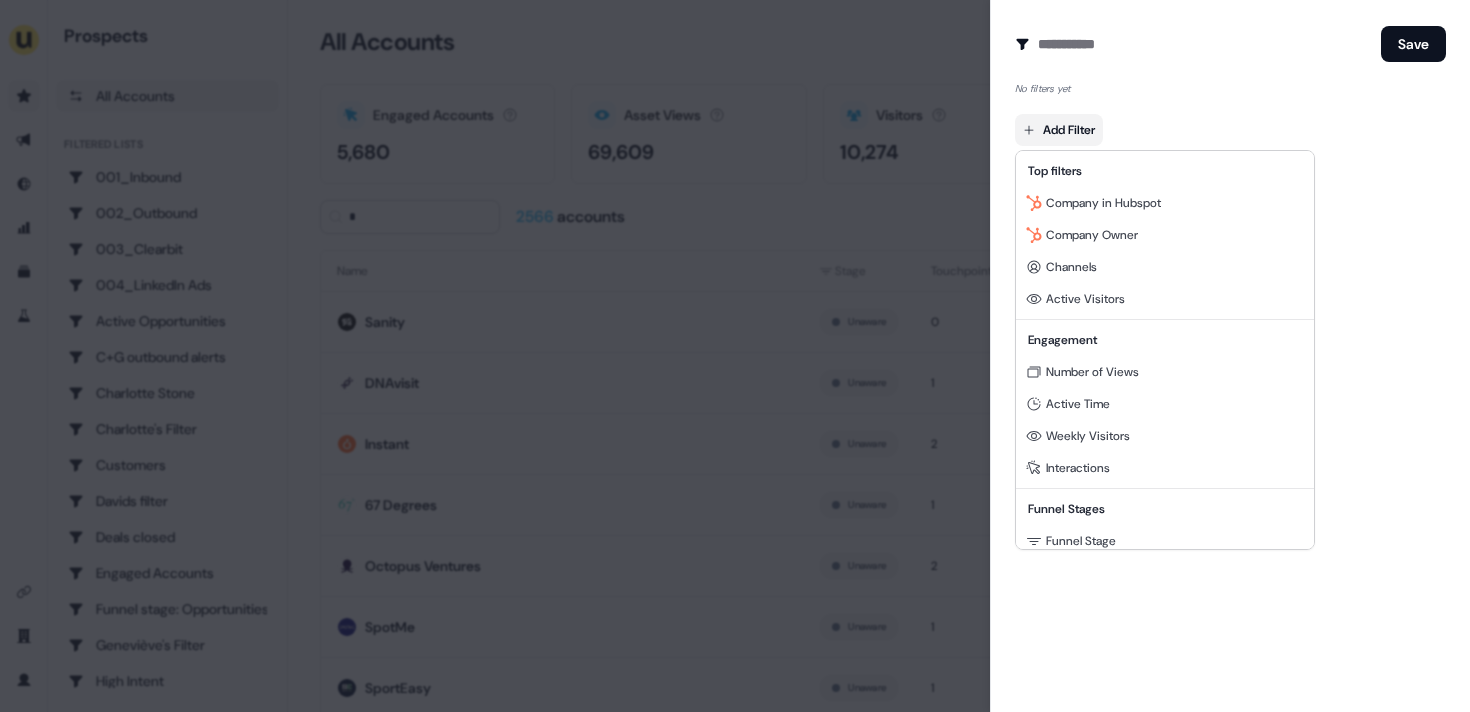 click on "For the best experience switch devices to a bigger screen. Go to Userled.io Prospects All Accounts Filtered lists 001_Inbound 002_Outbound 003_Clearbit 004_LinkedIn Ads Active Opportunities C+G outbound alerts  Charlotte Stone  Charlotte's Filter  Customers Davids filter Deals closed Engaged Accounts Funnel stage: Opportunities Geneviève's Filter High Intent  High Intents ICP - Tier 1 ICP - Tier 2 ICP - Tier 3 ICP - Tier 4 Interactions > 0 JJ Deals Joes Deals Linkedin high intent Lost Opps Ollie's Filter - Entrust Q1 Q2 Q2 deals Q3 Qualified Accounts Reactivation Trigger Salesforce SDR VC forecast deals  high engagement high intent this month x yann's deal 🪅 Inactive Opportunities Loading... All Accounts Engaged Accounts Accounts that have interacted with an asset. 5,680 Asset Views How many times your assets have been seen. 69,609 Visitors Number of unique visitors. 10,274 * 2566   accounts New Filtered List Name Stage Touchpoints Visitors Active Time Last Activity Sanity Unaware 0 1 1s about 1 year 1 1" at bounding box center [735, 356] 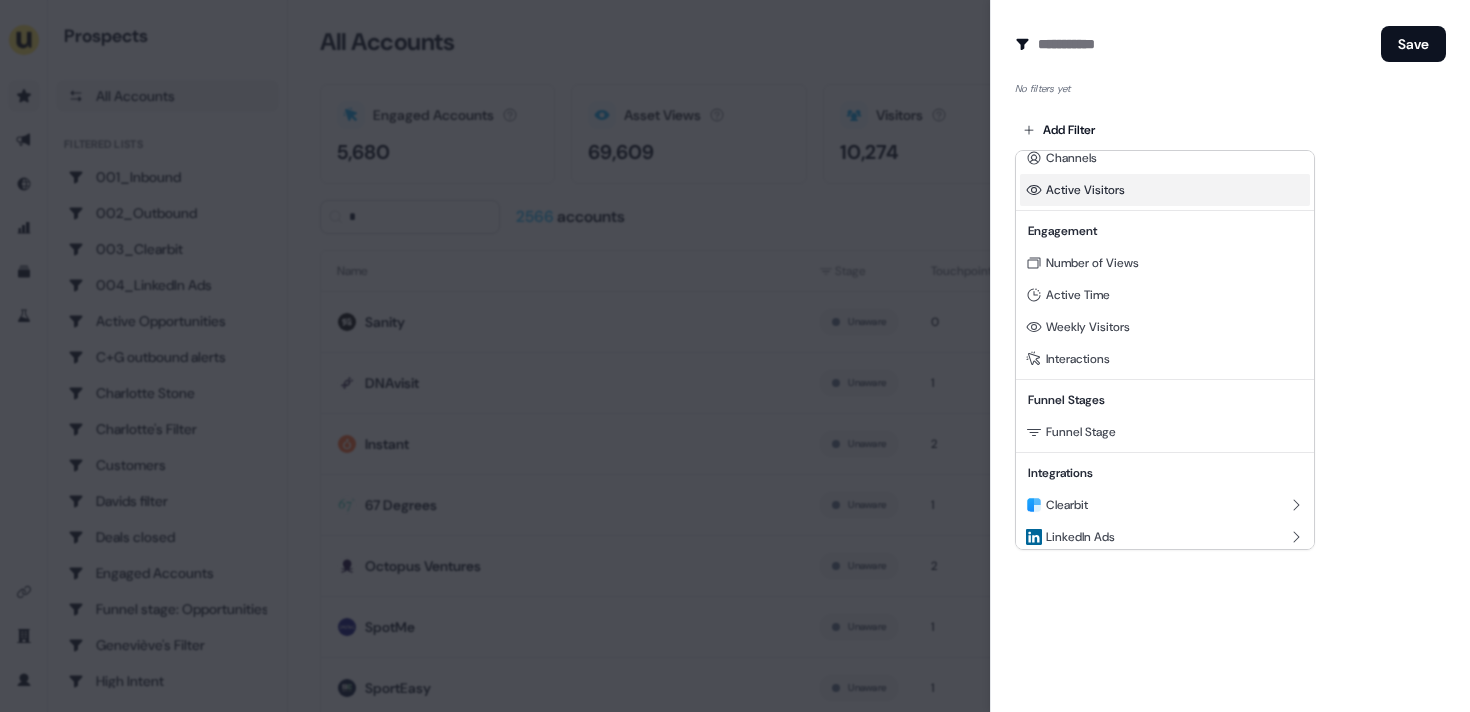 scroll, scrollTop: 112, scrollLeft: 0, axis: vertical 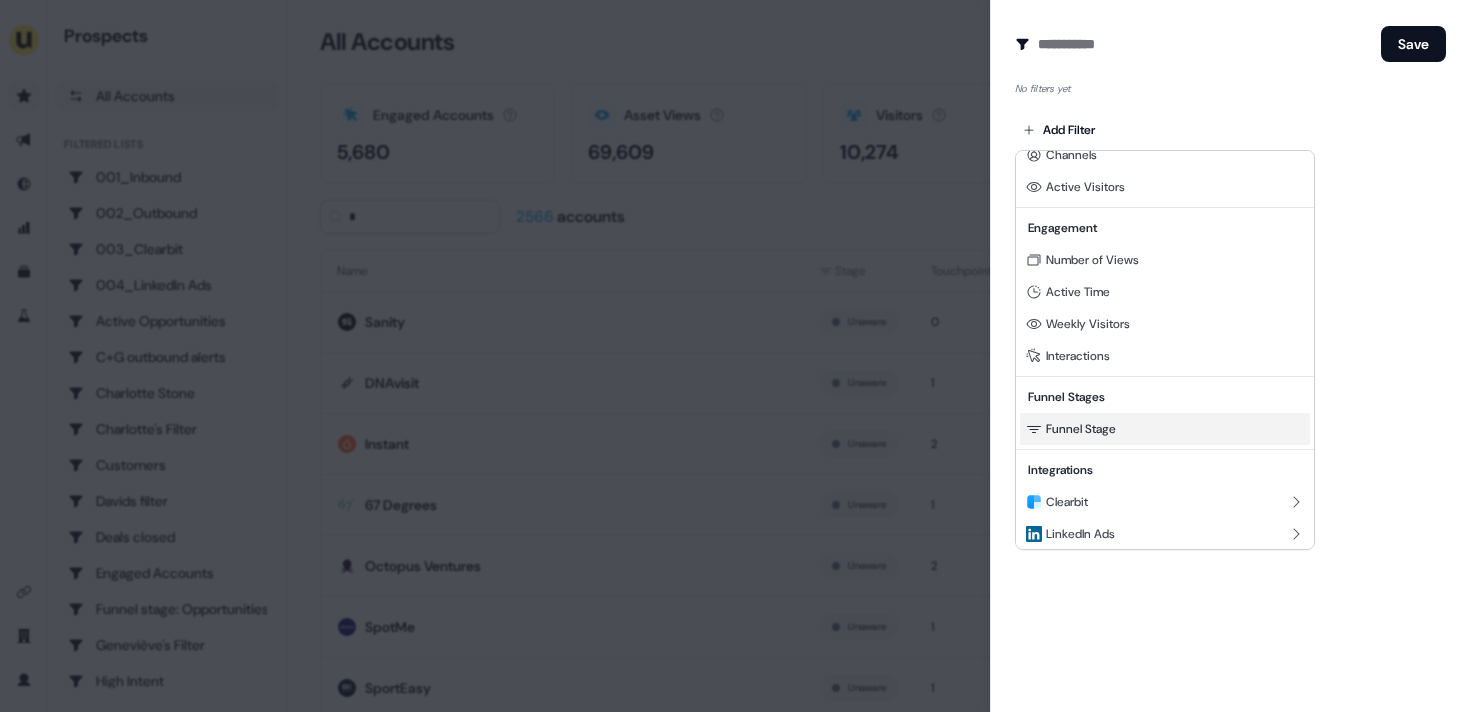 click on "Funnel Stage" at bounding box center (1165, 429) 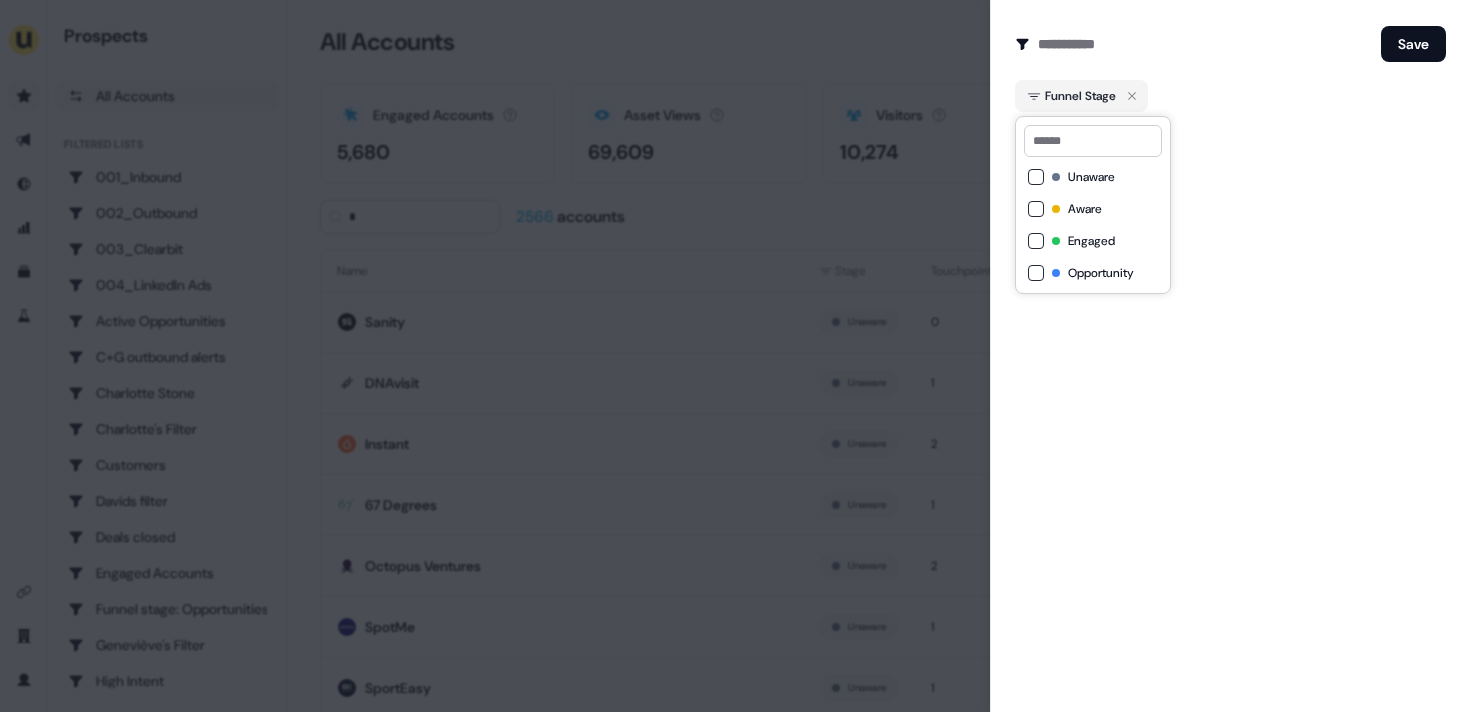 click on "Aware" at bounding box center (1085, 209) 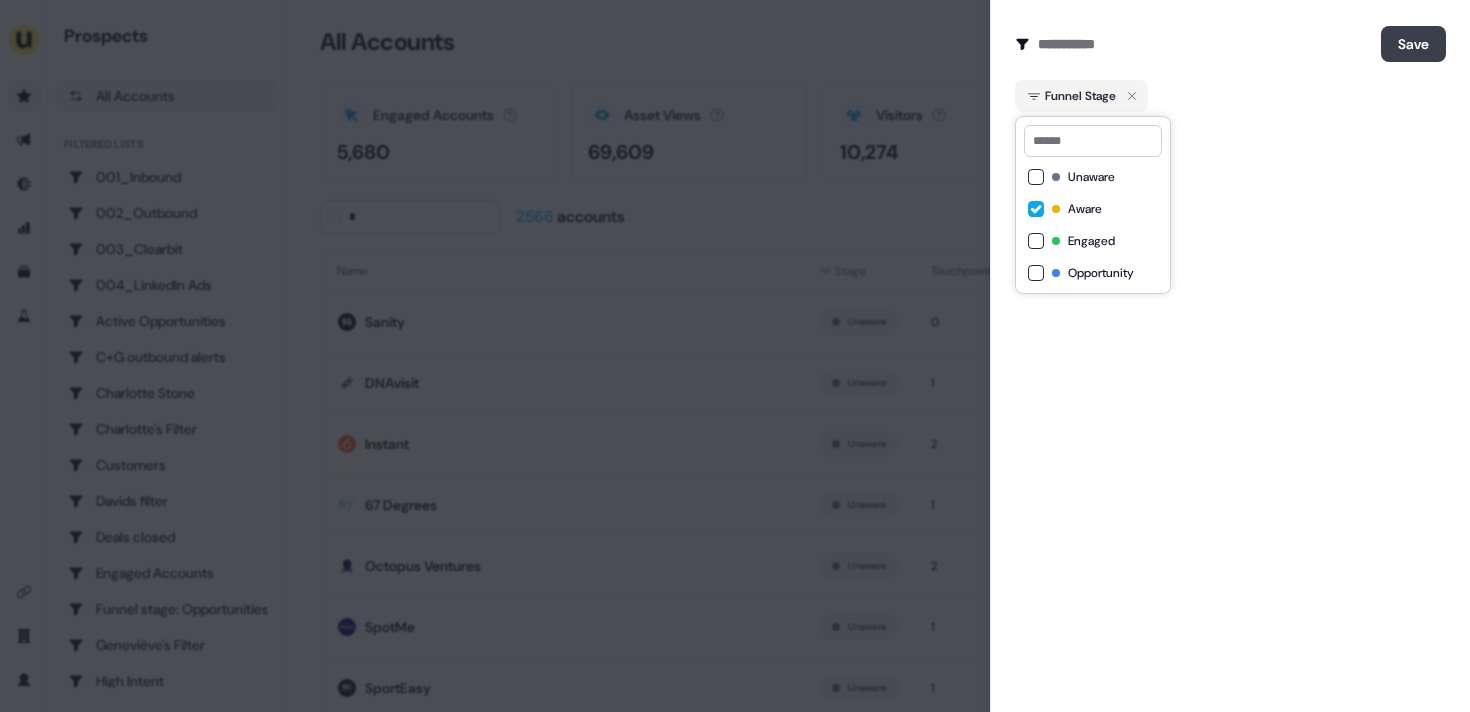 click on "Save" at bounding box center [1413, 44] 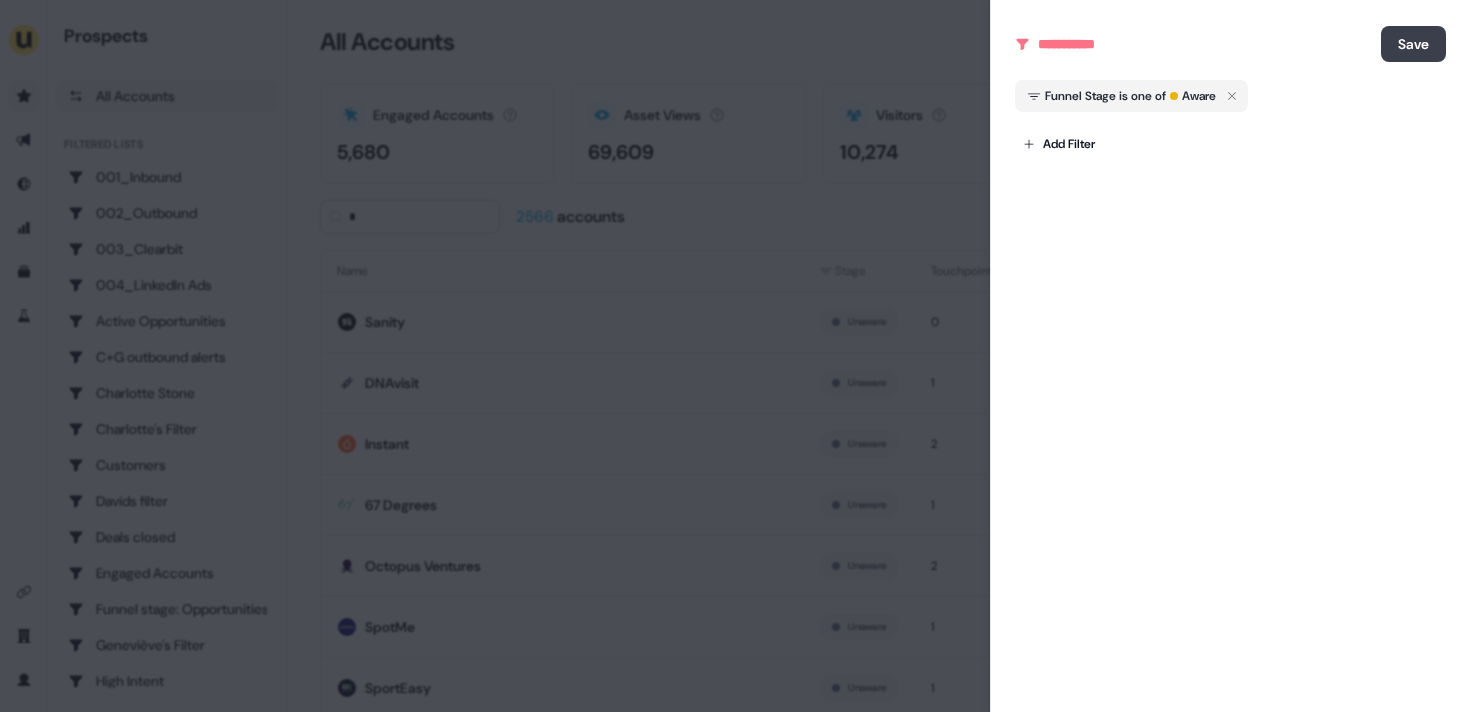 click on "Save" at bounding box center [1413, 44] 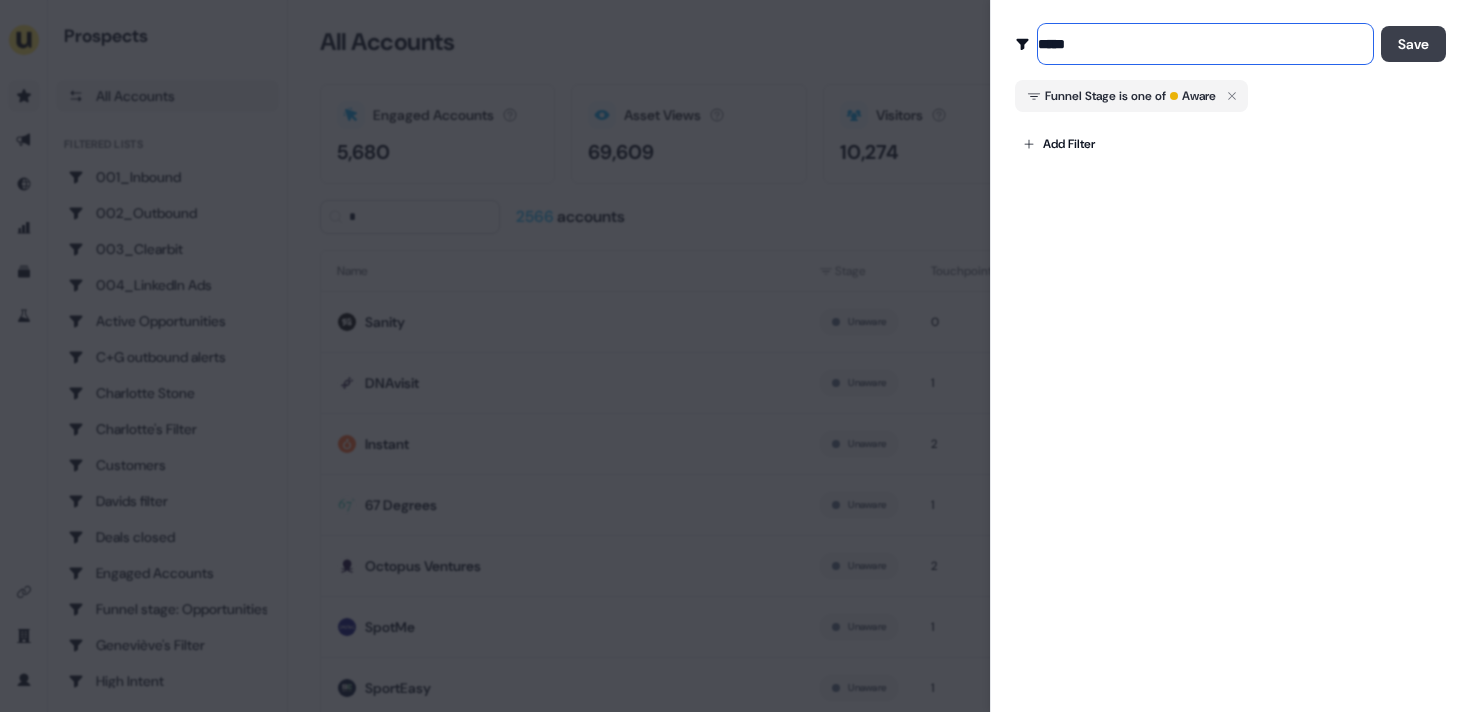 type on "*****" 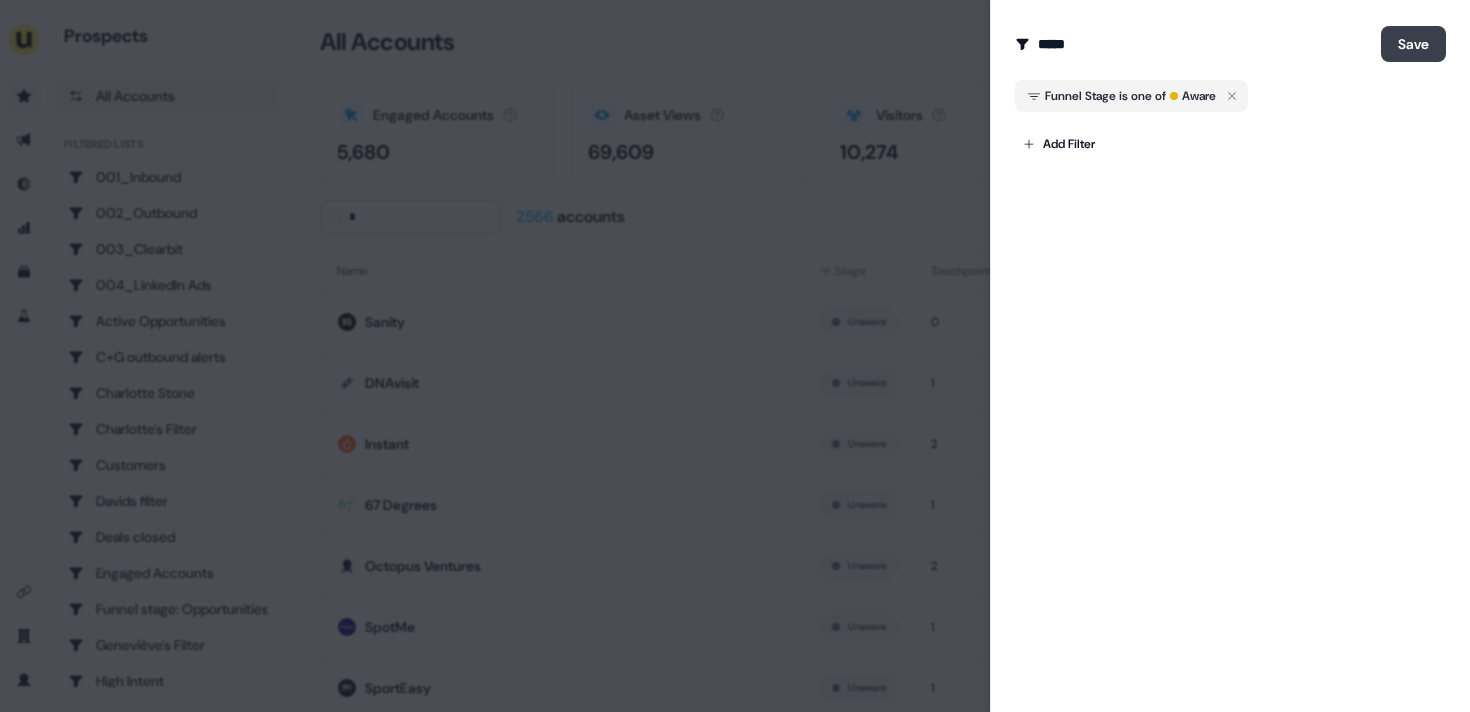 click on "Save" at bounding box center [1413, 44] 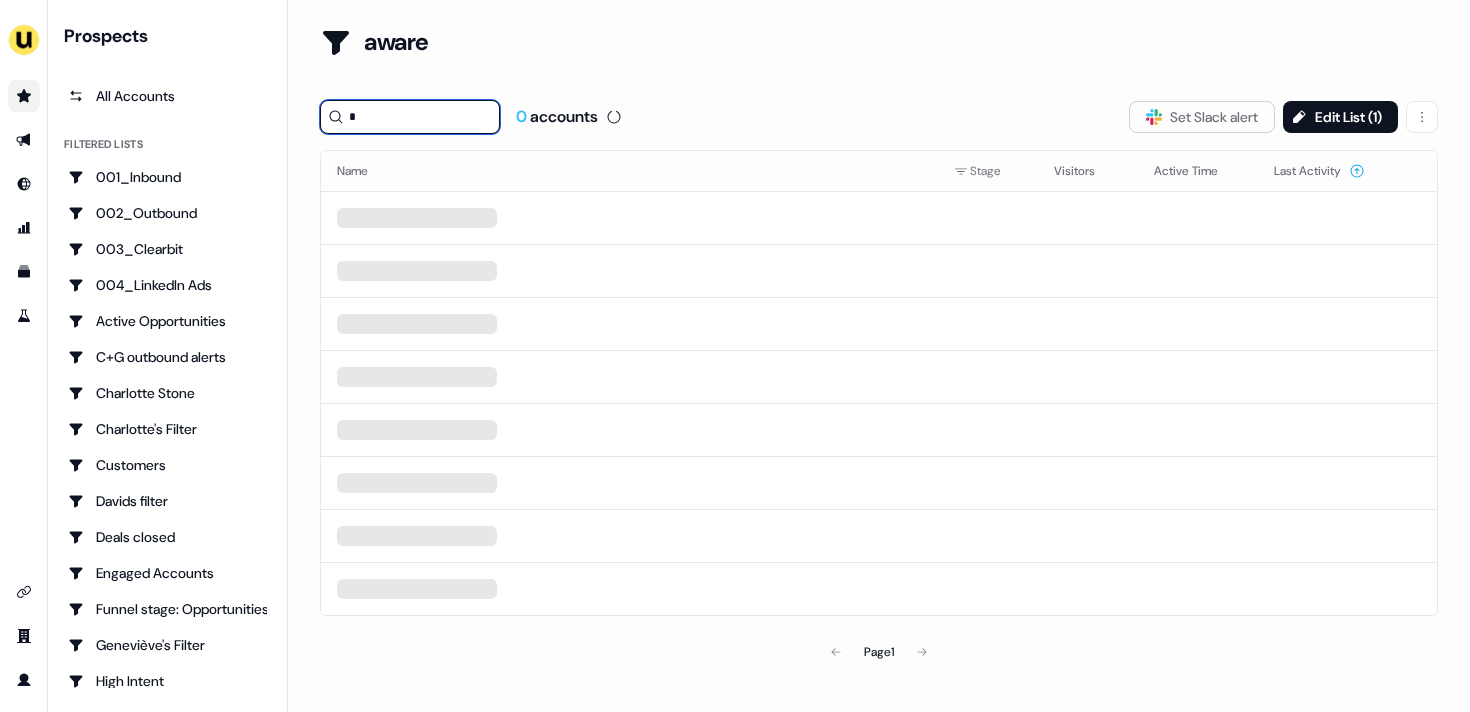 click on "*" at bounding box center (410, 117) 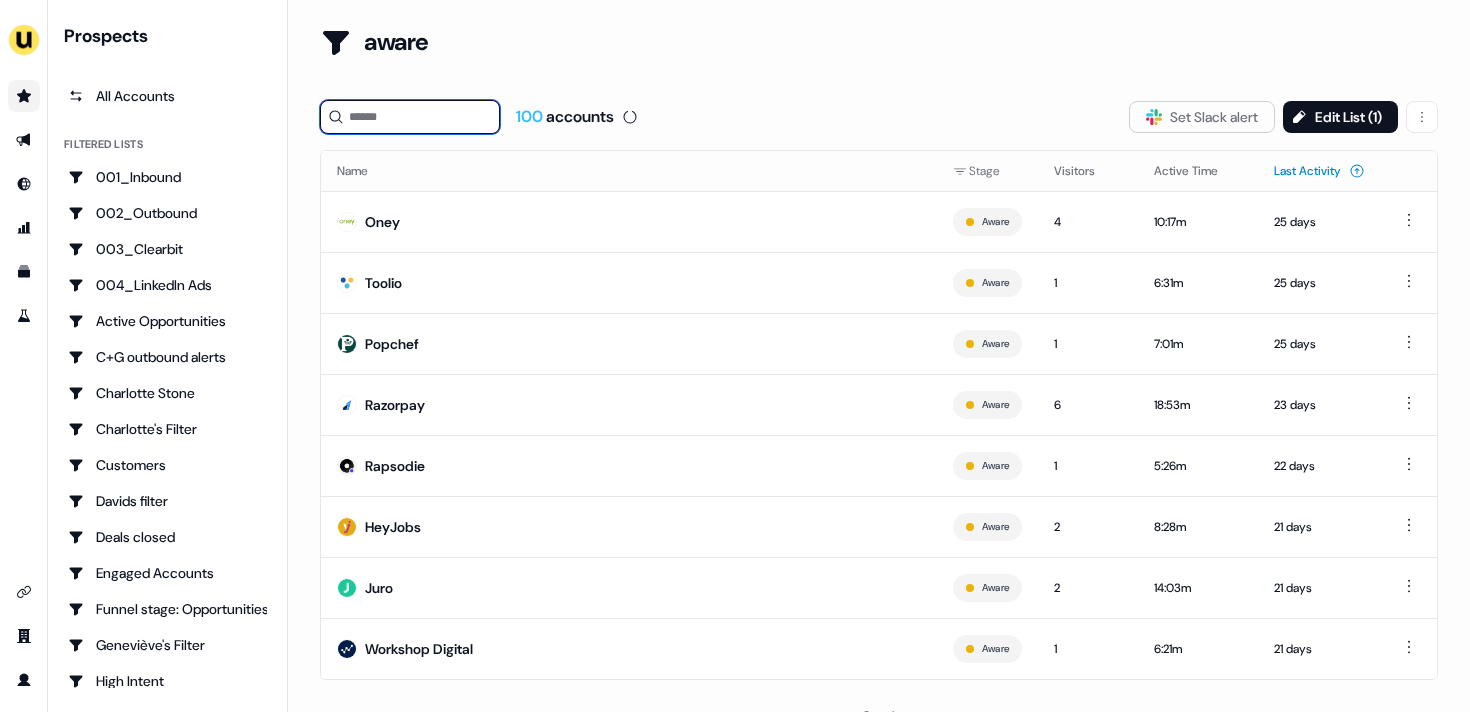 type 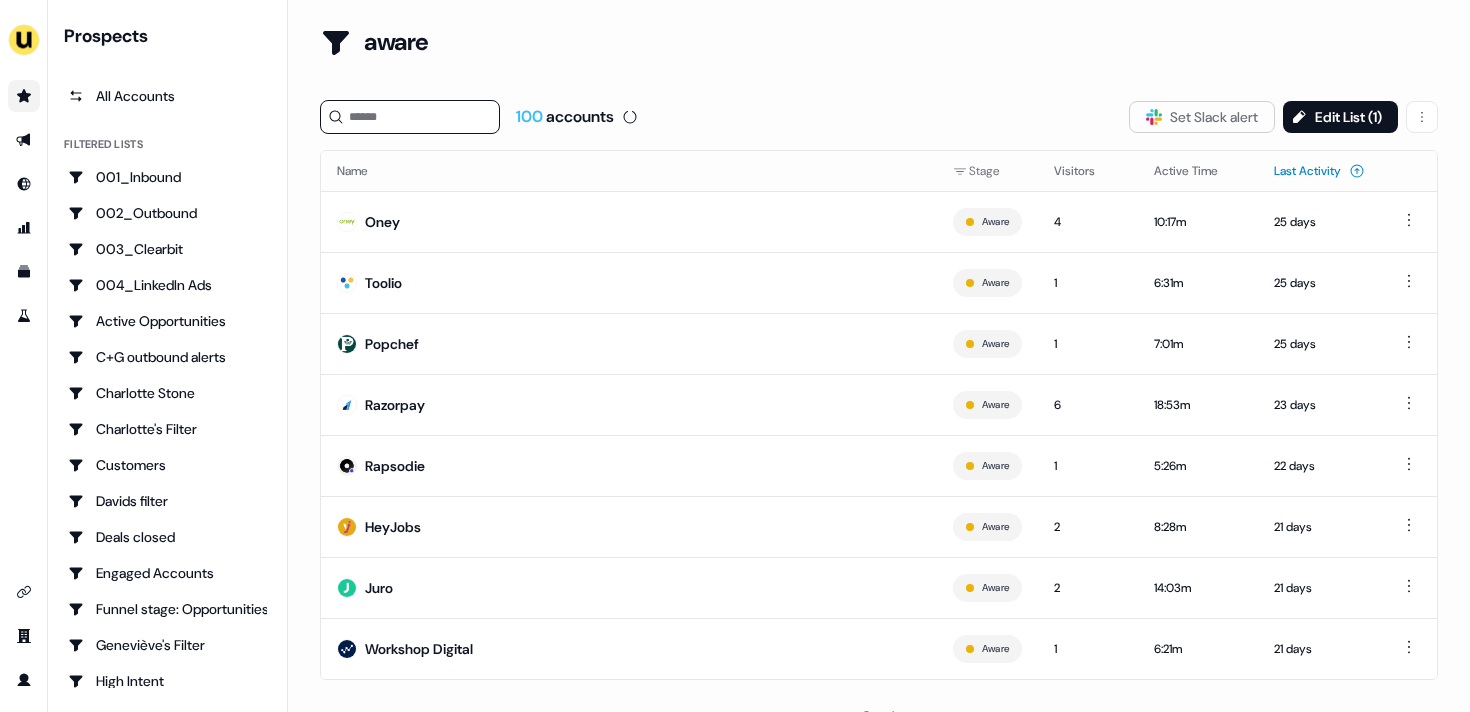 click 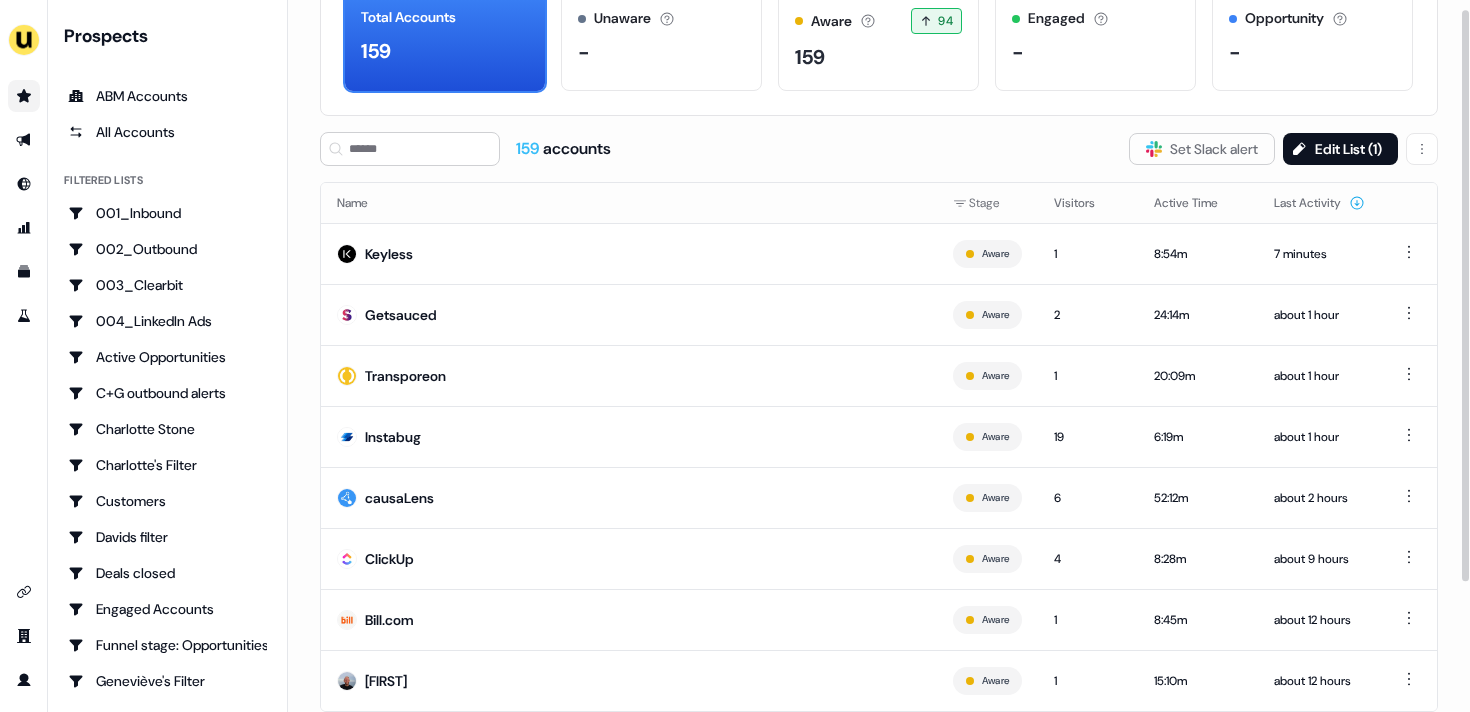 scroll, scrollTop: 0, scrollLeft: 0, axis: both 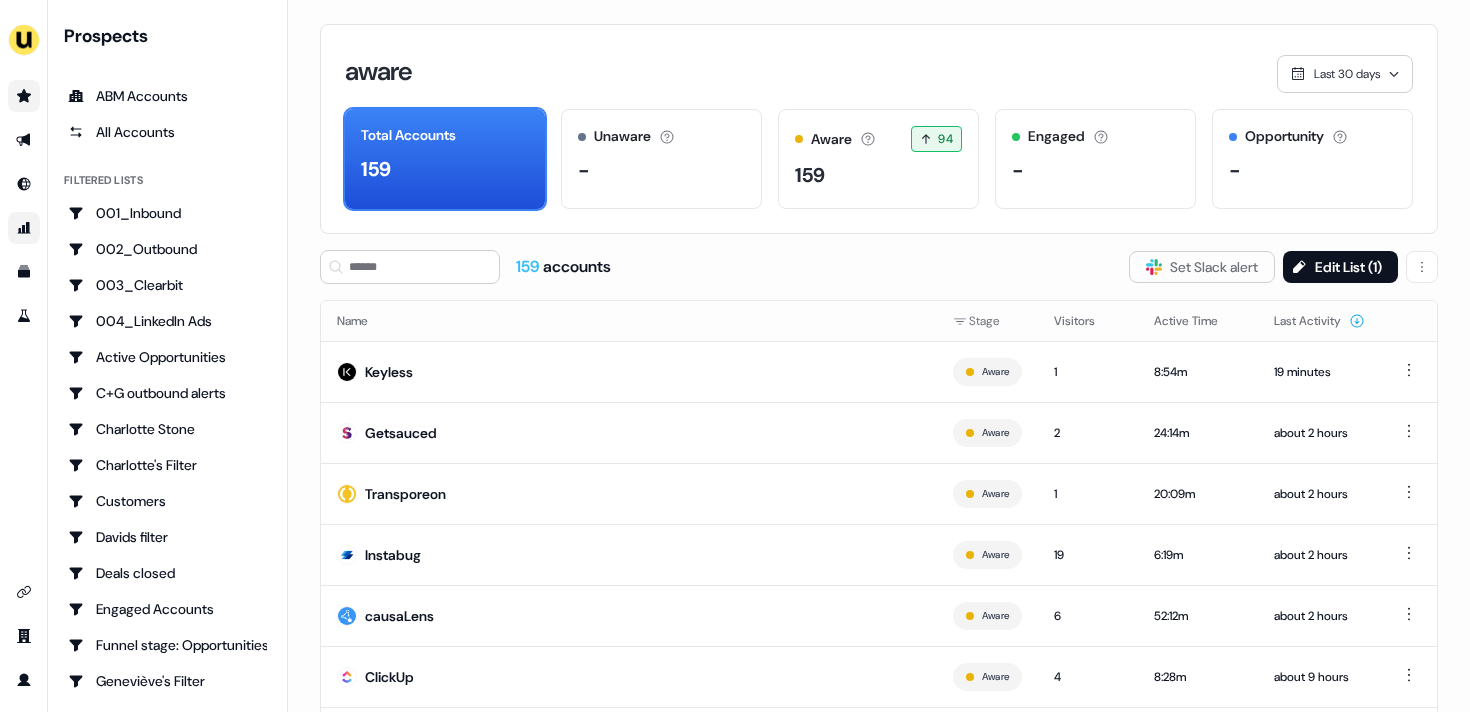 click at bounding box center [24, 228] 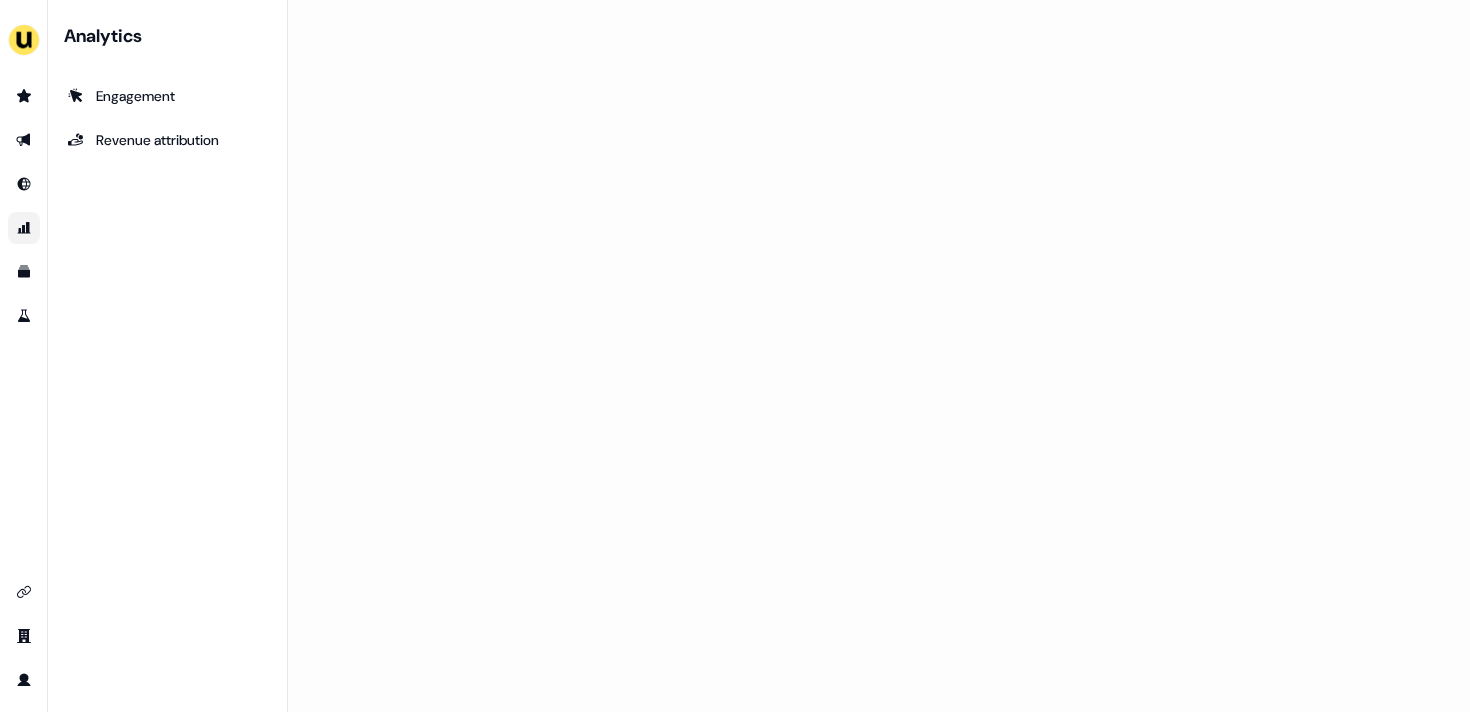 scroll, scrollTop: 0, scrollLeft: 0, axis: both 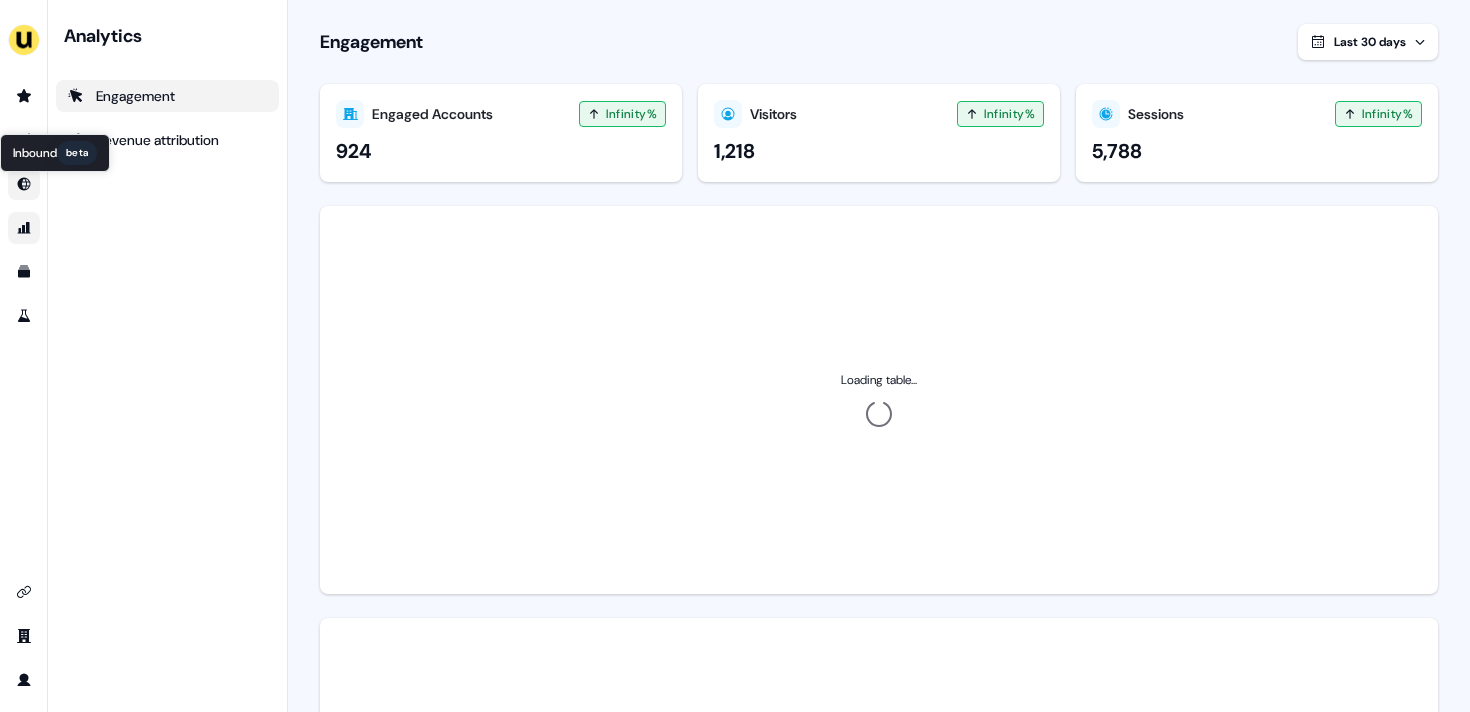 click 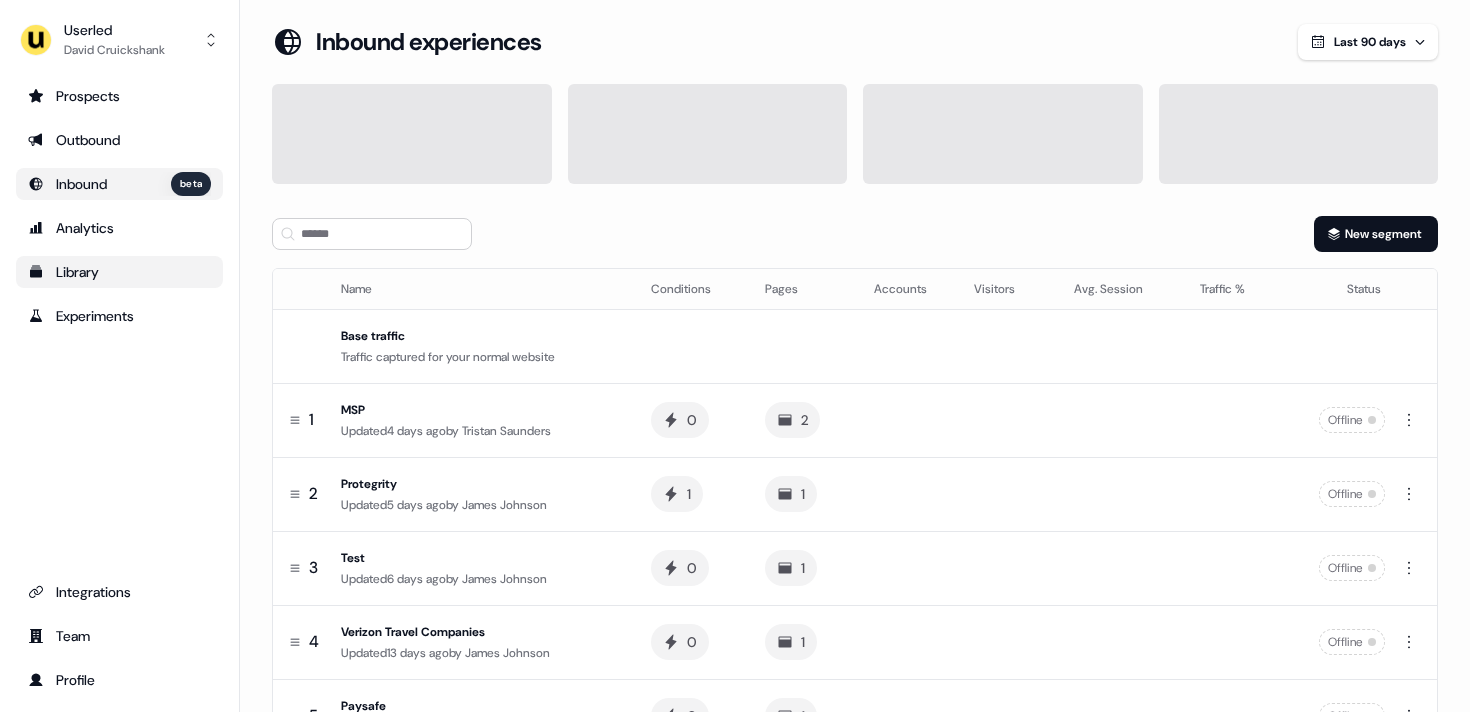 click on "Library" at bounding box center (119, 272) 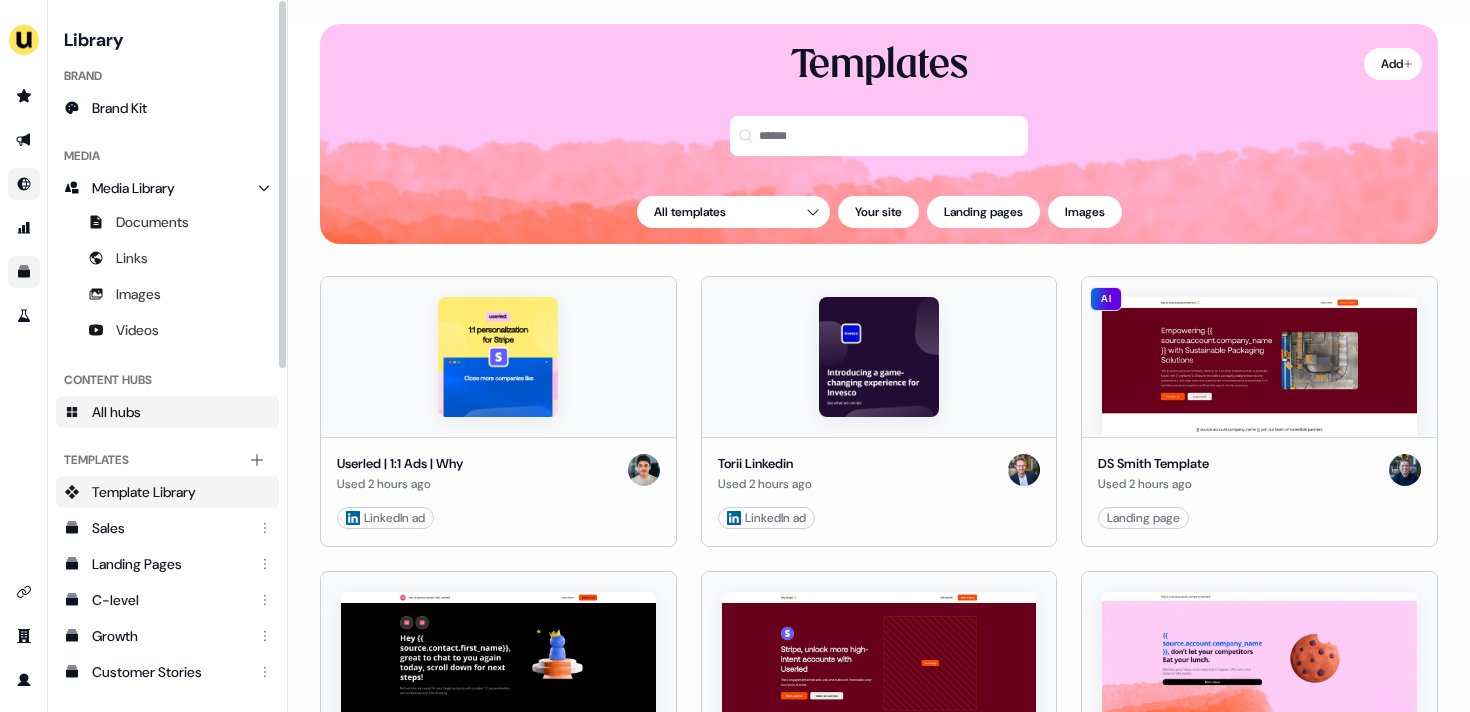 click on "All hubs" at bounding box center [167, 412] 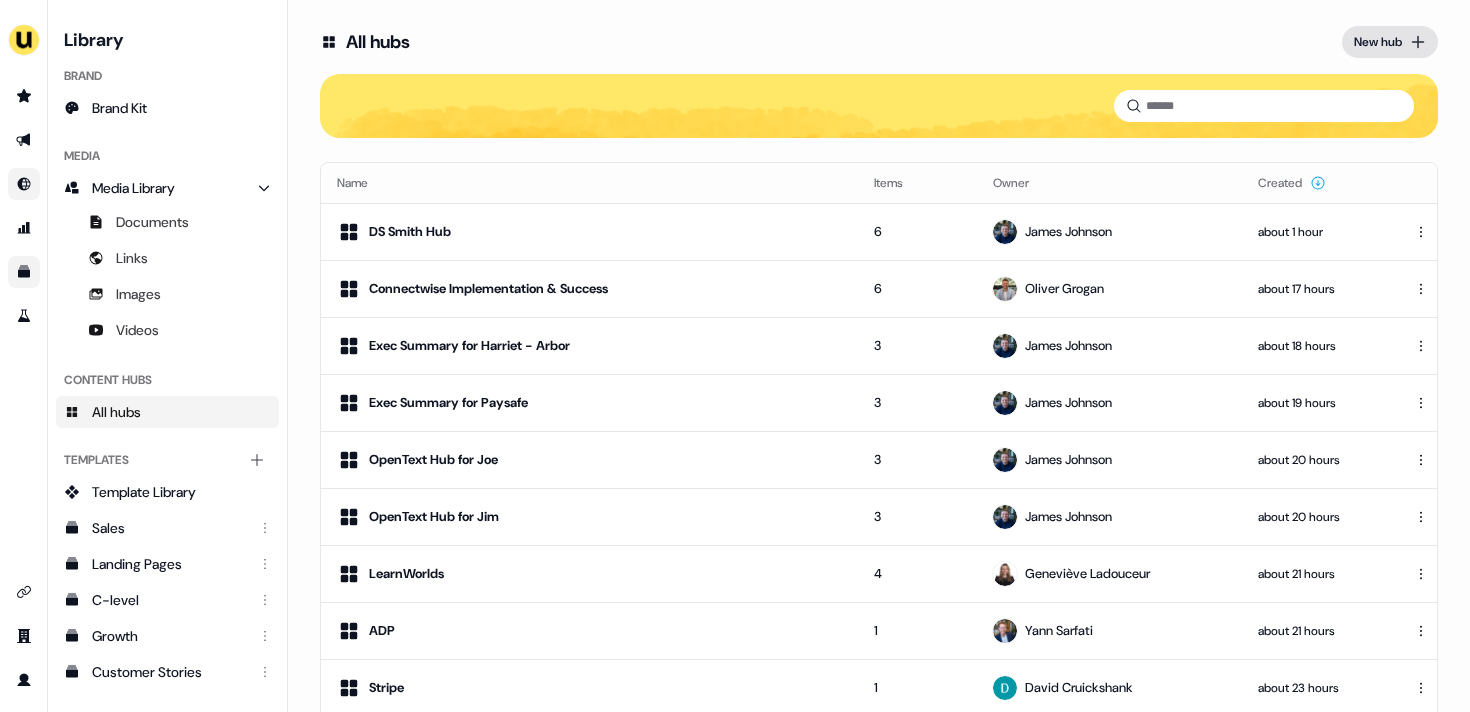 click on "New hub" at bounding box center (1378, 42) 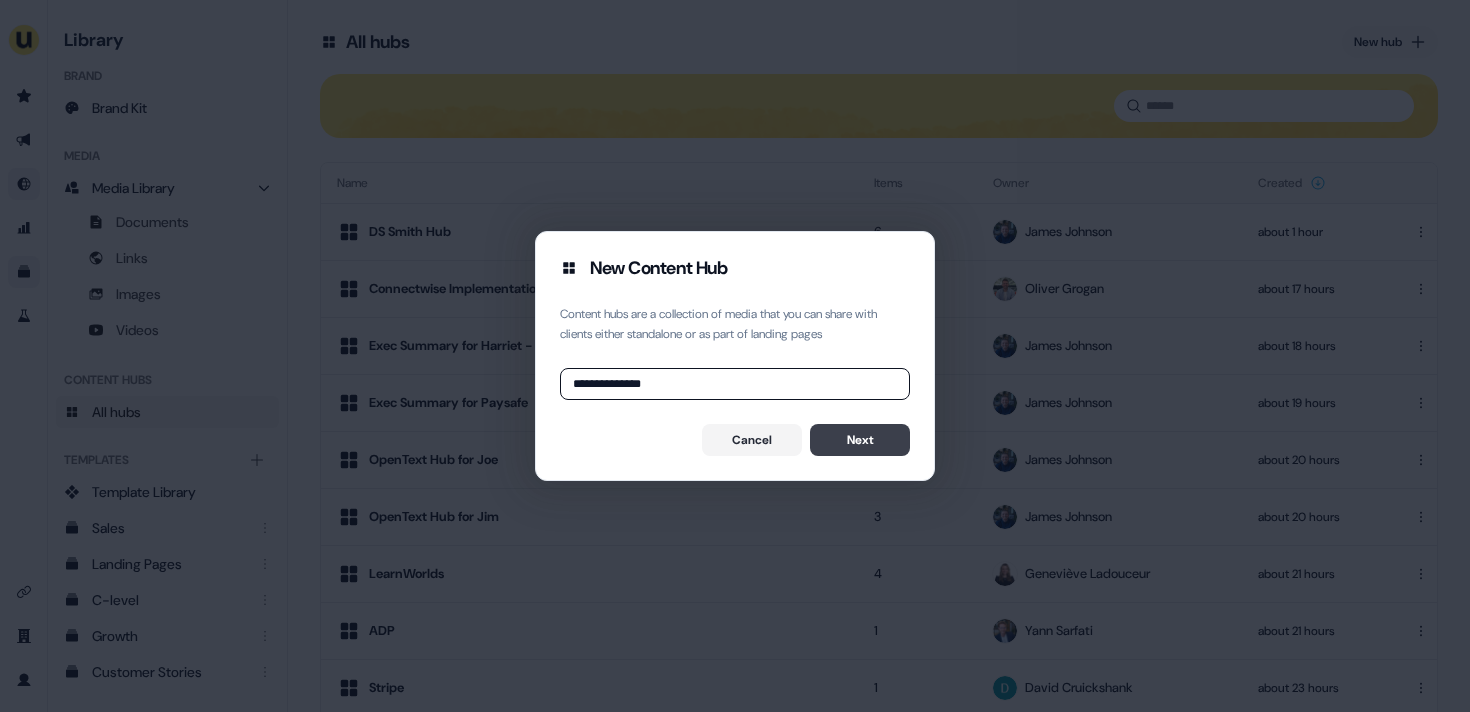 type on "**********" 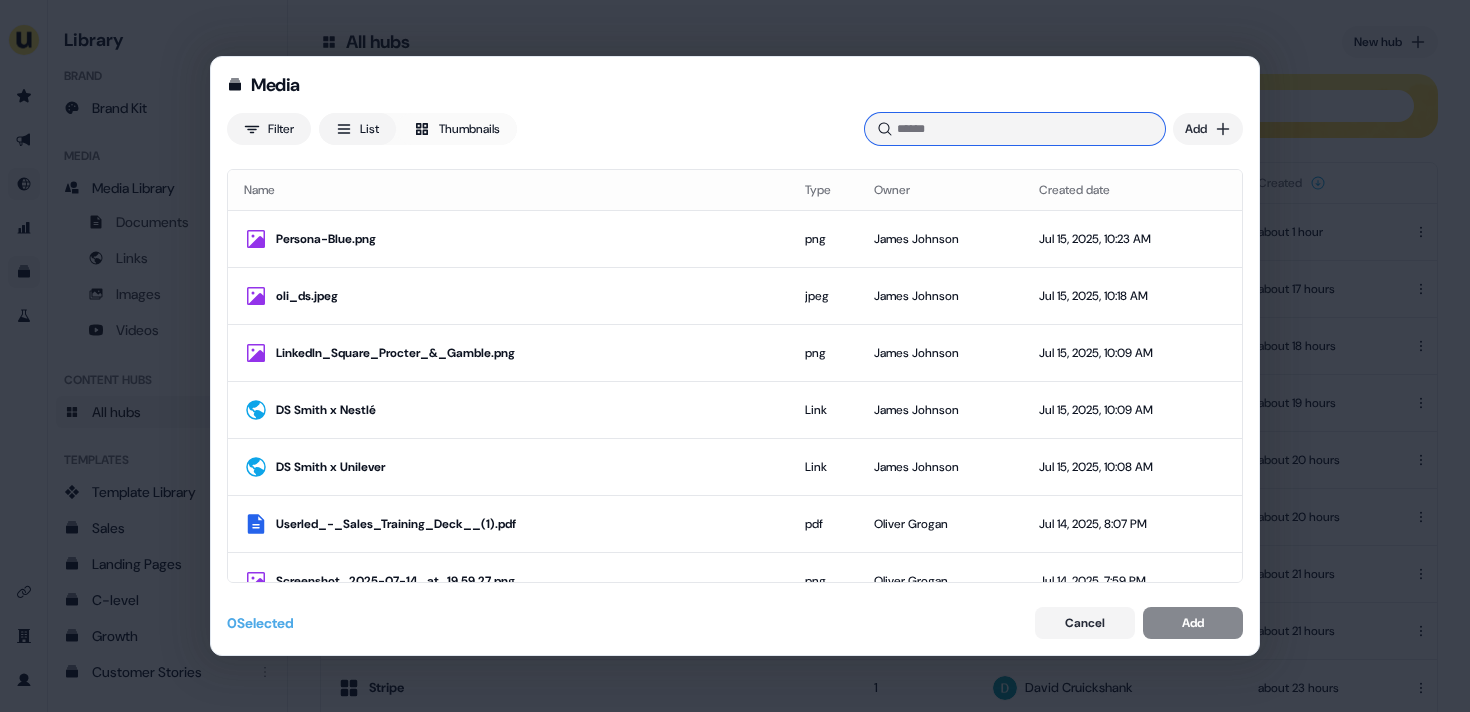 click at bounding box center (1015, 129) 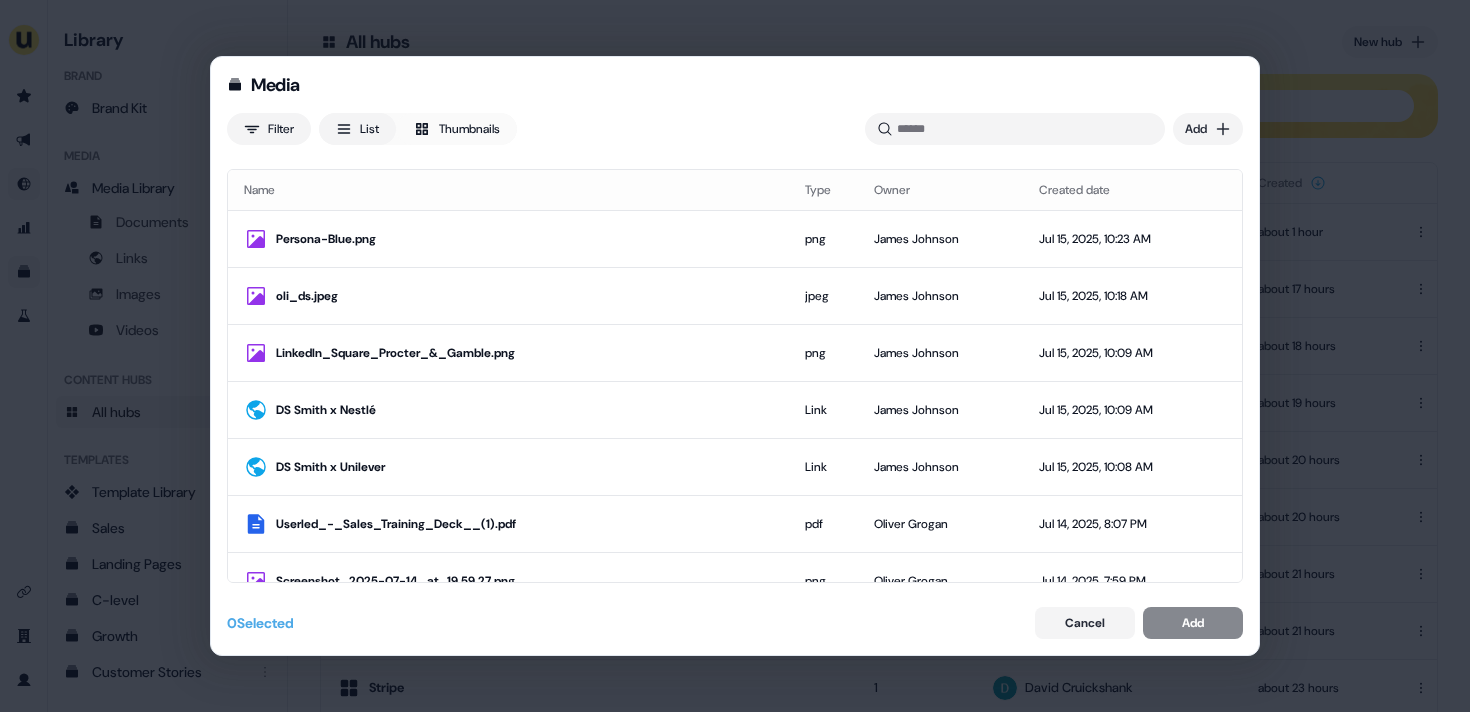 click on "List" at bounding box center (357, 129) 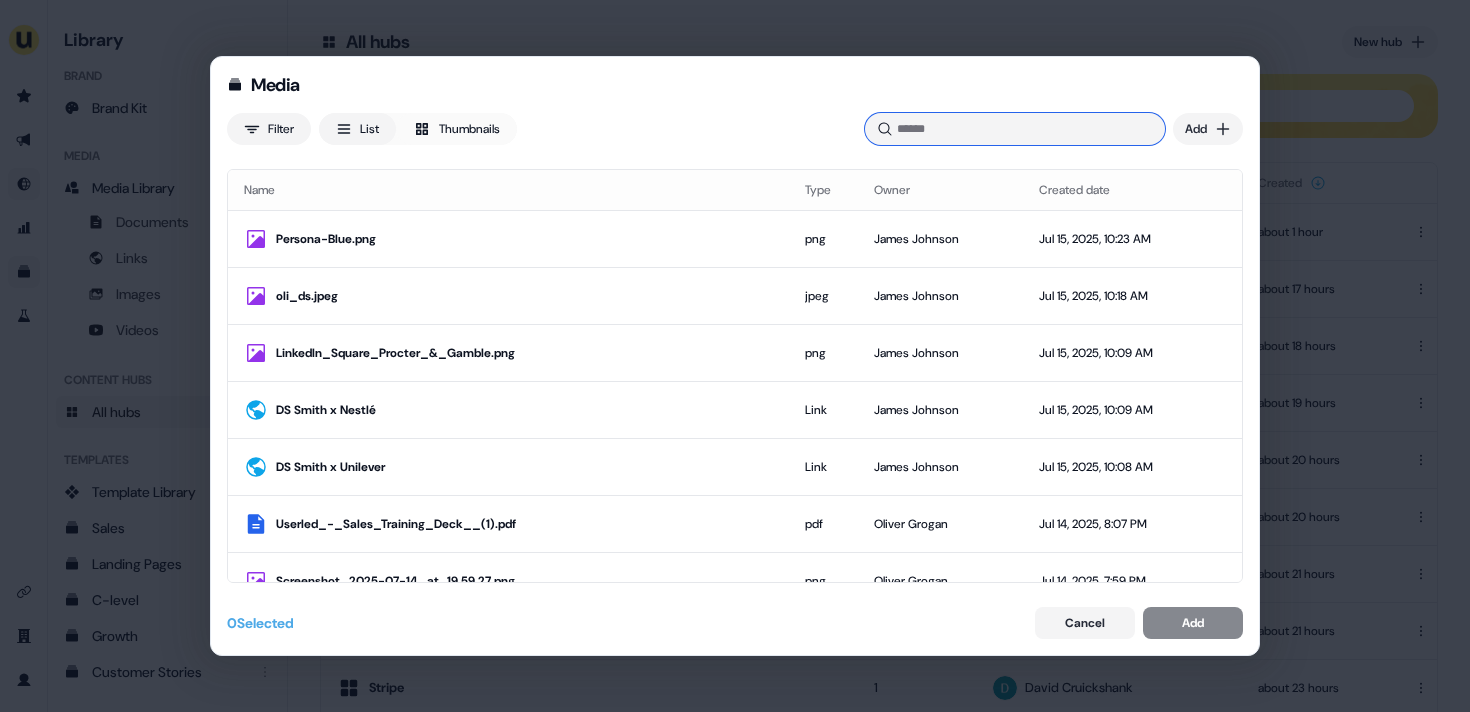 click at bounding box center [1015, 129] 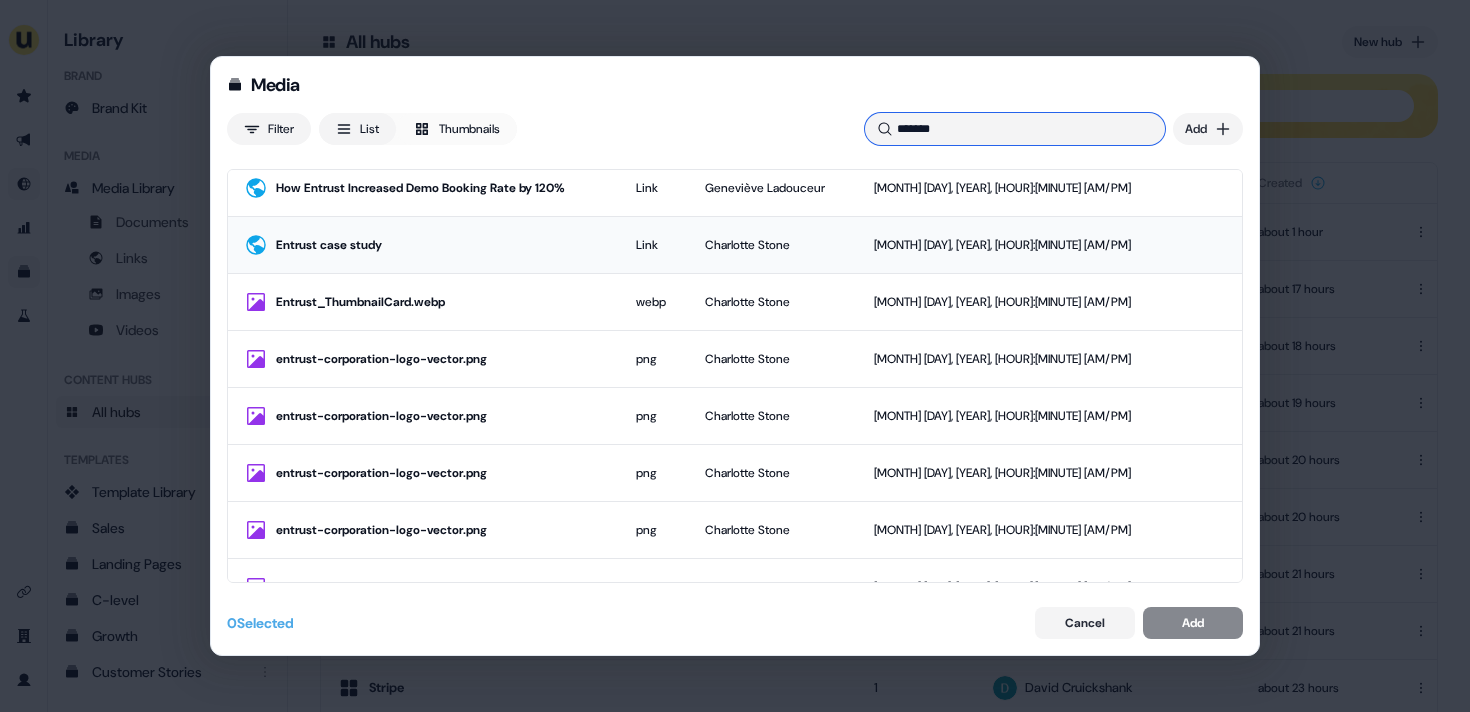 scroll, scrollTop: 224, scrollLeft: 0, axis: vertical 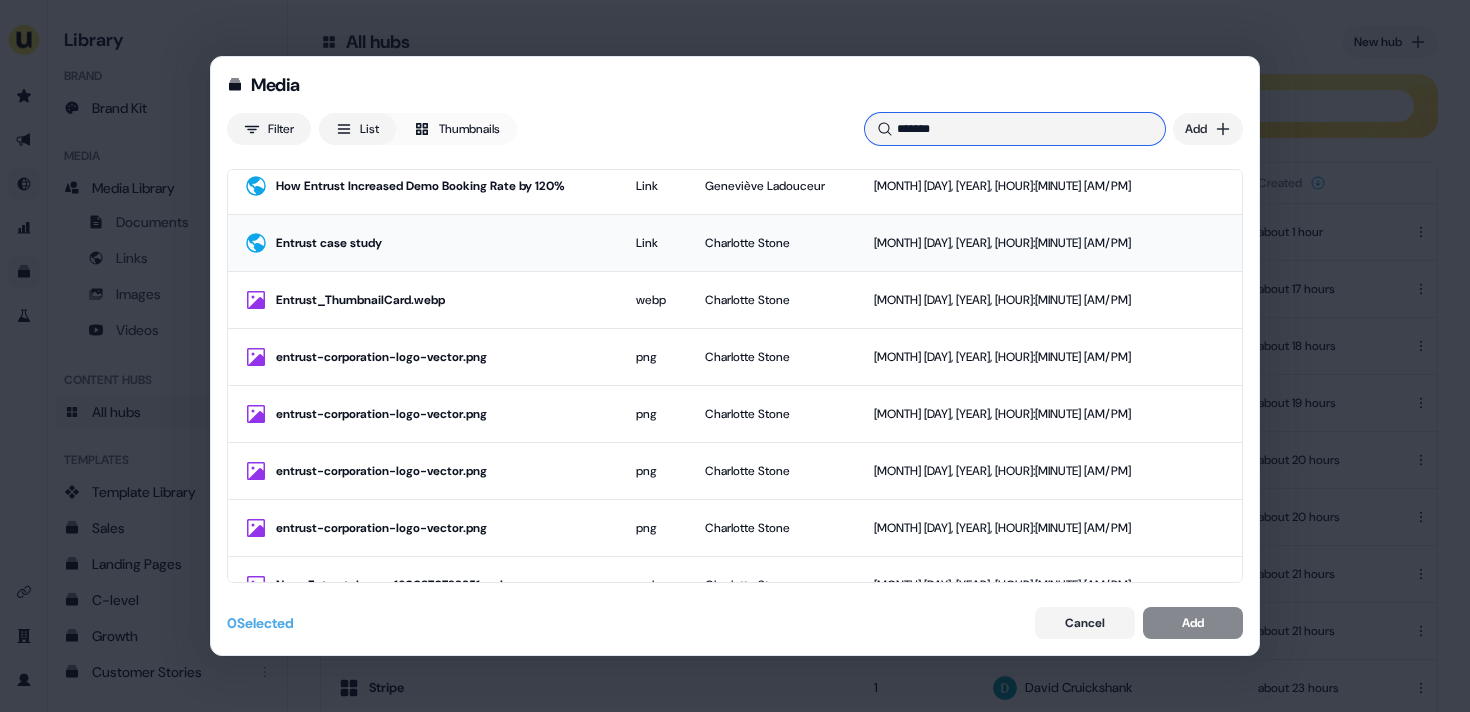 type on "*******" 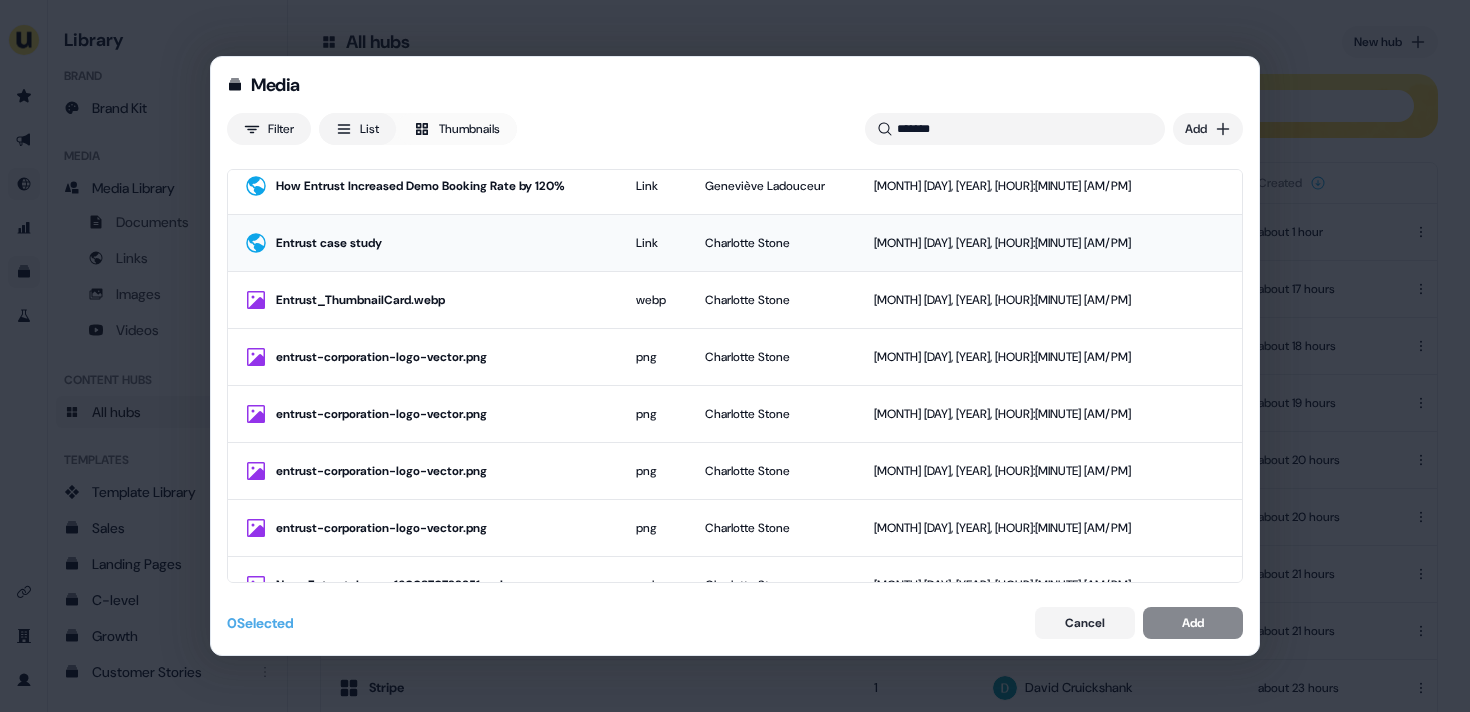 click on "Entrust case study" at bounding box center (440, 243) 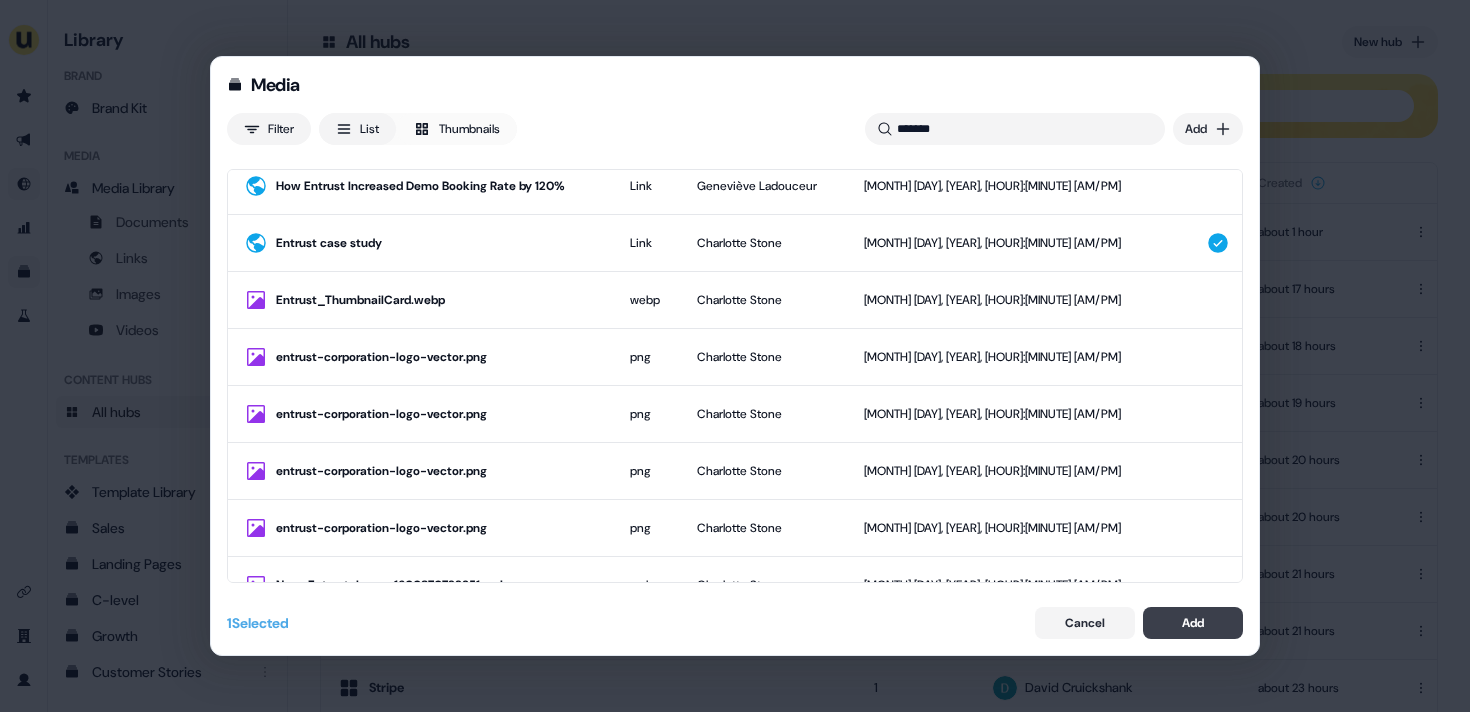 click on "Add" at bounding box center (1193, 623) 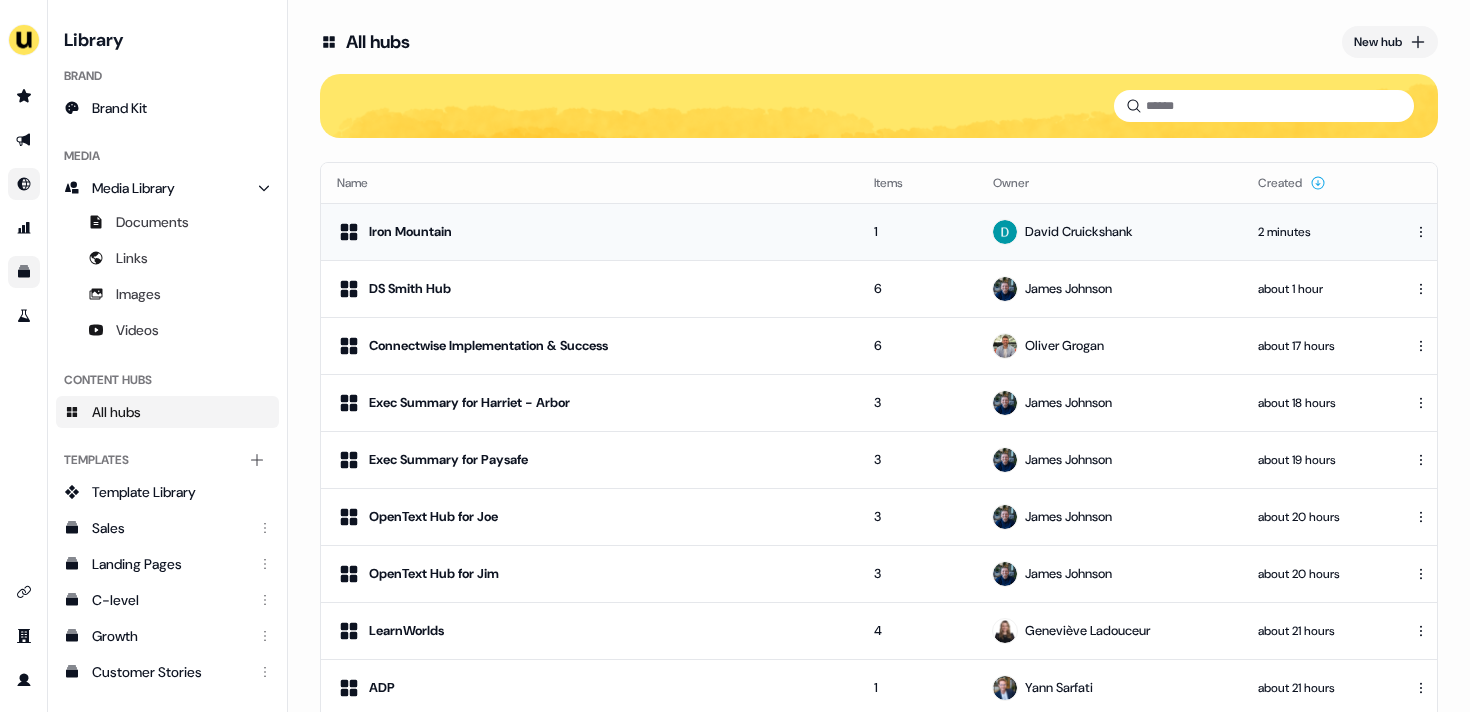 click on "Iron Mountain" at bounding box center (589, 232) 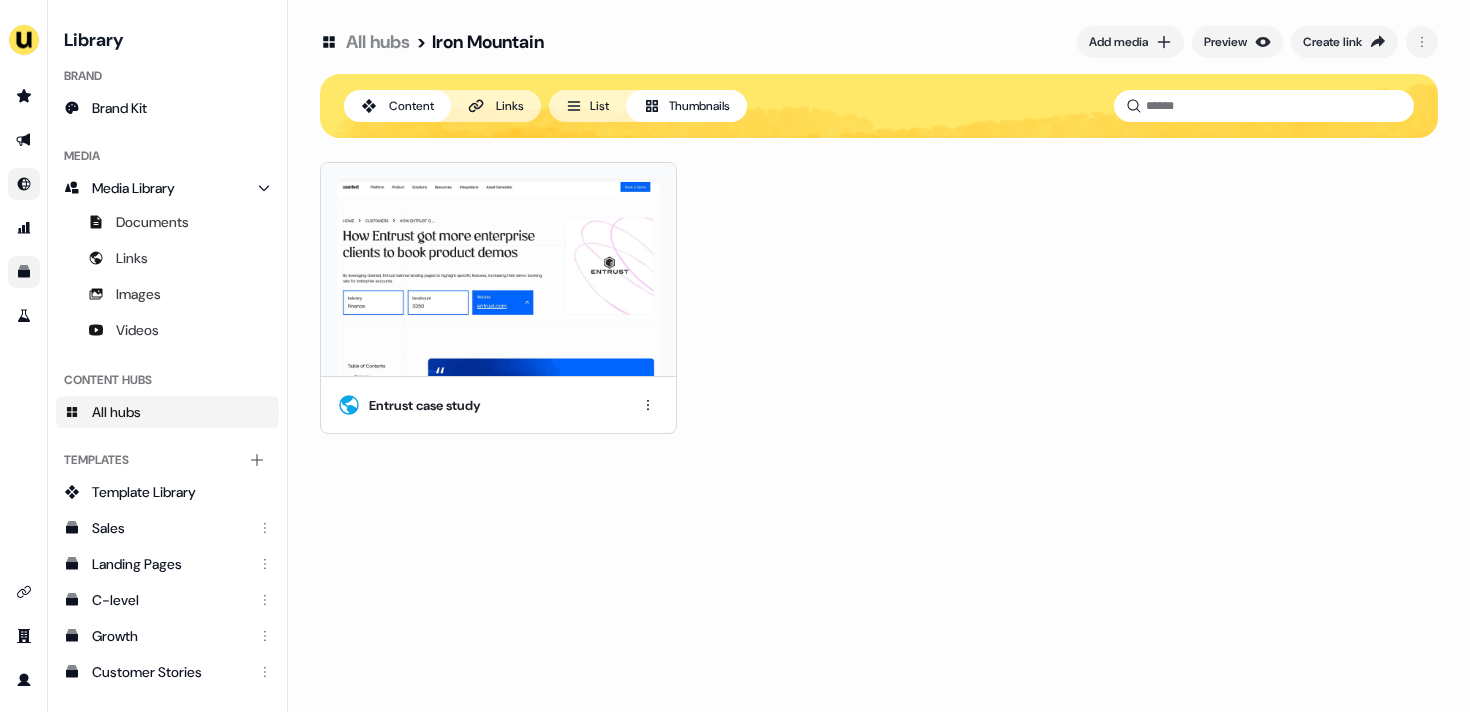 click at bounding box center [498, 277] 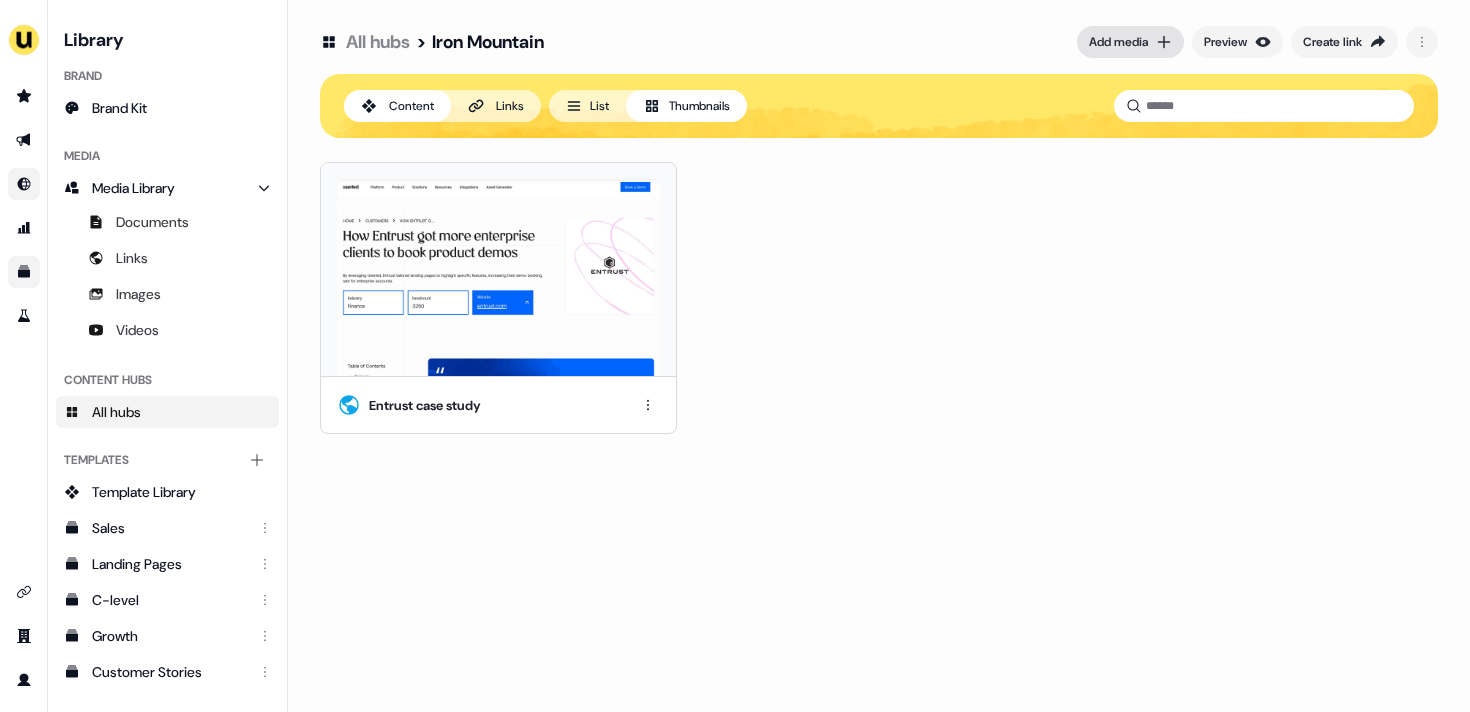 click on "Add media" at bounding box center [1118, 42] 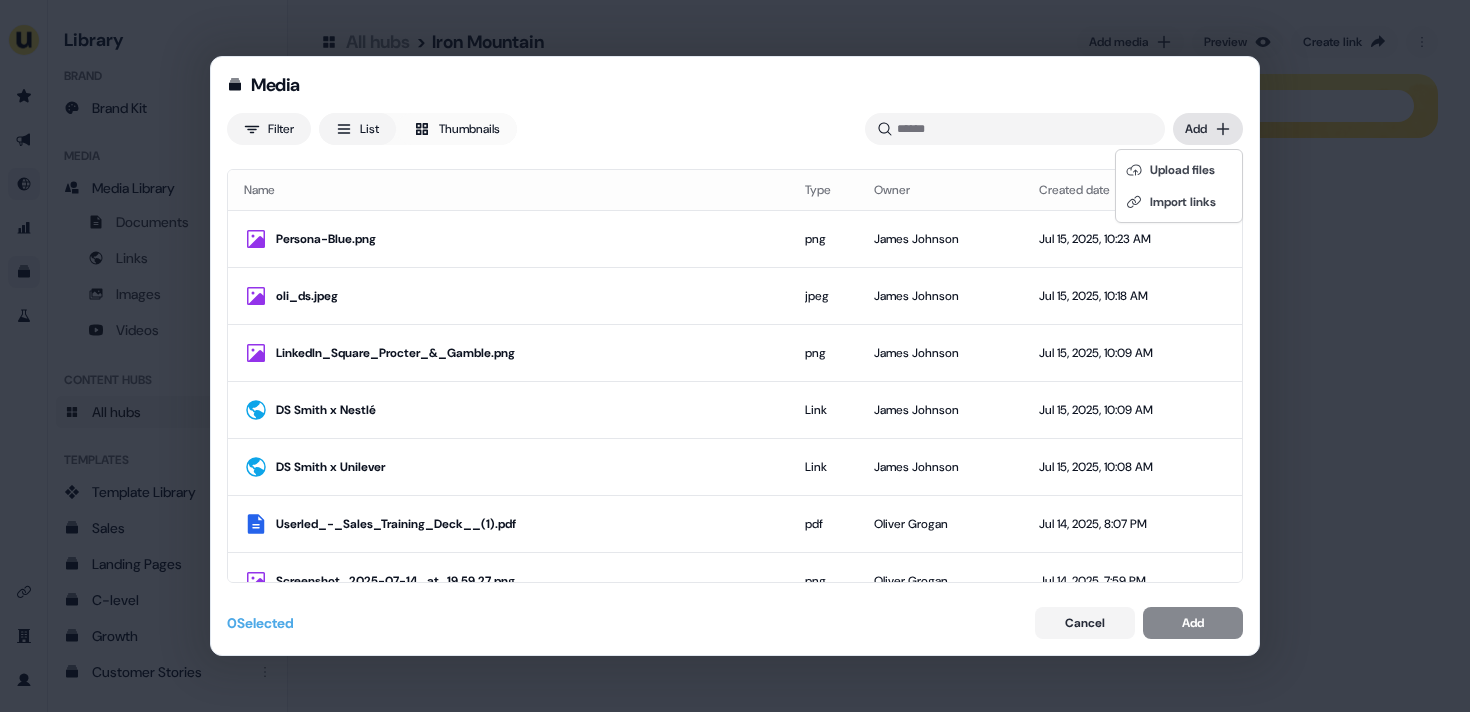 click on "Media Filter List Thumbnails Uploaded Add Name Type Owner Created date Persona-Blue.png png James Johnson Jul 15, 2025, 10:23 AM oli_ds.jpeg jpeg James Johnson Jul 15, 2025, 10:18 AM LinkedIn_Square_Procter_&_Gamble.png png James Johnson Jul 15, 2025, 10:09 AM DS Smith x Nestlé Link James Johnson Jul 15, 2025, 10:09 AM DS Smith x Unilever Link James Johnson Jul 15, 2025, 10:08 AM Userled_-_Sales_Training_Deck__(1).pdf pdf Oliver Grogan Jul 14, 2025, 8:07 PM Screenshot_2025-07-14_at_19.59.27.png png Oliver Grogan Jul 14, 2025, 7:59 PM Microsites Video Oliver Grogan Jul 14, 2025, 7:59 PM Screenshot_2025-07-14_at_19.58.24.png png Oliver Grogan Jul 14, 2025, 7:58 PM Contact Targeting Video Oliver Grogan Jul 14, 2025, 7:58 PM Video Oliver Grogan Jul 14, 2025, 7:57 PM Screenshot_2025-07-14_at_19.57.27.png png Oliver Grogan Jul 14, 2025, 7:57 PM Video Oliver Grogan Jul 14, 2025, 7:56 PM Screenshot_2025-07-14_at_19.52.49.png png Oliver Grogan Jul 14, 2025, 7:53 PM Link Oliver Grogan Jul 14, 2025, 7:52 PM pdf png pdf" at bounding box center (735, 356) 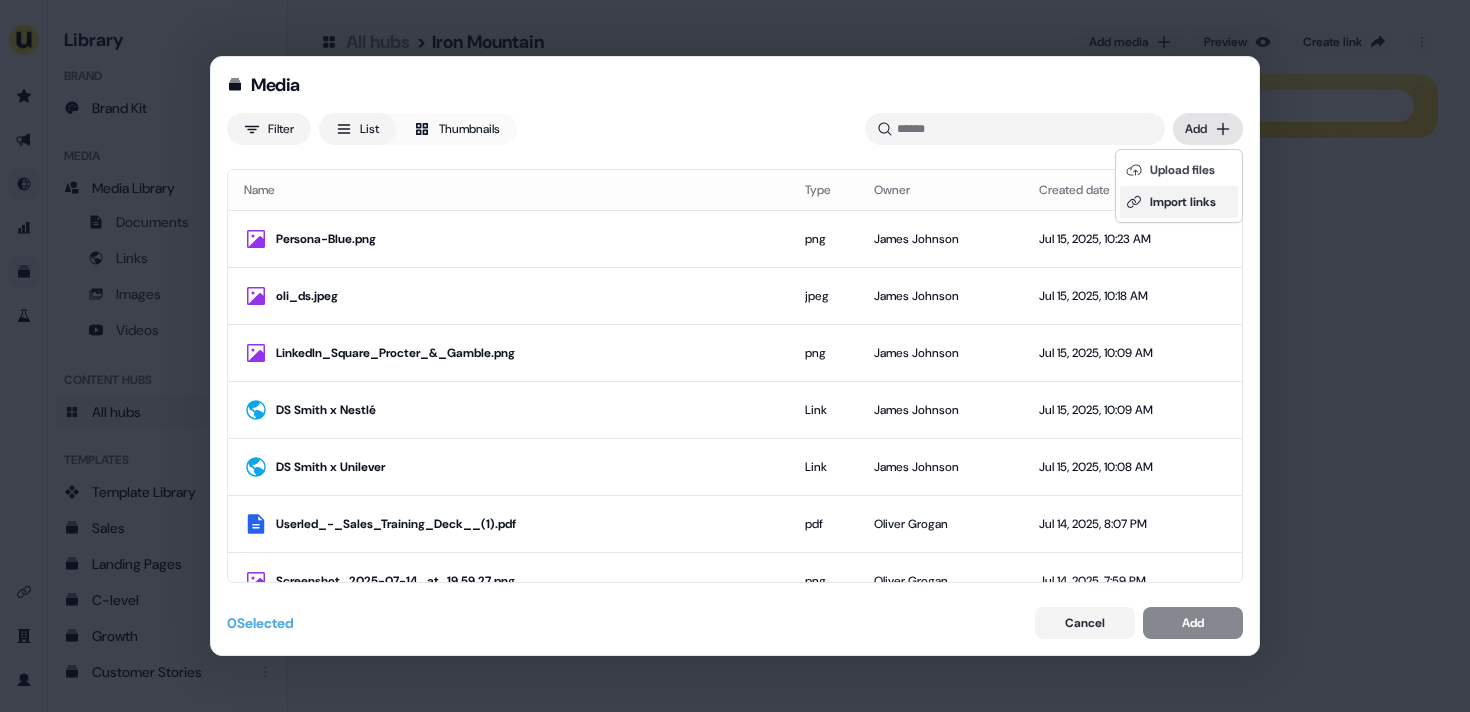 click on "Import links" at bounding box center [1179, 202] 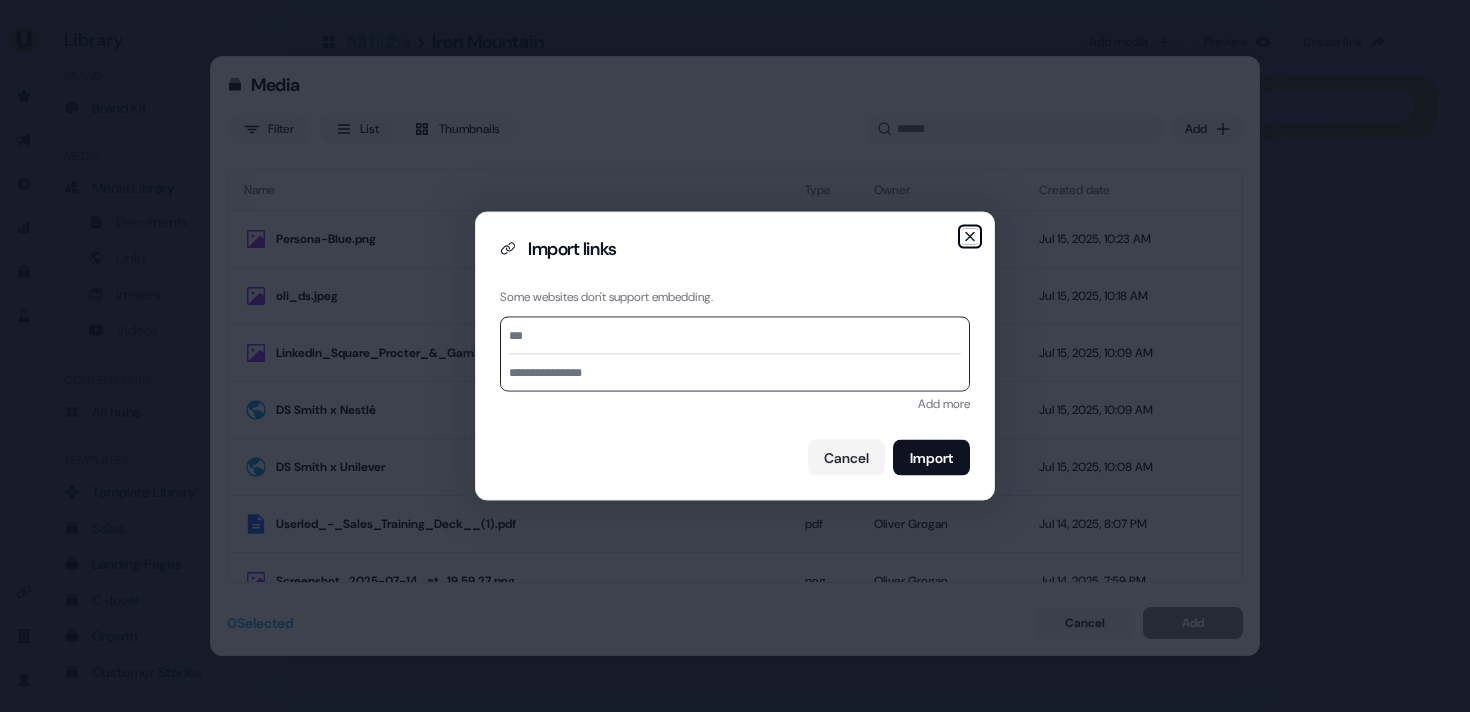 click 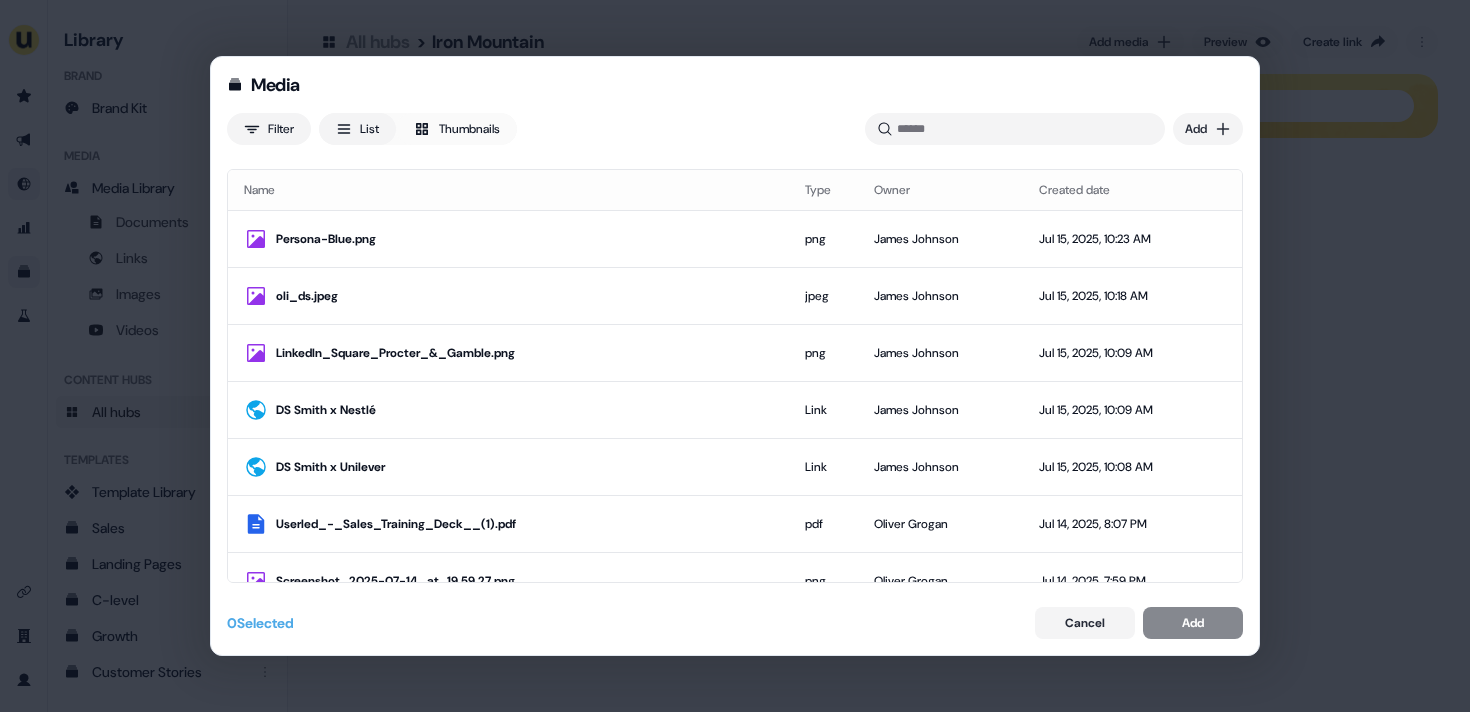 click on "Media Filter List Thumbnails Uploaded Add Name Type Owner Created date Persona-Blue.png png James Johnson Jul 15, 2025, 10:23 AM oli_ds.jpeg jpeg James Johnson Jul 15, 2025, 10:18 AM LinkedIn_Square_Procter_&_Gamble.png png James Johnson Jul 15, 2025, 10:09 AM DS Smith x Nestlé Link James Johnson Jul 15, 2025, 10:09 AM DS Smith x Unilever Link James Johnson Jul 15, 2025, 10:08 AM Userled_-_Sales_Training_Deck__(1).pdf pdf Oliver Grogan Jul 14, 2025, 8:07 PM Screenshot_2025-07-14_at_19.59.27.png png Oliver Grogan Jul 14, 2025, 7:59 PM Microsites Video Oliver Grogan Jul 14, 2025, 7:59 PM Screenshot_2025-07-14_at_19.58.24.png png Oliver Grogan Jul 14, 2025, 7:58 PM Contact Targeting Video Oliver Grogan Jul 14, 2025, 7:58 PM Video Oliver Grogan Jul 14, 2025, 7:57 PM Screenshot_2025-07-14_at_19.57.27.png png Oliver Grogan Jul 14, 2025, 7:57 PM Video Oliver Grogan Jul 14, 2025, 7:56 PM Screenshot_2025-07-14_at_19.52.49.png png Oliver Grogan Jul 14, 2025, 7:53 PM Link Oliver Grogan Jul 14, 2025, 7:52 PM pdf png pdf" at bounding box center [735, 356] 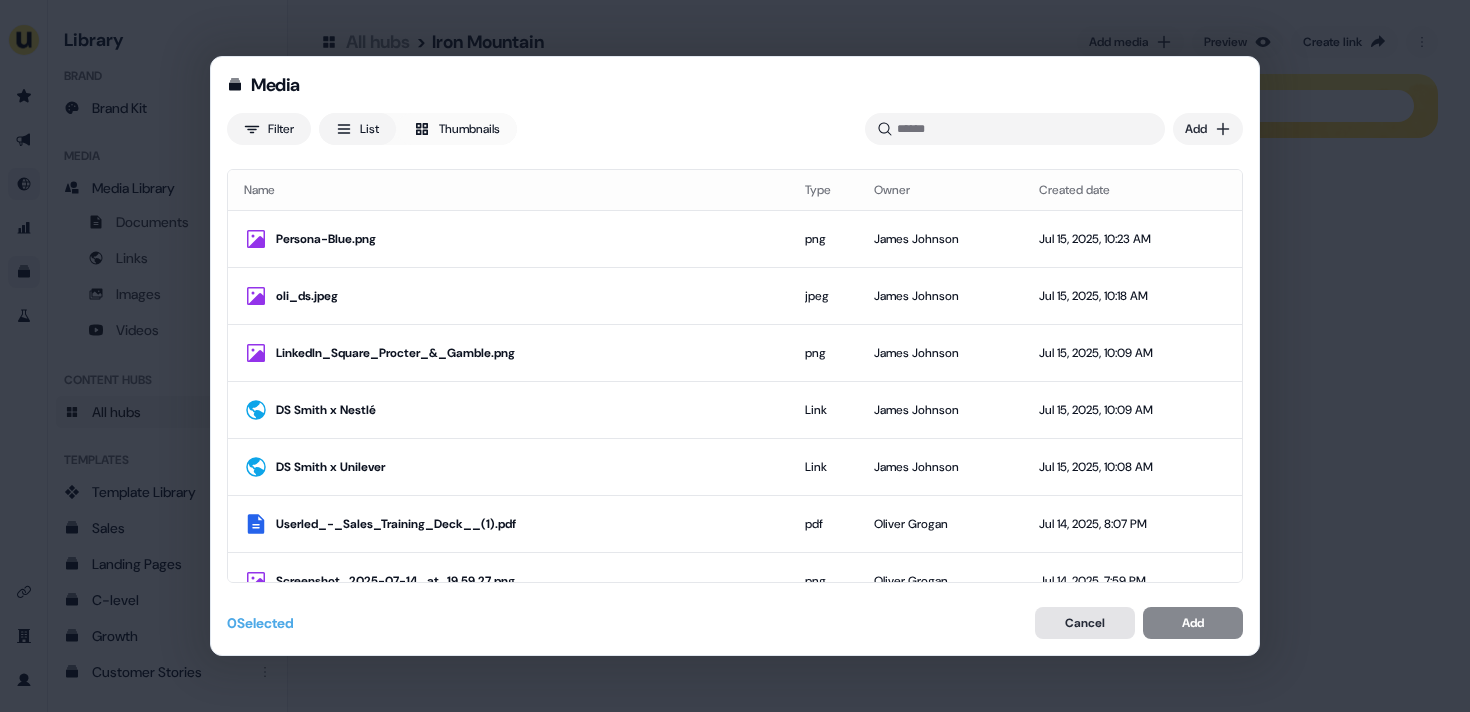 click on "Cancel" at bounding box center (1085, 623) 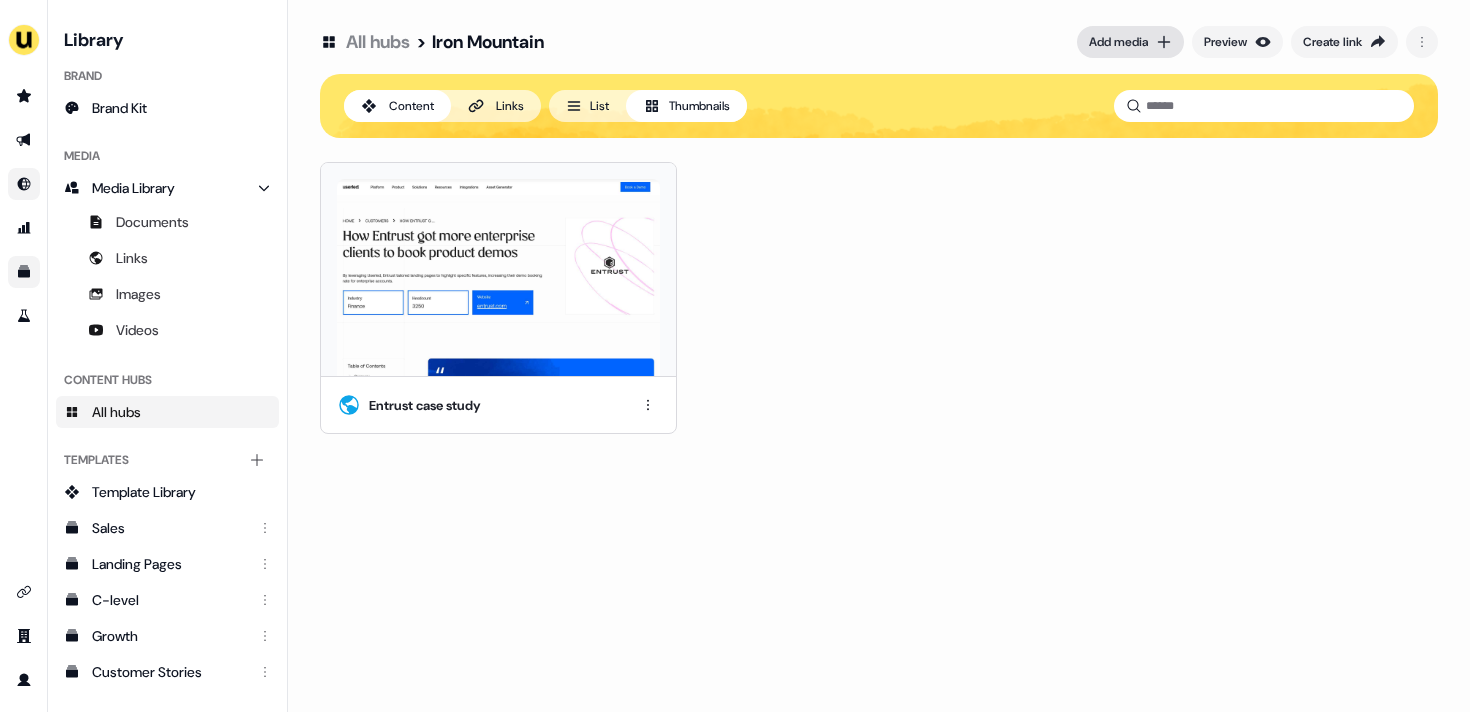 click on "Add media" at bounding box center (1130, 42) 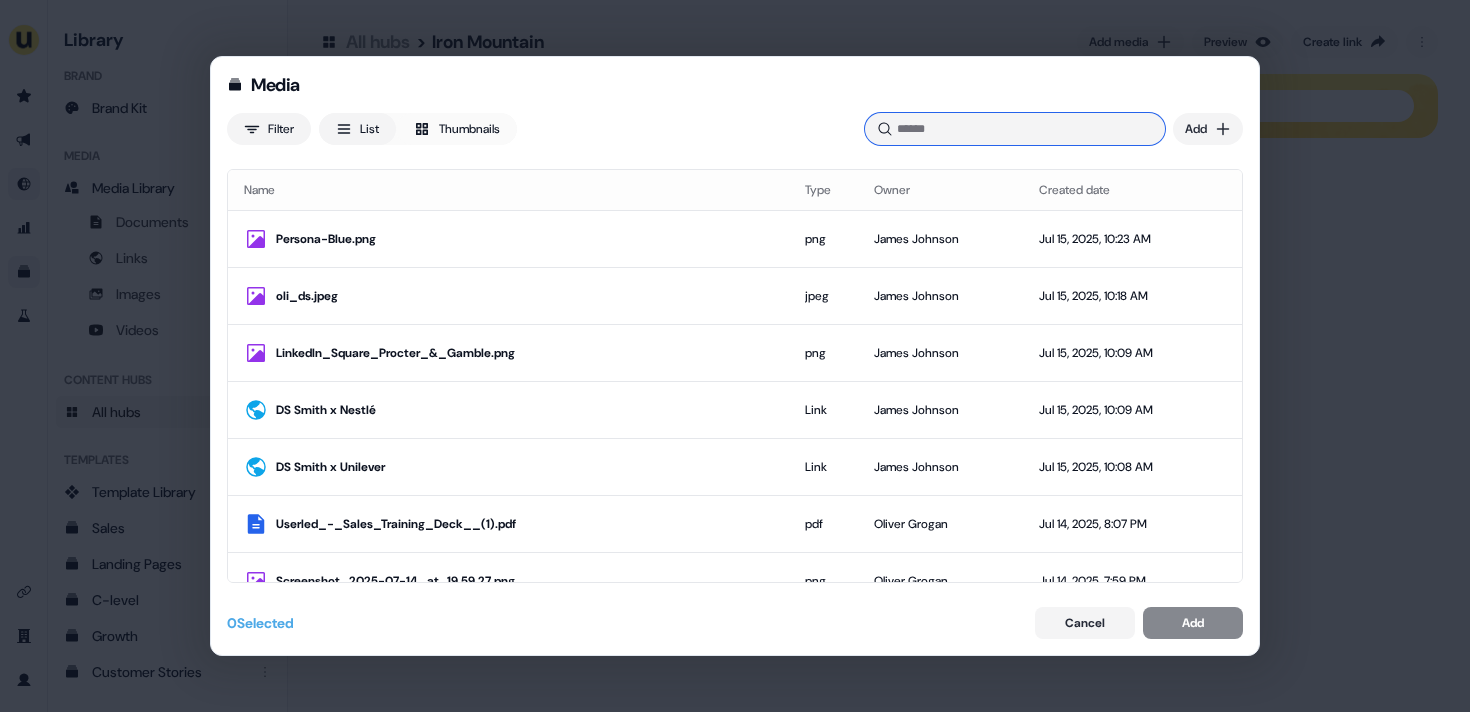 click at bounding box center (1015, 129) 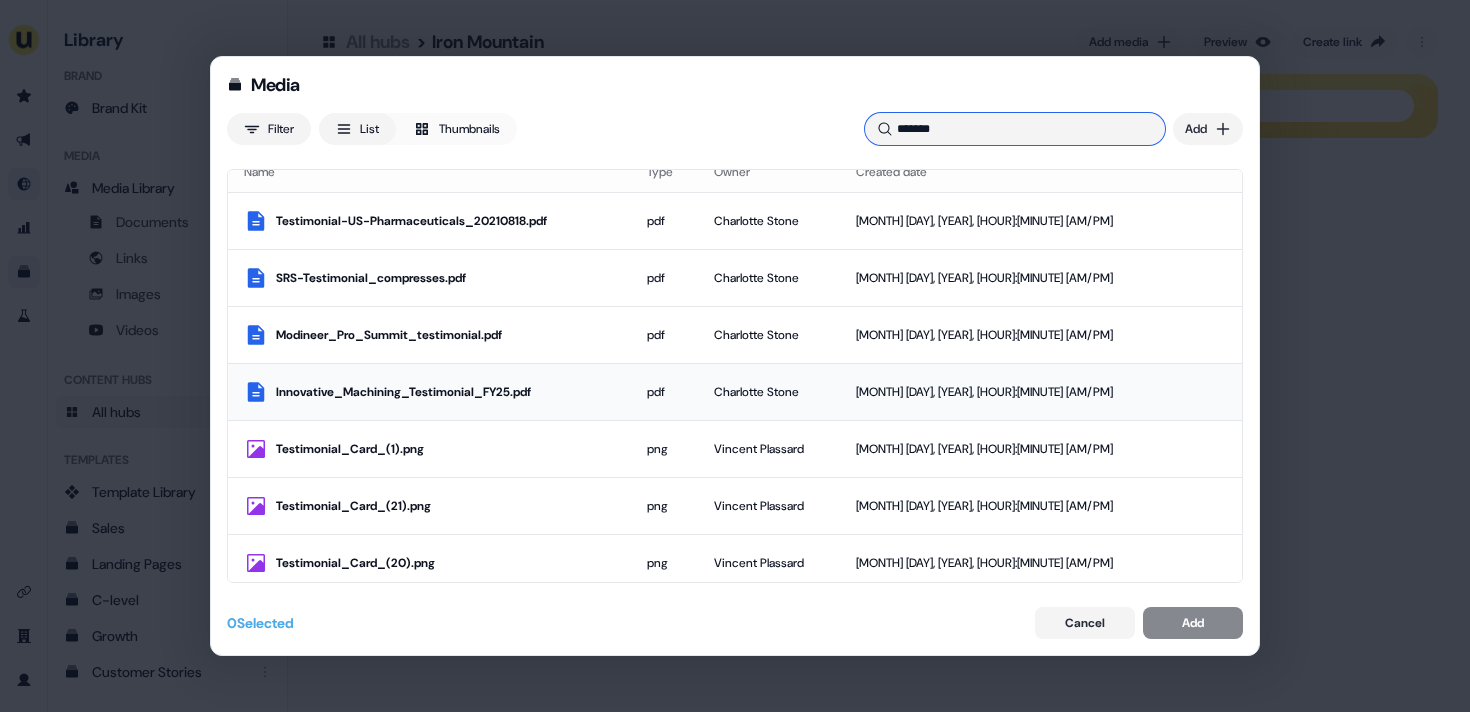 scroll, scrollTop: 0, scrollLeft: 0, axis: both 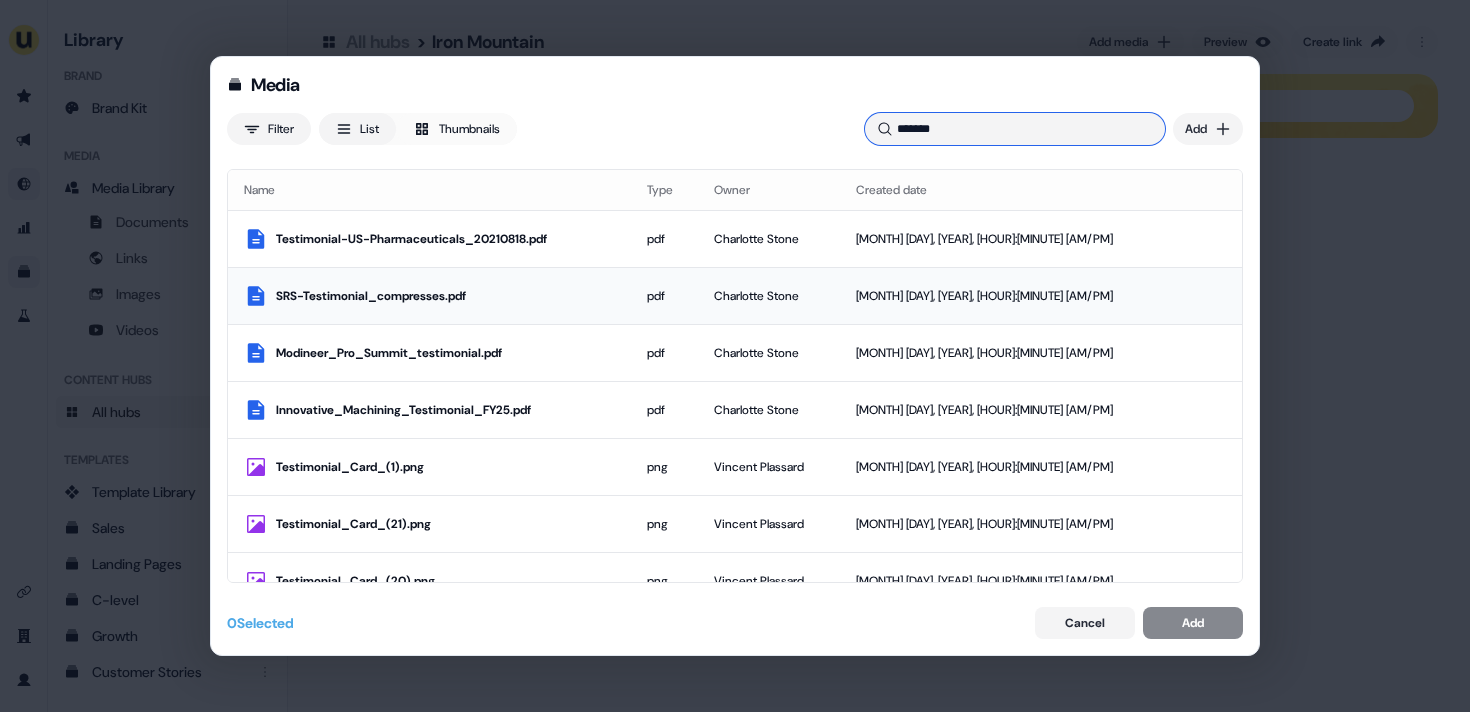 type on "*******" 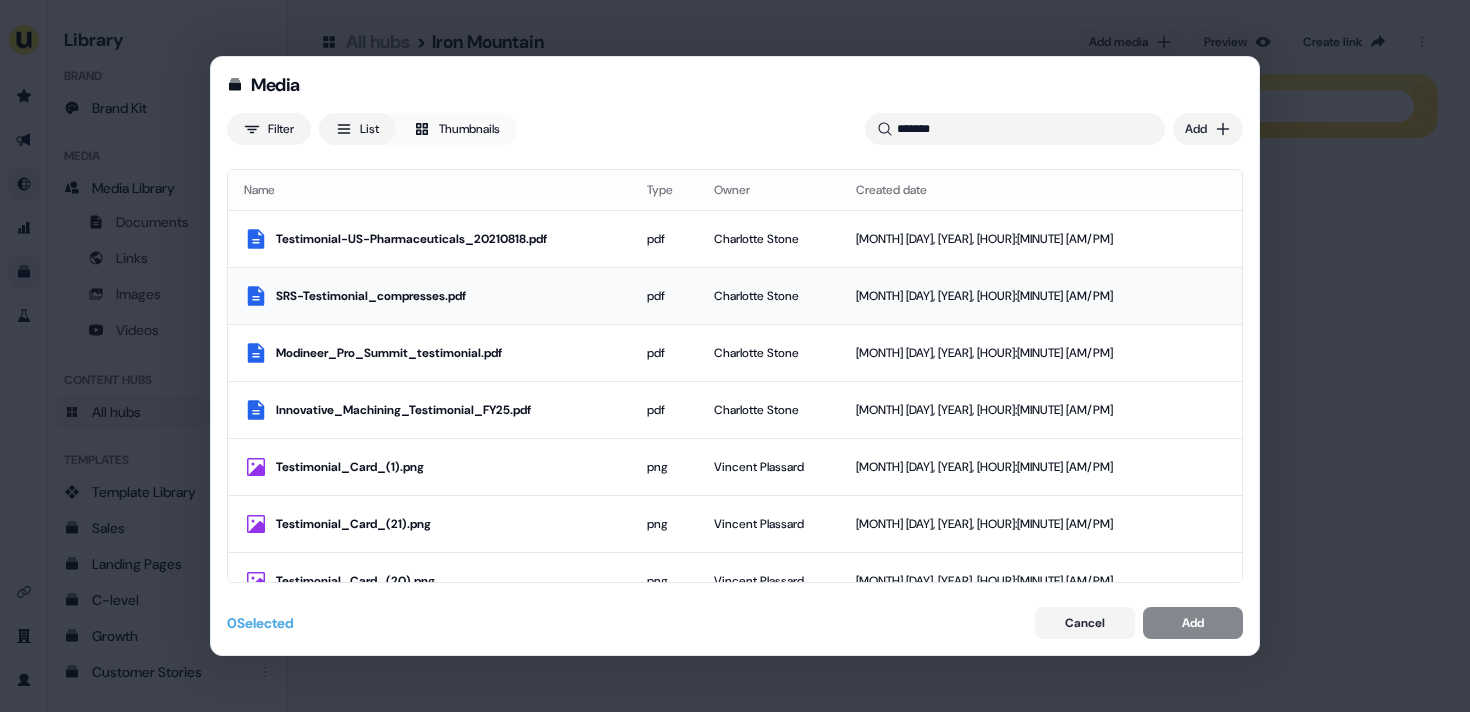 click on "SRS-Testimonial_compresses.pdf" at bounding box center [429, 296] 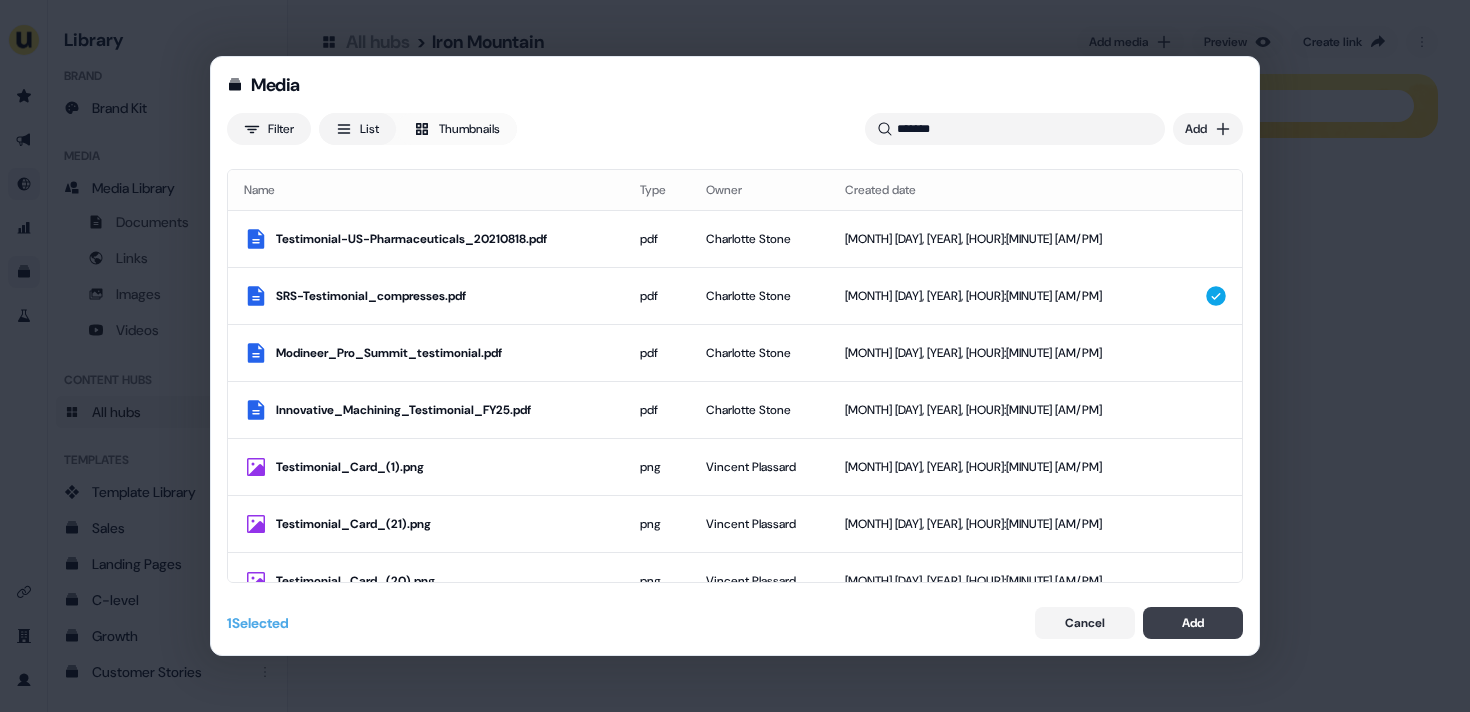 click on "Add" at bounding box center (1193, 623) 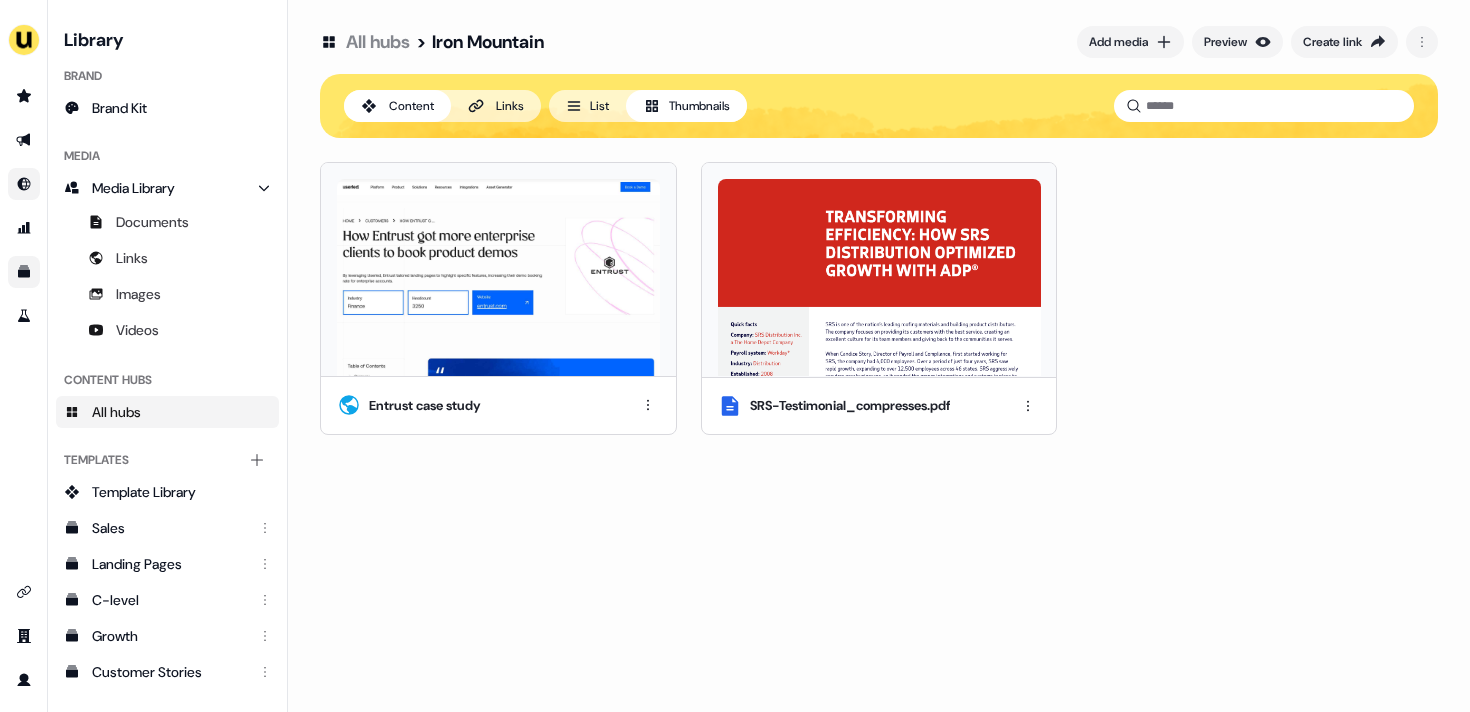 click on "SRS-Testimonial_compresses.pdf" at bounding box center (879, 406) 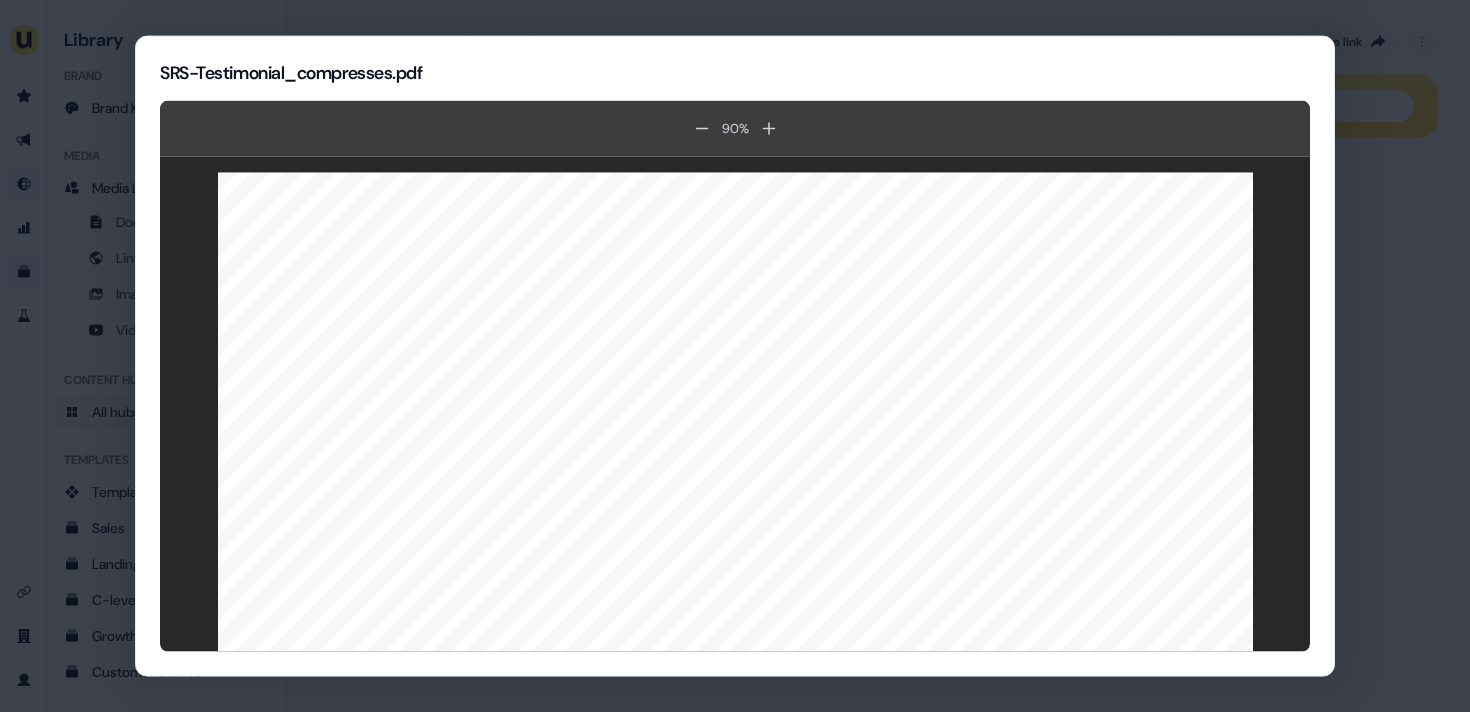 scroll, scrollTop: 746, scrollLeft: 0, axis: vertical 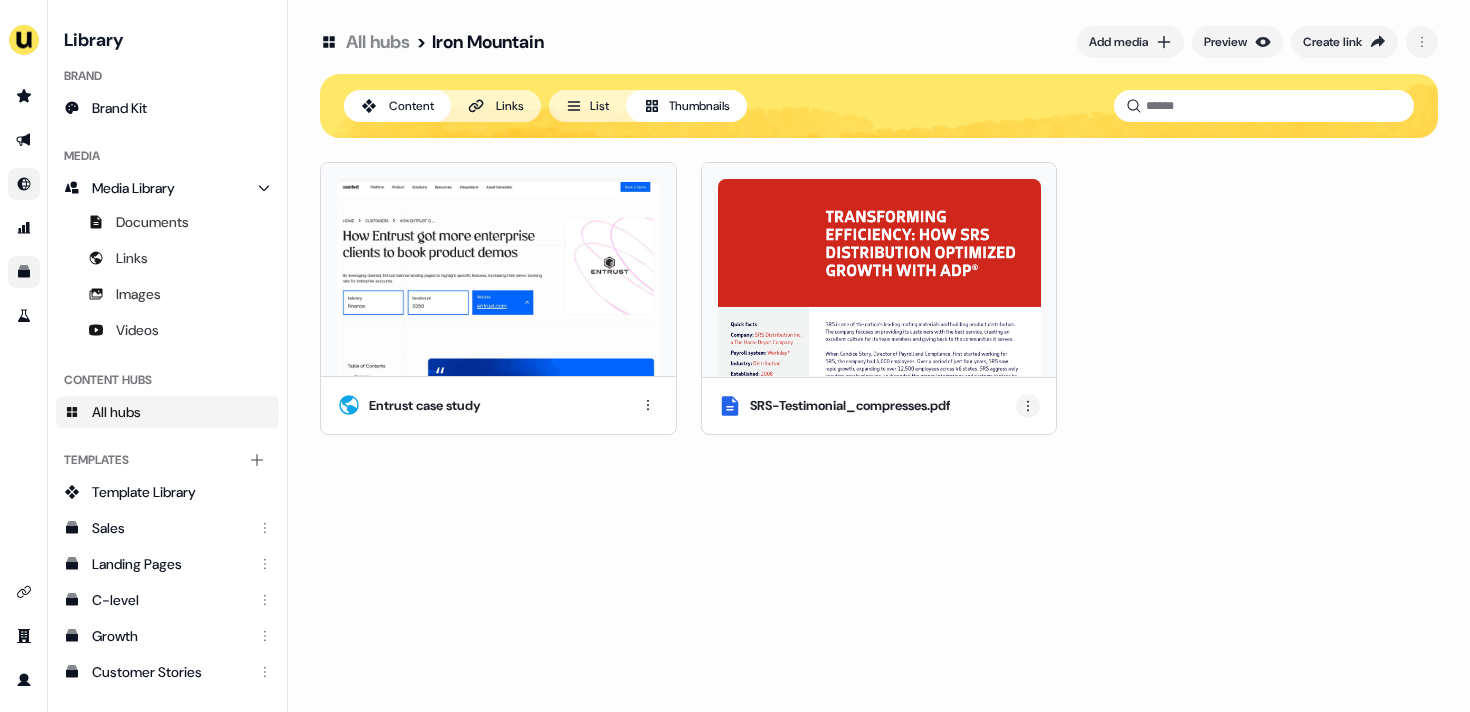 click on "For the best experience switch devices to a bigger screen. Go to Userled.io Library Brand Brand Kit Media Media Library Documents Links Images Videos Content Hubs All hubs Templates   Add collection Template Library Sales Landing Pages C-level Growth Customer Stories Fiel Marketing Linkedin Engagement Conversion Persona Gong Videos Francais Customer Success Sales Templates  ROI Templates Competitor Comparisons Outreach Templates Proposal Templates Capability Templates C-Suite Value Templates CS samples All hubs > Iron Mountain  Add media Preview Create link Content Links List Thumbnails Entrust case study  SRS-Testimonial_compresses.pdf" at bounding box center [735, 356] 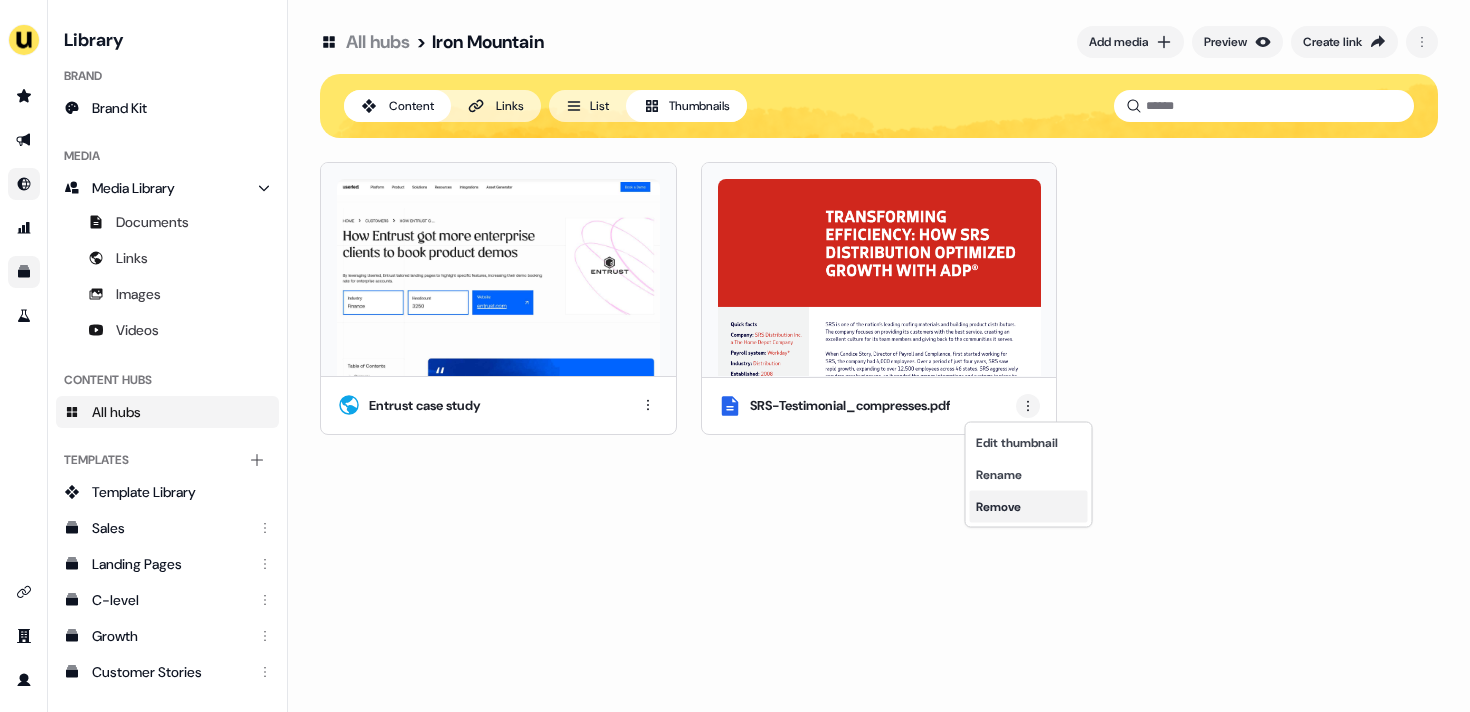 click on "Remove" at bounding box center (1029, 507) 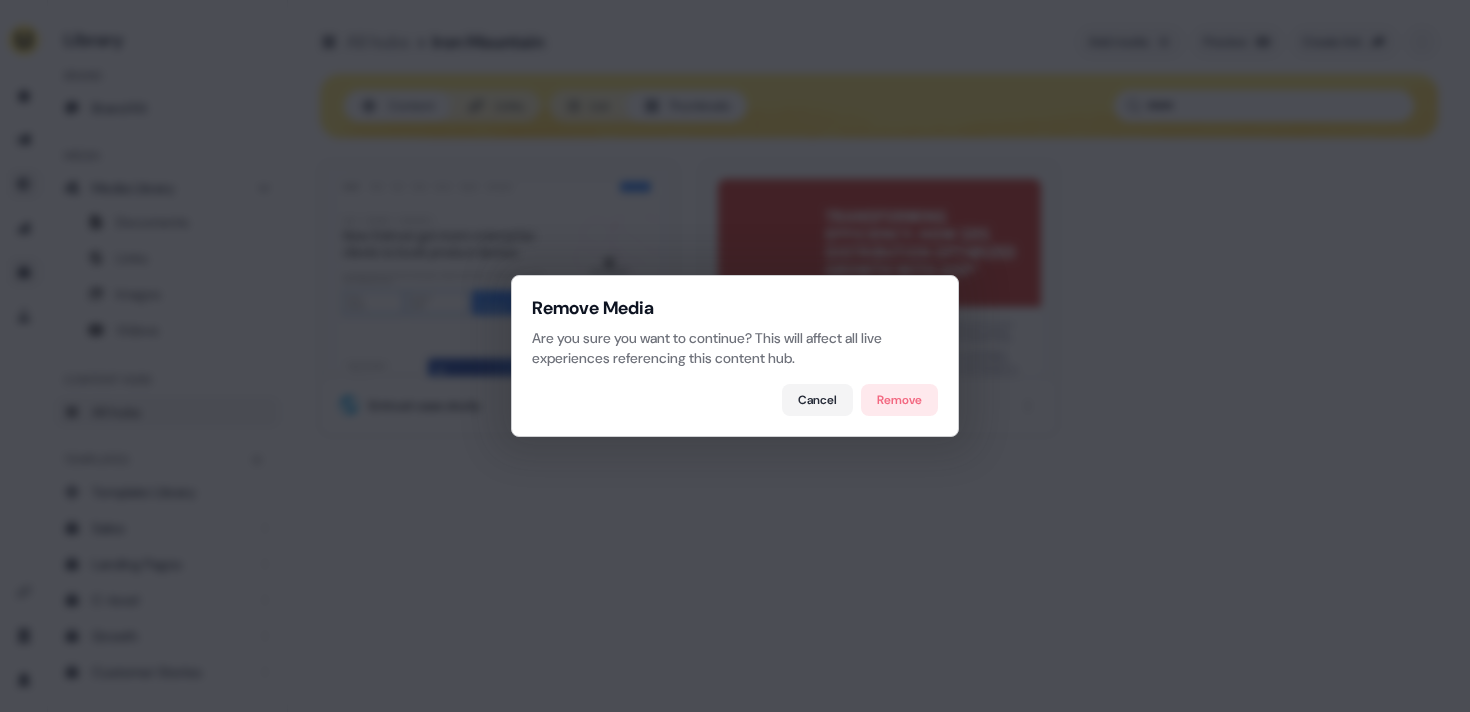 click on "Remove Media Are you sure you want to continue? This will affect all live experiences referencing this content hub. Cancel Remove" at bounding box center [735, 356] 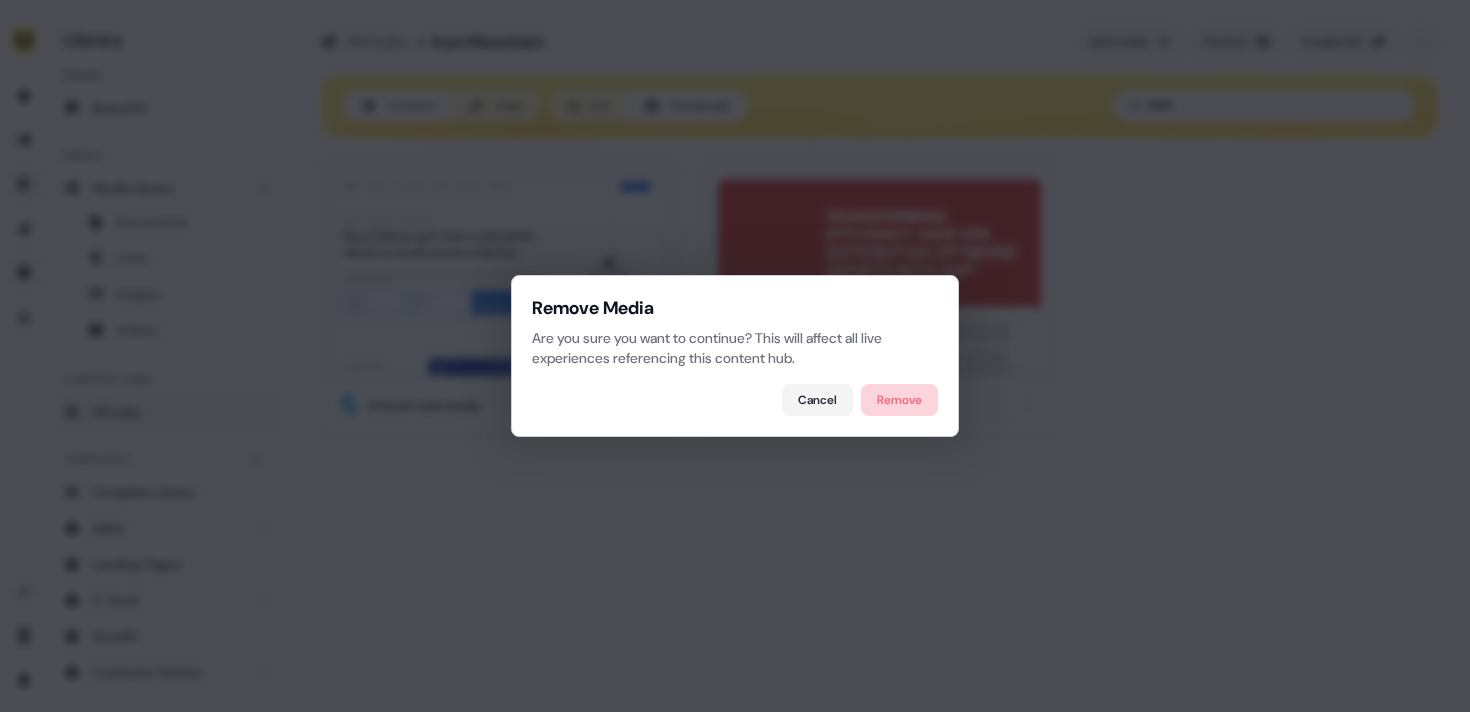 click on "Remove" at bounding box center [899, 400] 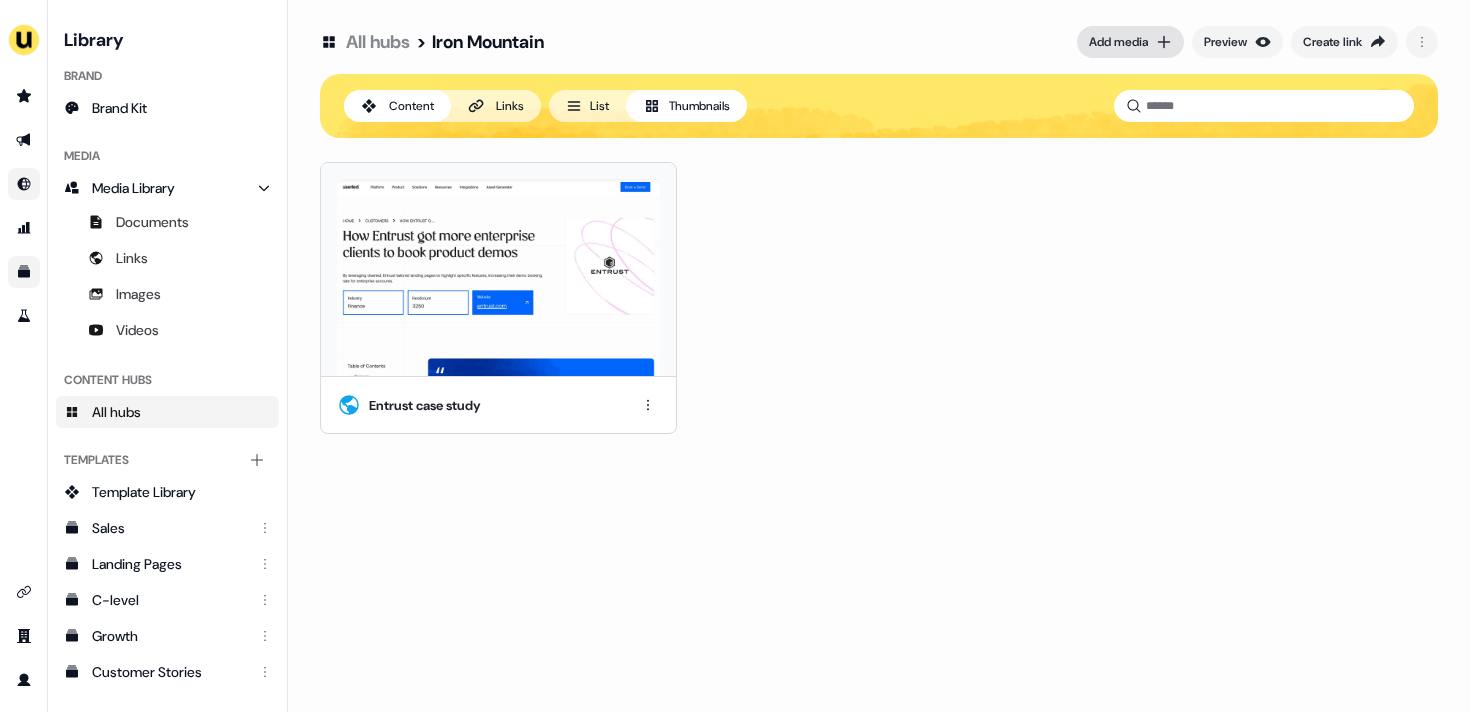 click 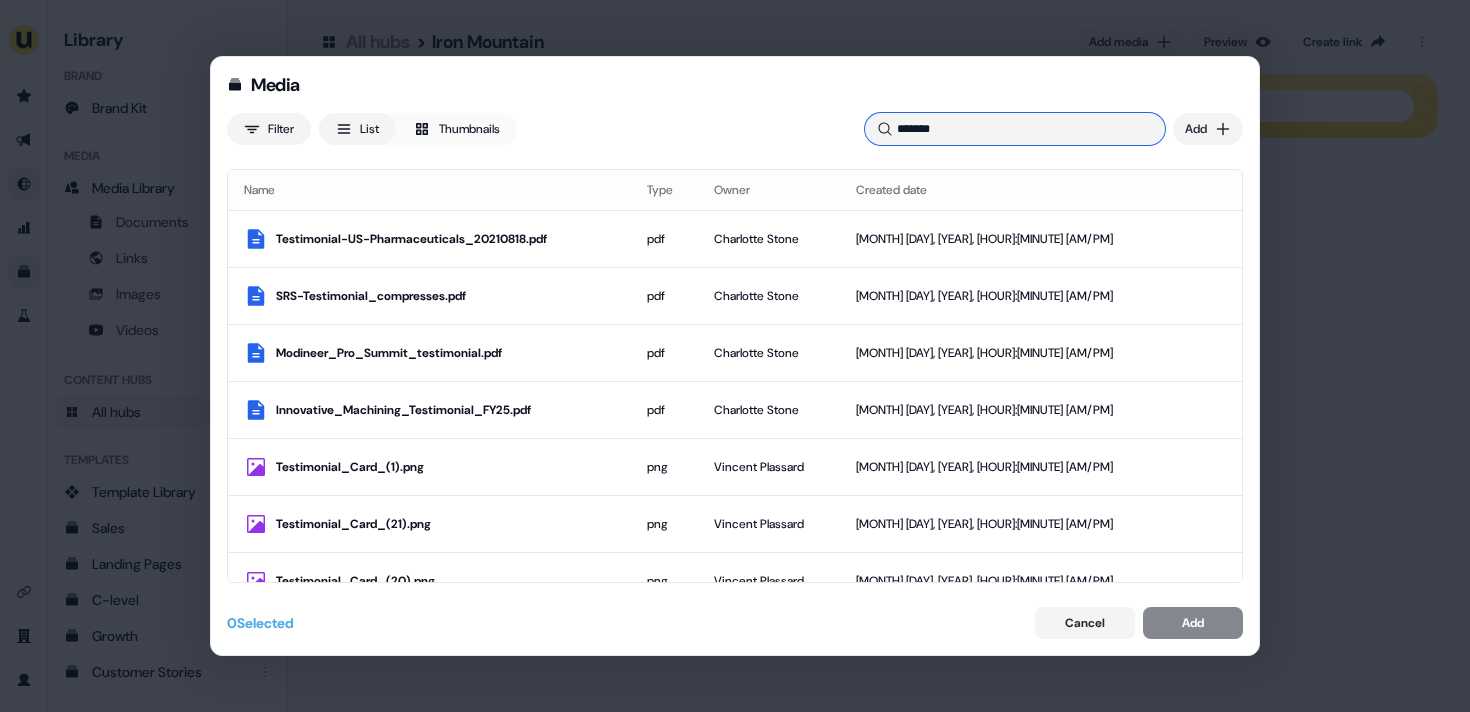 drag, startPoint x: 972, startPoint y: 121, endPoint x: 876, endPoint y: 126, distance: 96.13012 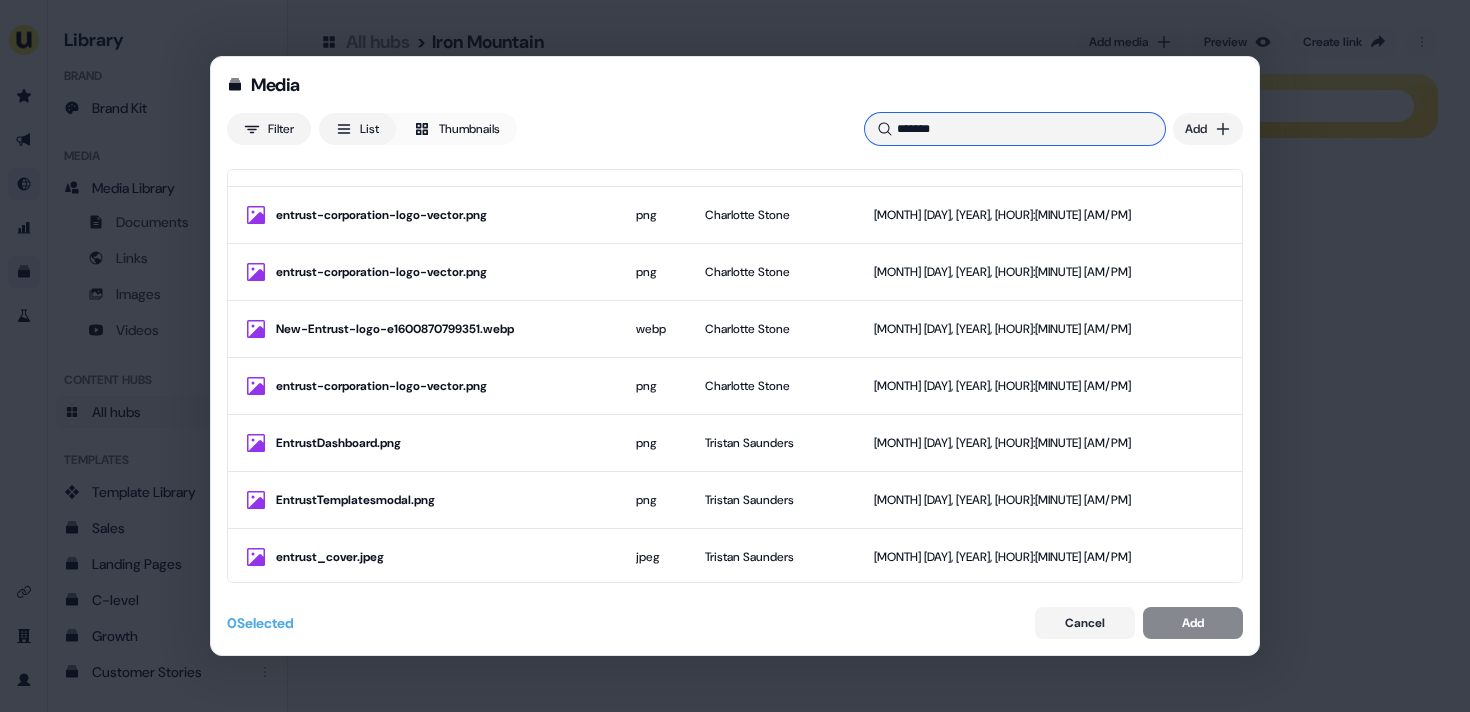 scroll, scrollTop: 0, scrollLeft: 0, axis: both 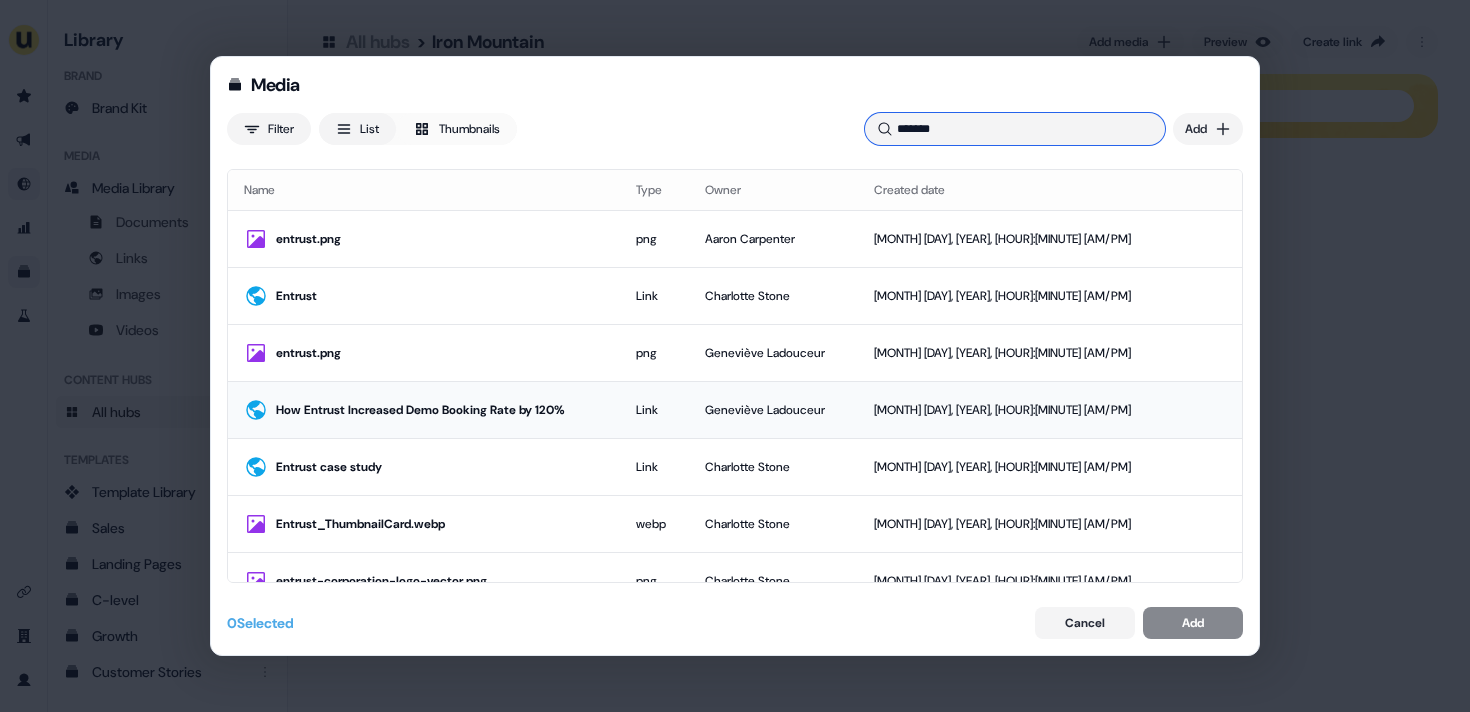 type on "*******" 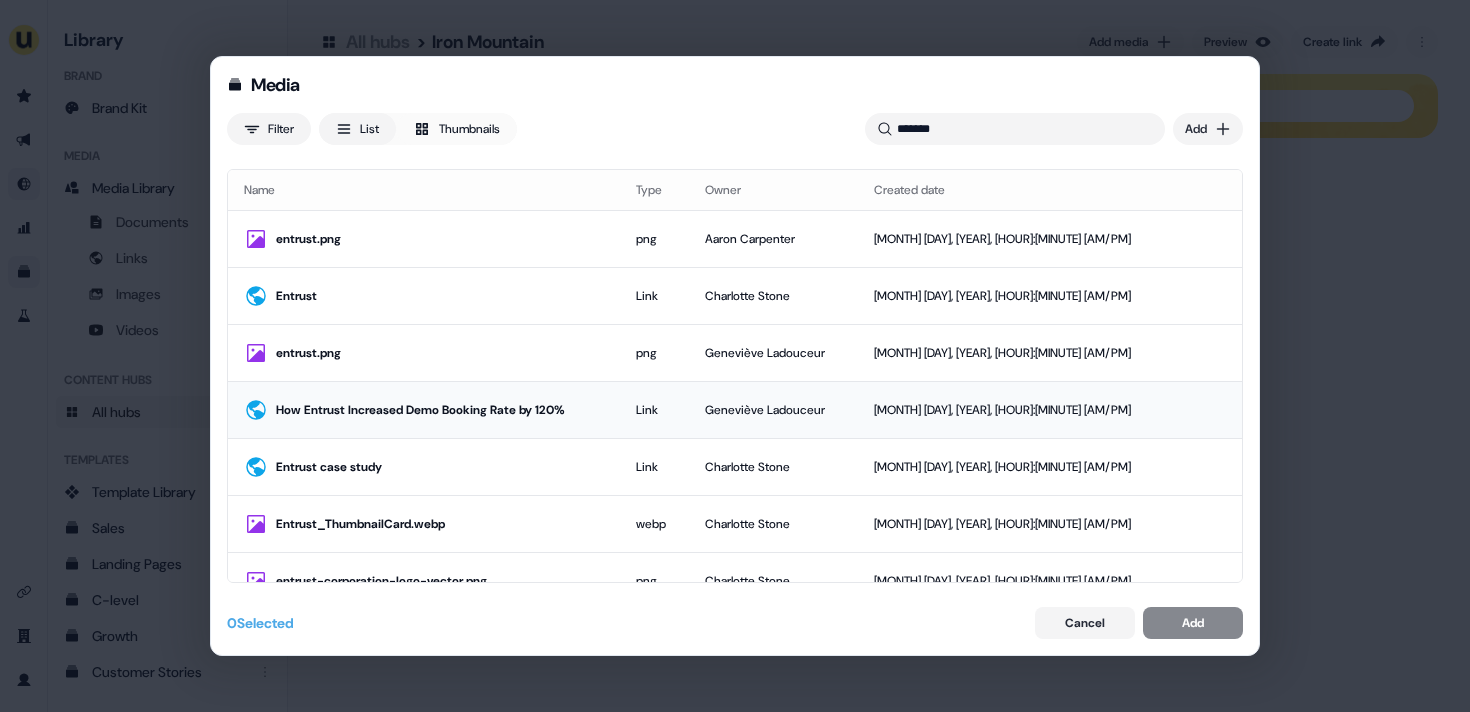 click on "How Entrust Increased Demo Booking Rate by 120%" at bounding box center [440, 410] 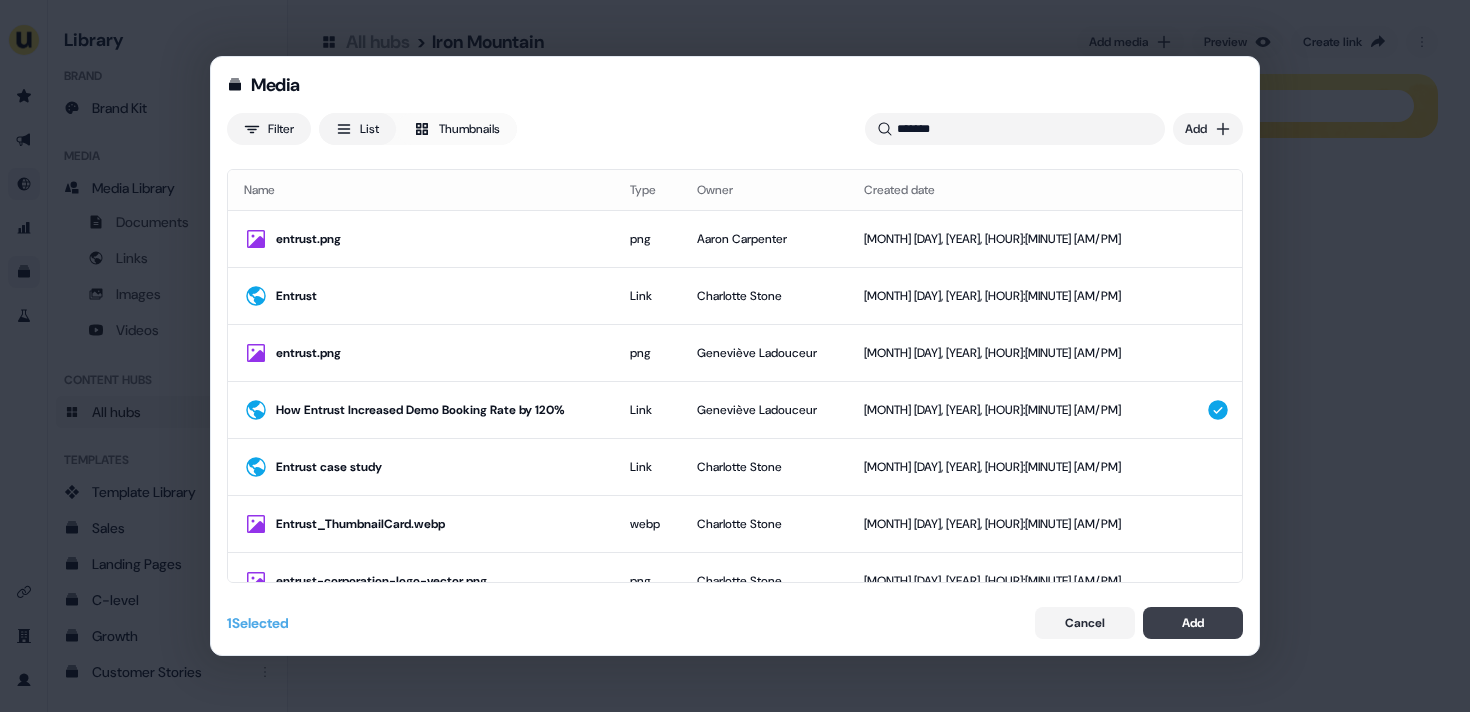 click on "Add" at bounding box center (1193, 623) 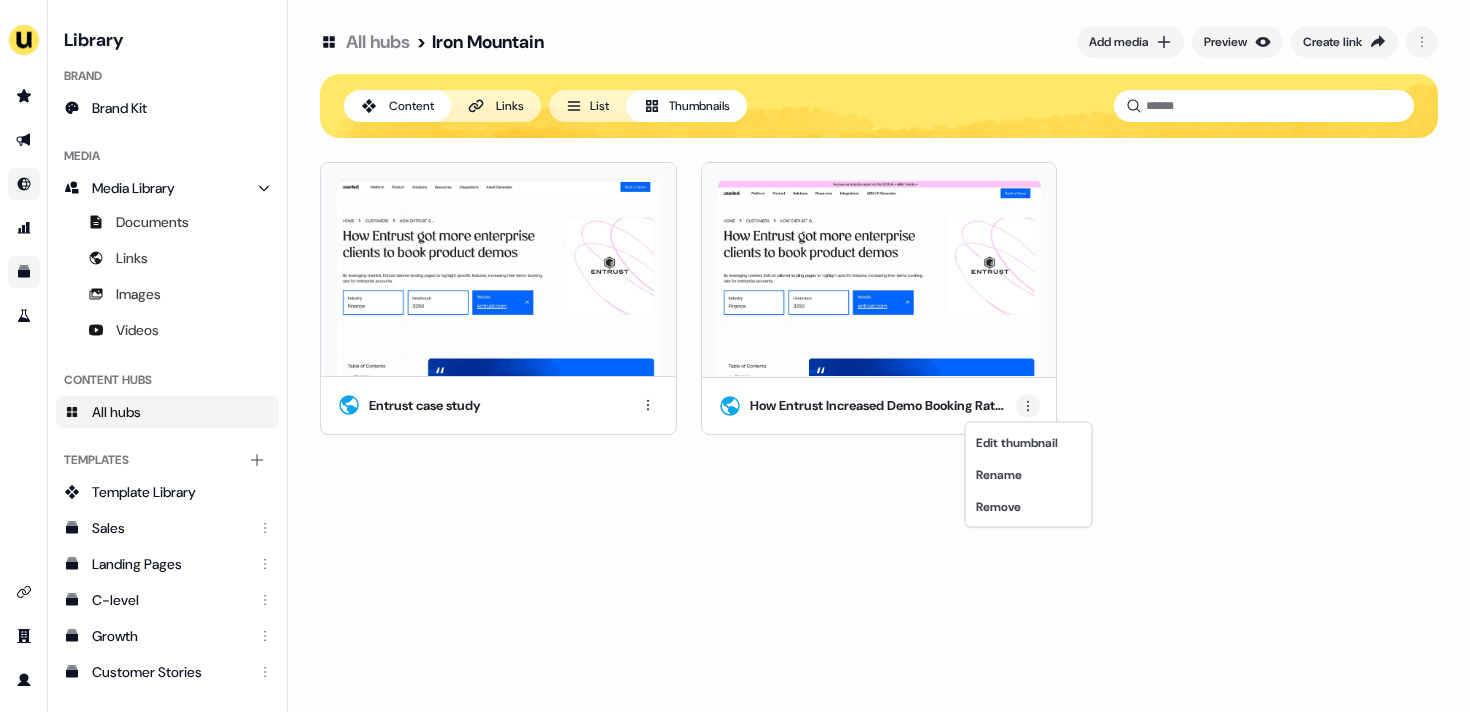 click on "For the best experience switch devices to a bigger screen. Go to Userled.io Library Brand Brand Kit Media Media Library Documents Links Images Videos Content Hubs All hubs Templates   Add collection Template Library Sales Landing Pages C-level Growth Customer Stories Fiel Marketing Linkedin Engagement Conversion Persona Gong Videos Francais Customer Success Sales Templates  ROI Templates Competitor Comparisons Outreach Templates Proposal Templates Capability Templates C-Suite Value Templates CS samples All hubs > Iron Mountain  Add media Preview Create link Content Links List Thumbnails Entrust case study  How Entrust Increased Demo Booking Rate by 120% Edit thumbnail Rename Remove" at bounding box center [735, 356] 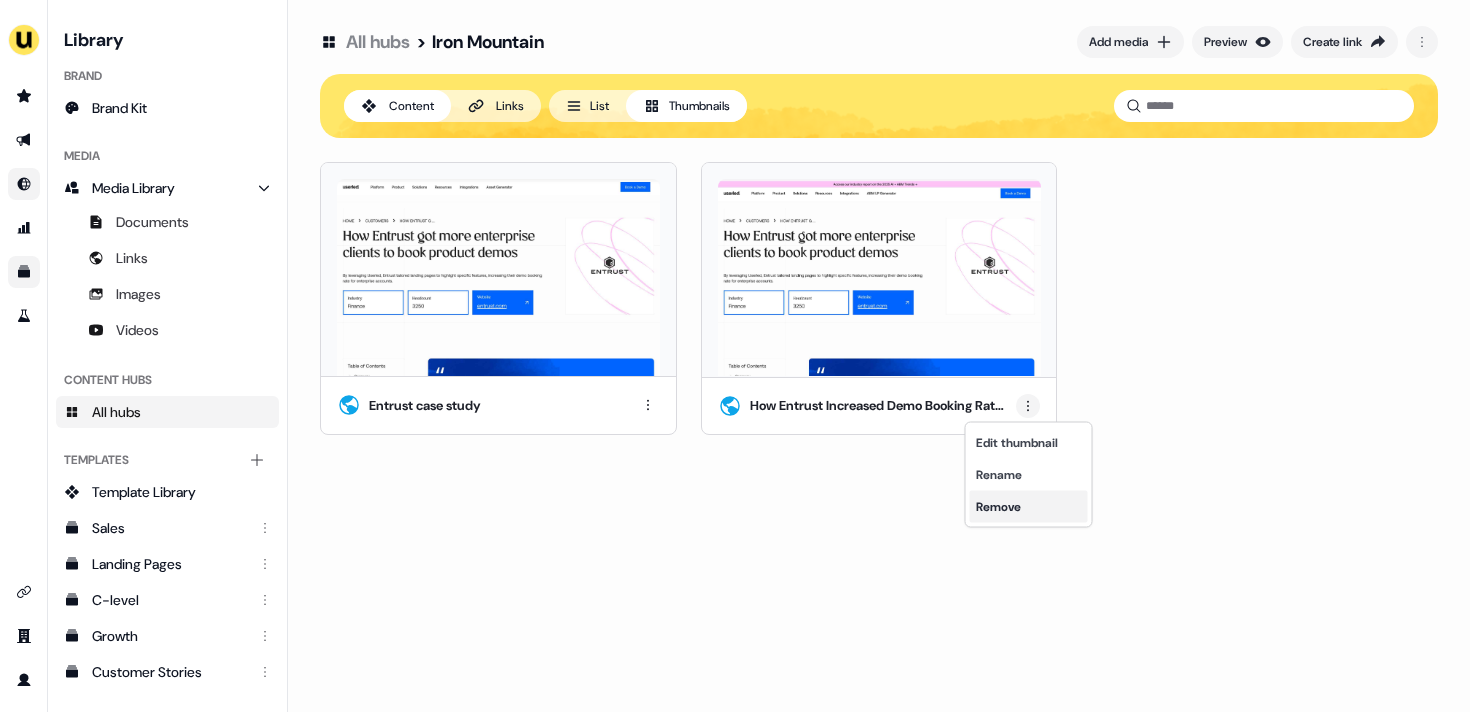 click on "Remove" at bounding box center (1029, 507) 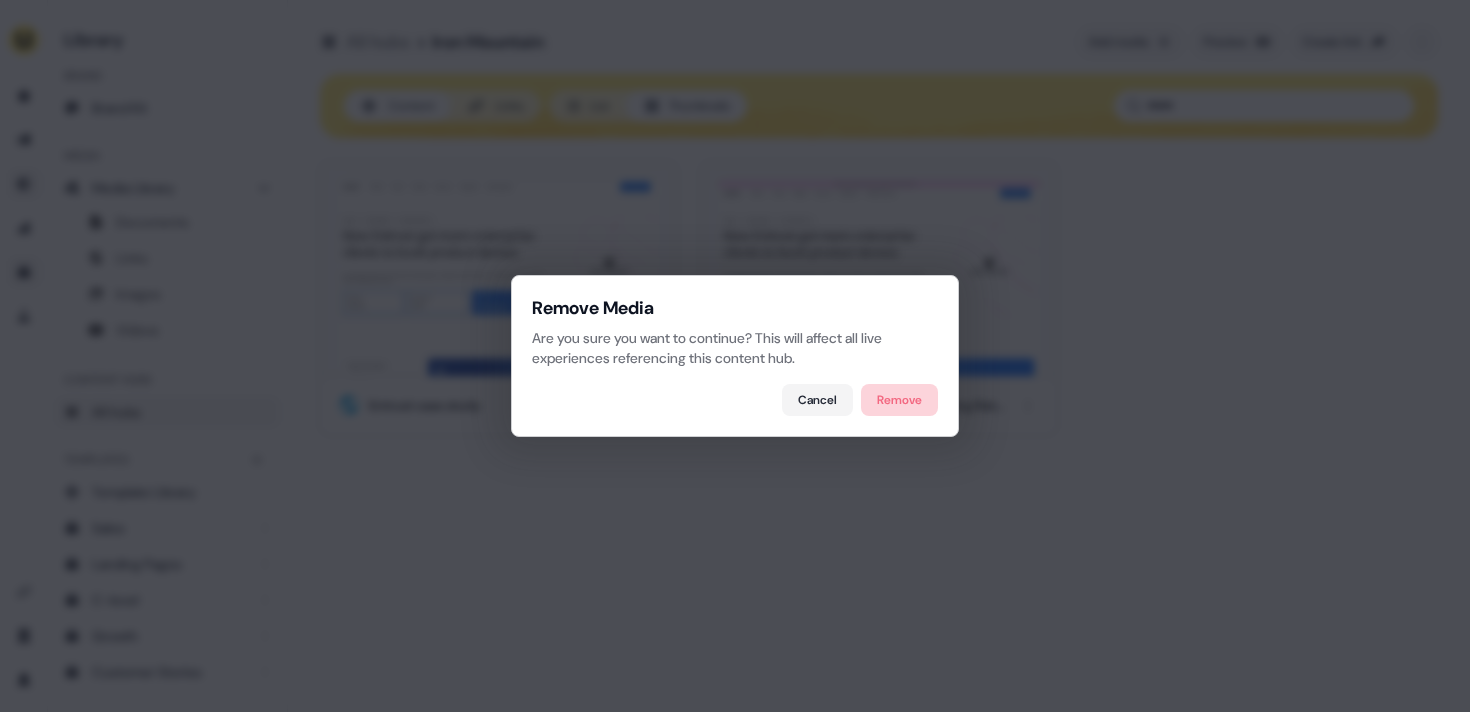 click on "Remove" at bounding box center (899, 400) 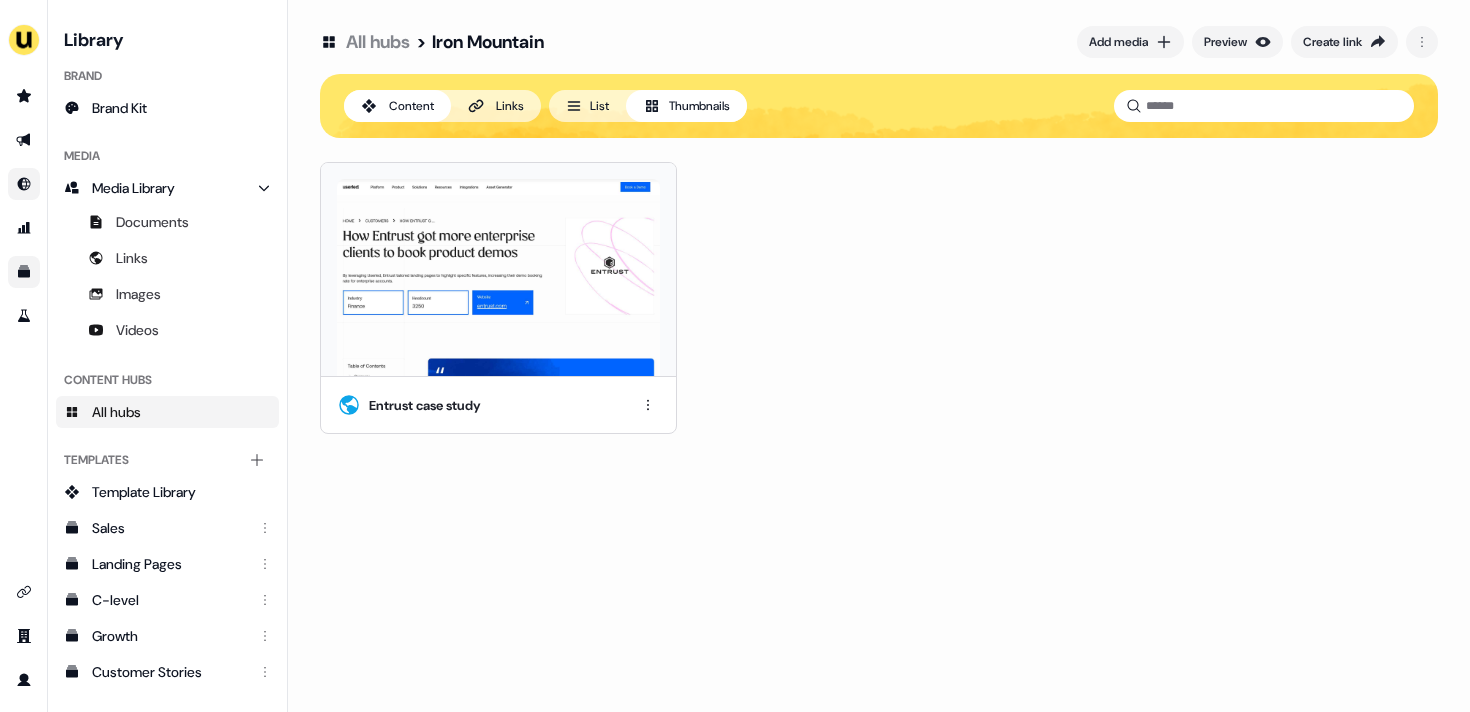 click on "Links" at bounding box center (510, 106) 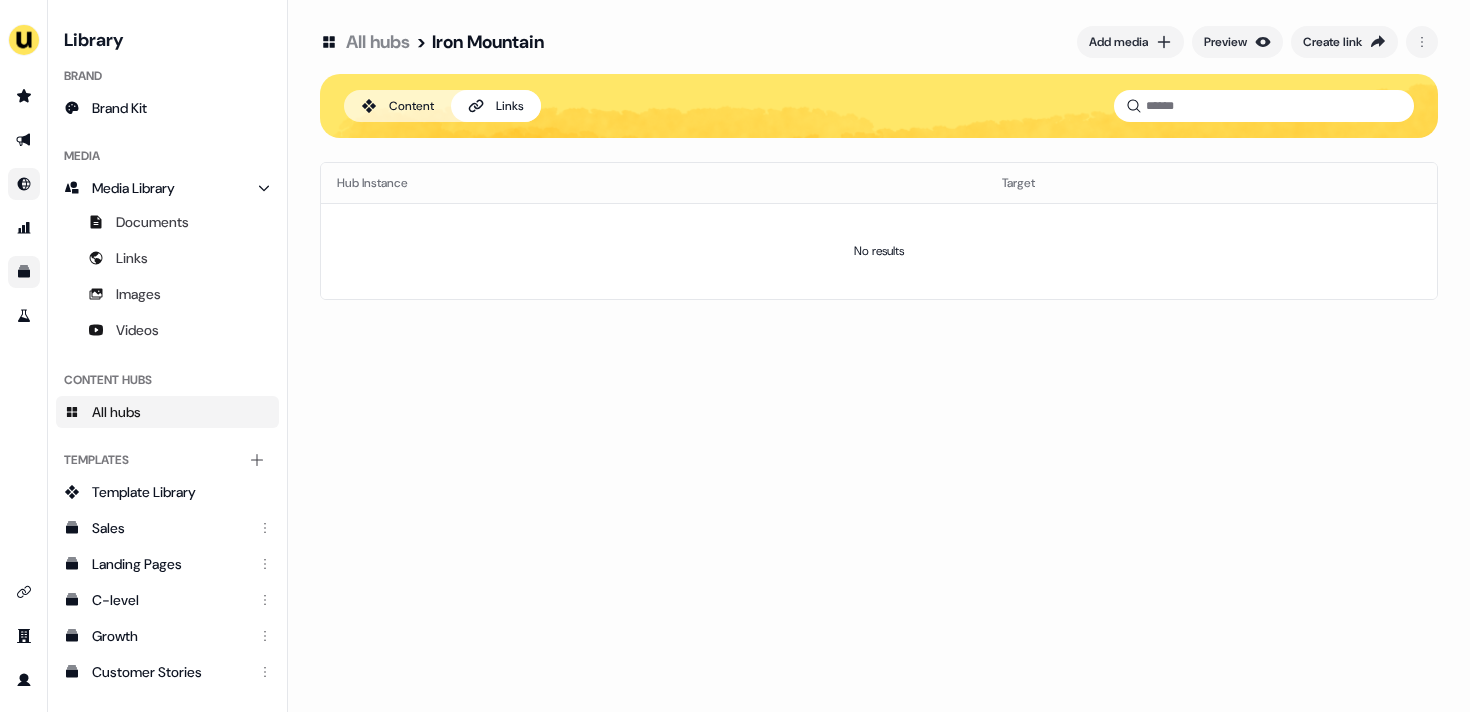 click on "Content" at bounding box center [411, 106] 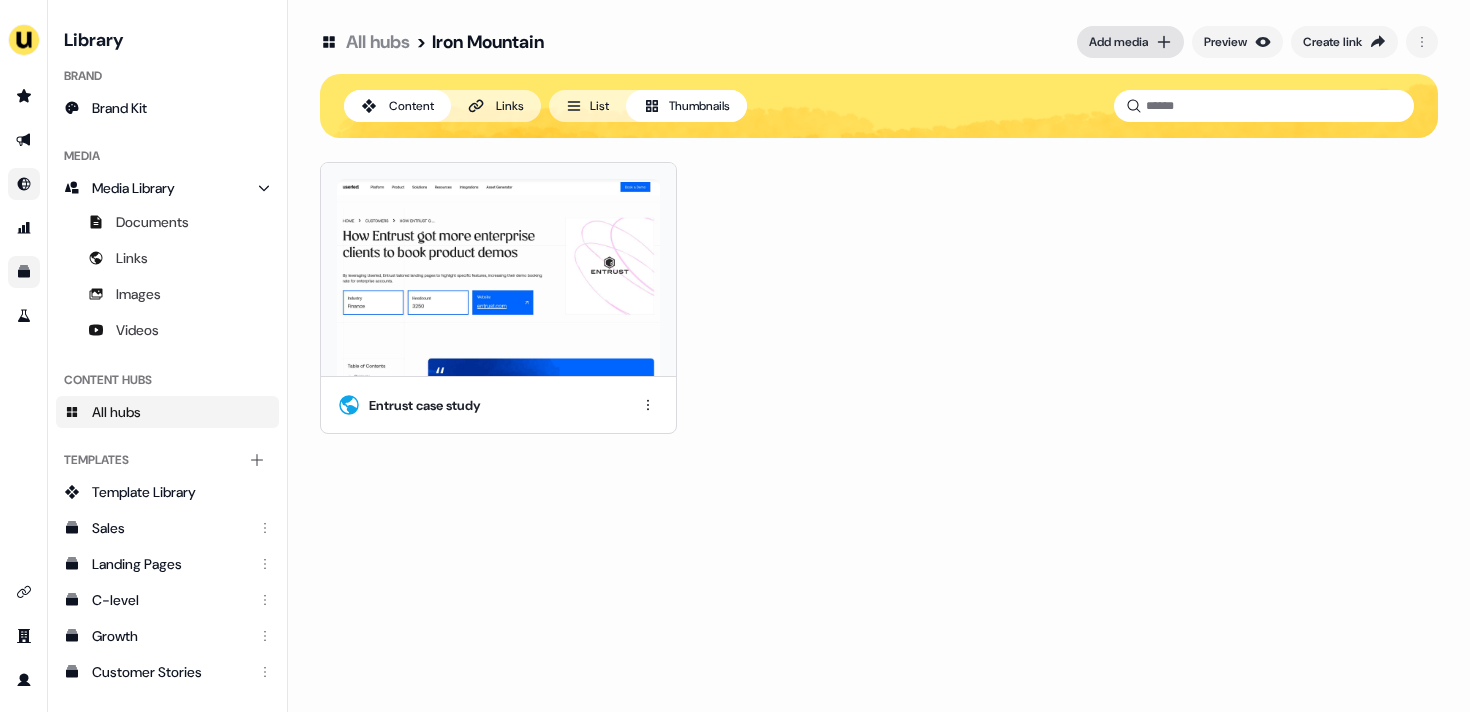 click on "Add media" at bounding box center [1130, 42] 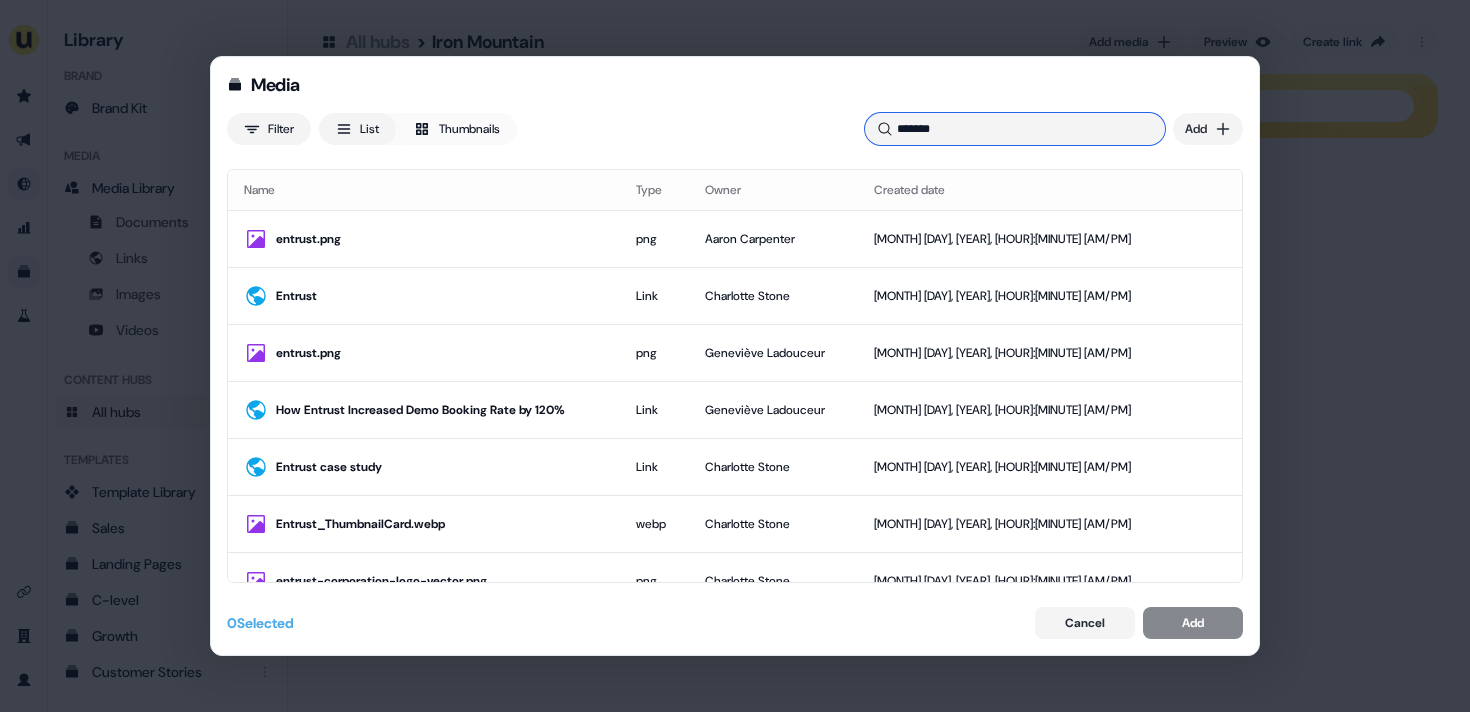 click on "*******" at bounding box center (1015, 129) 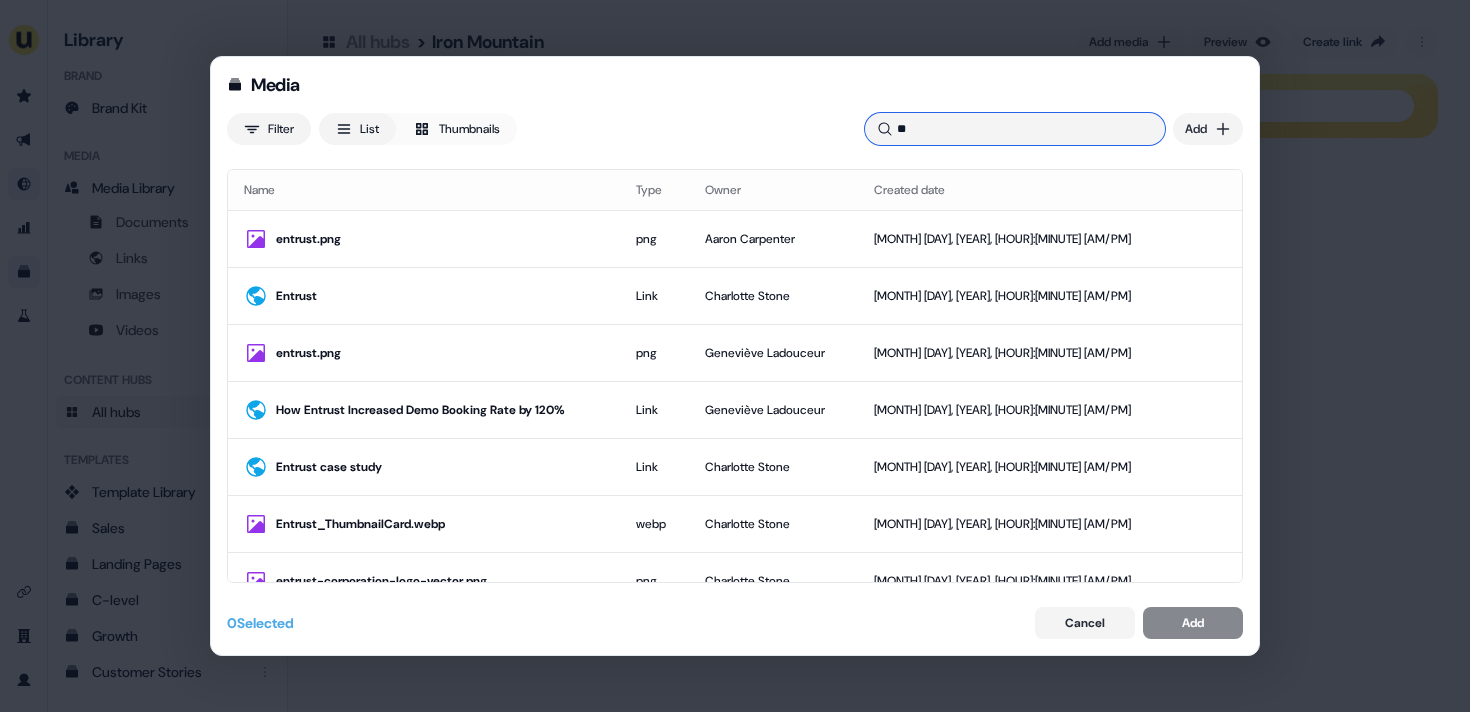 type on "*" 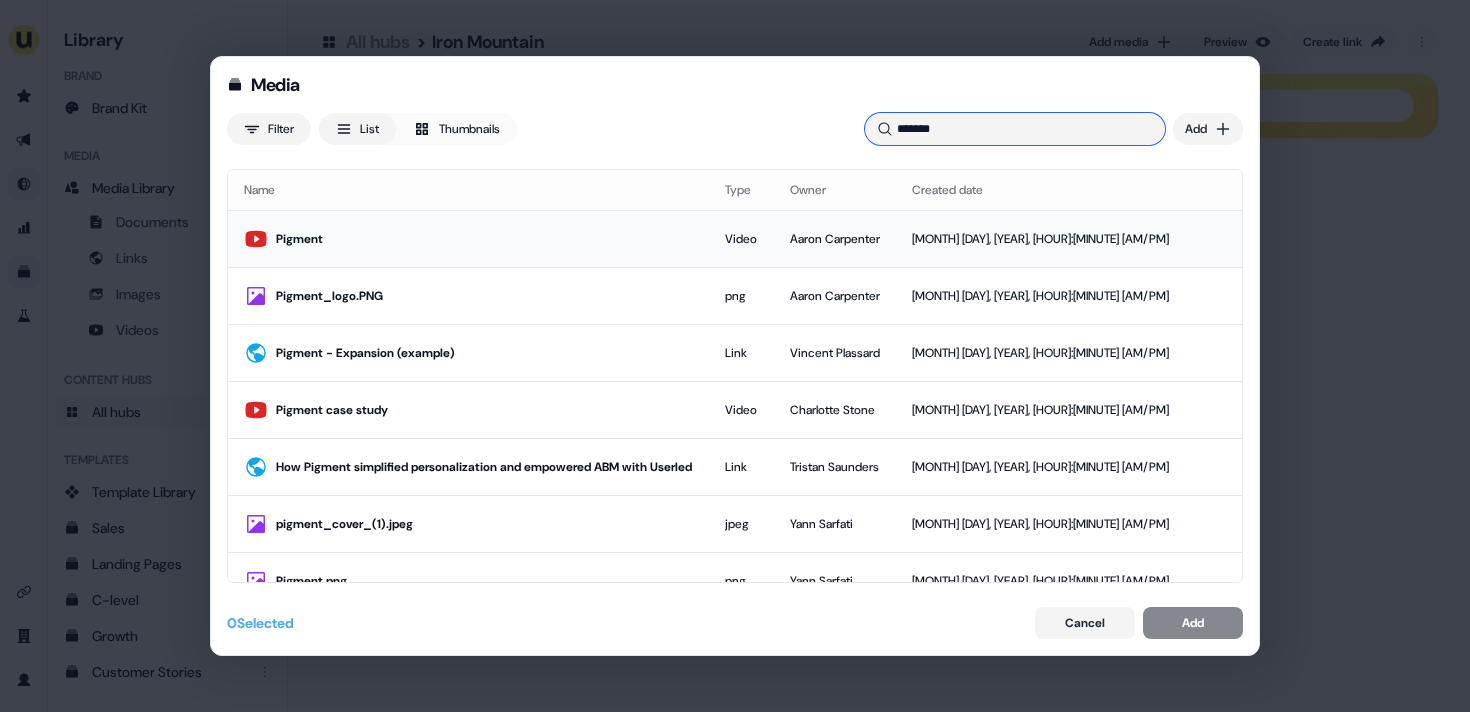 type on "*******" 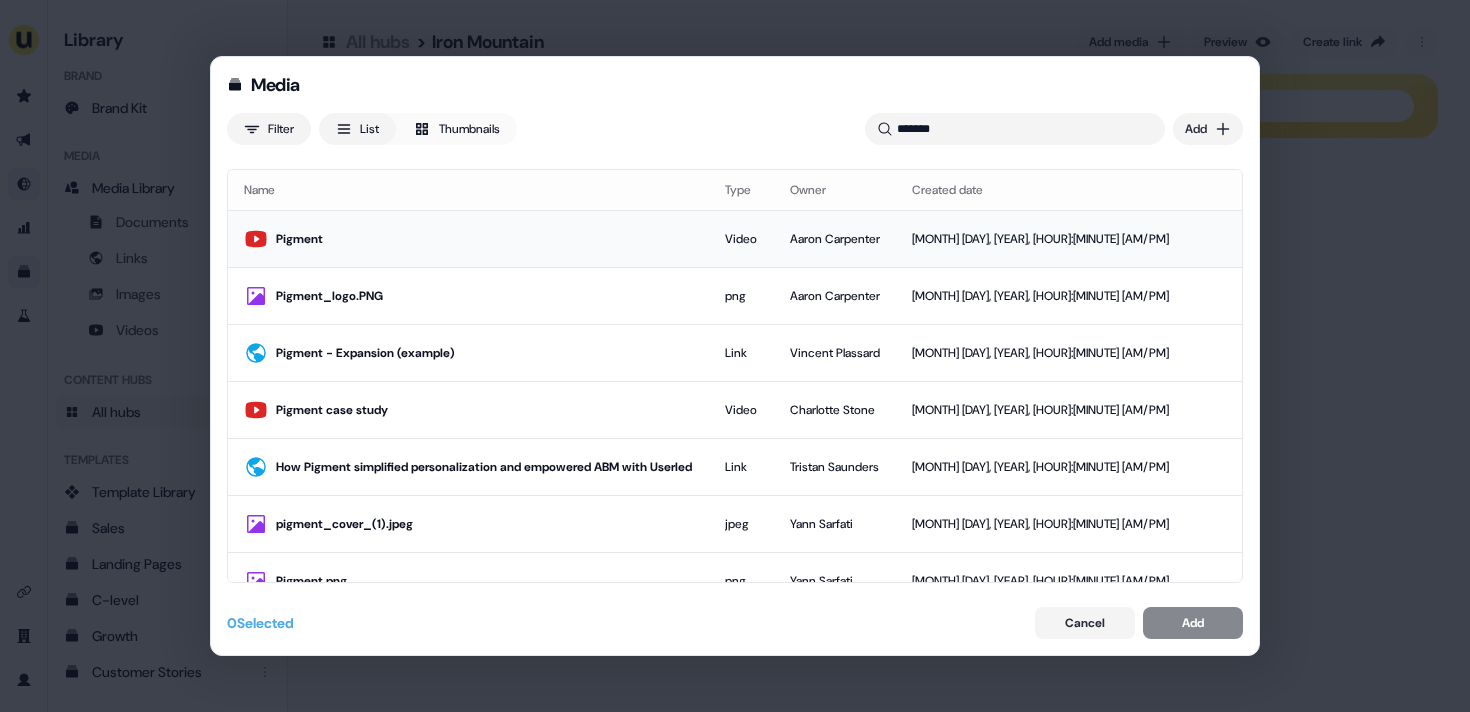 click on "Pigment" at bounding box center [484, 239] 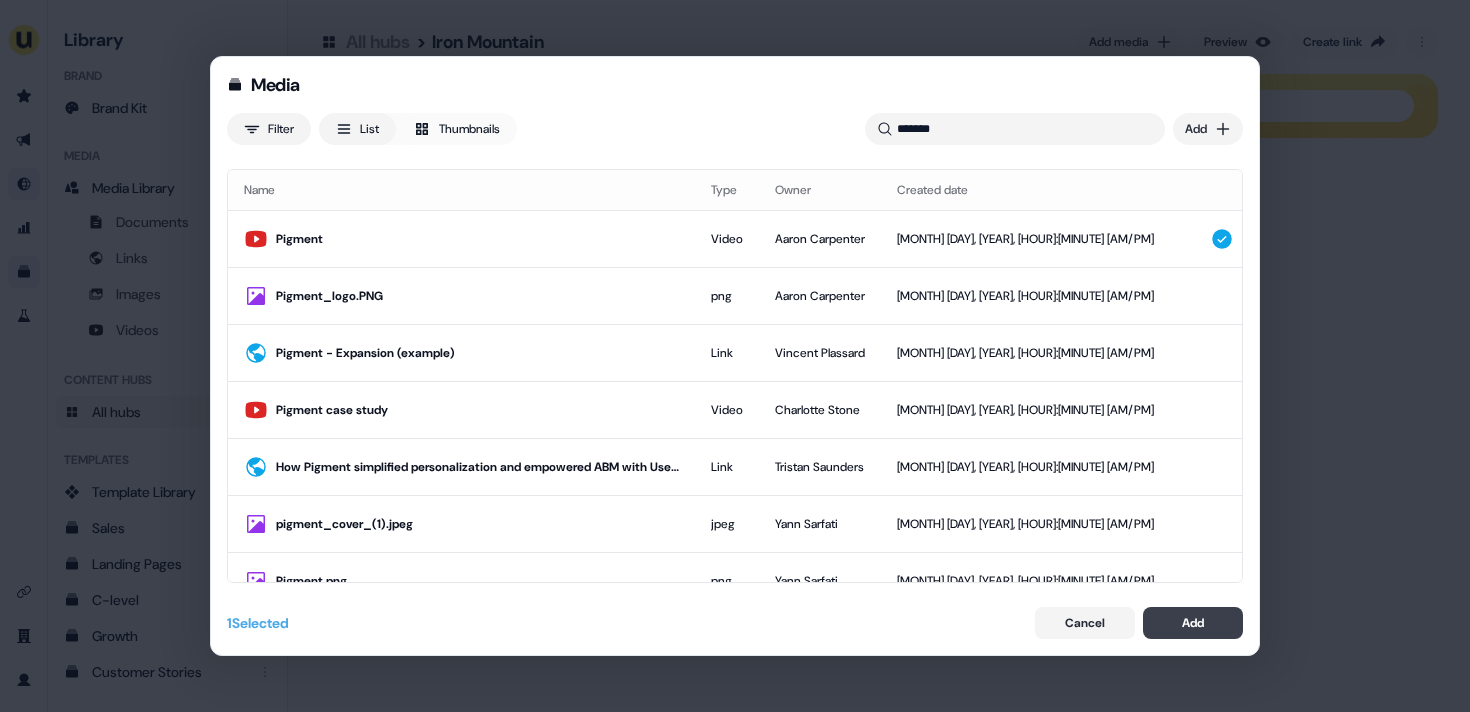 click on "Add" at bounding box center (1193, 623) 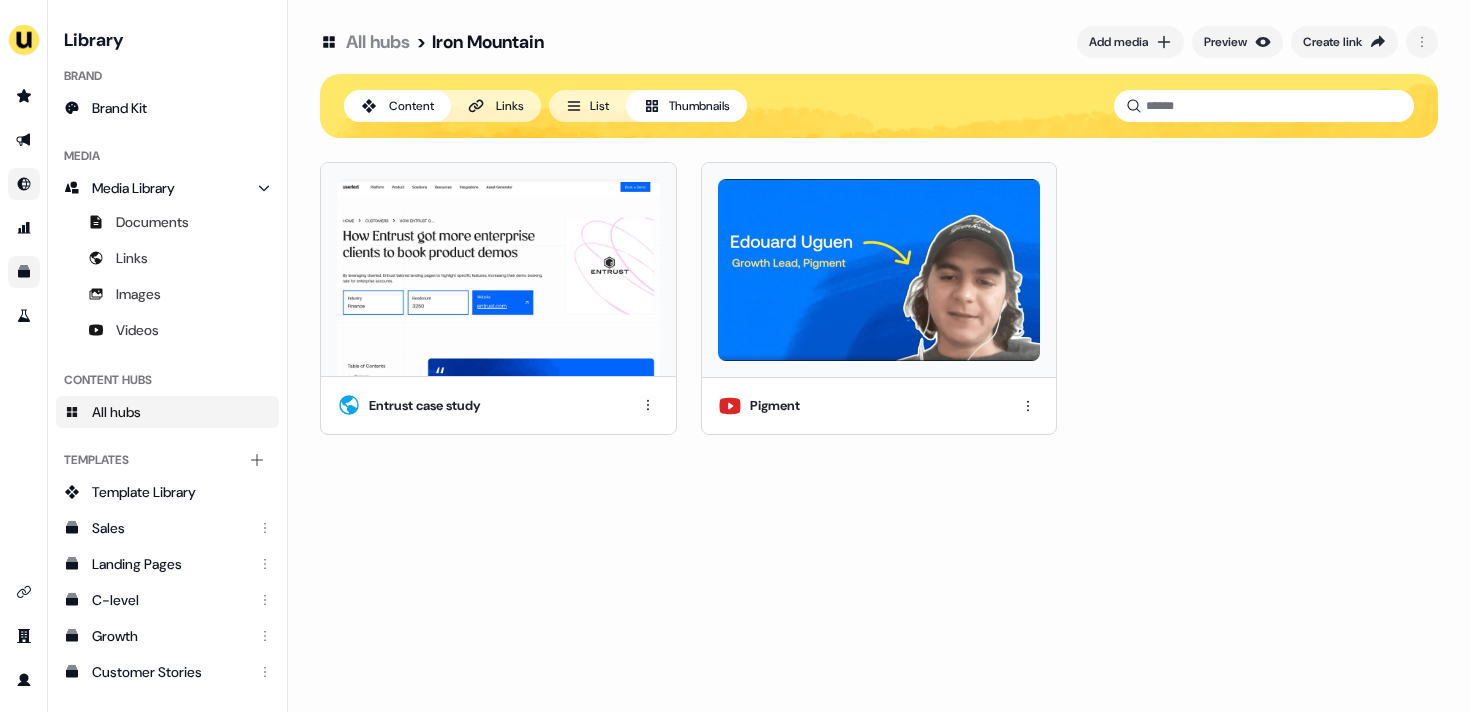 click at bounding box center (879, 270) 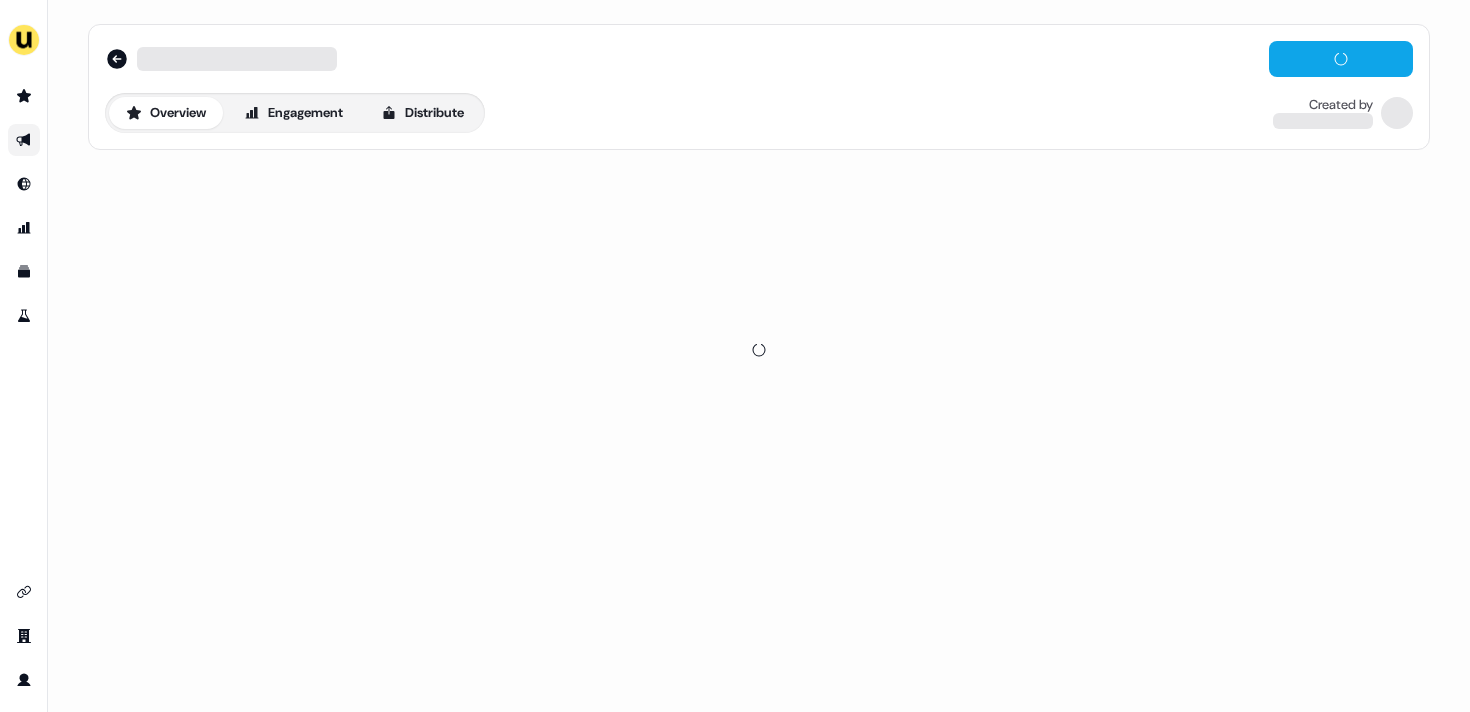 scroll, scrollTop: 0, scrollLeft: 0, axis: both 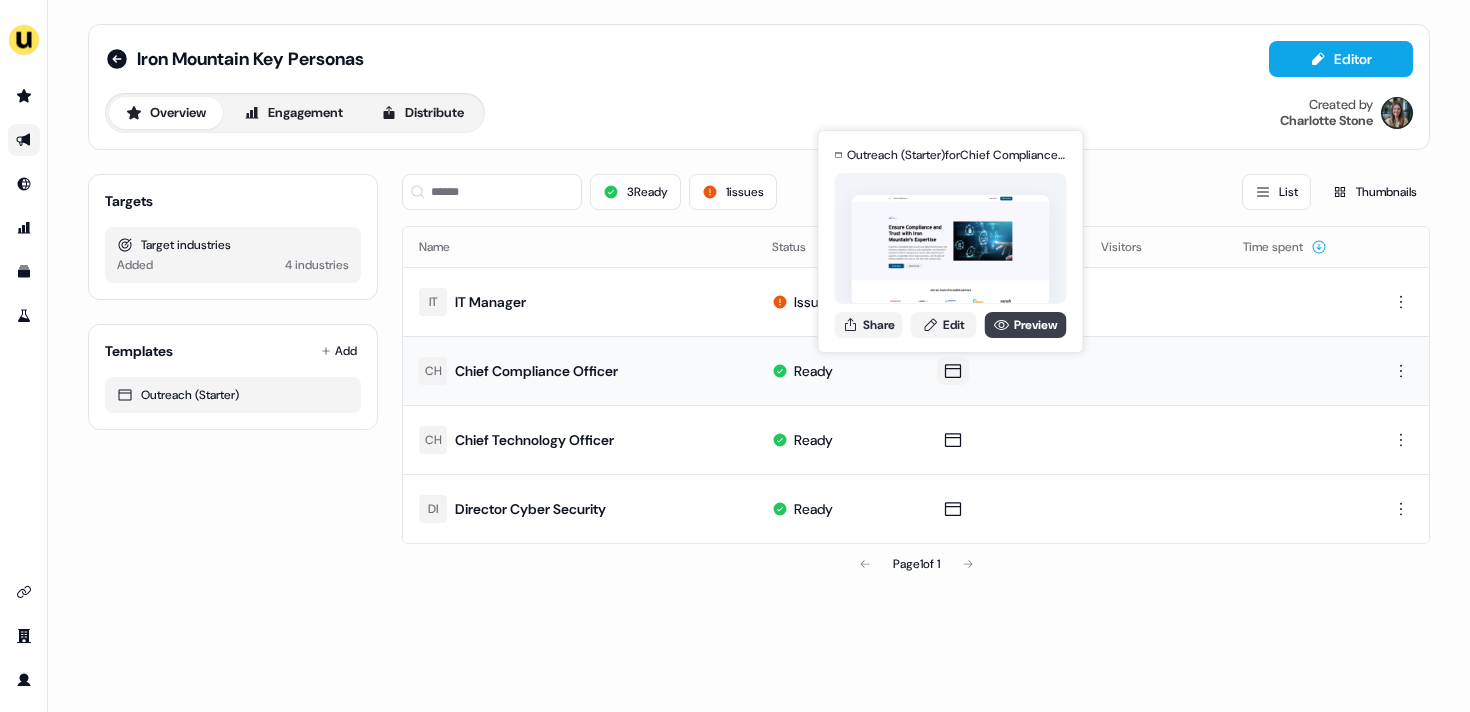 click on "Preview" at bounding box center [1026, 325] 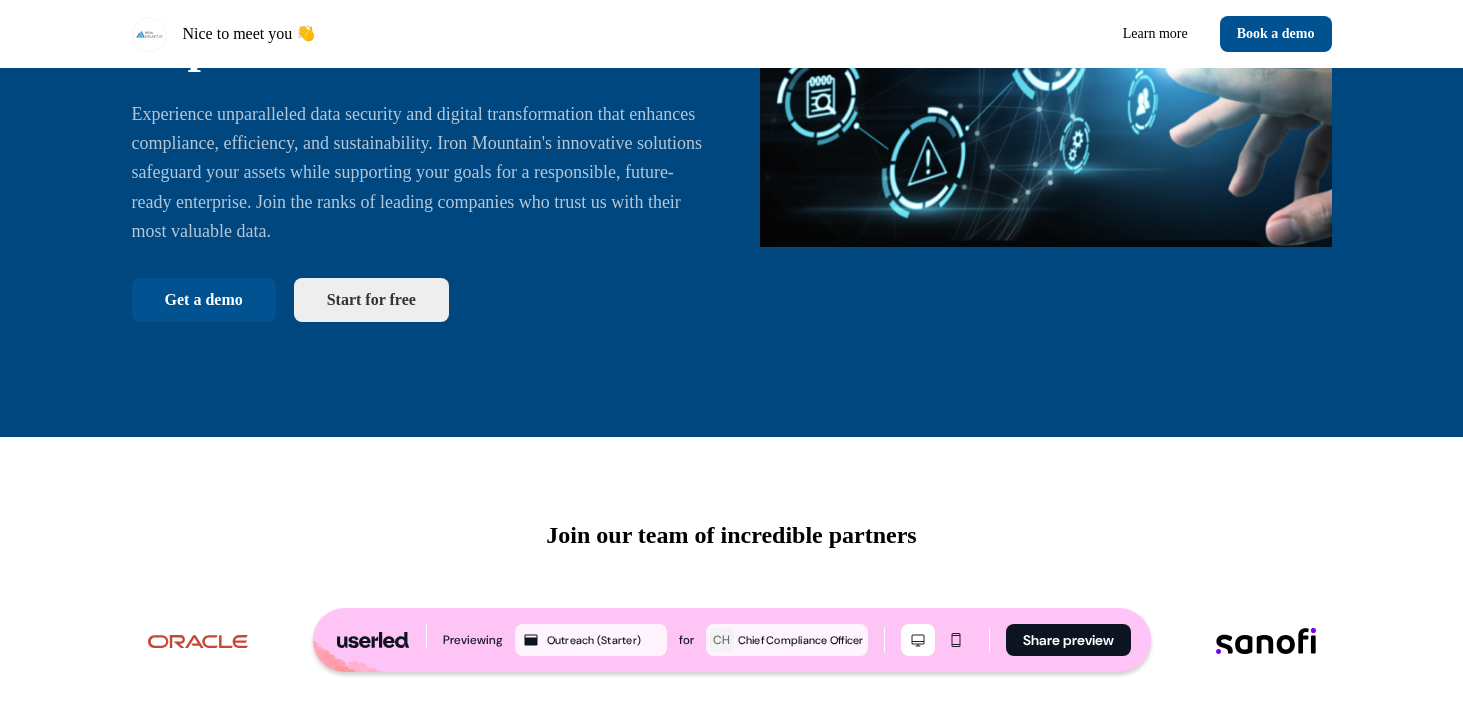 scroll, scrollTop: 0, scrollLeft: 0, axis: both 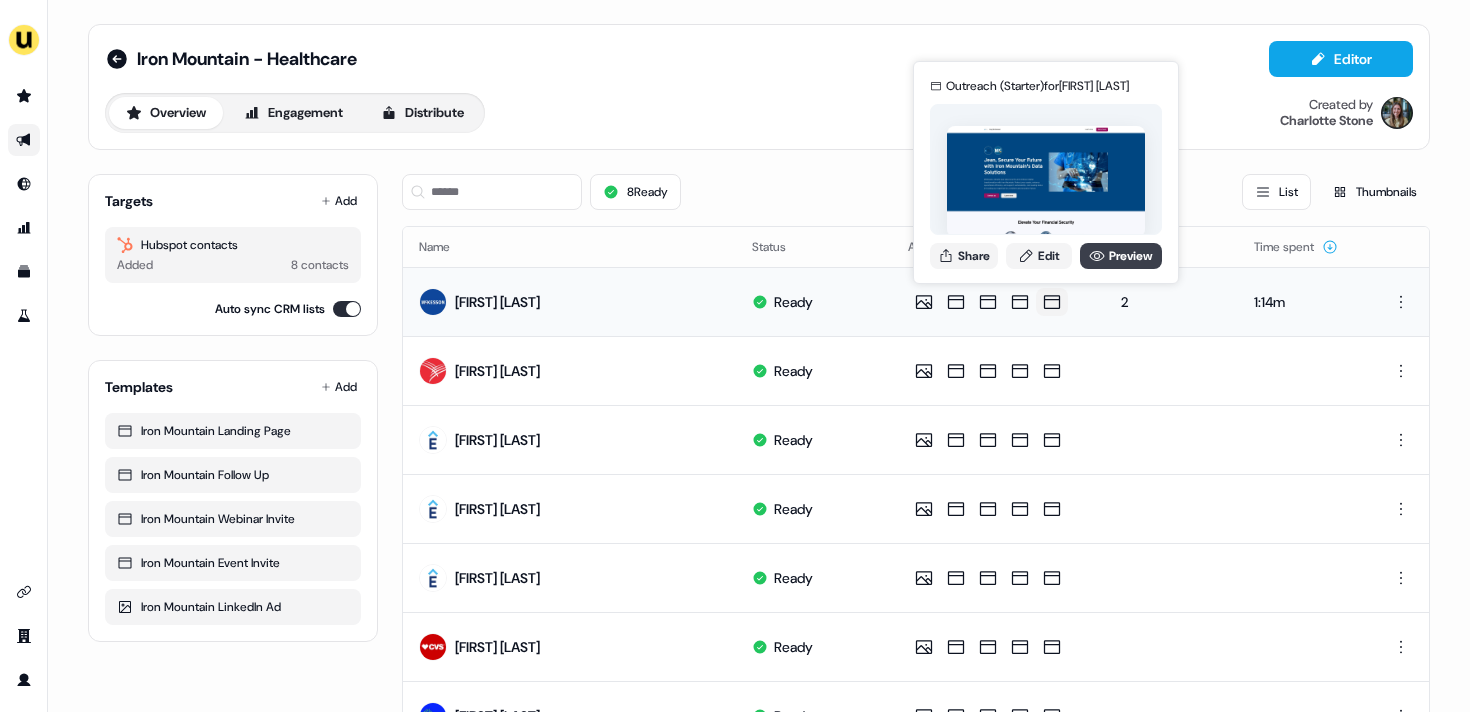 click 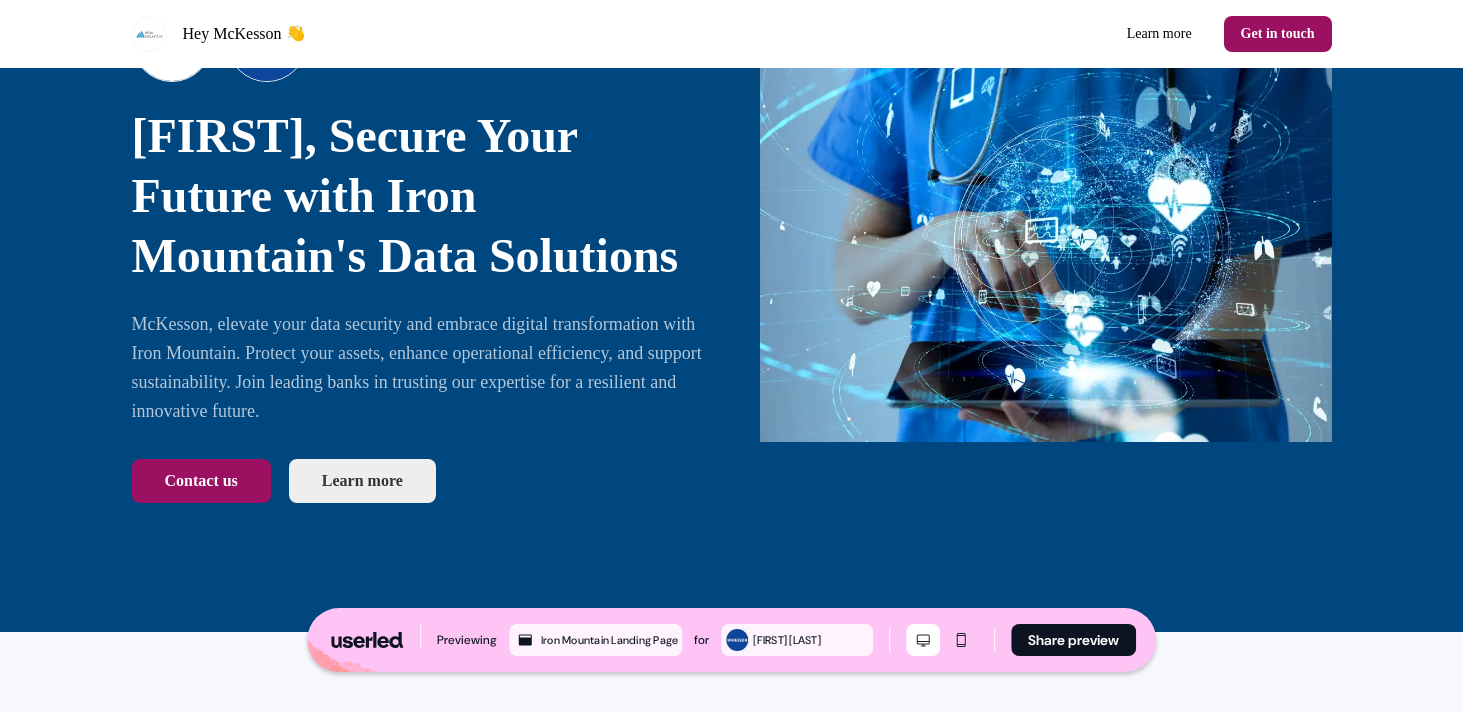 scroll, scrollTop: 0, scrollLeft: 0, axis: both 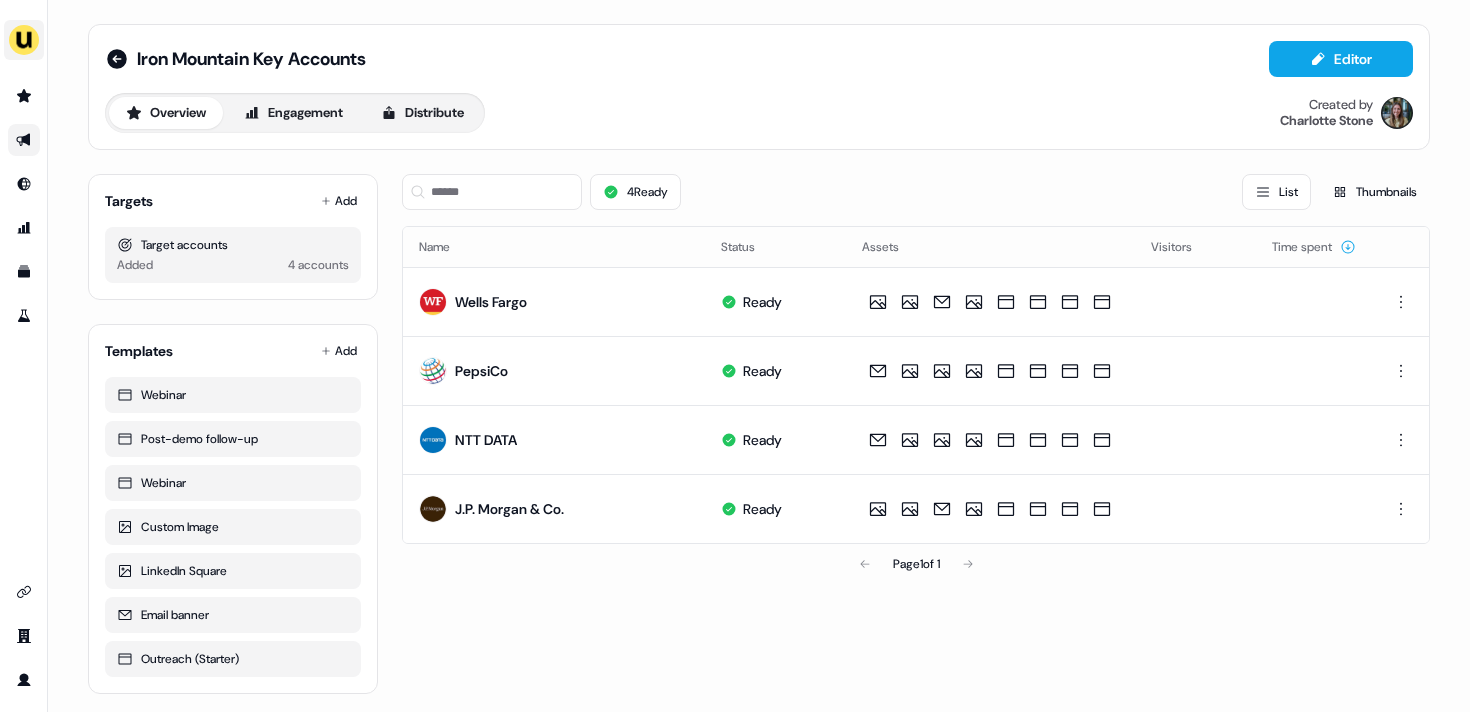 click at bounding box center [24, 40] 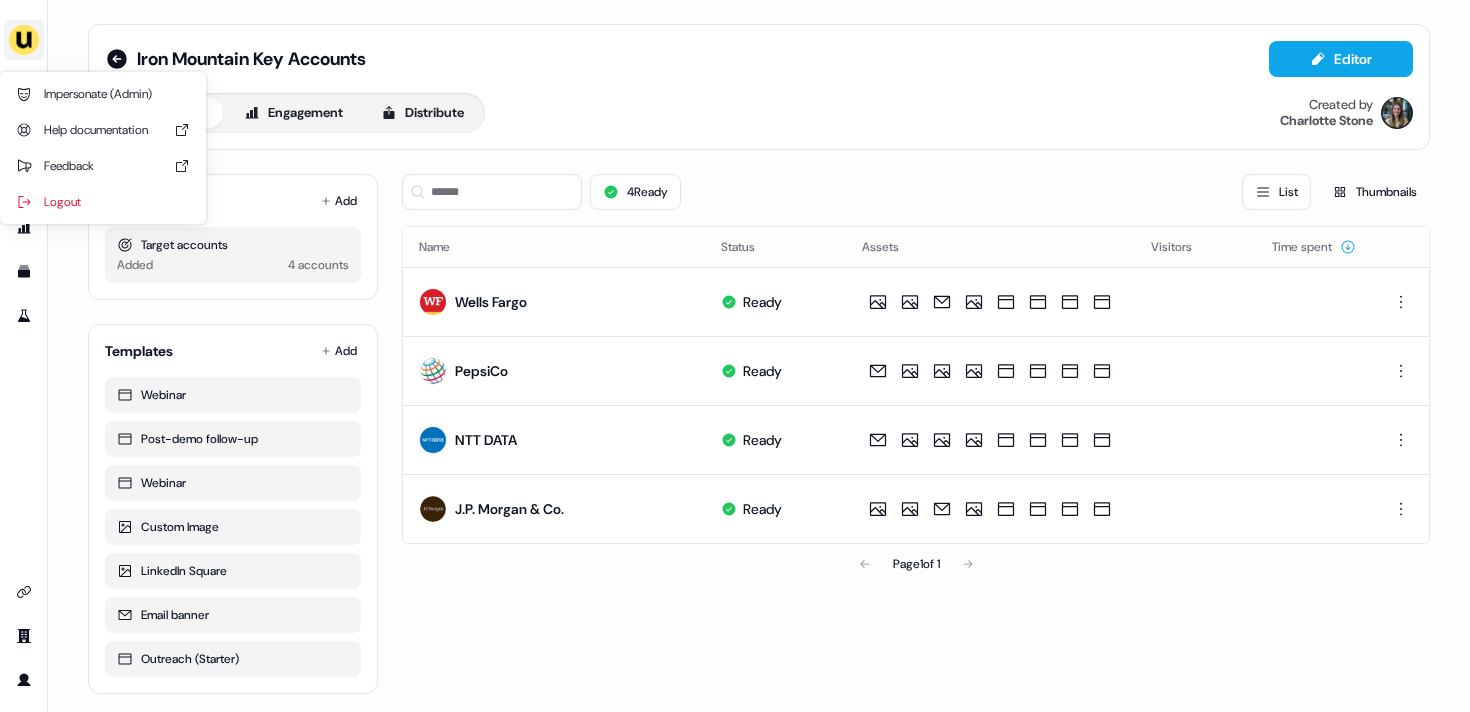 click at bounding box center (24, 40) 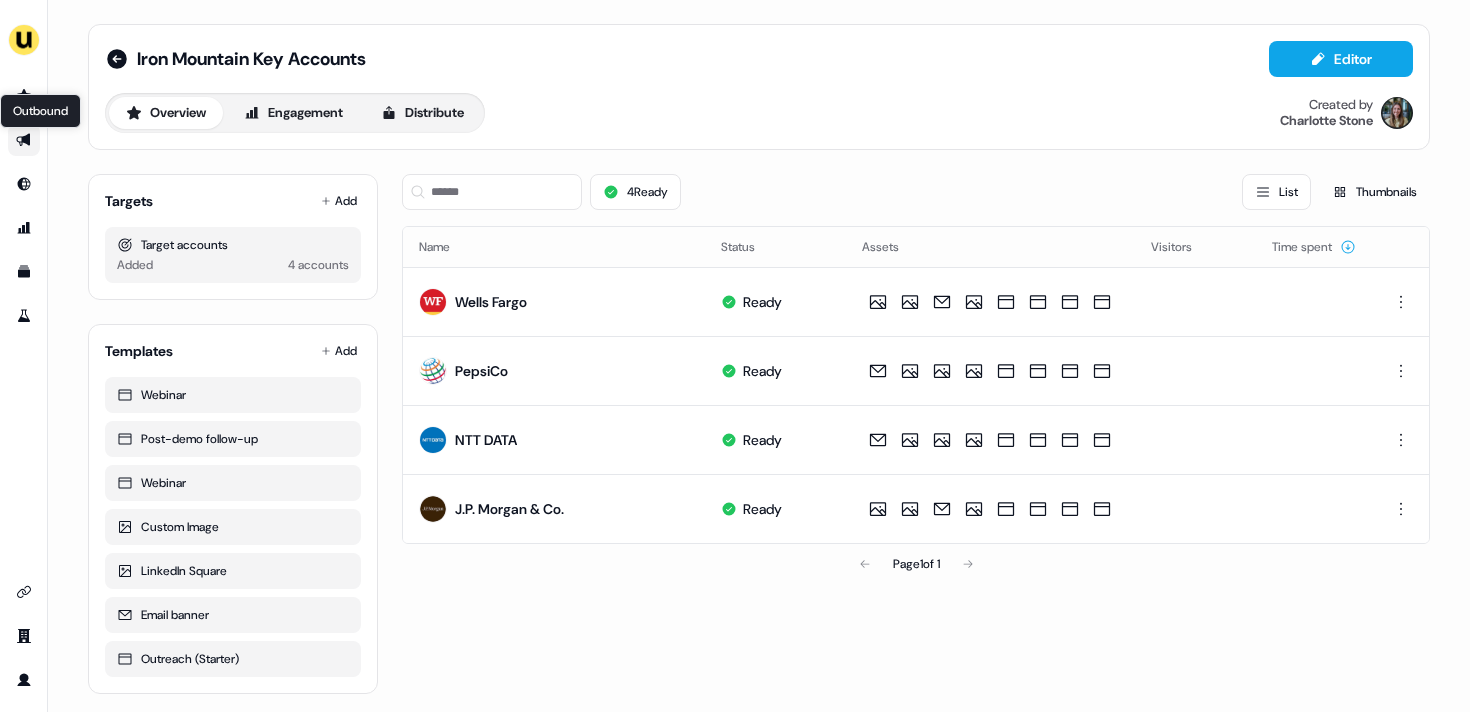 click 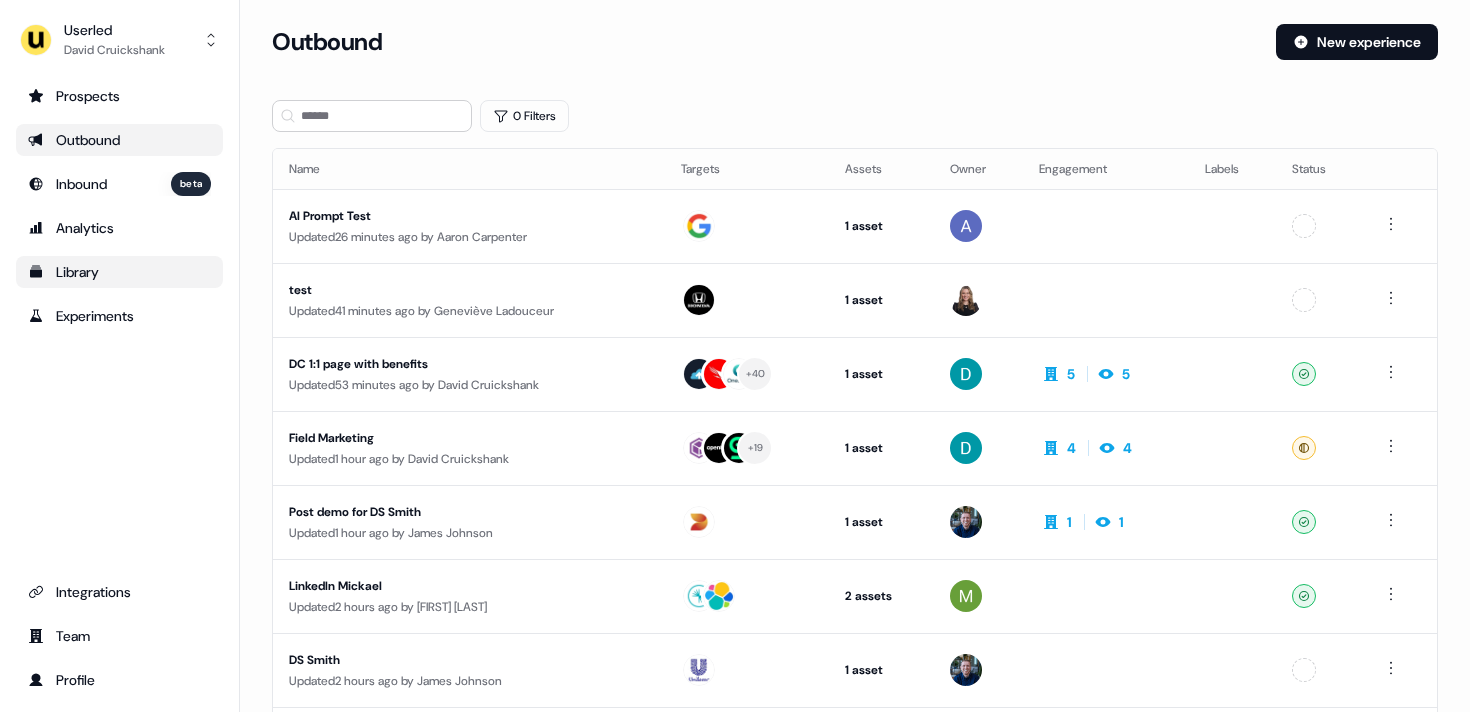 click on "Library" at bounding box center (119, 272) 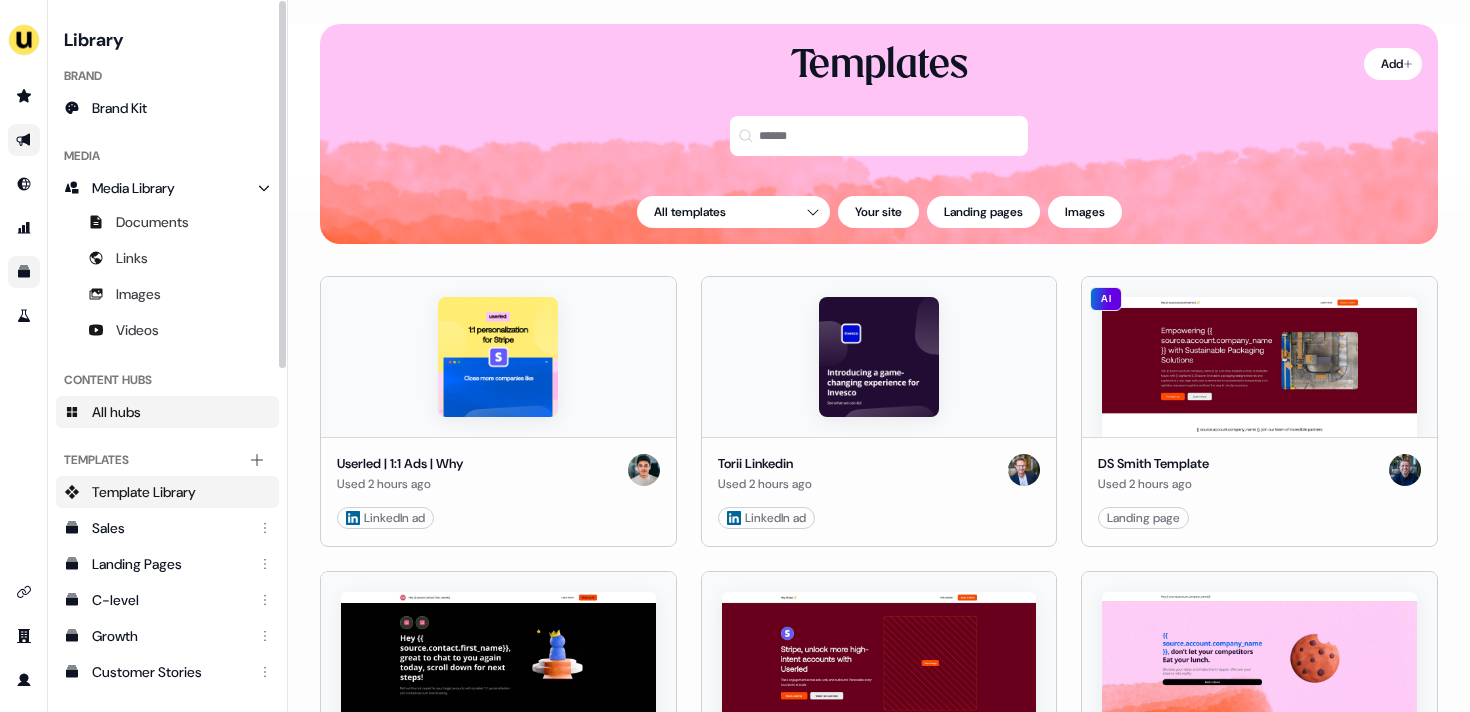 click on "All hubs" at bounding box center [167, 412] 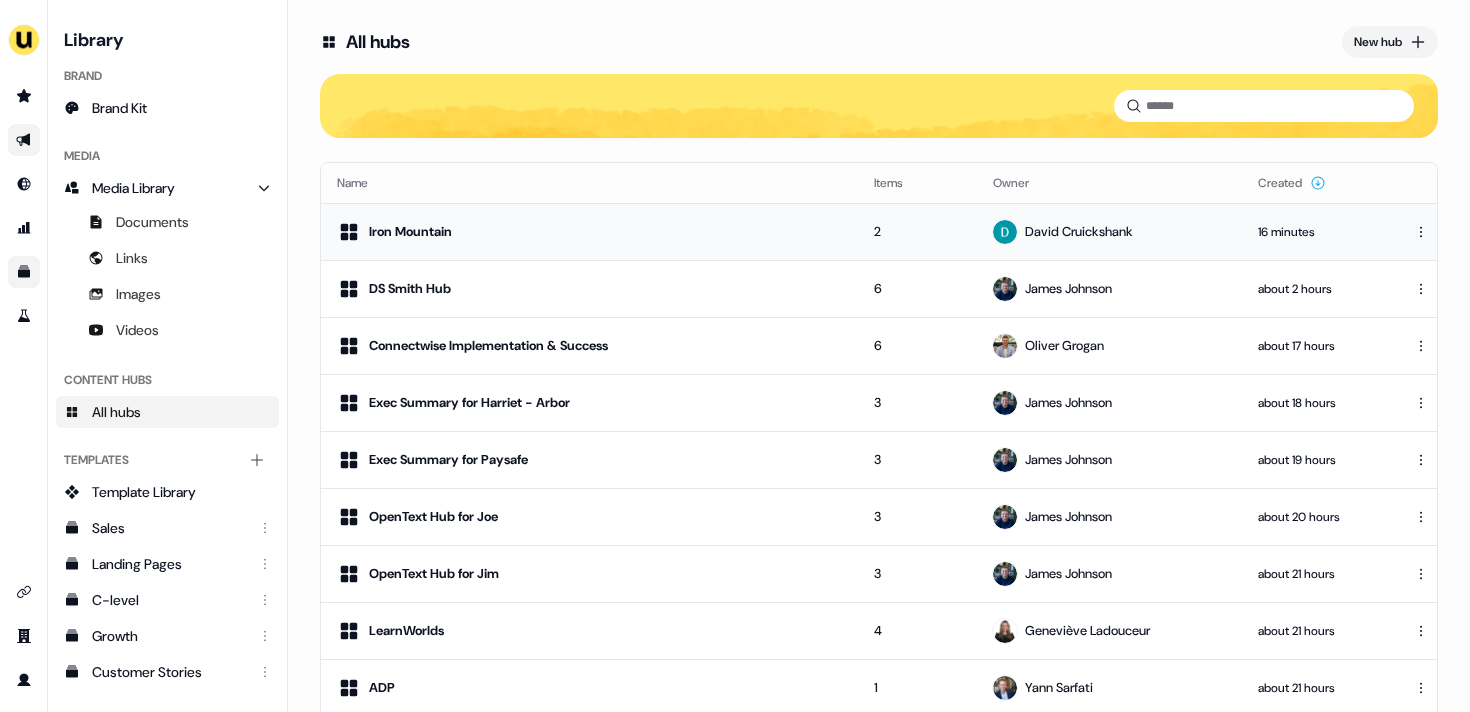 click on "Iron Mountain" at bounding box center (589, 232) 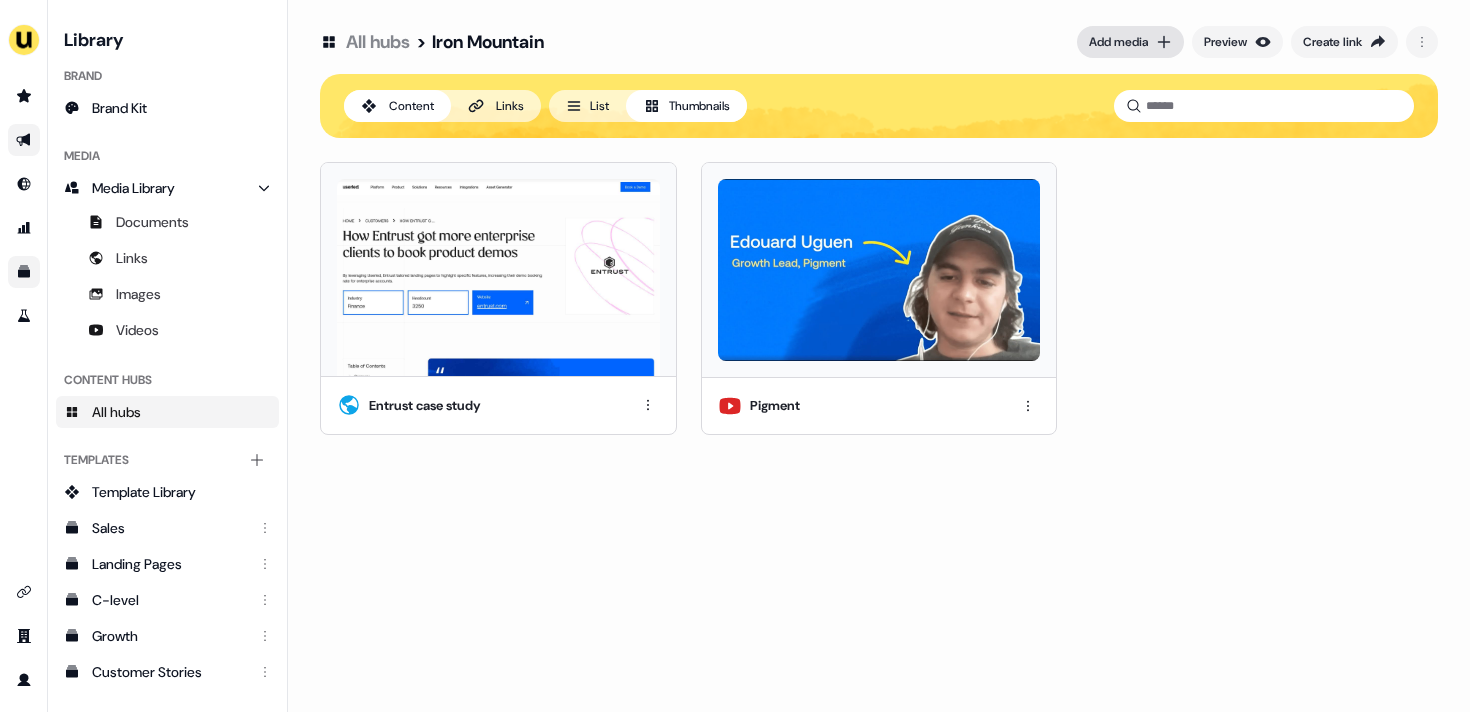 click on "Add media" at bounding box center (1130, 42) 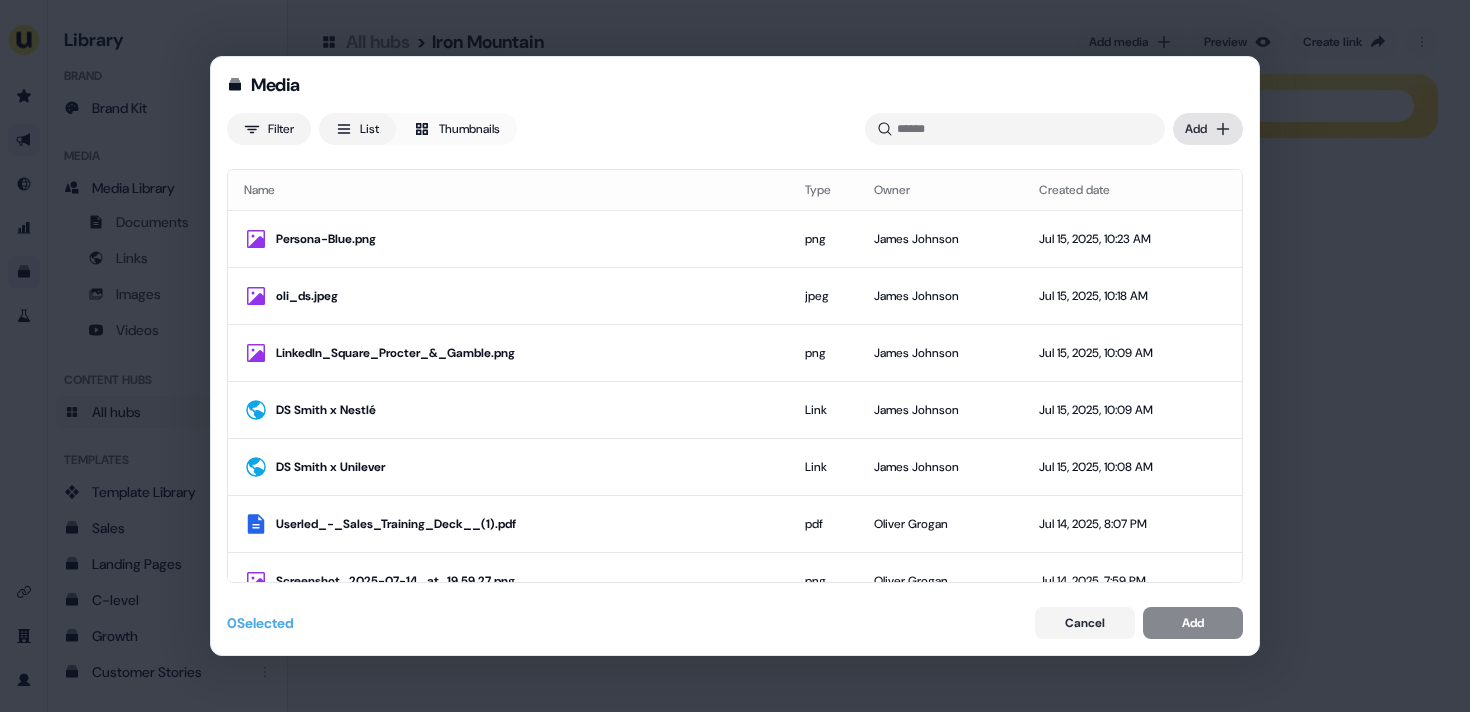 click on "Media Filter List Thumbnails Uploaded Add Name Type Owner Created date Persona-Blue.png png James Johnson Jul 15, 2025, 10:23 AM oli_ds.jpeg jpeg James Johnson Jul 15, 2025, 10:18 AM LinkedIn_Square_Procter_&_Gamble.png png James Johnson Jul 15, 2025, 10:09 AM DS Smith x Nestlé Link James Johnson Jul 15, 2025, 10:09 AM DS Smith x Unilever Link James Johnson Jul 15, 2025, 10:08 AM Userled_-_Sales_Training_Deck__(1).pdf pdf Oliver Grogan Jul 14, 2025, 8:07 PM Screenshot_2025-07-14_at_19.59.27.png png Oliver Grogan Jul 14, 2025, 7:59 PM Microsites Video Oliver Grogan Jul 14, 2025, 7:59 PM Screenshot_2025-07-14_at_19.58.24.png png Oliver Grogan Jul 14, 2025, 7:58 PM Contact Targeting Video Oliver Grogan Jul 14, 2025, 7:58 PM Video Oliver Grogan Jul 14, 2025, 7:57 PM Screenshot_2025-07-14_at_19.57.27.png png Oliver Grogan Jul 14, 2025, 7:57 PM Video Oliver Grogan Jul 14, 2025, 7:56 PM Screenshot_2025-07-14_at_19.52.49.png png Oliver Grogan Jul 14, 2025, 7:53 PM Link Oliver Grogan Jul 14, 2025, 7:52 PM pdf png pdf" at bounding box center (735, 356) 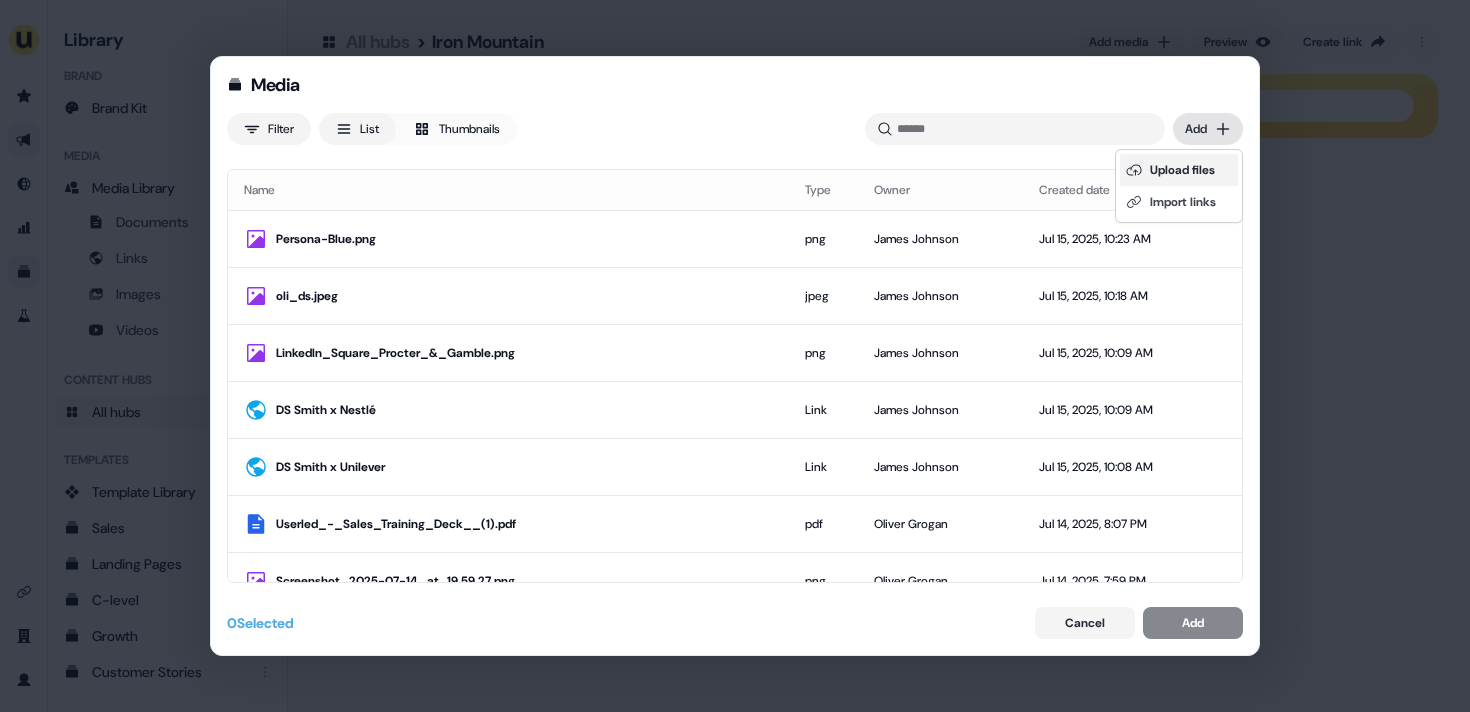 click on "Upload files" at bounding box center (1179, 170) 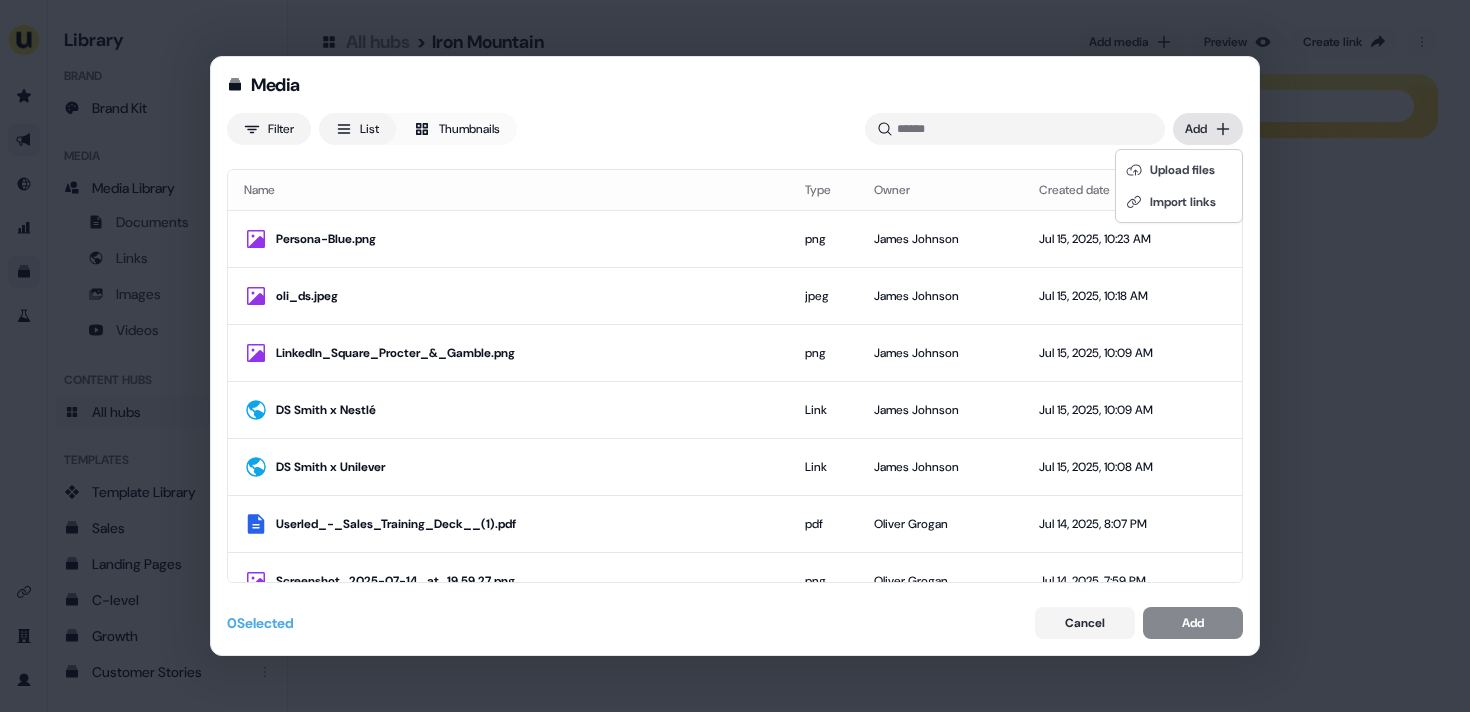 click on "Media Filter List Thumbnails Uploaded Add Name Type Owner Created date Persona-Blue.png png James Johnson Jul 15, 2025, 10:23 AM oli_ds.jpeg jpeg James Johnson Jul 15, 2025, 10:18 AM LinkedIn_Square_Procter_&_Gamble.png png James Johnson Jul 15, 2025, 10:09 AM DS Smith x Nestlé Link James Johnson Jul 15, 2025, 10:09 AM DS Smith x Unilever Link James Johnson Jul 15, 2025, 10:08 AM Userled_-_Sales_Training_Deck__(1).pdf pdf Oliver Grogan Jul 14, 2025, 8:07 PM Screenshot_2025-07-14_at_19.59.27.png png Oliver Grogan Jul 14, 2025, 7:59 PM Microsites Video Oliver Grogan Jul 14, 2025, 7:59 PM Screenshot_2025-07-14_at_19.58.24.png png Oliver Grogan Jul 14, 2025, 7:58 PM Contact Targeting Video Oliver Grogan Jul 14, 2025, 7:58 PM Video Oliver Grogan Jul 14, 2025, 7:57 PM Screenshot_2025-07-14_at_19.57.27.png png Oliver Grogan Jul 14, 2025, 7:57 PM Video Oliver Grogan Jul 14, 2025, 7:56 PM Screenshot_2025-07-14_at_19.52.49.png png Oliver Grogan Jul 14, 2025, 7:53 PM Link Oliver Grogan Jul 14, 2025, 7:52 PM pdf png pdf" at bounding box center [735, 356] 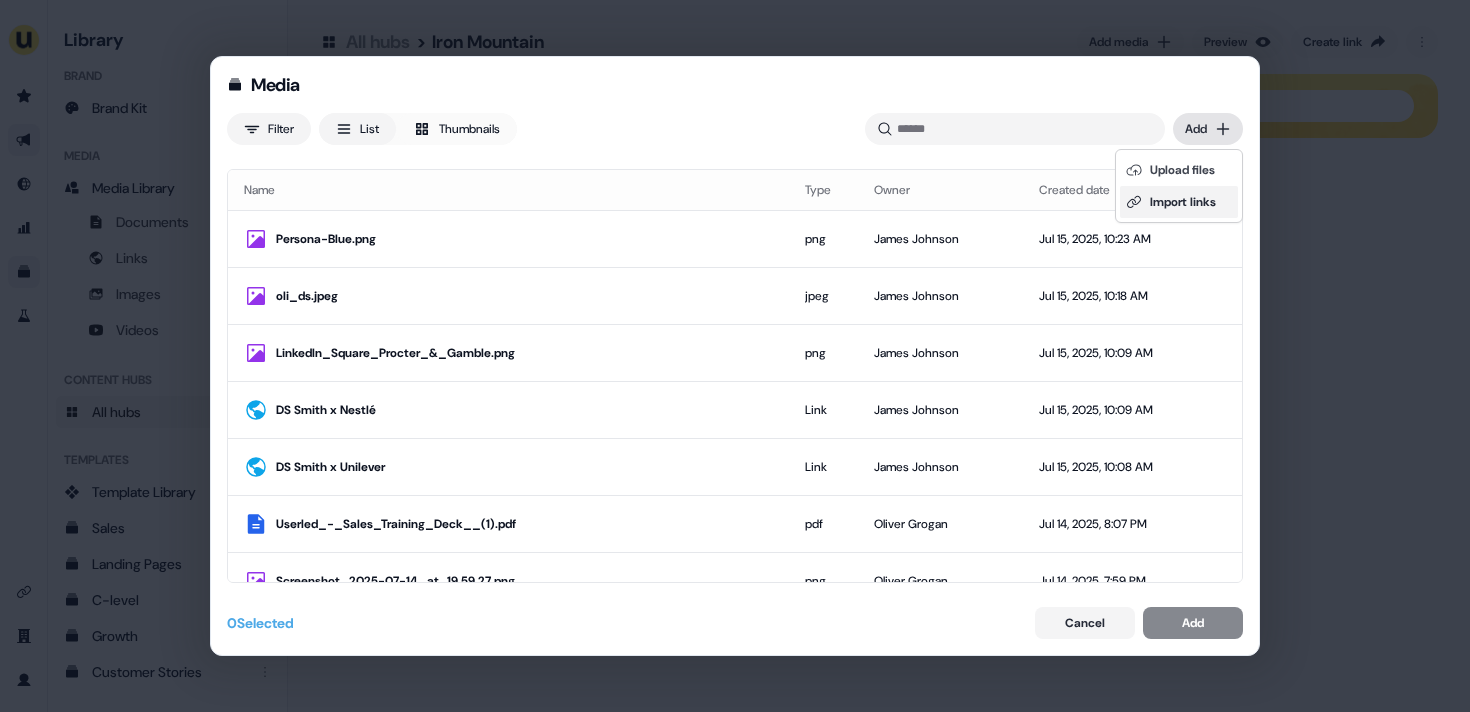 click on "Import links" at bounding box center [1179, 202] 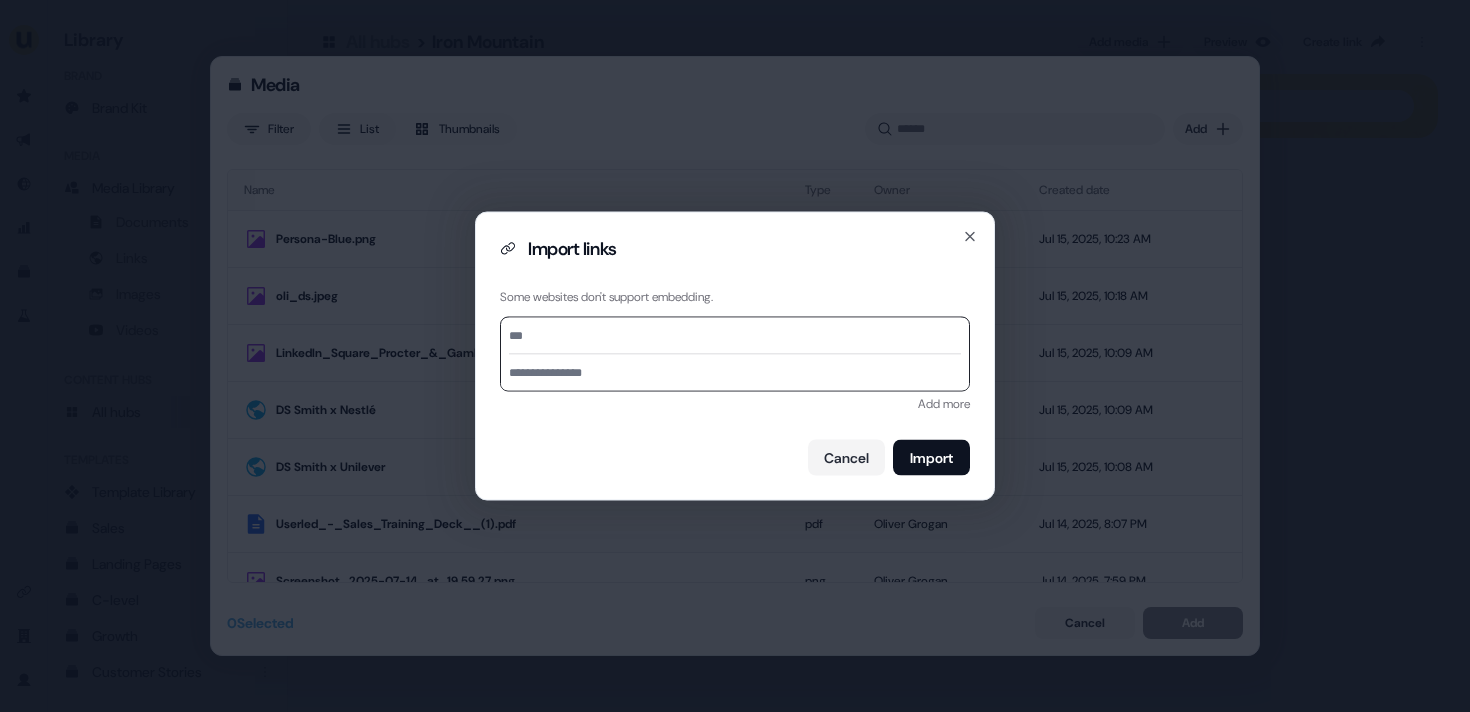 type on "**********" 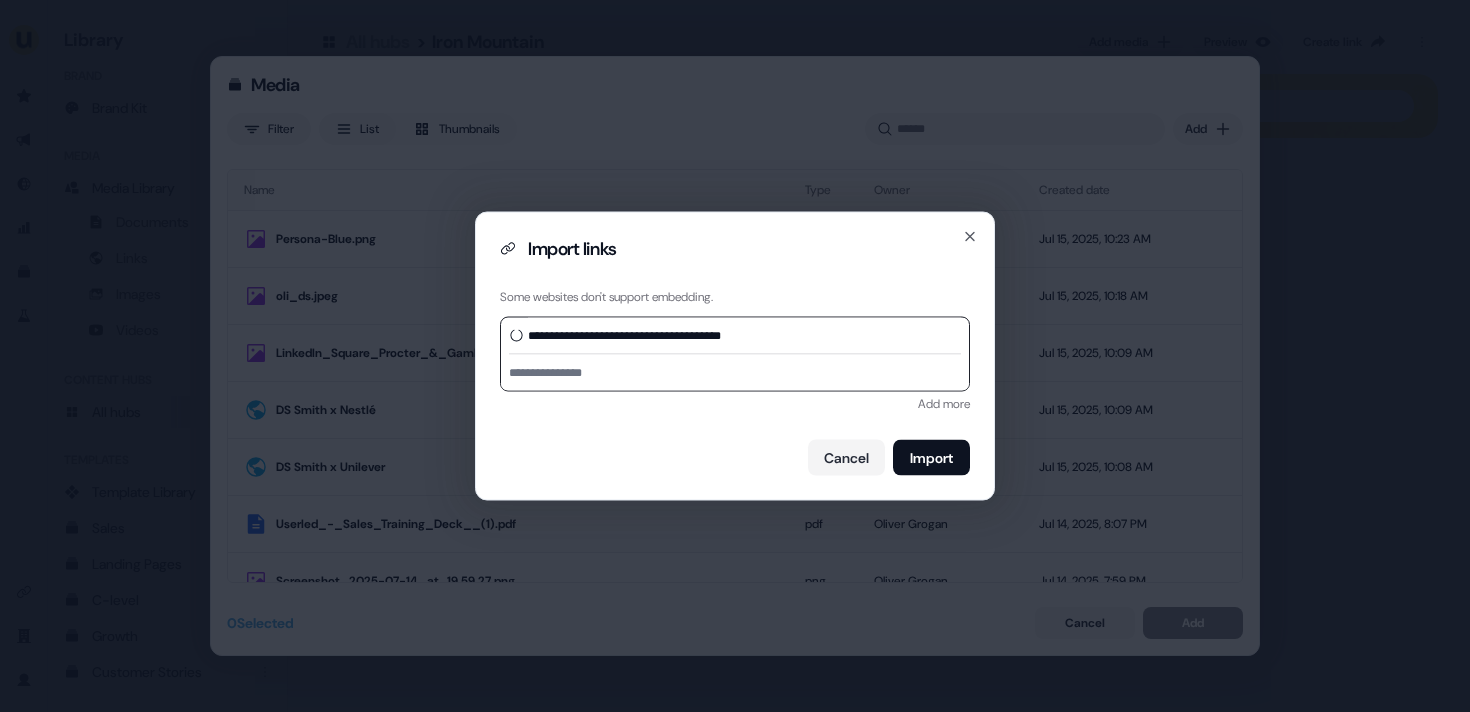 type on "**********" 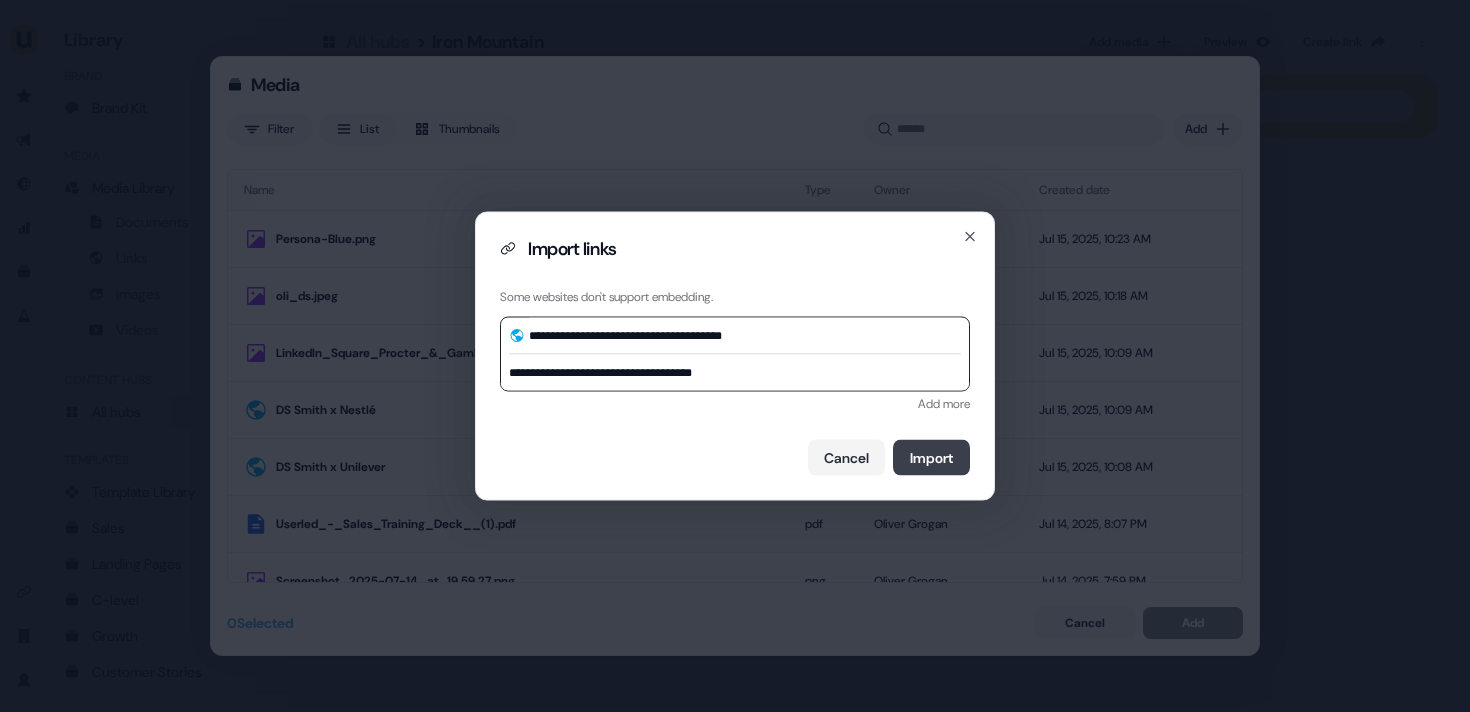 type on "**********" 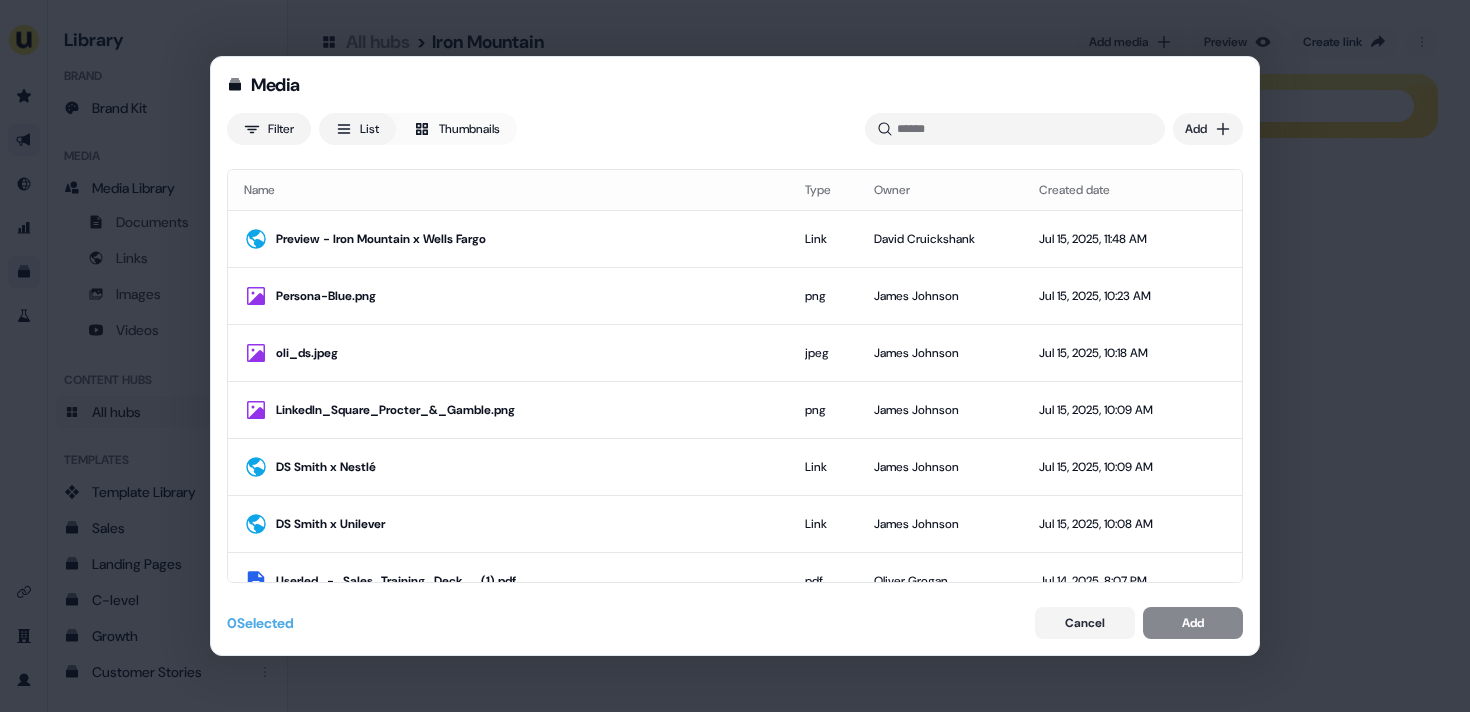 click on "Media Filter List Thumbnails Uploaded Add Name Type Owner Created date Preview - Iron Mountain x Wells Fargo Link David Cruickshank Jul 15, 2025, 11:48 AM Persona-Blue.png png James Johnson Jul 15, 2025, 10:23 AM oli_ds.jpeg jpeg James Johnson Jul 15, 2025, 10:18 AM LinkedIn_Square_Procter_&_Gamble.png png James Johnson Jul 15, 2025, 10:09 AM DS Smith x Nestlé Link James Johnson Jul 15, 2025, 10:09 AM DS Smith x Unilever Link James Johnson Jul 15, 2025, 10:08 AM Userled_-_Sales_Training_Deck__(1).pdf pdf Oliver Grogan Jul 14, 2025, 8:07 PM Screenshot_2025-07-14_at_19.59.27.png png Oliver Grogan Jul 14, 2025, 7:59 PM Microsites Video Oliver Grogan Jul 14, 2025, 7:59 PM Screenshot_2025-07-14_at_19.58.24.png png Oliver Grogan Jul 14, 2025, 7:58 PM Contact Targeting Video Oliver Grogan Jul 14, 2025, 7:58 PM Video Oliver Grogan Jul 14, 2025, 7:57 PM Screenshot_2025-07-14_at_19.57.27.png png Oliver Grogan Jul 14, 2025, 7:57 PM Video Oliver Grogan Jul 14, 2025, 7:56 PM Screenshot_2025-07-14_at_19.52.49.png png Link" at bounding box center [735, 356] 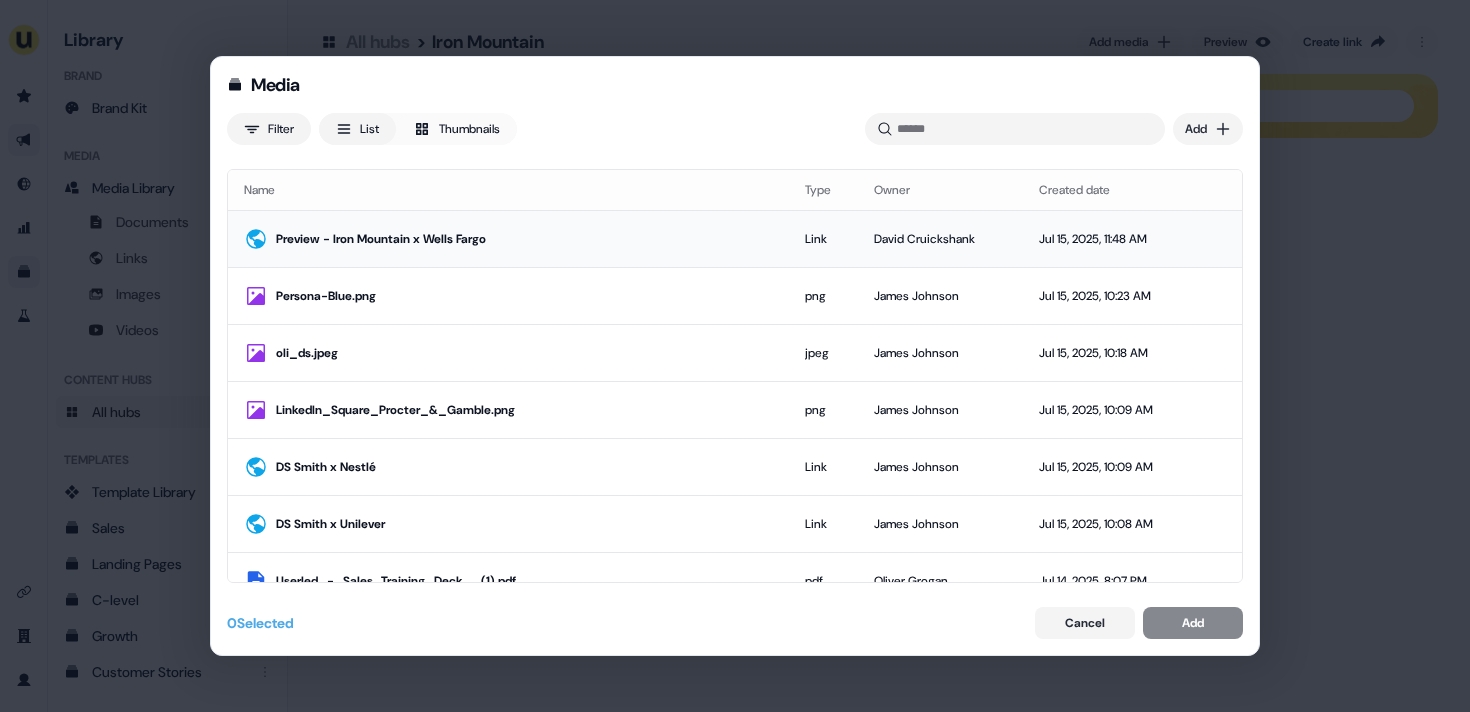 click on "Preview - Iron Mountain x Wells Fargo" at bounding box center [524, 239] 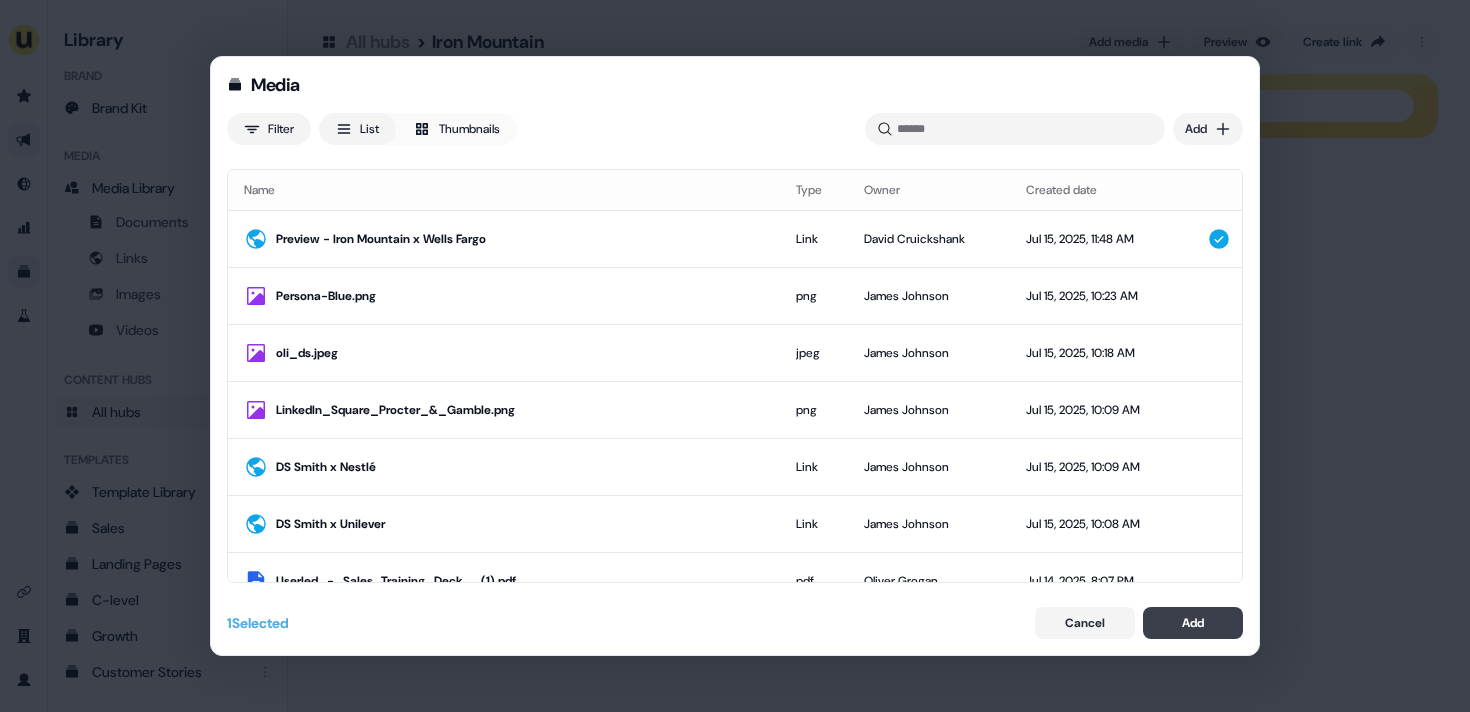 click on "Add" at bounding box center [1193, 623] 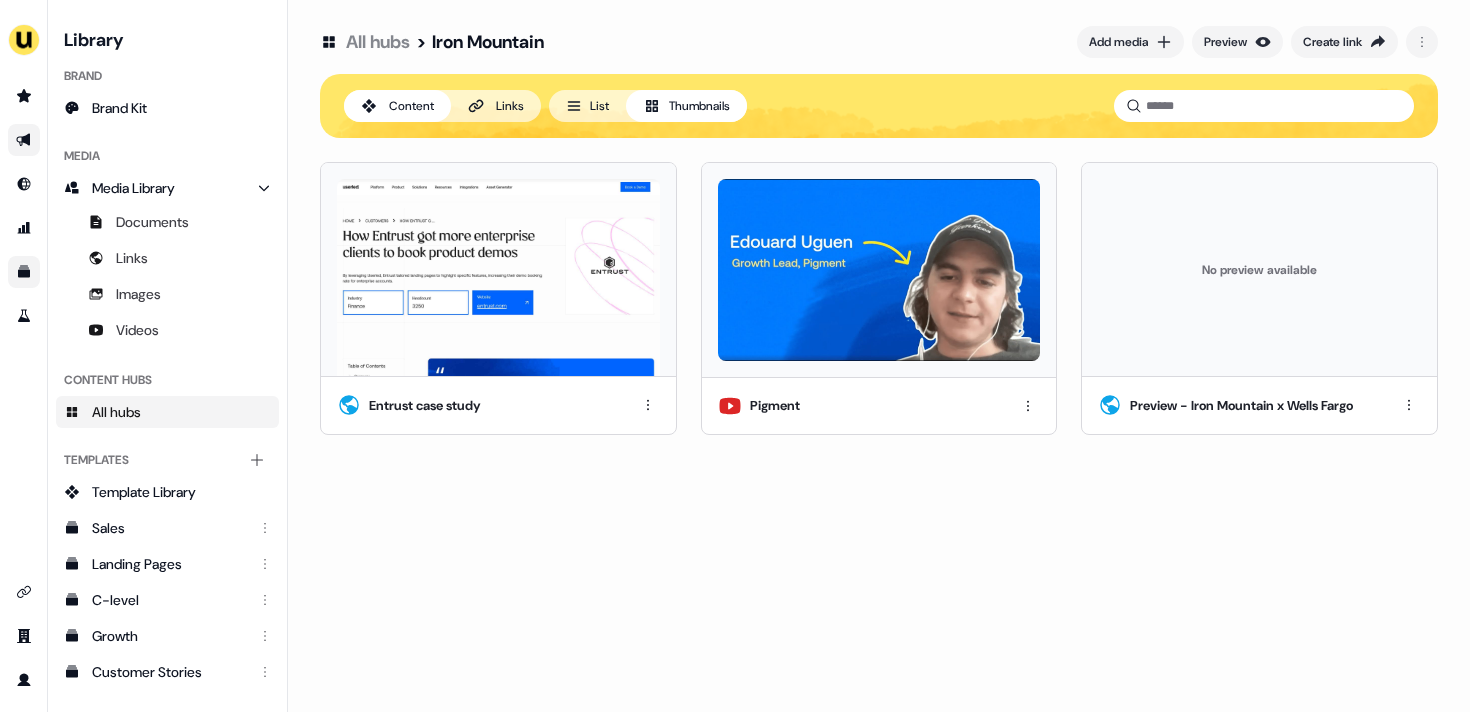 click on "All hubs > Iron Mountain  Add media Preview Create link Content Links List Thumbnails Entrust case study  Pigment No preview available Preview - Iron Mountain x Wells Fargo" at bounding box center [879, 356] 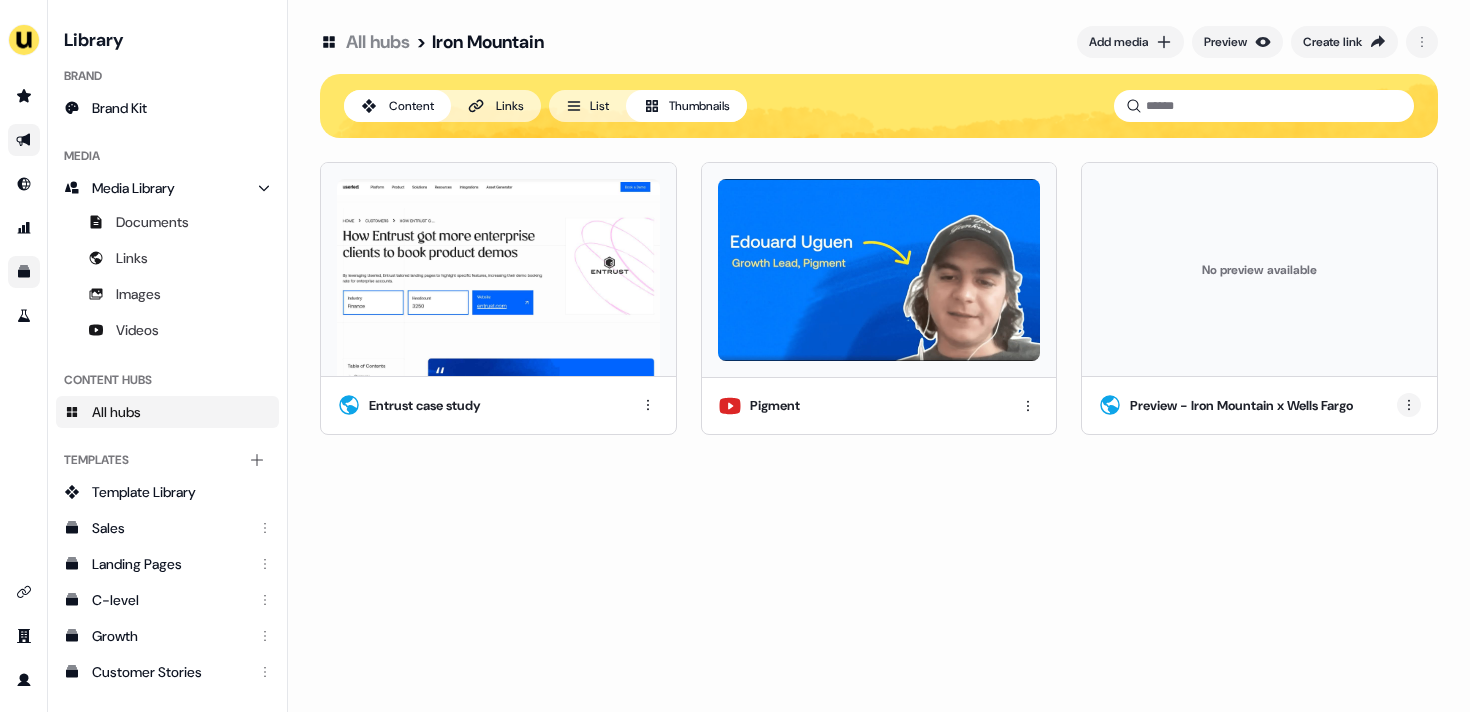 click on "For the best experience switch devices to a bigger screen. Go to Userled.io Library Brand Brand Kit Media Media Library Documents Links Images Videos Content Hubs All hubs Templates   Add collection Template Library Sales Landing Pages C-level Growth Customer Stories Fiel Marketing Linkedin Engagement Conversion Persona Gong Videos Francais Customer Success Sales Templates  ROI Templates Competitor Comparisons Outreach Templates Proposal Templates Capability Templates C-Suite Value Templates CS samples All hubs > Iron Mountain  Add media Preview Create link Content Links List Thumbnails Entrust case study  Pigment No preview available Preview - Iron Mountain x Wells Fargo" at bounding box center [735, 356] 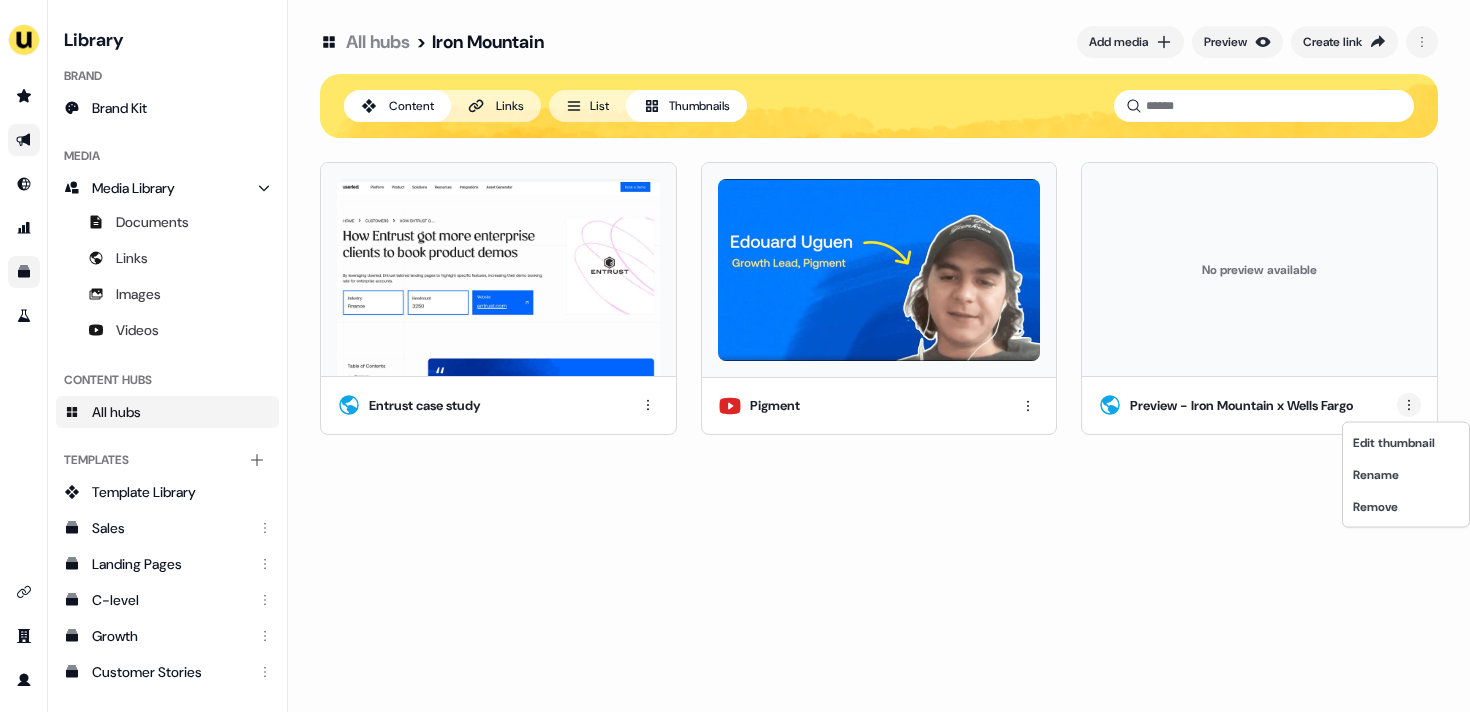 click on "For the best experience switch devices to a bigger screen. Go to Userled.io Library Brand Brand Kit Media Media Library Documents Links Images Videos Content Hubs All hubs Templates   Add collection Template Library Sales Landing Pages C-level Growth Customer Stories Fiel Marketing Linkedin Engagement Conversion Persona Gong Videos Francais Customer Success Sales Templates  ROI Templates Competitor Comparisons Outreach Templates Proposal Templates Capability Templates C-Suite Value Templates CS samples All hubs > Iron Mountain  Add media Preview Create link Content Links List Thumbnails Entrust case study  Pigment No preview available Preview - Iron Mountain x Wells Fargo Edit thumbnail Rename Remove" at bounding box center (735, 356) 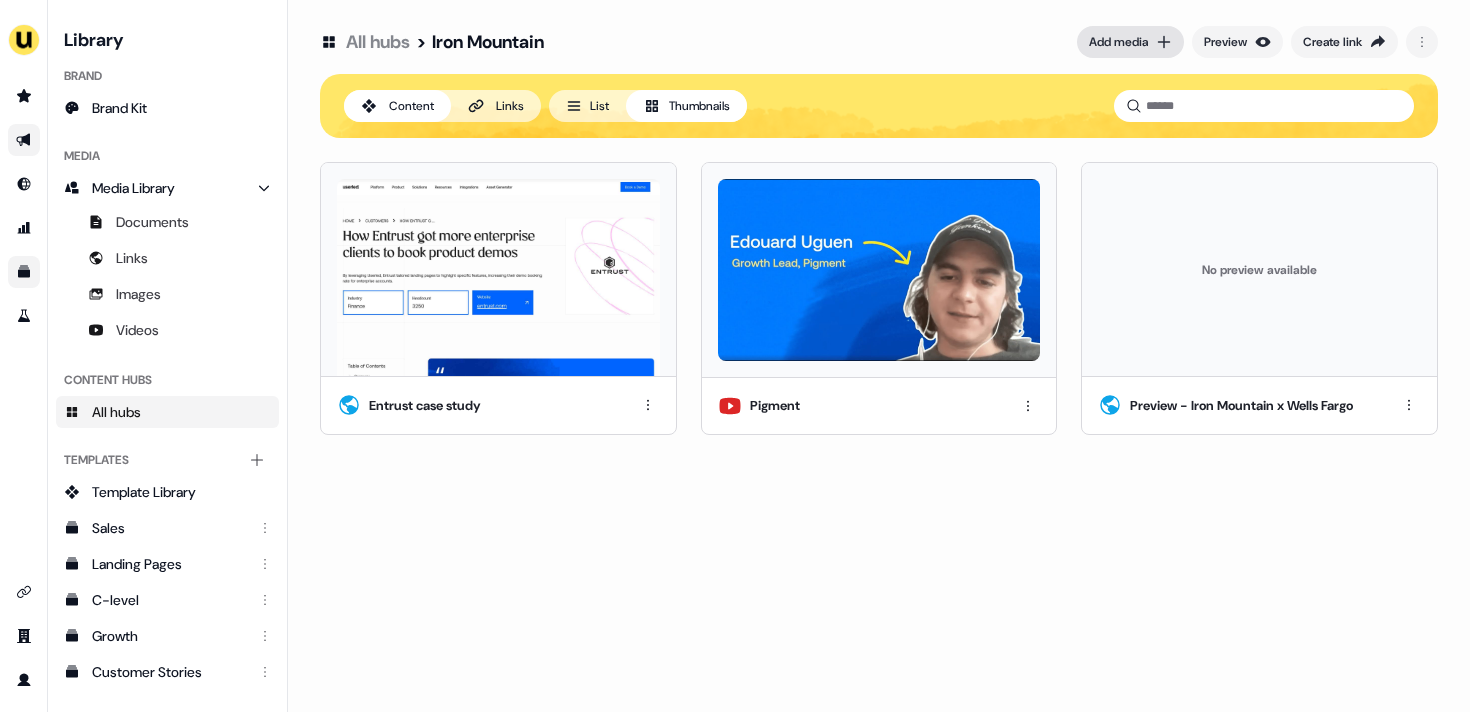 click on "Add media" at bounding box center (1118, 42) 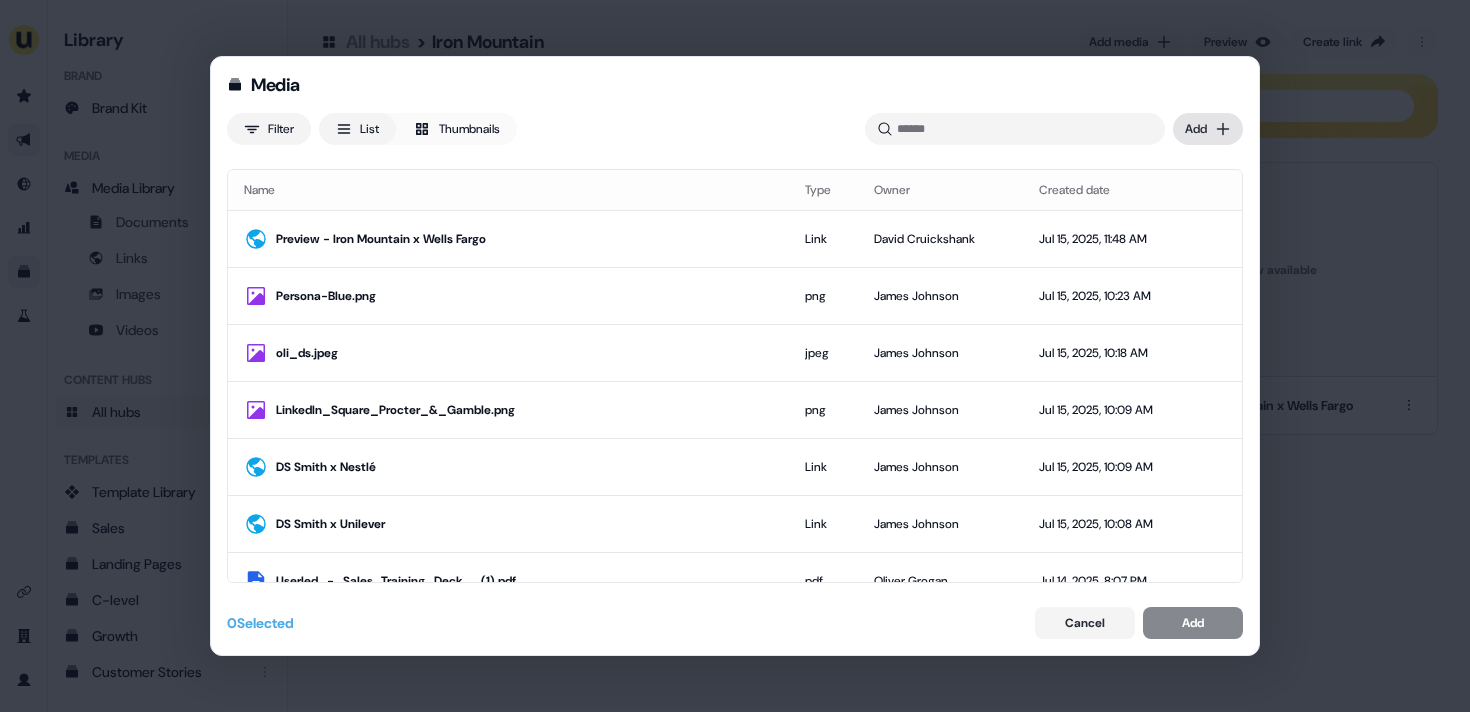 click on "Media Filter List Thumbnails Uploaded Add Name Type Owner Created date Preview - Iron Mountain x Wells Fargo Link David Cruickshank Jul 15, 2025, 11:48 AM Persona-Blue.png png James Johnson Jul 15, 2025, 10:23 AM oli_ds.jpeg jpeg James Johnson Jul 15, 2025, 10:18 AM LinkedIn_Square_Procter_&_Gamble.png png James Johnson Jul 15, 2025, 10:09 AM DS Smith x Nestlé Link James Johnson Jul 15, 2025, 10:09 AM DS Smith x Unilever Link James Johnson Jul 15, 2025, 10:08 AM Userled_-_Sales_Training_Deck__(1).pdf pdf Oliver Grogan Jul 14, 2025, 8:07 PM Screenshot_2025-07-14_at_19.59.27.png png Oliver Grogan Jul 14, 2025, 7:59 PM Microsites Video Oliver Grogan Jul 14, 2025, 7:59 PM Screenshot_2025-07-14_at_19.58.24.png png Oliver Grogan Jul 14, 2025, 7:58 PM Contact Targeting Video Oliver Grogan Jul 14, 2025, 7:58 PM Video Oliver Grogan Jul 14, 2025, 7:57 PM Screenshot_2025-07-14_at_19.57.27.png png Oliver Grogan Jul 14, 2025, 7:57 PM Video Oliver Grogan Jul 14, 2025, 7:56 PM Screenshot_2025-07-14_at_19.52.49.png png Link" at bounding box center (735, 356) 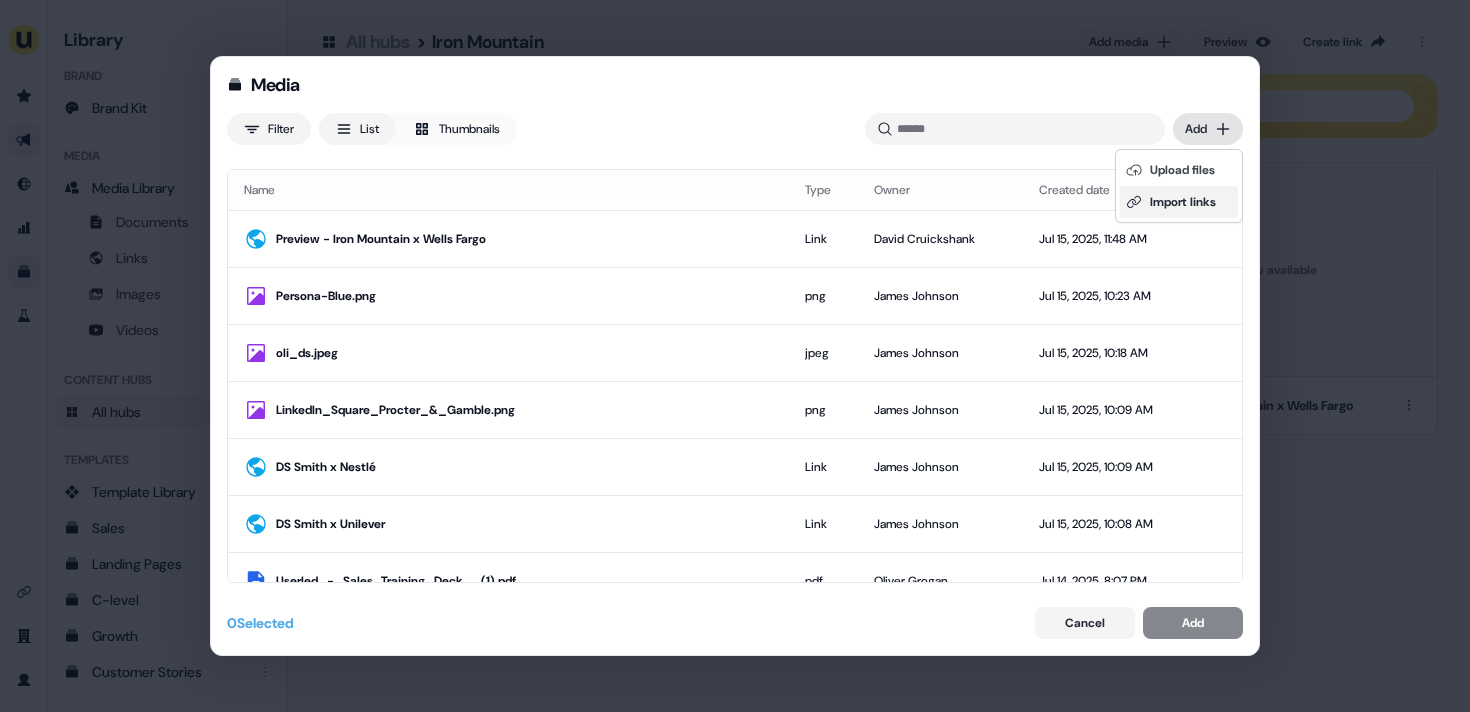click on "Import links" at bounding box center (1179, 202) 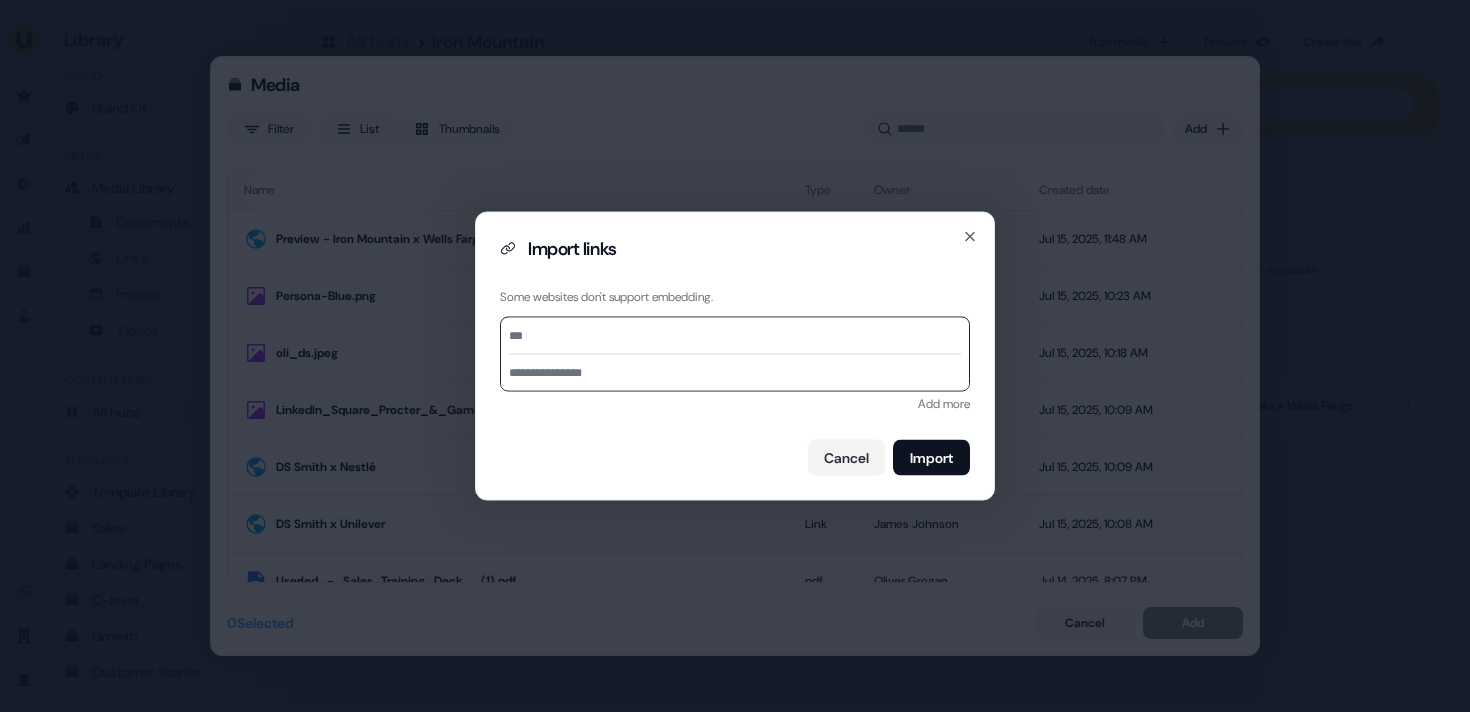 paste on "**********" 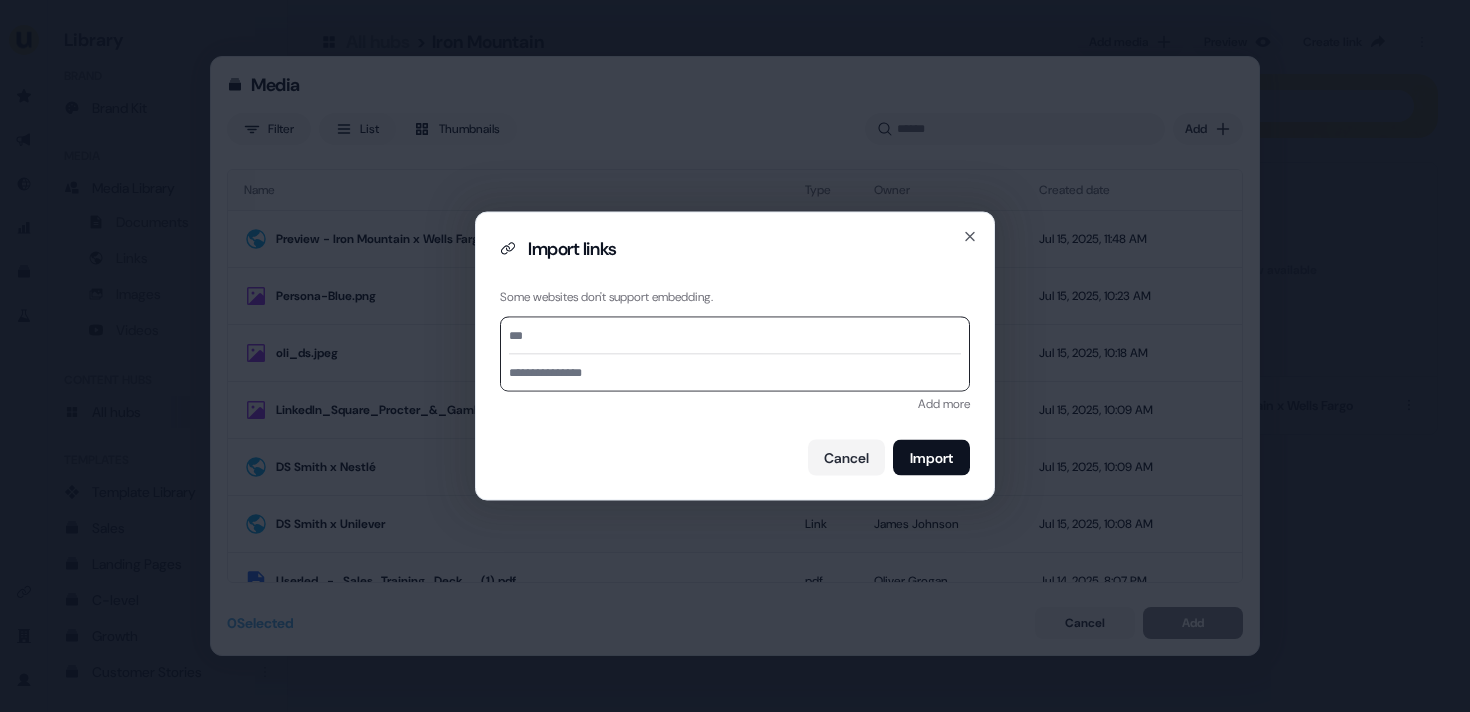 type on "**********" 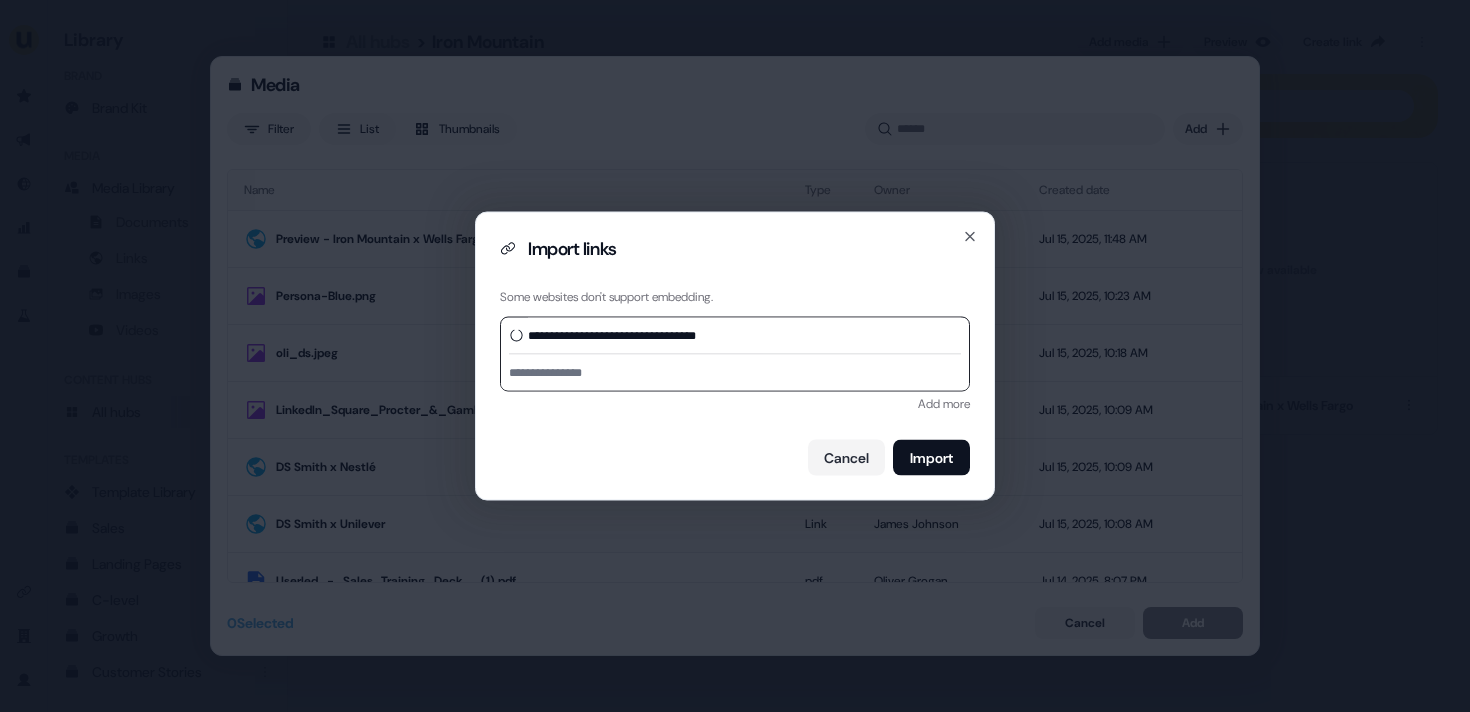 type on "**********" 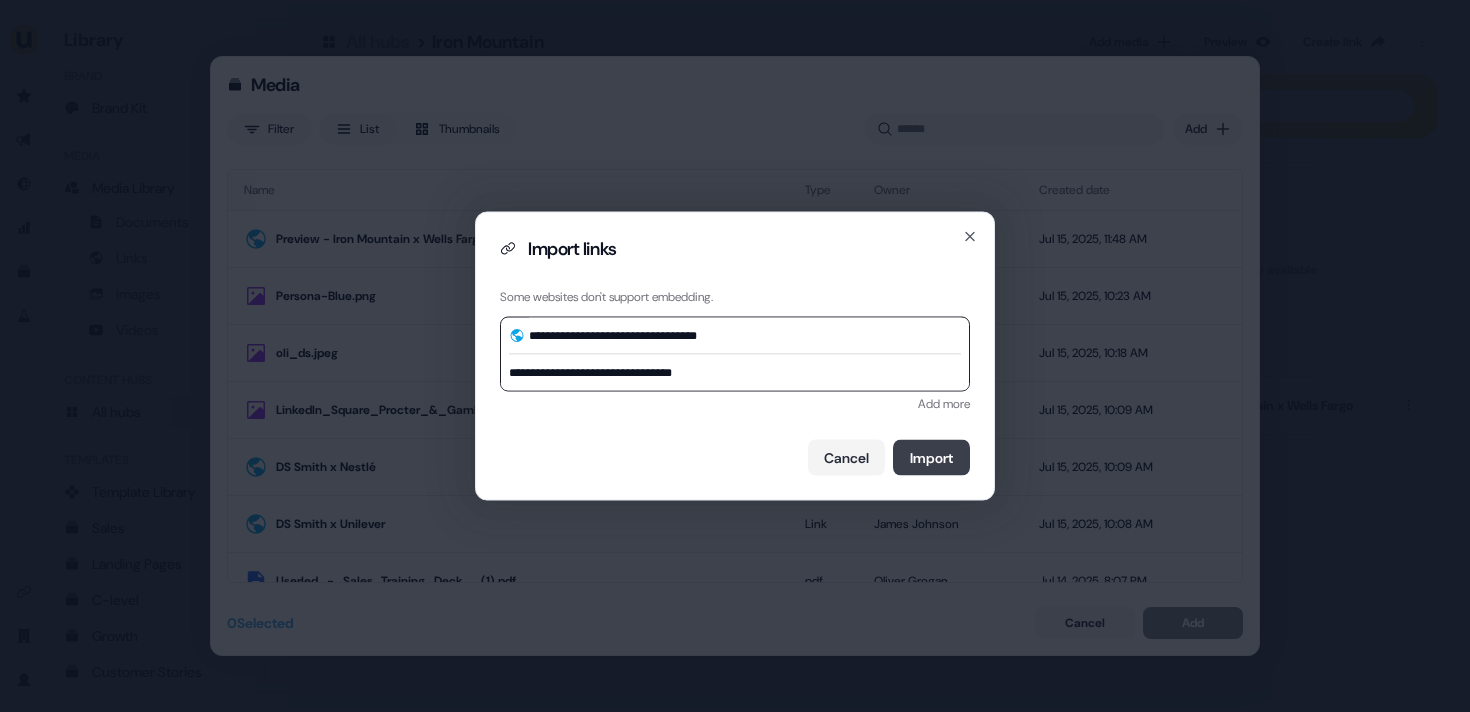 type on "**********" 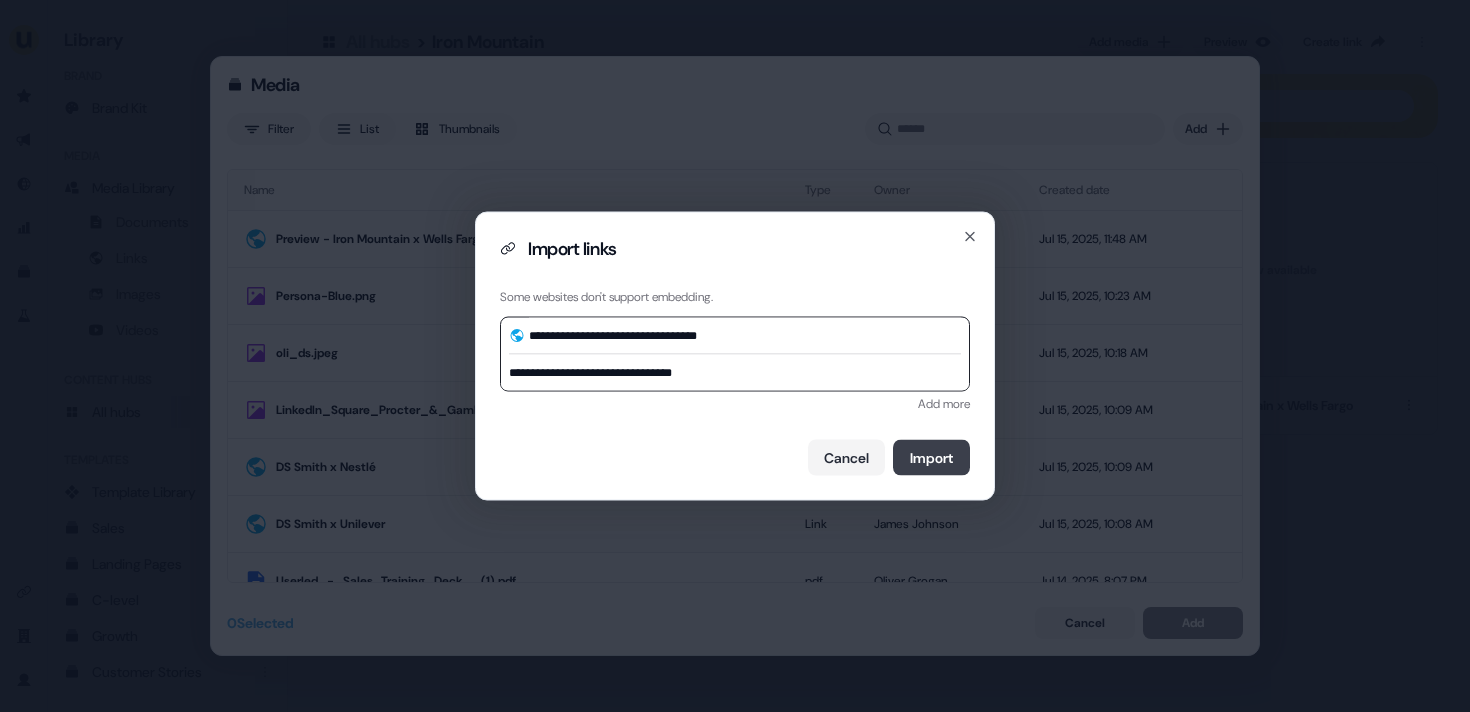 click on "Import" at bounding box center [931, 458] 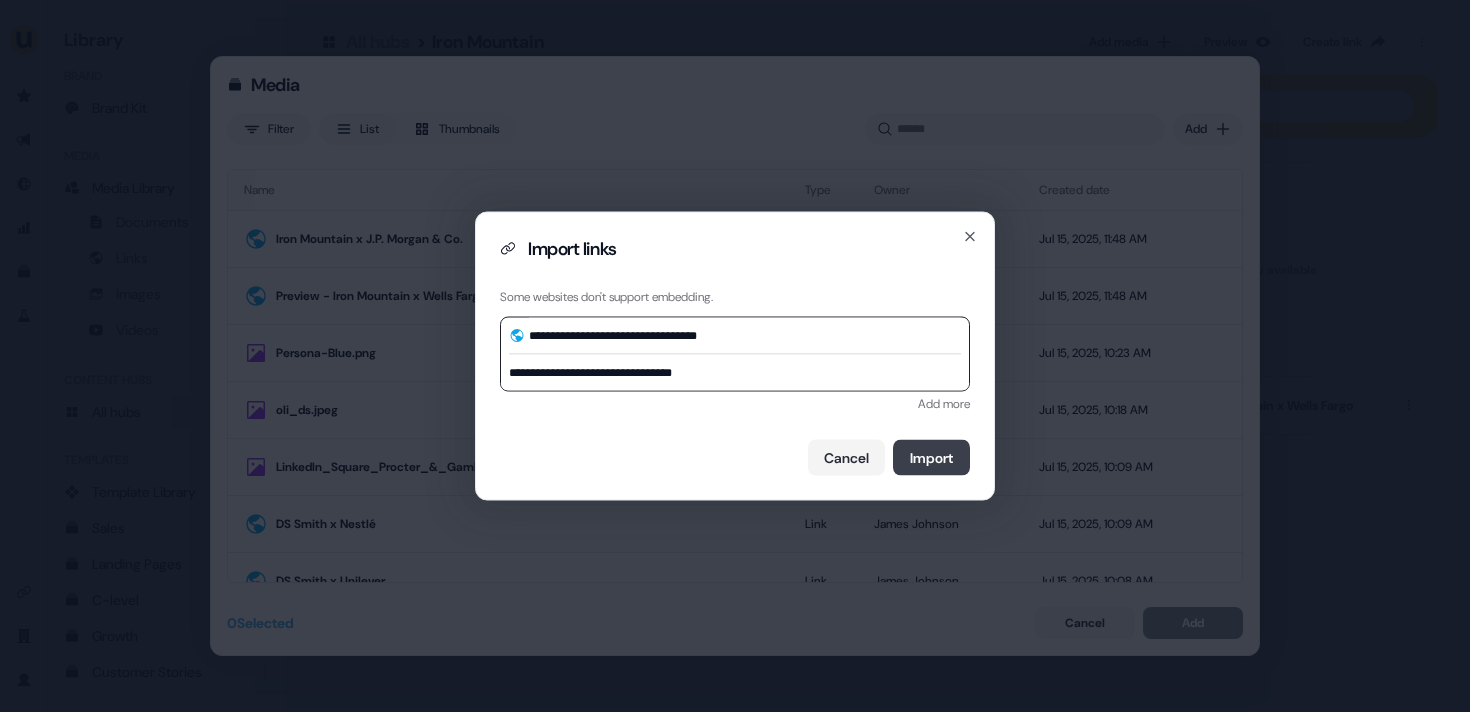 type 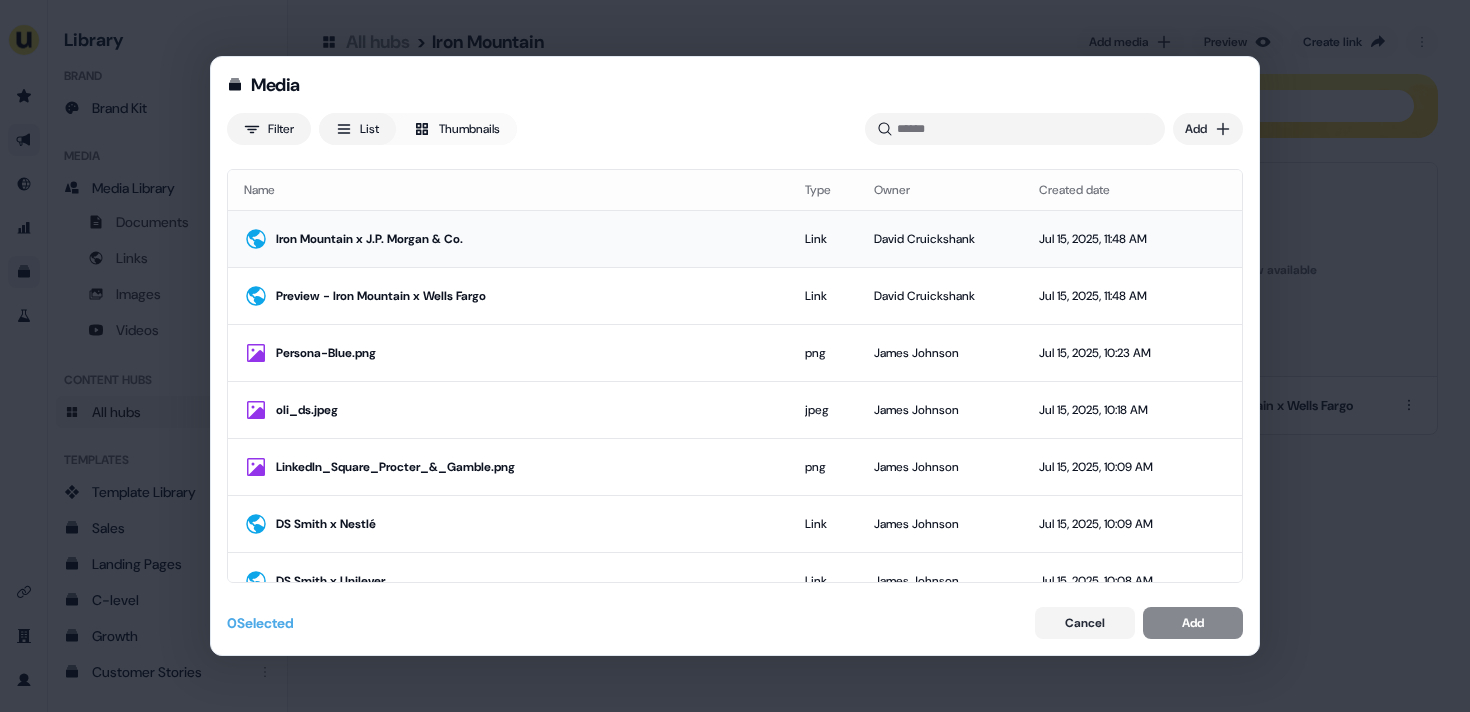 click on "Iron Mountain x J.P. Morgan & Co." at bounding box center (508, 239) 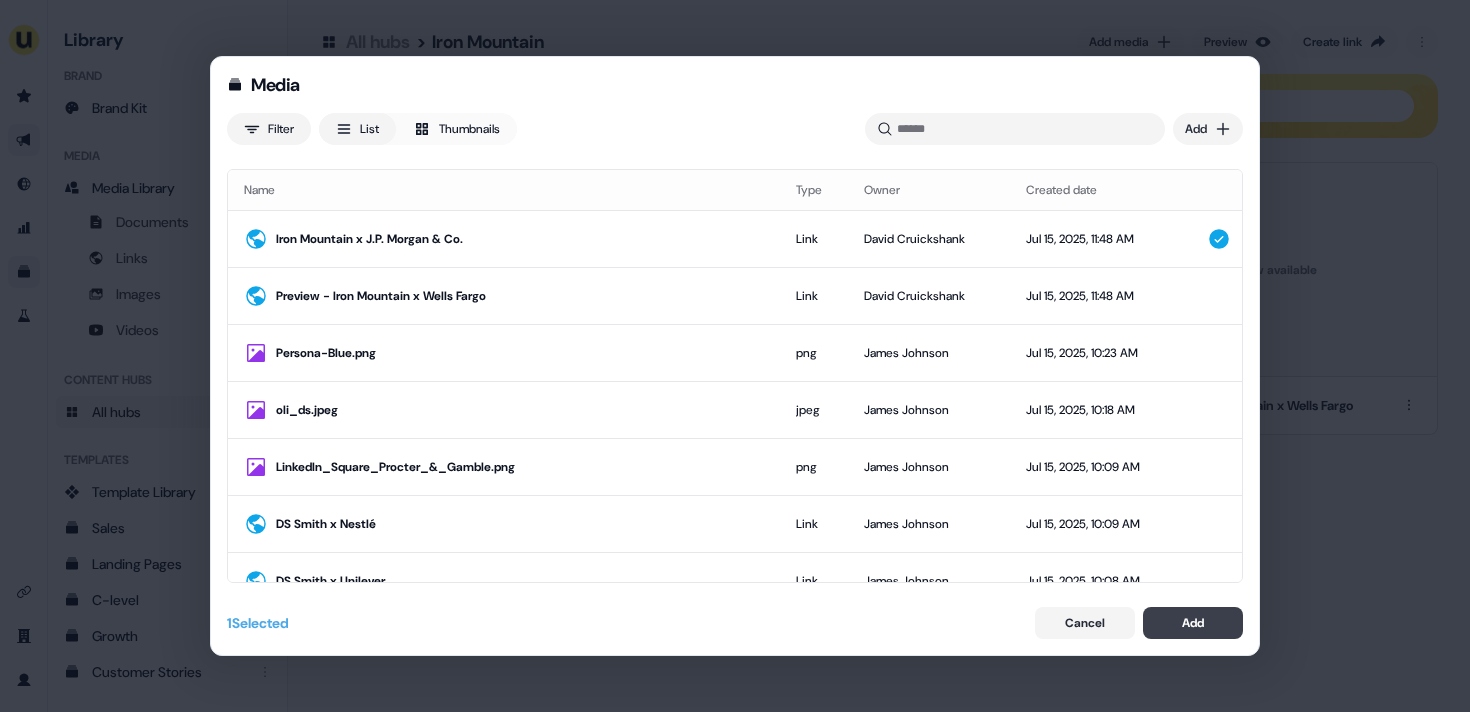 click on "Add" at bounding box center [1193, 623] 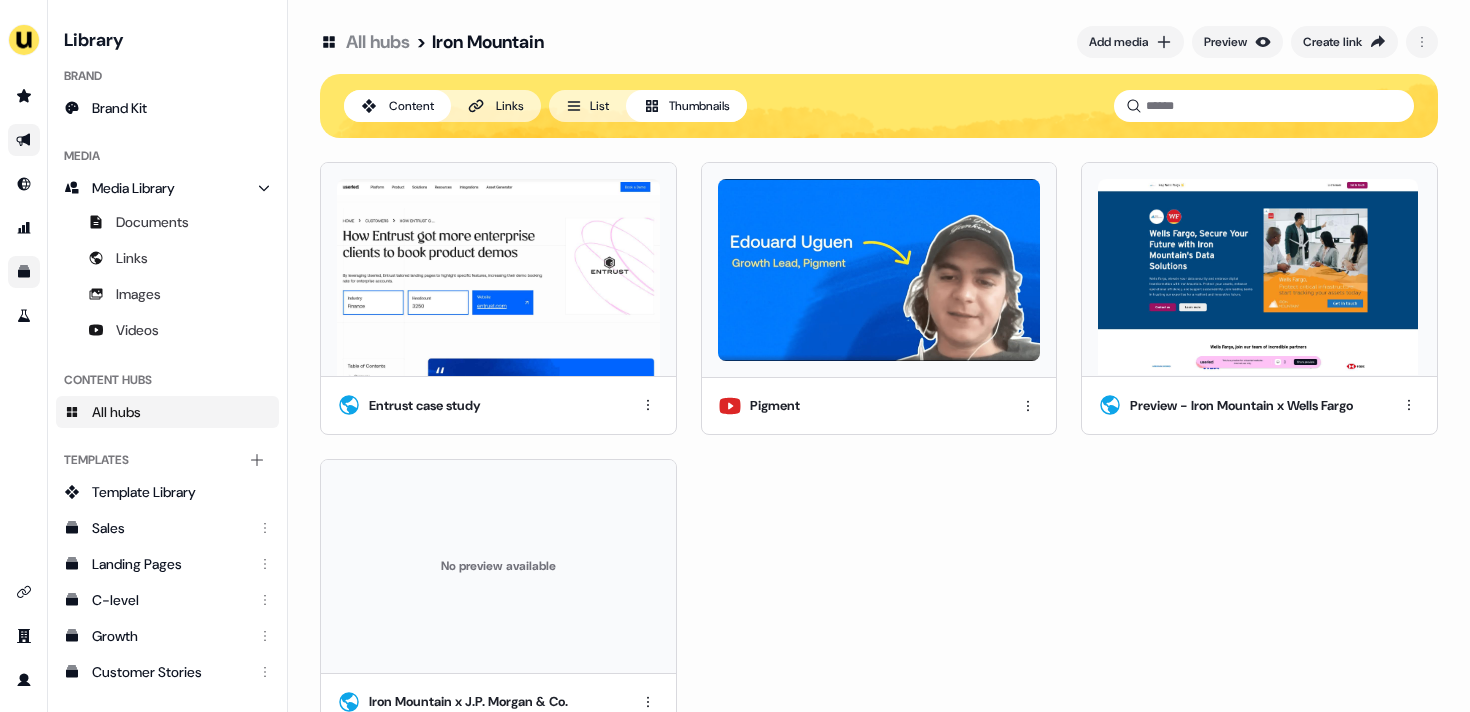 scroll, scrollTop: 40, scrollLeft: 0, axis: vertical 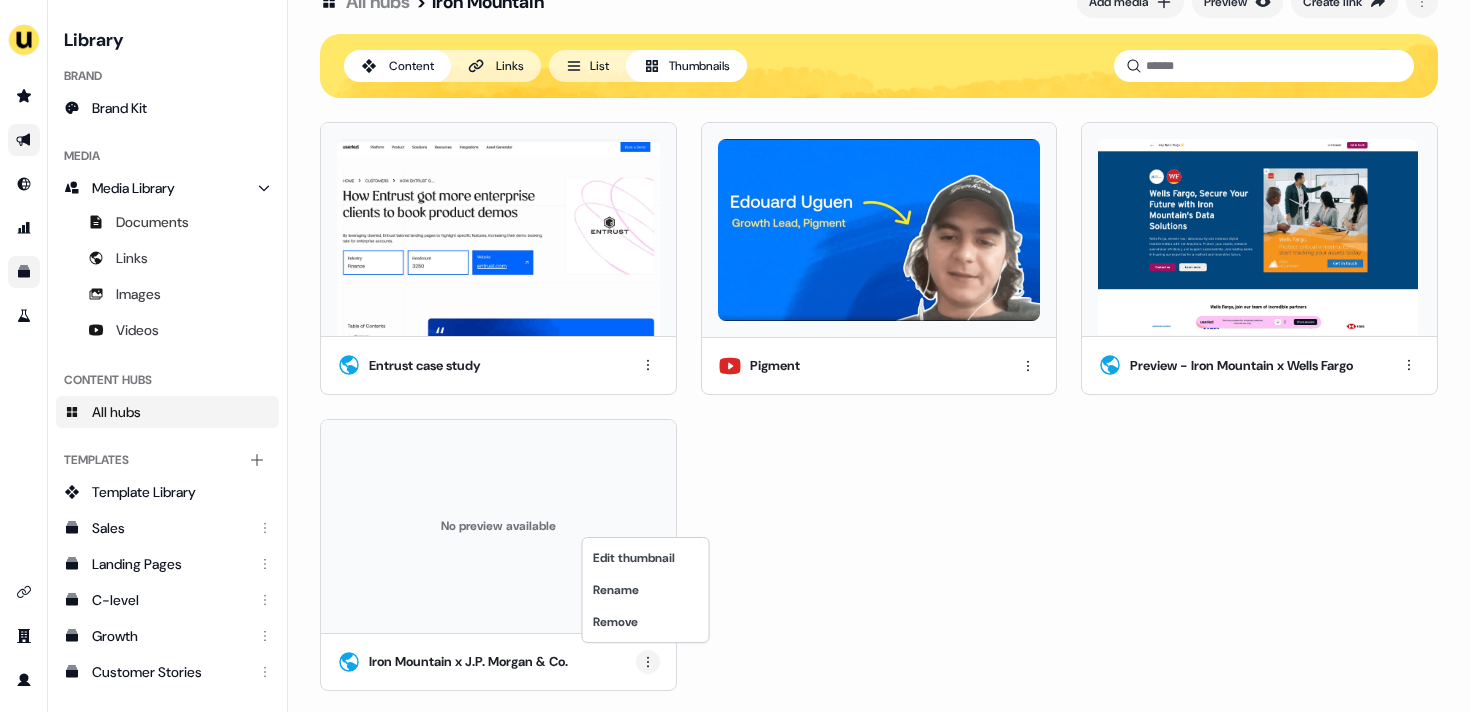 click on "For the best experience switch devices to a bigger screen. Go to Userled.io Library Brand Brand Kit Media Media Library Documents Links Images Videos Content Hubs All hubs Templates   Add collection Template Library Sales Landing Pages C-level Growth Customer Stories Fiel Marketing Linkedin Engagement Conversion Persona Gong Videos Francais Customer Success Sales Templates  ROI Templates Competitor Comparisons Outreach Templates Proposal Templates Capability Templates C-Suite Value Templates CS samples All hubs > Iron Mountain  Add media Preview Create link Content Links List Thumbnails Entrust case study  Pigment Preview - Iron Mountain x Wells Fargo No preview available Iron Mountain x J.P. Morgan & Co. Edit thumbnail Rename Remove" at bounding box center (735, 356) 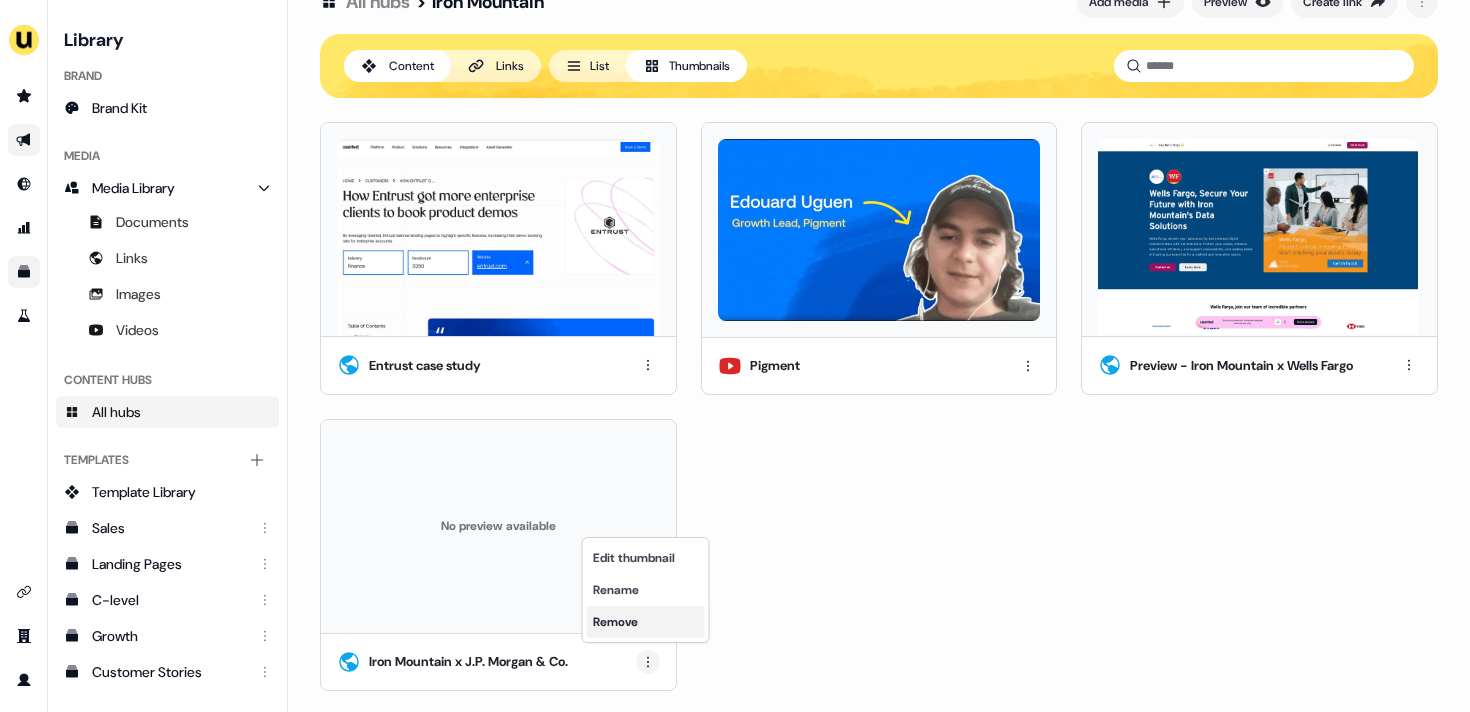 click on "Remove" at bounding box center [646, 622] 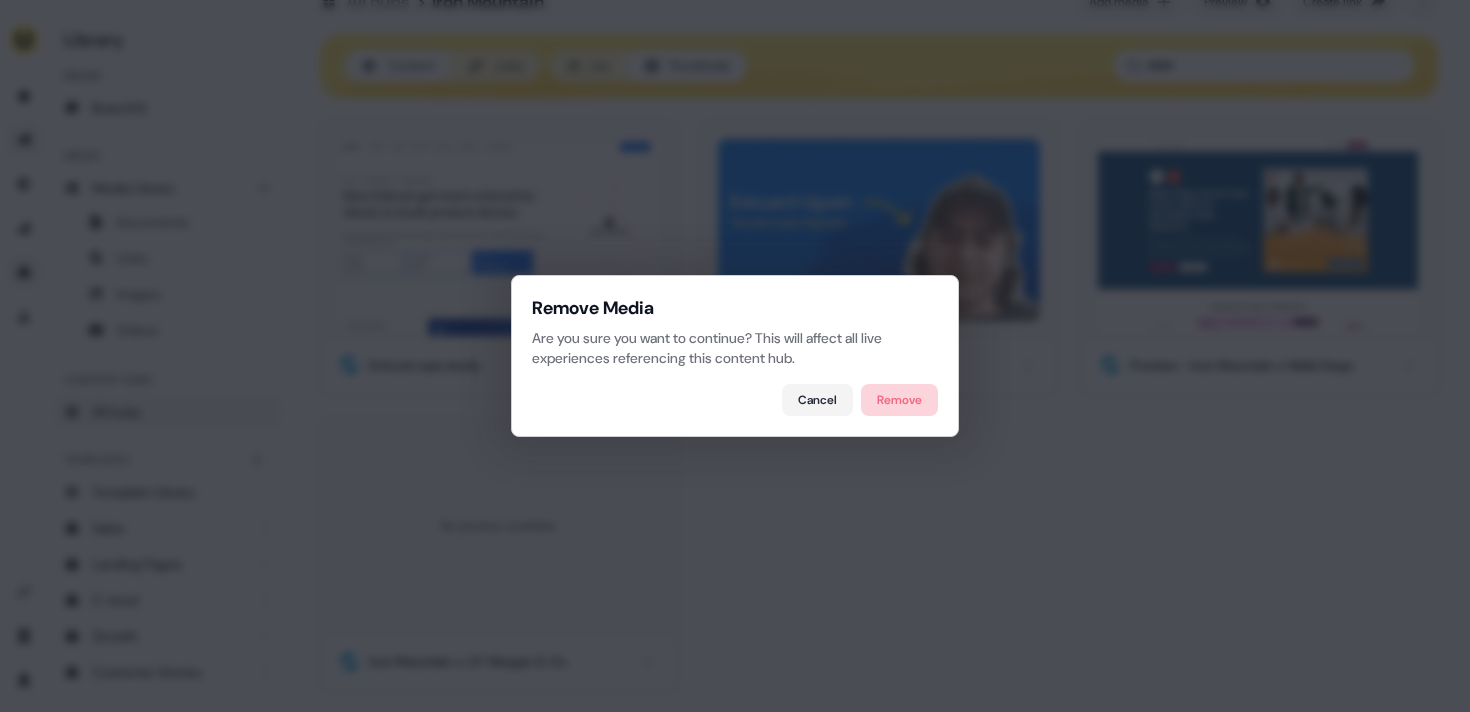 click on "Remove" at bounding box center (899, 400) 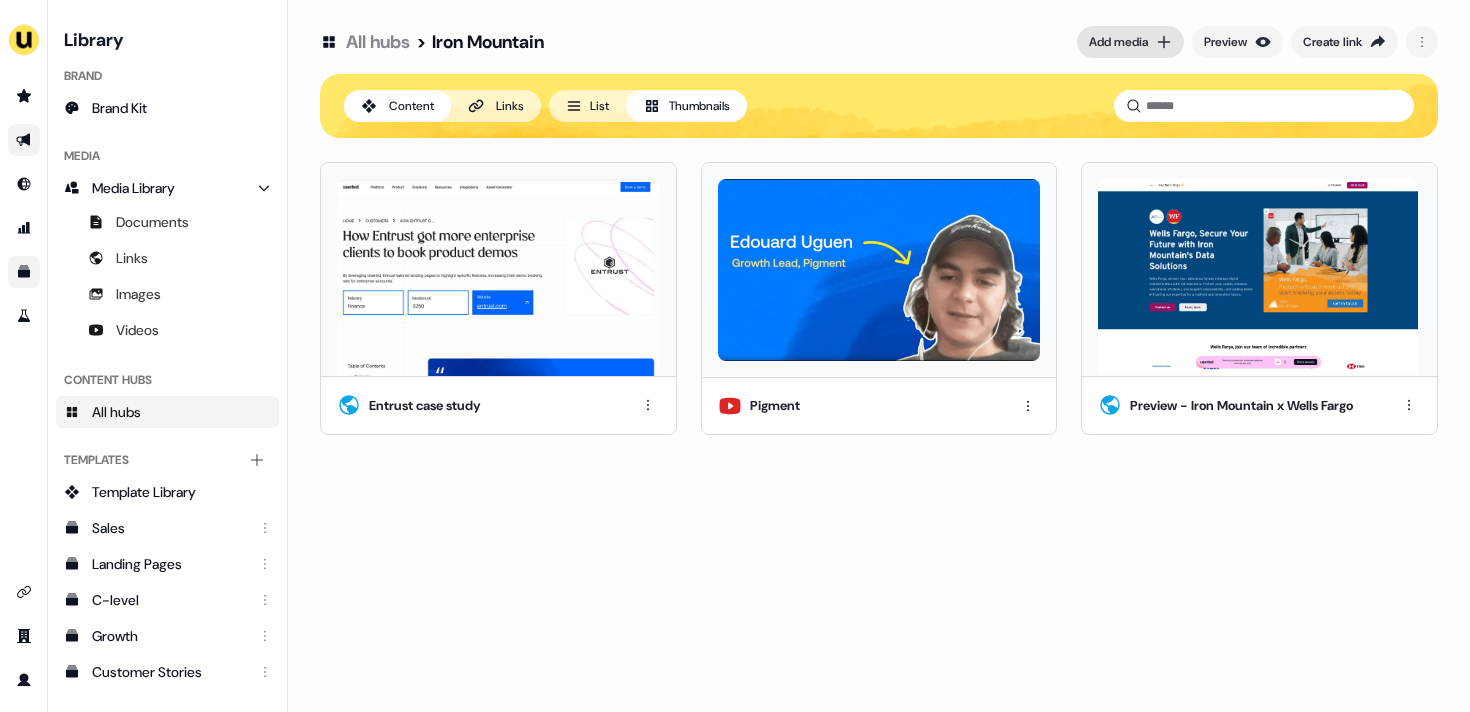 click on "Add media" at bounding box center (1130, 42) 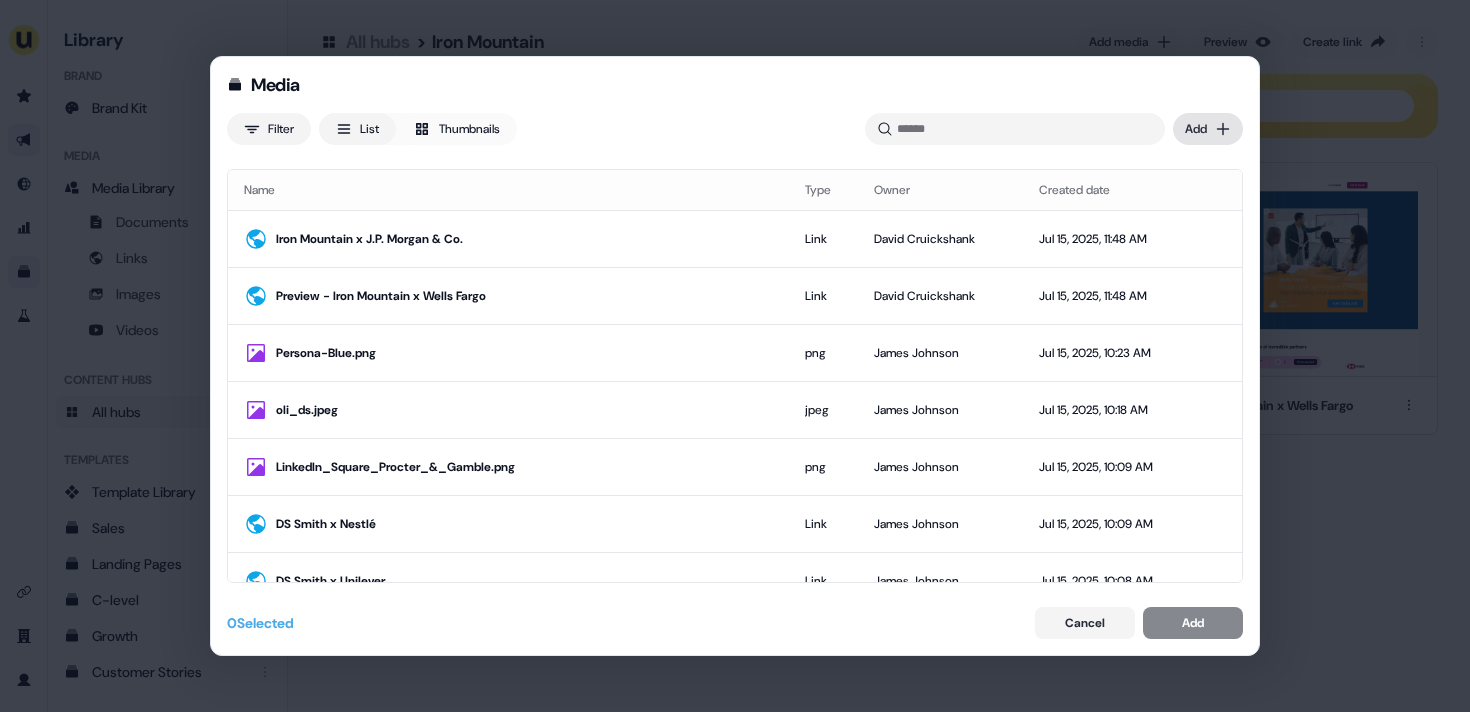 click on "Media Filter List Thumbnails Uploaded Add Name Type Owner Created date Iron Mountain x J.P. Morgan & Co. Link David Cruickshank Jul 15, 2025, 11:48 AM Preview - Iron Mountain x Wells Fargo Link David Cruickshank Jul 15, 2025, 11:48 AM Persona-Blue.png png James Johnson Jul 15, 2025, 10:23 AM oli_ds.jpeg jpeg James Johnson Jul 15, 2025, 10:18 AM LinkedIn_Square_Procter_&_Gamble.png png James Johnson Jul 15, 2025, 10:09 AM DS Smith x Nestlé Link James Johnson Jul 15, 2025, 10:09 AM DS Smith x Unilever Link James Johnson Jul 15, 2025, 10:08 AM Userled_-_Sales_Training_Deck__(1).pdf pdf Oliver Grogan Jul 14, 2025, 8:07 PM Screenshot_2025-07-14_at_19.59.27.png png Oliver Grogan Jul 14, 2025, 7:59 PM Microsites Video Oliver Grogan Jul 14, 2025, 7:59 PM Screenshot_2025-07-14_at_19.58.24.png png Oliver Grogan Jul 14, 2025, 7:58 PM Contact Targeting Video Oliver Grogan Jul 14, 2025, 7:58 PM Video Oliver Grogan Jul 14, 2025, 7:57 PM Screenshot_2025-07-14_at_19.57.27.png png Oliver Grogan Jul 14, 2025, 7:57 PM Video 0" at bounding box center [735, 356] 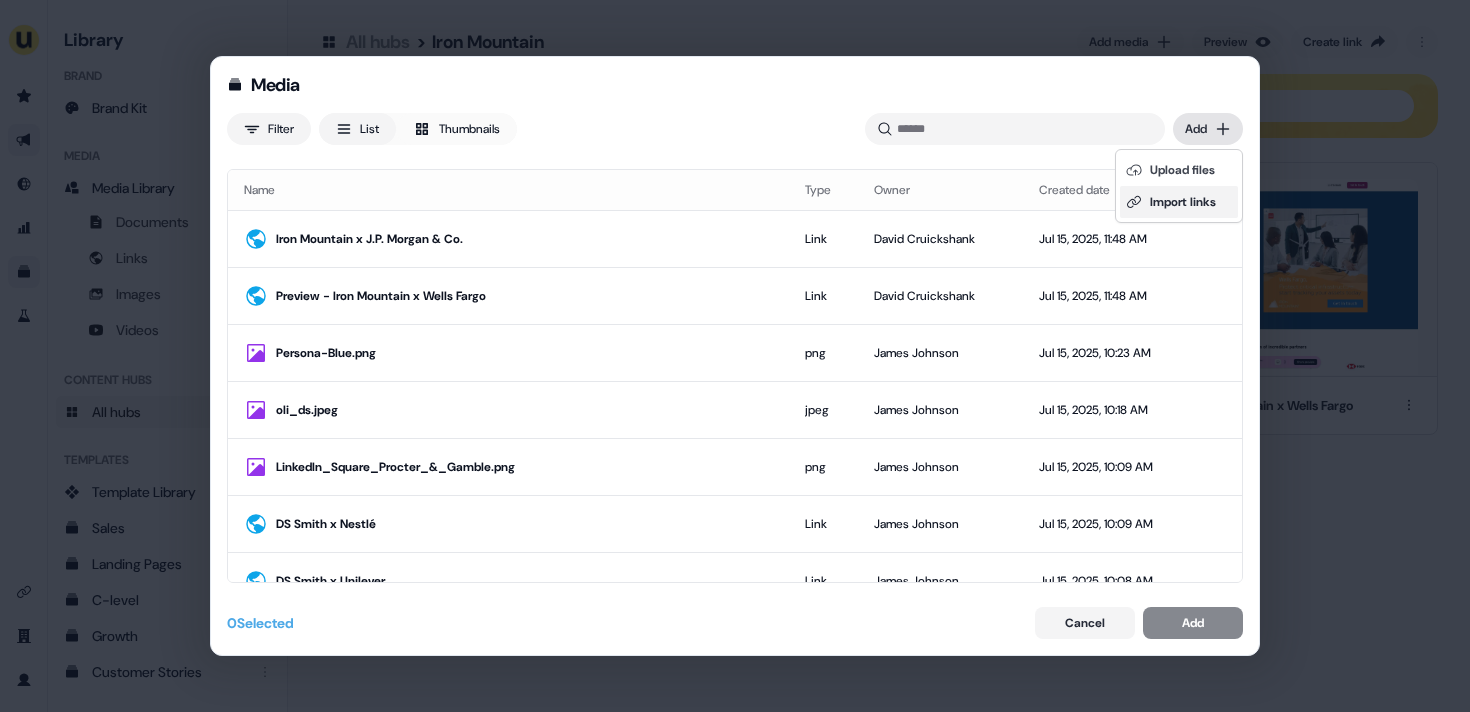 click on "Import links" at bounding box center (1179, 202) 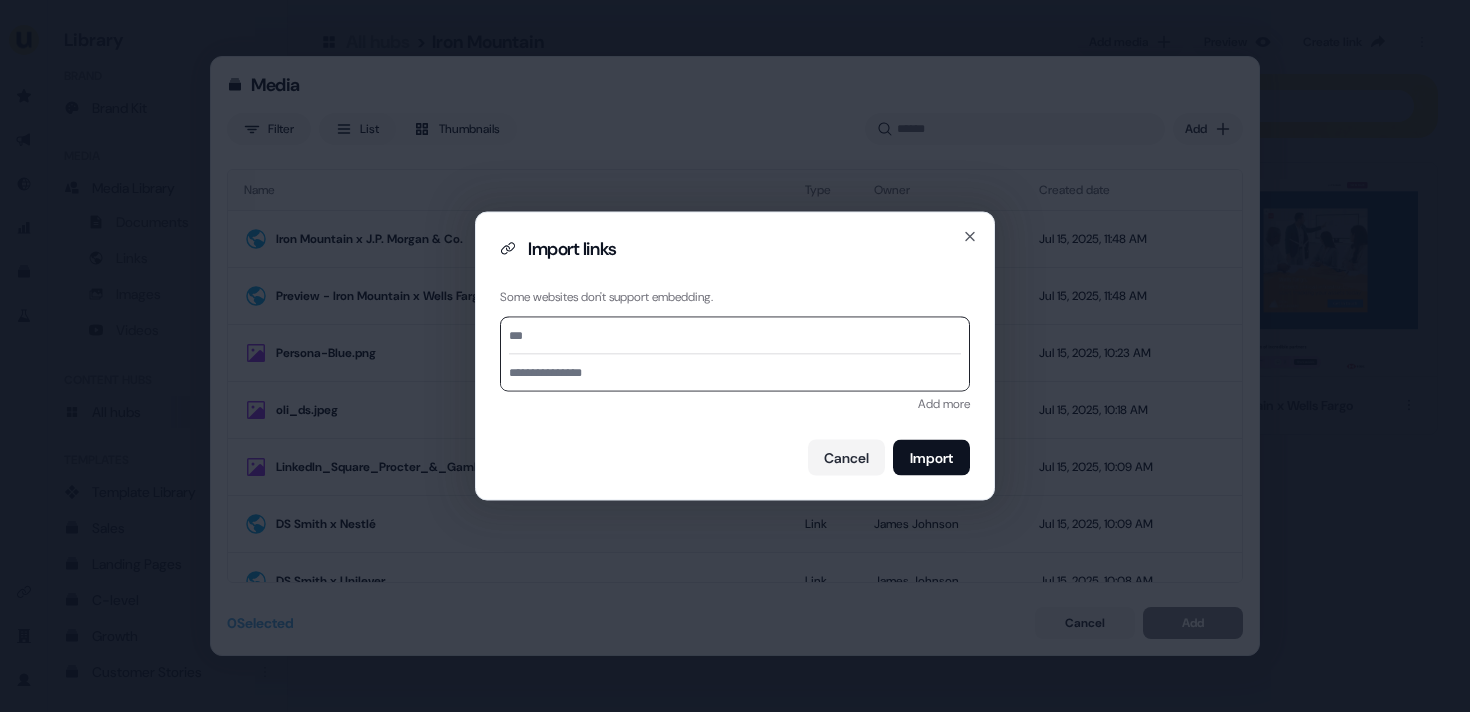 paste on "**********" 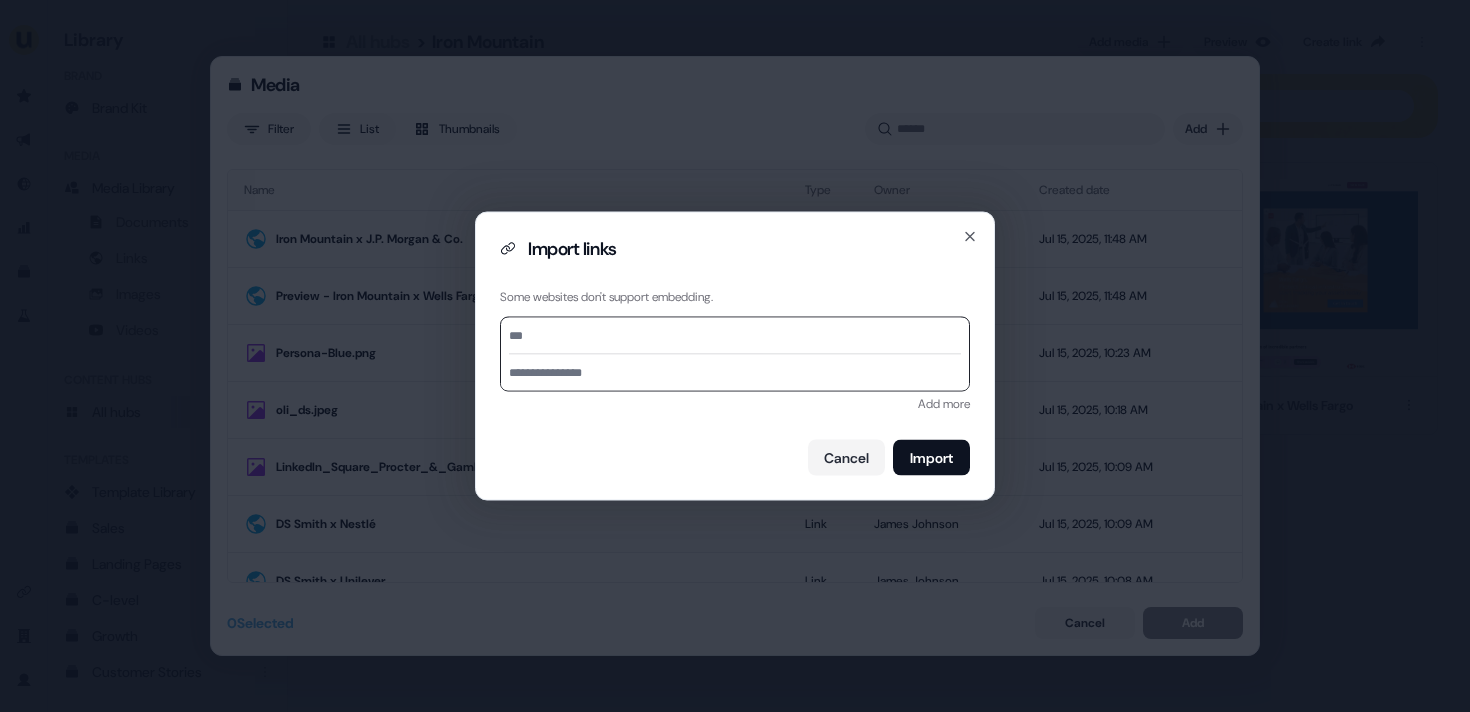 type on "**********" 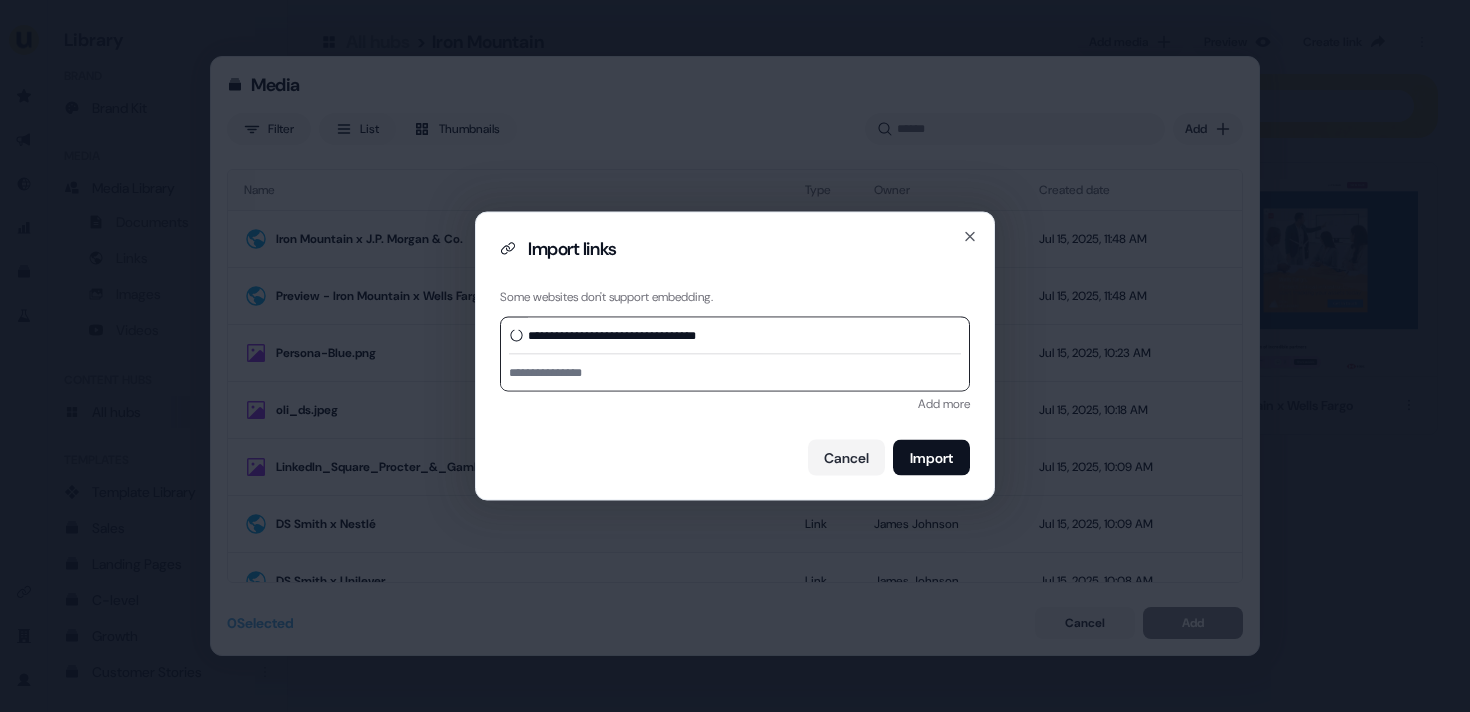 type on "**********" 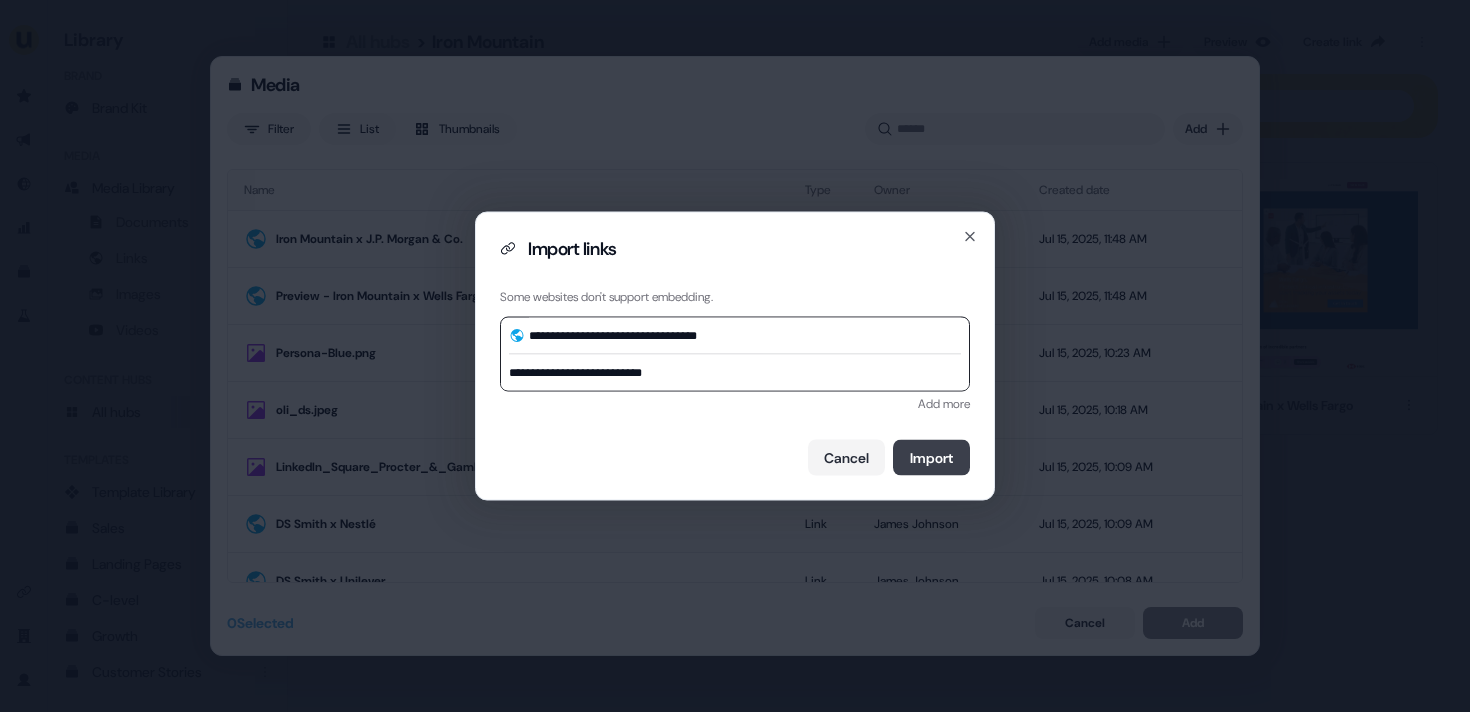 type on "**********" 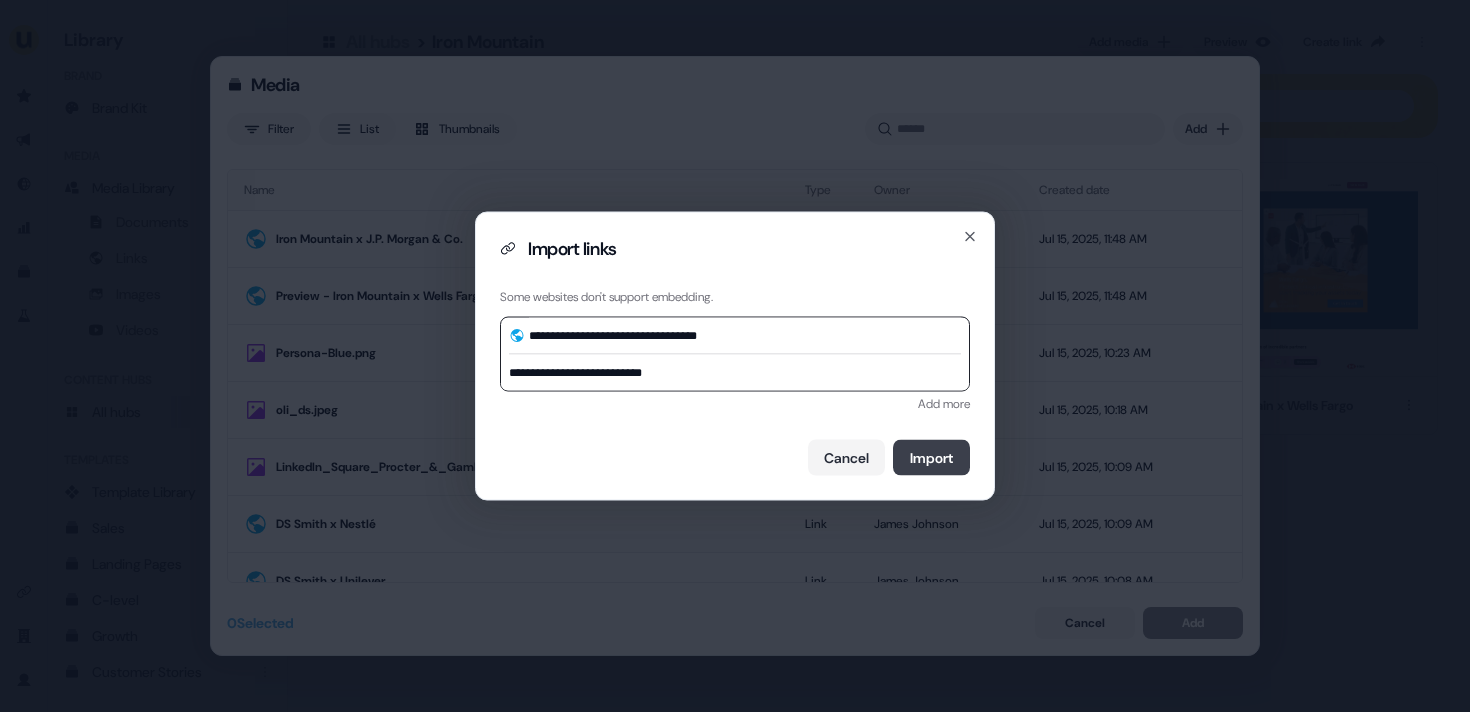 click on "Import" at bounding box center [931, 458] 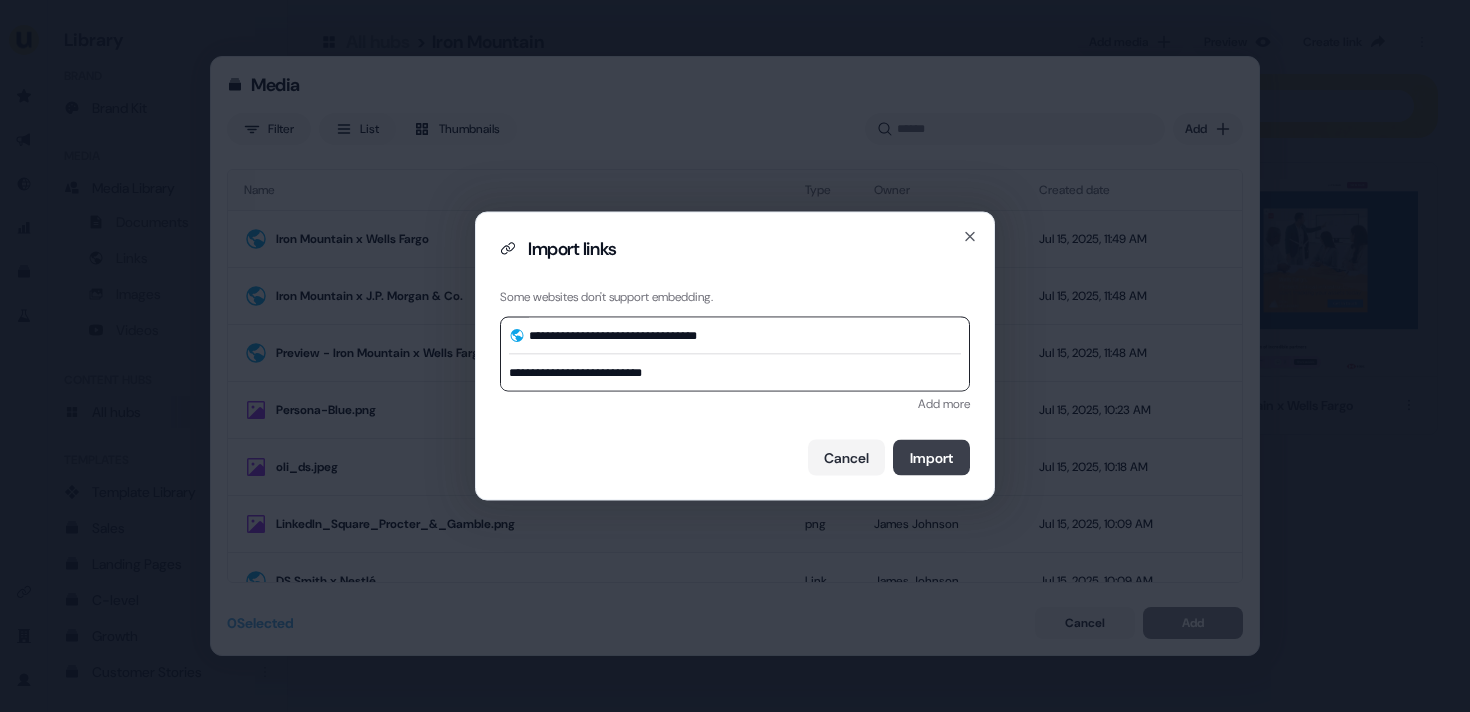type 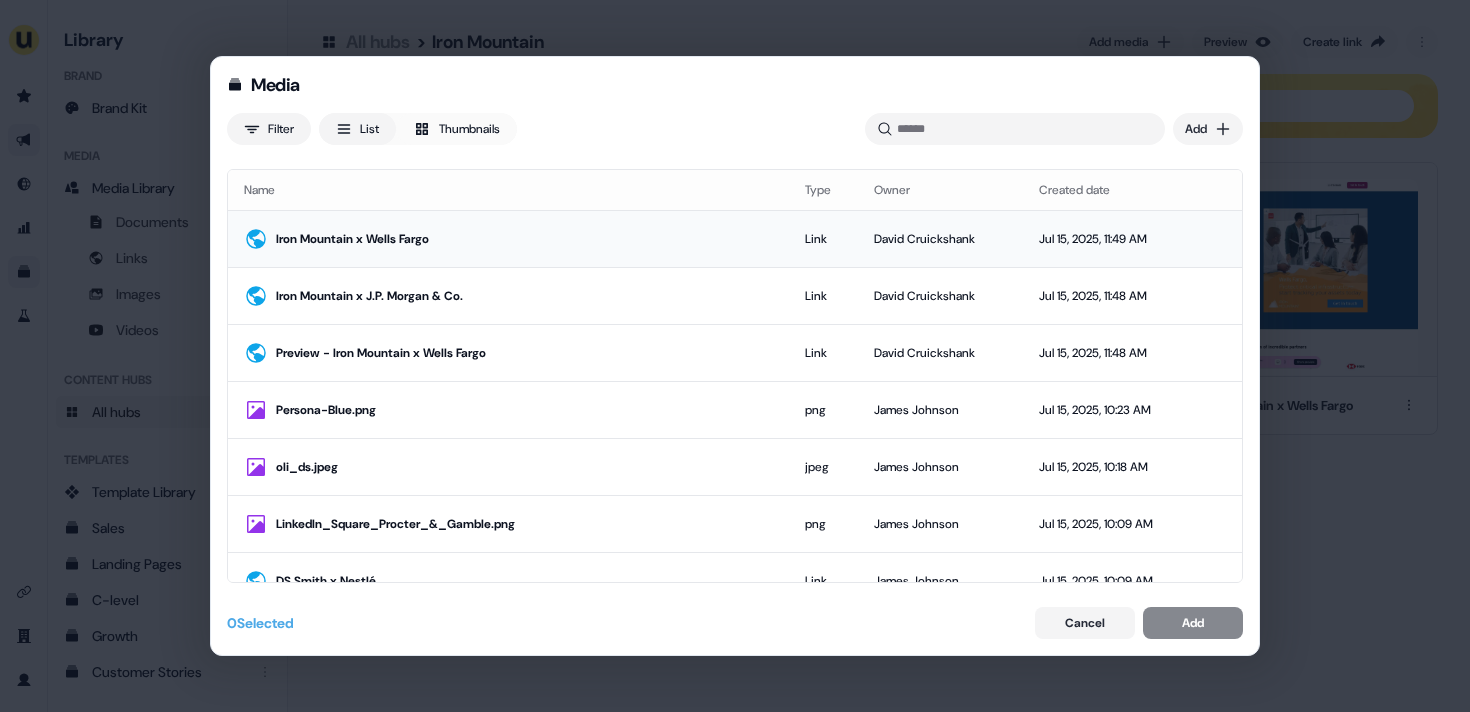 click on "Iron Mountain x Wells Fargo" at bounding box center (524, 239) 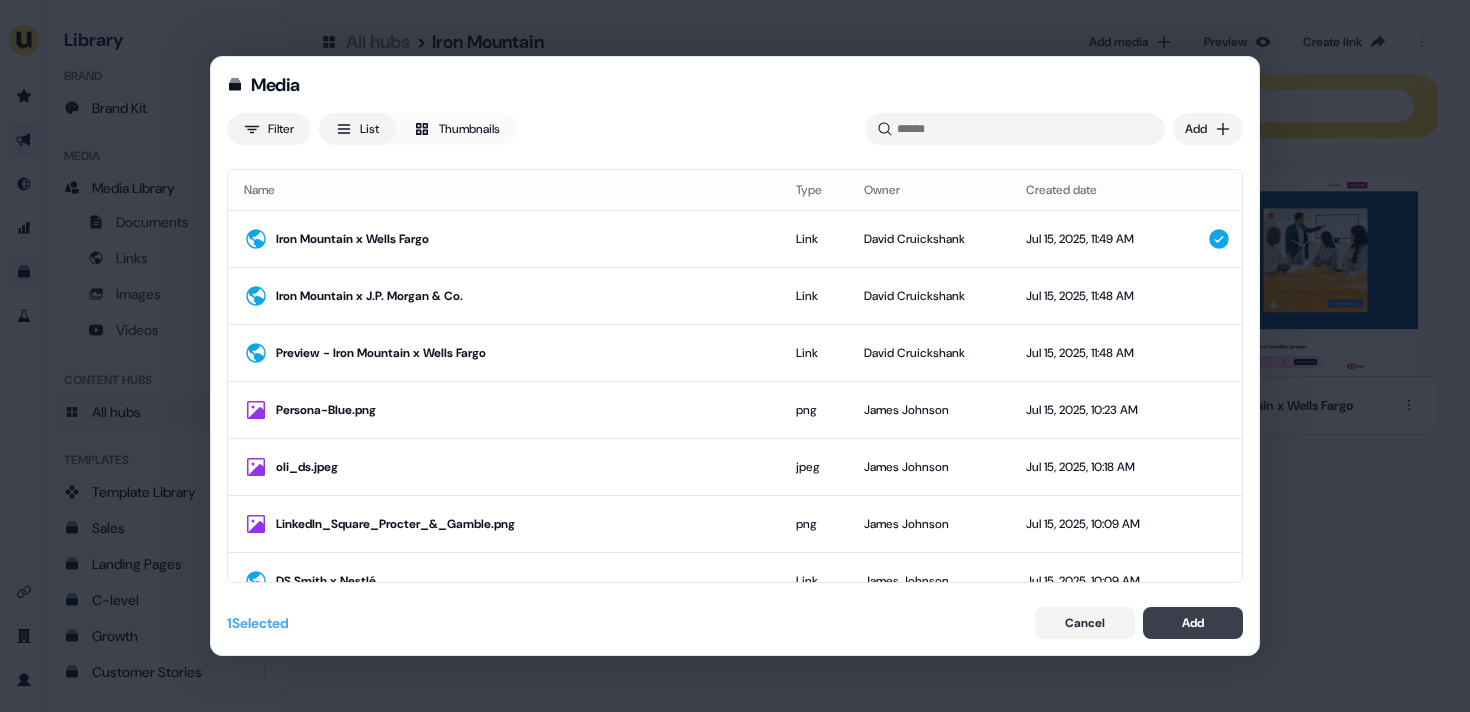 click on "Add" at bounding box center (1193, 623) 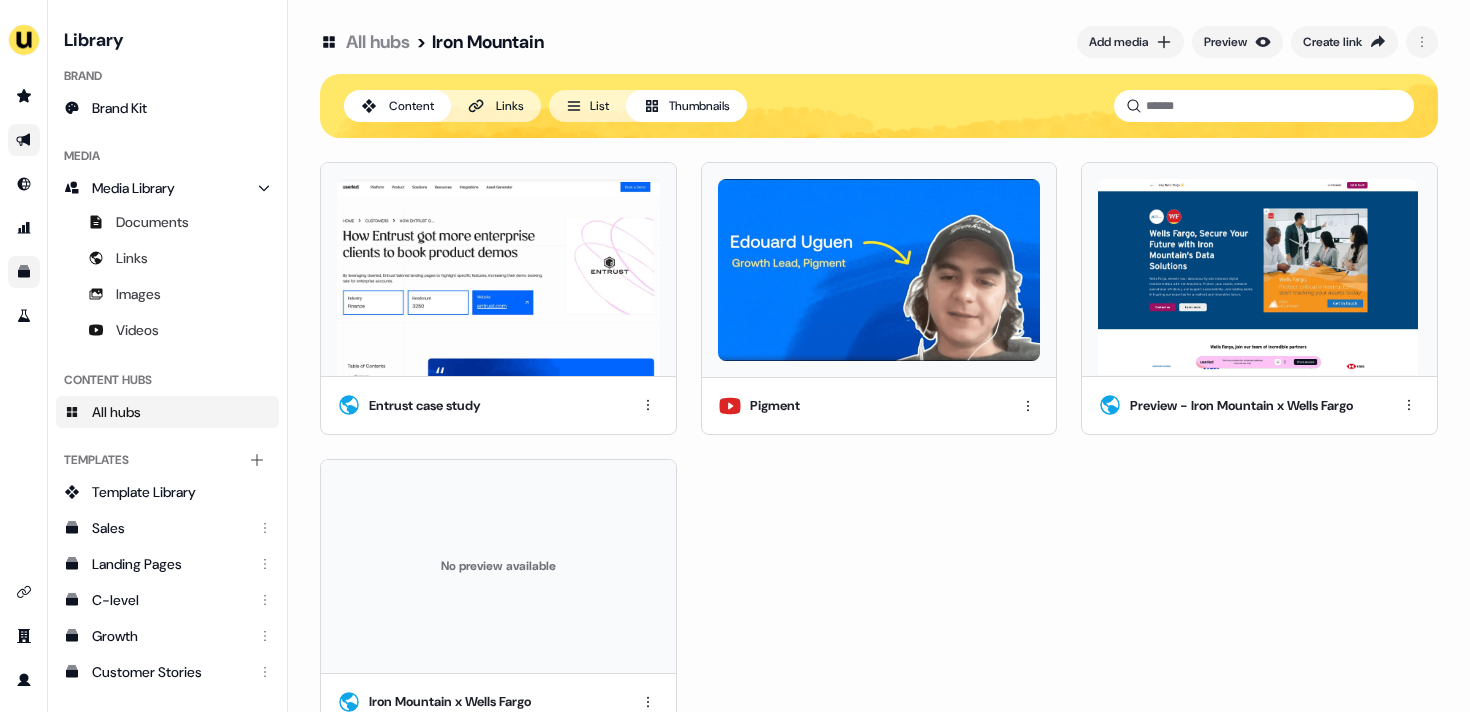 scroll, scrollTop: 40, scrollLeft: 0, axis: vertical 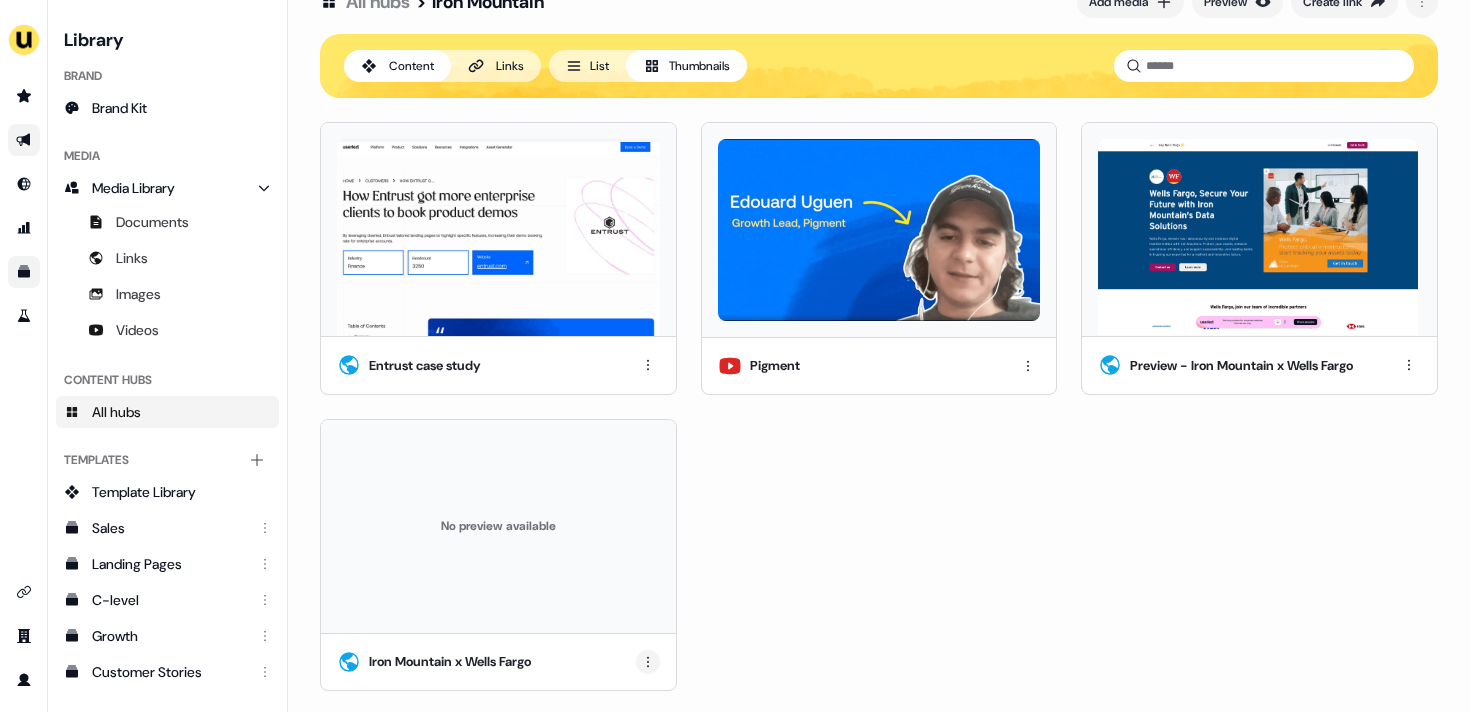 click on "For the best experience switch devices to a bigger screen. Go to Userled.io Library Brand Brand Kit Media Media Library Documents Links Images Videos Content Hubs All hubs Templates   Add collection Template Library Sales Landing Pages C-level Growth Customer Stories Fiel Marketing Linkedin Engagement Conversion Persona Gong Videos Francais Customer Success Sales Templates  ROI Templates Competitor Comparisons Outreach Templates Proposal Templates Capability Templates C-Suite Value Templates CS samples All hubs > Iron Mountain  Add media Preview Create link Content Links List Thumbnails Entrust case study  Pigment Preview - Iron Mountain x Wells Fargo No preview available Iron Mountain x Wells Fargo" at bounding box center [735, 356] 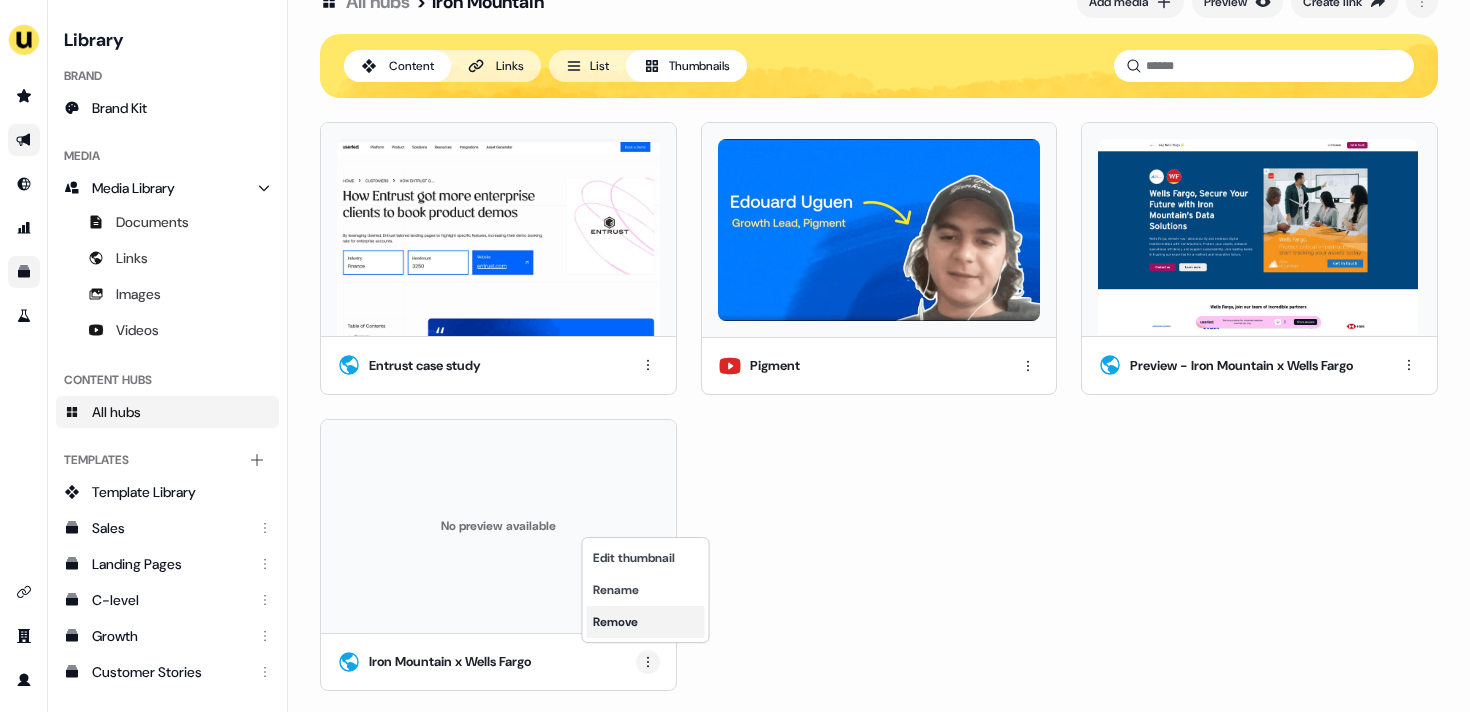 click on "Remove" at bounding box center [646, 622] 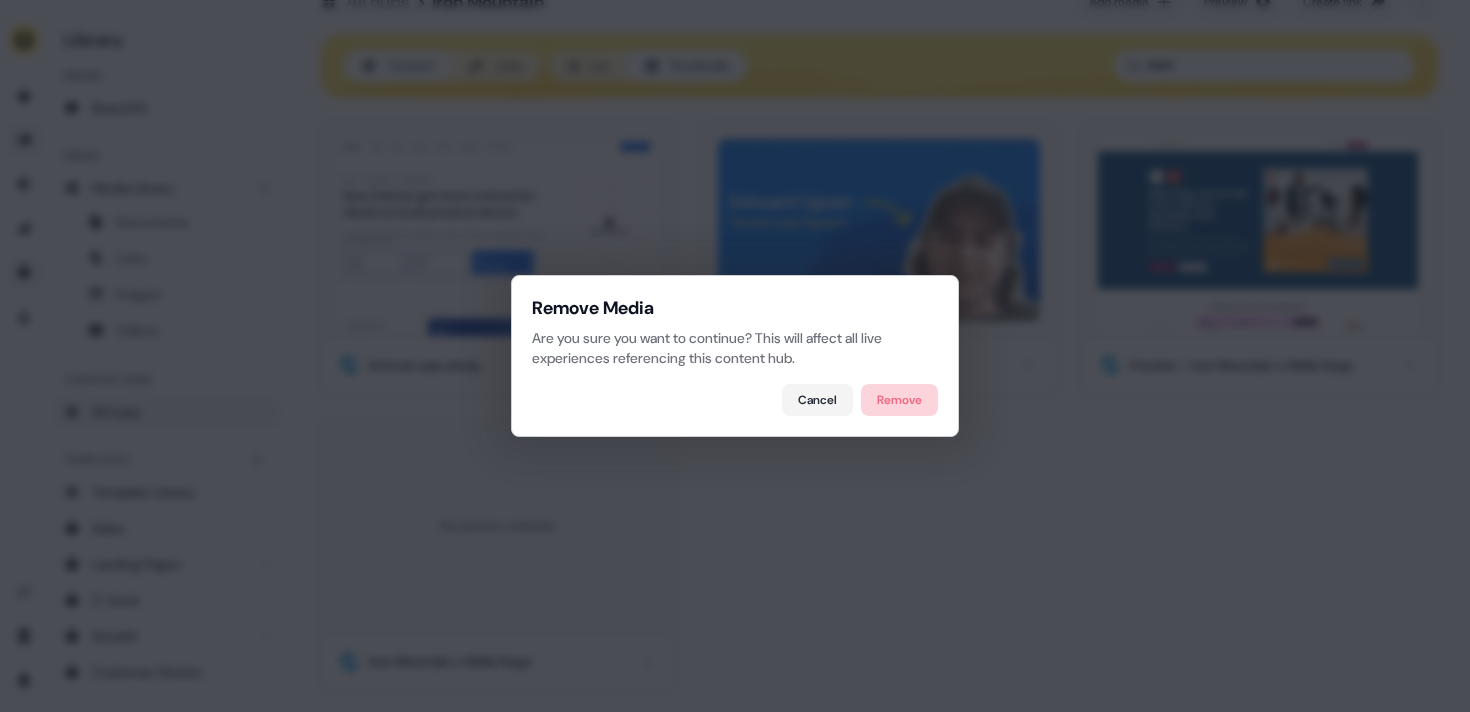 click on "Remove" at bounding box center [899, 400] 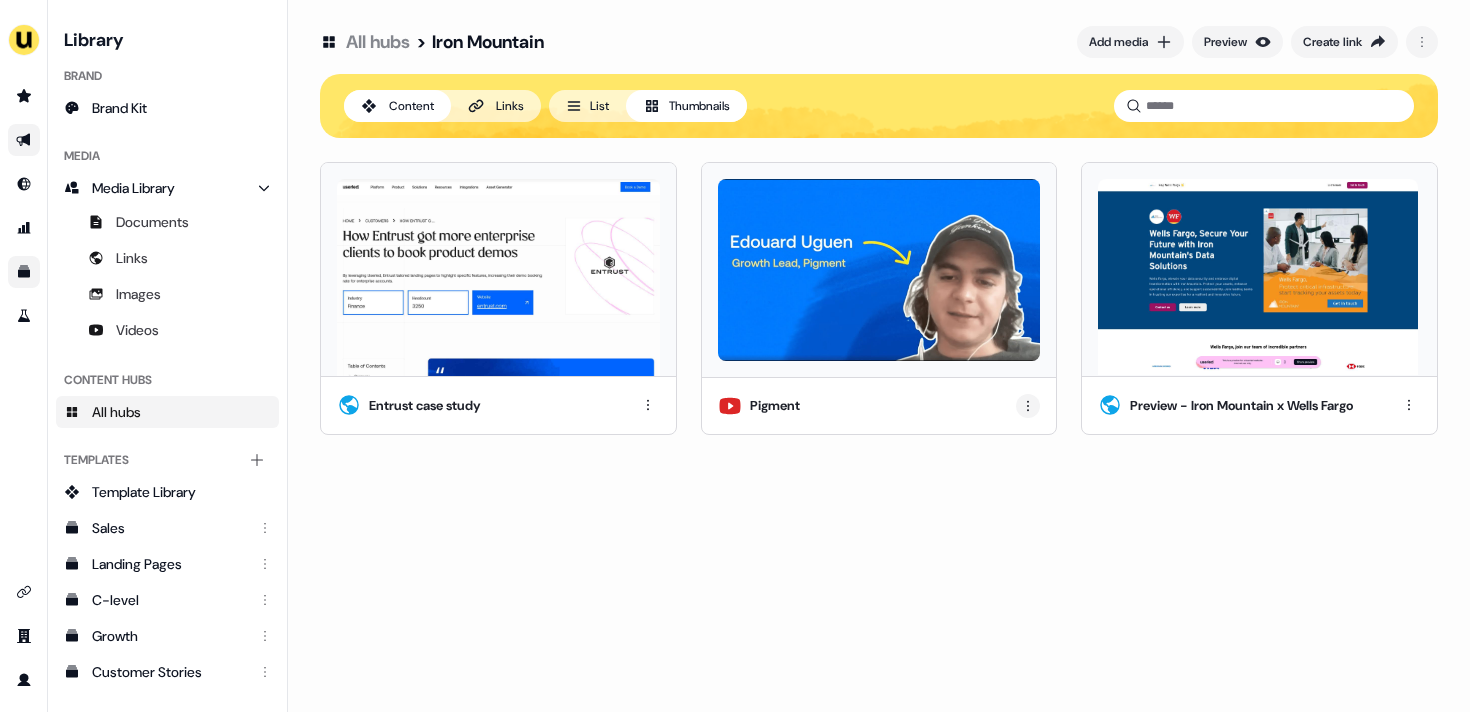 click on "For the best experience switch devices to a bigger screen. Go to Userled.io Library Brand Brand Kit Media Media Library Documents Links Images Videos Content Hubs All hubs Templates   Add collection Template Library Sales Landing Pages C-level Growth Customer Stories Fiel Marketing Linkedin Engagement Conversion Persona Gong Videos Francais Customer Success Sales Templates  ROI Templates Competitor Comparisons Outreach Templates Proposal Templates Capability Templates C-Suite Value Templates CS samples All hubs > Iron Mountain  Add media Preview Create link Content Links List Thumbnails Entrust case study  Pigment Preview - Iron Mountain x Wells Fargo" at bounding box center [735, 356] 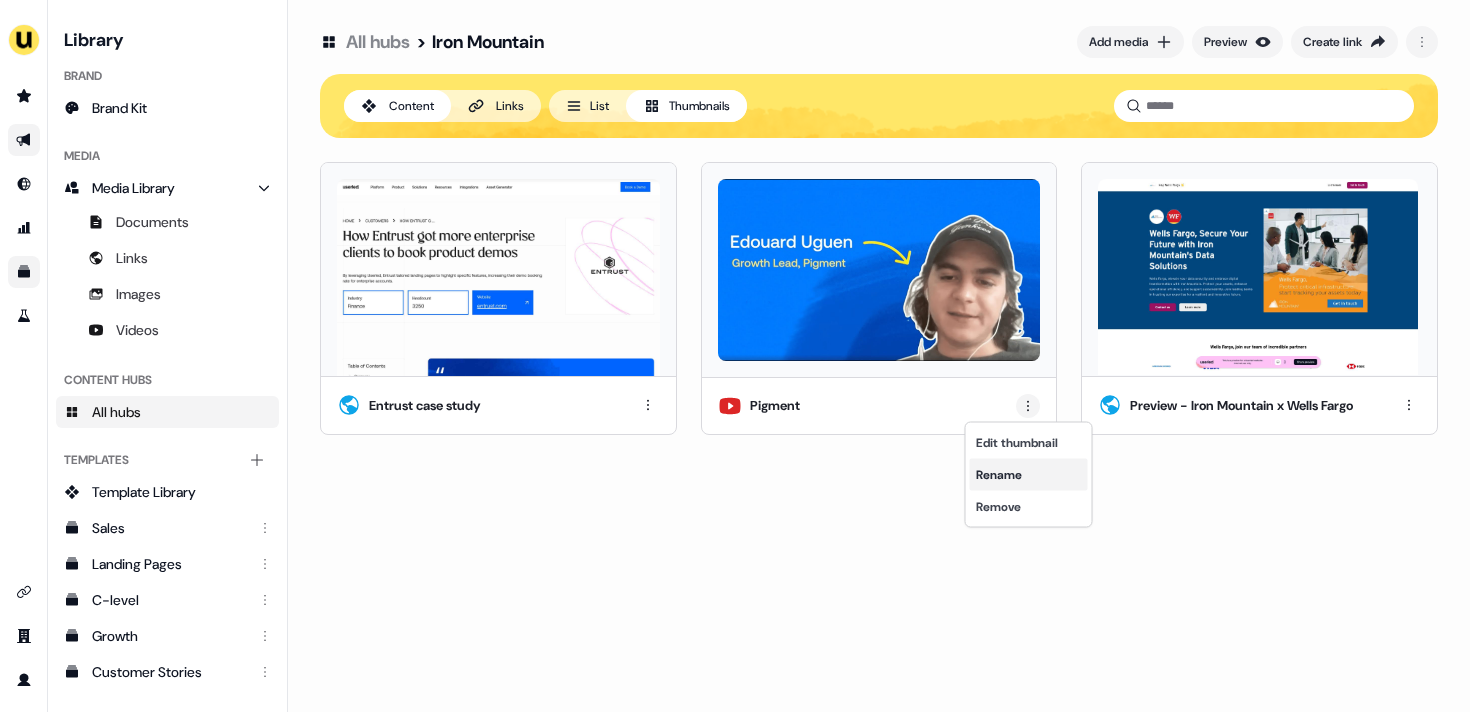 click on "Rename" at bounding box center (1029, 475) 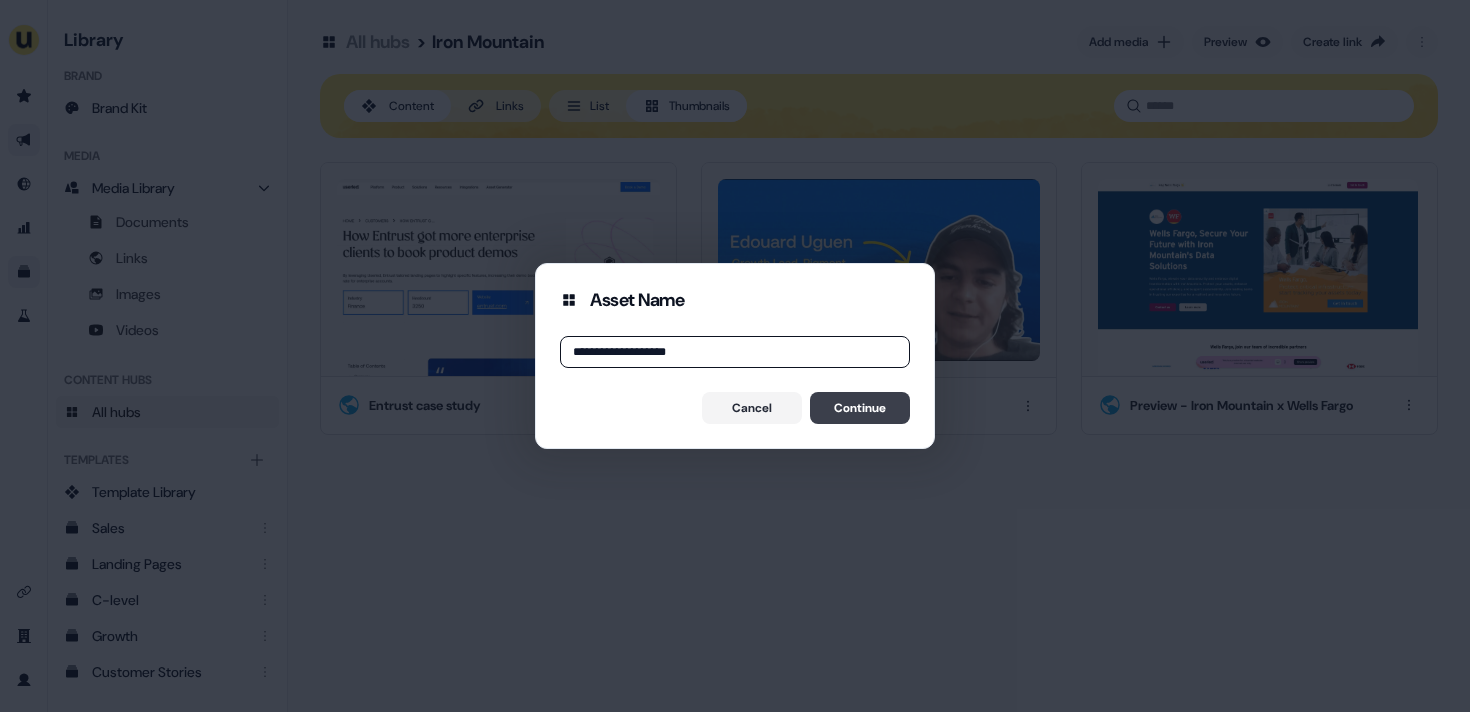 type on "**********" 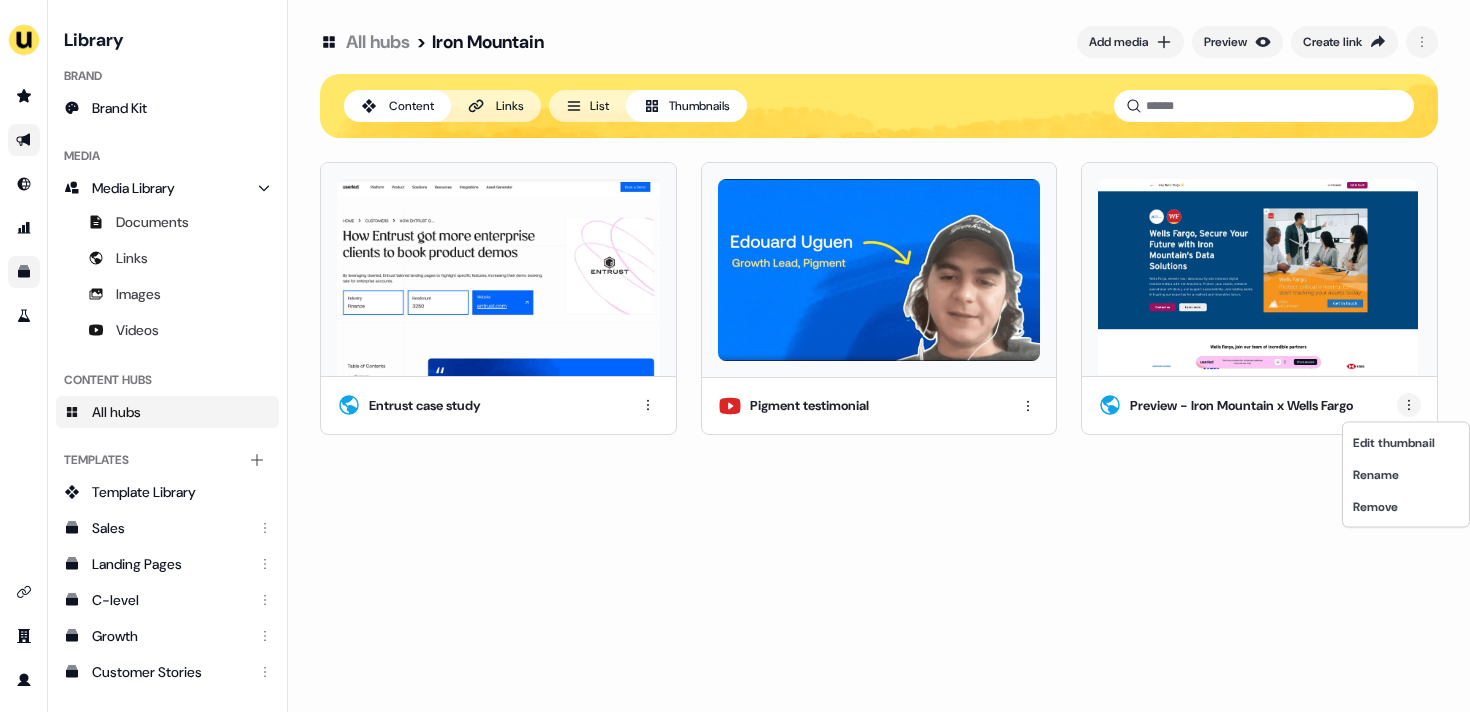 click on "For the best experience switch devices to a bigger screen. Go to Userled.io Library Brand Brand Kit Media Media Library Documents Links Images Videos Content Hubs All hubs Templates   Add collection Template Library Sales Landing Pages C-level Growth Customer Stories Fiel Marketing Linkedin Engagement Conversion Persona Gong Videos Francais Customer Success Sales Templates  ROI Templates Competitor Comparisons Outreach Templates Proposal Templates Capability Templates C-Suite Value Templates CS samples All hubs > Iron Mountain  Add media Preview Create link Content Links List Thumbnails Entrust case study  Pigment testimonial Preview - Iron Mountain x Wells Fargo Edit thumbnail Rename Remove" at bounding box center (735, 356) 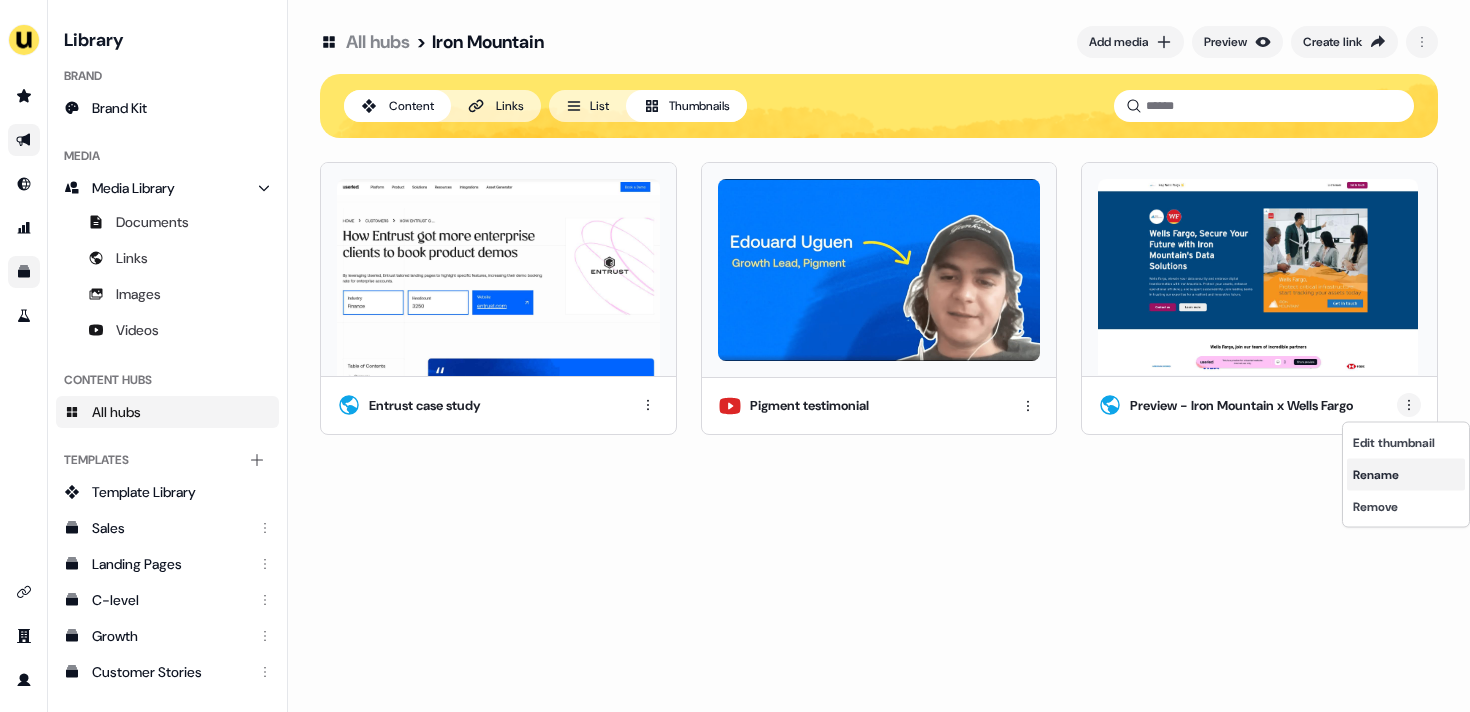 click on "Rename" at bounding box center [1406, 475] 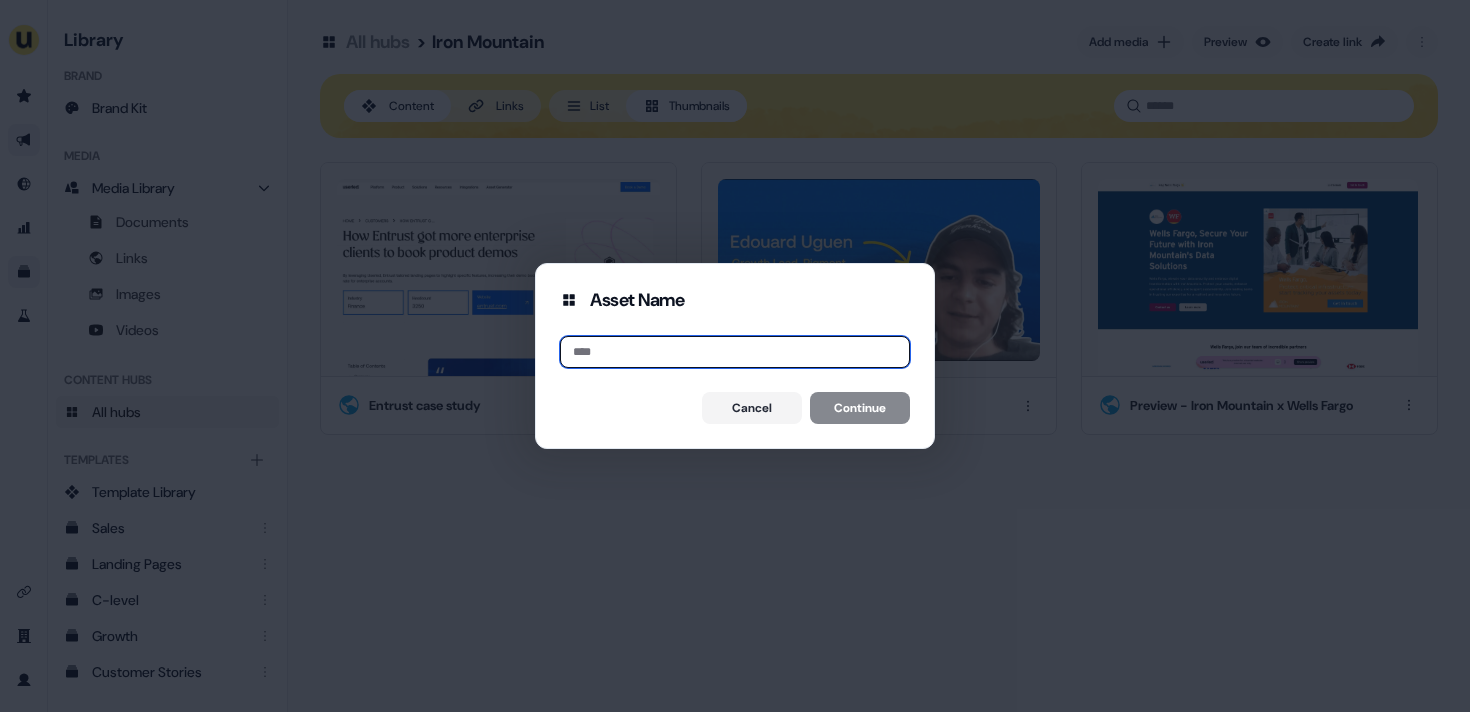 type on "*" 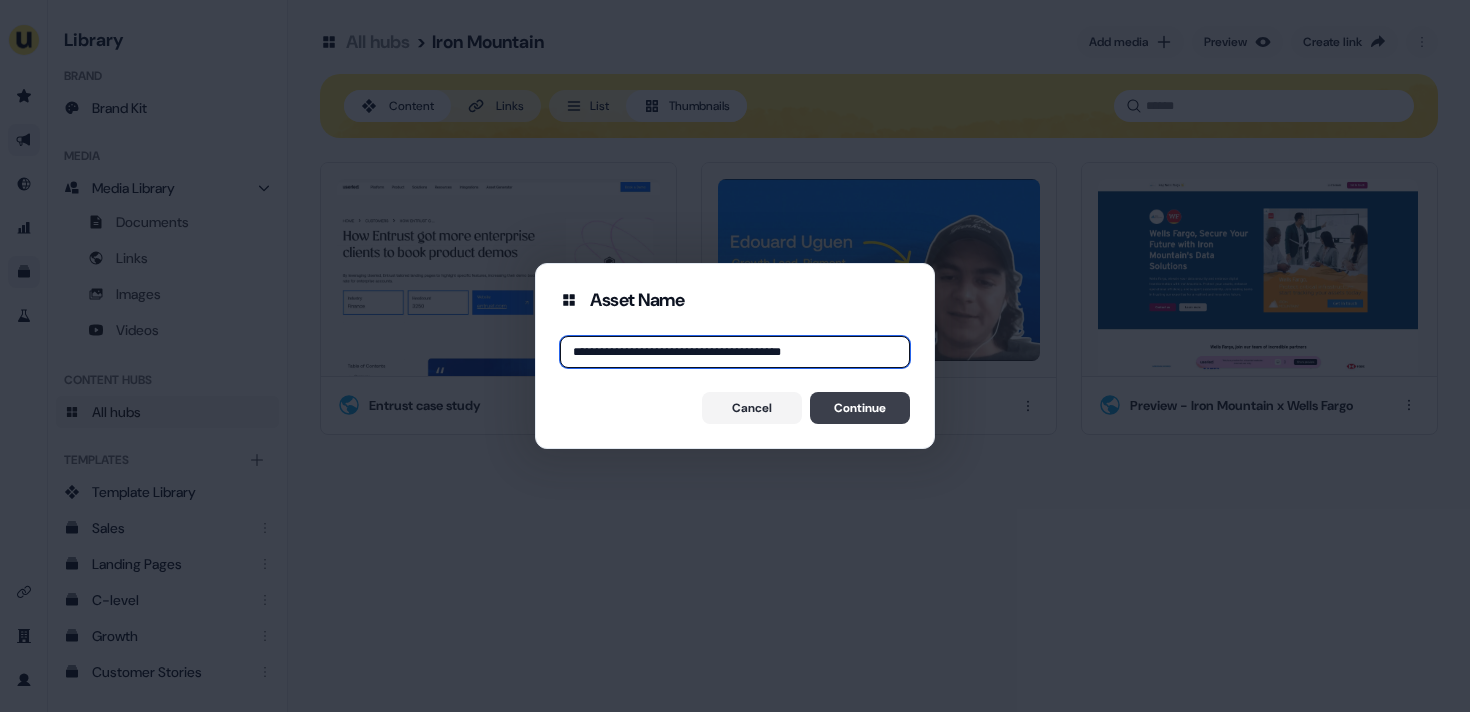 type on "**********" 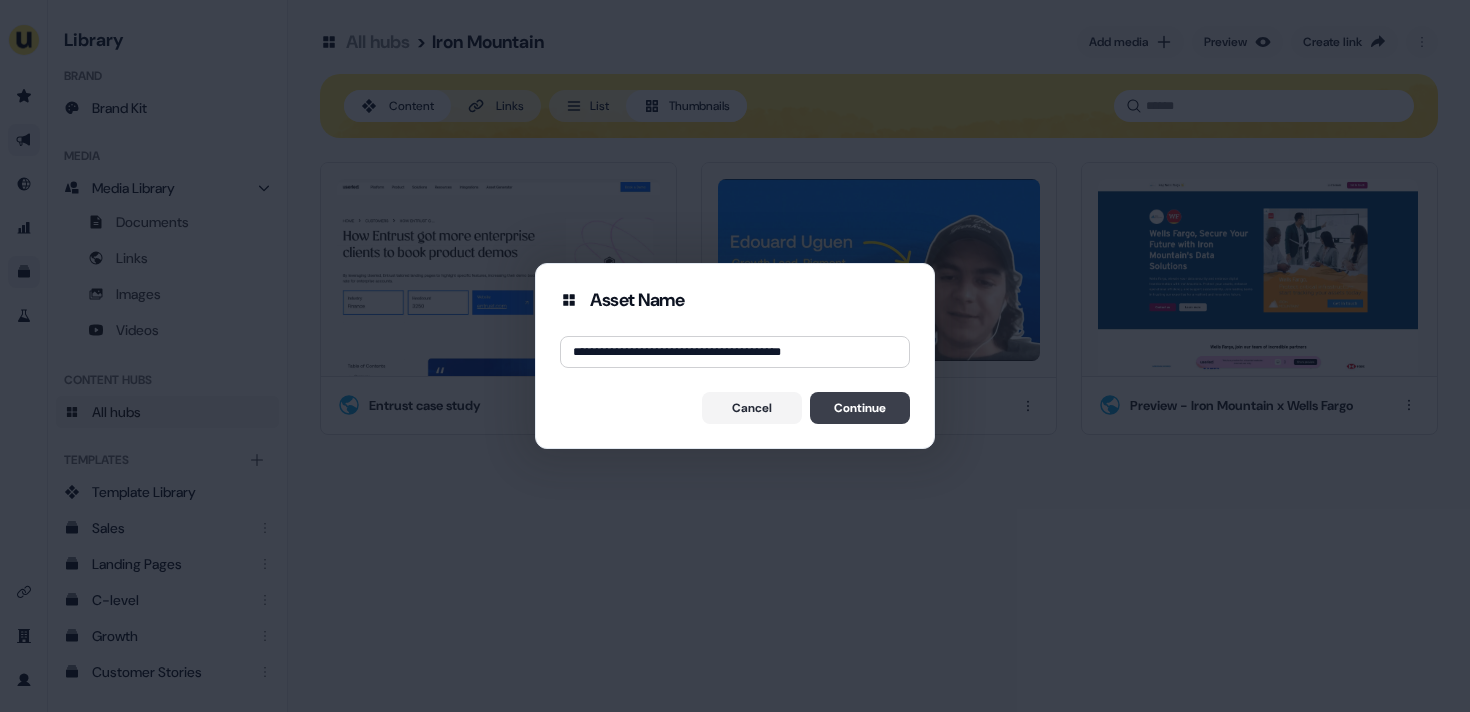 click on "Continue" at bounding box center [860, 408] 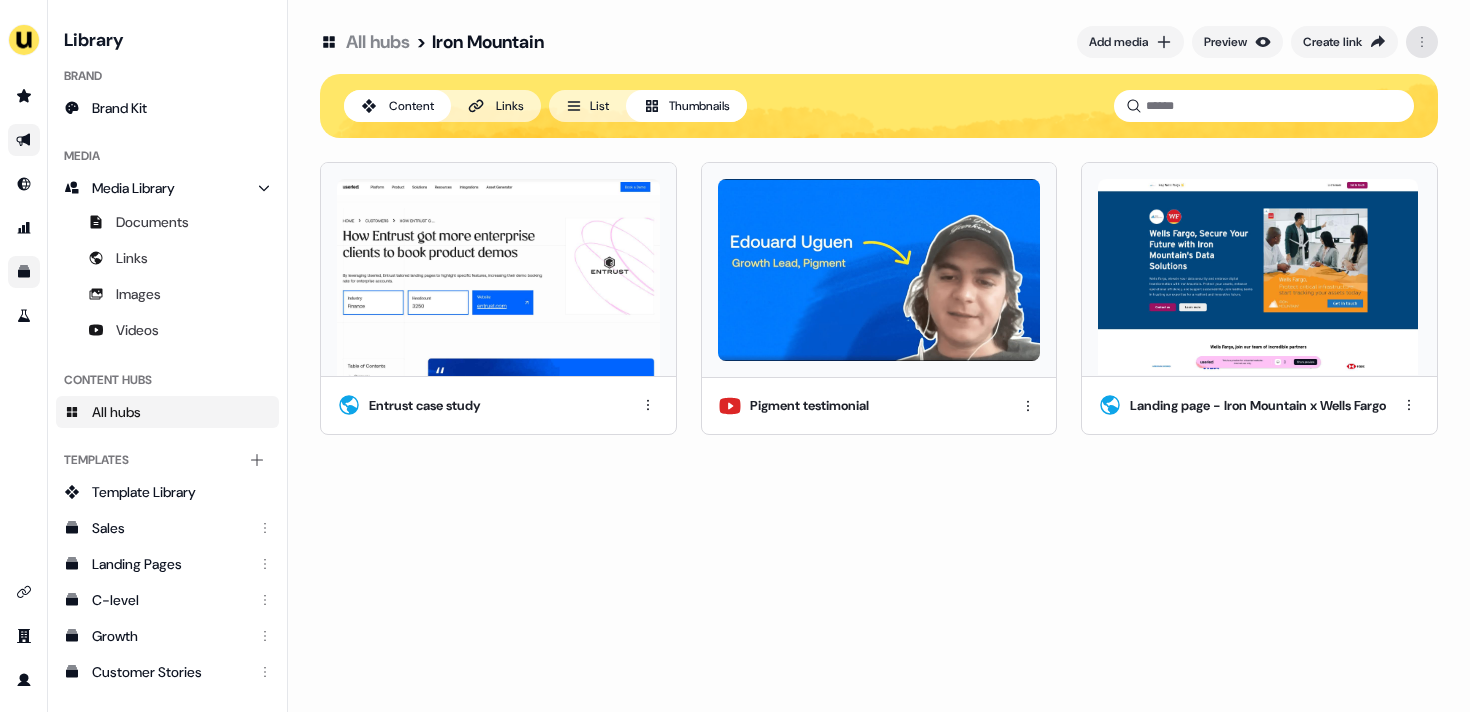 click on "For the best experience switch devices to a bigger screen. Go to Userled.io Library Brand Brand Kit Media Media Library Documents Links Images Videos Content Hubs All hubs Templates   Add collection Template Library Sales Landing Pages C-level Growth Customer Stories Fiel Marketing Linkedin Engagement Conversion Persona Gong Videos Francais Customer Success Sales Templates  ROI Templates Competitor Comparisons Outreach Templates Proposal Templates Capability Templates C-Suite Value Templates CS samples All hubs > Iron Mountain  Add media Preview Create link Content Links List Thumbnails Entrust case study  Pigment testimonial Landing page - Iron Mountain x Wells Fargo" at bounding box center (735, 356) 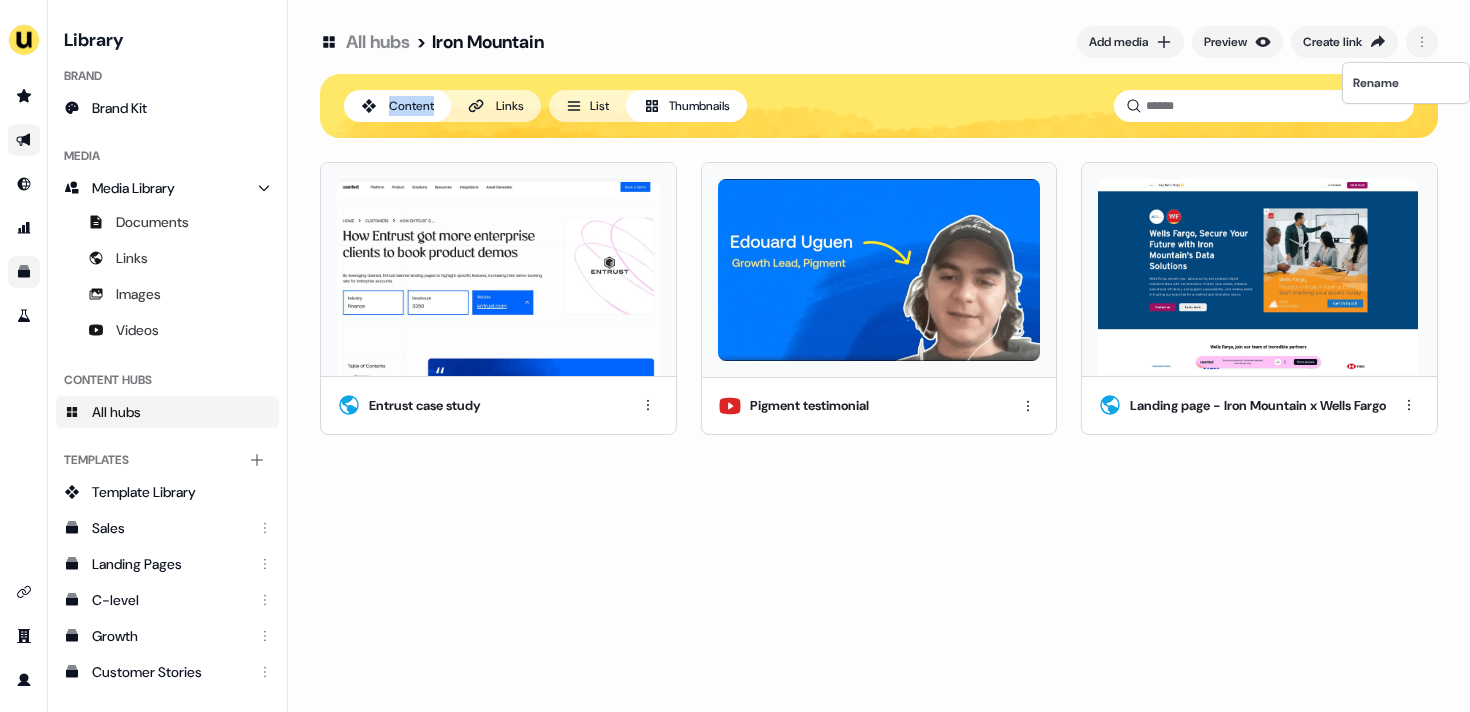 click on "For the best experience switch devices to a bigger screen. Go to Userled.io Library Brand Brand Kit Media Media Library Documents Links Images Videos Content Hubs All hubs Templates   Add collection Template Library Sales Landing Pages C-level Growth Customer Stories Fiel Marketing Linkedin Engagement Conversion Persona Gong Videos Francais Customer Success Sales Templates  ROI Templates Competitor Comparisons Outreach Templates Proposal Templates Capability Templates C-Suite Value Templates CS samples All hubs > Iron Mountain  Add media Preview Create link Content Links List Thumbnails Entrust case study  Pigment testimonial Landing page - Iron Mountain x Wells Fargo Rename" at bounding box center (735, 356) 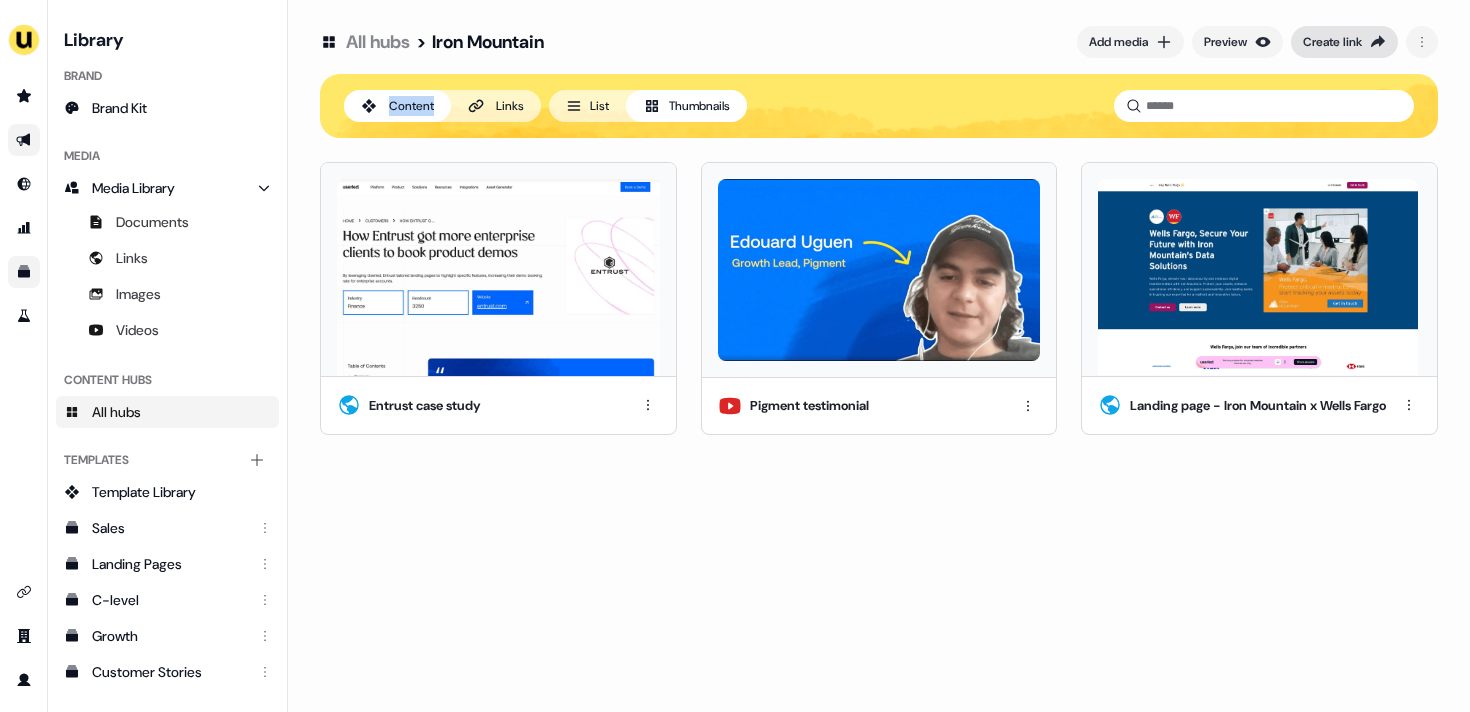 click on "Create link" at bounding box center (1332, 42) 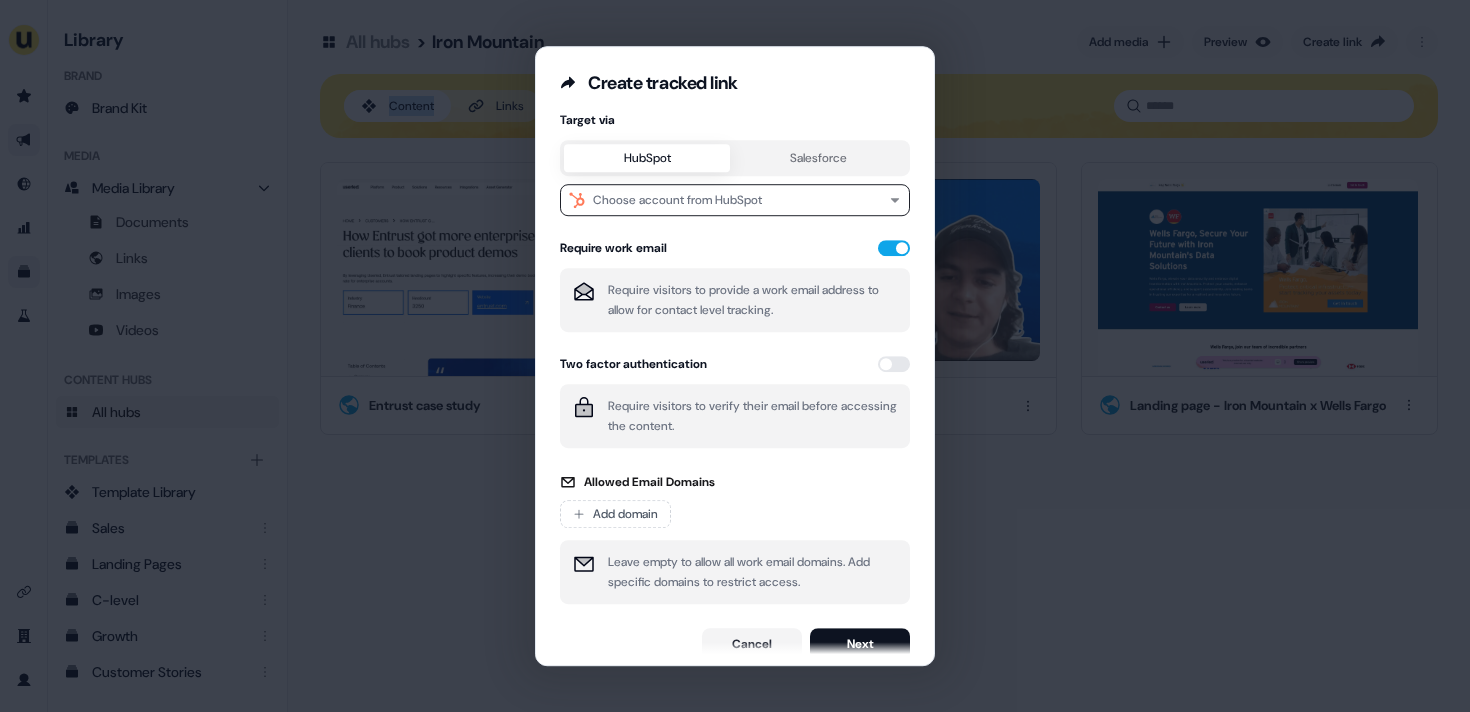 scroll, scrollTop: 114, scrollLeft: 0, axis: vertical 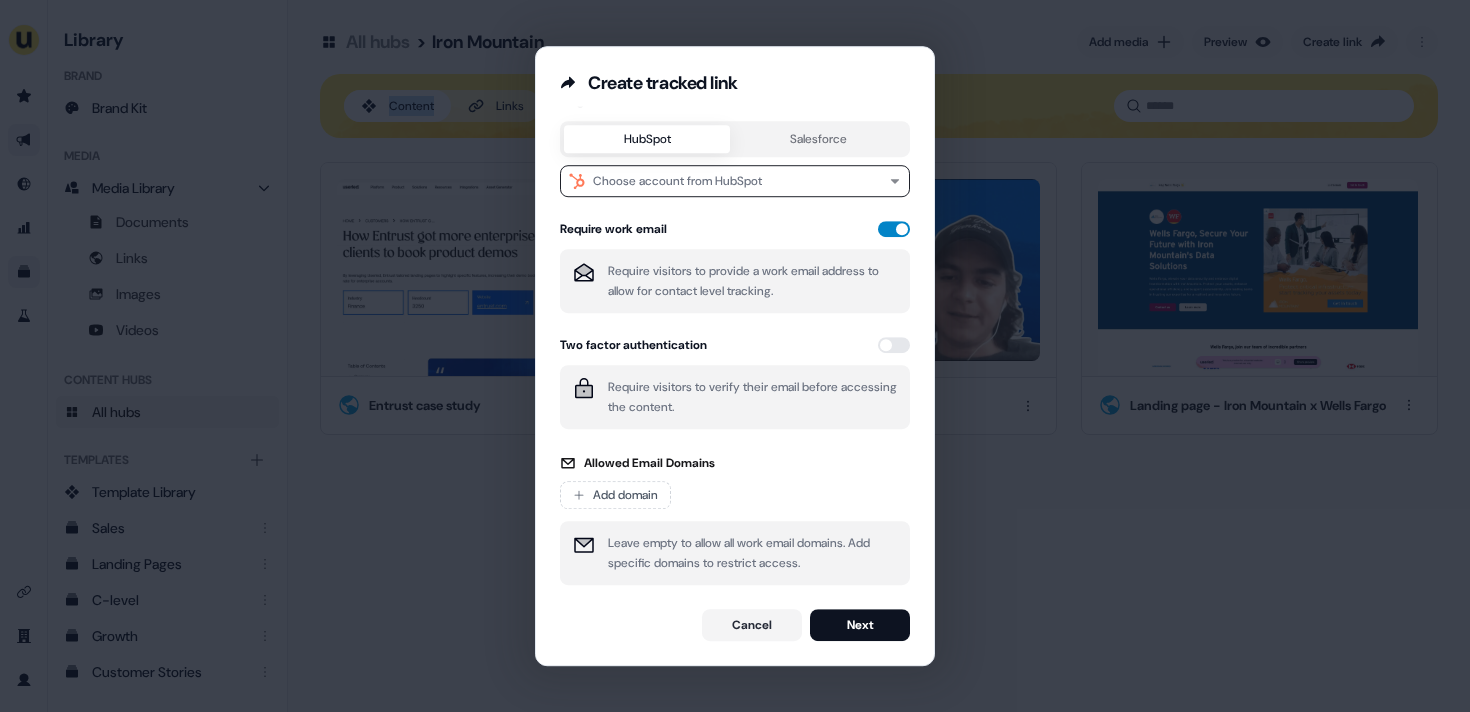 click at bounding box center (894, 229) 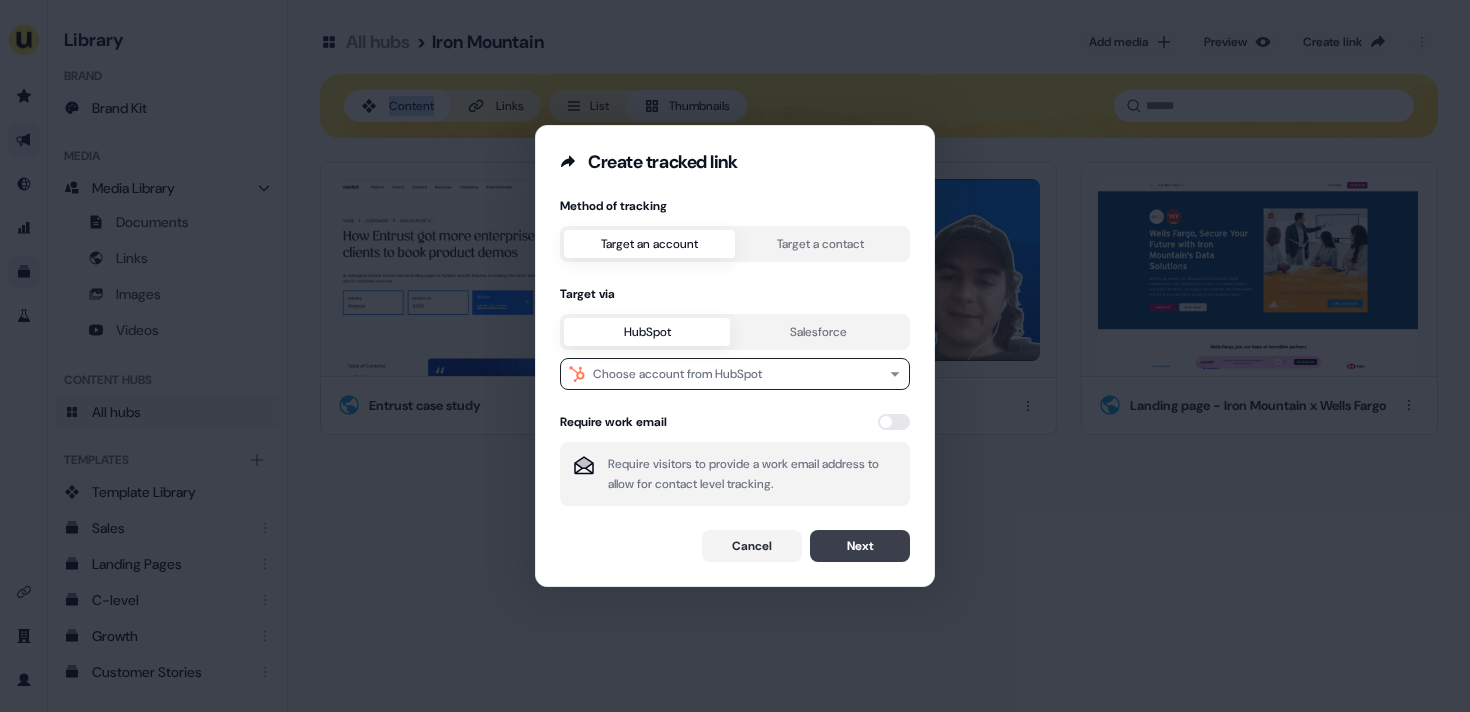 click on "Next" at bounding box center (860, 546) 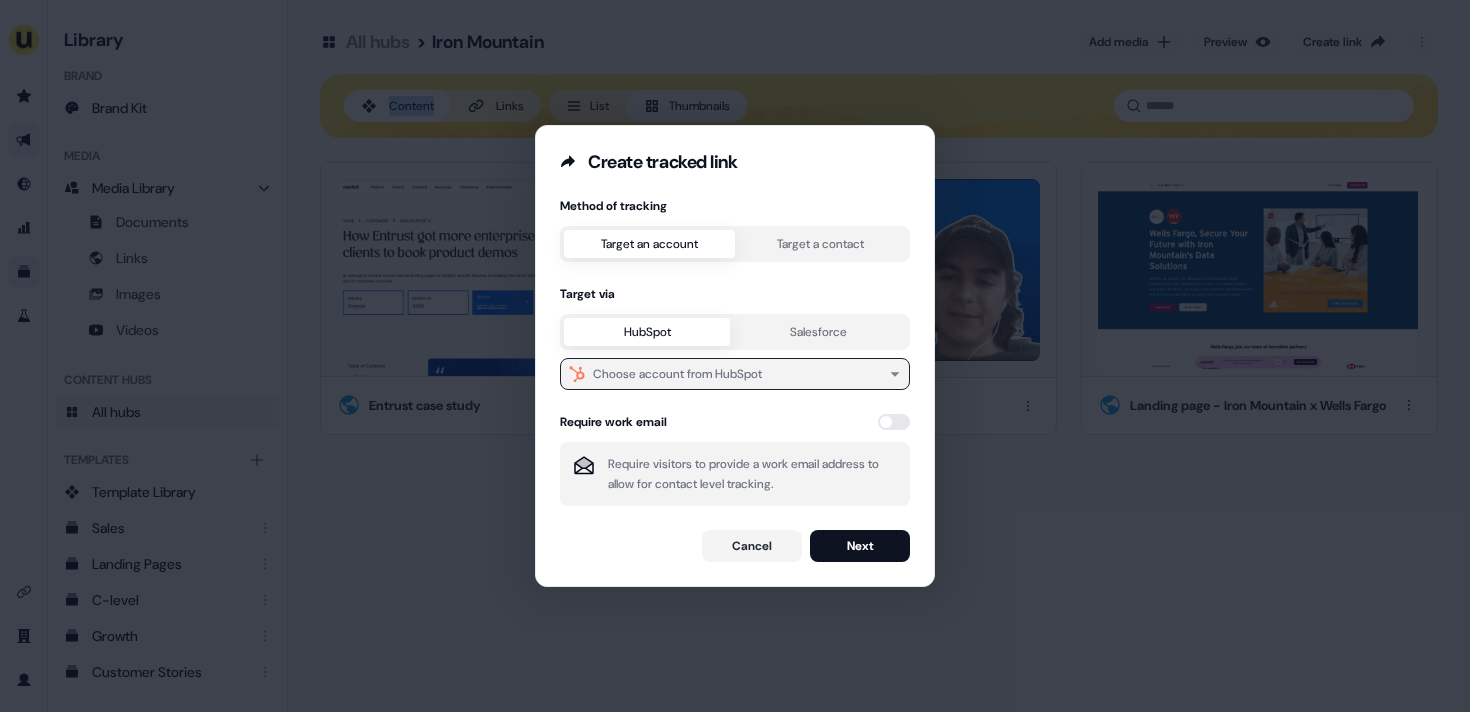 click on "Choose account from HubSpot" at bounding box center [735, 374] 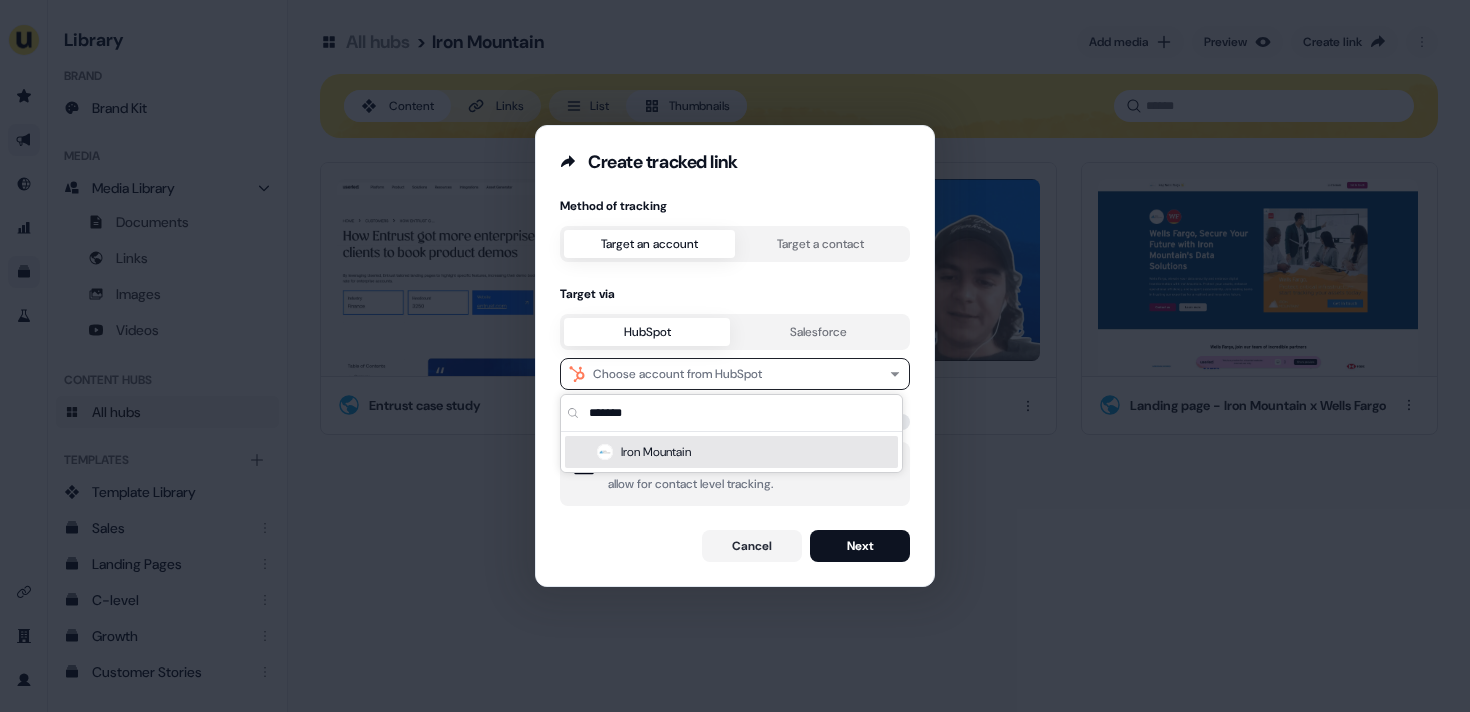 type on "*******" 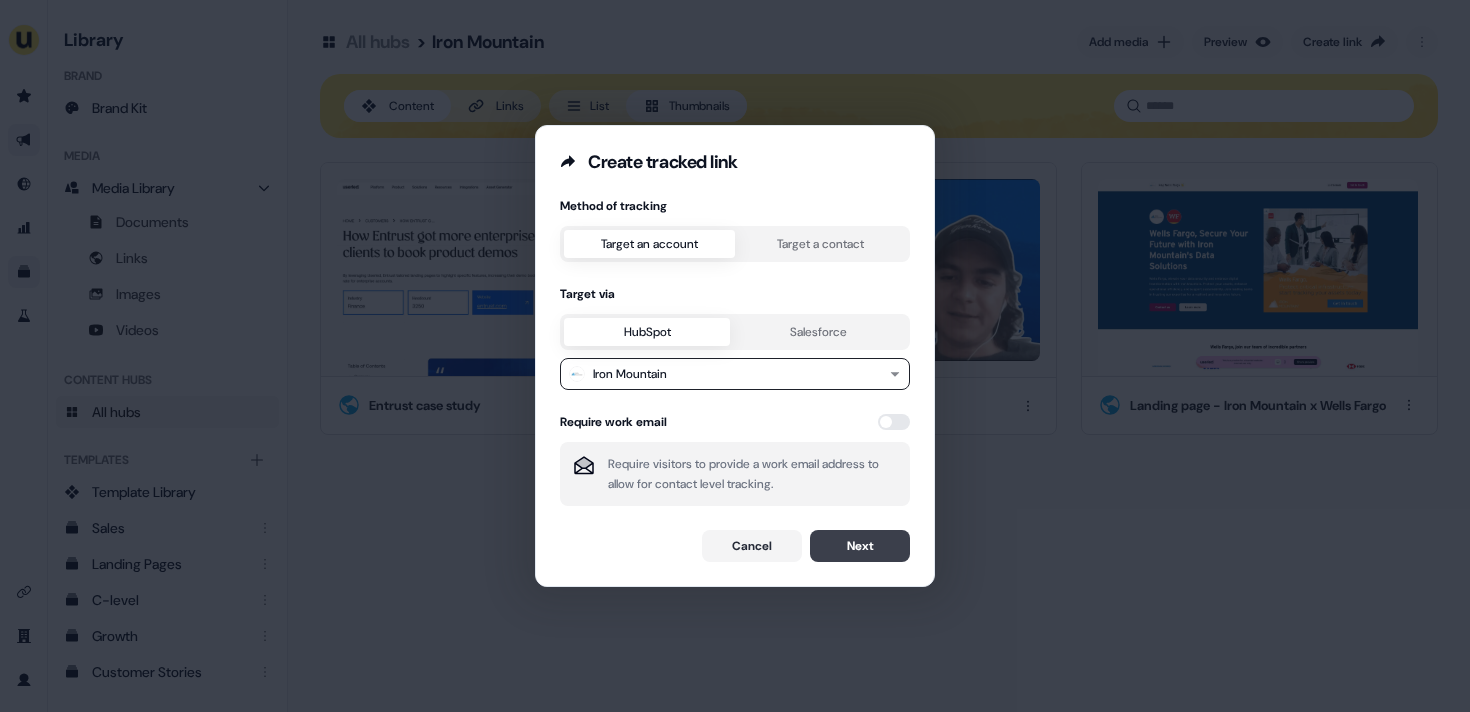 click on "Next" at bounding box center [860, 546] 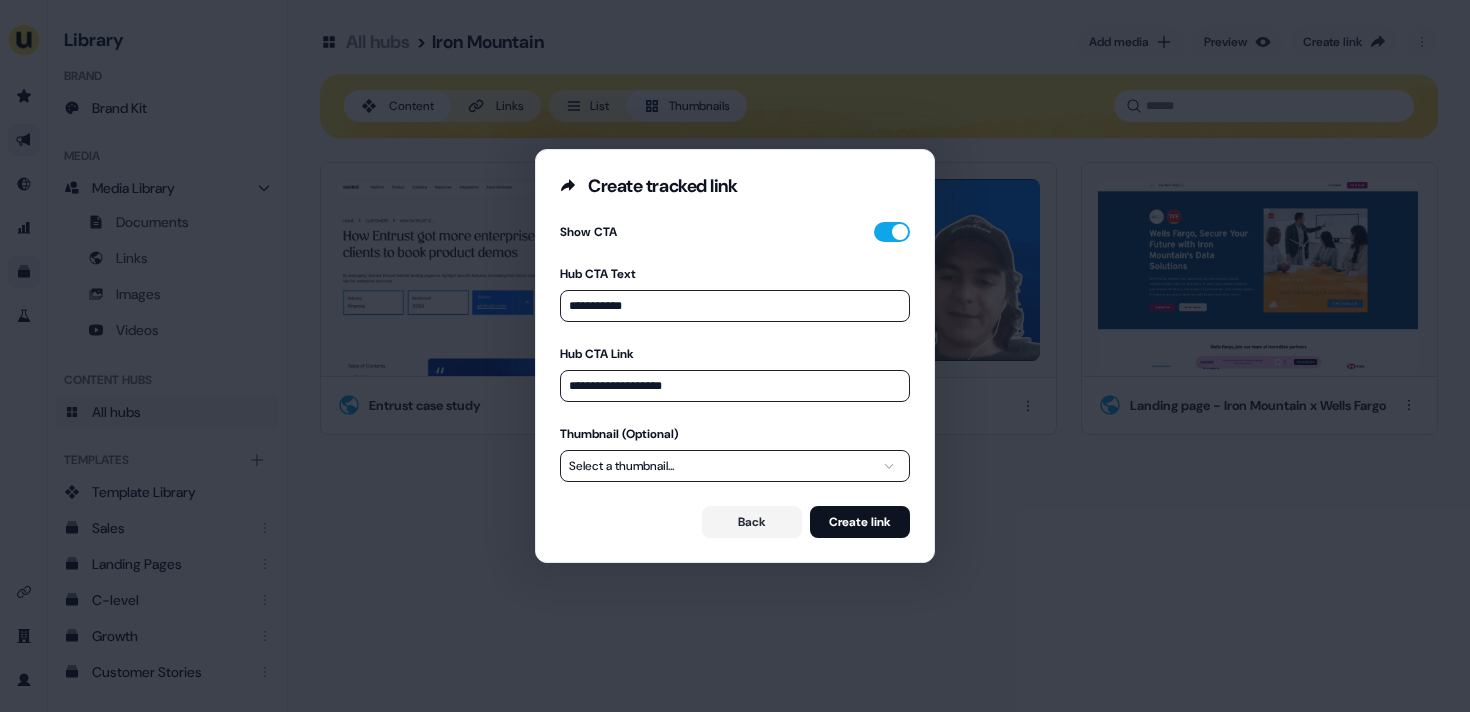 click at bounding box center (731, 209) 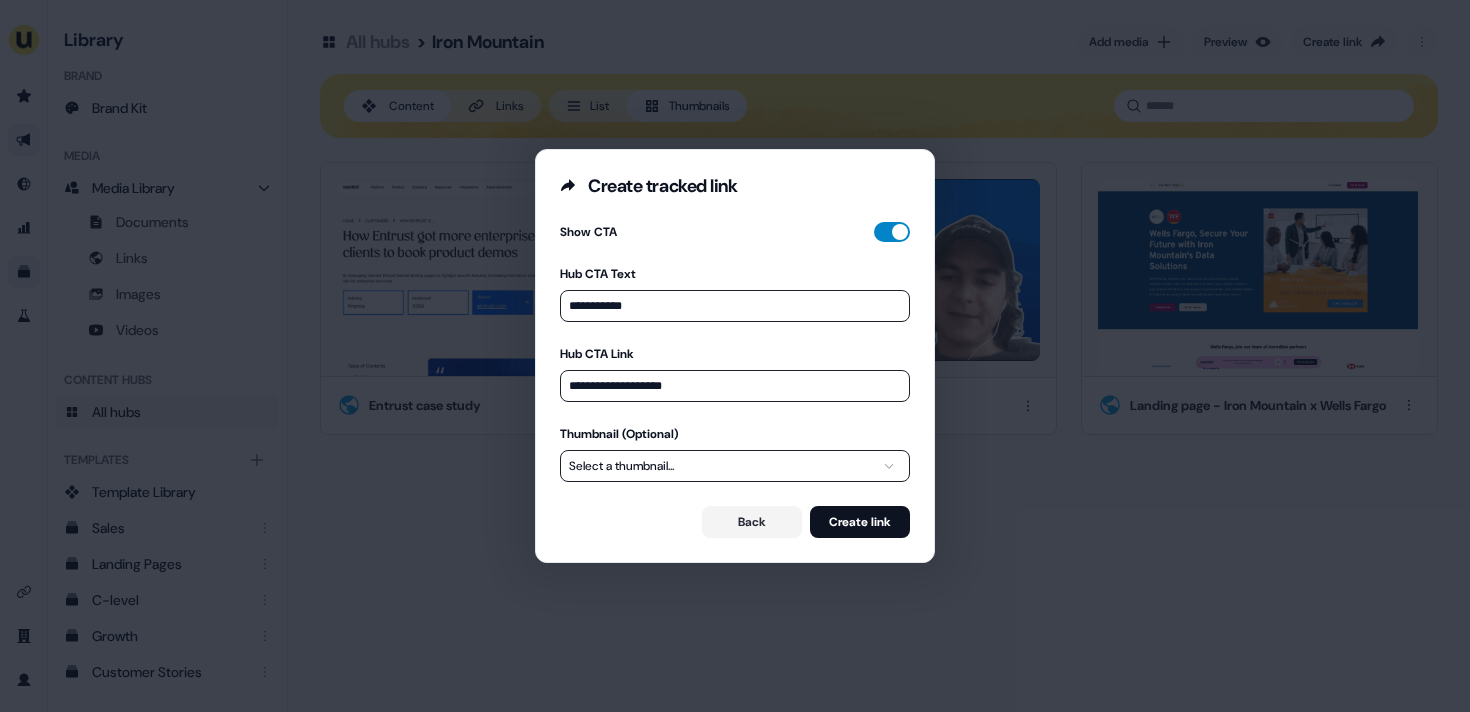 click at bounding box center [892, 232] 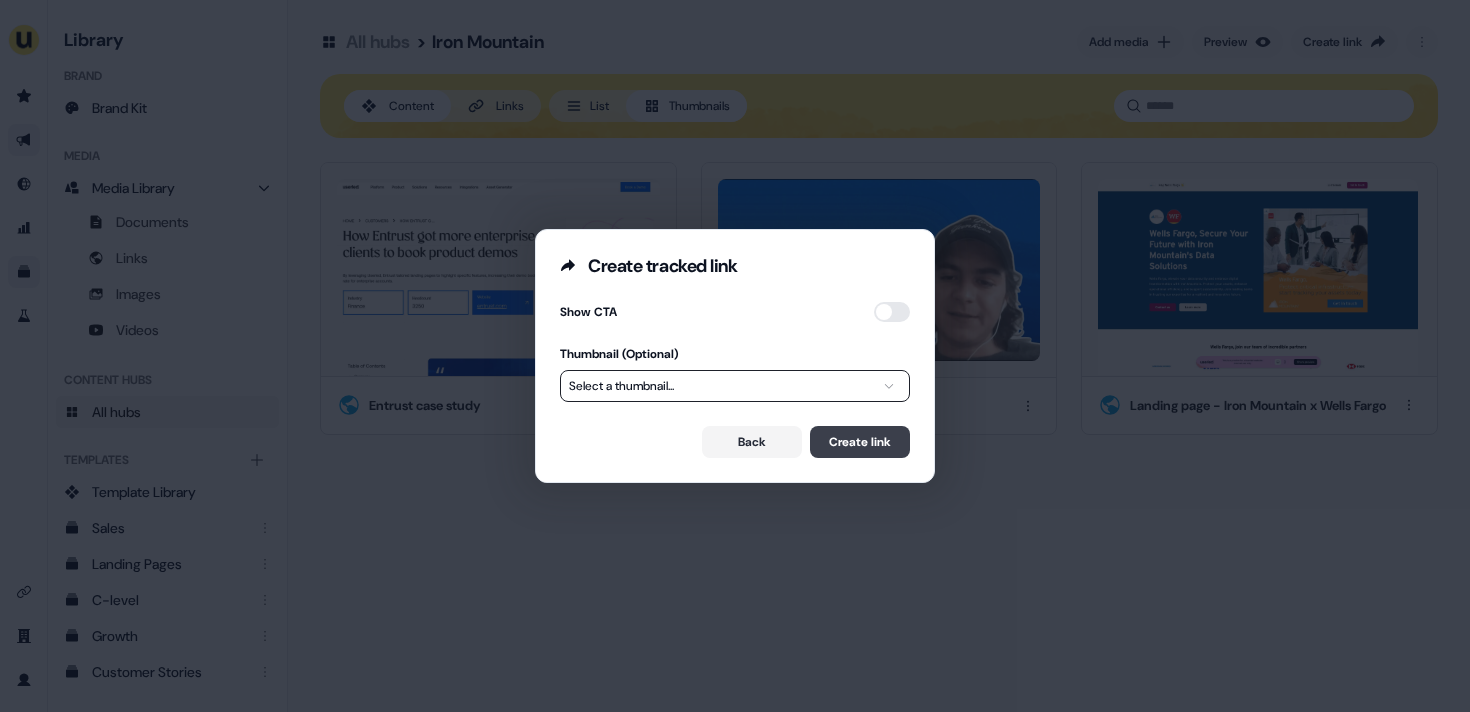 click on "Create link" at bounding box center (860, 442) 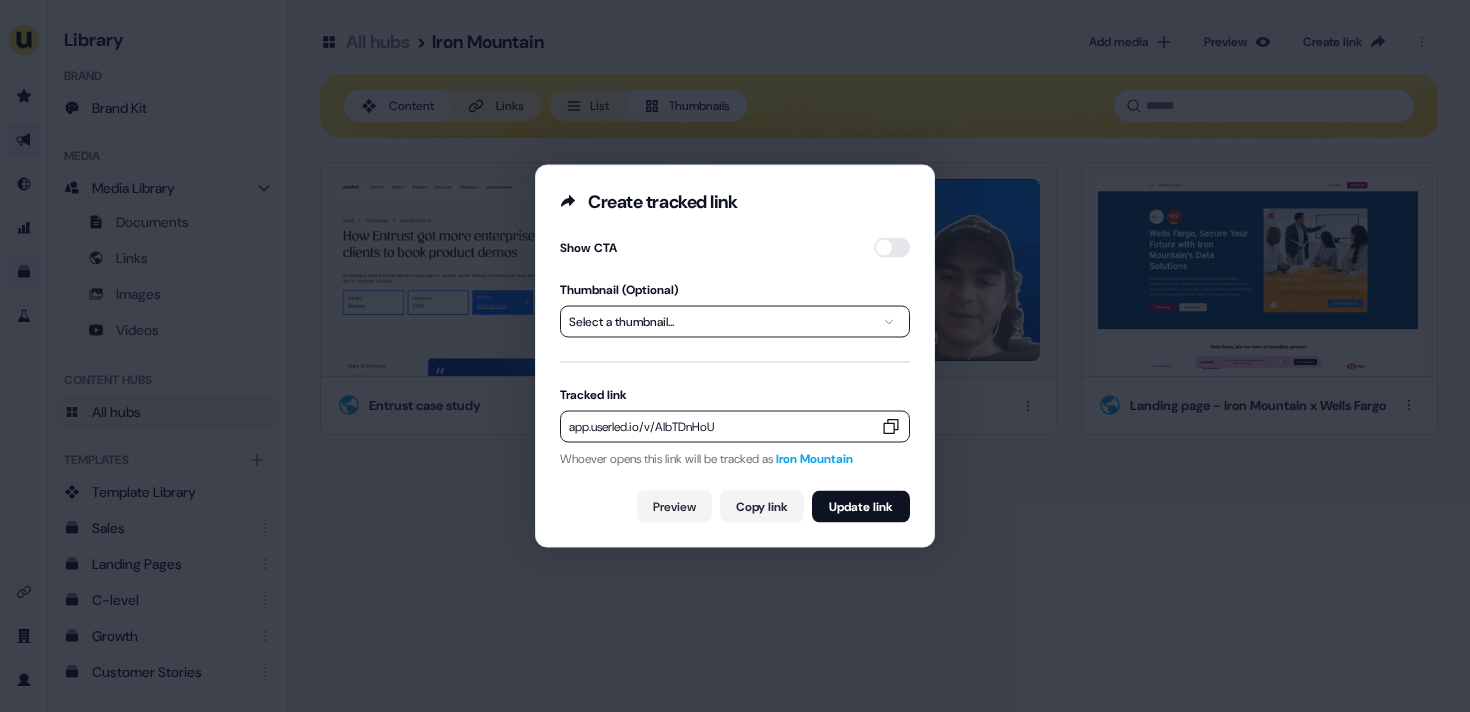 click on "**********" at bounding box center (735, 356) 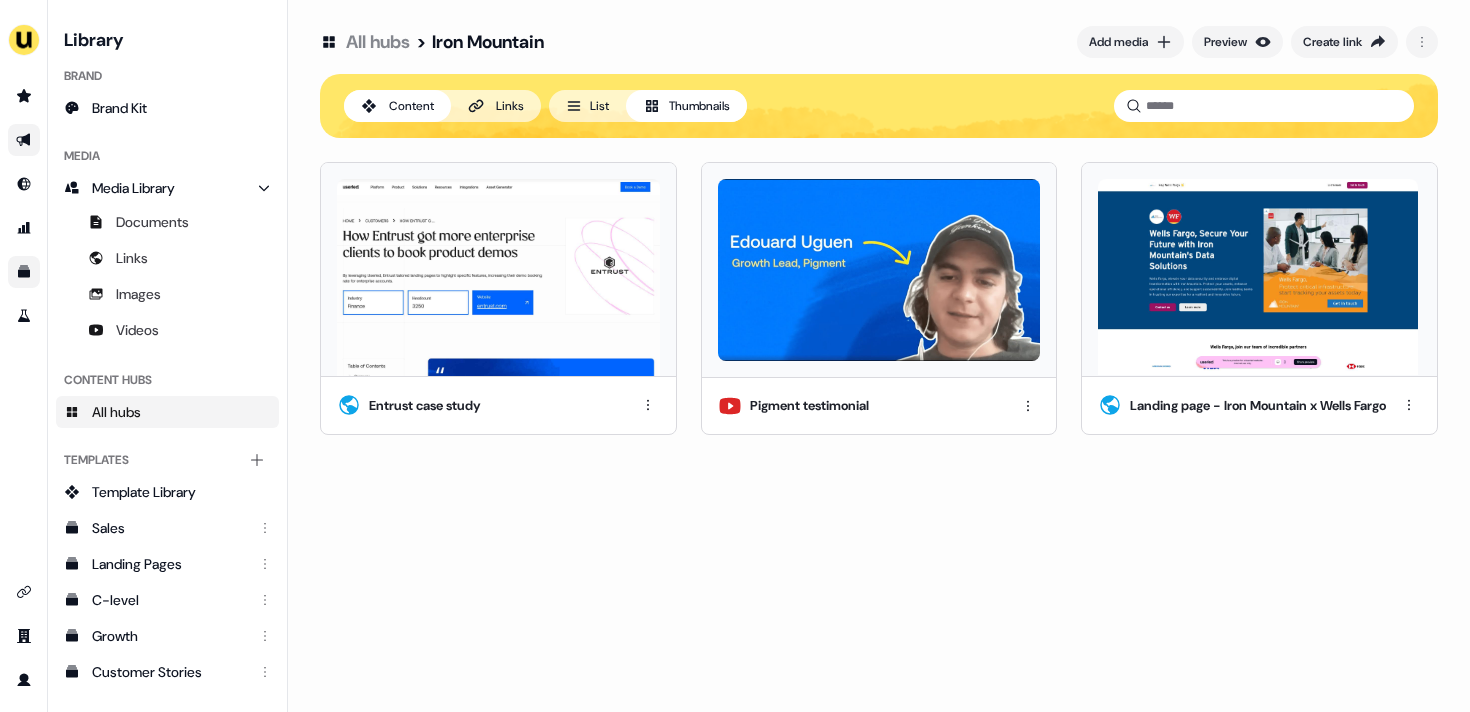 click on "All hubs > Iron Mountain  Add media Preview Create link Content Links List Thumbnails Entrust case study  Pigment testimonial Landing page - Iron Mountain x Wells Fargo" at bounding box center (879, 229) 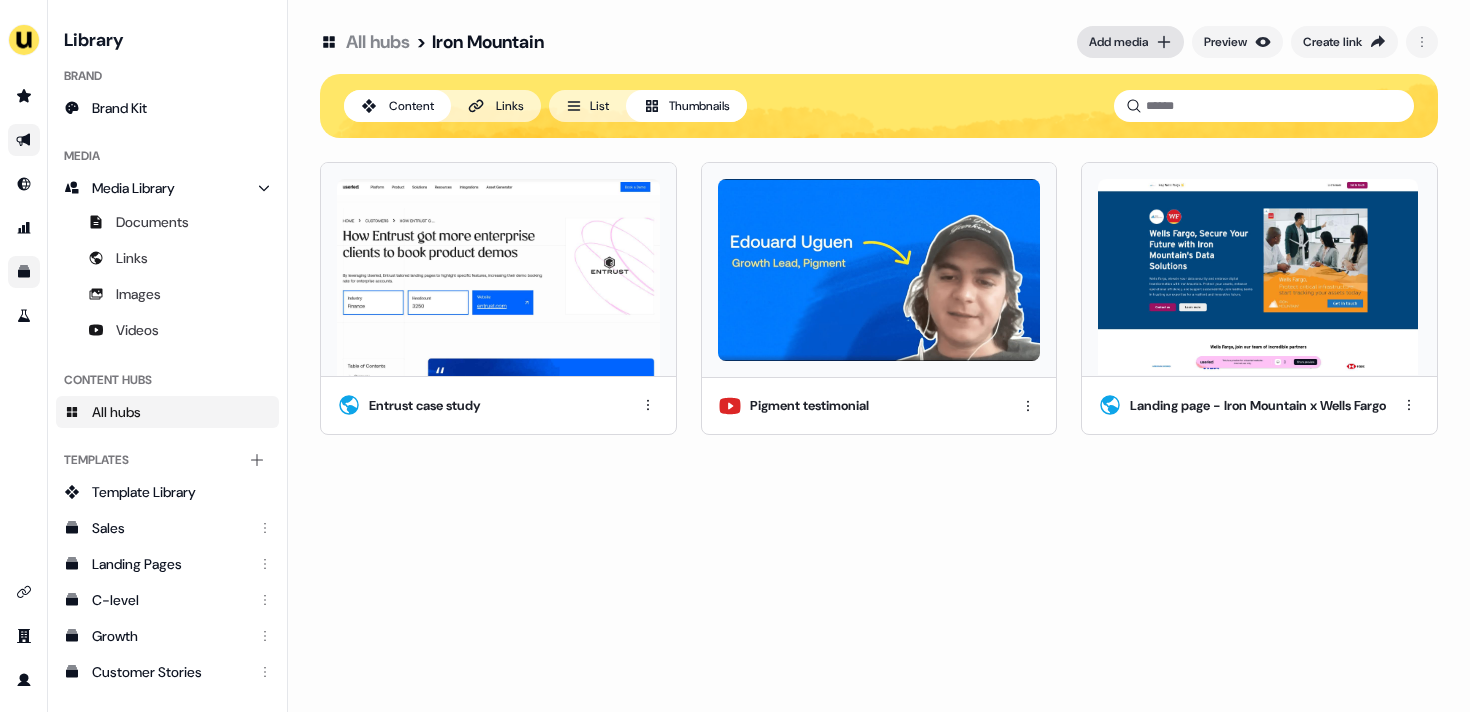 click on "Add media" at bounding box center [1118, 42] 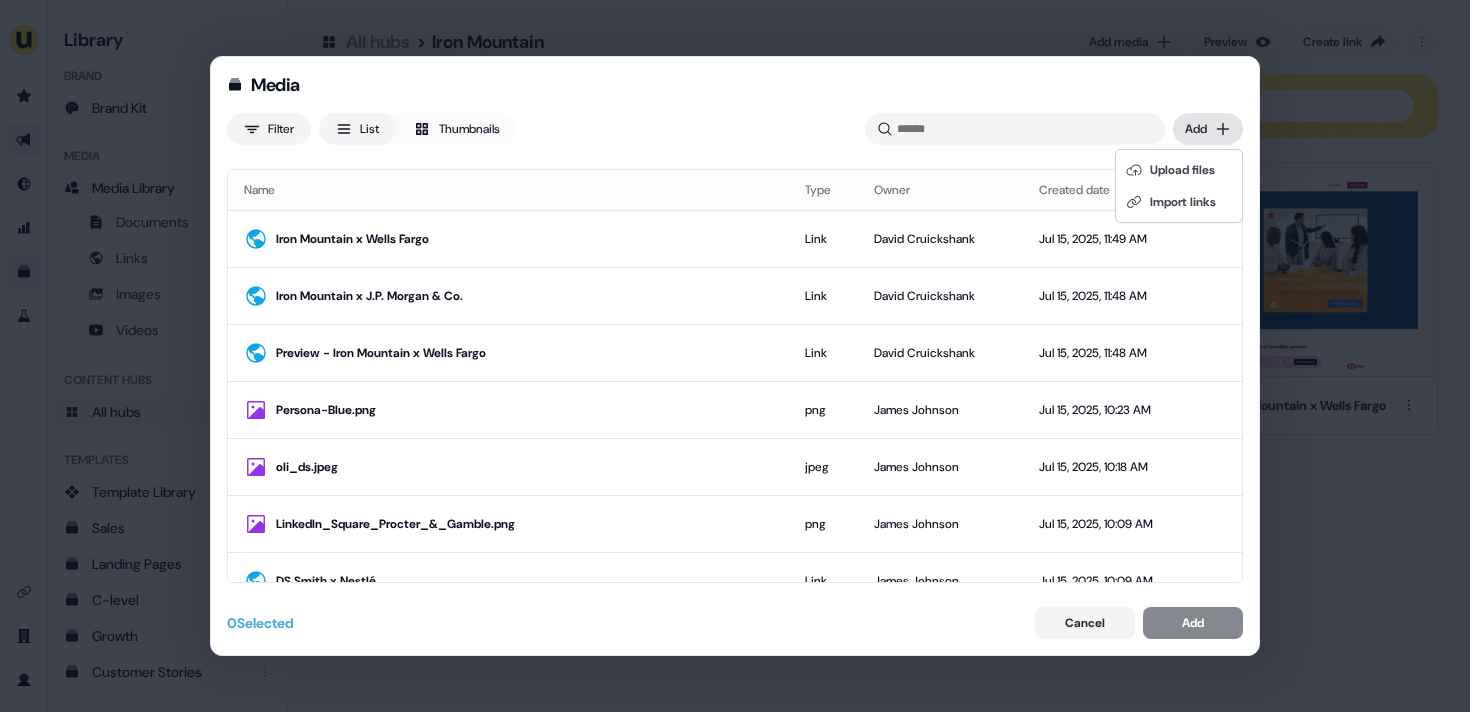 click on "Media Filter List Thumbnails Uploaded Add Name Type Owner Created date Iron Mountain x Wells Fargo Link David Cruickshank Jul 15, 2025, 11:49 AM Iron Mountain x J.P. Morgan & Co. Link David Cruickshank Jul 15, 2025, 11:48 AM Preview - Iron Mountain x Wells Fargo Link David Cruickshank Jul 15, 2025, 11:48 AM Persona-Blue.png png James Johnson Jul 15, 2025, 10:23 AM oli_ds.jpeg jpeg James Johnson Jul 15, 2025, 10:18 AM LinkedIn_Square_Procter_&_Gamble.png png James Johnson Jul 15, 2025, 10:09 AM DS Smith x Nestlé Link James Johnson Jul 15, 2025, 10:09 AM DS Smith x Unilever Link James Johnson Jul 15, 2025, 10:08 AM Userled_-_Sales_Training_Deck__(1).pdf pdf Oliver Grogan Jul 14, 2025, 8:07 PM Screenshot_2025-07-14_at_19.59.27.png png Oliver Grogan Jul 14, 2025, 7:59 PM Microsites Video Oliver Grogan Jul 14, 2025, 7:59 PM Screenshot_2025-07-14_at_19.58.24.png png Oliver Grogan Jul 14, 2025, 7:58 PM Contact Targeting Video Oliver Grogan Jul 14, 2025, 7:58 PM Video Oliver Grogan Jul 14, 2025, 7:57 PM png Video 0" at bounding box center (735, 356) 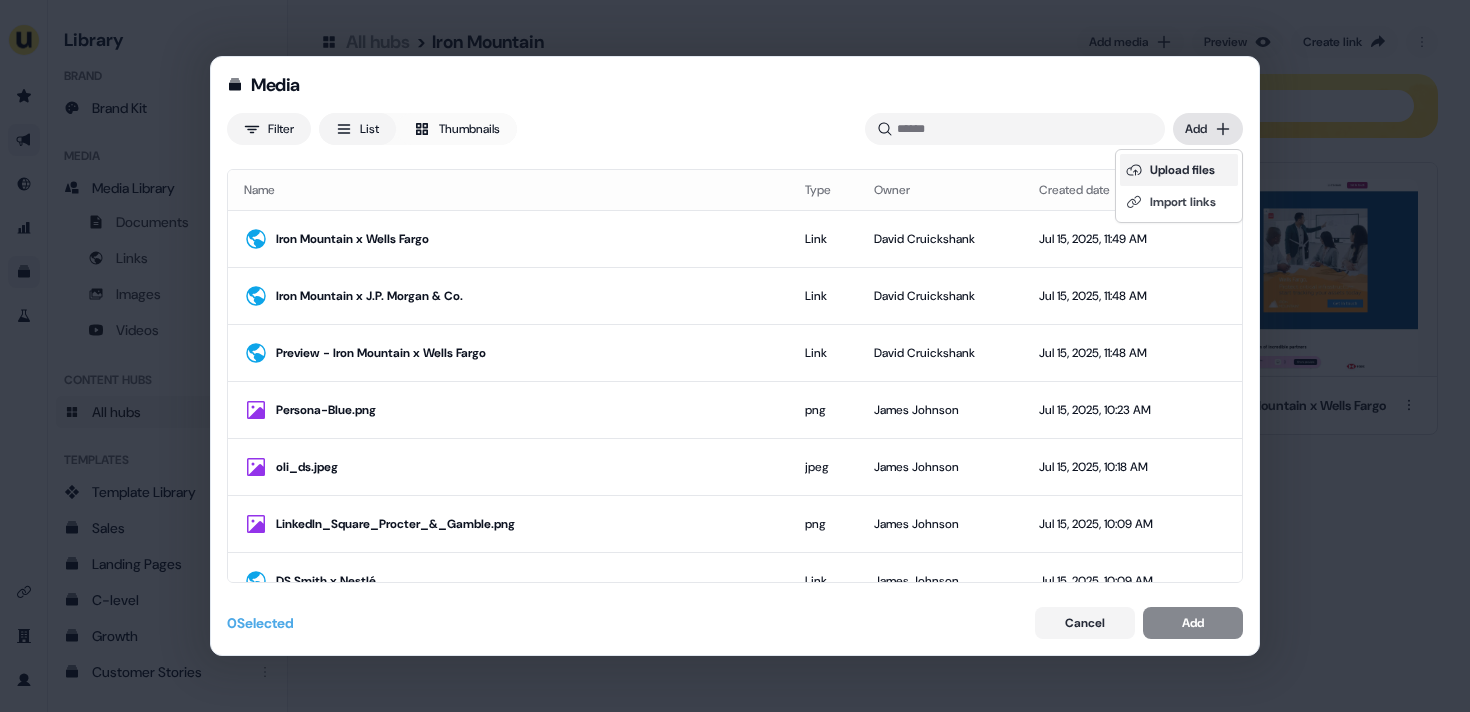 click on "Upload files" at bounding box center (1179, 170) 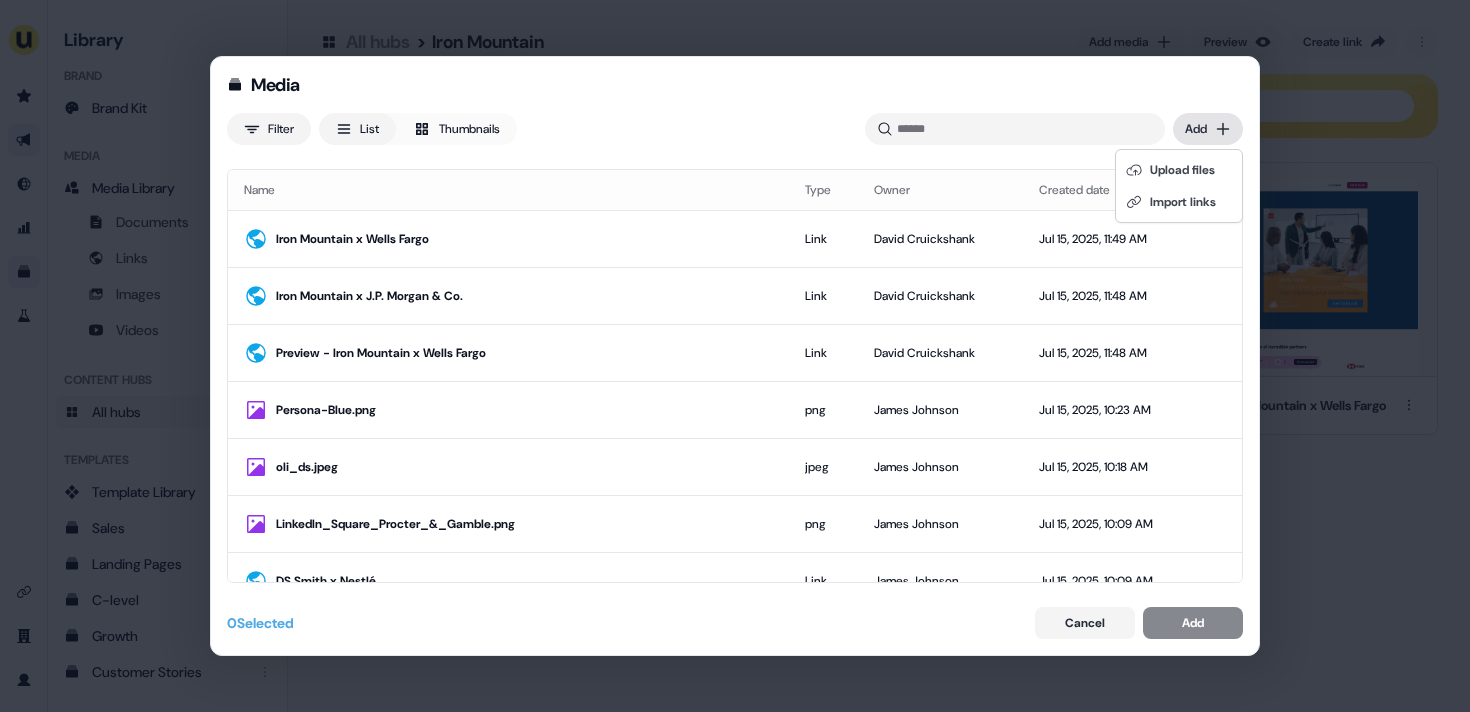 click on "Media Filter List Thumbnails Uploaded Add Name Type Owner Created date Iron Mountain x Wells Fargo Link David Cruickshank Jul 15, 2025, 11:49 AM Iron Mountain x J.P. Morgan & Co. Link David Cruickshank Jul 15, 2025, 11:48 AM Preview - Iron Mountain x Wells Fargo Link David Cruickshank Jul 15, 2025, 11:48 AM Persona-Blue.png png James Johnson Jul 15, 2025, 10:23 AM oli_ds.jpeg jpeg James Johnson Jul 15, 2025, 10:18 AM LinkedIn_Square_Procter_&_Gamble.png png James Johnson Jul 15, 2025, 10:09 AM DS Smith x Nestlé Link James Johnson Jul 15, 2025, 10:09 AM DS Smith x Unilever Link James Johnson Jul 15, 2025, 10:08 AM Userled_-_Sales_Training_Deck__(1).pdf pdf Oliver Grogan Jul 14, 2025, 8:07 PM Screenshot_2025-07-14_at_19.59.27.png png Oliver Grogan Jul 14, 2025, 7:59 PM Microsites Video Oliver Grogan Jul 14, 2025, 7:59 PM Screenshot_2025-07-14_at_19.58.24.png png Oliver Grogan Jul 14, 2025, 7:58 PM Contact Targeting Video Oliver Grogan Jul 14, 2025, 7:58 PM Video Oliver Grogan Jul 14, 2025, 7:57 PM png Video 0" at bounding box center [735, 356] 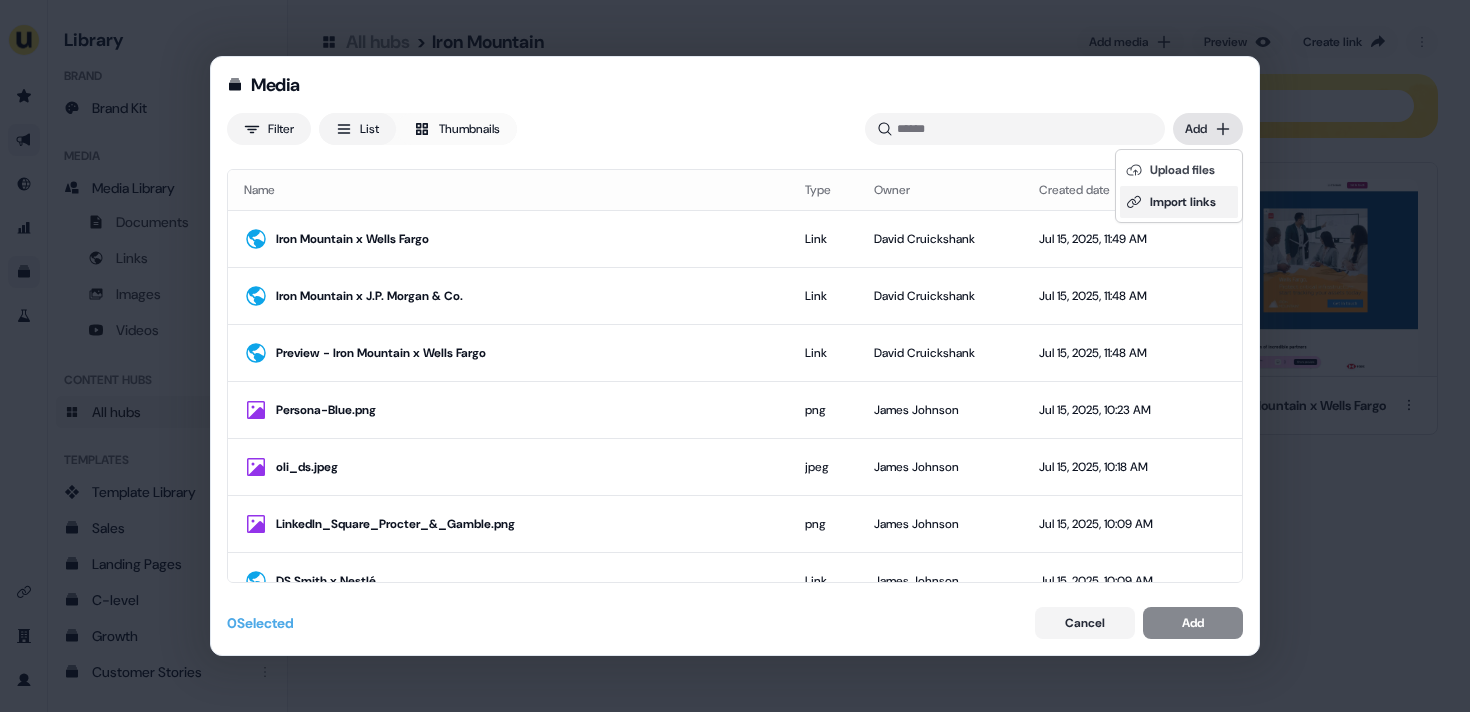 click on "Import links" at bounding box center [1179, 202] 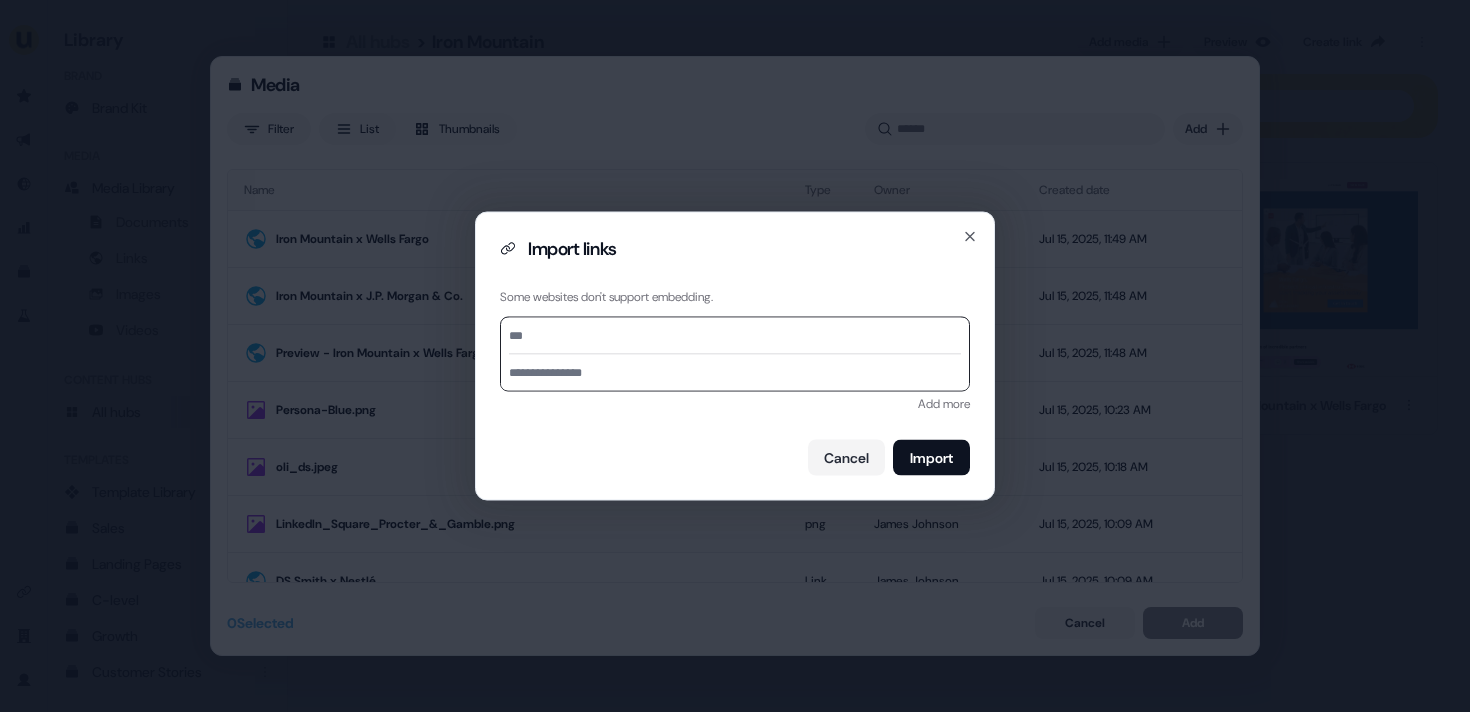 paste on "**********" 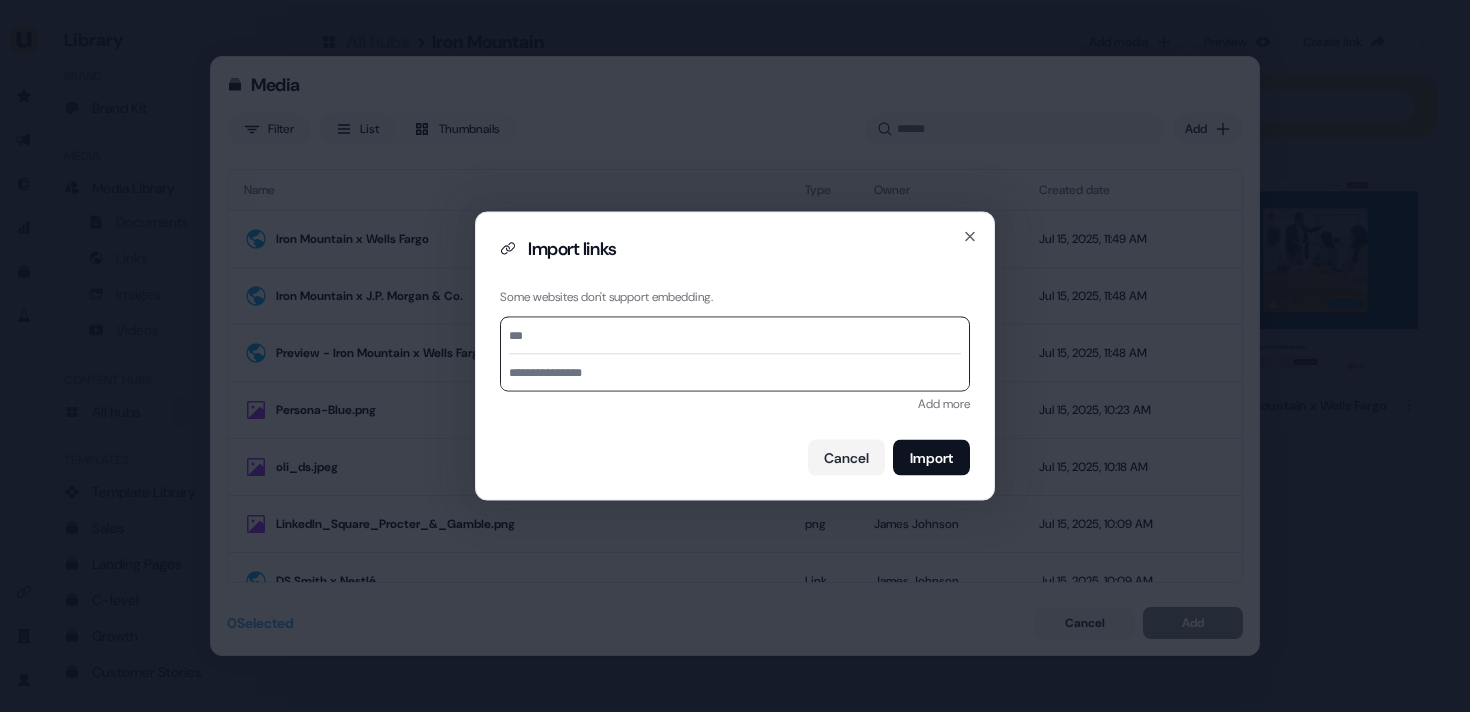 type on "**********" 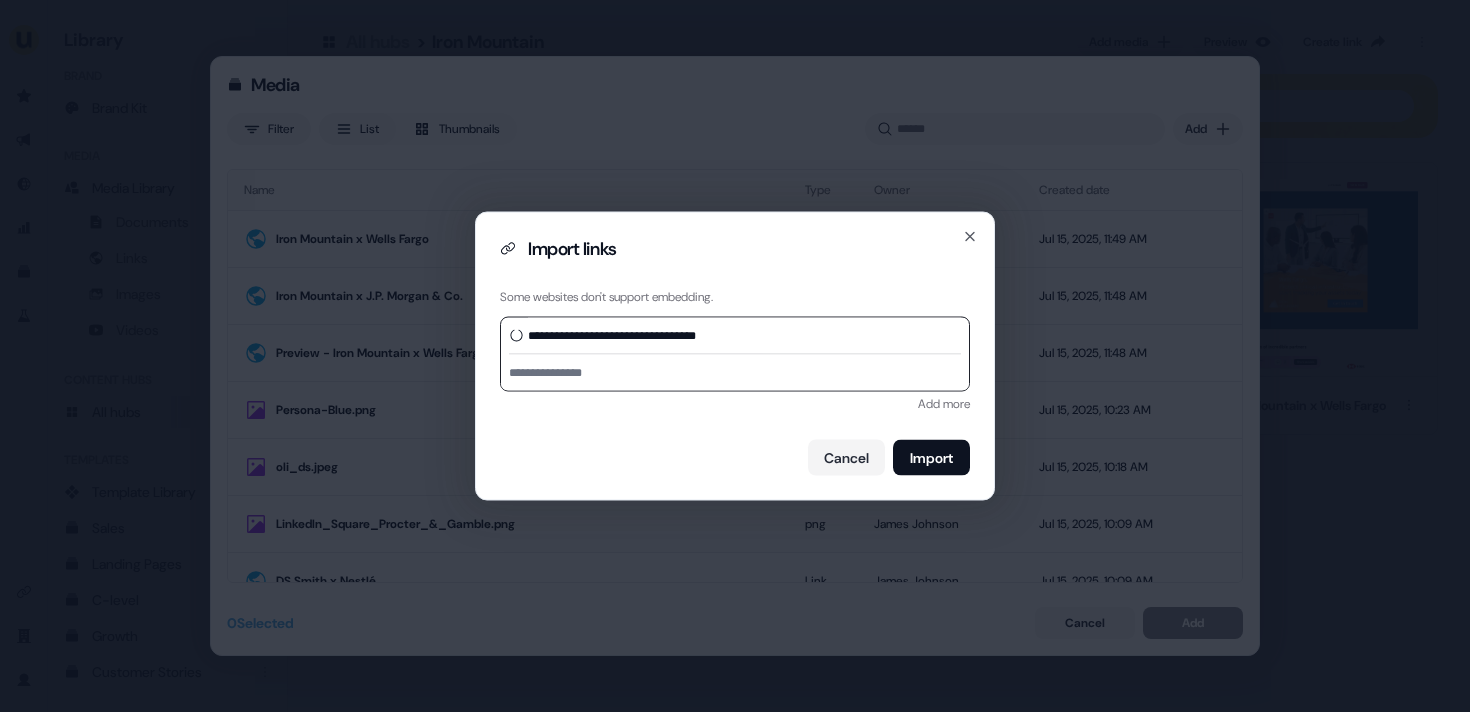 type on "**********" 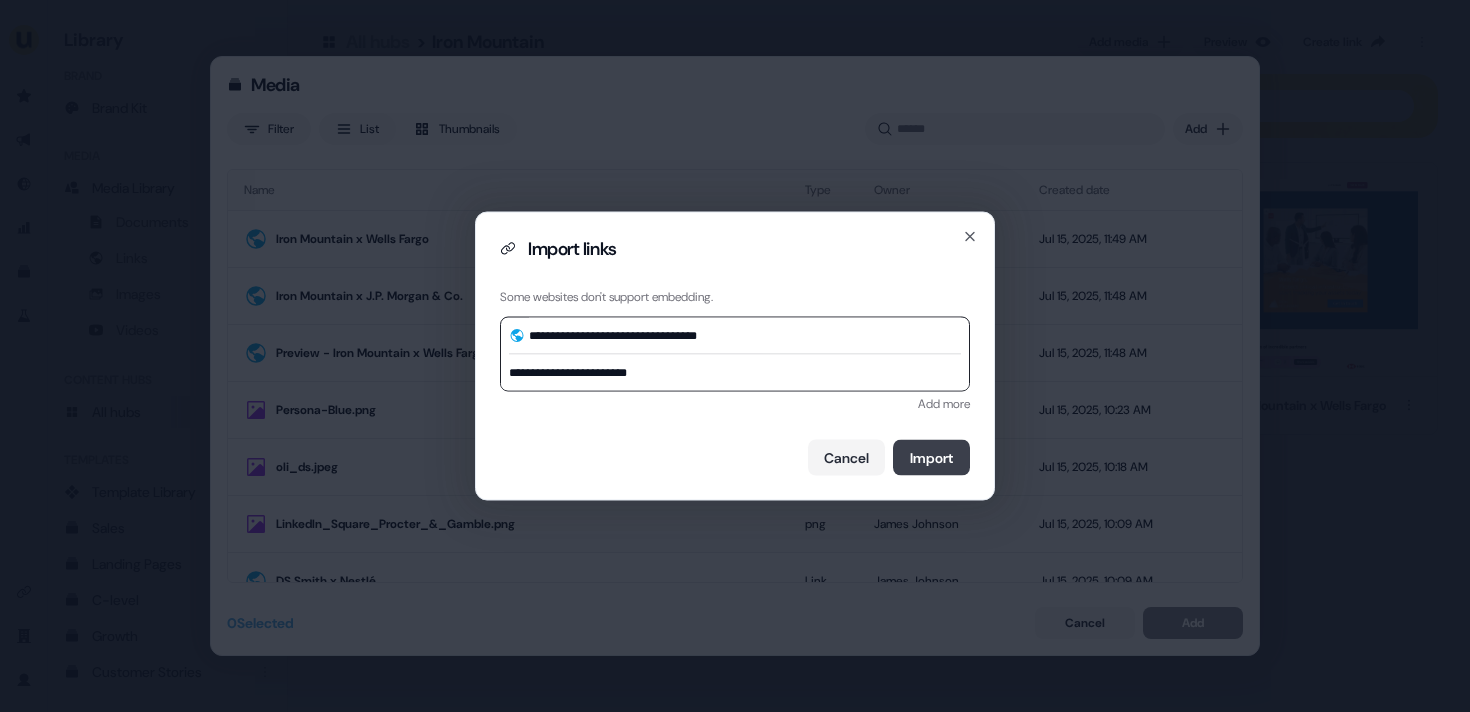 type on "**********" 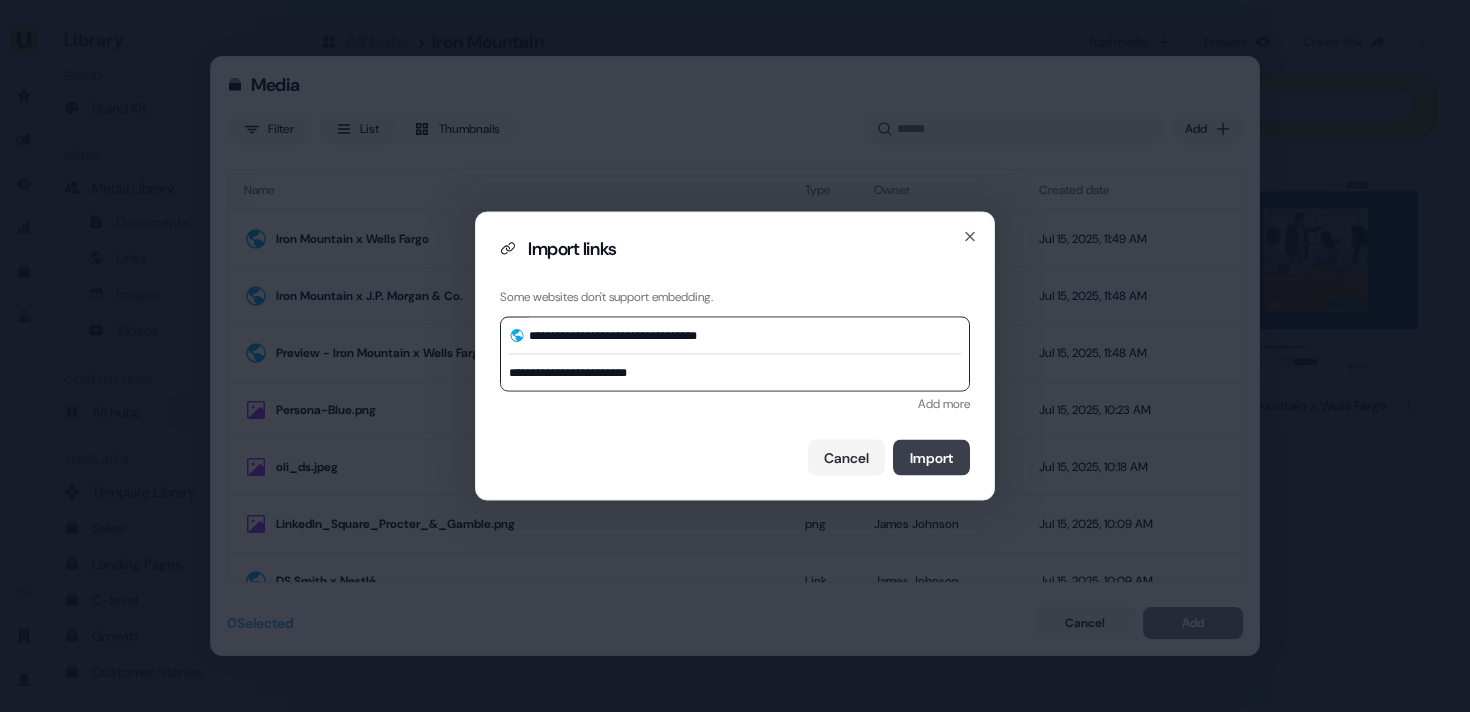 click on "Import" at bounding box center (931, 458) 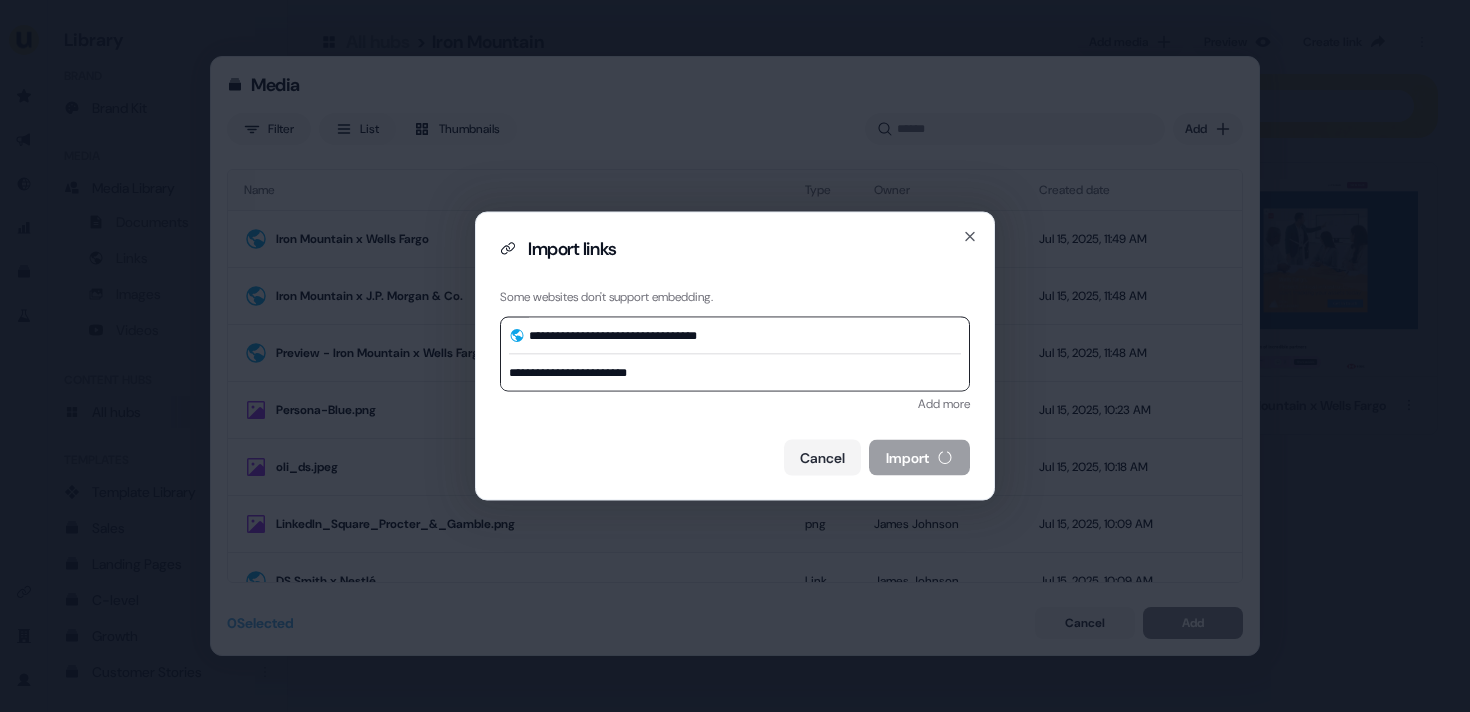 type 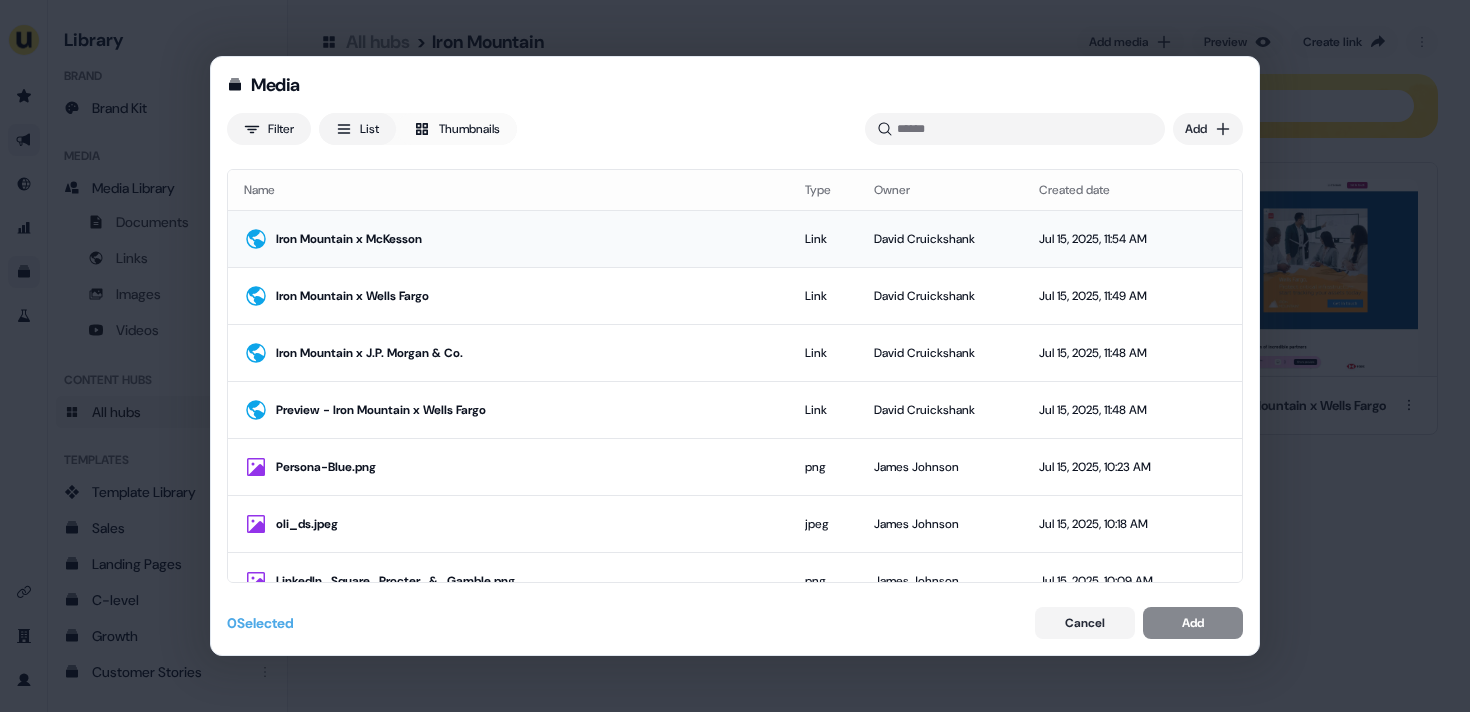 click on "Iron Mountain x McKesson" at bounding box center [524, 239] 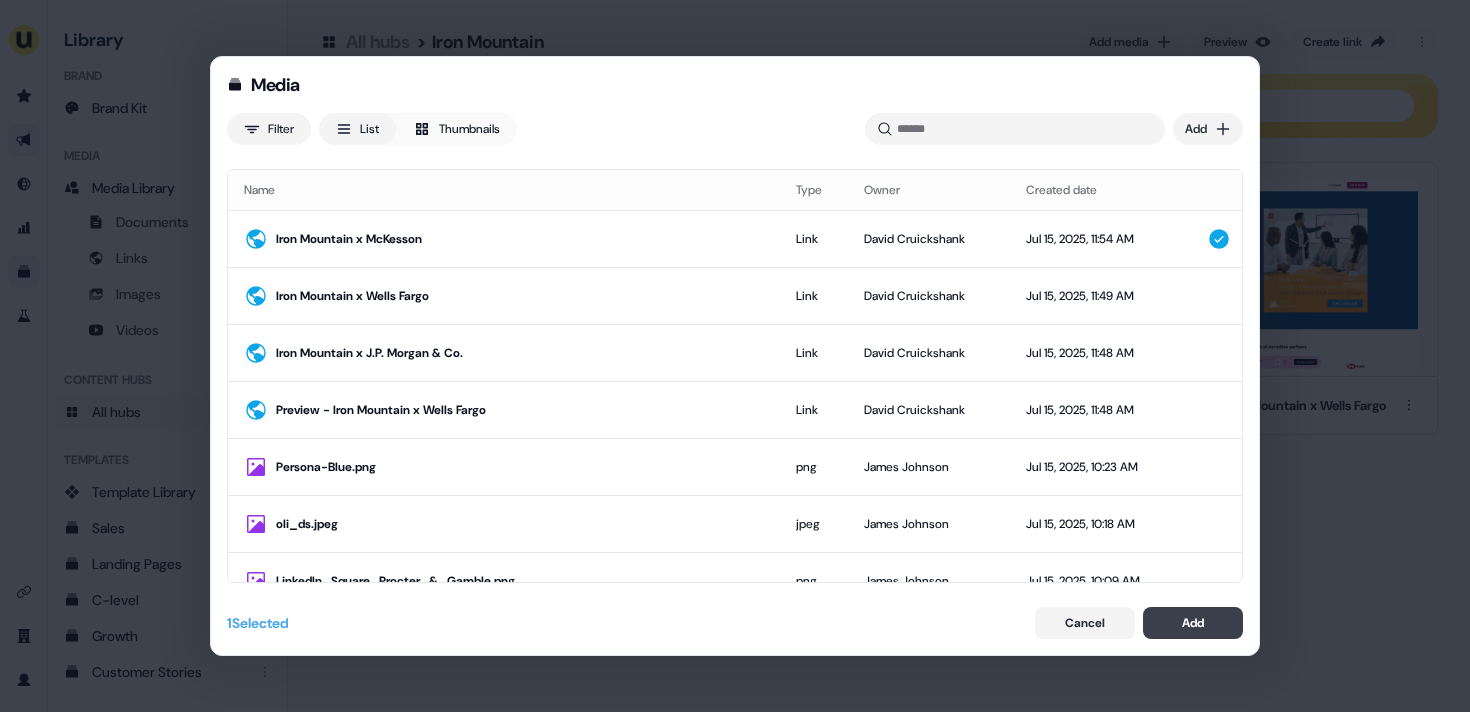 click on "Add" at bounding box center [1193, 623] 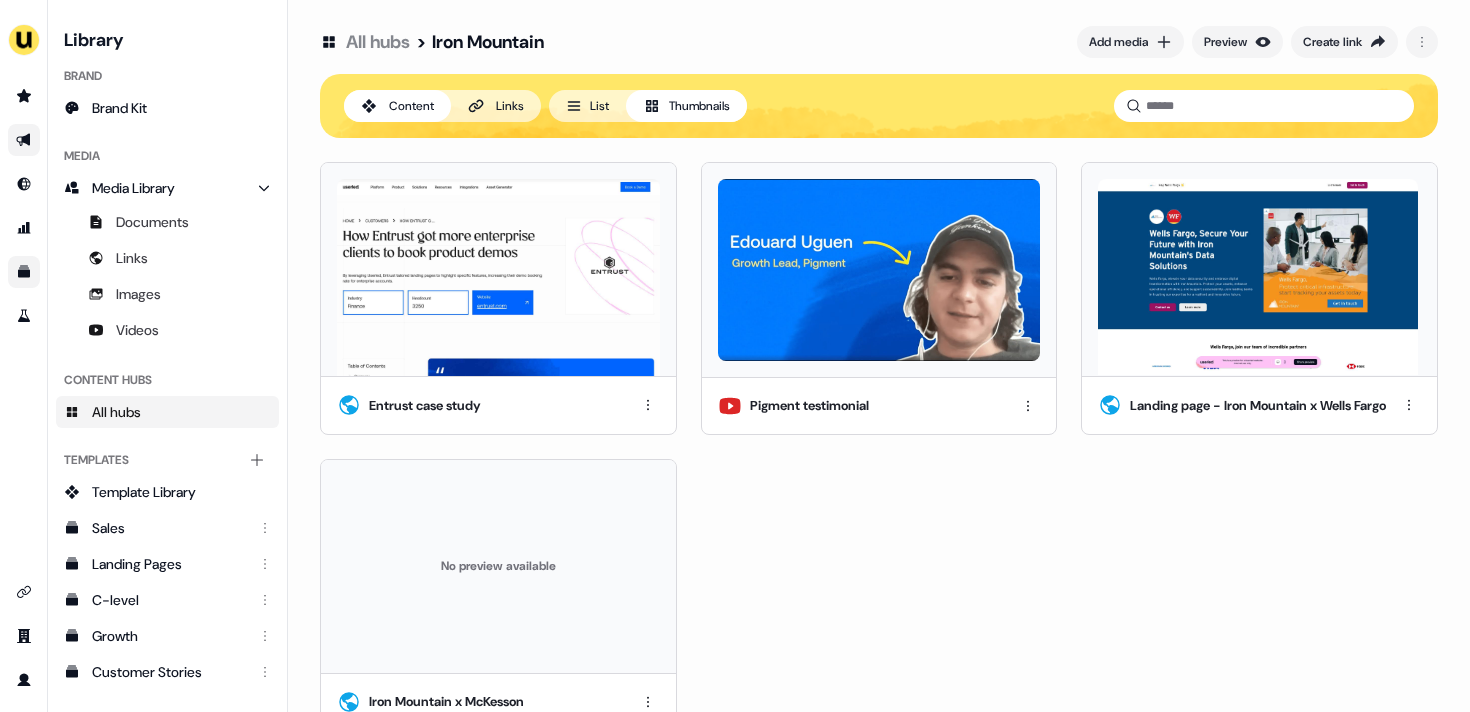 scroll, scrollTop: 40, scrollLeft: 0, axis: vertical 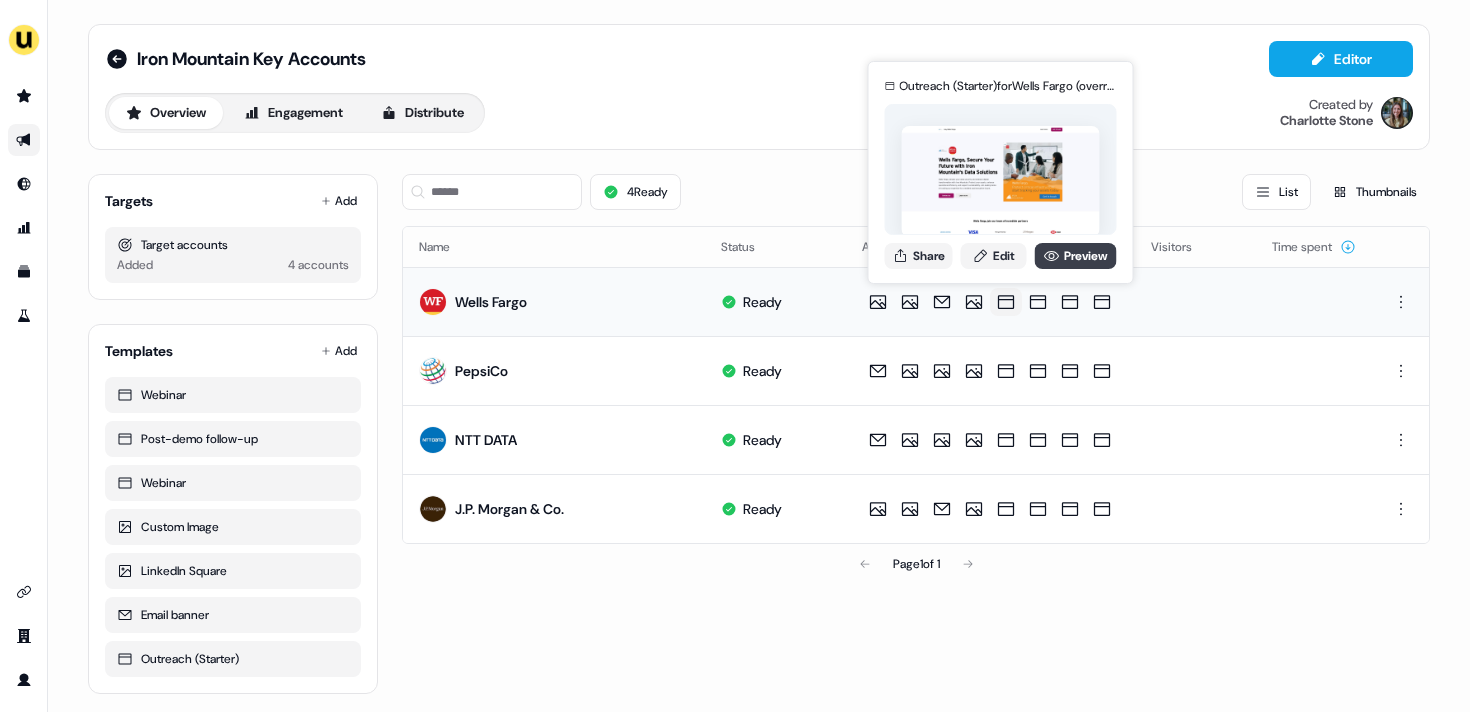 click 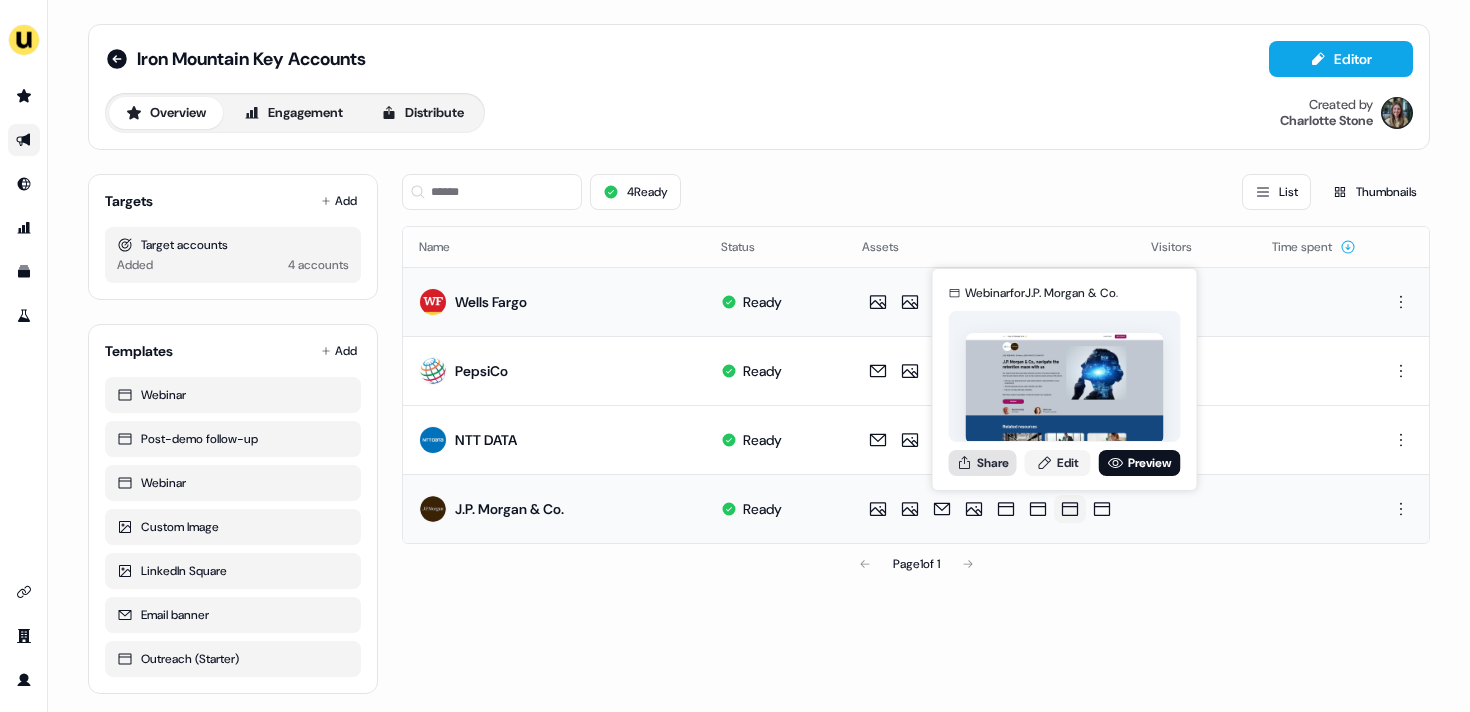 click on "Share" at bounding box center (983, 463) 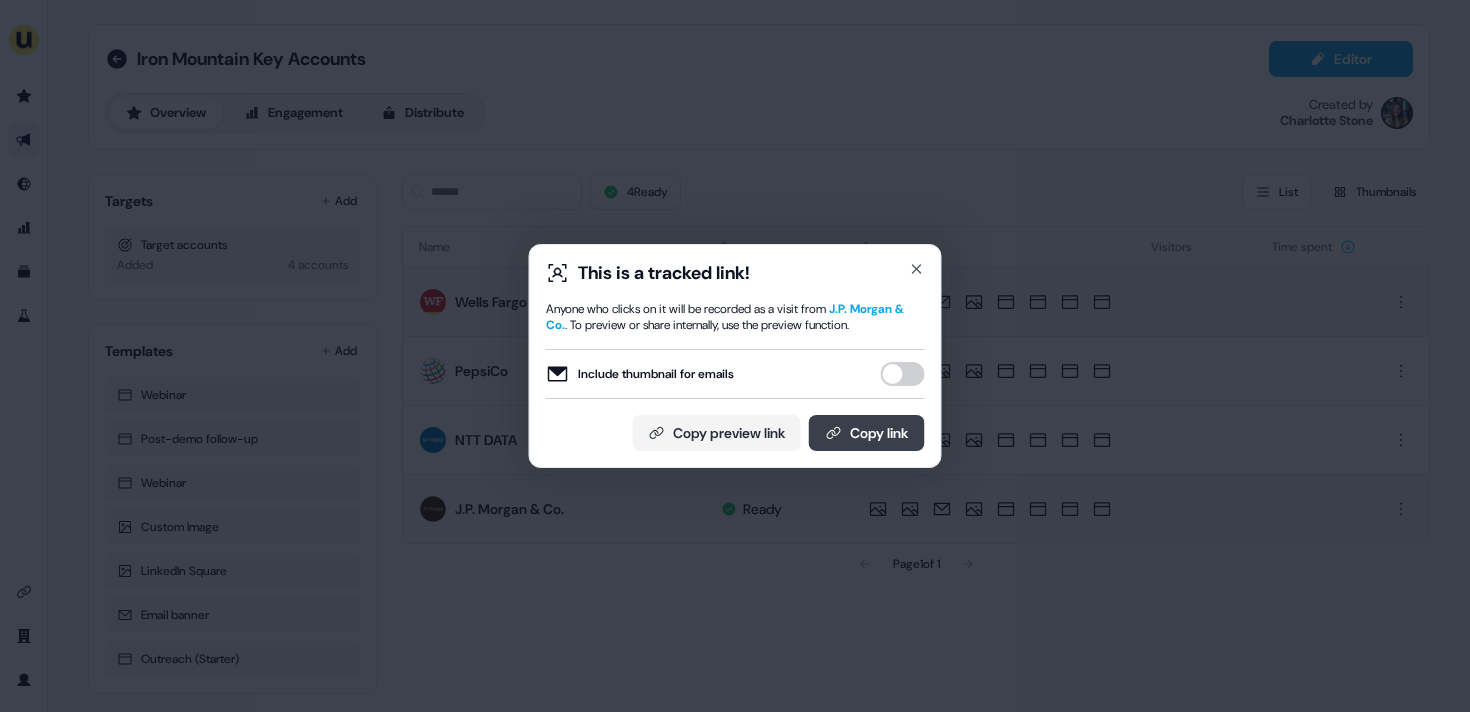 click on "Copy link" at bounding box center [867, 433] 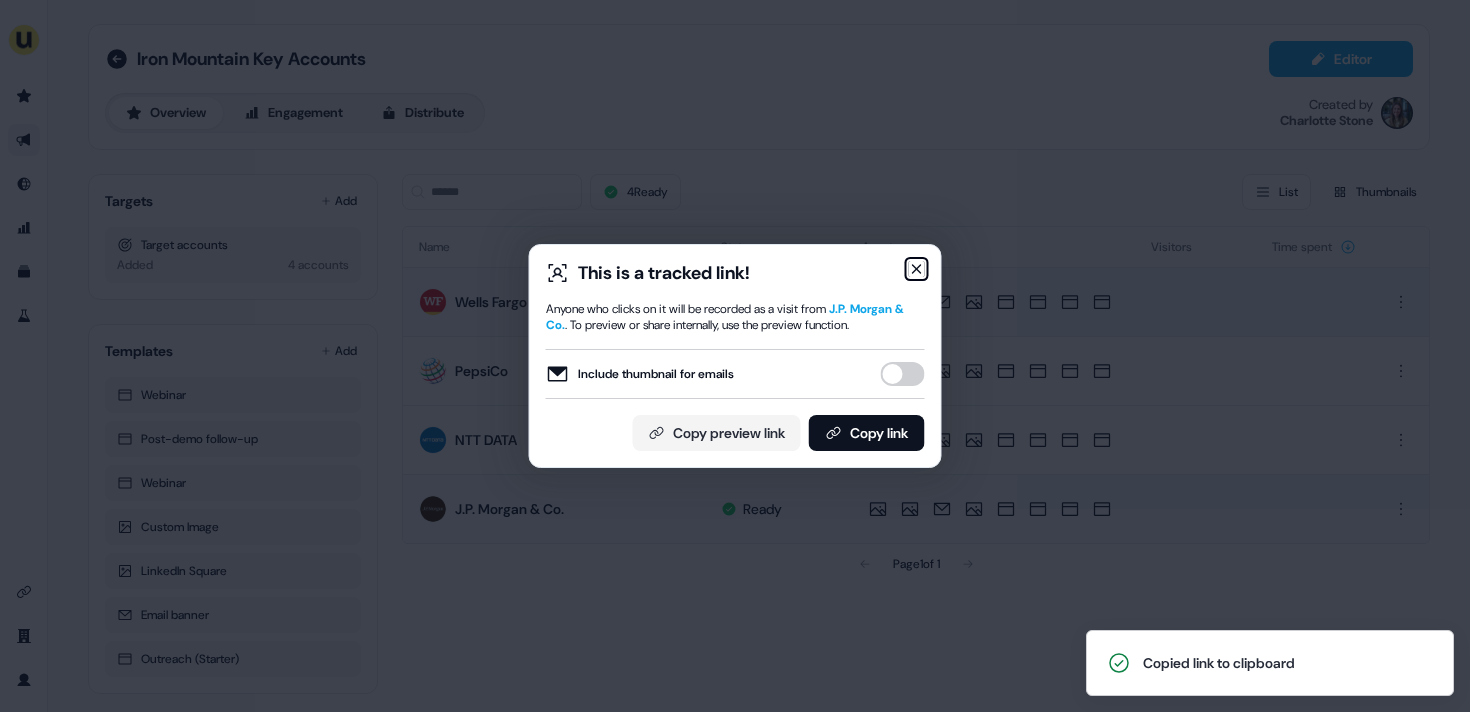 click 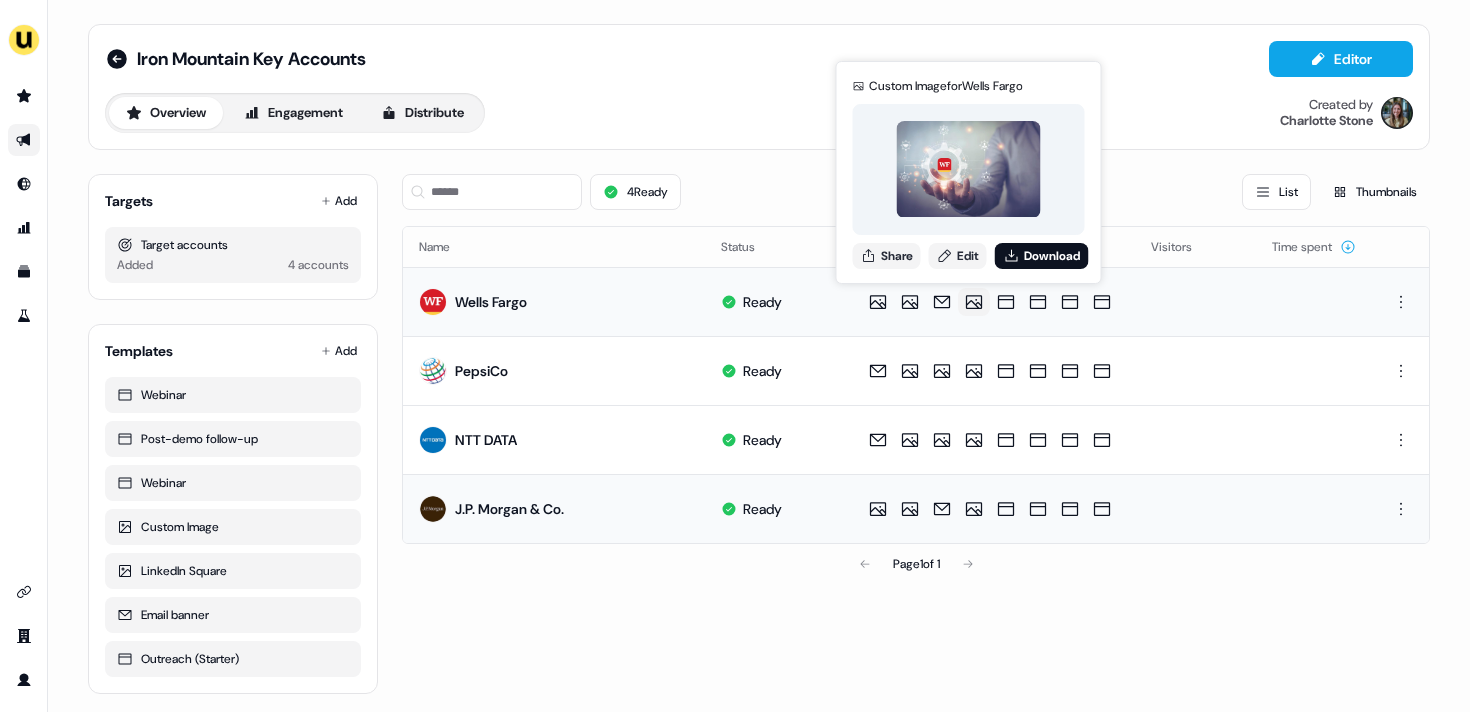 click on "Share" at bounding box center (887, 256) 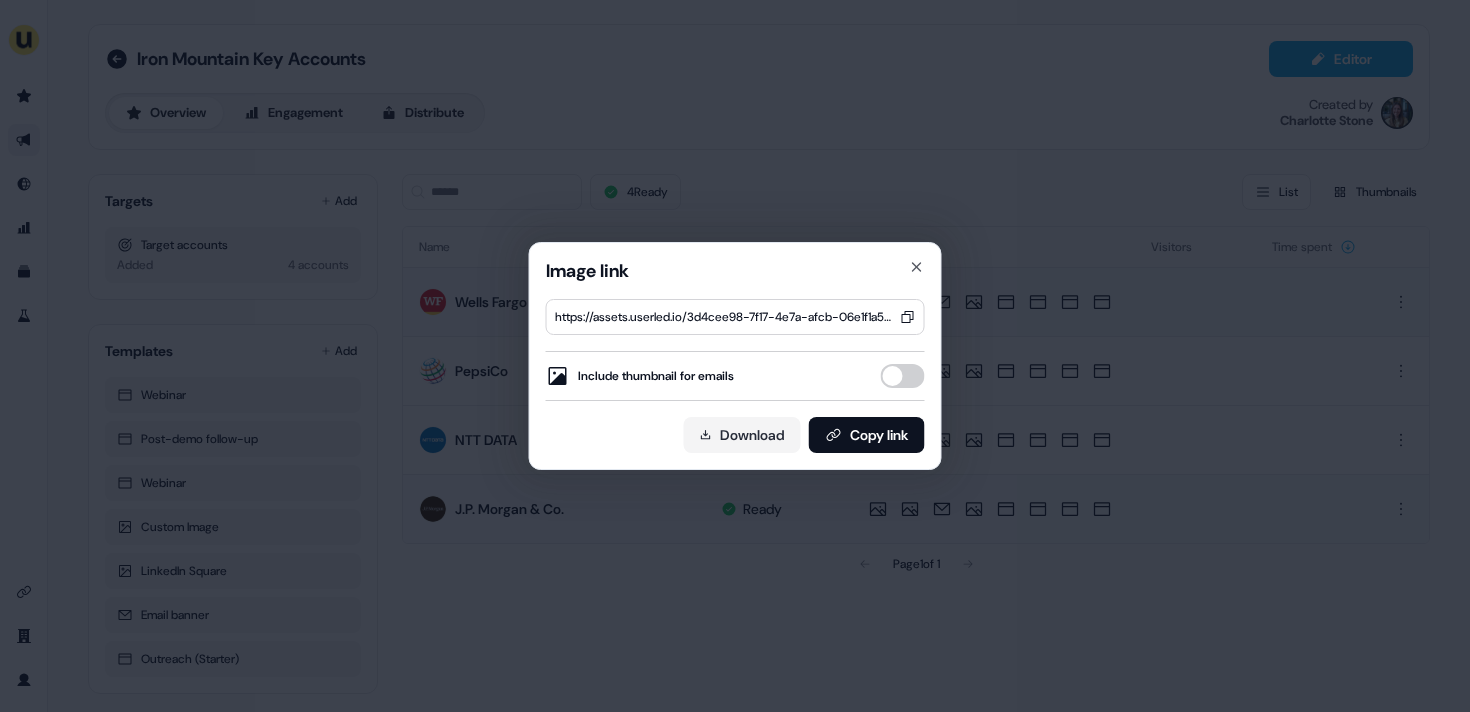 click on "Image link https://assets.userled.io/3d4cee98-7f17-4e7a-afcb-06e1f1a50c3e/XmFOzQhM.png?ts=1752520781 Include thumbnail for emails Download Copy link Close" at bounding box center [735, 356] 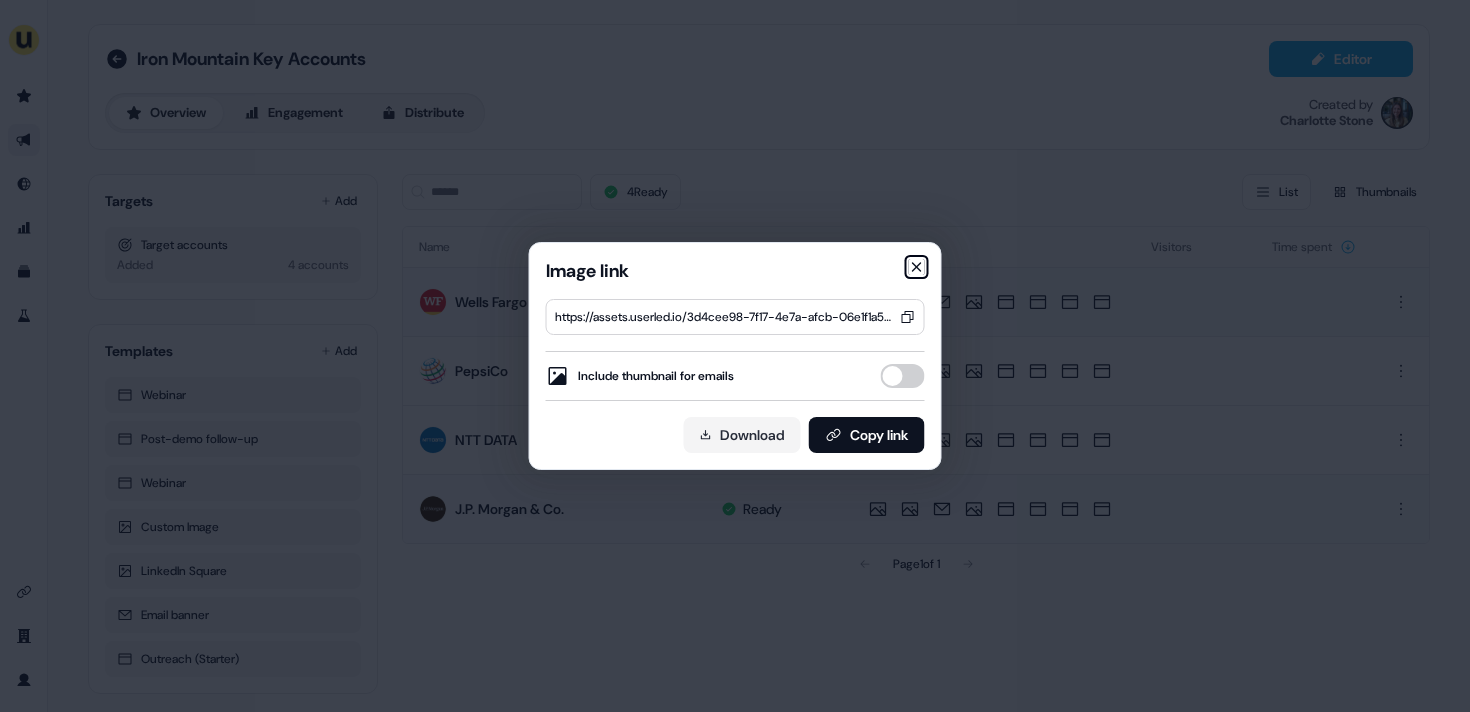 click 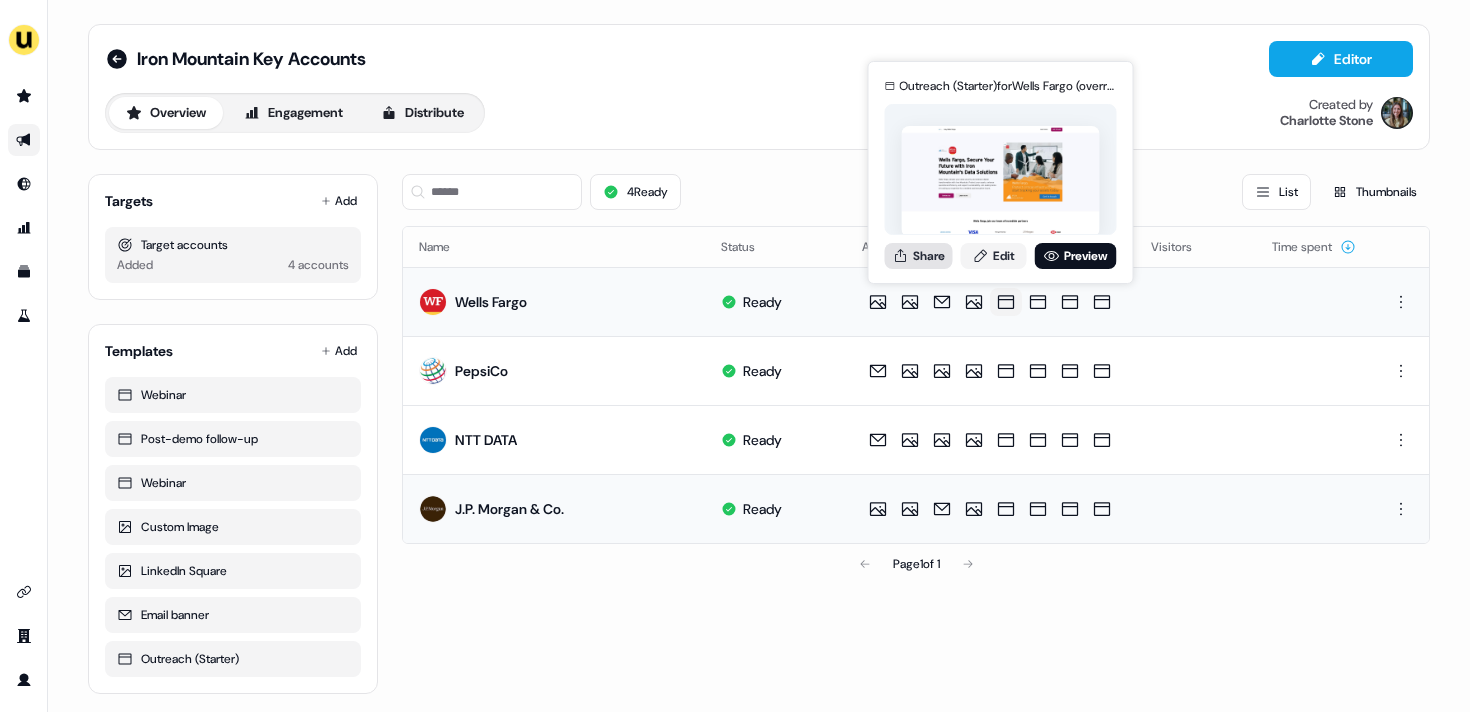 click on "Share" at bounding box center (919, 256) 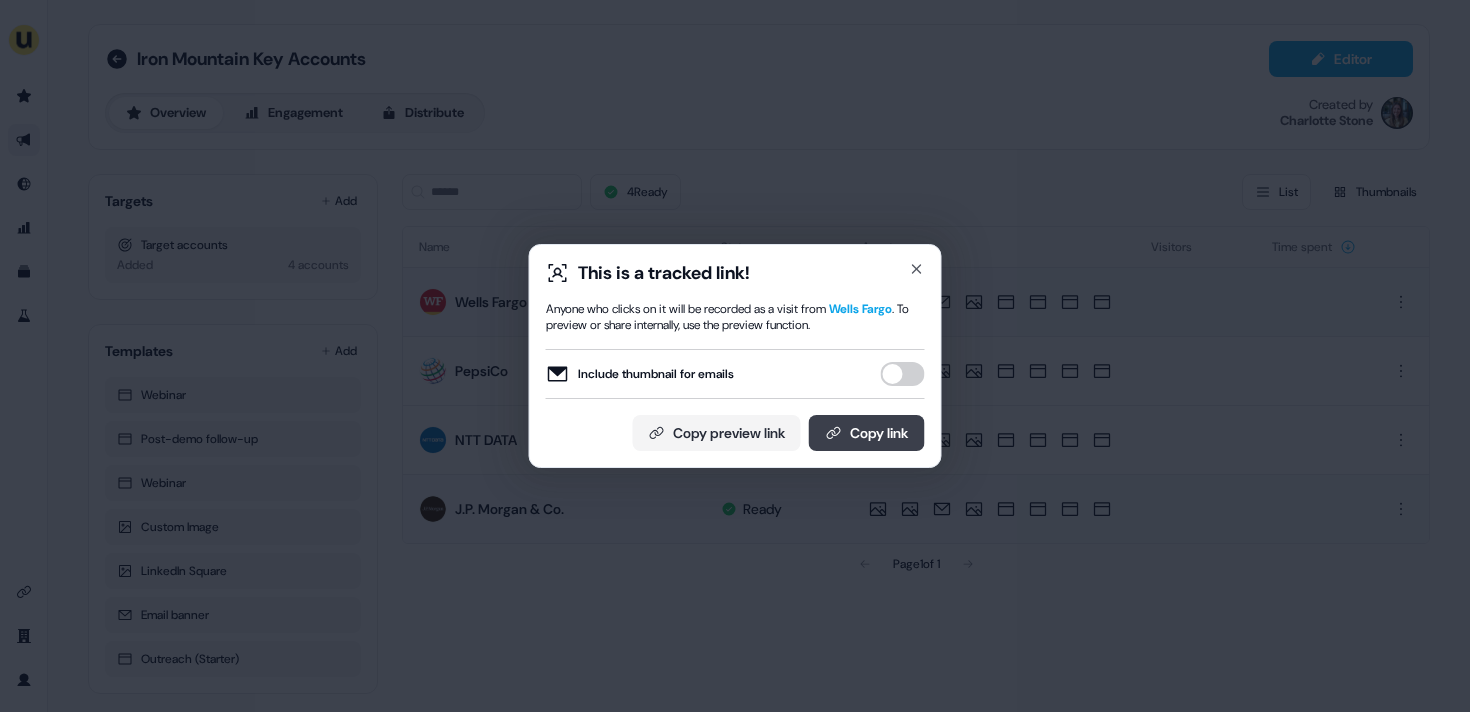 click on "Copy link" at bounding box center (867, 433) 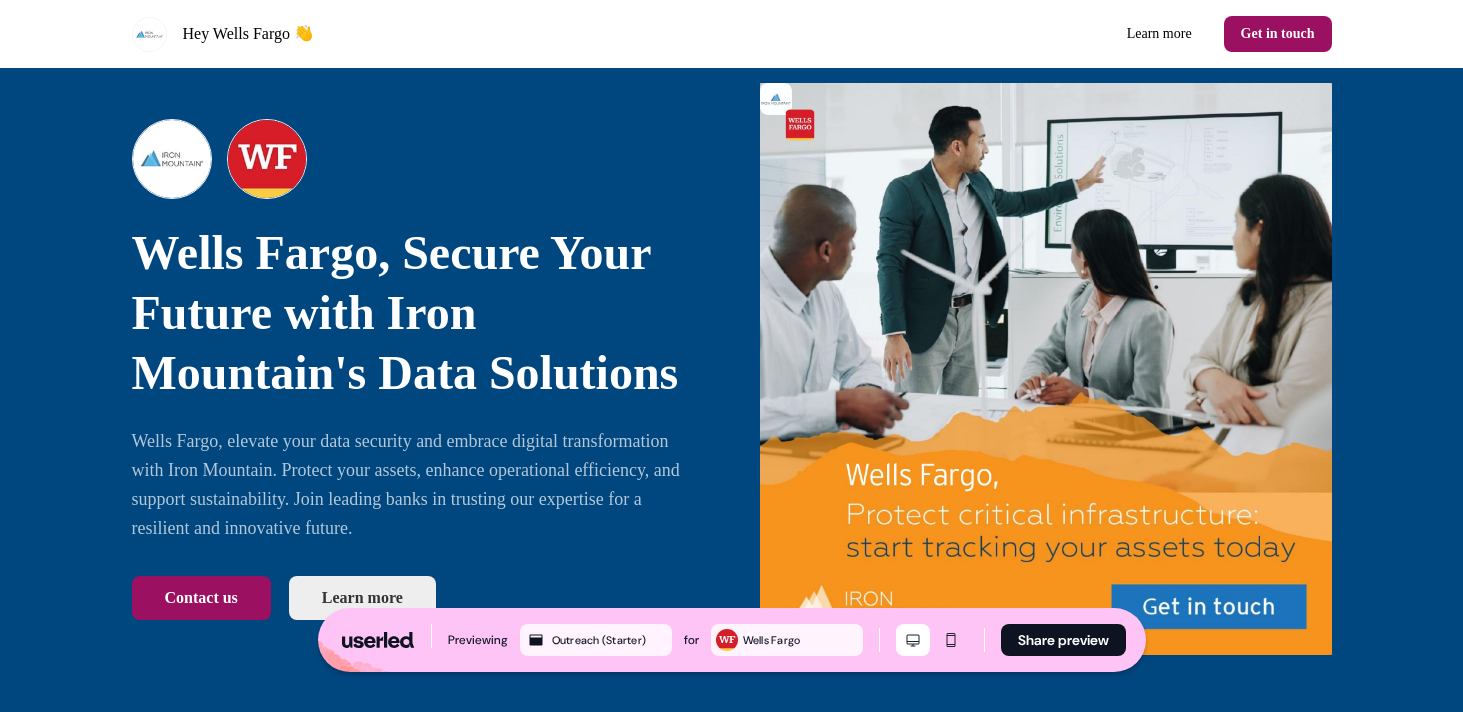 scroll, scrollTop: 71, scrollLeft: 0, axis: vertical 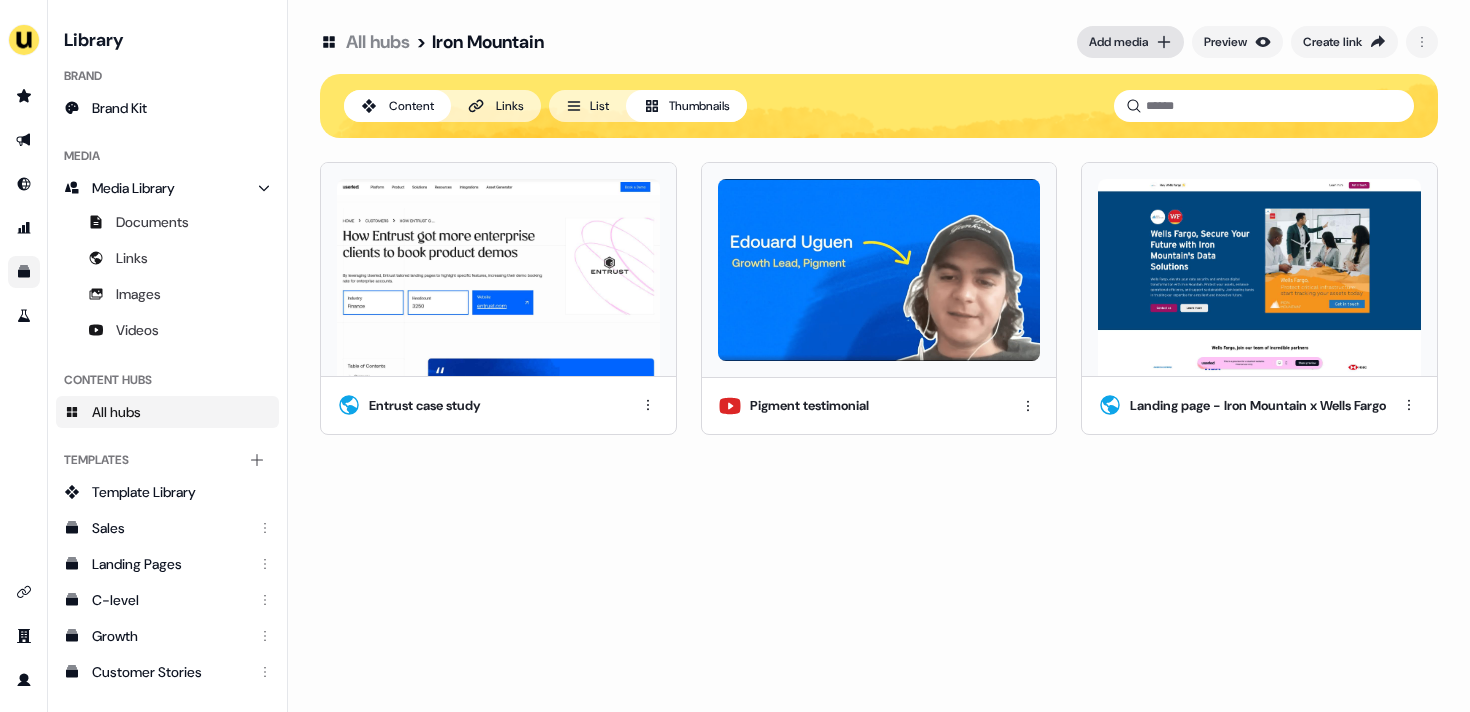 click 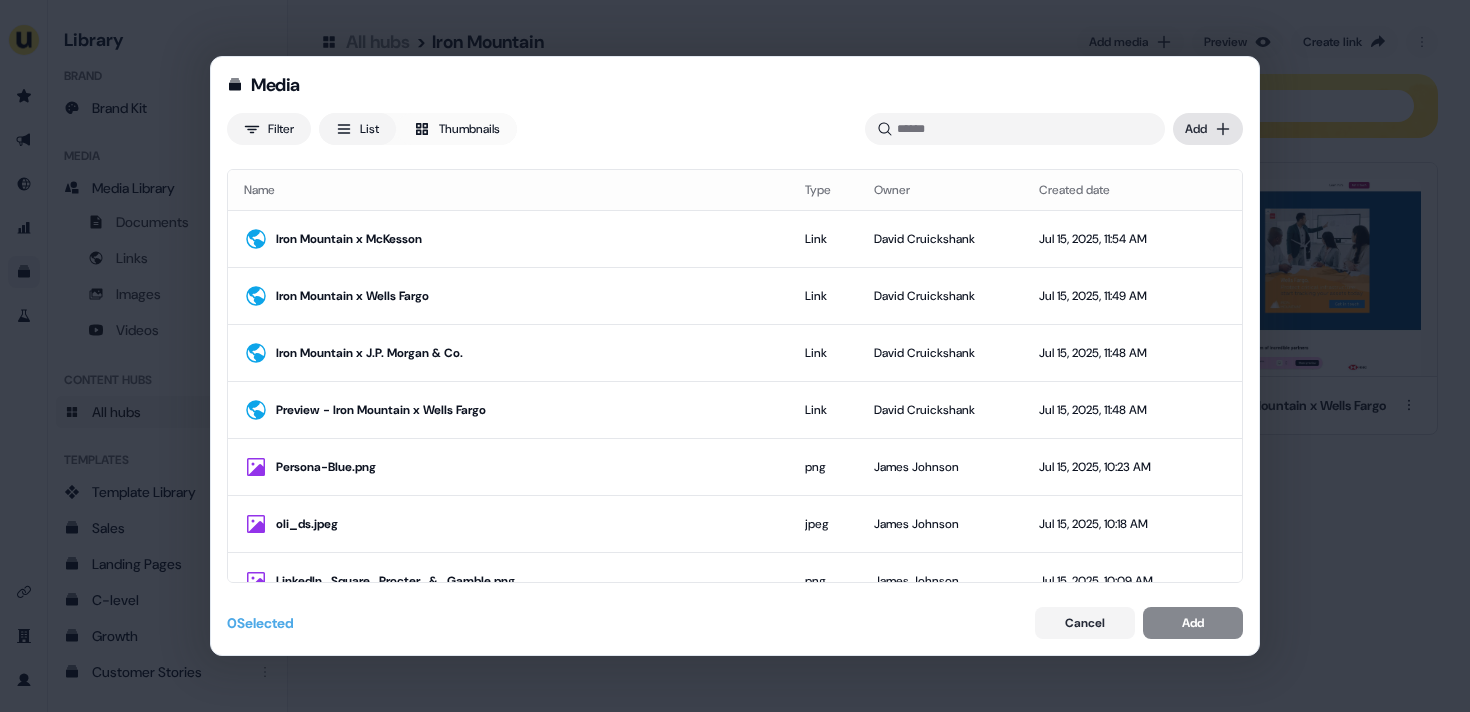 click on "Media Filter List Thumbnails Uploaded Add Name Type Owner Created date Iron Mountain x McKesson Link David Cruickshank Jul 15, 2025, 11:54 AM Iron Mountain x Wells Fargo Link David Cruickshank Jul 15, 2025, 11:49 AM Iron Mountain x J.P. Morgan & Co. Link David Cruickshank Jul 15, 2025, 11:48 AM Preview - Iron Mountain x Wells Fargo Link David Cruickshank Jul 15, 2025, 11:48 AM Persona-Blue.png png James Johnson Jul 15, 2025, 10:23 AM oli_ds.jpeg jpeg James Johnson Jul 15, 2025, 10:18 AM LinkedIn_Square_Procter_&_Gamble.png png James Johnson Jul 15, 2025, 10:09 AM DS Smith x Nestlé Link James Johnson Jul 15, 2025, 10:09 AM DS Smith x Unilever Link James Johnson Jul 15, 2025, 10:08 AM Userled_-_Sales_Training_Deck__(1).pdf pdf Oliver Grogan Jul 14, 2025, 8:07 PM Screenshot_2025-07-14_at_19.59.27.png png Oliver Grogan Jul 14, 2025, 7:59 PM Microsites Video Oliver Grogan Jul 14, 2025, 7:59 PM Screenshot_2025-07-14_at_19.58.24.png png Oliver Grogan Jul 14, 2025, 7:58 PM Contact Targeting Video Oliver Grogan Video" at bounding box center (735, 356) 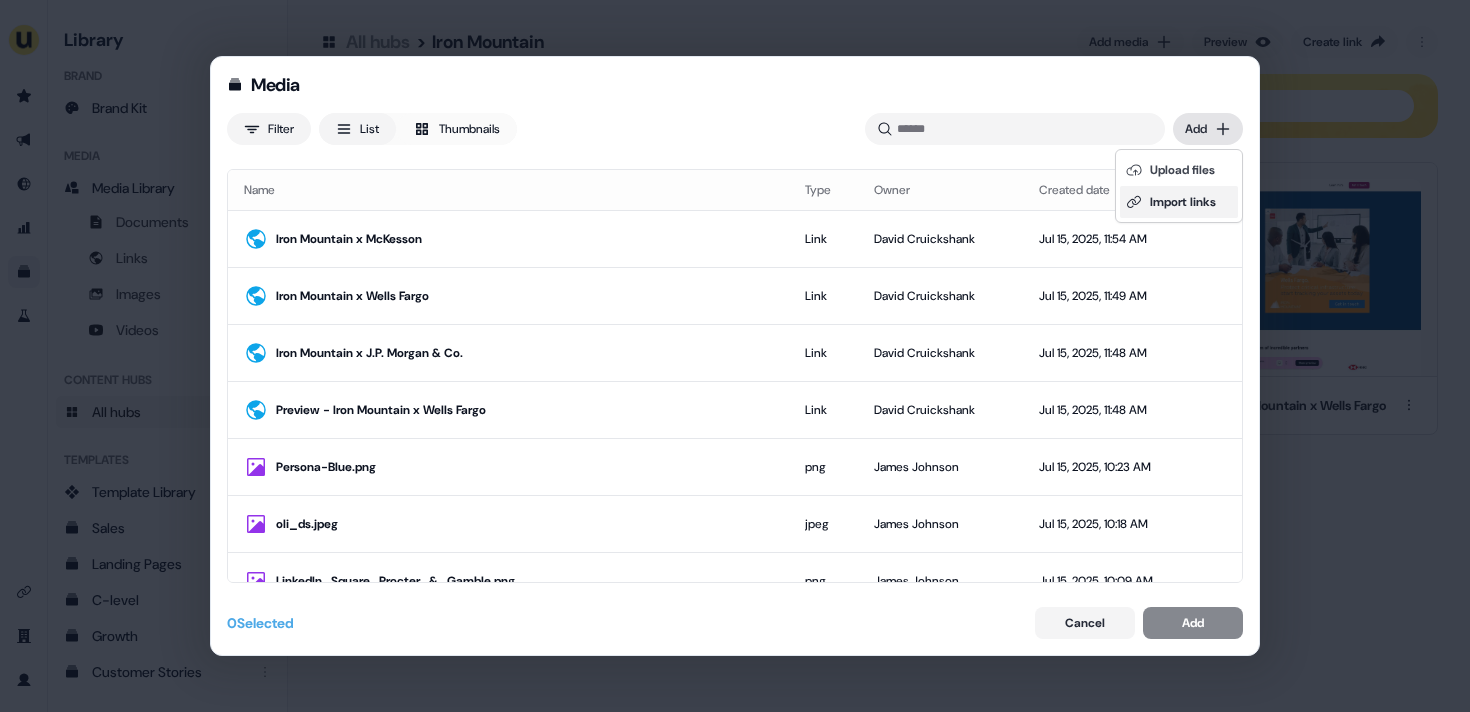 click on "Import links" at bounding box center (1179, 202) 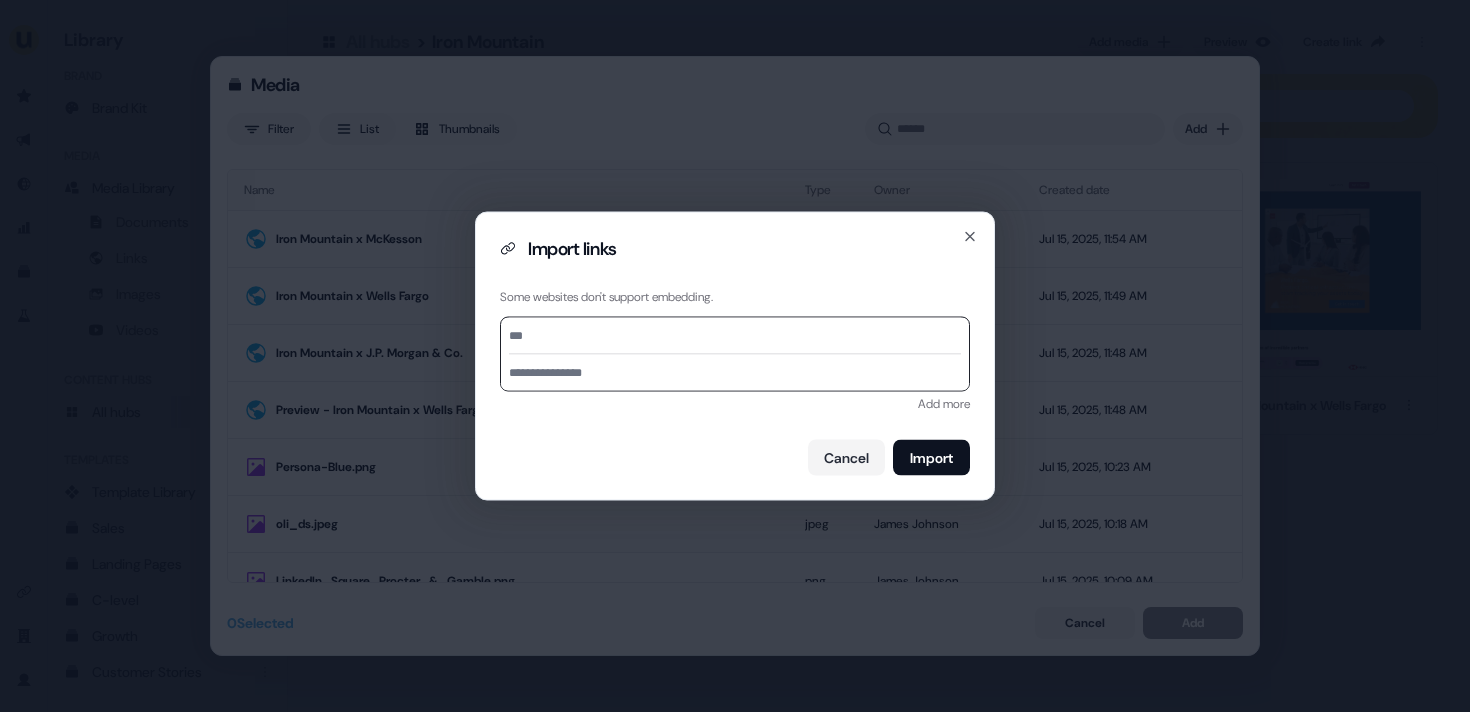 paste on "**********" 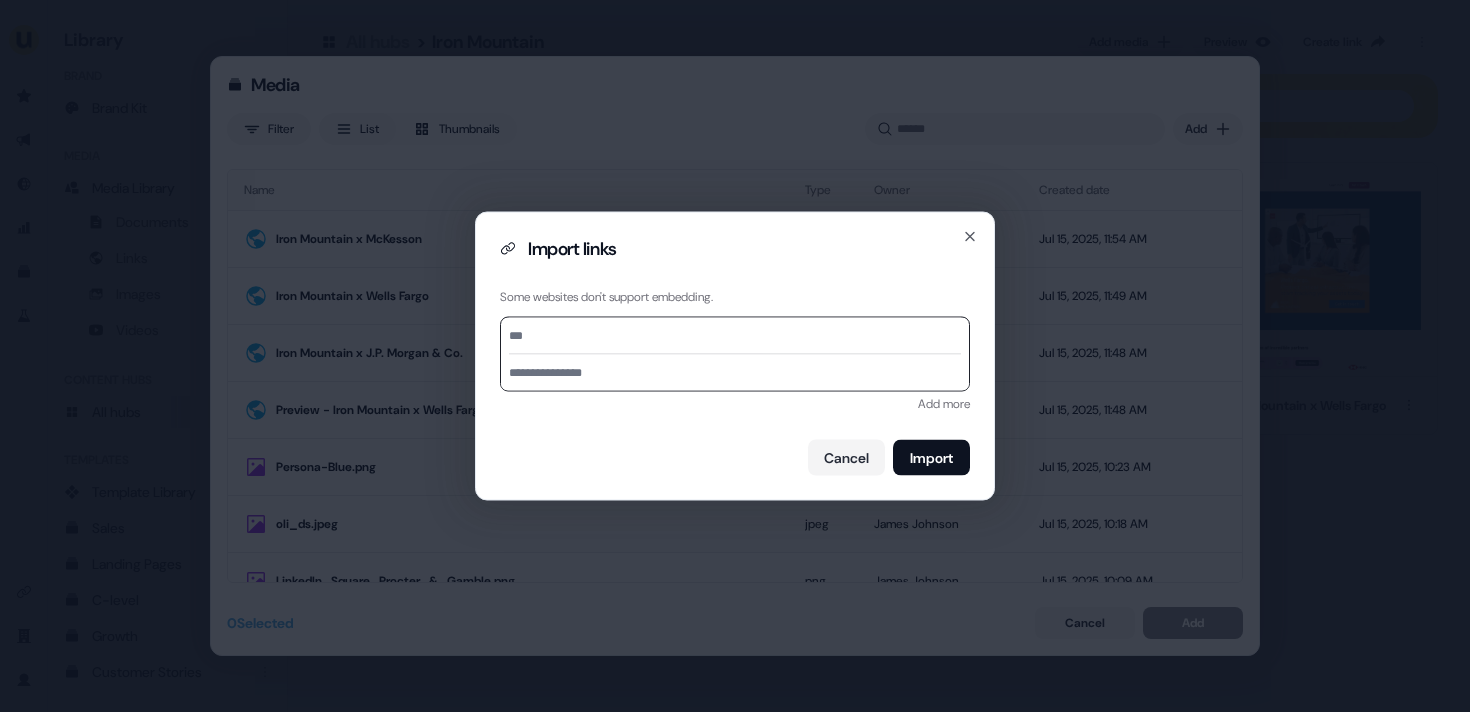 type on "**********" 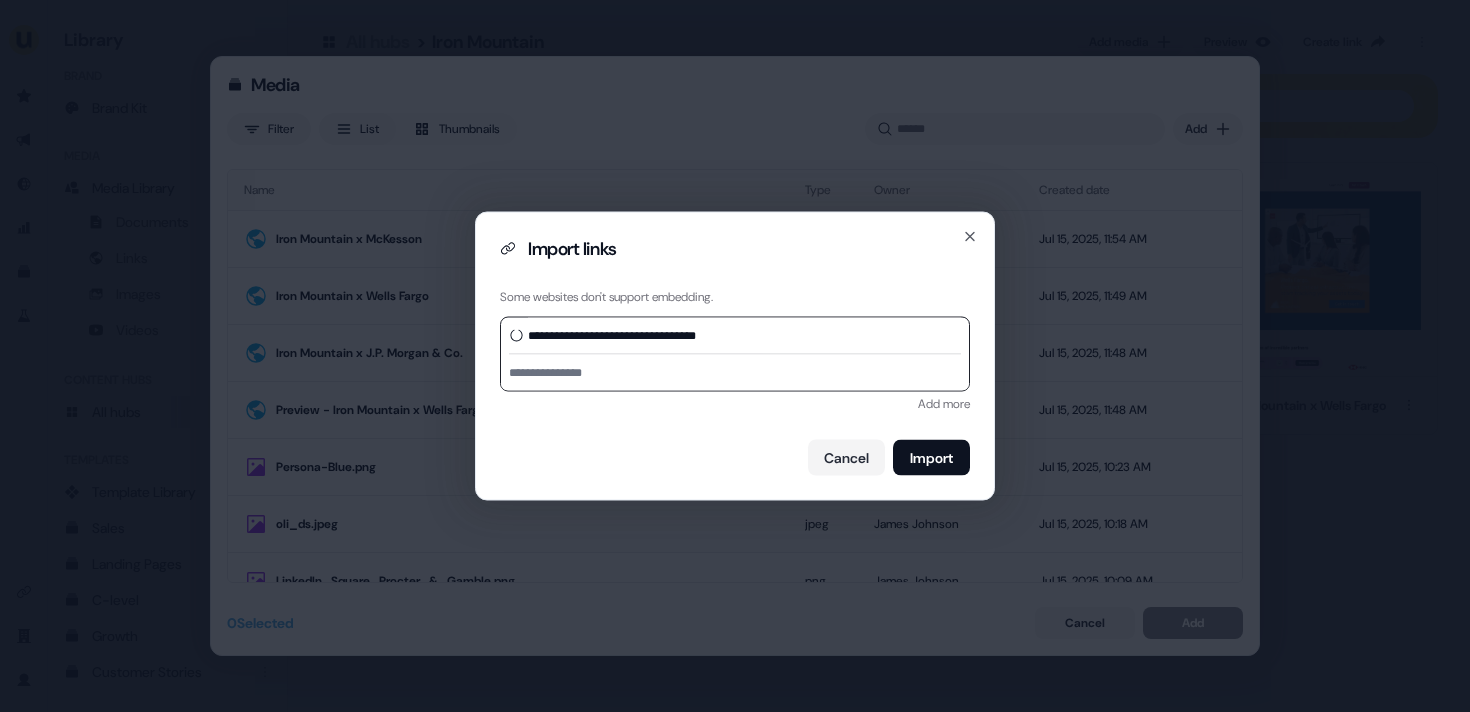 type on "**********" 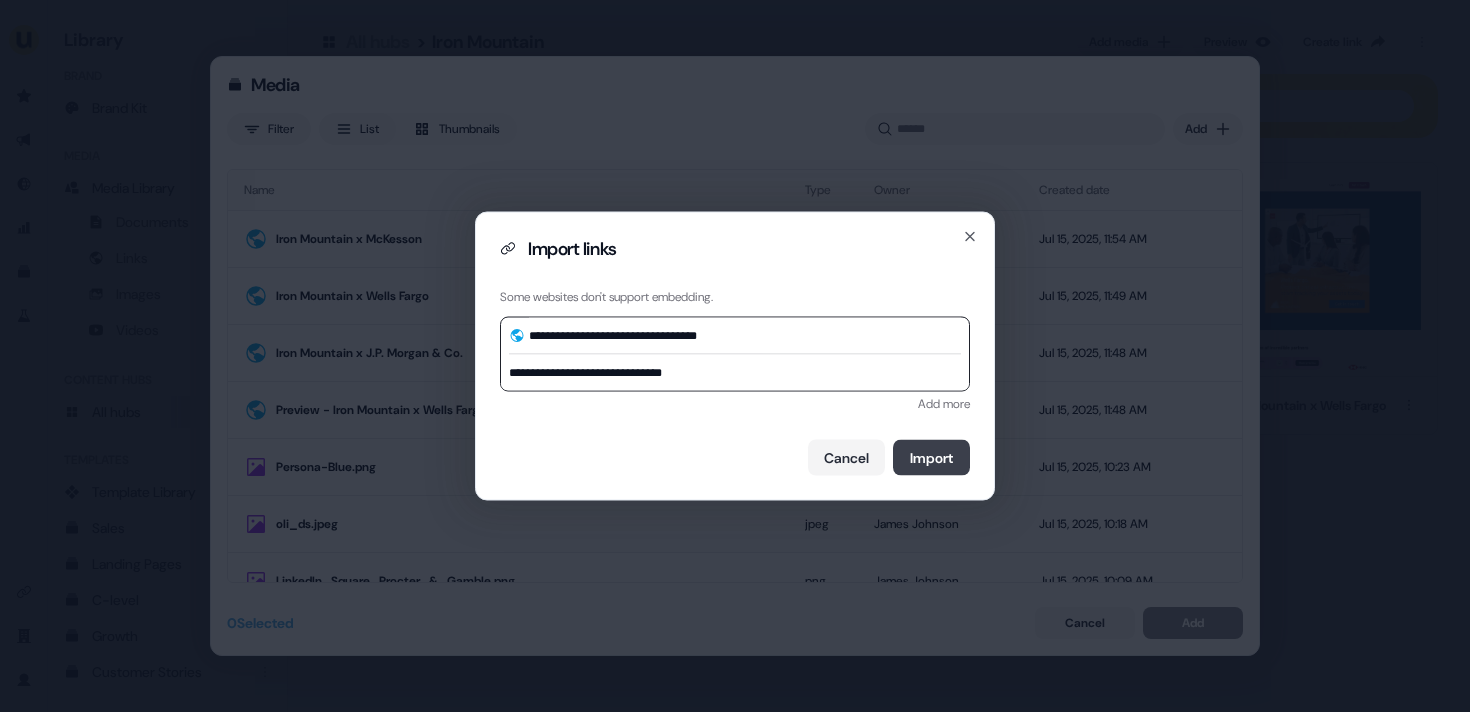 type on "**********" 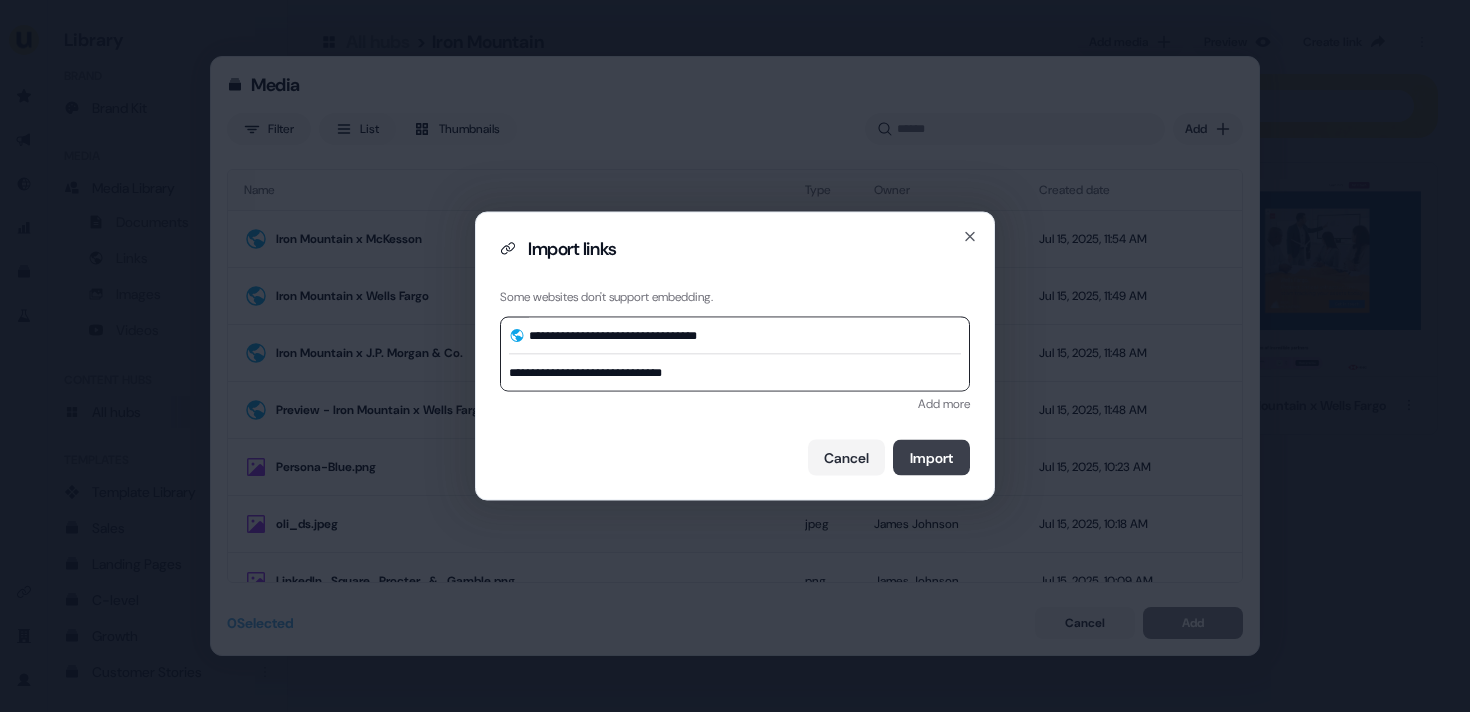 click on "Import" at bounding box center [931, 458] 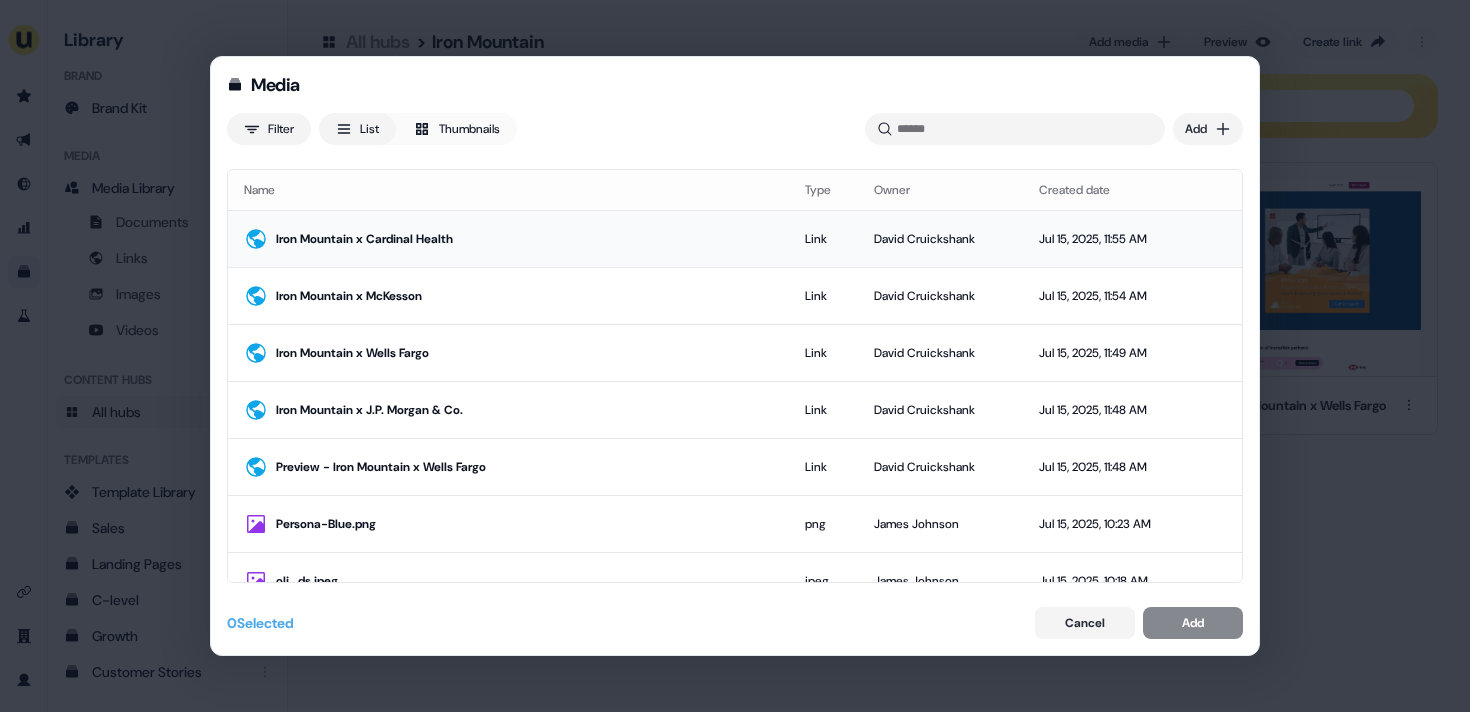 click on "Iron Mountain x Cardinal Health" at bounding box center [508, 238] 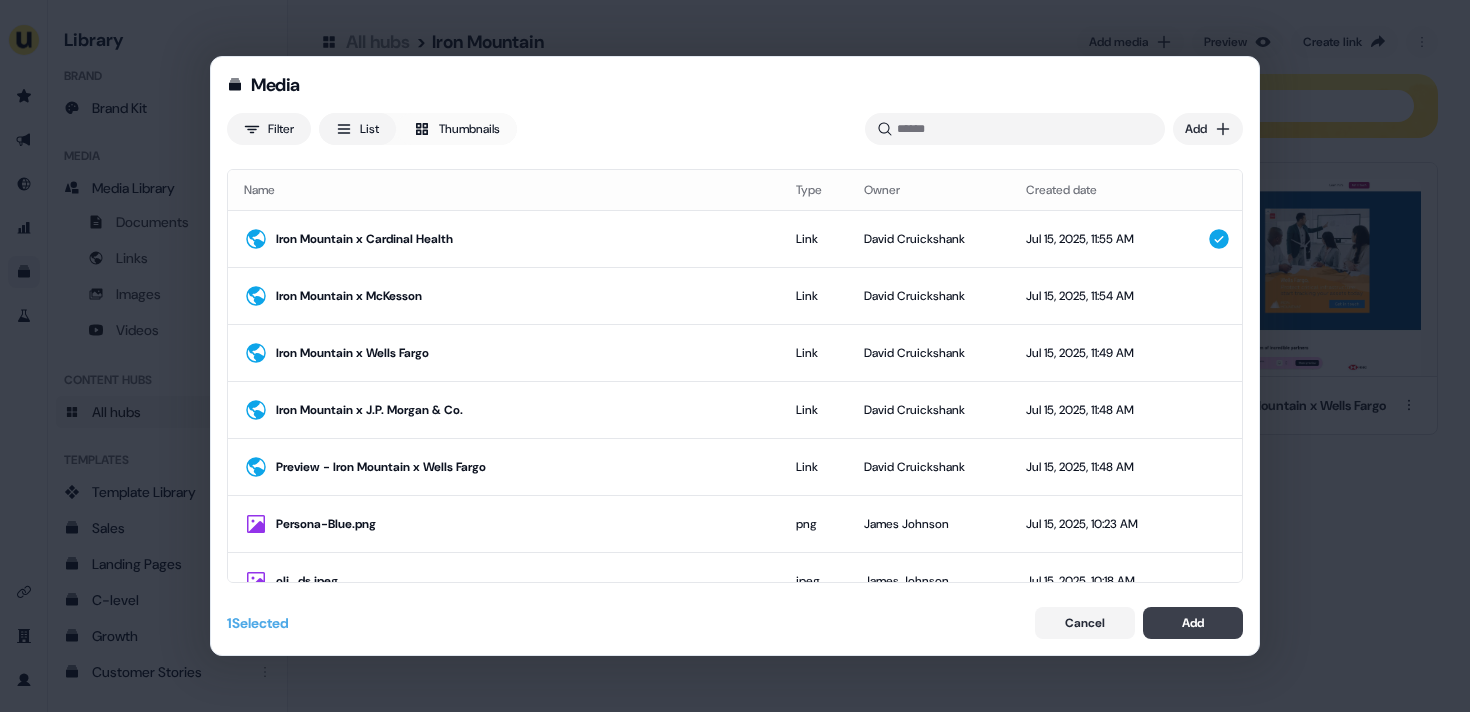 click on "Add" at bounding box center (1193, 623) 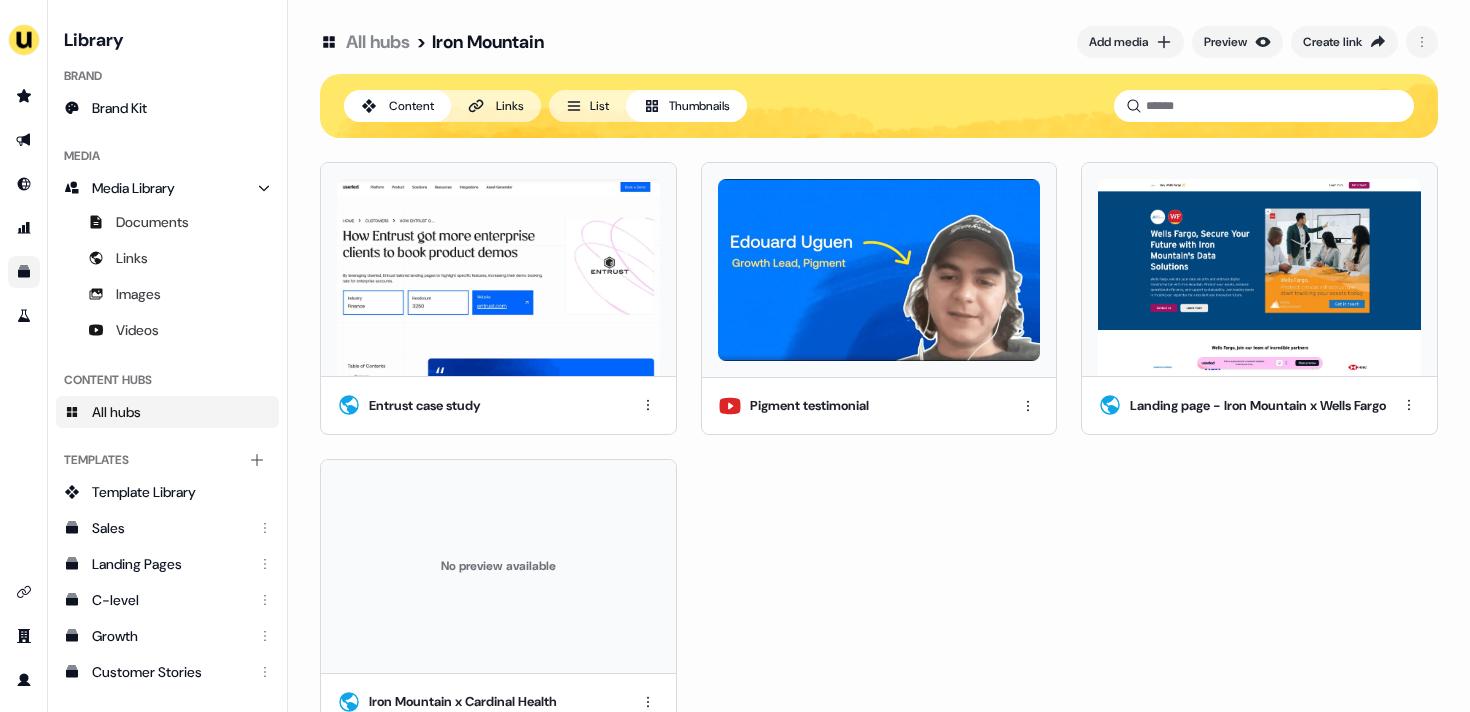 scroll, scrollTop: 40, scrollLeft: 0, axis: vertical 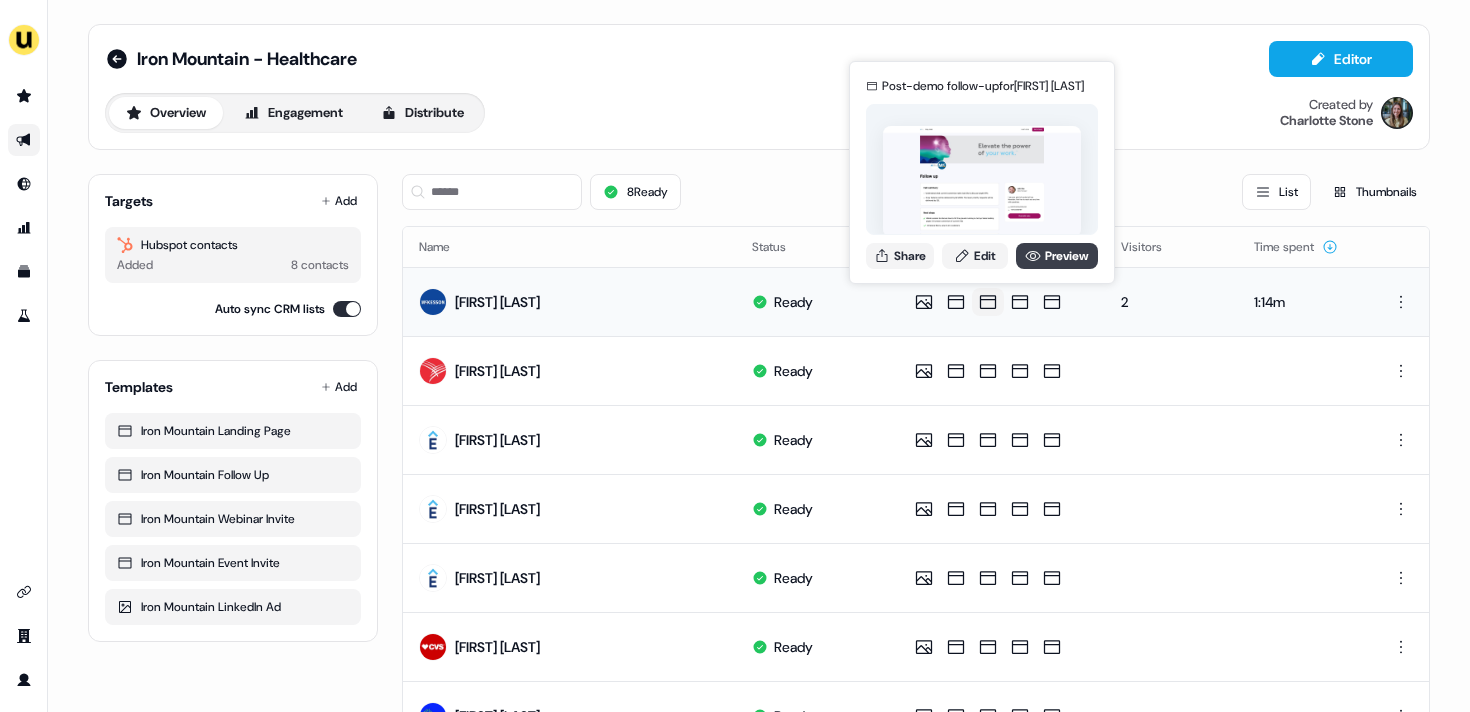 click on "Preview" at bounding box center [1057, 256] 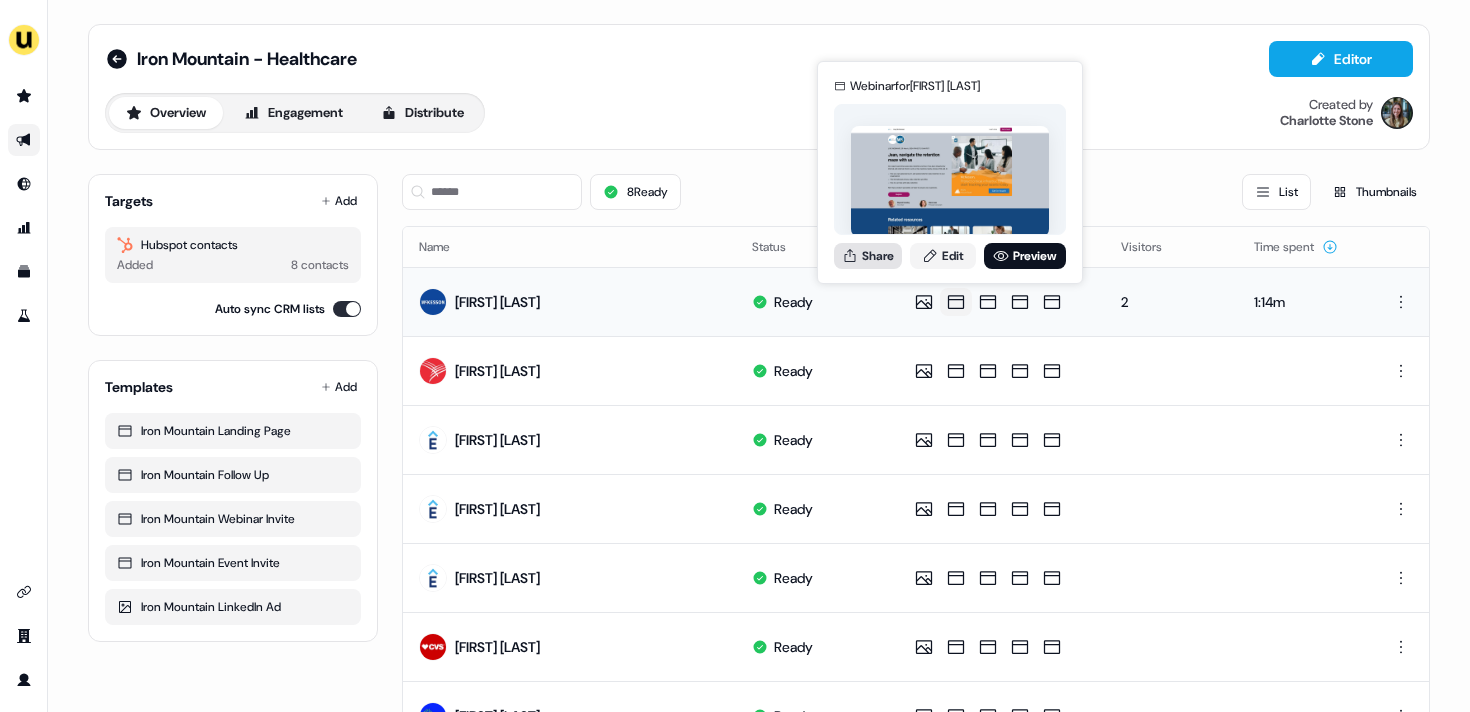 click on "Share" at bounding box center [868, 256] 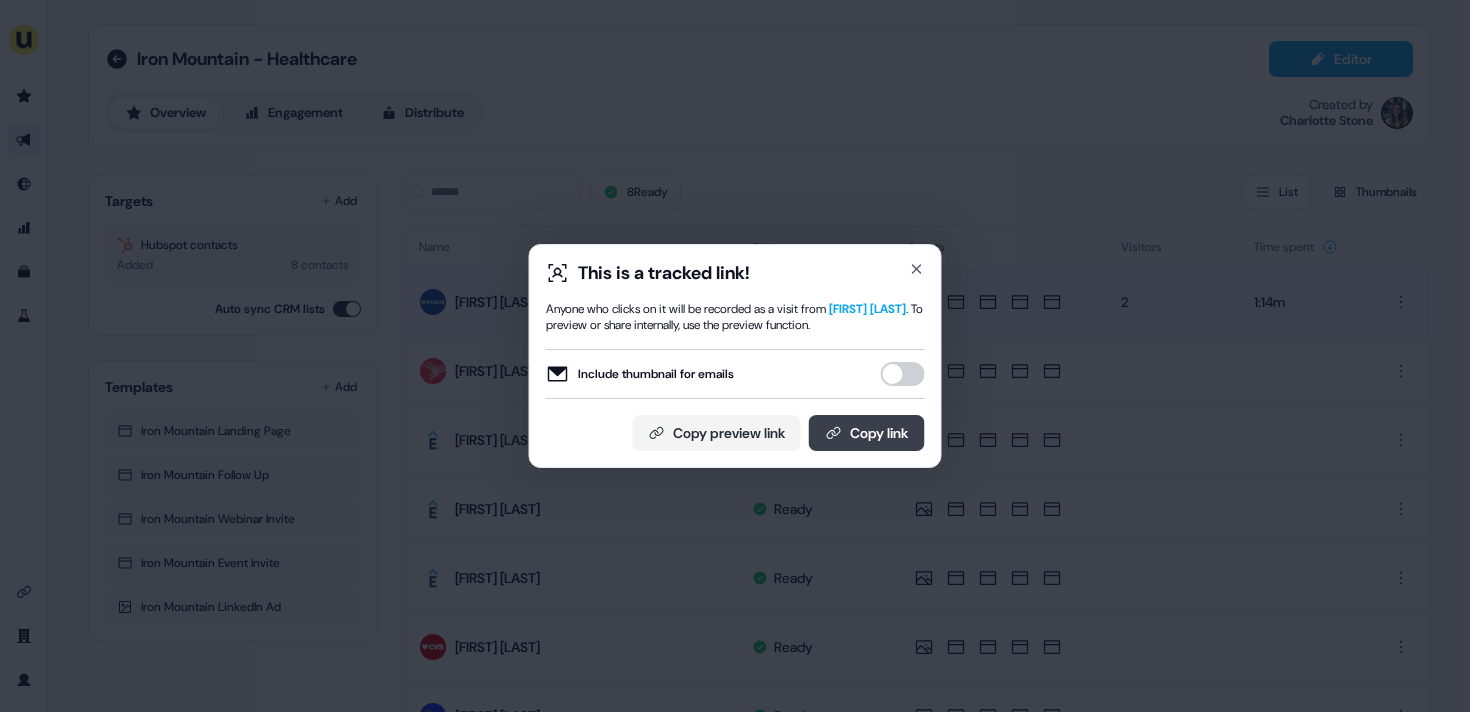 click on "Copy link" at bounding box center (867, 433) 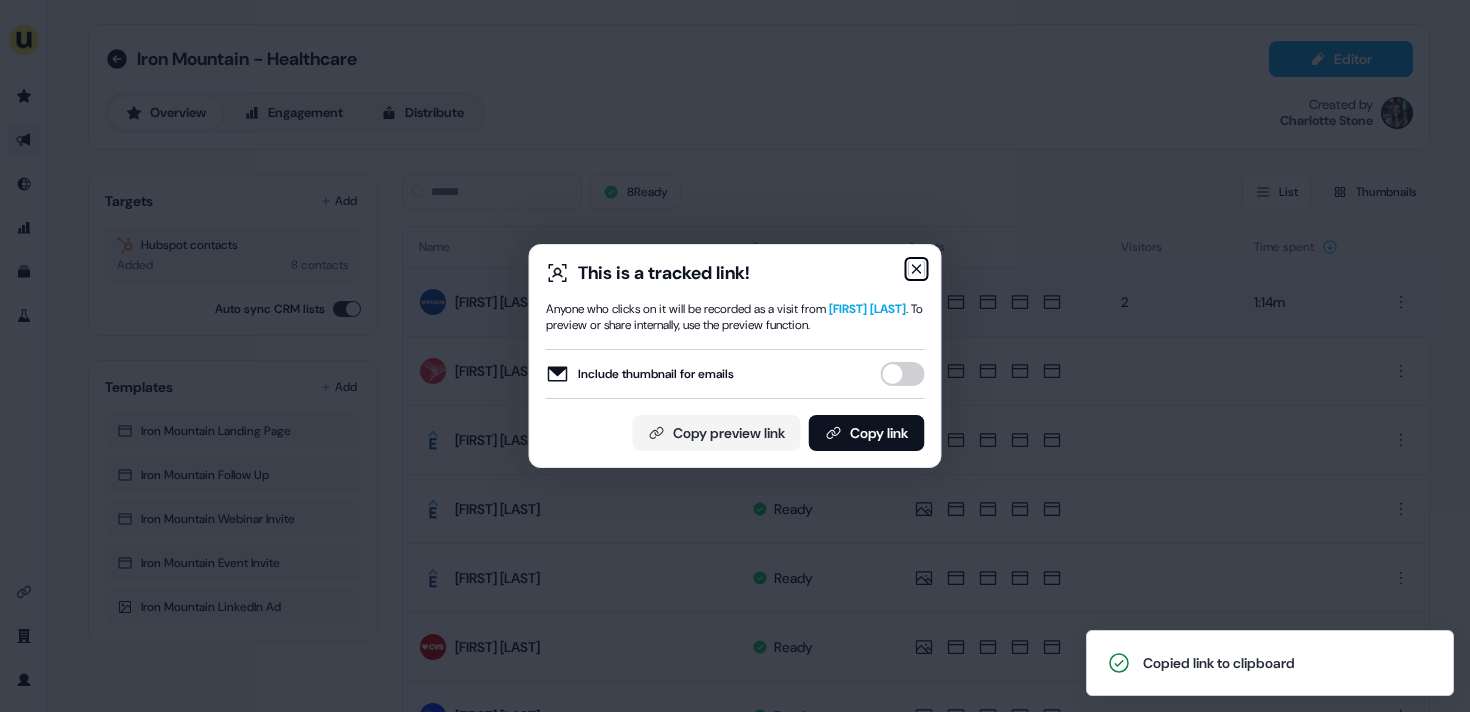 click 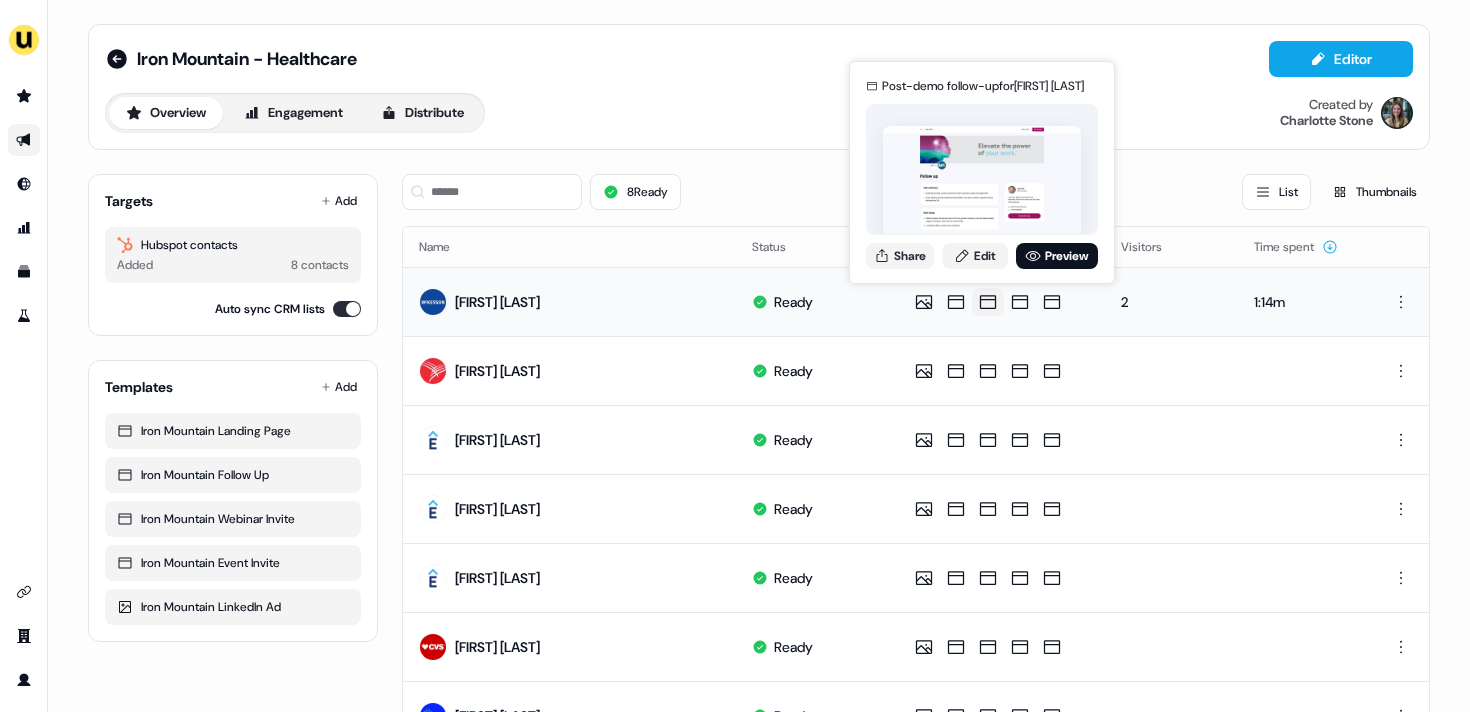 click on "Share Edit Preview" at bounding box center (982, 256) 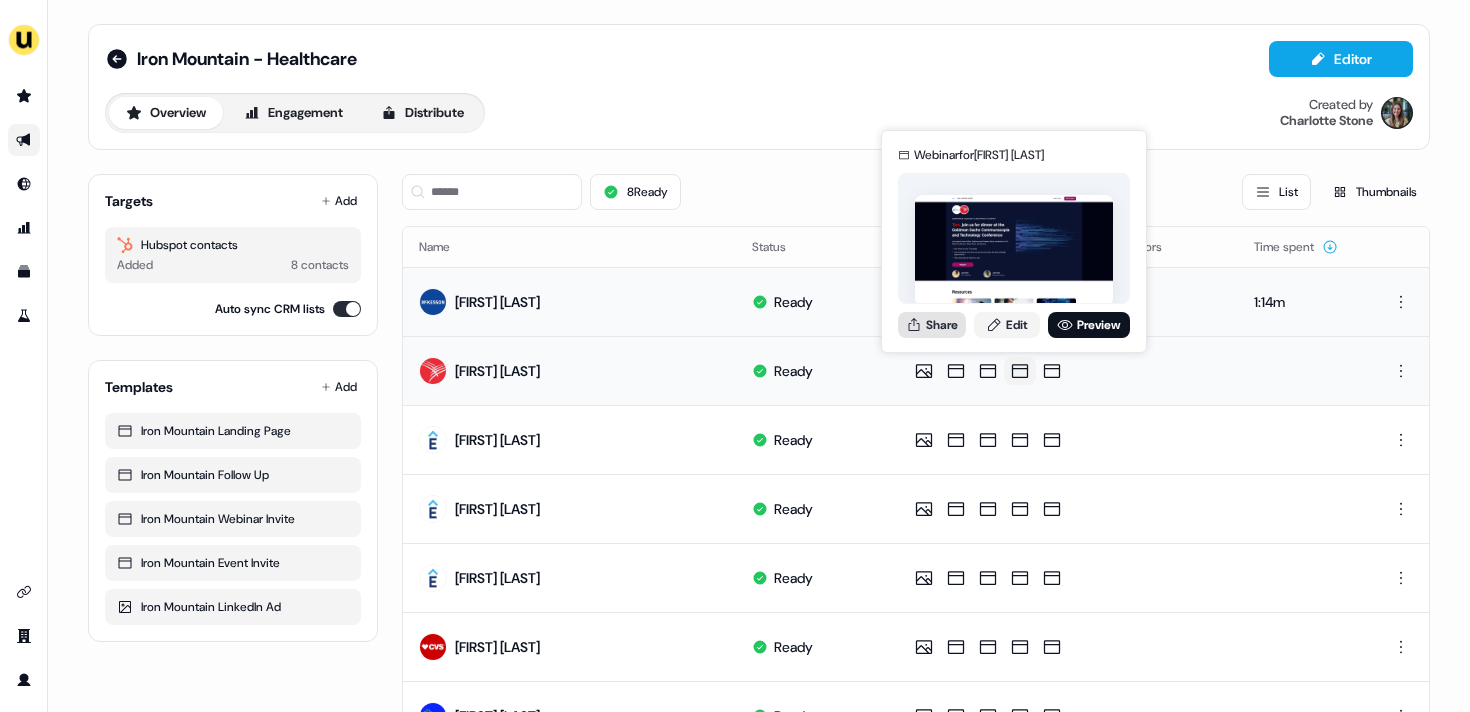 click on "Share" at bounding box center (932, 325) 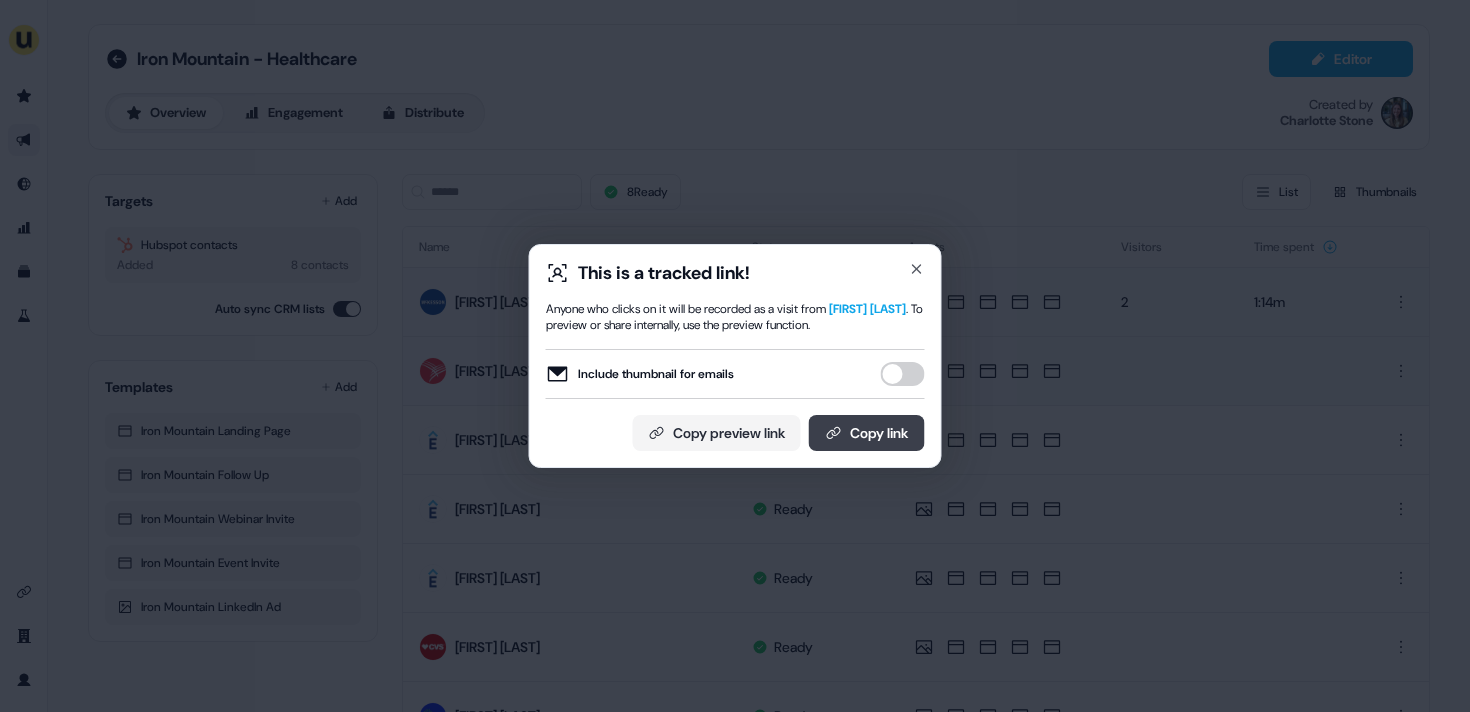 click on "Copy link" at bounding box center (867, 433) 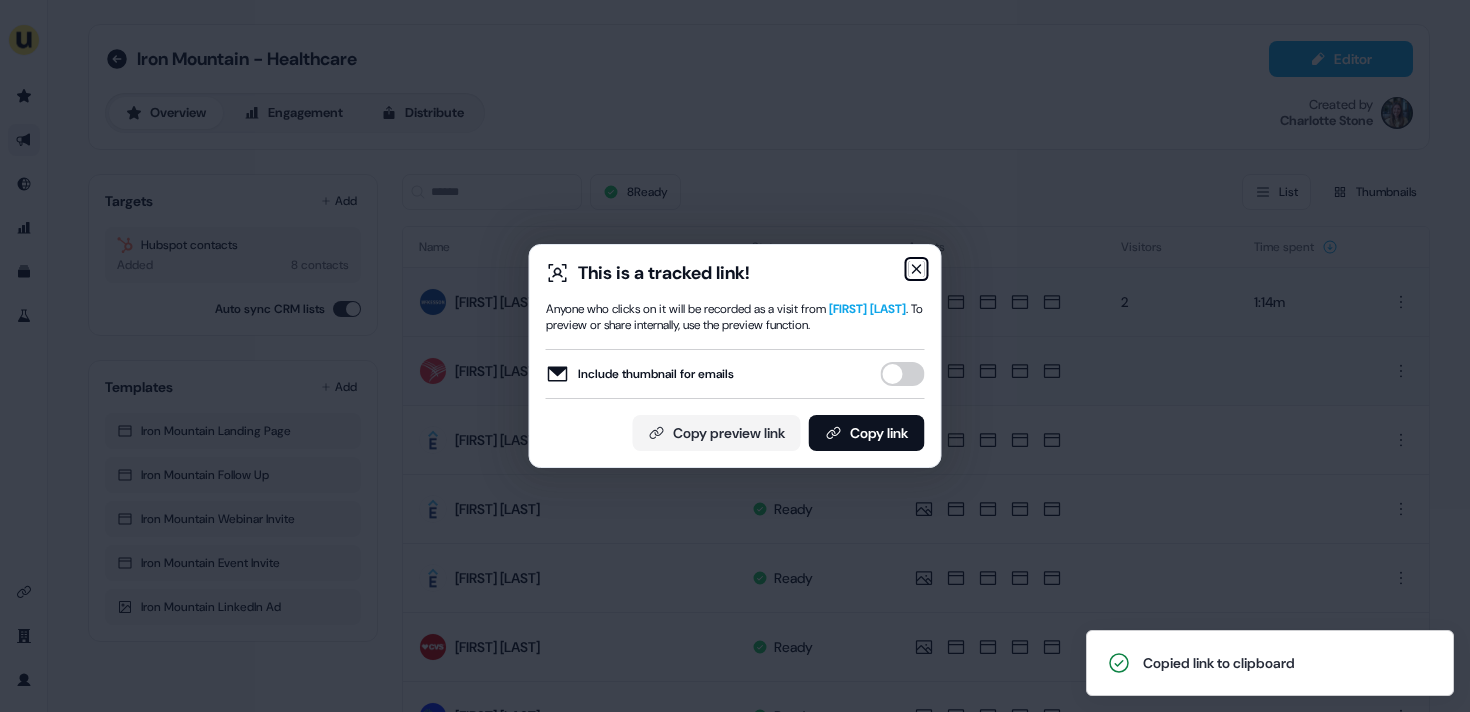 click 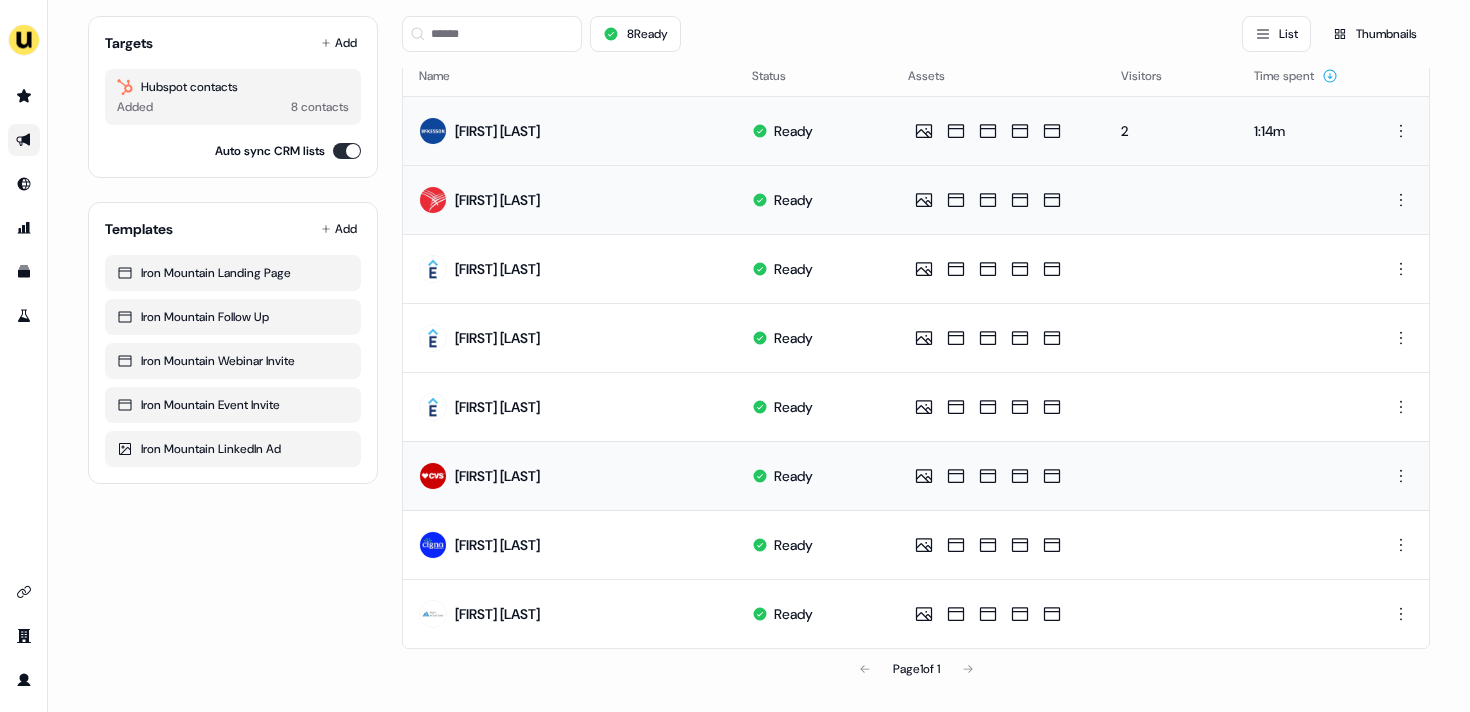 scroll, scrollTop: 170, scrollLeft: 0, axis: vertical 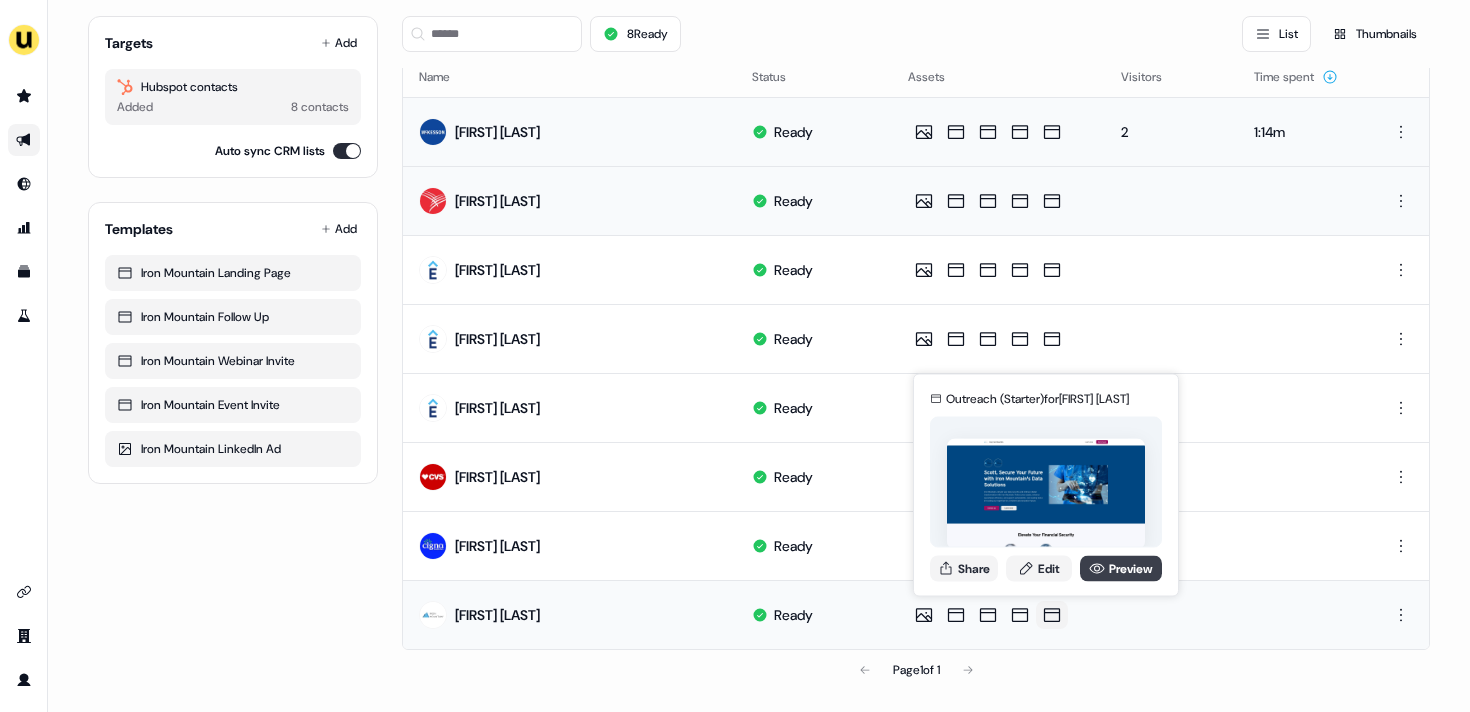 click on "Preview" at bounding box center [1121, 568] 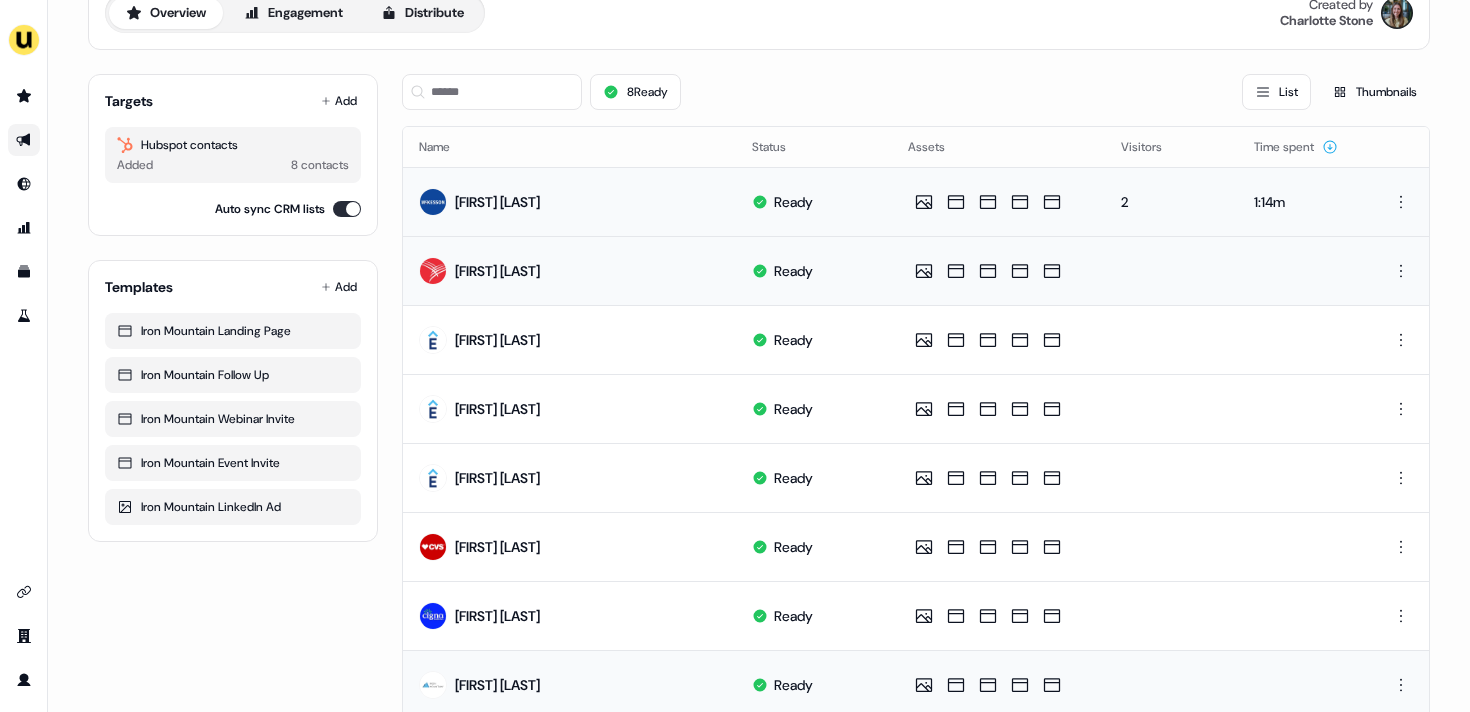 scroll, scrollTop: 49, scrollLeft: 0, axis: vertical 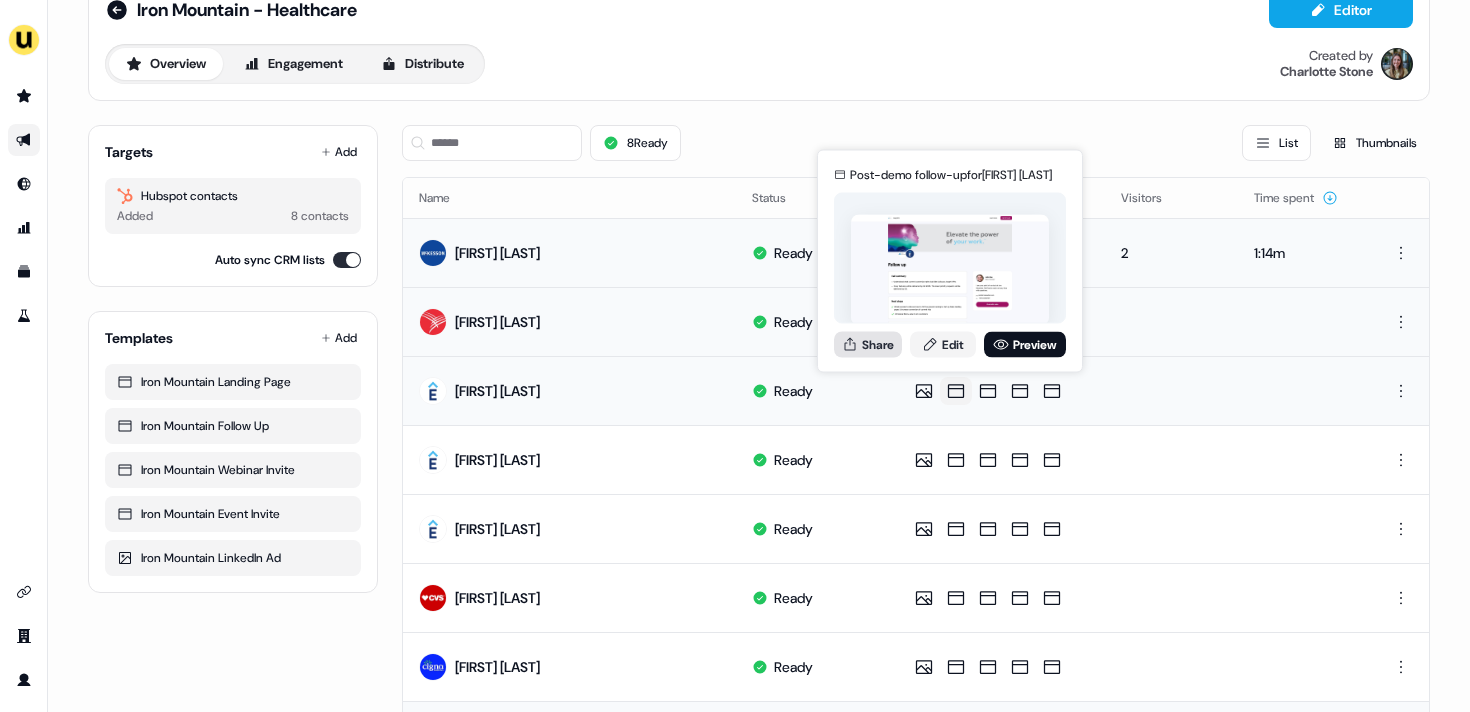 click on "Share" at bounding box center (868, 344) 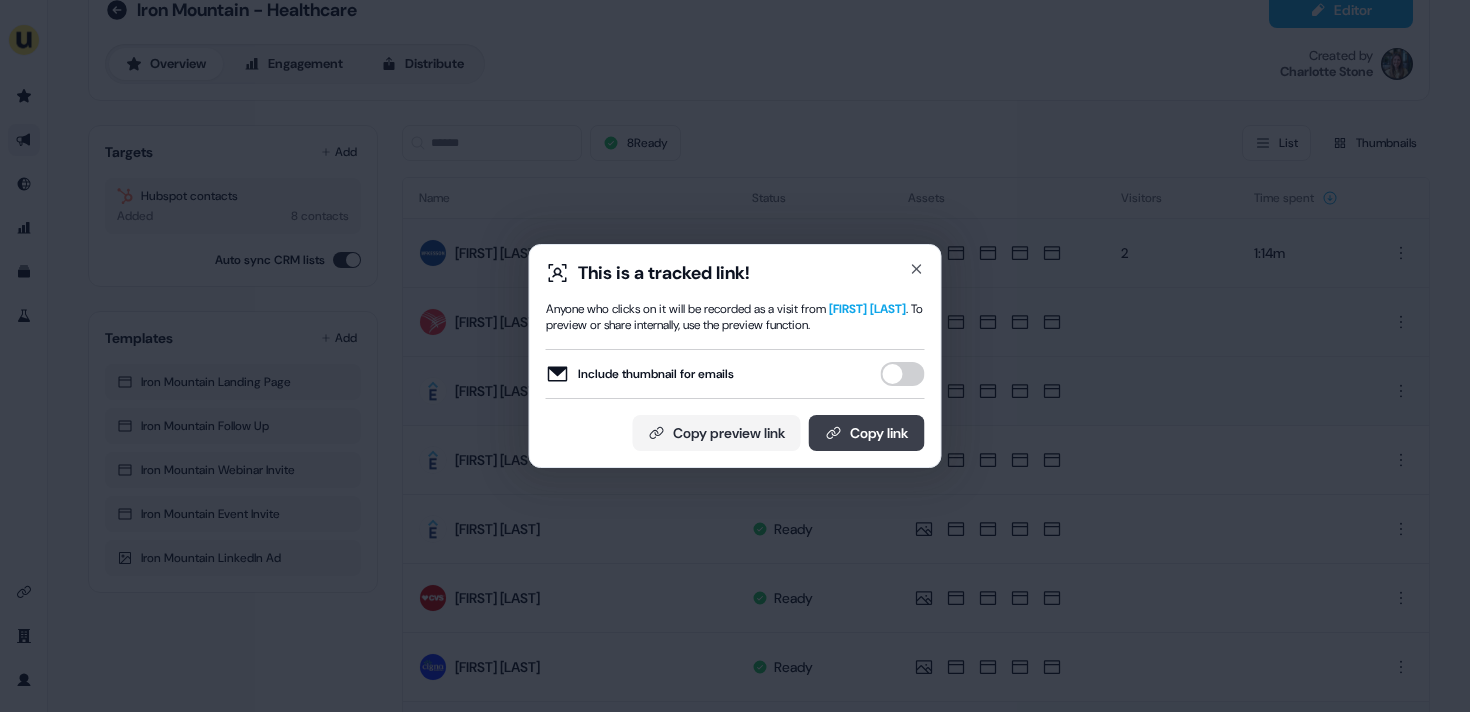 click on "Copy link" at bounding box center [867, 433] 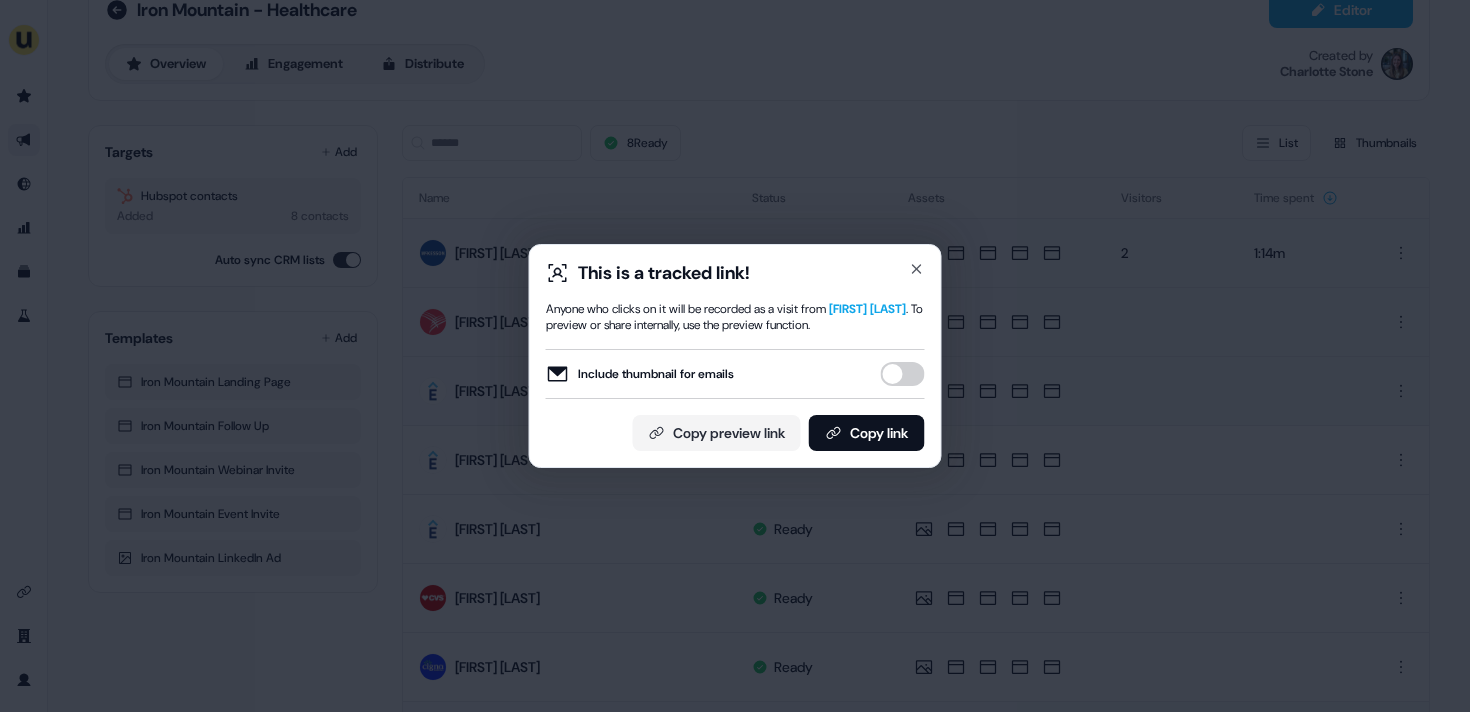 type 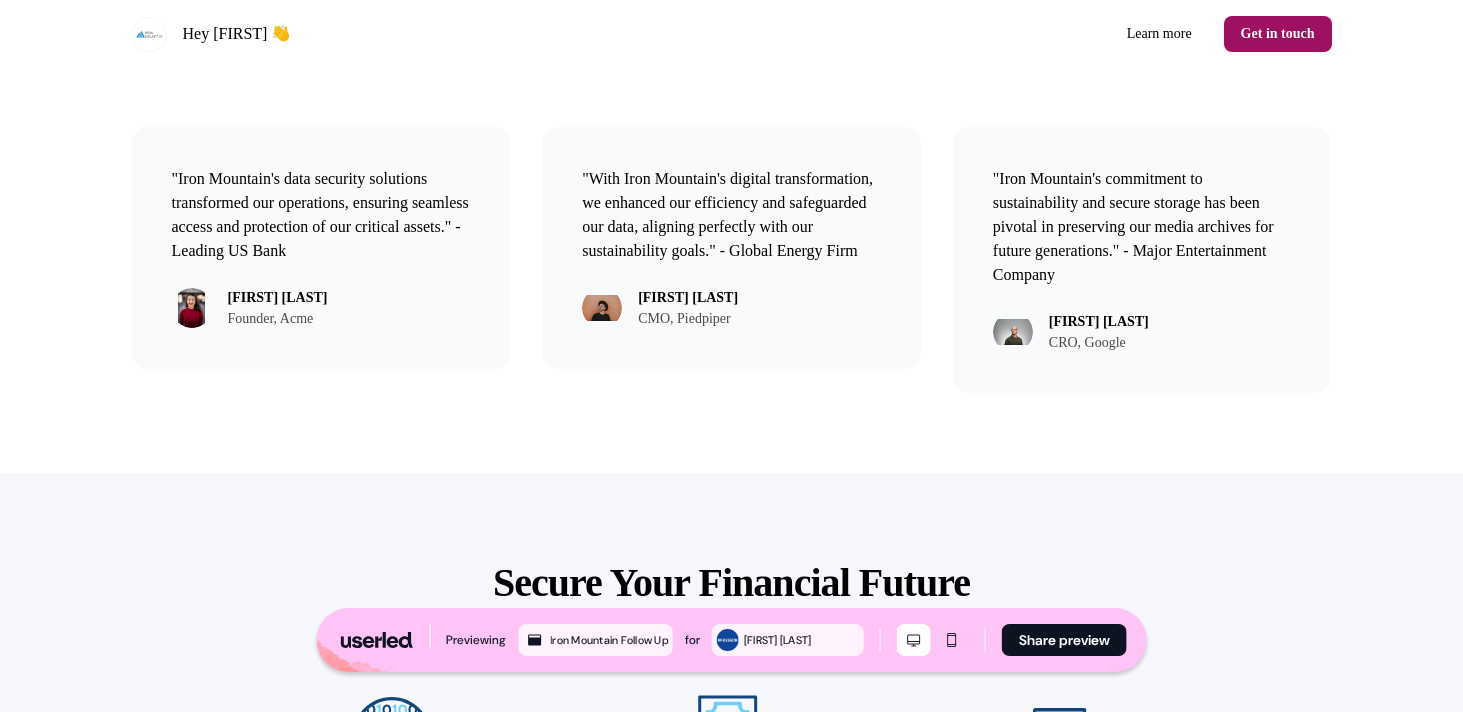 scroll, scrollTop: 1481, scrollLeft: 0, axis: vertical 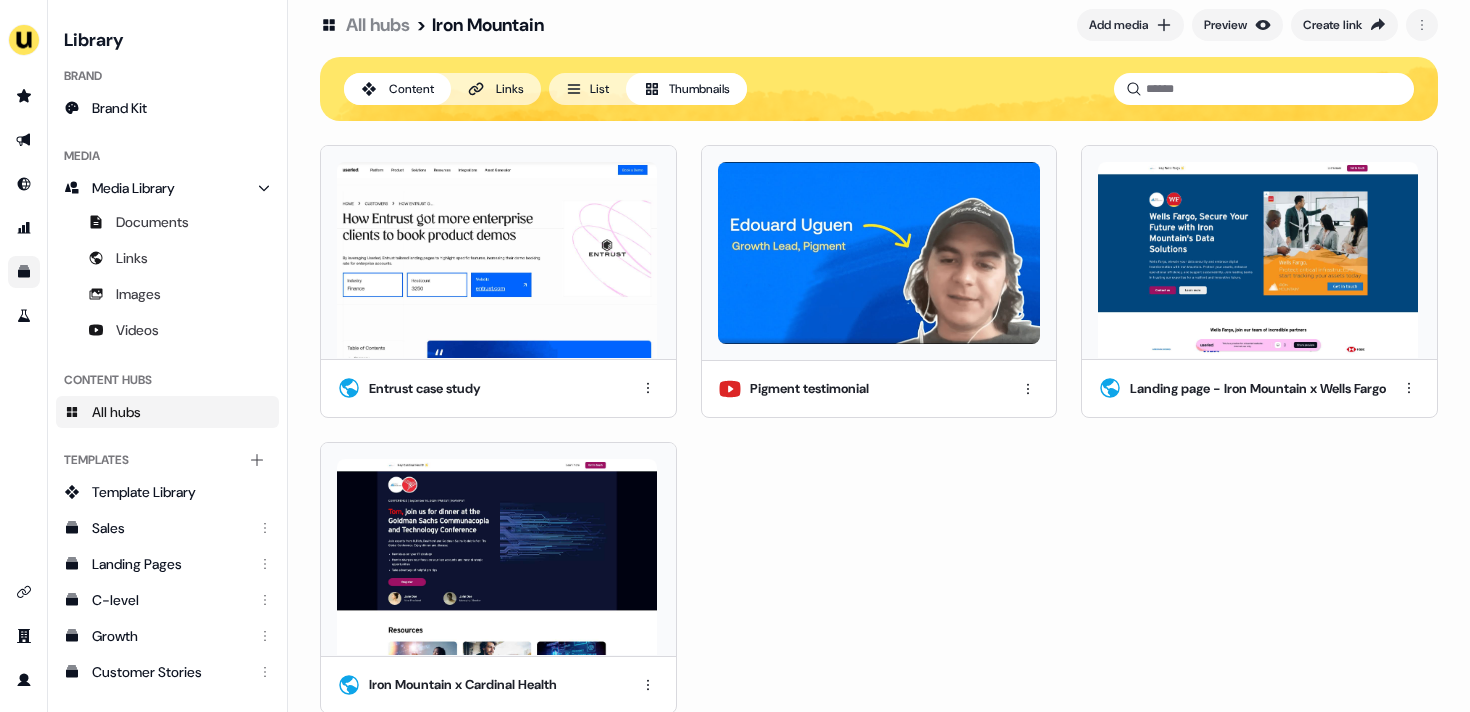 click at bounding box center (497, 557) 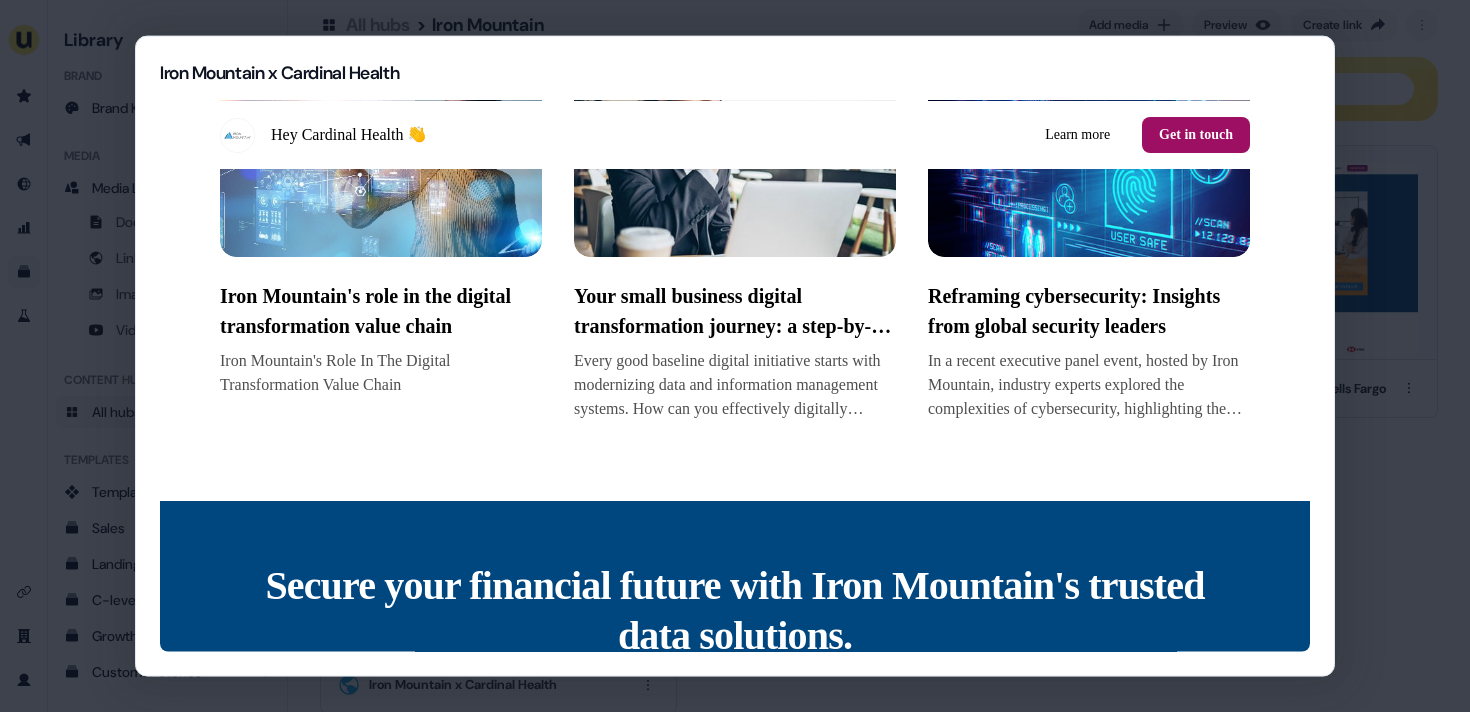 scroll, scrollTop: 1458, scrollLeft: 0, axis: vertical 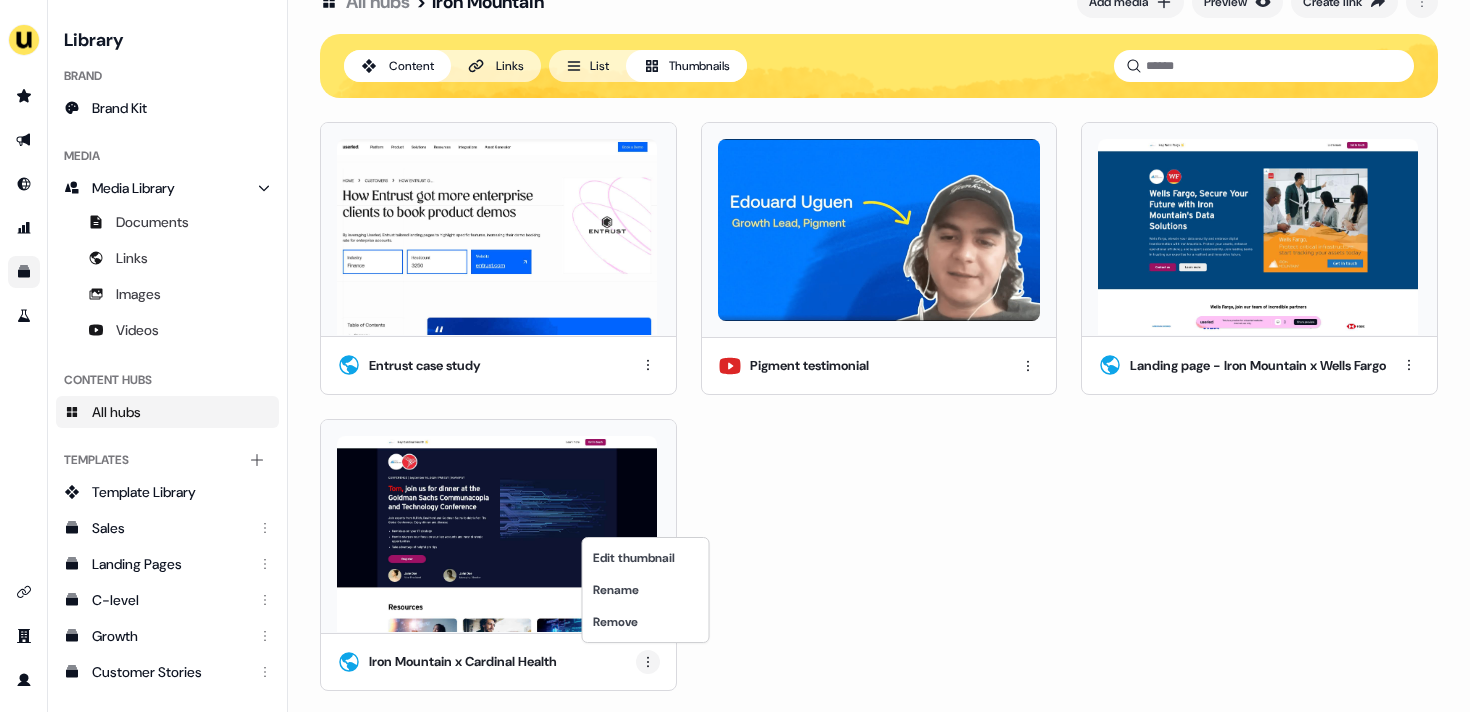 click on "For the best experience switch devices to a bigger screen. Go to Userled.io Library Brand Brand Kit Media Media Library Documents Links Images Videos Content Hubs All hubs Templates   Add collection Template Library Sales Landing Pages C-level Growth Customer Stories Fiel Marketing Linkedin Engagement Conversion Persona Gong Videos Francais Customer Success Sales Templates  ROI Templates Competitor Comparisons Outreach Templates Proposal Templates Capability Templates C-Suite Value Templates CS samples All hubs > Iron Mountain  Add media Preview Create link Content Links List Thumbnails Entrust case study  Pigment testimonial Landing page - Iron Mountain x Wells Fargo Iron Mountain x Cardinal Health Edit thumbnail Rename Remove" at bounding box center [735, 356] 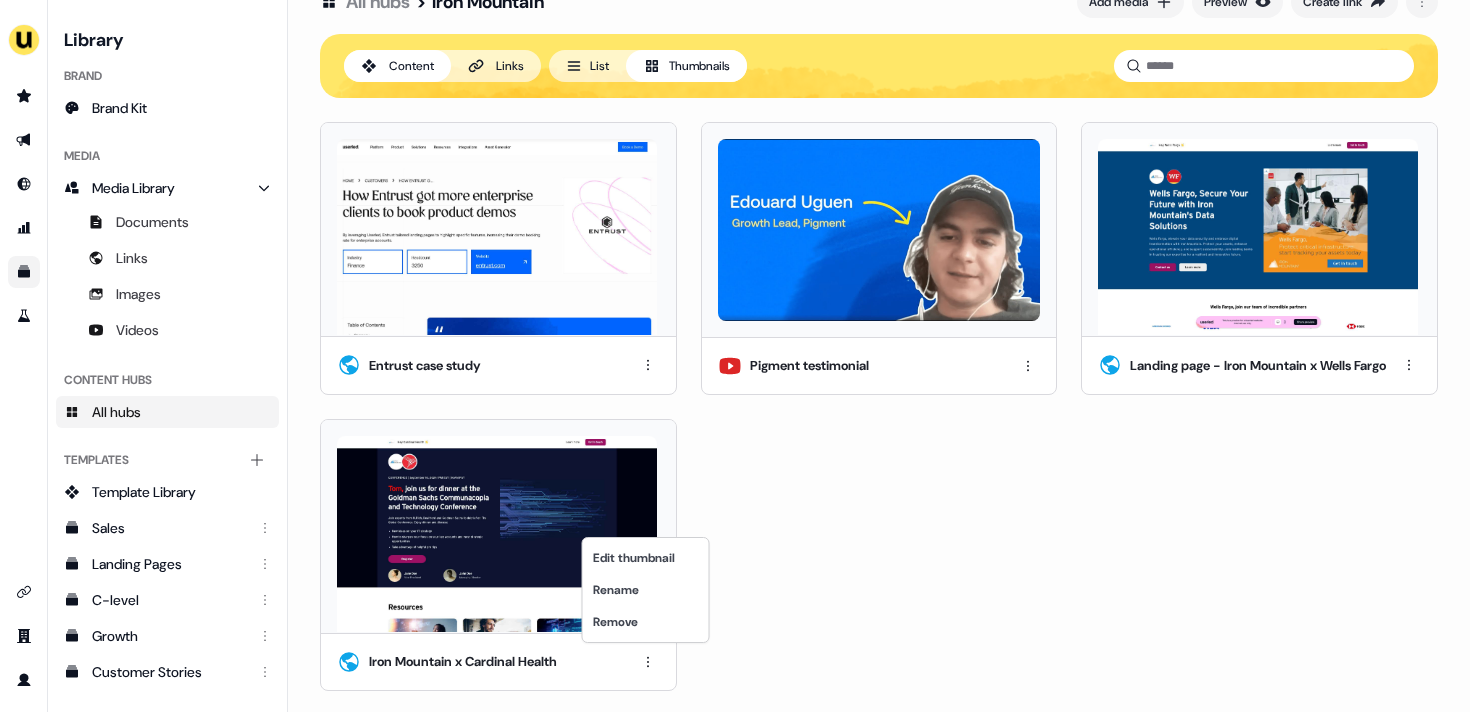 click on "For the best experience switch devices to a bigger screen. Go to Userled.io Library Brand Brand Kit Media Media Library Documents Links Images Videos Content Hubs All hubs Templates   Add collection Template Library Sales Landing Pages C-level Growth Customer Stories Fiel Marketing Linkedin Engagement Conversion Persona Gong Videos Francais Customer Success Sales Templates  ROI Templates Competitor Comparisons Outreach Templates Proposal Templates Capability Templates C-Suite Value Templates CS samples All hubs > Iron Mountain  Add media Preview Create link Content Links List Thumbnails Entrust case study  Pigment testimonial Landing page - Iron Mountain x Wells Fargo Iron Mountain x Cardinal Health Edit thumbnail Rename Remove" at bounding box center [735, 356] 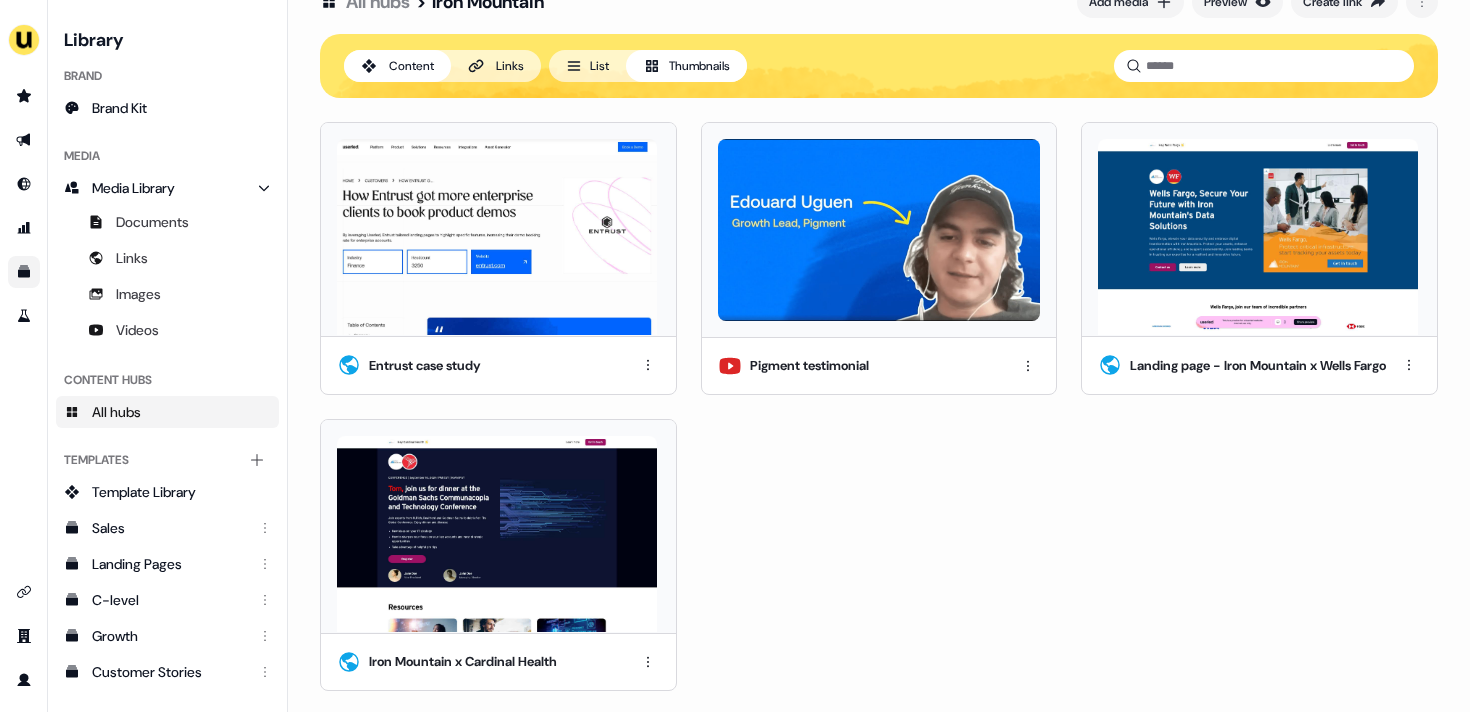 scroll, scrollTop: 0, scrollLeft: 0, axis: both 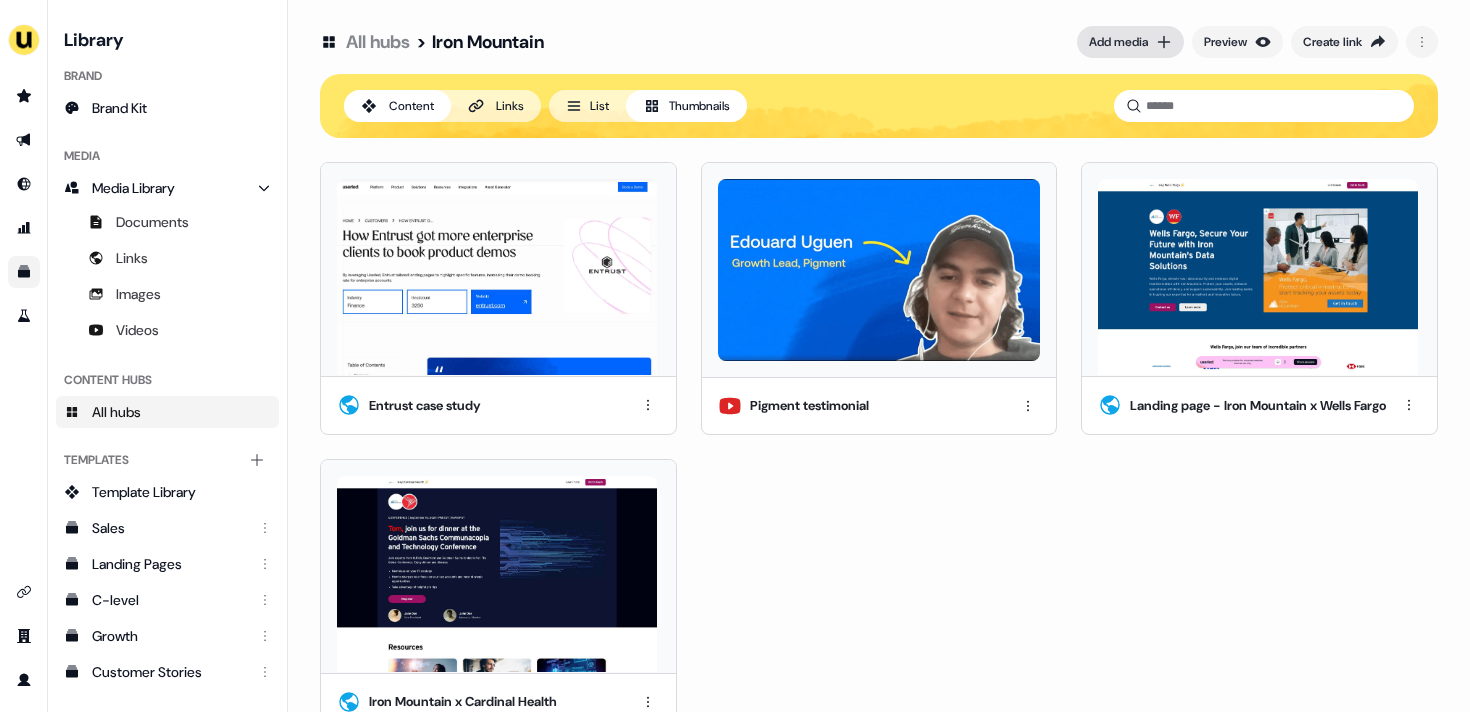 click on "Add media" at bounding box center (1130, 42) 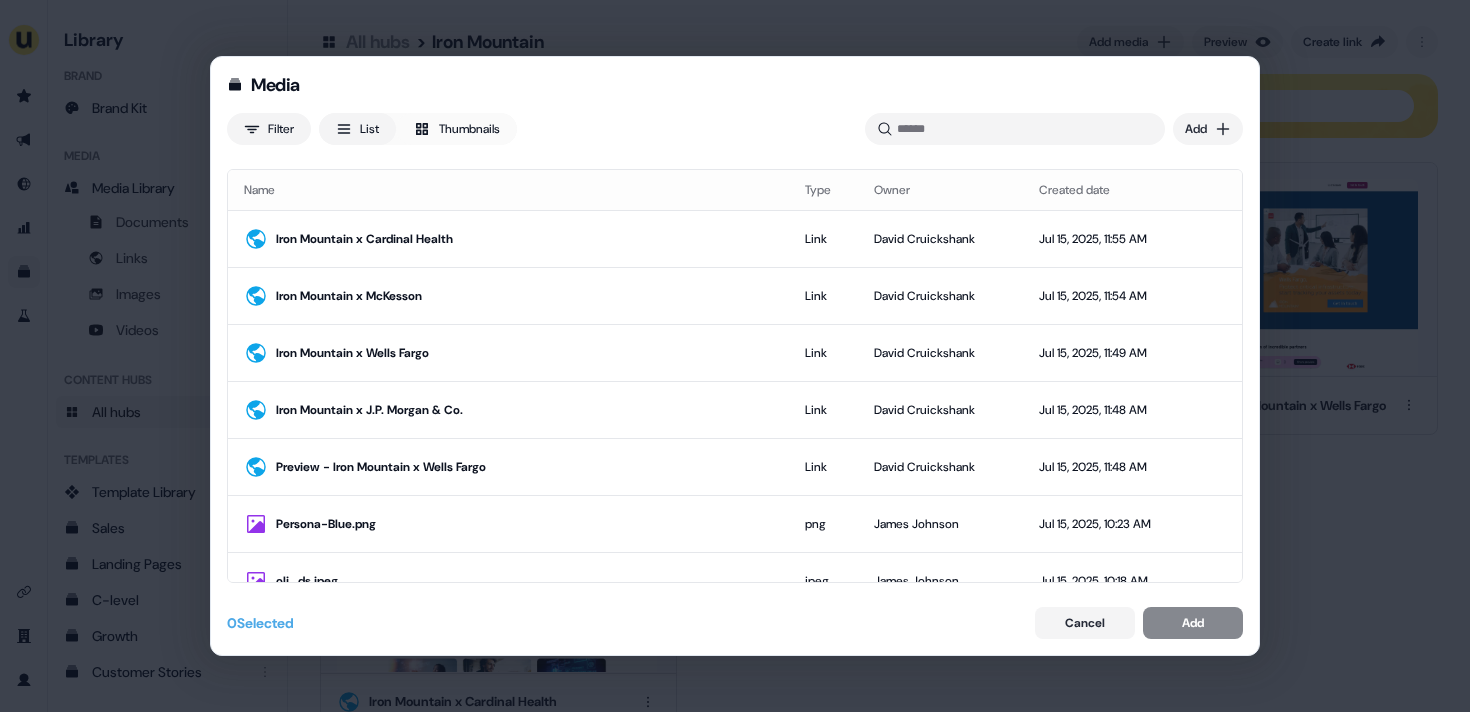 click on "Media Filter List Thumbnails Uploaded Add Name Type Owner Created date Iron Mountain x Cardinal Health Link David Cruickshank Jul 15, 2025, 11:55 AM Iron Mountain x McKesson Link David Cruickshank Jul 15, 2025, 11:54 AM Iron Mountain x Wells Fargo Link David Cruickshank Jul 15, 2025, 11:49 AM Iron Mountain x J.P. Morgan & Co. Link David Cruickshank Jul 15, 2025, 11:48 AM Preview - Iron Mountain x Wells Fargo Link David Cruickshank Jul 15, 2025, 11:48 AM Persona-Blue.png png James Johnson Jul 15, 2025, 10:23 AM oli_ds.jpeg jpeg James Johnson Jul 15, 2025, 10:18 AM LinkedIn_Square_Procter_&_Gamble.png png James Johnson Jul 15, 2025, 10:09 AM DS Smith x Nestlé Link James Johnson Jul 15, 2025, 10:09 AM DS Smith x Unilever Link James Johnson Jul 15, 2025, 10:08 AM Userled_-_Sales_Training_Deck__(1).pdf pdf Oliver Grogan Jul 14, 2025, 8:07 PM Screenshot_2025-07-14_at_19.59.27.png png Oliver Grogan Jul 14, 2025, 7:59 PM Microsites Video Oliver Grogan Jul 14, 2025, 7:59 PM Screenshot_2025-07-14_at_19.58.24.png png 0" at bounding box center [735, 356] 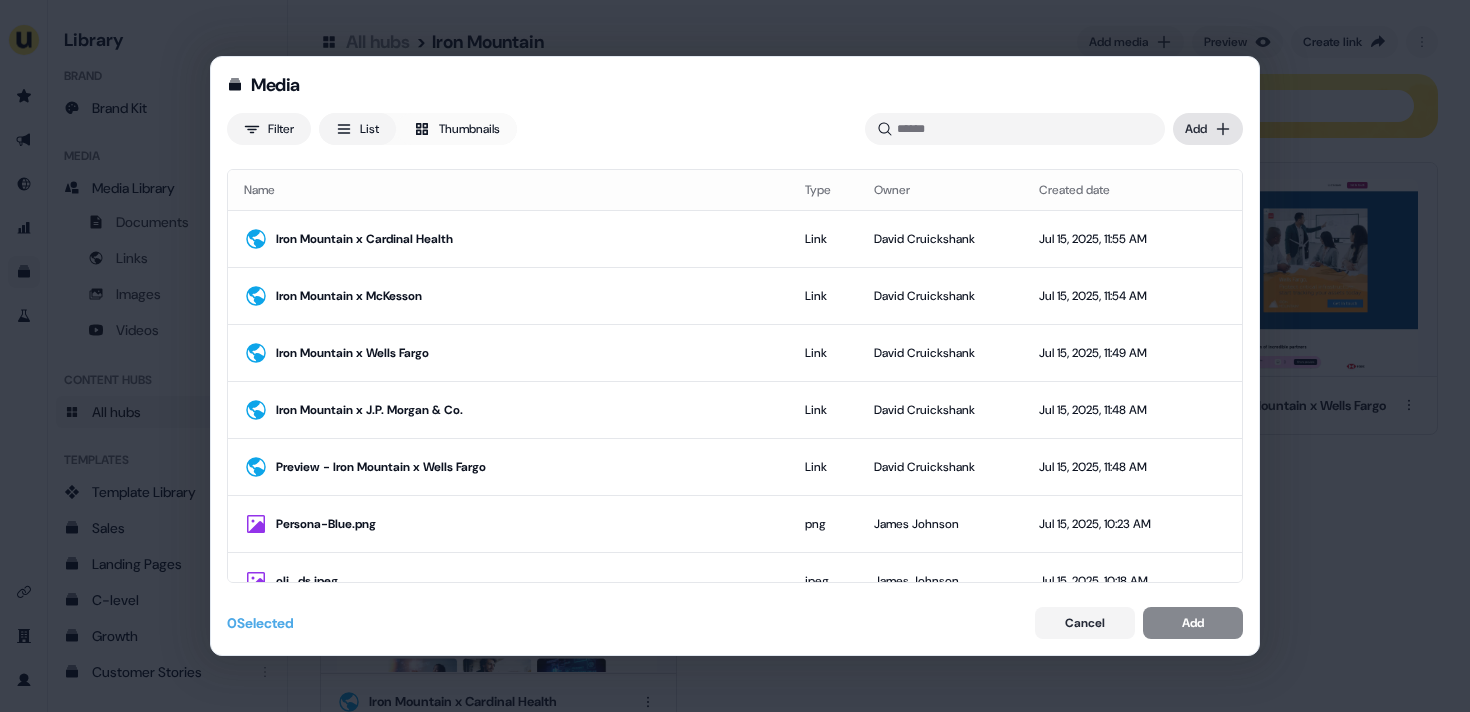 click on "Media Filter List Thumbnails Uploaded Add Name Type Owner Created date Iron Mountain x Cardinal Health Link David Cruickshank Jul 15, 2025, 11:55 AM Iron Mountain x McKesson Link David Cruickshank Jul 15, 2025, 11:54 AM Iron Mountain x Wells Fargo Link David Cruickshank Jul 15, 2025, 11:49 AM Iron Mountain x J.P. Morgan & Co. Link David Cruickshank Jul 15, 2025, 11:48 AM Preview - Iron Mountain x Wells Fargo Link David Cruickshank Jul 15, 2025, 11:48 AM Persona-Blue.png png James Johnson Jul 15, 2025, 10:23 AM oli_ds.jpeg jpeg James Johnson Jul 15, 2025, 10:18 AM LinkedIn_Square_Procter_&_Gamble.png png James Johnson Jul 15, 2025, 10:09 AM DS Smith x Nestlé Link James Johnson Jul 15, 2025, 10:09 AM DS Smith x Unilever Link James Johnson Jul 15, 2025, 10:08 AM Userled_-_Sales_Training_Deck__(1).pdf pdf Oliver Grogan Jul 14, 2025, 8:07 PM Screenshot_2025-07-14_at_19.59.27.png png Oliver Grogan Jul 14, 2025, 7:59 PM Microsites Video Oliver Grogan Jul 14, 2025, 7:59 PM Screenshot_2025-07-14_at_19.58.24.png png 0" at bounding box center [735, 356] 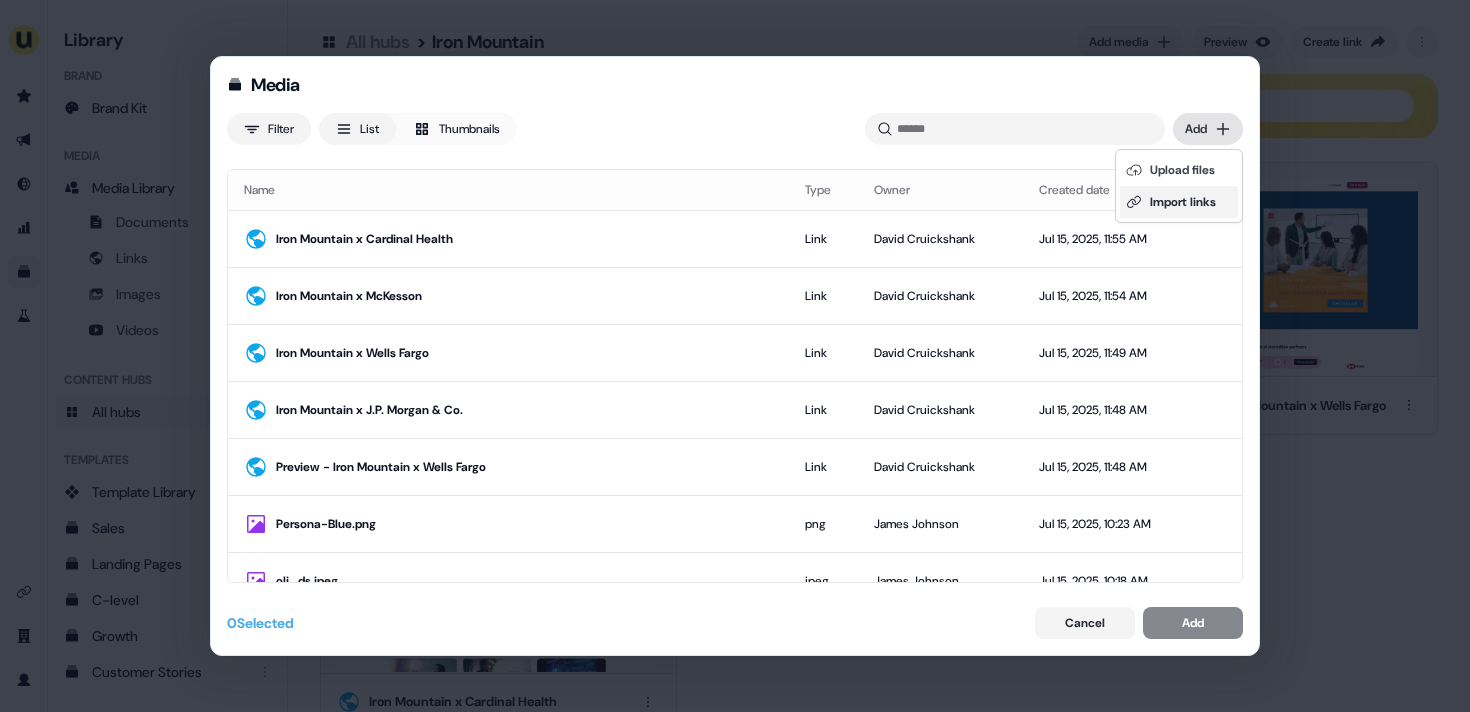 click on "Import links" at bounding box center (1179, 202) 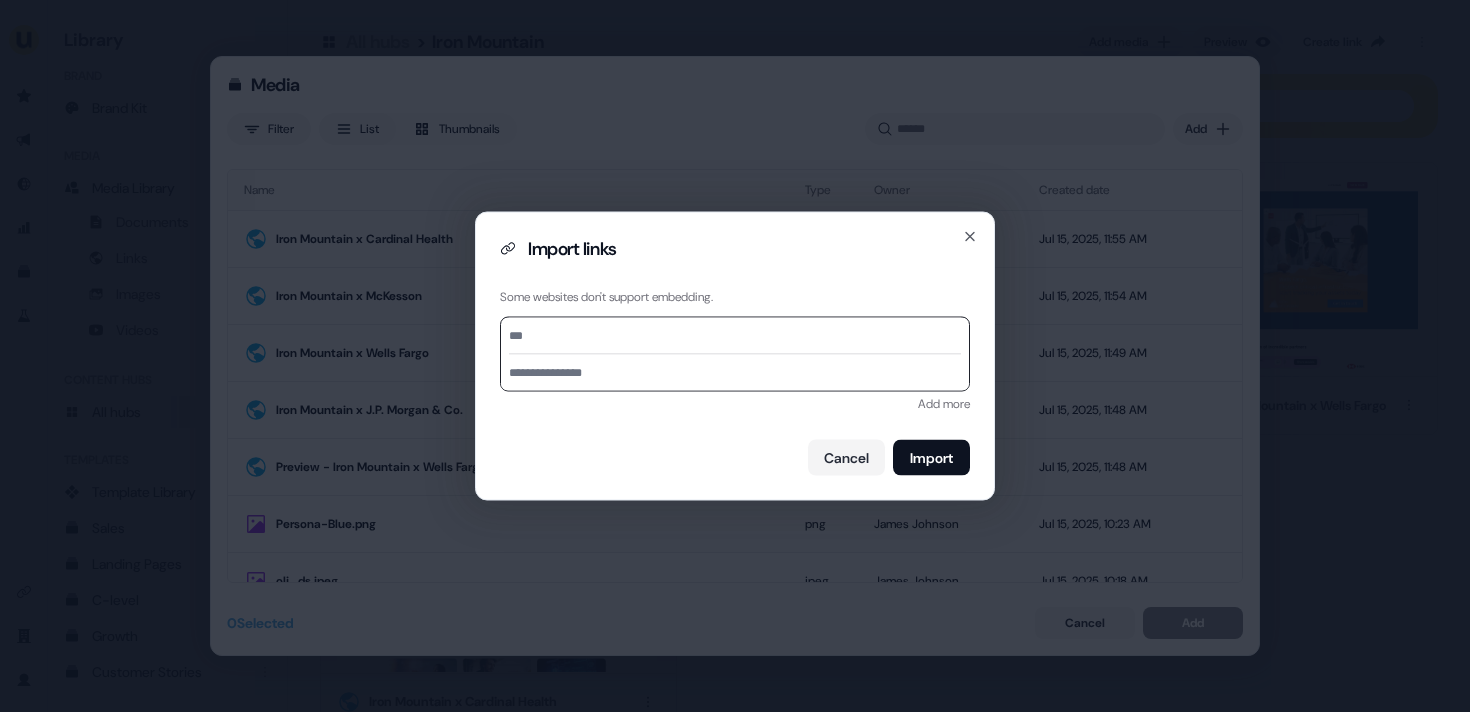 paste on "**********" 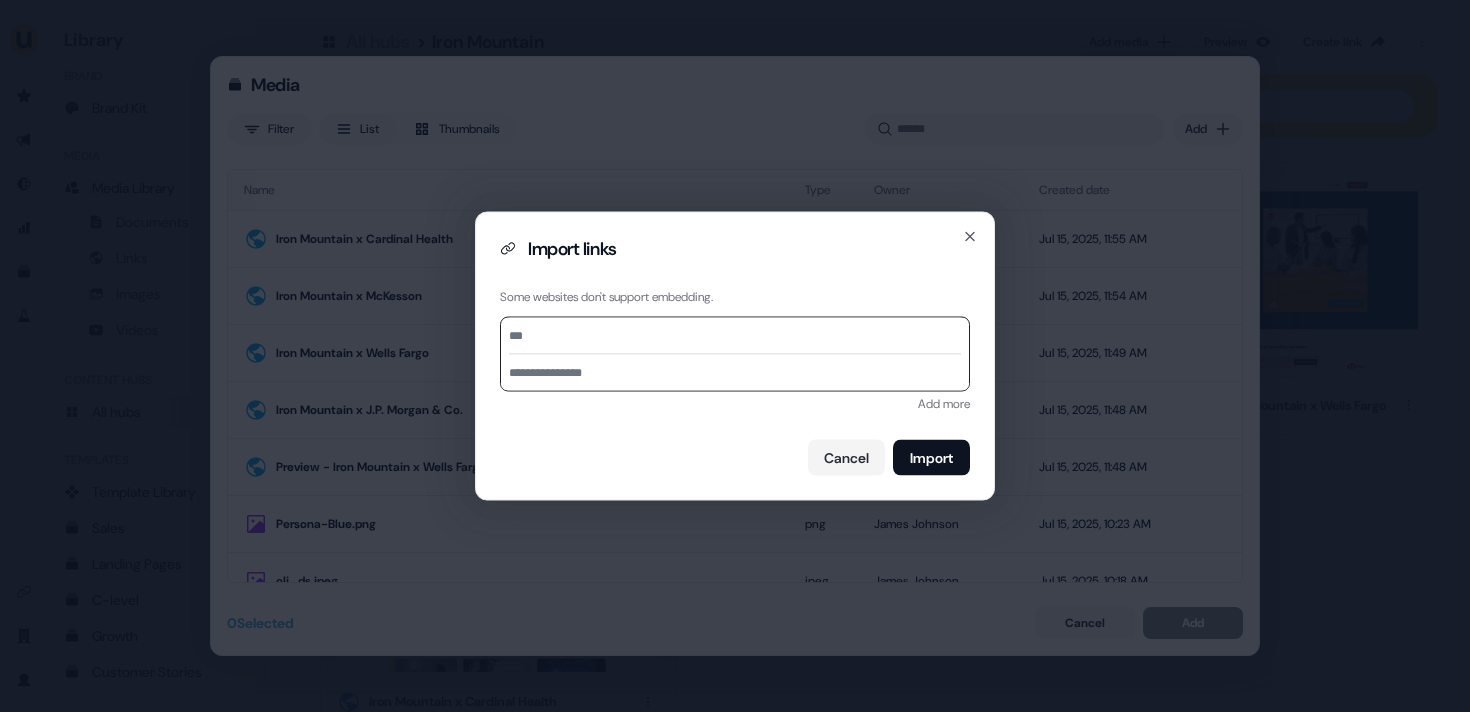 type on "**********" 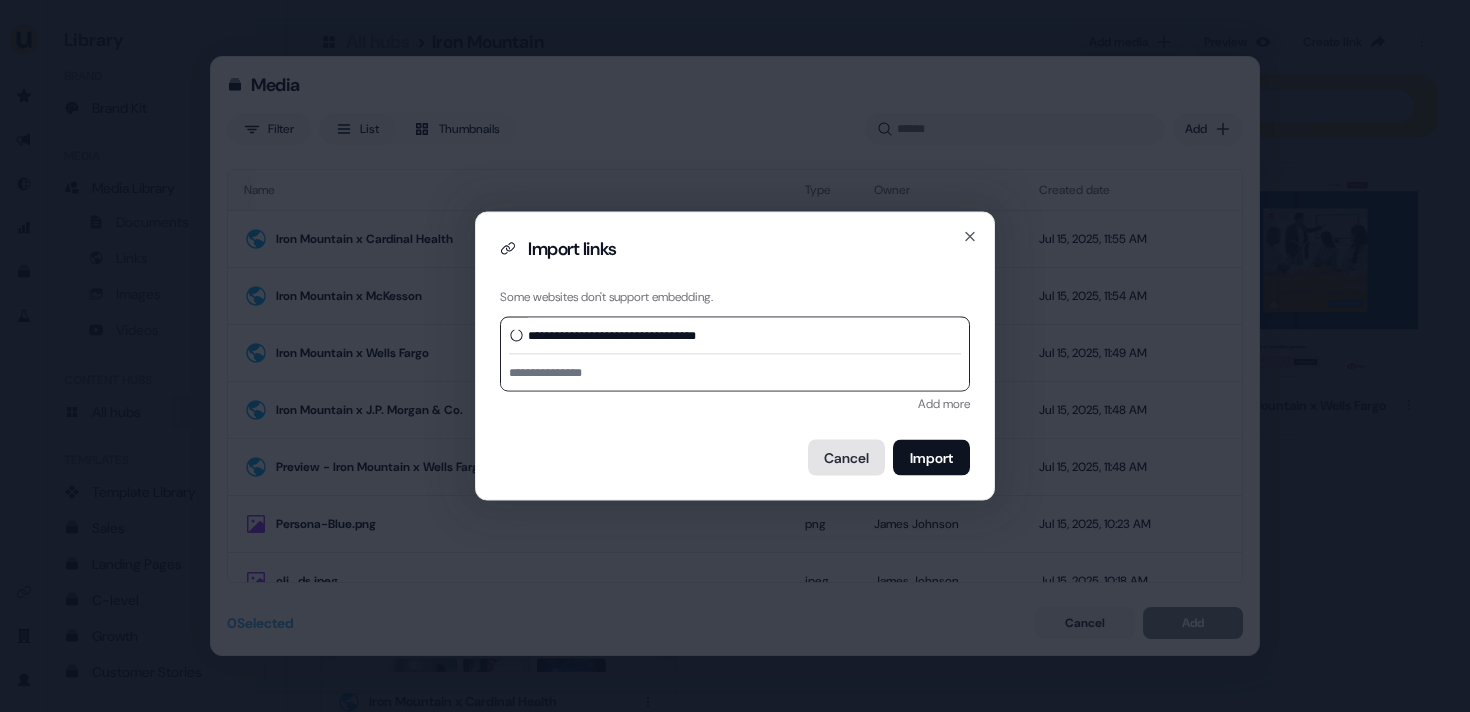 type on "**********" 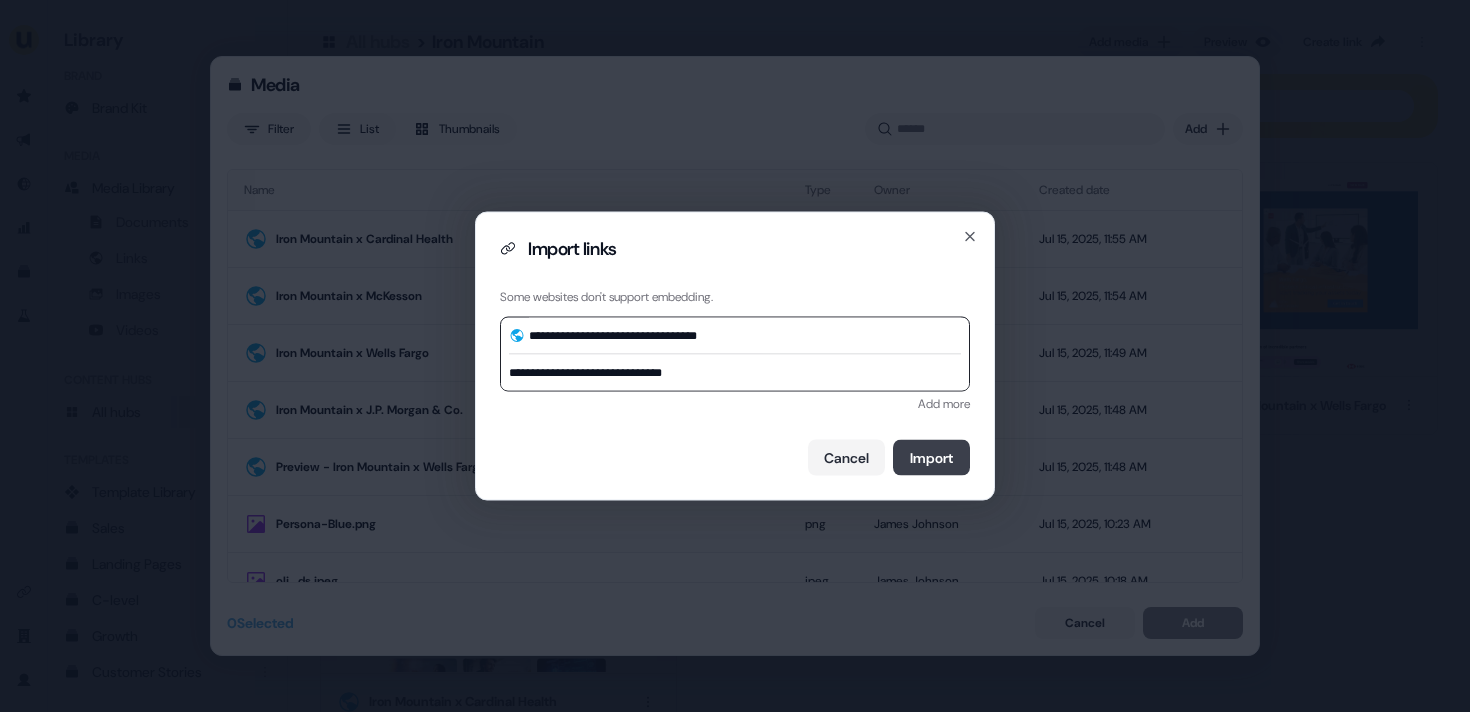 type on "**********" 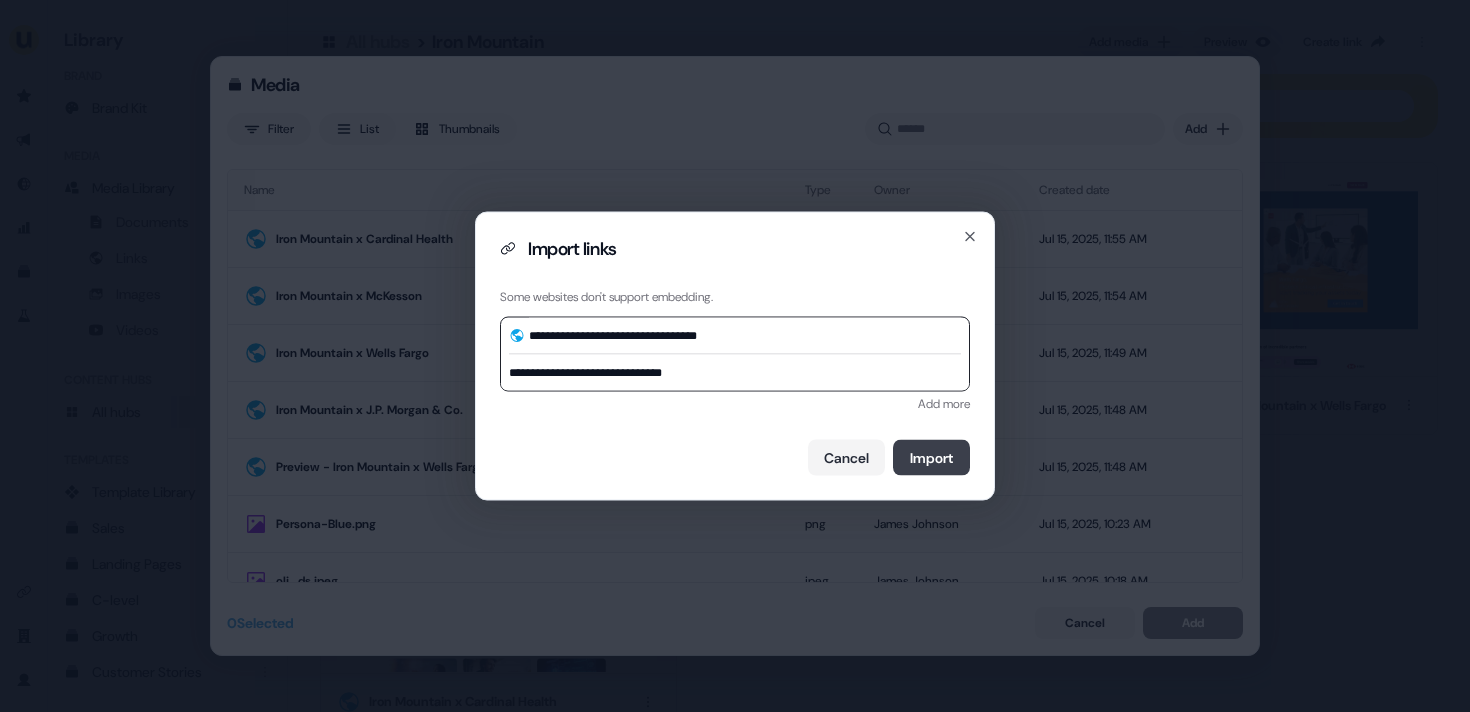 click on "Import" at bounding box center (931, 458) 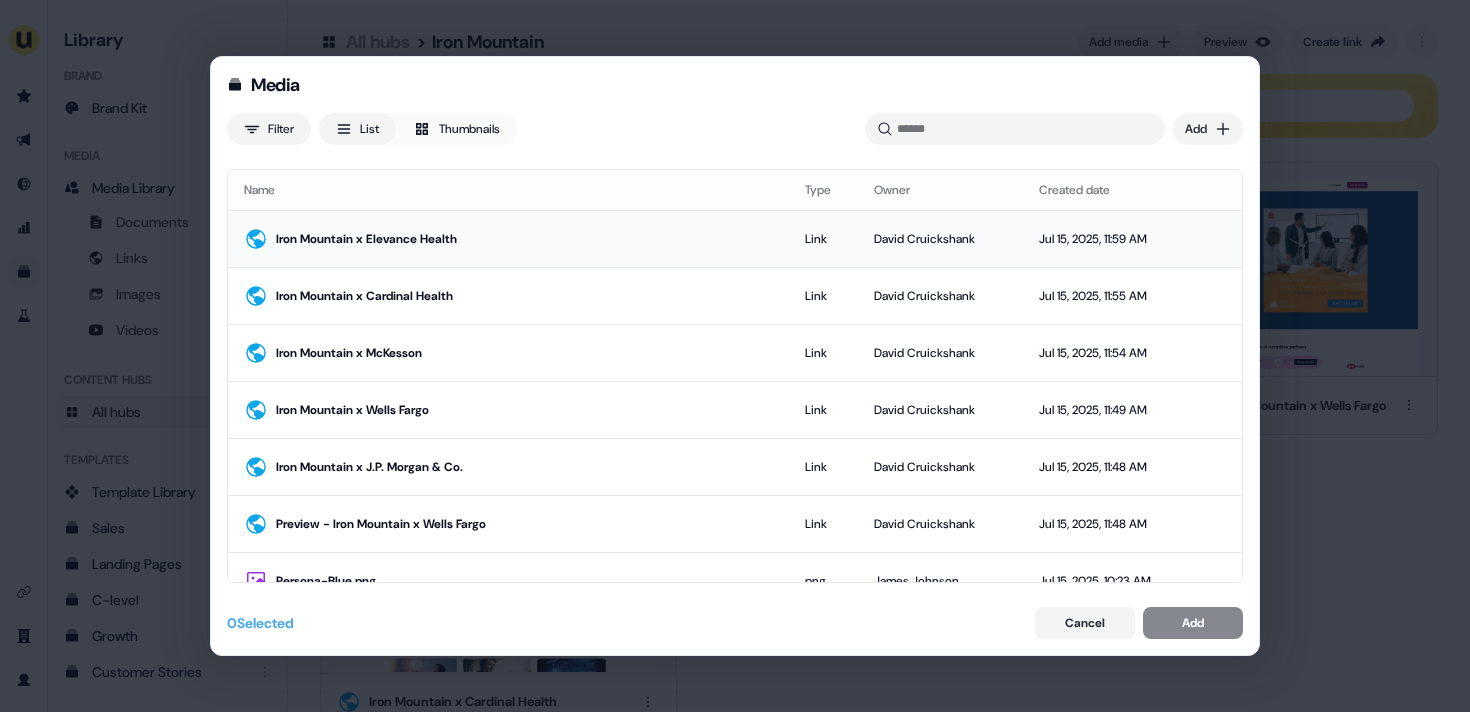 click on "Iron Mountain x Elevance Health" at bounding box center (524, 239) 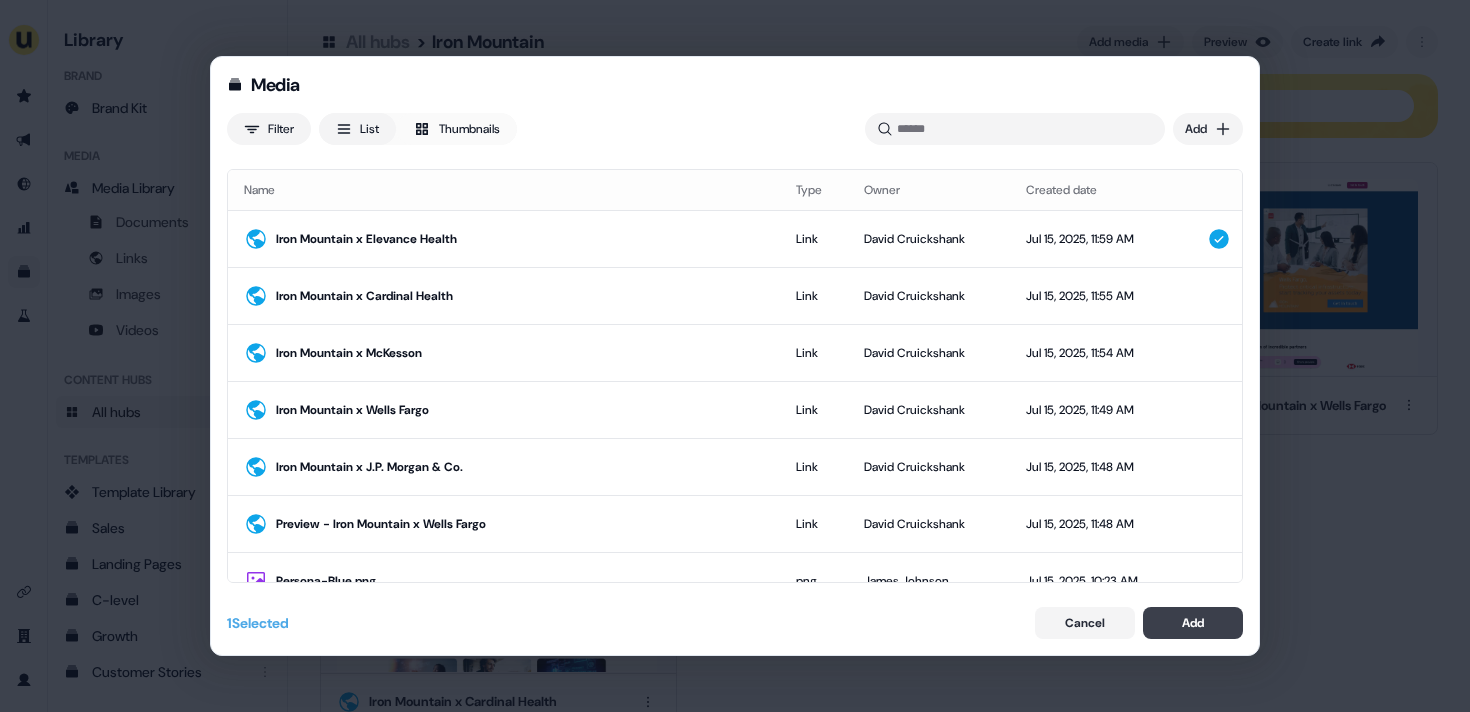 click on "Add" at bounding box center (1193, 623) 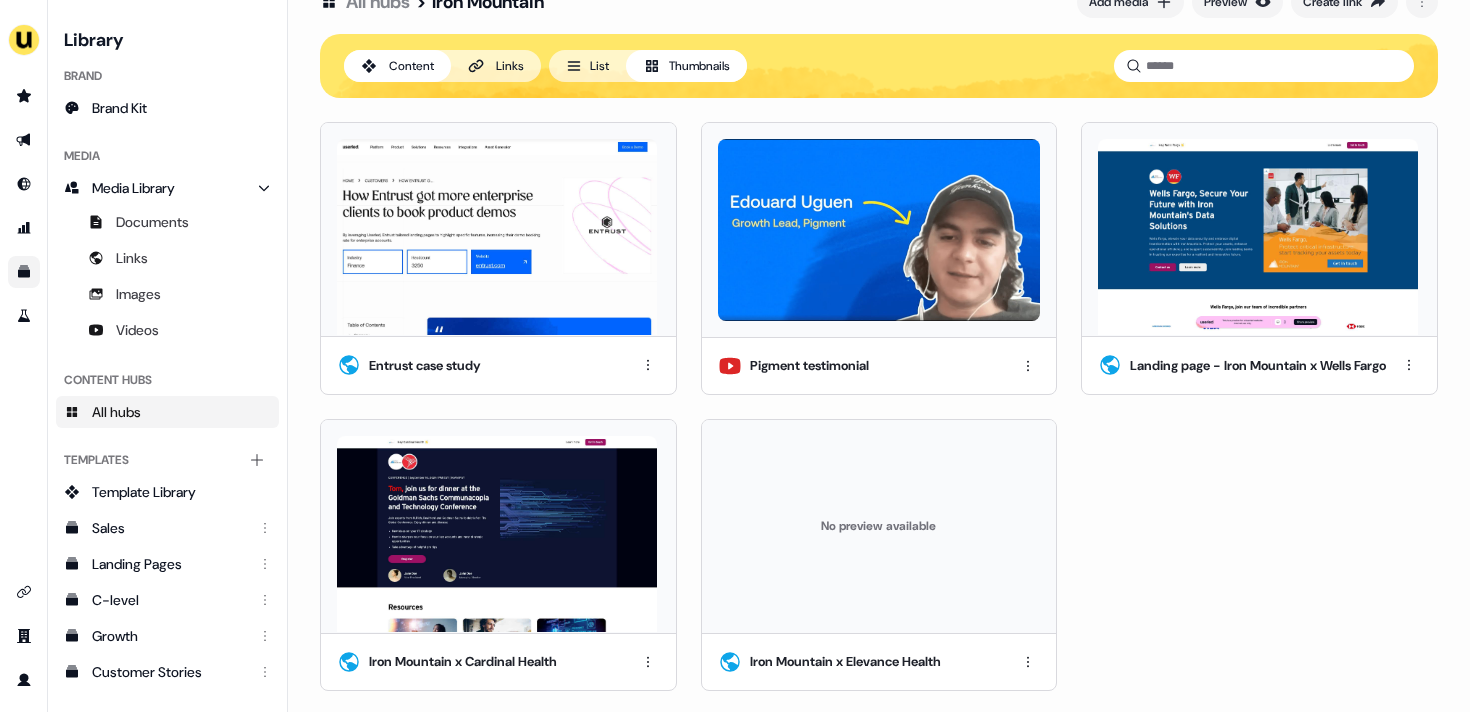 scroll, scrollTop: 38, scrollLeft: 0, axis: vertical 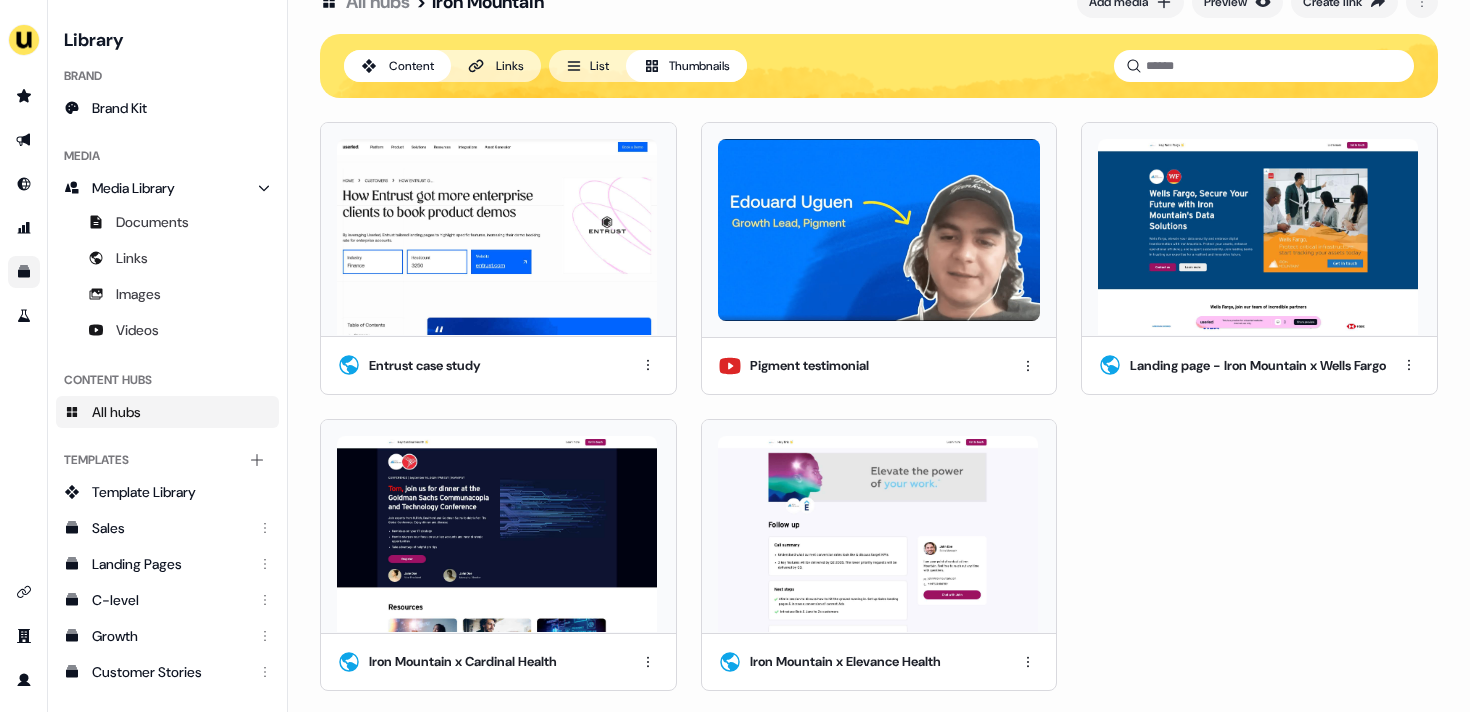 click on "Iron Mountain x Elevance Health" at bounding box center (879, 662) 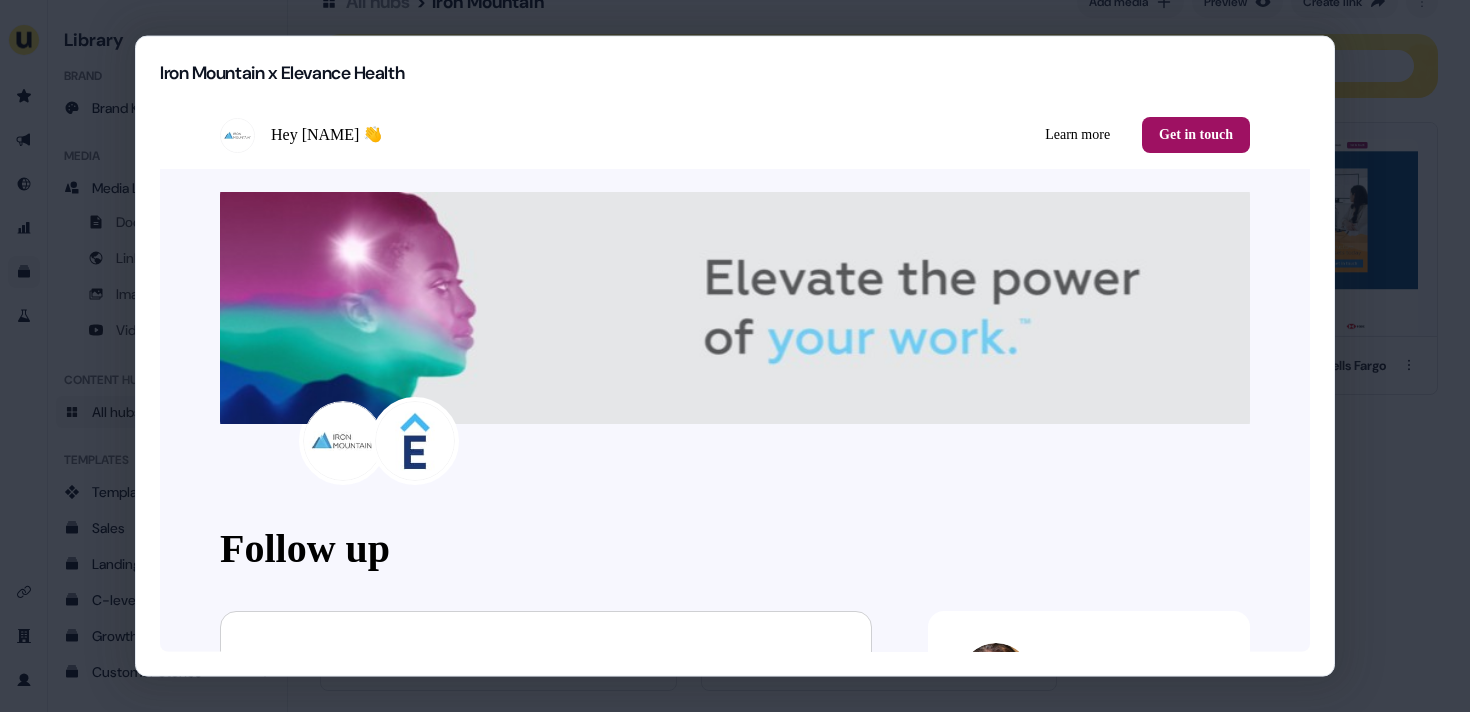 scroll, scrollTop: 0, scrollLeft: 0, axis: both 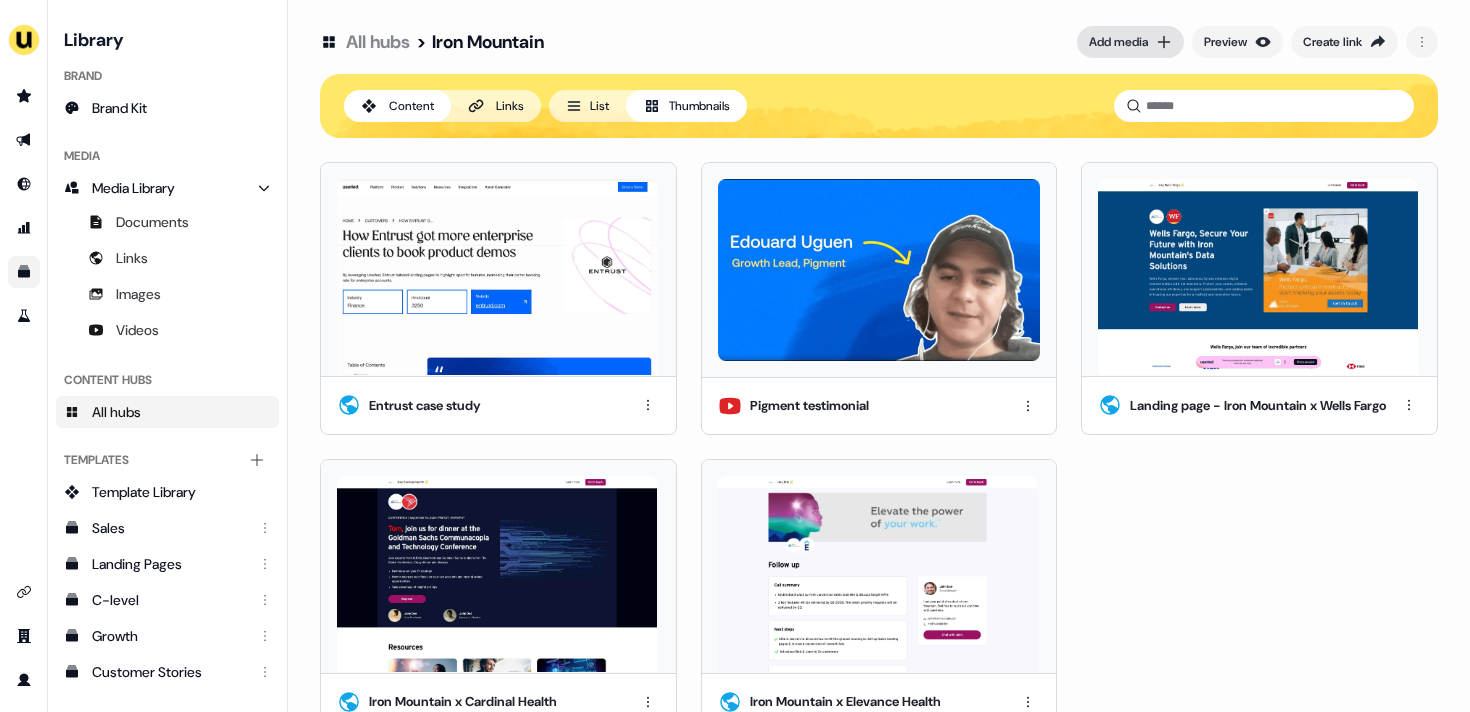 click 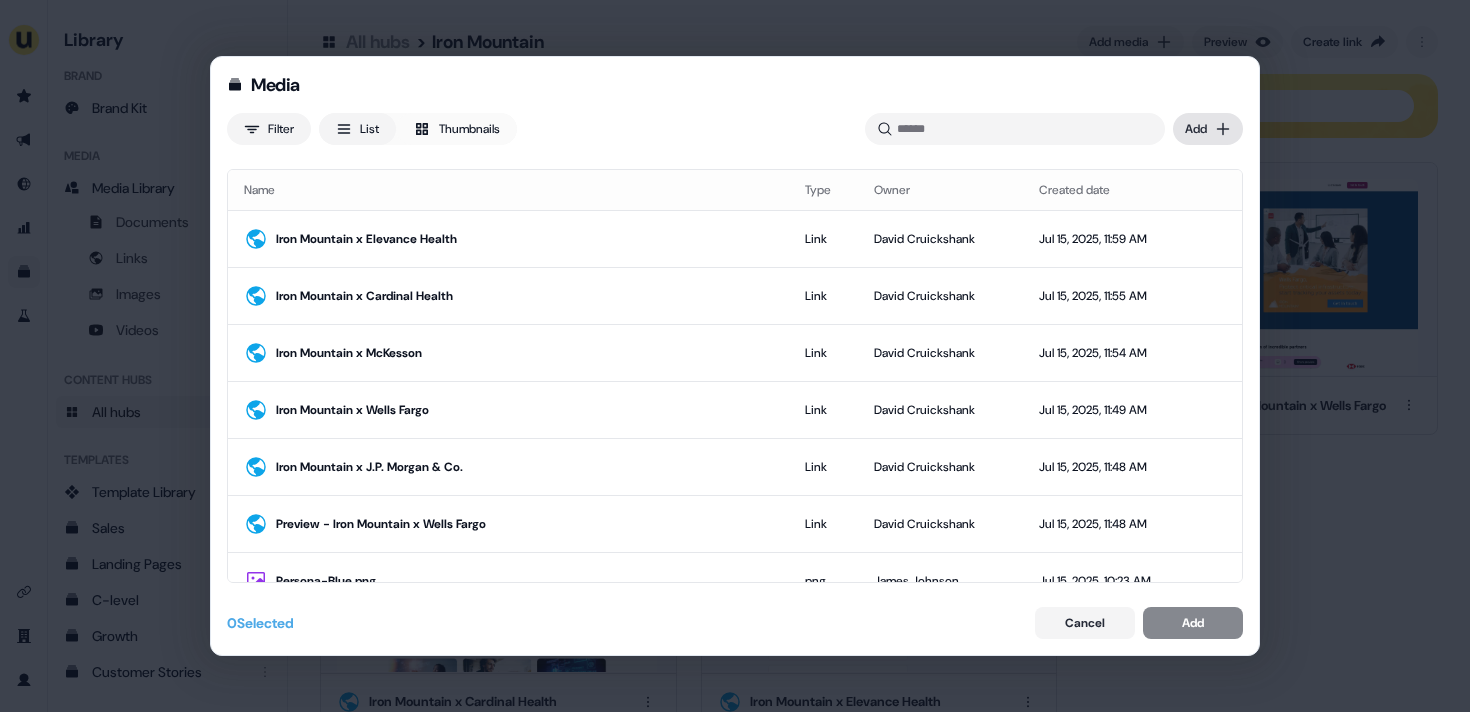 click on "Media Filter List Thumbnails Uploaded Add Name Type Owner Created date Iron Mountain x Elevance Health Link David Cruickshank Jul 15, 2025, 11:59 AM Iron Mountain x Cardinal Health Link David Cruickshank Jul 15, 2025, 11:55 AM Iron Mountain x McKesson Link David Cruickshank Jul 15, 2025, 11:54 AM Iron Mountain x Wells Fargo Link David Cruickshank Jul 15, 2025, 11:49 AM Iron Mountain x J.P. Morgan & Co. Link David Cruickshank Jul 15, 2025, 11:48 AM Preview - Iron Mountain x Wells Fargo Link David Cruickshank Jul 15, 2025, 11:48 AM Persona-Blue.png png James Johnson Jul 15, 2025, 10:23 AM oli_ds.jpeg jpeg James Johnson Jul 15, 2025, 10:18 AM LinkedIn_Square_Procter_&_Gamble.png png James Johnson Jul 15, 2025, 10:09 AM DS Smith x Nestlé Link James Johnson Jul 15, 2025, 10:09 AM DS Smith x Unilever Link James Johnson Jul 15, 2025, 10:08 AM Userled_-_Sales_Training_Deck__(1).pdf pdf Oliver Grogan Jul 14, 2025, 8:07 PM Screenshot_2025-07-14_at_19.59.27.png png Oliver Grogan Jul 14, 2025, 7:59 PM Microsites Video 0" at bounding box center (735, 356) 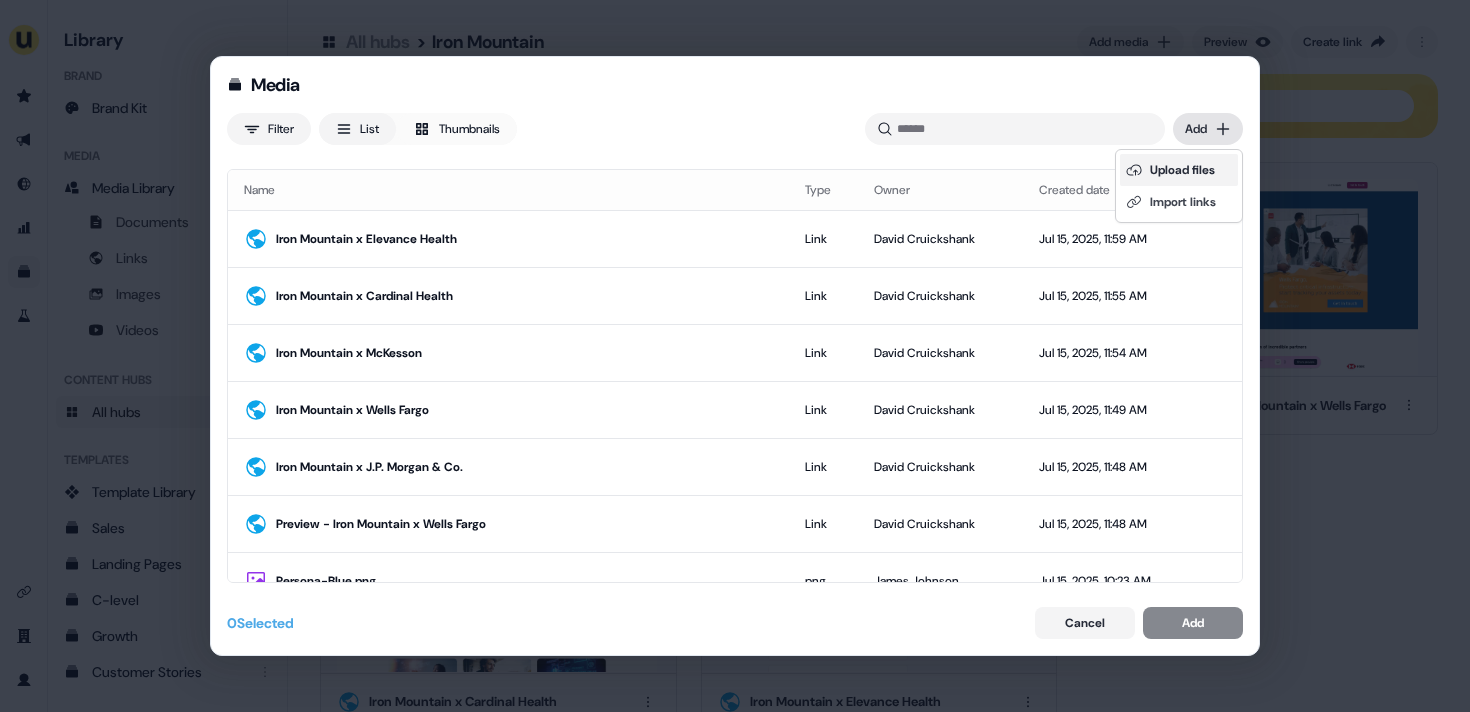 click on "Upload files" at bounding box center [1179, 170] 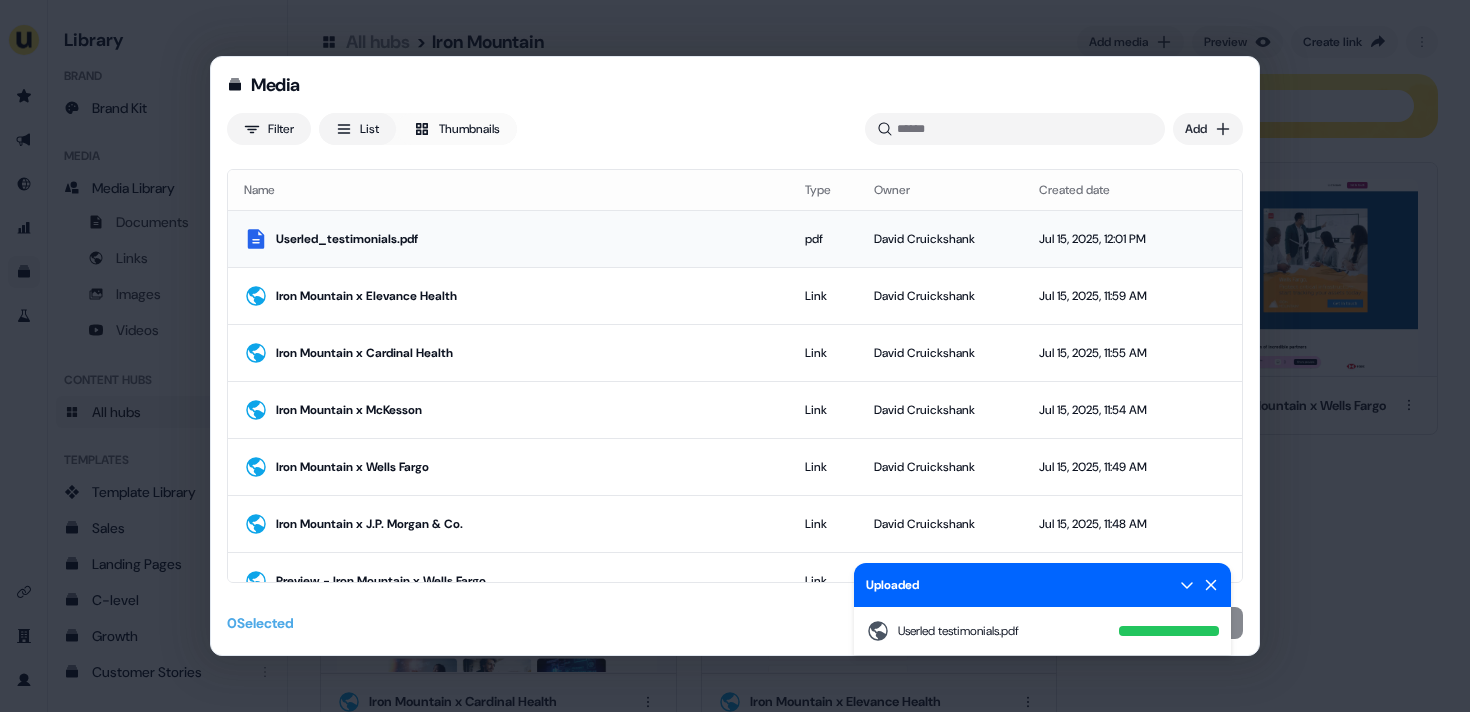 click on "Userled_testimonials.pdf" at bounding box center [508, 239] 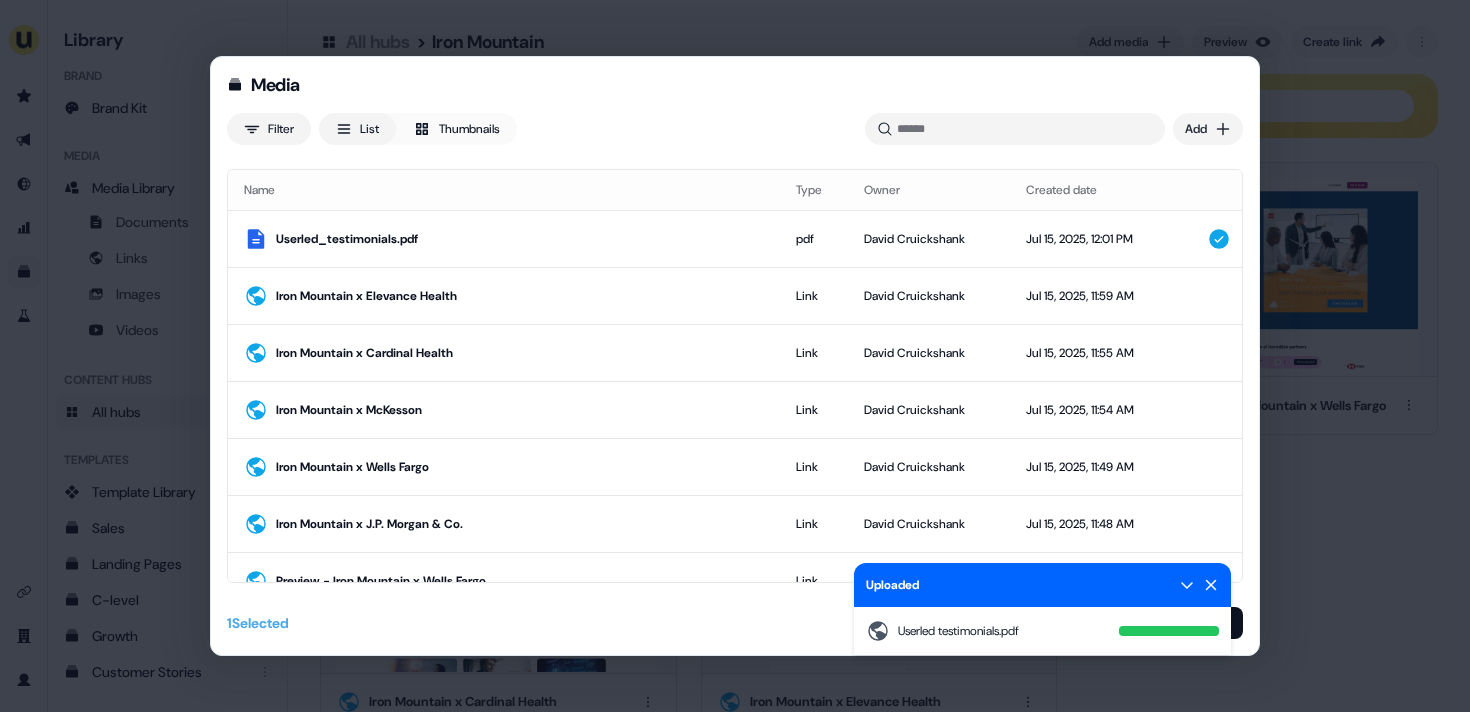 click 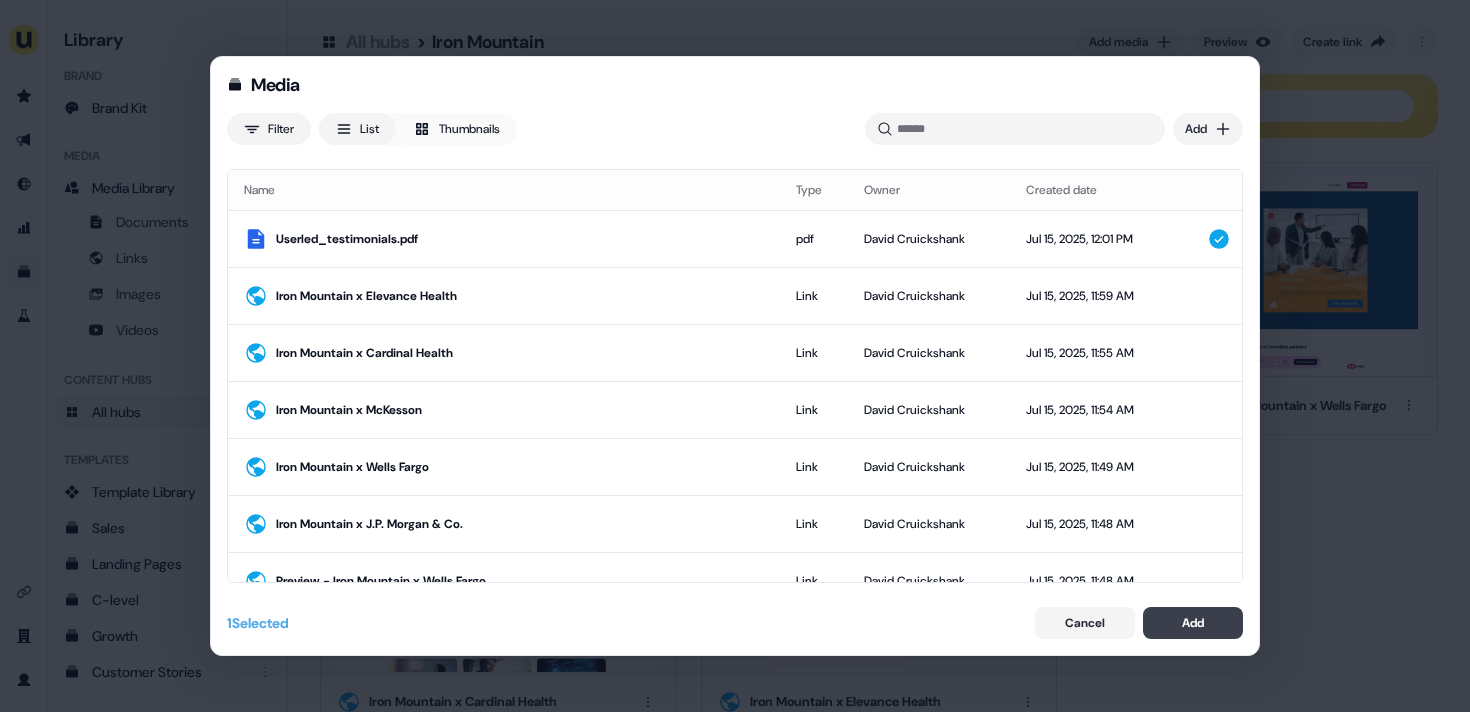 click on "Add" at bounding box center (1193, 623) 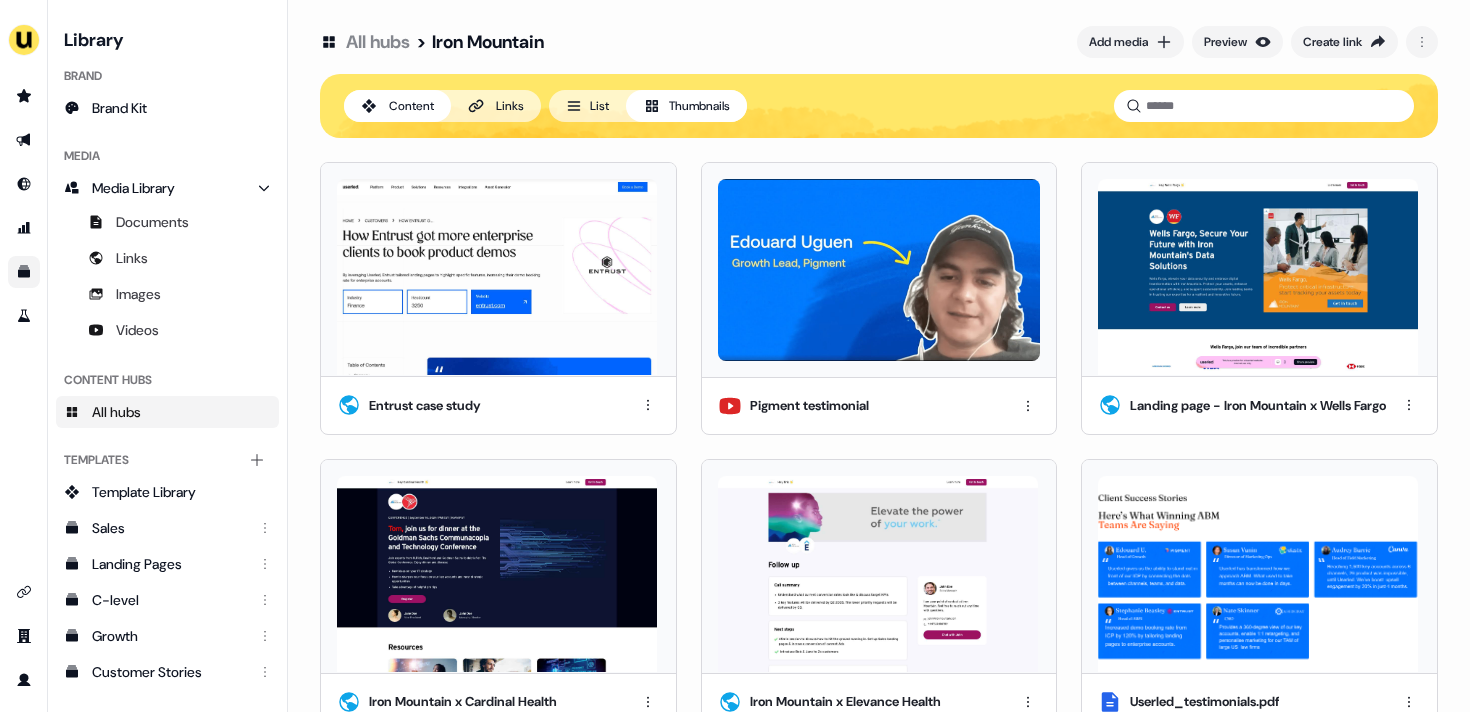 scroll, scrollTop: 40, scrollLeft: 0, axis: vertical 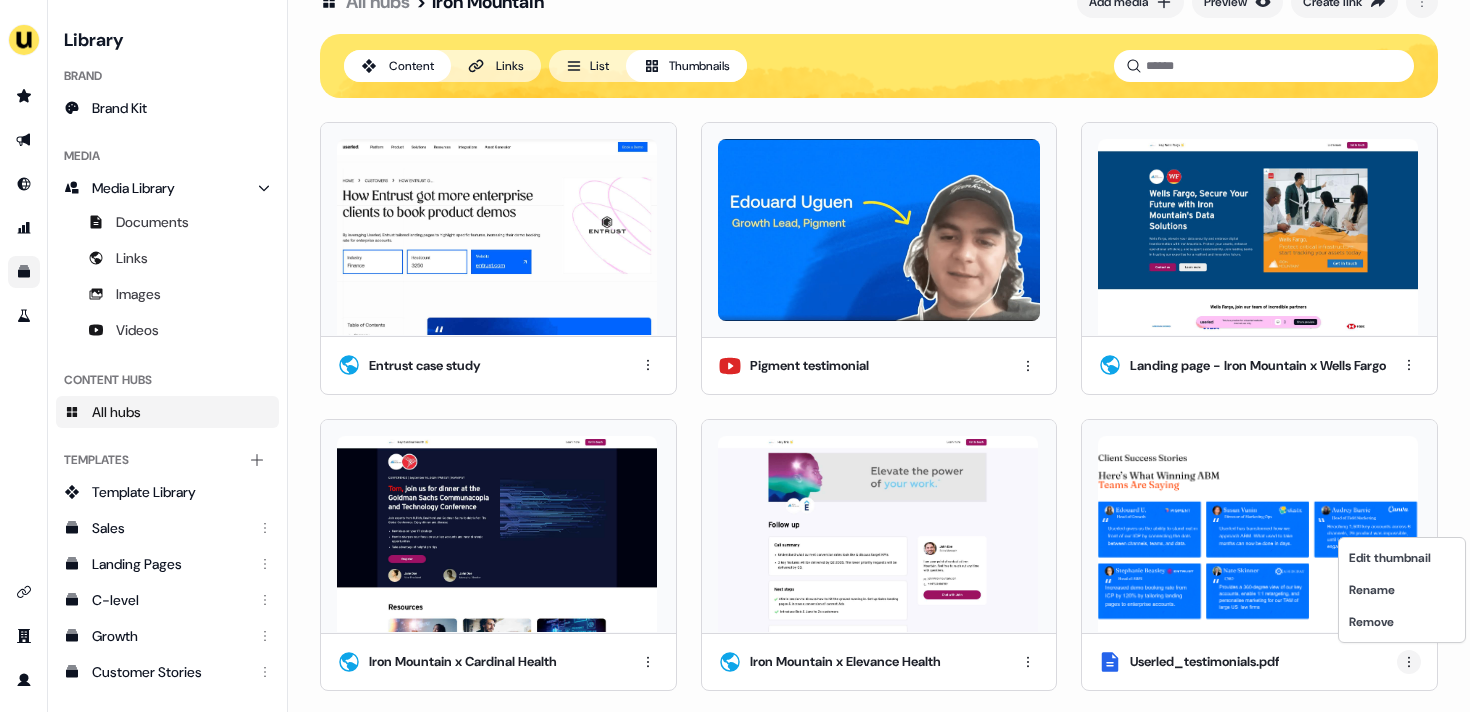 click on "For the best experience switch devices to a bigger screen. Go to Userled.io Library Brand Brand Kit Media Media Library Documents Links Images Videos Content Hubs All hubs Templates   Add collection Template Library Sales Landing Pages C-level Growth Customer Stories Fiel Marketing Linkedin Engagement Conversion Persona Gong Videos Francais Customer Success Sales Templates  ROI Templates Competitor Comparisons Outreach Templates Proposal Templates Capability Templates C-Suite Value Templates CS samples All hubs > Iron Mountain  Add media Preview Create link Content Links List Thumbnails Entrust case study  Pigment testimonial Landing page - Iron Mountain x Wells Fargo Iron Mountain x Cardinal Health Iron Mountain x Elevance Health Userled_testimonials.pdf Edit thumbnail Rename Remove" at bounding box center (735, 356) 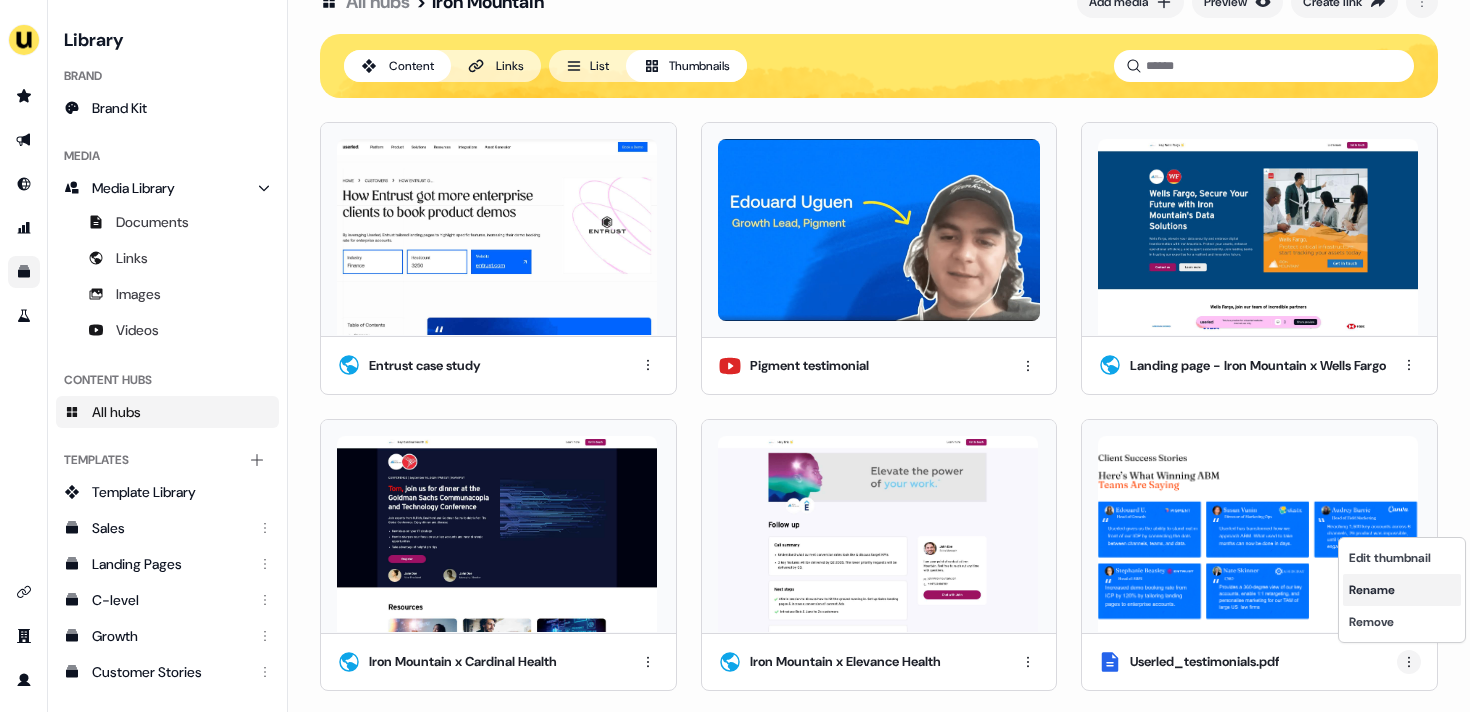 click on "Rename" at bounding box center (1402, 590) 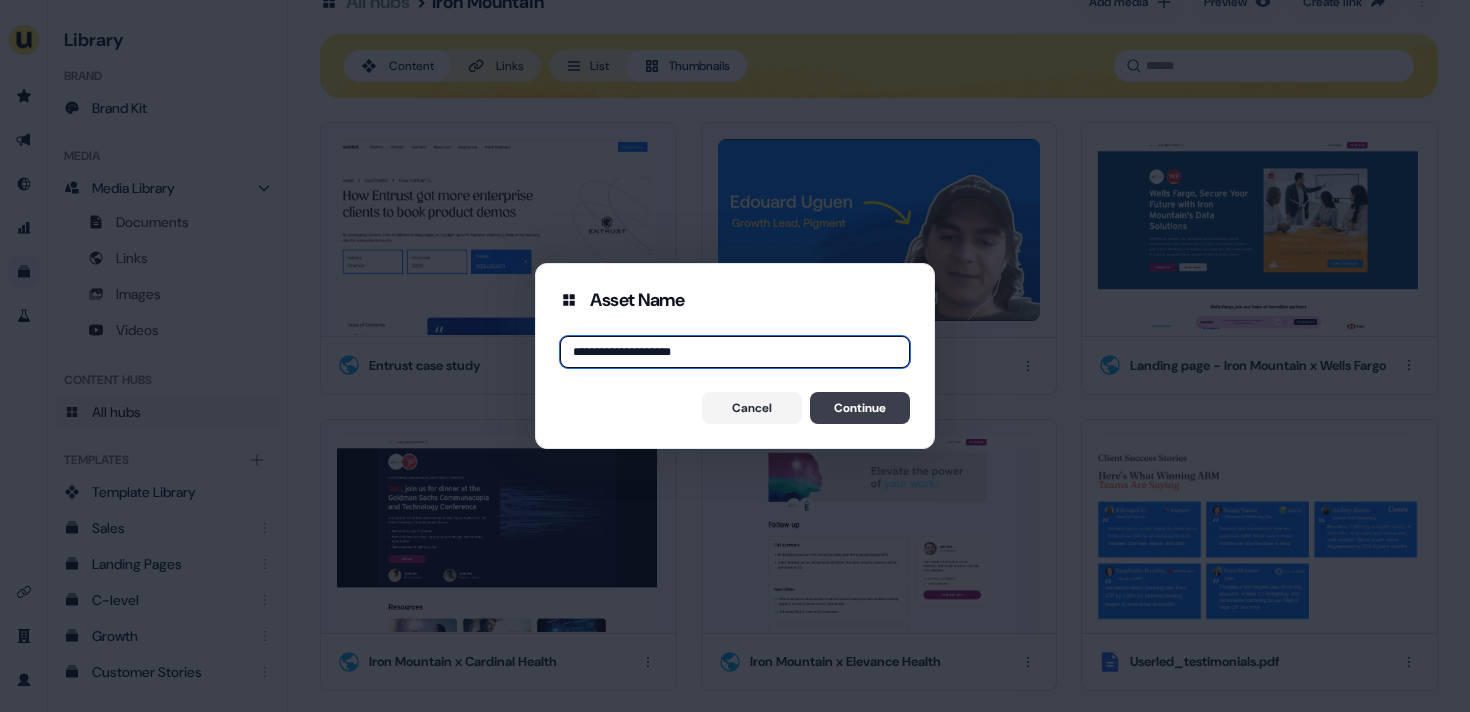 type on "**********" 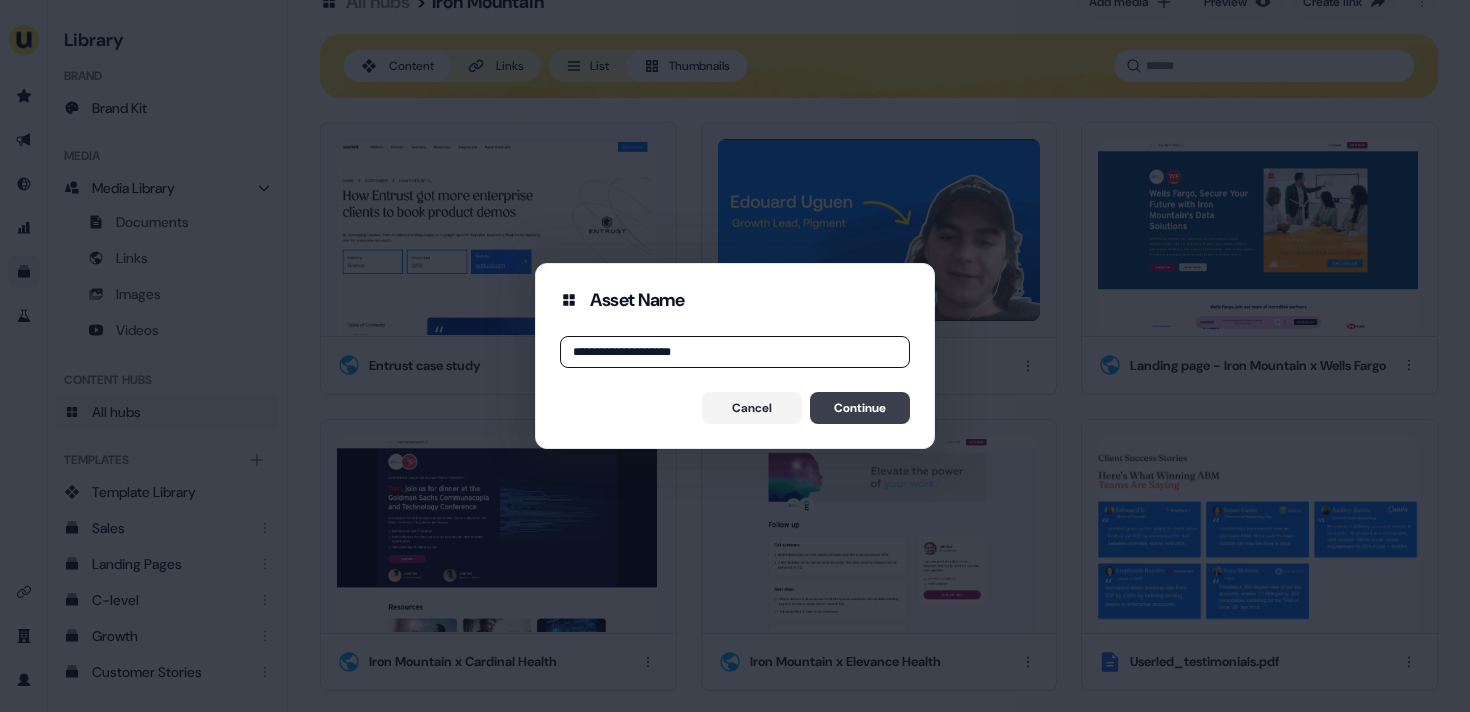 click on "Continue" at bounding box center [860, 408] 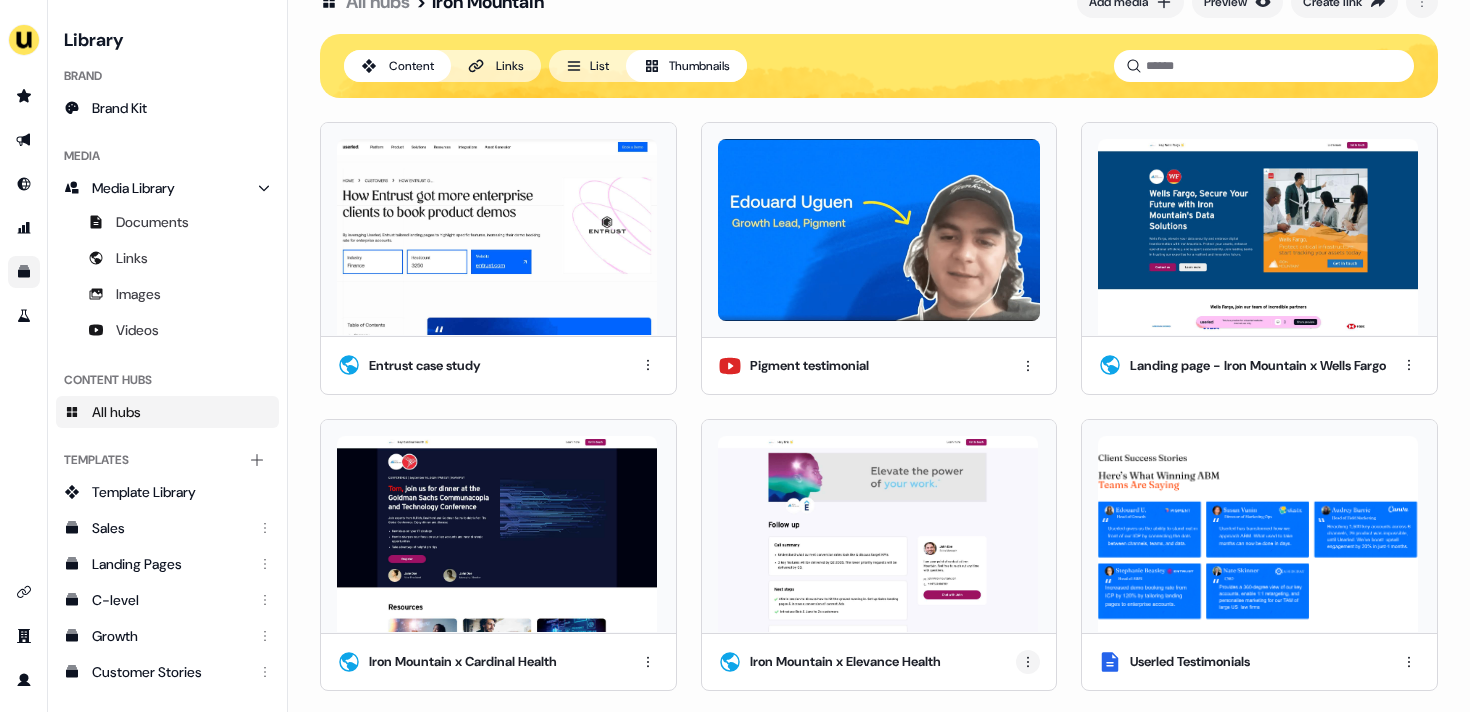 click on "For the best experience switch devices to a bigger screen. Go to Userled.io Library Brand Brand Kit Media Media Library Documents Links Images Videos Content Hubs All hubs Templates   Add collection Template Library Sales Landing Pages C-level Growth Customer Stories Fiel Marketing Linkedin Engagement Conversion Persona Gong Videos Francais Customer Success Sales Templates  ROI Templates Competitor Comparisons Outreach Templates Proposal Templates Capability Templates C-Suite Value Templates CS samples All hubs > Iron Mountain  Add media Preview Create link Content Links List Thumbnails Entrust case study  Pigment testimonial Landing page - Iron Mountain x Wells Fargo Iron Mountain x Cardinal Health Iron Mountain x Elevance Health Userled Testimonials" at bounding box center [735, 356] 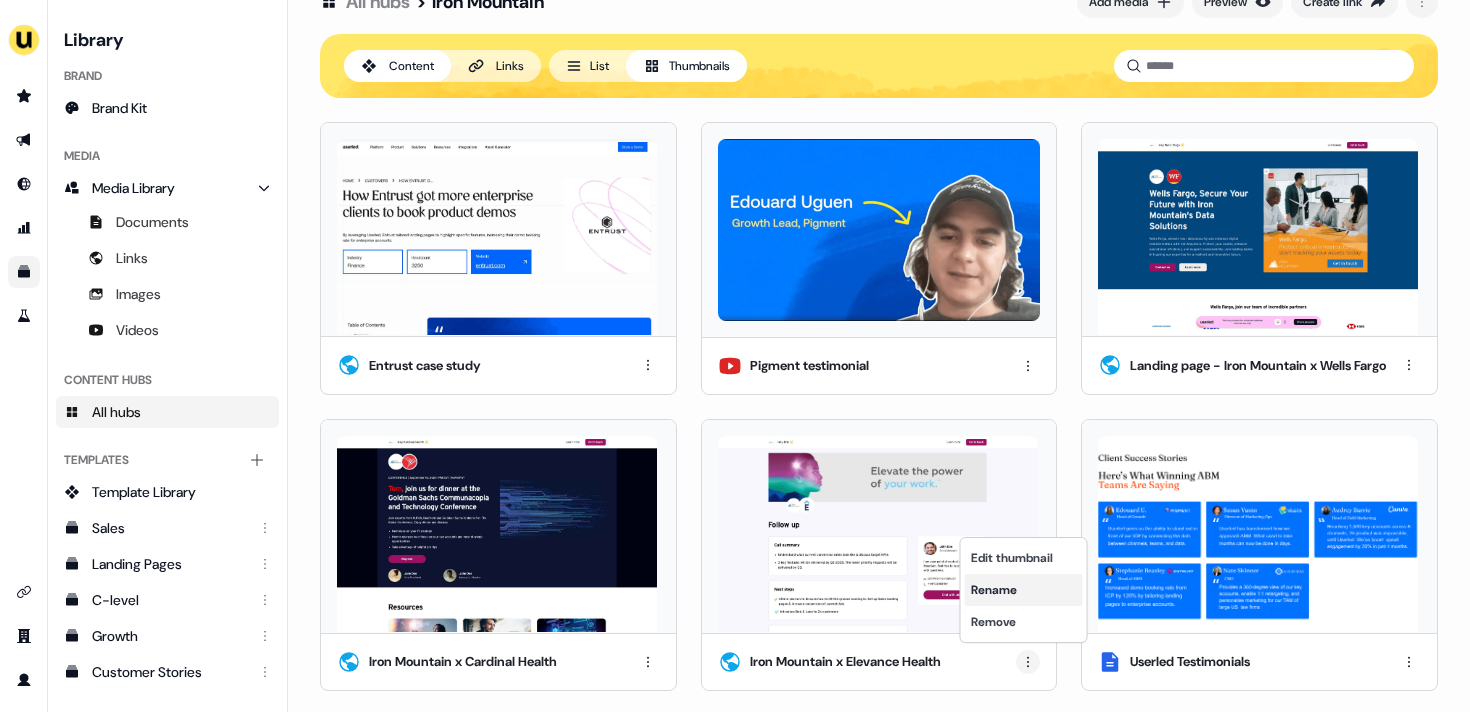 click on "Rename" at bounding box center (1024, 590) 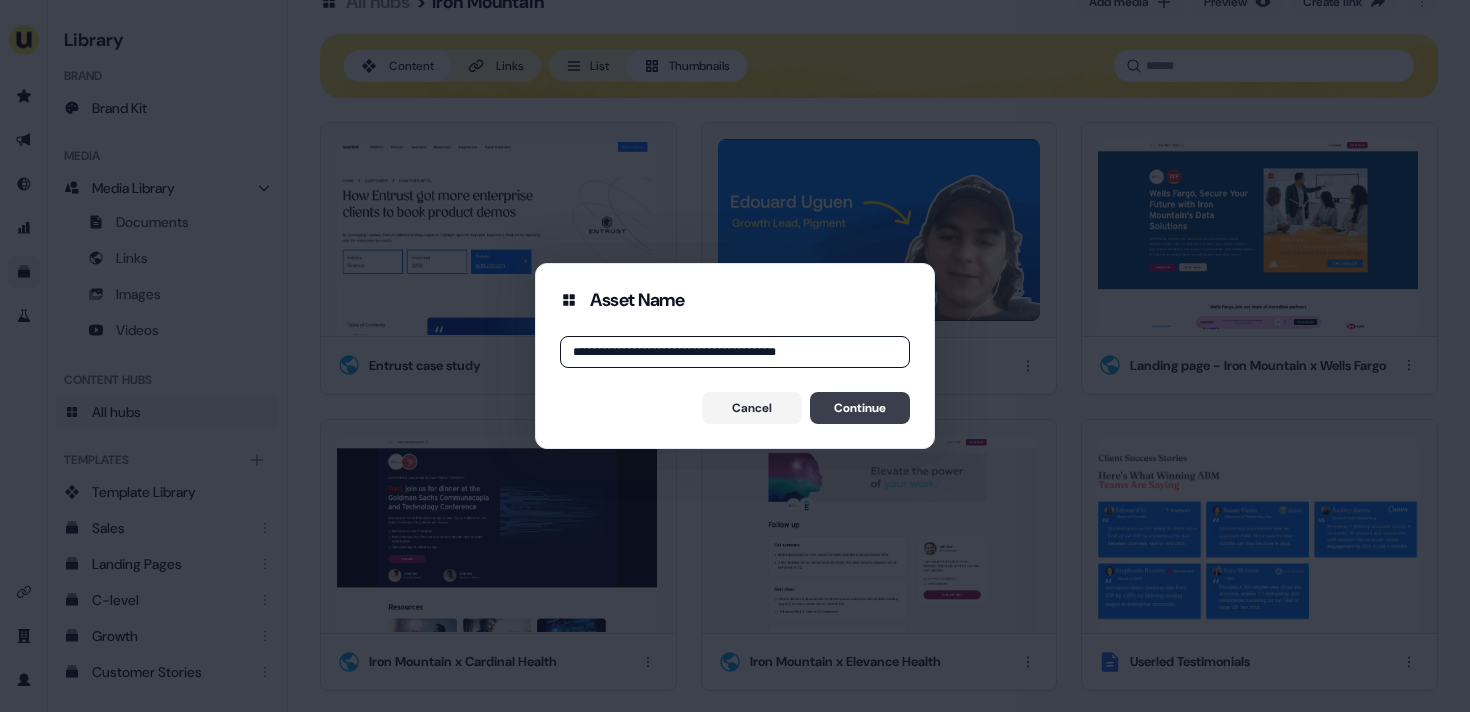 type on "**********" 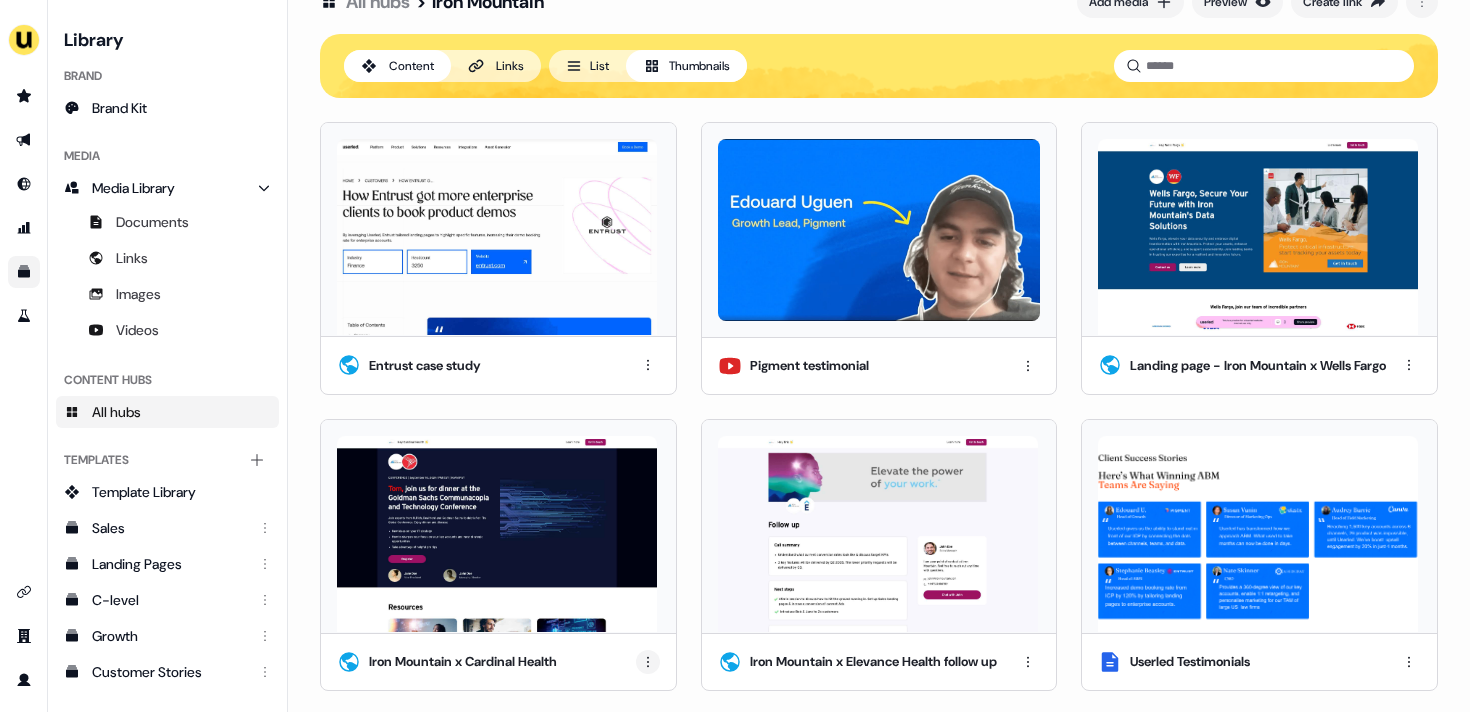 click on "For the best experience switch devices to a bigger screen. Go to Userled.io Library Brand Brand Kit Media Media Library Documents Links Images Videos Content Hubs All hubs Templates   Add collection Template Library Sales Landing Pages C-level Growth Customer Stories Fiel Marketing Linkedin Engagement Conversion Persona Gong Videos Francais Customer Success Sales Templates  ROI Templates Competitor Comparisons Outreach Templates Proposal Templates Capability Templates C-Suite Value Templates CS samples All hubs > Iron Mountain  Add media Preview Create link Content Links List Thumbnails Entrust case study  Pigment testimonial Landing page - Iron Mountain x Wells Fargo Iron Mountain x Cardinal Health Iron Mountain x Elevance Health follow up Userled Testimonials" at bounding box center (735, 356) 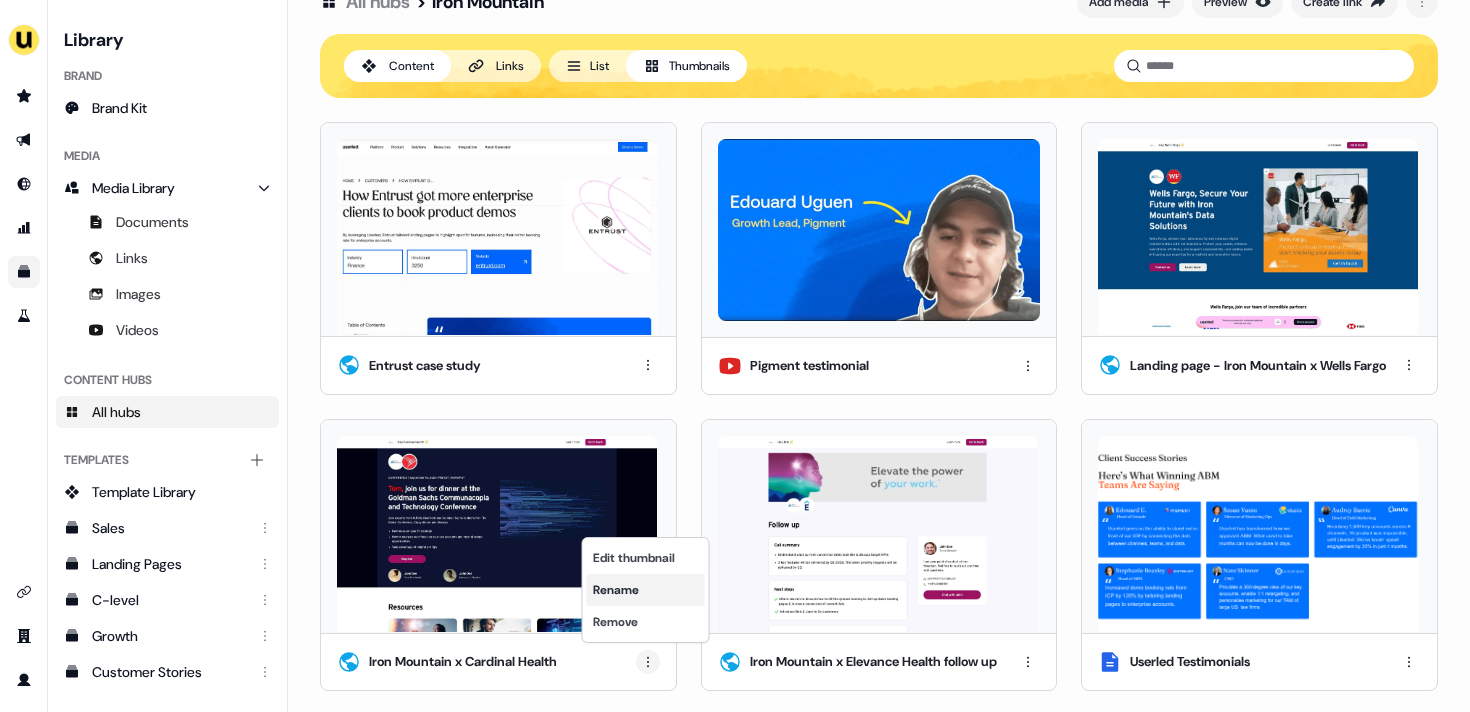 click on "Rename" at bounding box center (646, 590) 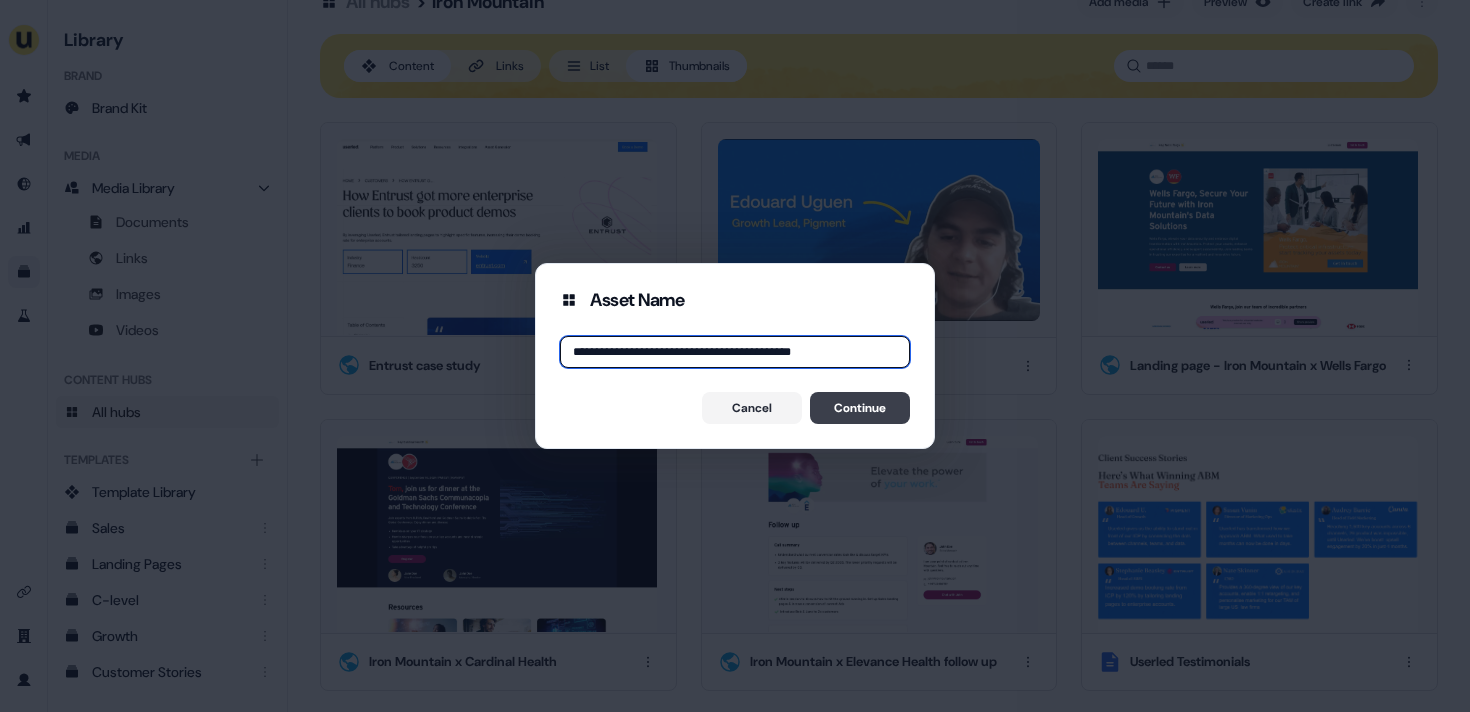 type on "**********" 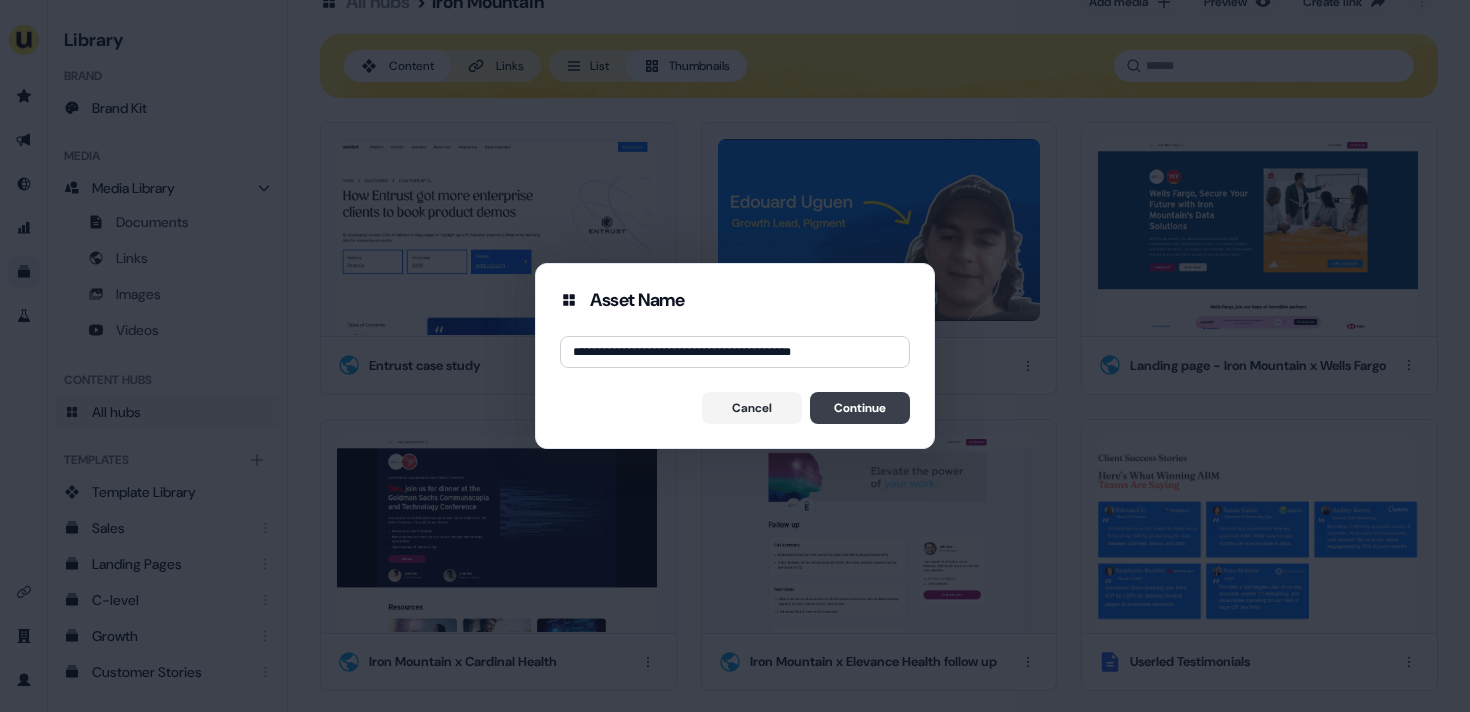 click on "Continue" at bounding box center (860, 408) 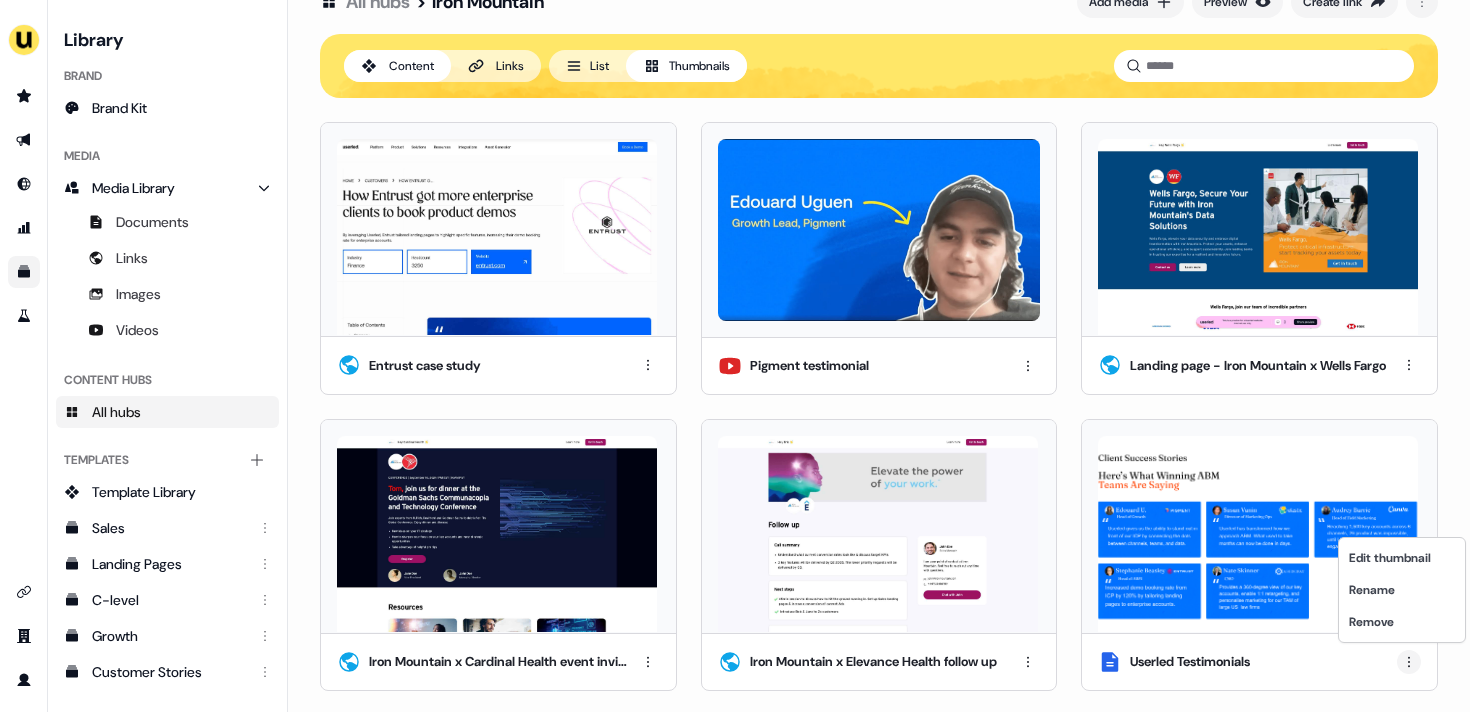 click on "For the best experience switch devices to a bigger screen. Go to Userled.io Library Brand Brand Kit Media Media Library Documents Links Images Videos Content Hubs All hubs Templates   Add collection Template Library Sales Landing Pages C-level Growth Customer Stories Fiel Marketing Linkedin Engagement Conversion Persona Gong Videos Francais Customer Success Sales Templates  ROI Templates Competitor Comparisons Outreach Templates Proposal Templates Capability Templates C-Suite Value Templates CS samples All hubs > Iron Mountain  Add media Preview Create link Content Links List Thumbnails Entrust case study  Pigment testimonial Landing page - Iron Mountain x Wells Fargo Iron Mountain x Cardinal Health event invite Iron Mountain x Elevance Health follow up Userled Testimonials Edit thumbnail Rename Remove" at bounding box center (735, 356) 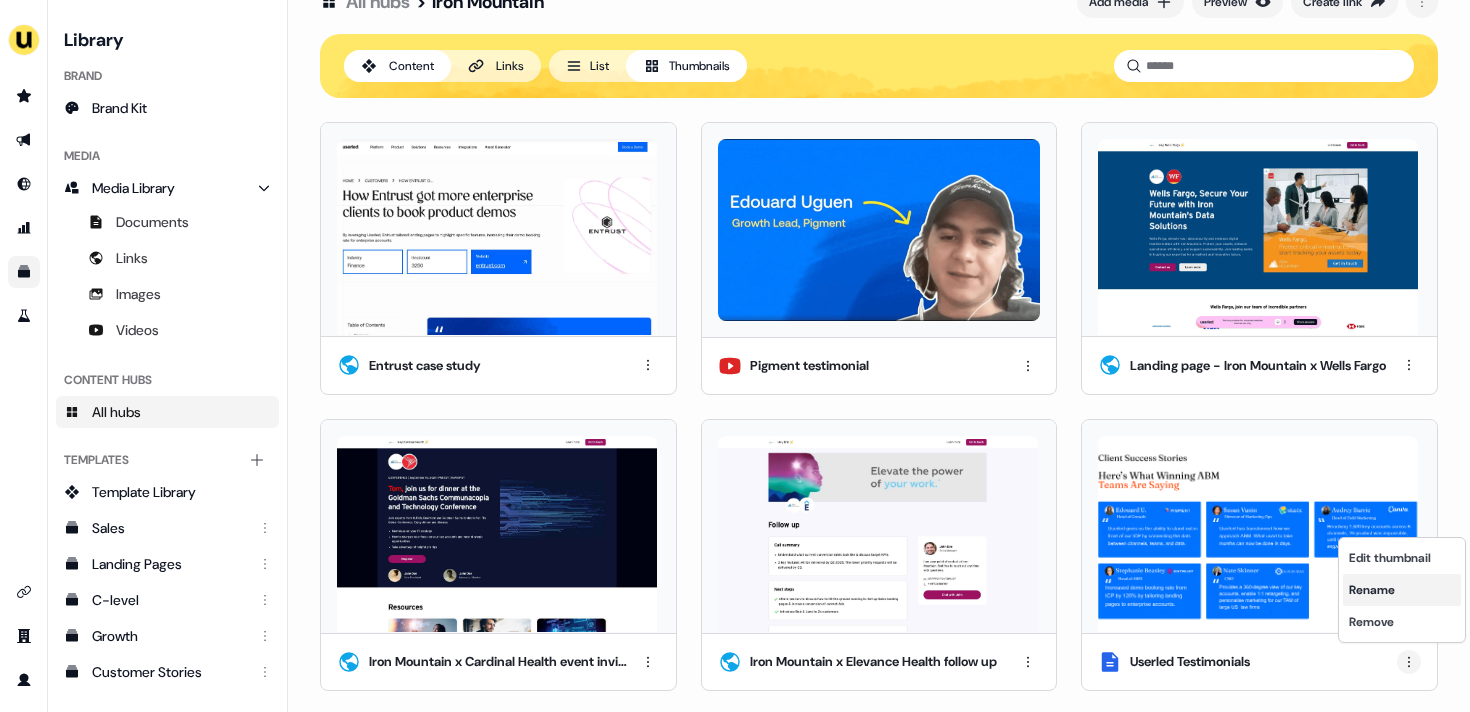 click on "Rename" at bounding box center [1402, 590] 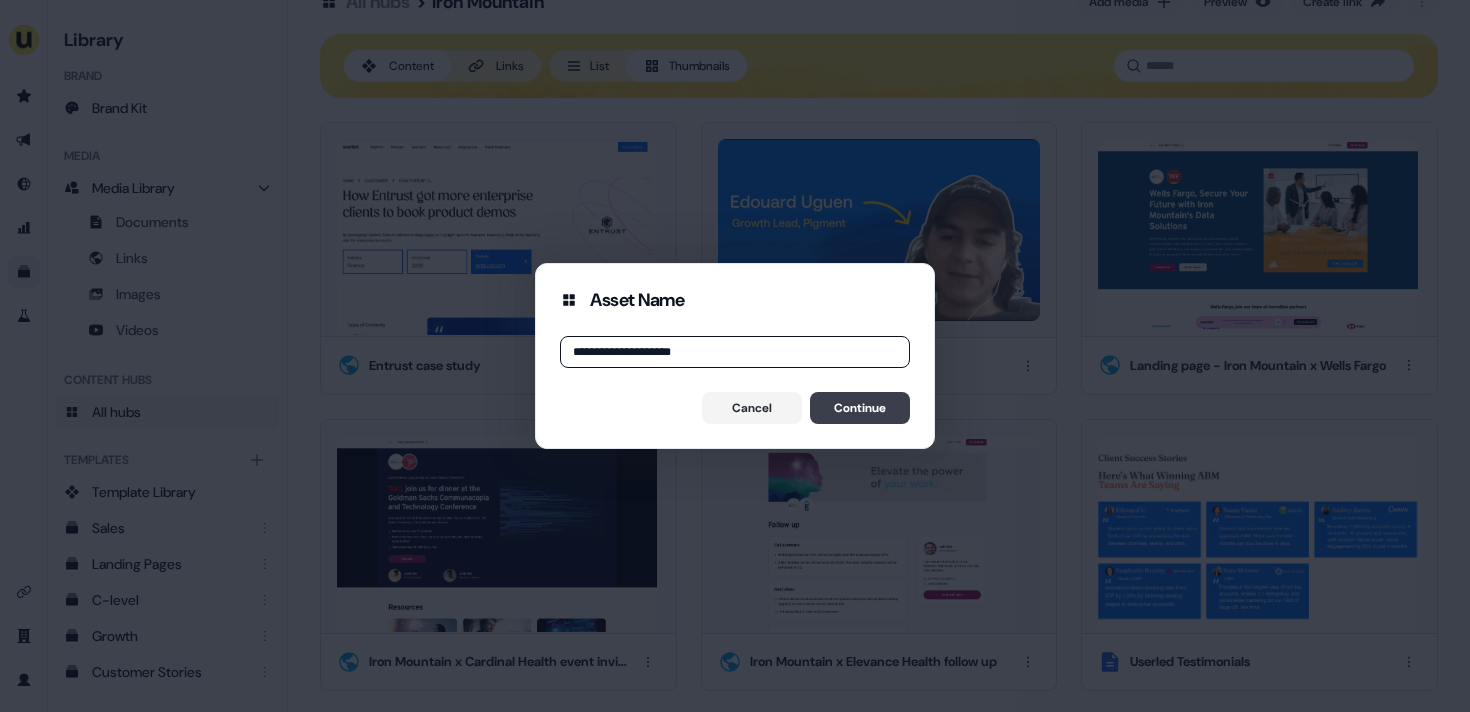 type on "**********" 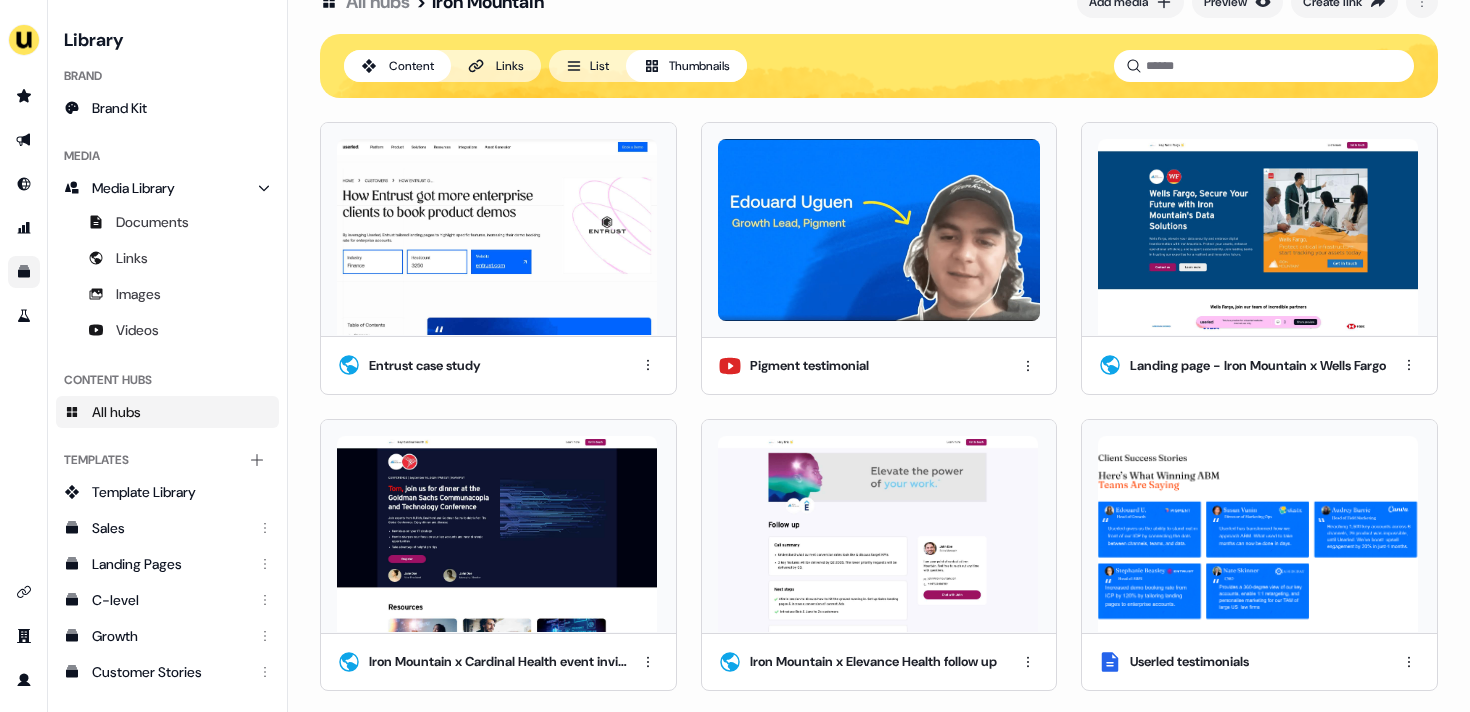 scroll, scrollTop: 0, scrollLeft: 0, axis: both 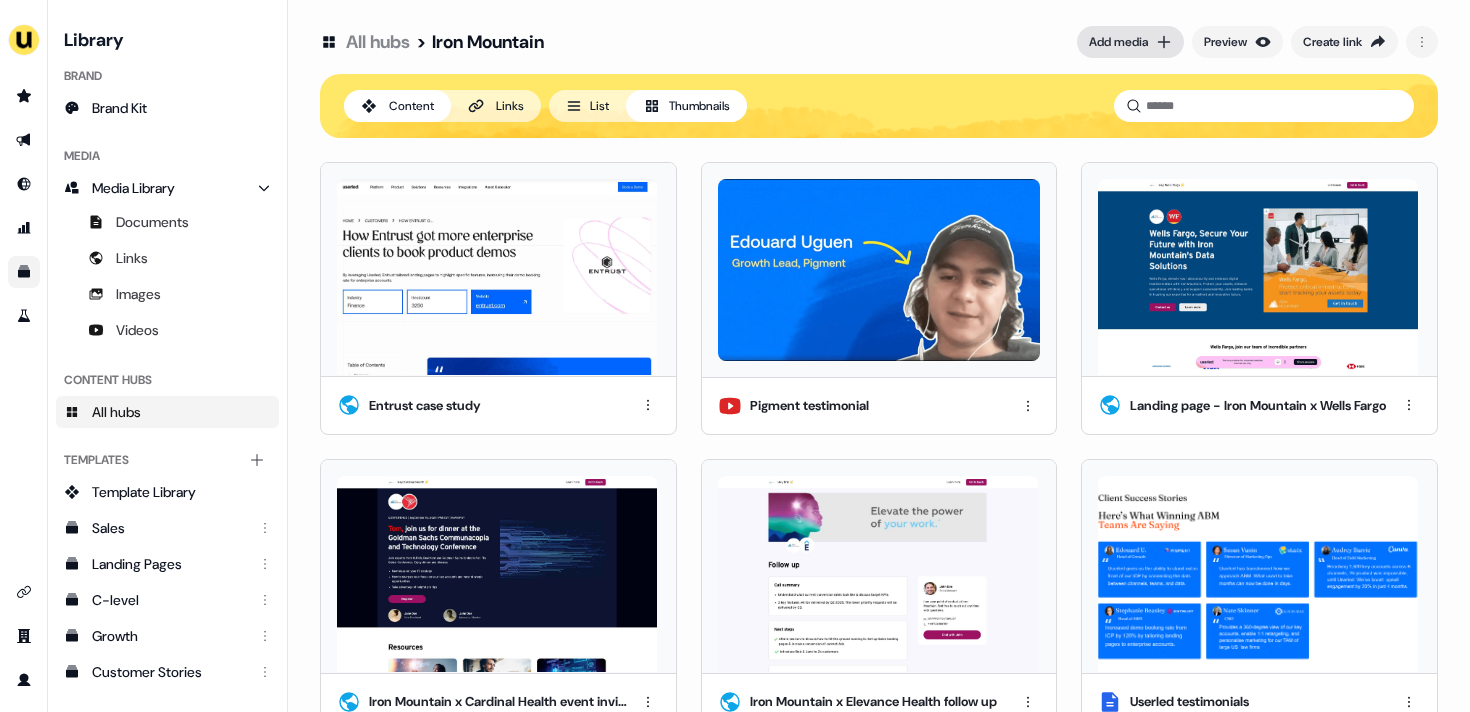 click on "Add media" at bounding box center (1118, 42) 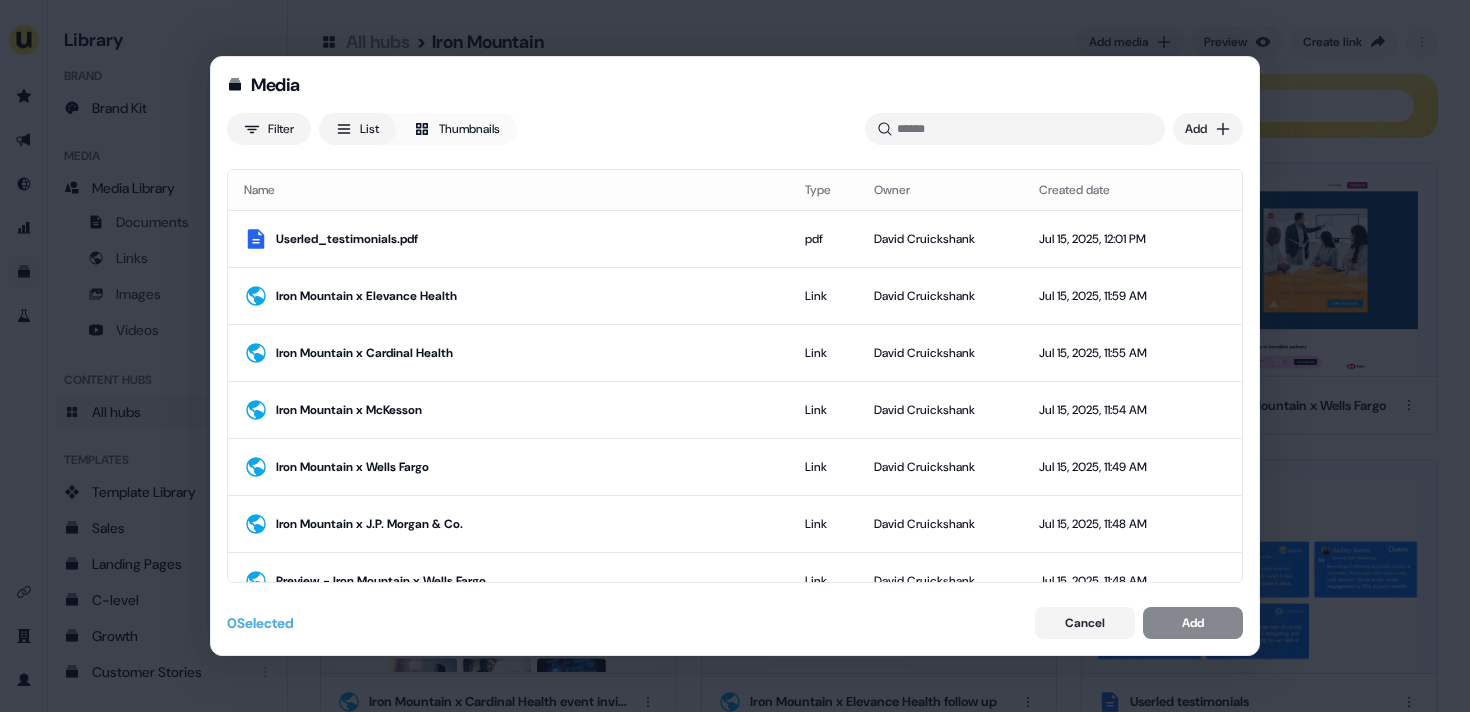 click on "Media Filter List Thumbnails Uploaded Add Name Type Owner Created date Userled_testimonials.pdf pdf David Cruickshank Jul 15, 2025, 12:01 PM Iron Mountain x Elevance Health Link David Cruickshank Jul 15, 2025, 11:59 AM Iron Mountain x Cardinal Health Link David Cruickshank Jul 15, 2025, 11:55 AM Iron Mountain x McKesson Link David Cruickshank Jul 15, 2025, 11:54 AM Iron Mountain x Wells Fargo Link David Cruickshank Jul 15, 2025, 11:49 AM Iron Mountain x J.P. Morgan & Co. Link David Cruickshank Jul 15, 2025, 11:48 AM Preview - Iron Mountain x Wells Fargo Link David Cruickshank Jul 15, 2025, 11:48 AM Persona-Blue.png png James Johnson Jul 15, 2025, 10:23 AM oli_ds.jpeg jpeg James Johnson Jul 15, 2025, 10:18 AM LinkedIn_Square_Procter_&_Gamble.png png James Johnson Jul 15, 2025, 10:09 AM DS Smith x Nestlé Link James Johnson Jul 15, 2025, 10:09 AM DS Smith x Unilever Link James Johnson Jul 15, 2025, 10:08 AM Userled_-_Sales_Training_Deck__(1).pdf pdf Oliver Grogan Jul 14, 2025, 8:07 PM png Oliver Grogan Video 0" at bounding box center [735, 356] 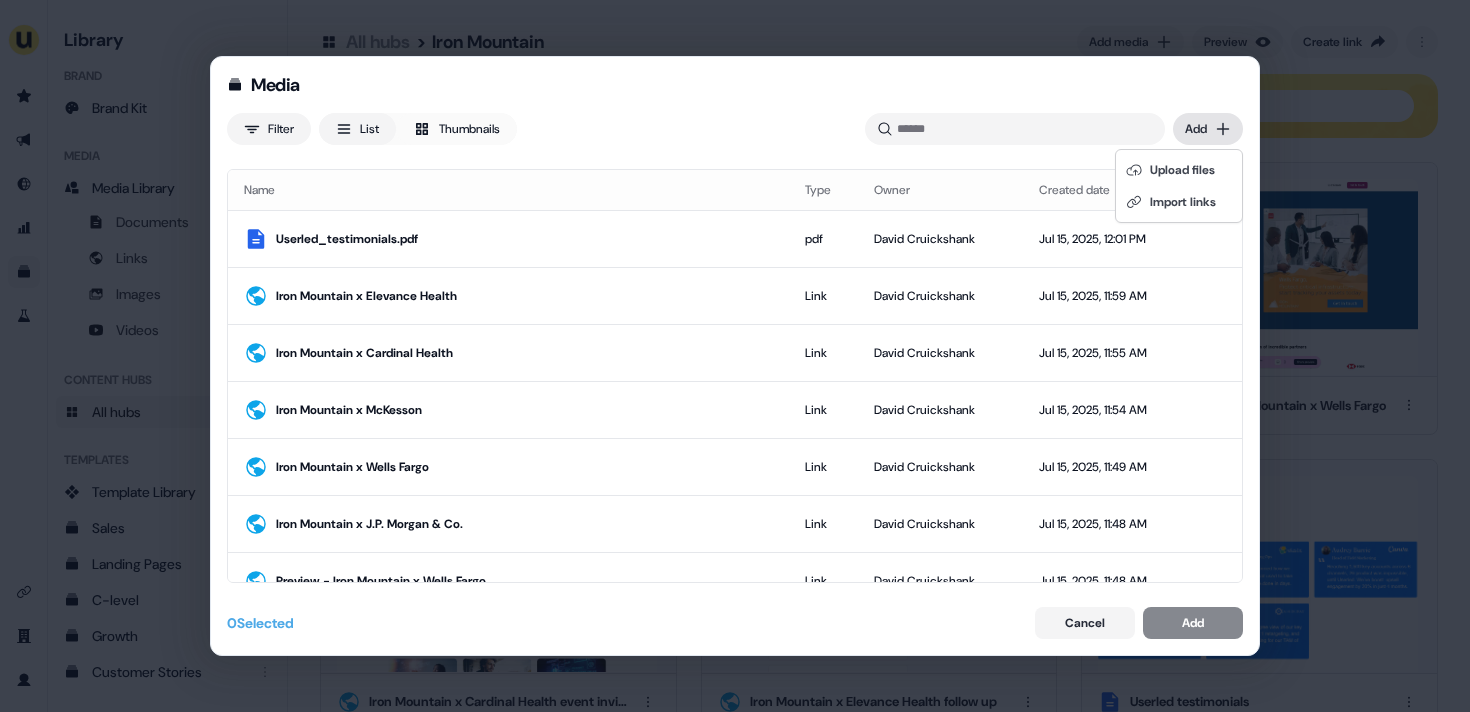 click on "Media Filter List Thumbnails Uploaded Add Name Type Owner Created date Userled_testimonials.pdf pdf David Cruickshank Jul 15, 2025, 12:01 PM Iron Mountain x Elevance Health Link David Cruickshank Jul 15, 2025, 11:59 AM Iron Mountain x Cardinal Health Link David Cruickshank Jul 15, 2025, 11:55 AM Iron Mountain x McKesson Link David Cruickshank Jul 15, 2025, 11:54 AM Iron Mountain x Wells Fargo Link David Cruickshank Jul 15, 2025, 11:49 AM Iron Mountain x J.P. Morgan & Co. Link David Cruickshank Jul 15, 2025, 11:48 AM Preview - Iron Mountain x Wells Fargo Link David Cruickshank Jul 15, 2025, 11:48 AM Persona-Blue.png png James Johnson Jul 15, 2025, 10:23 AM oli_ds.jpeg jpeg James Johnson Jul 15, 2025, 10:18 AM LinkedIn_Square_Procter_&_Gamble.png png James Johnson Jul 15, 2025, 10:09 AM DS Smith x Nestlé Link James Johnson Jul 15, 2025, 10:09 AM DS Smith x Unilever Link James Johnson Jul 15, 2025, 10:08 AM Userled_-_Sales_Training_Deck__(1).pdf pdf Oliver Grogan Jul 14, 2025, 8:07 PM png Oliver Grogan Video 0" at bounding box center (735, 356) 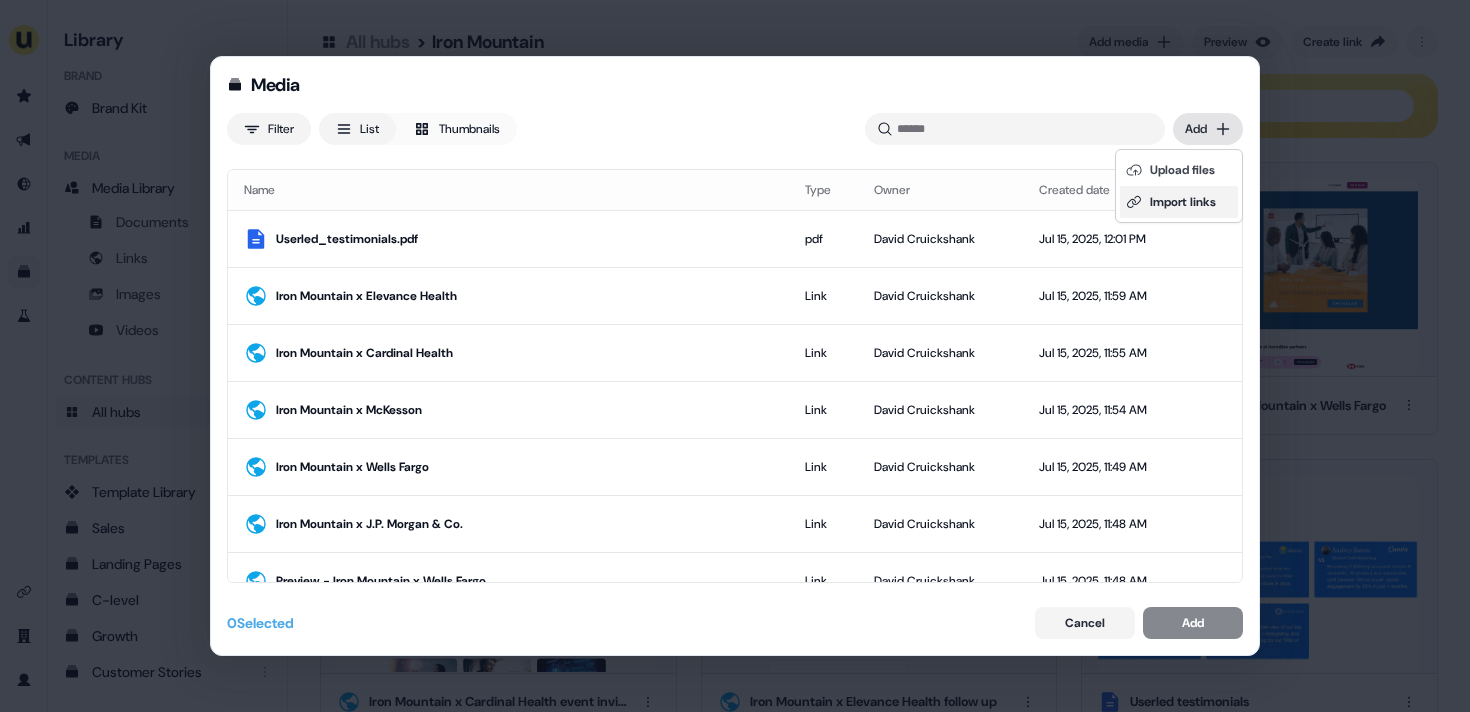 click on "Import links" at bounding box center (1179, 202) 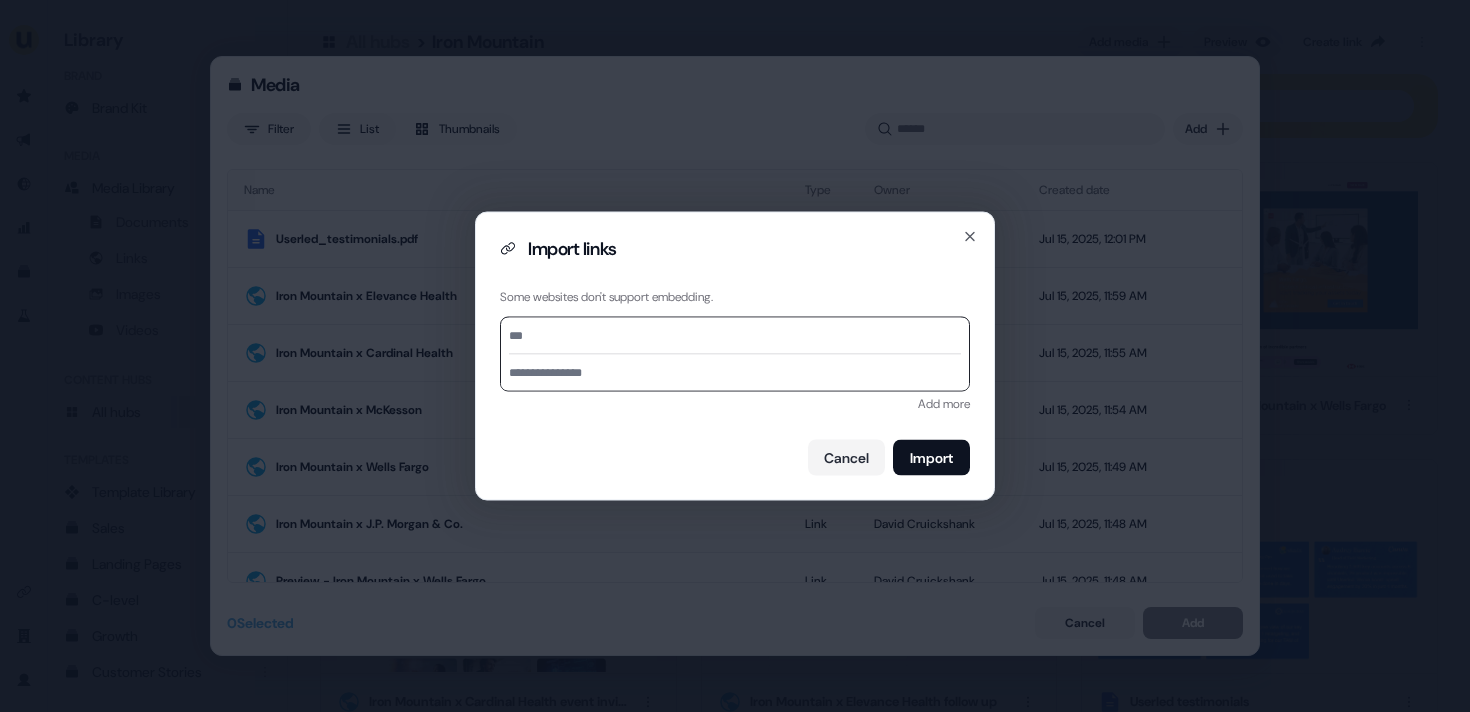click on "Import links Some websites don't support embedding. Add more Cancel Import Close" at bounding box center [735, 356] 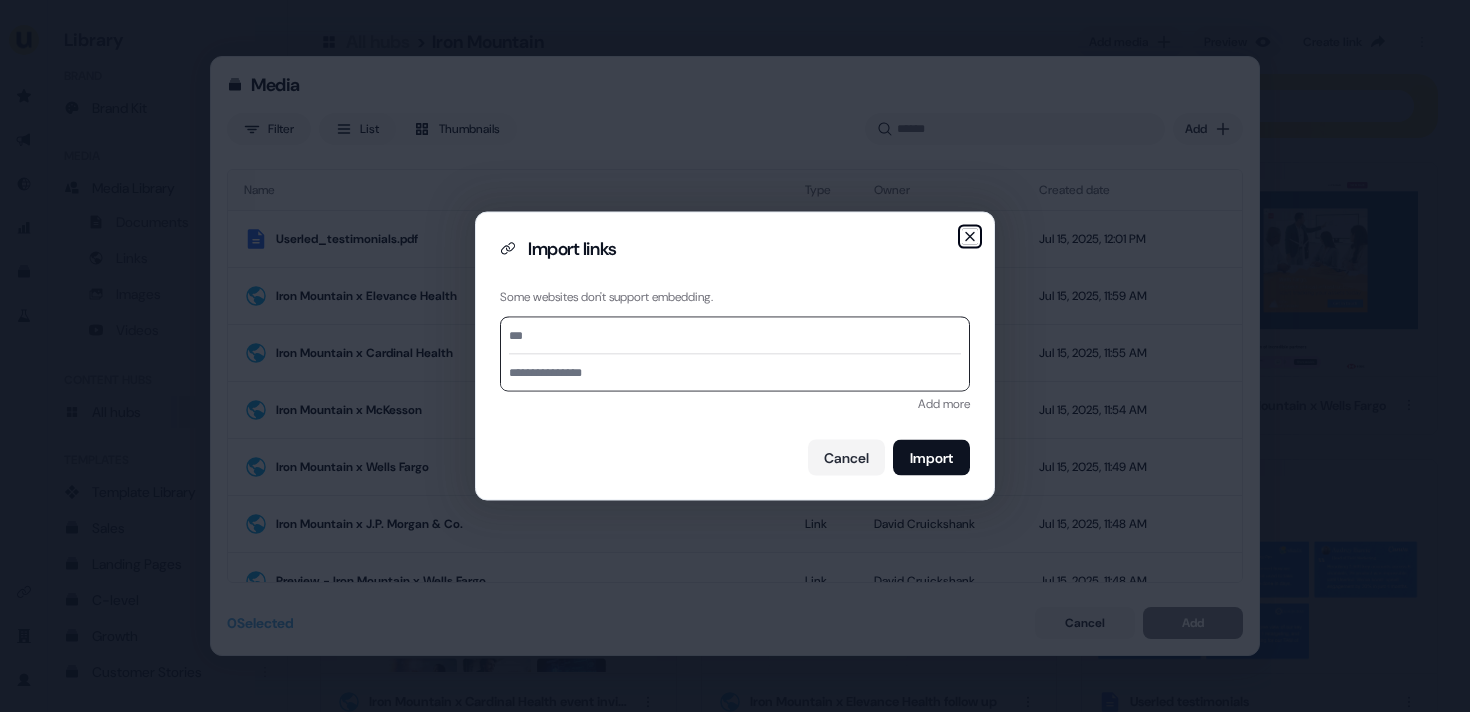 click 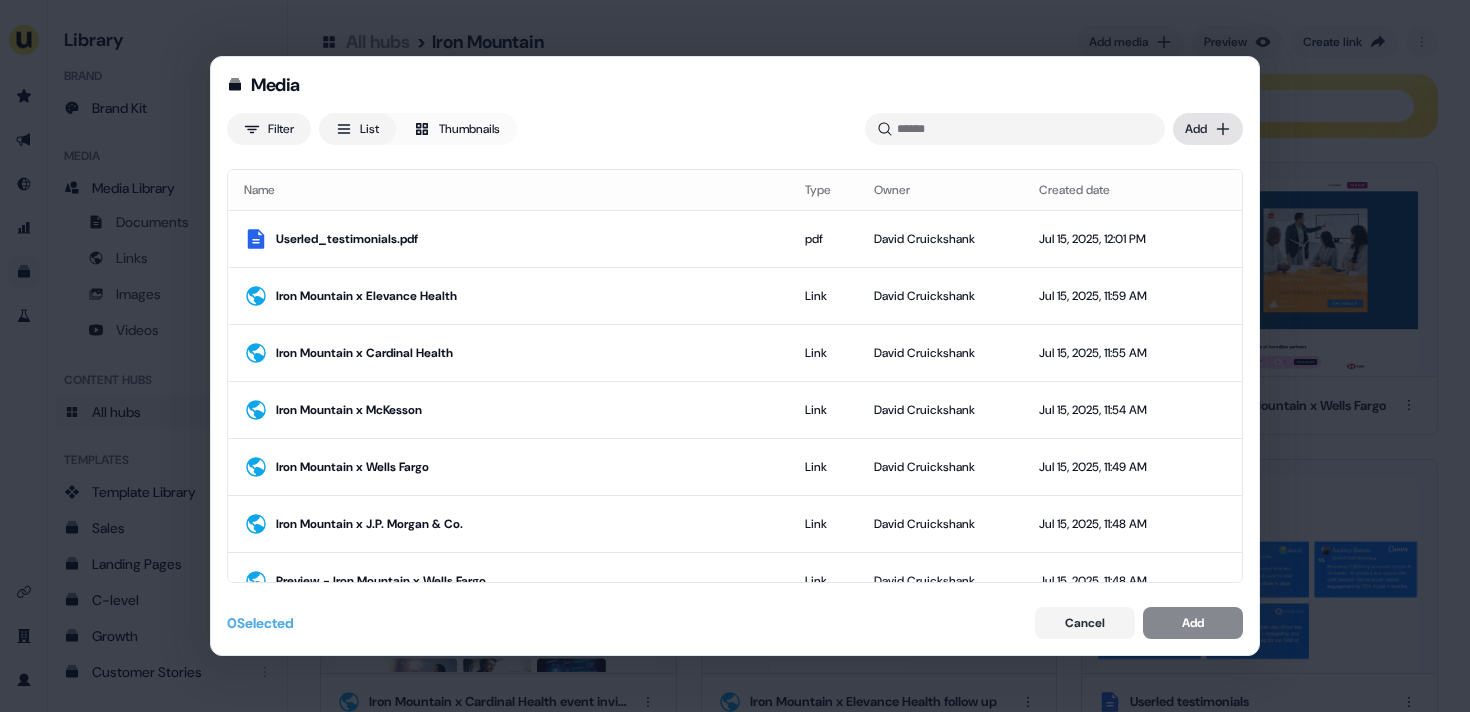 click on "Media Filter List Thumbnails Uploaded Add Name Type Owner Created date Userled_testimonials.pdf pdf David Cruickshank Jul 15, 2025, 12:01 PM Iron Mountain x Elevance Health Link David Cruickshank Jul 15, 2025, 11:59 AM Iron Mountain x Cardinal Health Link David Cruickshank Jul 15, 2025, 11:55 AM Iron Mountain x McKesson Link David Cruickshank Jul 15, 2025, 11:54 AM Iron Mountain x Wells Fargo Link David Cruickshank Jul 15, 2025, 11:49 AM Iron Mountain x J.P. Morgan & Co. Link David Cruickshank Jul 15, 2025, 11:48 AM Preview - Iron Mountain x Wells Fargo Link David Cruickshank Jul 15, 2025, 11:48 AM Persona-Blue.png png James Johnson Jul 15, 2025, 10:23 AM oli_ds.jpeg jpeg James Johnson Jul 15, 2025, 10:18 AM LinkedIn_Square_Procter_&_Gamble.png png James Johnson Jul 15, 2025, 10:09 AM DS Smith x Nestlé Link James Johnson Jul 15, 2025, 10:09 AM DS Smith x Unilever Link James Johnson Jul 15, 2025, 10:08 AM Userled_-_Sales_Training_Deck__(1).pdf pdf Oliver Grogan Jul 14, 2025, 8:07 PM png Oliver Grogan Video 0" at bounding box center (735, 356) 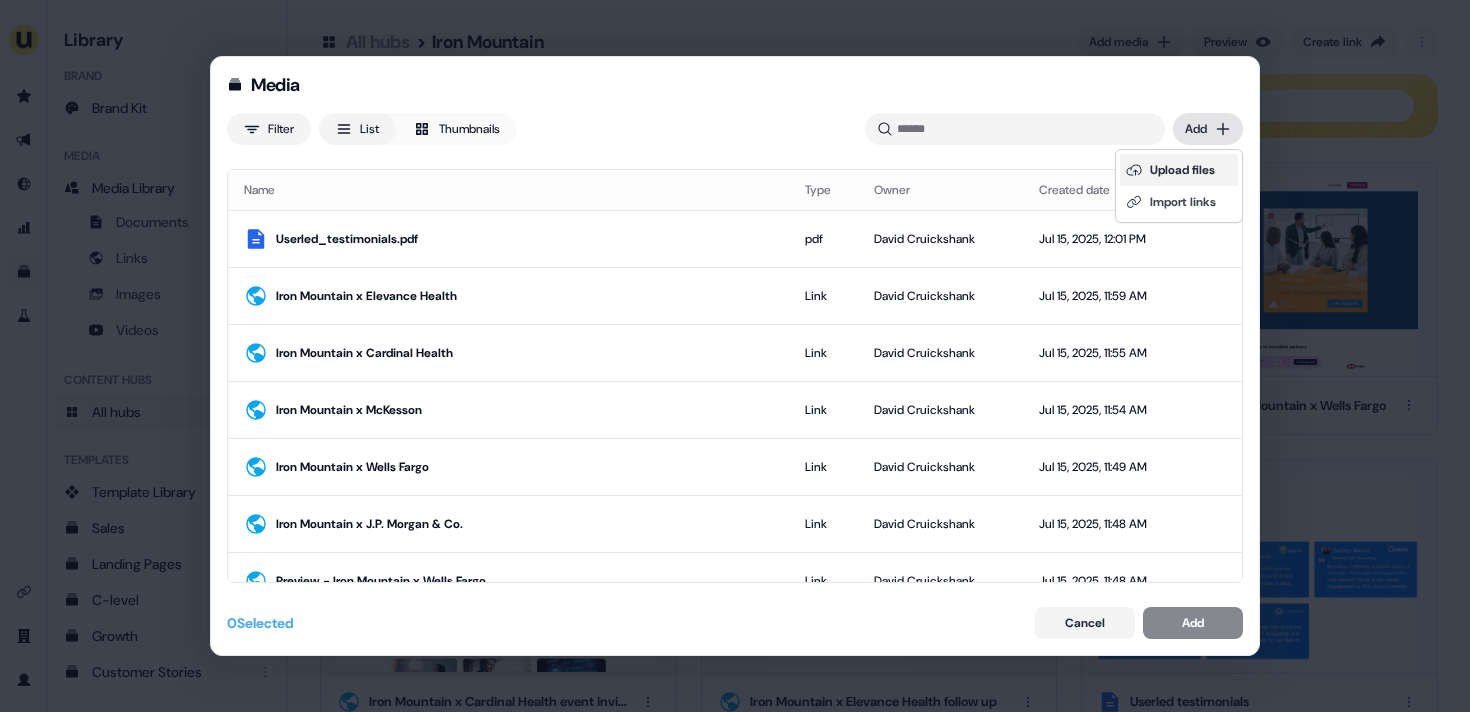 click on "Upload files" at bounding box center [1179, 170] 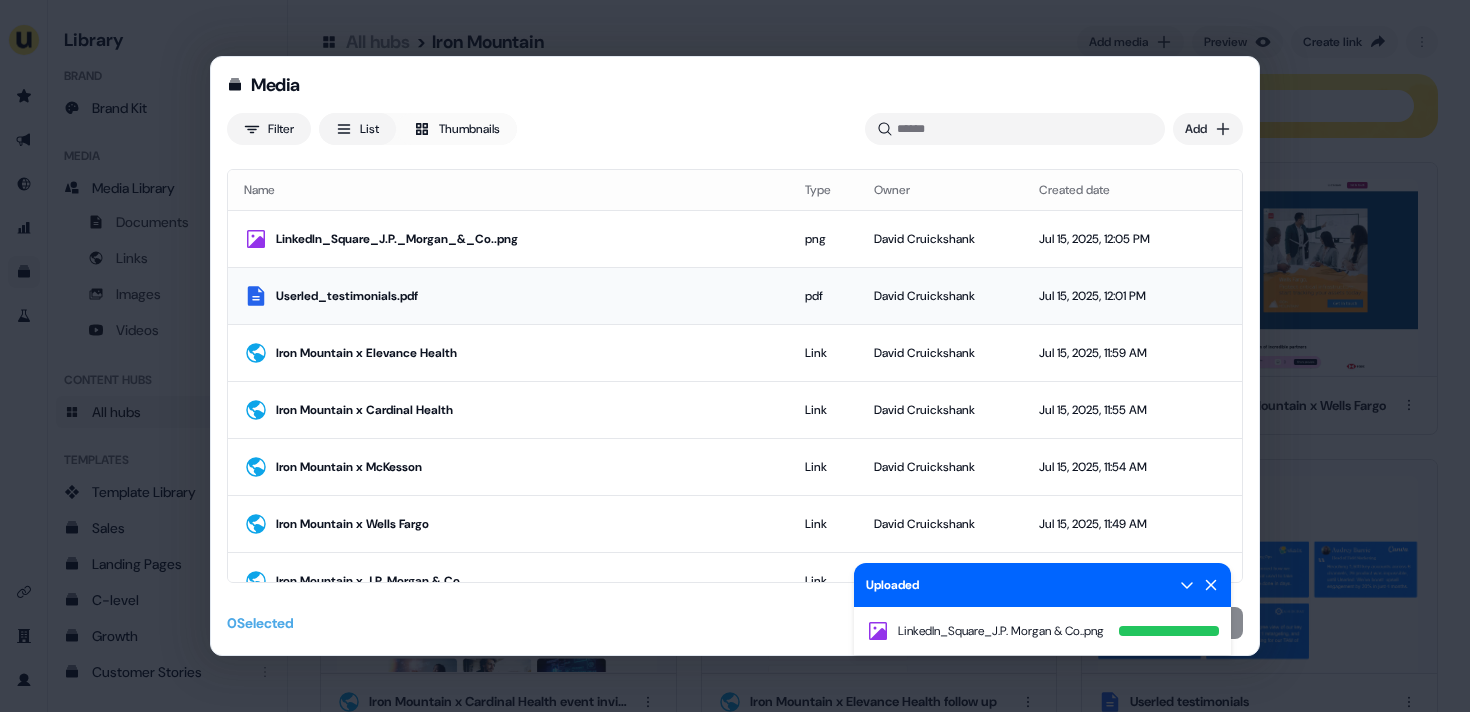 click on "LinkedIn_Square_J.P._Morgan_&_Co..png" at bounding box center (508, 238) 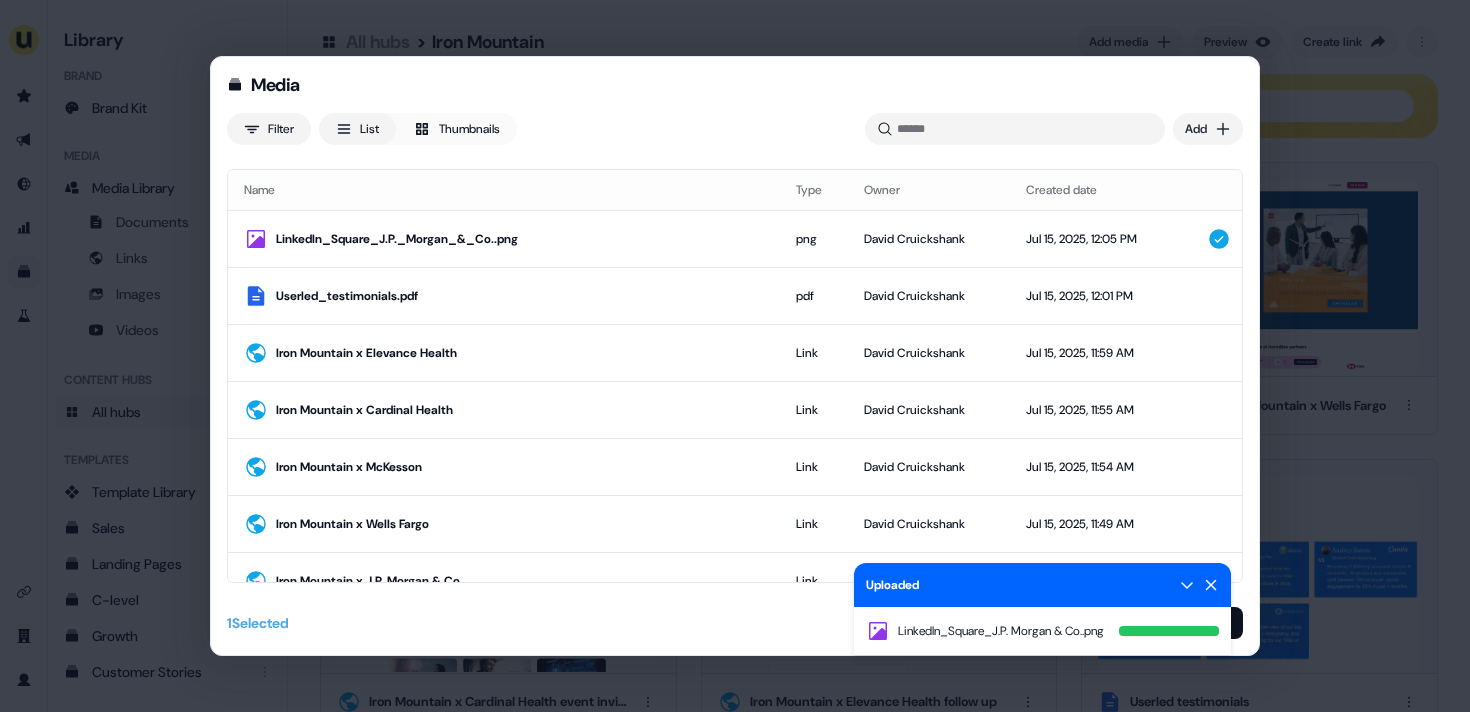 click 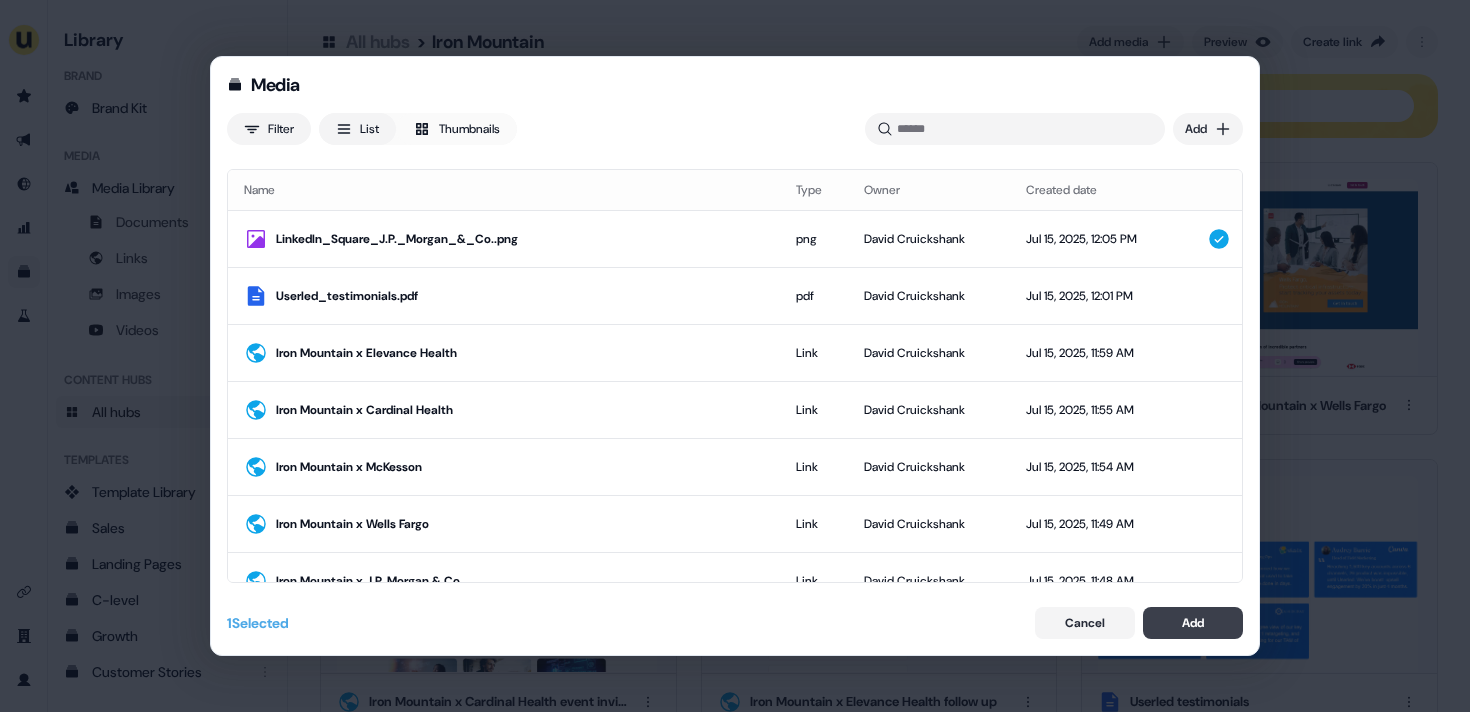 click on "Add" at bounding box center (1193, 623) 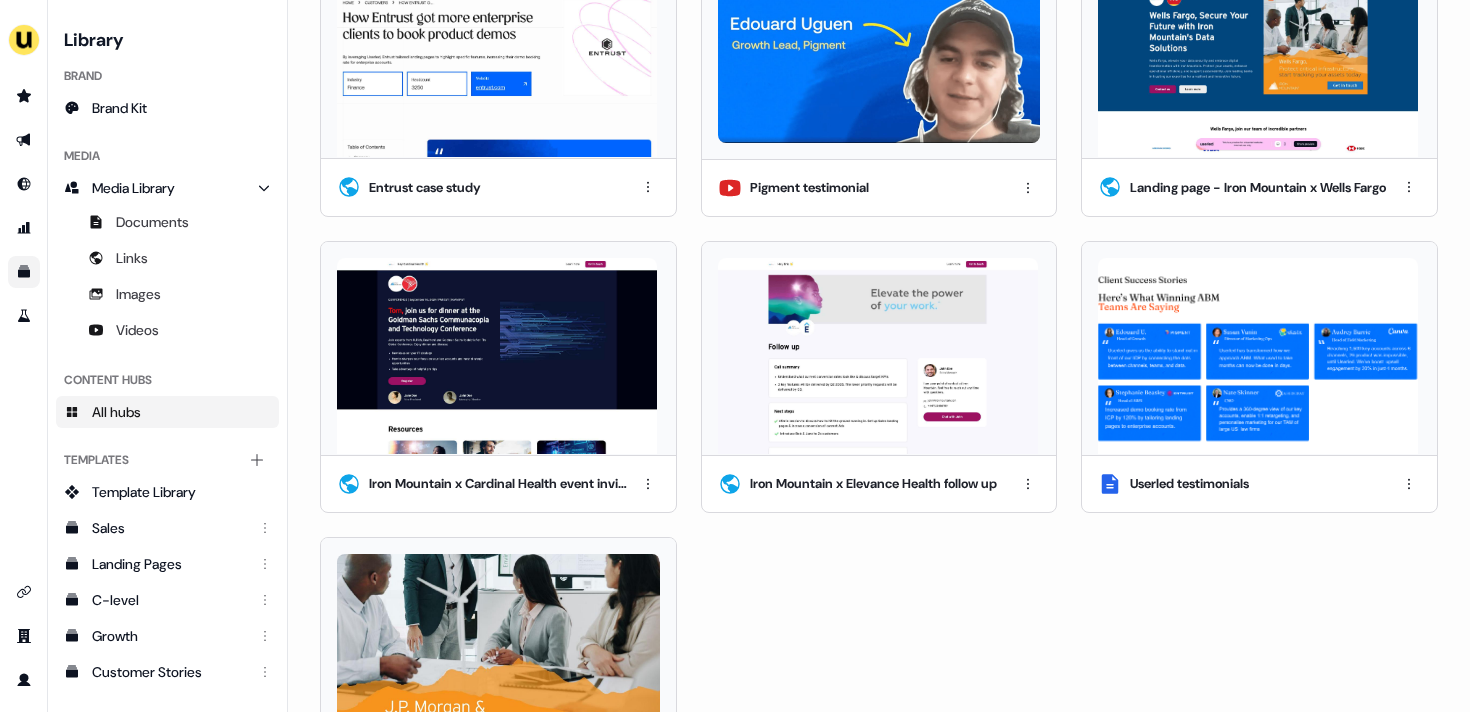 scroll, scrollTop: 335, scrollLeft: 0, axis: vertical 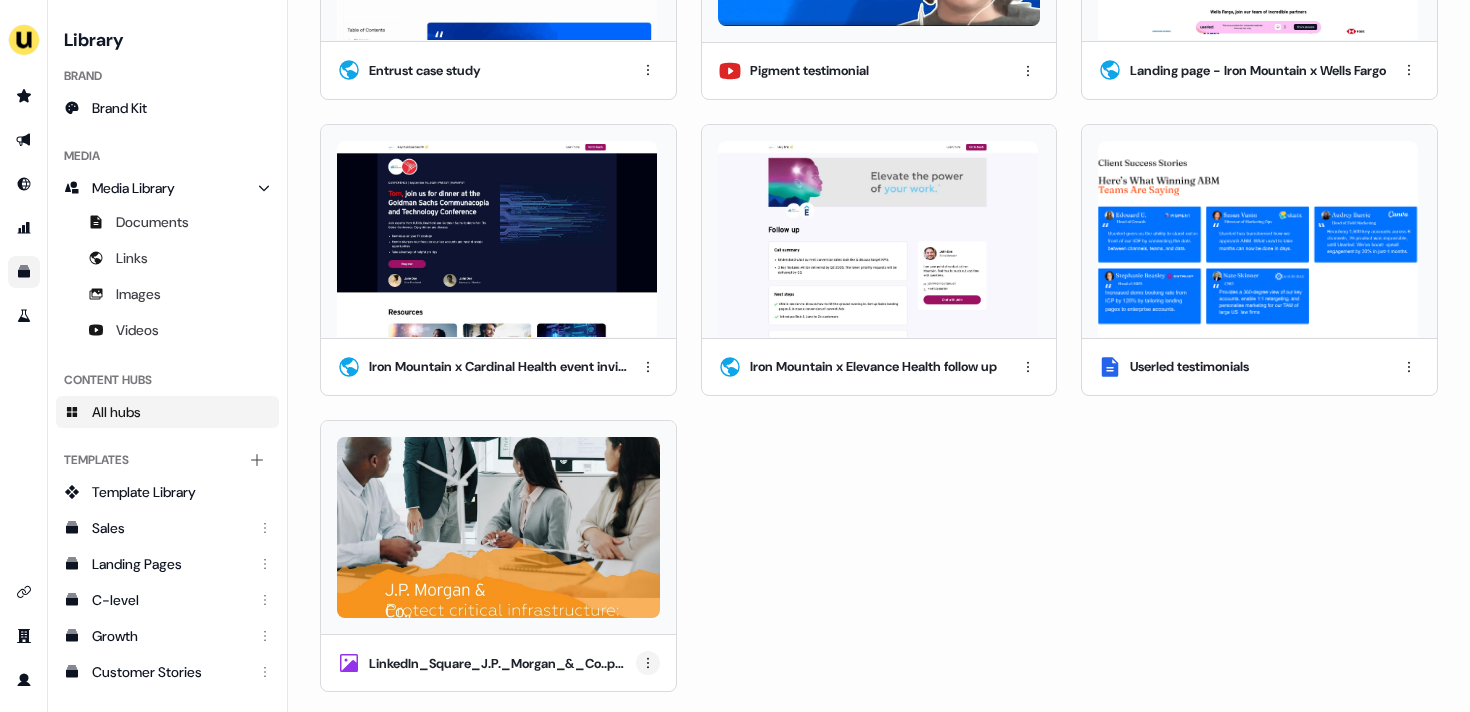 click on "For the best experience switch devices to a bigger screen. Go to Userled.io Library Brand Brand Kit Media Media Library Documents Links Images Videos Content Hubs All hubs Templates   Add collection Template Library Sales Landing Pages C-level Growth Customer Stories Fiel Marketing Linkedin Engagement Conversion Persona Gong Videos Francais Customer Success Sales Templates  ROI Templates Competitor Comparisons Outreach Templates Proposal Templates Capability Templates C-Suite Value Templates CS samples All hubs > Iron Mountain  Add media Preview Create link Content Links List Thumbnails Entrust case study  Pigment testimonial Landing page - Iron Mountain x Wells Fargo Iron Mountain x Cardinal Health event invite Iron Mountain x Elevance Health follow up Userled testimonials LinkedIn_Square_J.P._Morgan_&_Co..png" at bounding box center (735, 356) 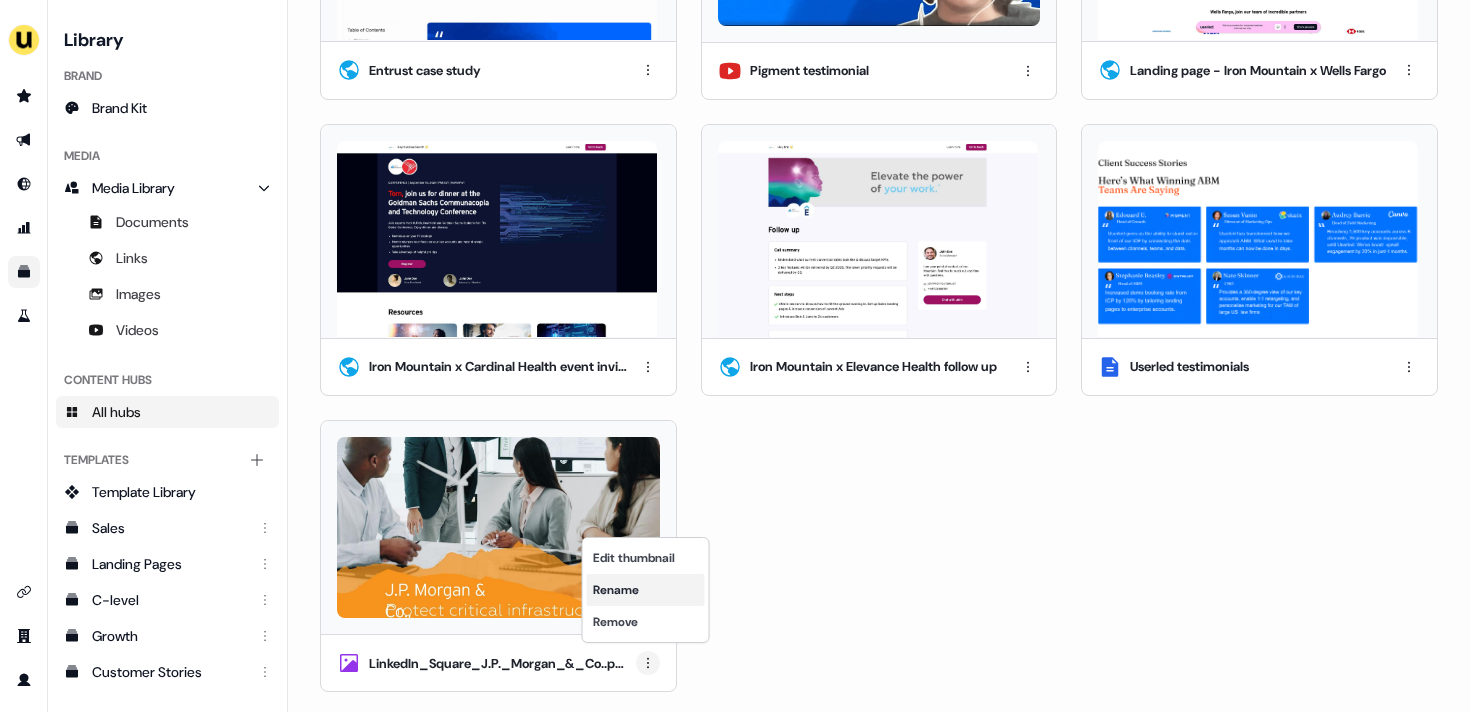 click on "Rename" at bounding box center (646, 590) 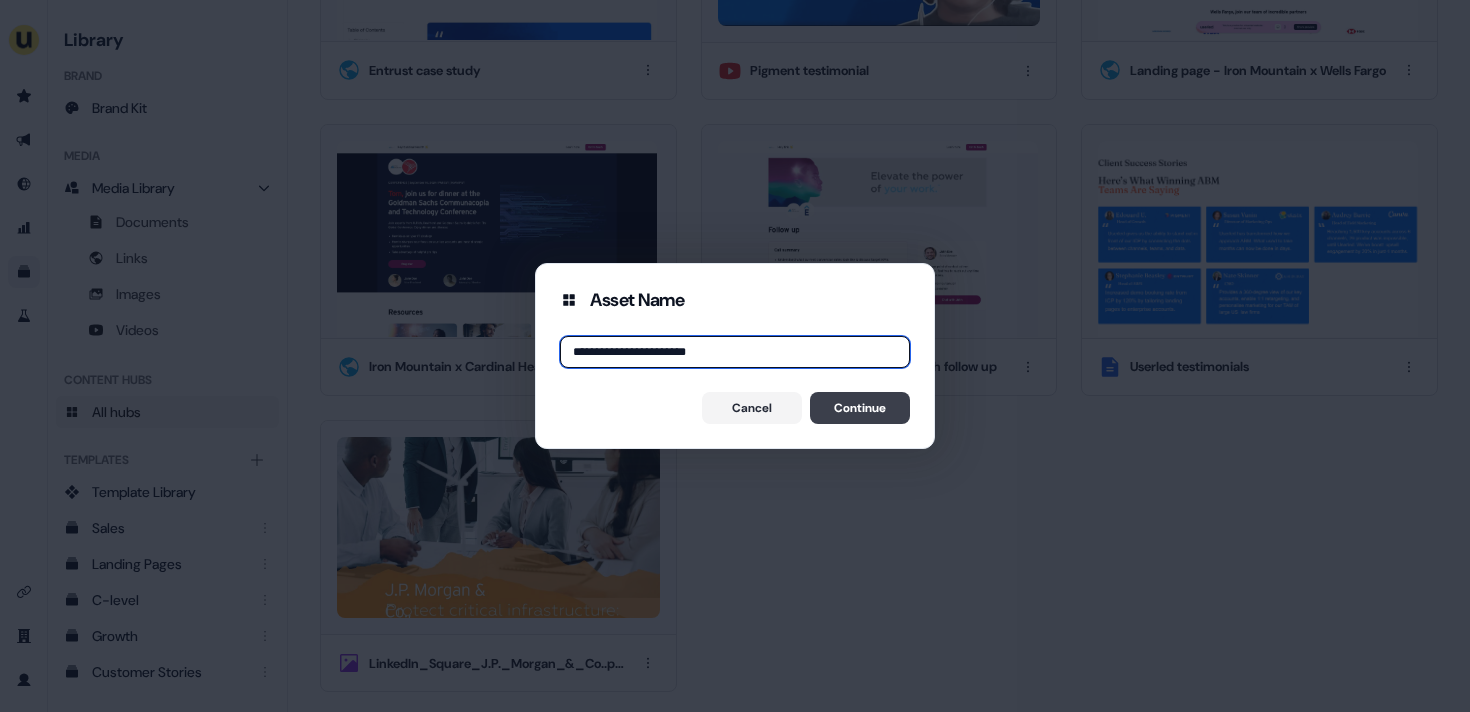 type on "**********" 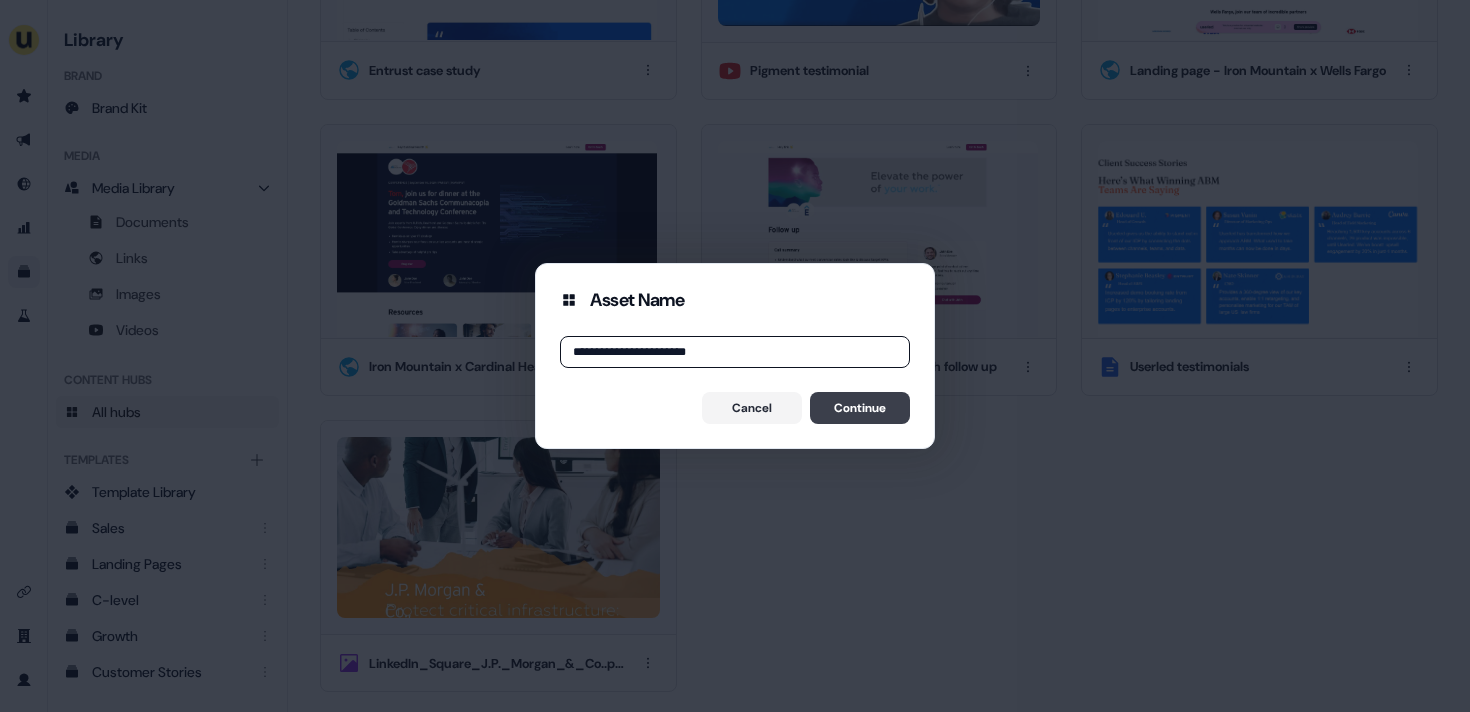 click on "Continue" at bounding box center [860, 408] 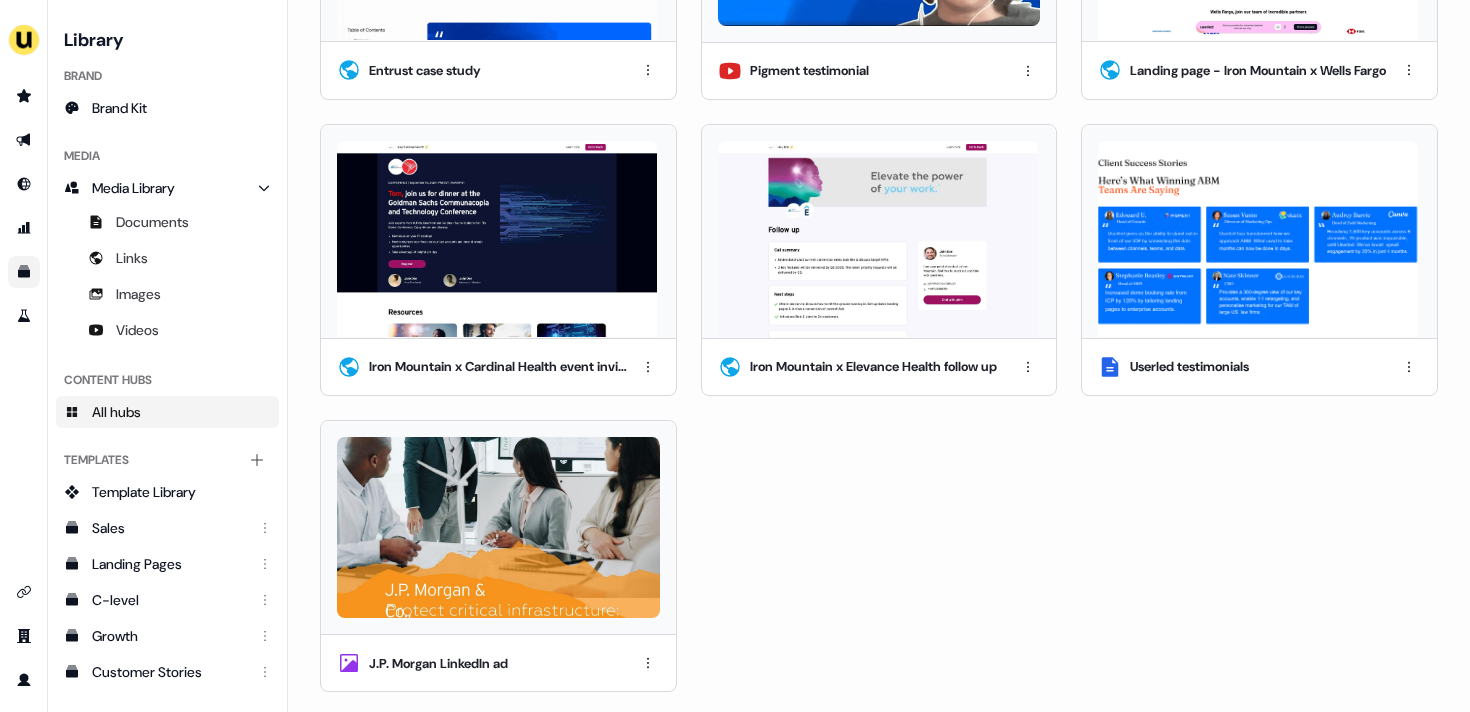 click on "Entrust case study  Pigment testimonial Landing page - Iron Mountain x Wells Fargo Iron Mountain x Cardinal Health event invite Iron Mountain x Elevance Health follow up Userled testimonials J.P. Morgan LinkedIn ad" at bounding box center [879, 259] 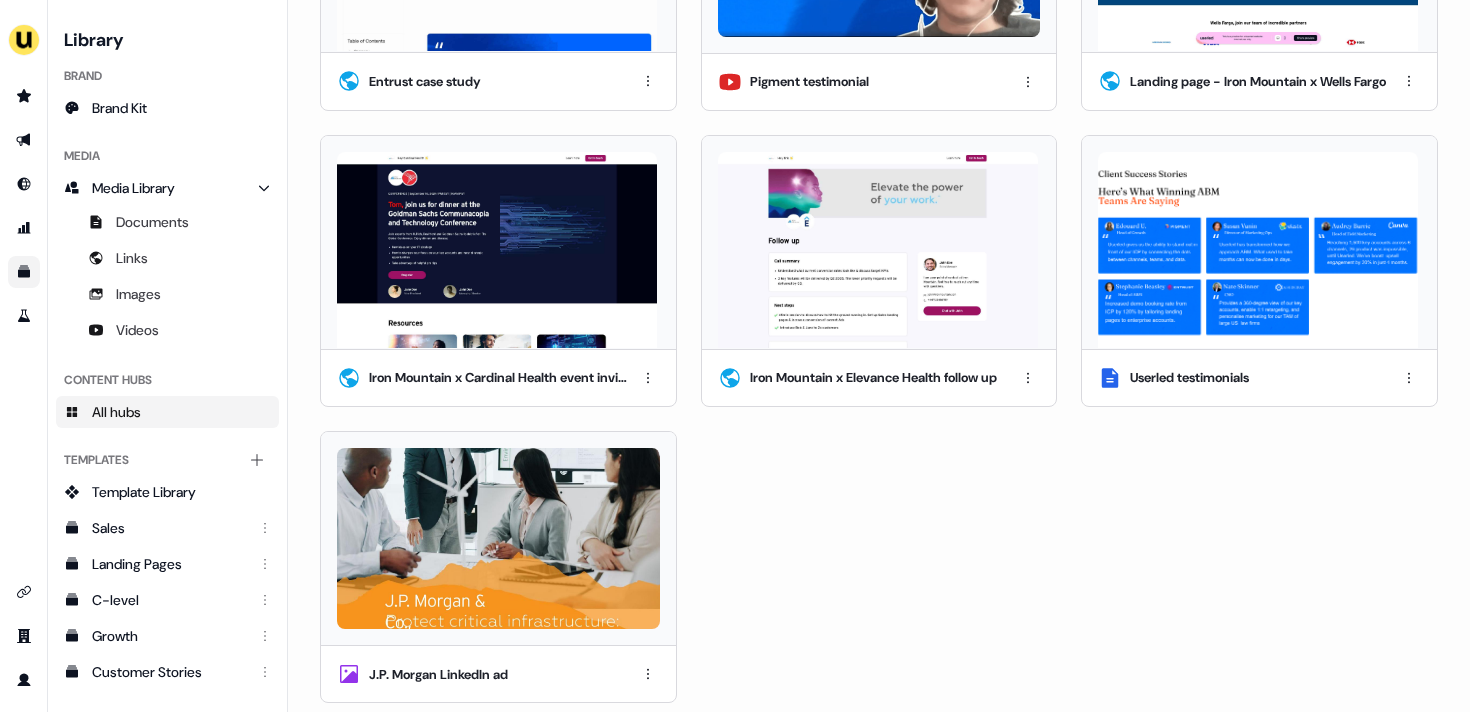scroll, scrollTop: 322, scrollLeft: 0, axis: vertical 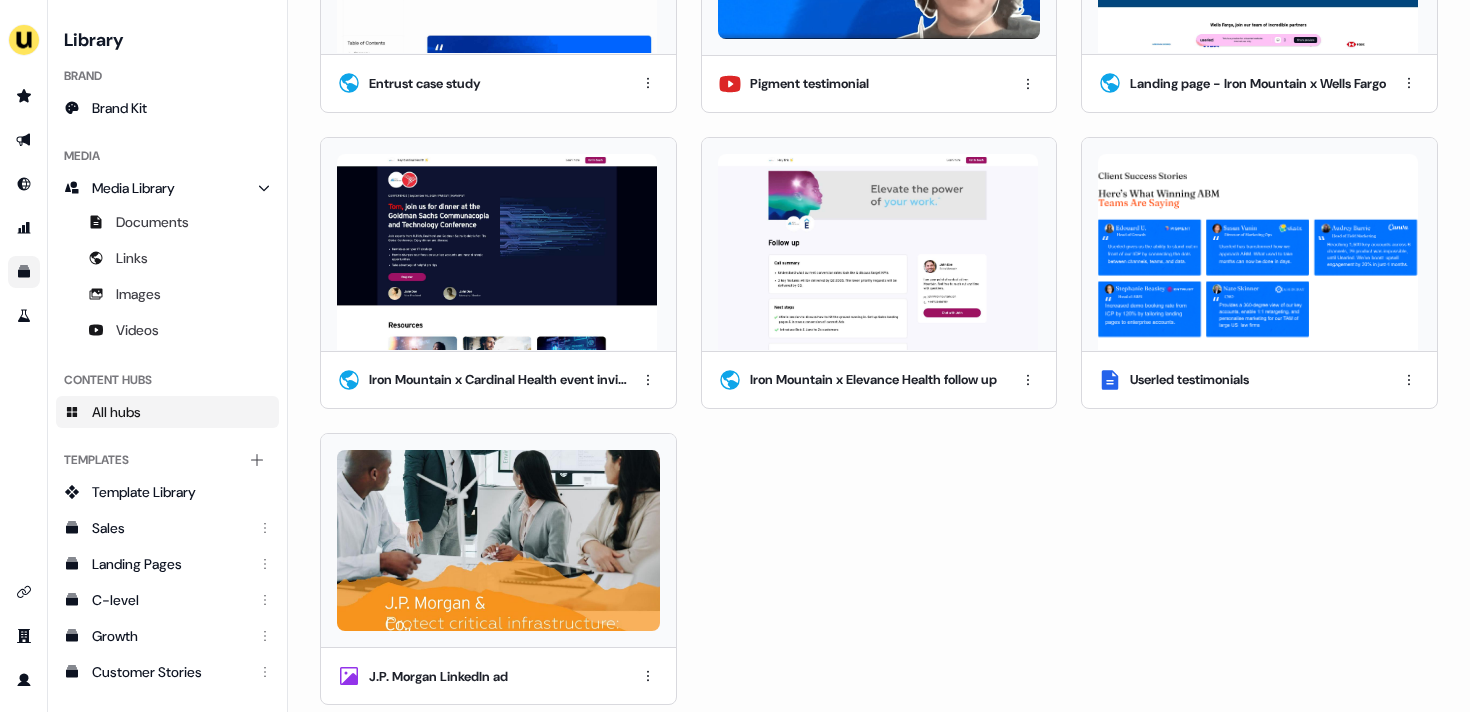 click at bounding box center [498, 540] 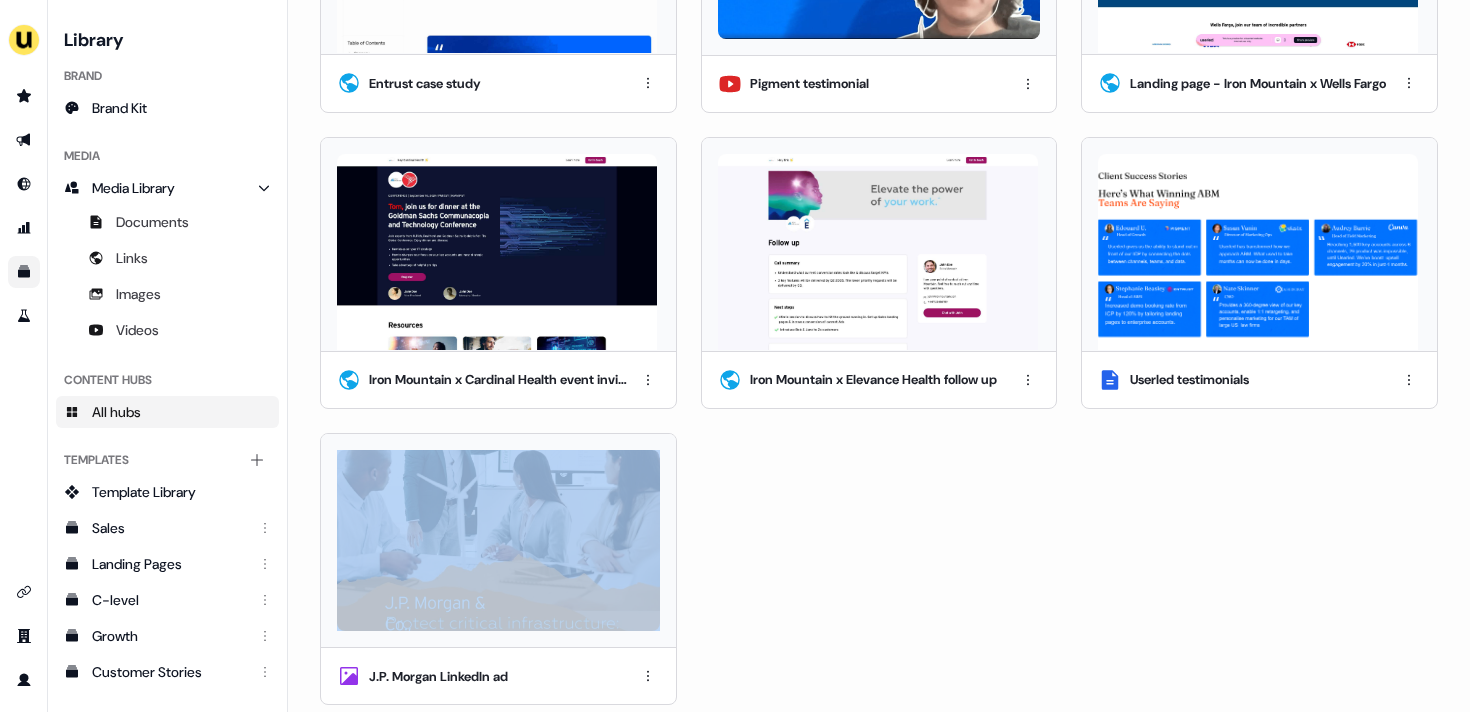 click on "Entrust case study  Pigment testimonial Landing page - Iron Mountain x Wells Fargo Iron Mountain x Cardinal Health event invite Iron Mountain x Elevance Health follow up Userled testimonials J.P. Morgan LinkedIn ad" at bounding box center (879, 272) 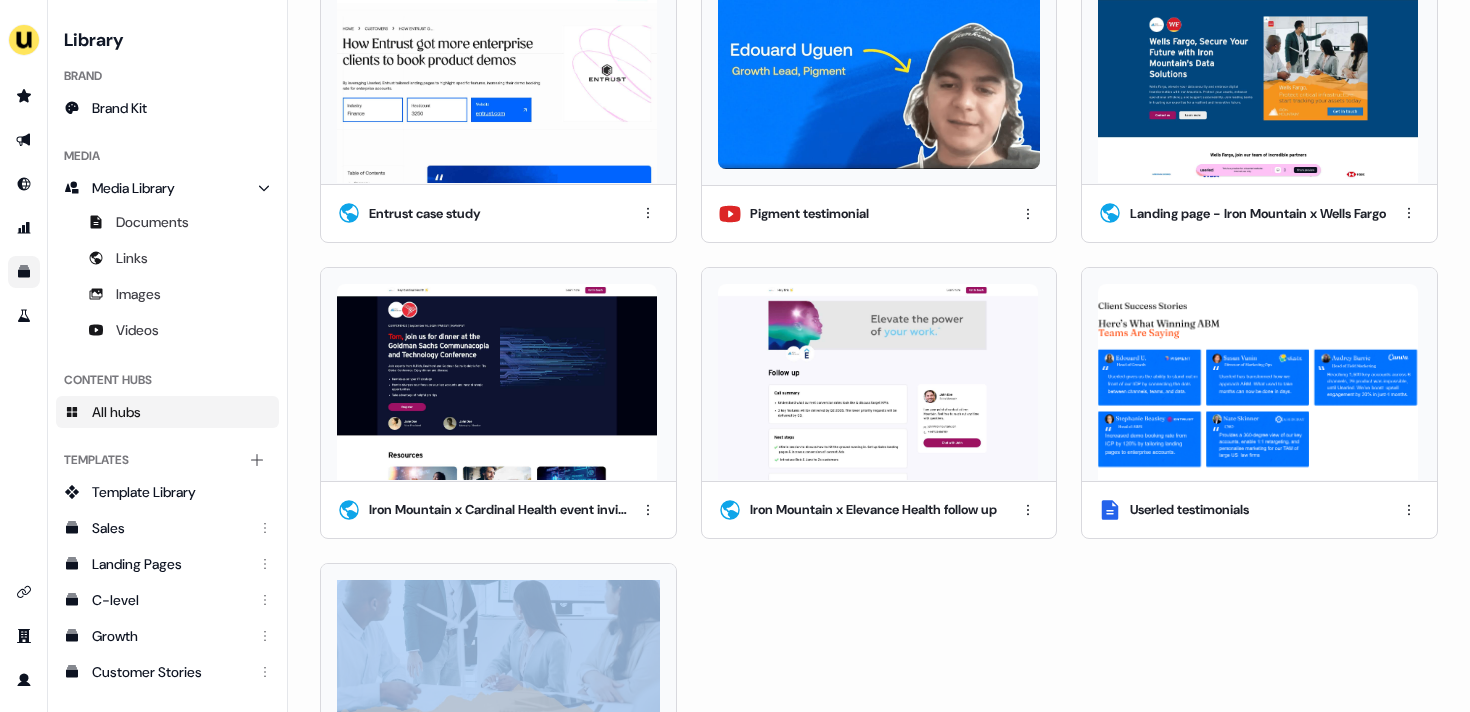 scroll, scrollTop: 0, scrollLeft: 0, axis: both 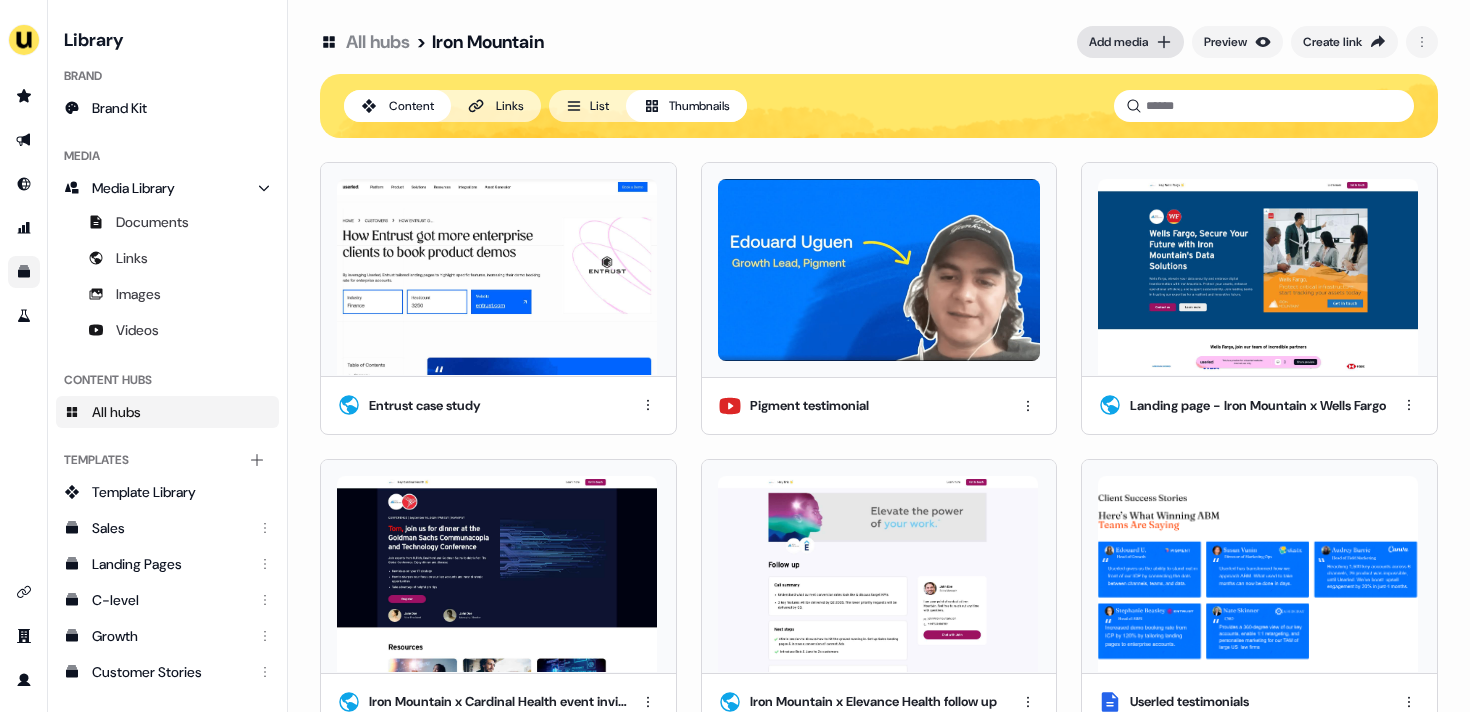 click on "Add media" at bounding box center (1130, 42) 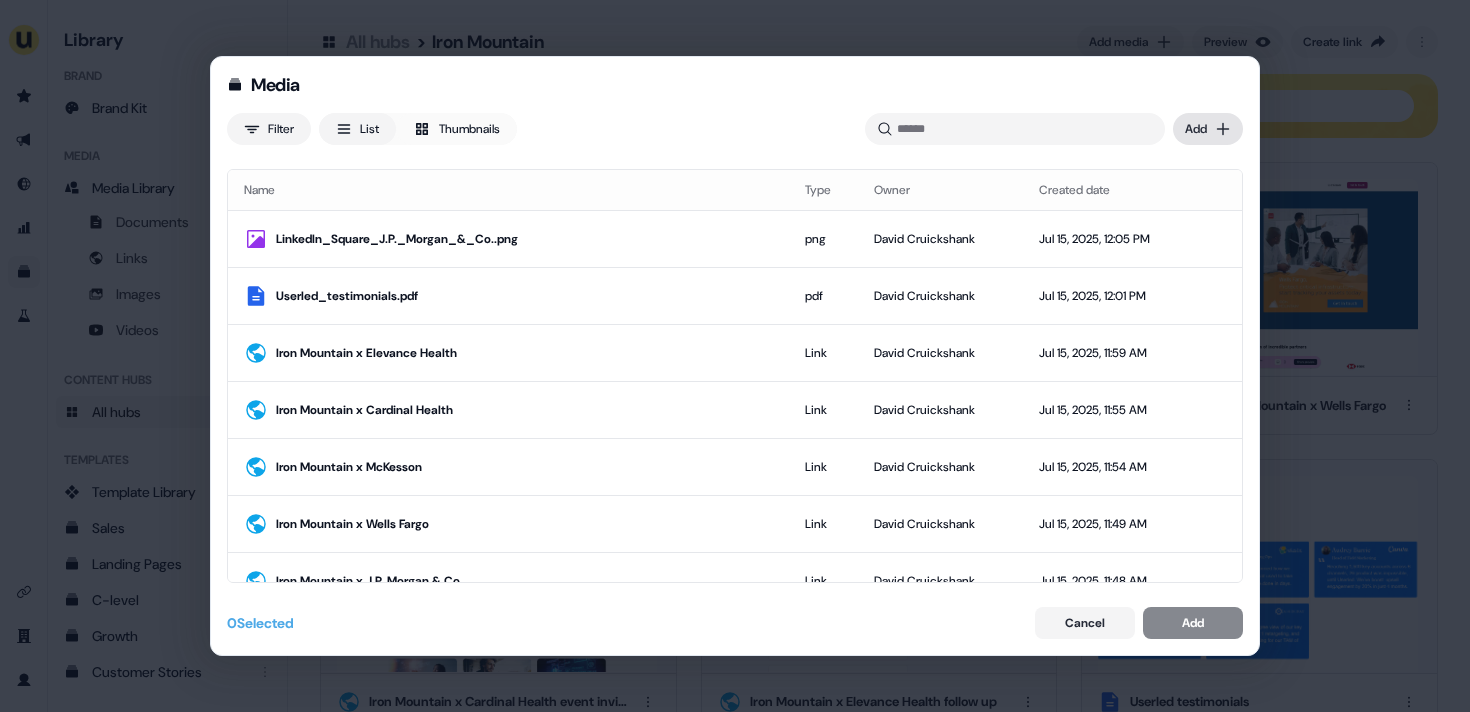 click on "Media Filter List Thumbnails Uploaded Add Name Type Owner Created date LinkedIn_Square_J.P._Morgan_&_Co..png png David Cruickshank Jul 15, 2025, 12:05 PM Userled_testimonials.pdf pdf David Cruickshank Jul 15, 2025, 12:01 PM Iron Mountain x Elevance Health Link David Cruickshank Jul 15, 2025, 11:59 AM Iron Mountain x Cardinal Health Link David Cruickshank Jul 15, 2025, 11:55 AM Iron Mountain x McKesson Link David Cruickshank Jul 15, 2025, 11:54 AM Iron Mountain x Wells Fargo Link David Cruickshank Jul 15, 2025, 11:49 AM Iron Mountain x J.P. Morgan & Co. Link David Cruickshank Jul 15, 2025, 11:48 AM Preview - Iron Mountain x Wells Fargo Link David Cruickshank Jul 15, 2025, 11:48 AM Persona-Blue.png png James Johnson Jul 15, 2025, 10:23 AM oli_ds.jpeg jpeg James Johnson Jul 15, 2025, 10:18 AM LinkedIn_Square_Procter_&_Gamble.png png James Johnson Jul 15, 2025, 10:09 AM DS Smith x Nestlé Link James Johnson Jul 15, 2025, 10:09 AM DS Smith x Unilever Link James Johnson Jul 15, 2025, 10:08 AM pdf Oliver Grogan png" at bounding box center (735, 356) 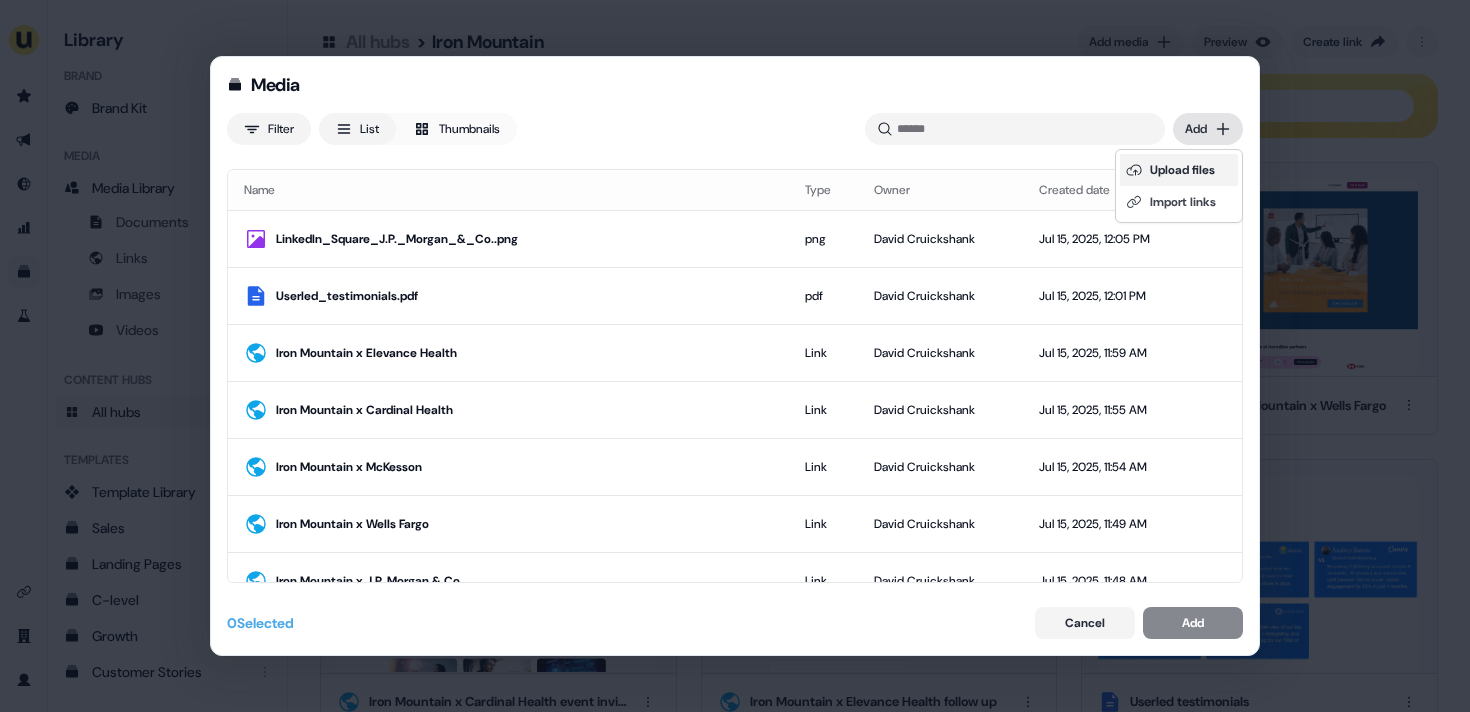 click on "Upload files" at bounding box center [1179, 170] 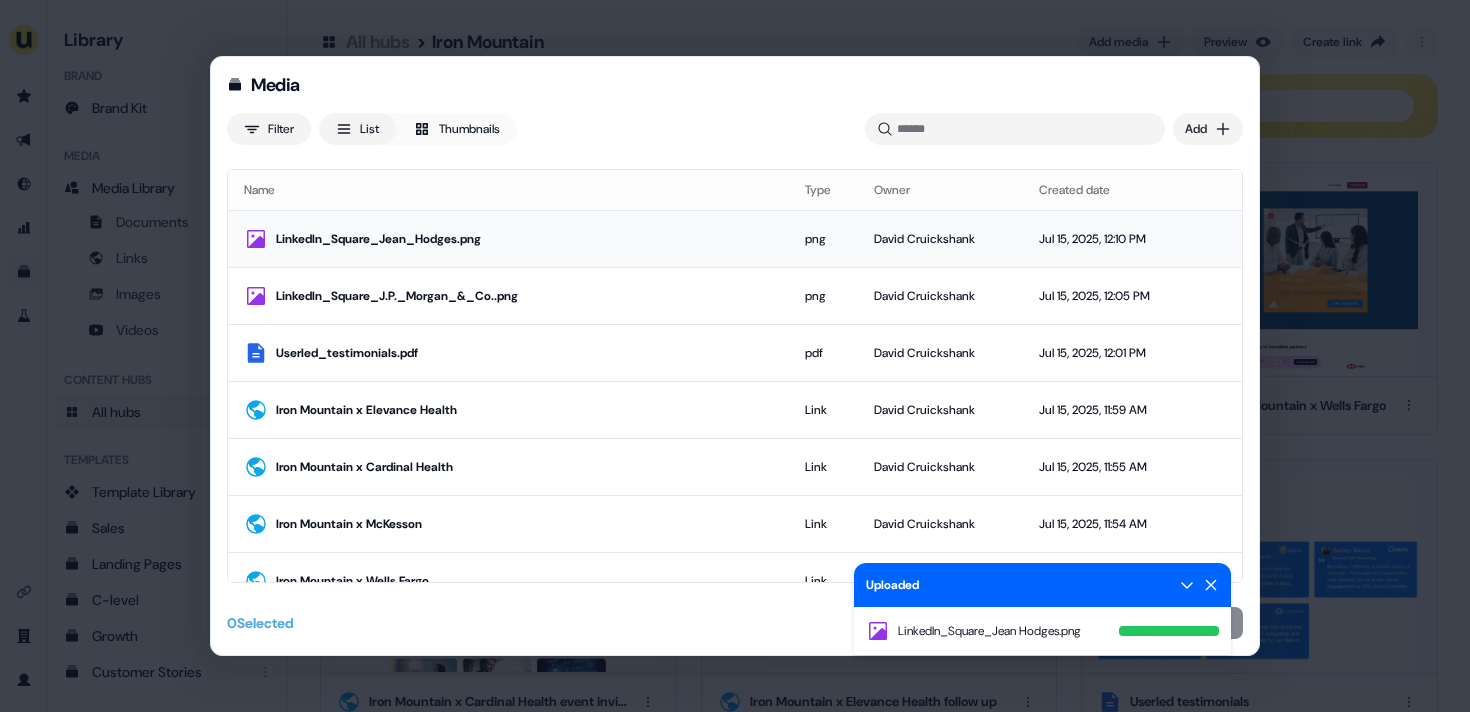 click on "LinkedIn_Square_Jean_Hodges.png" at bounding box center [524, 239] 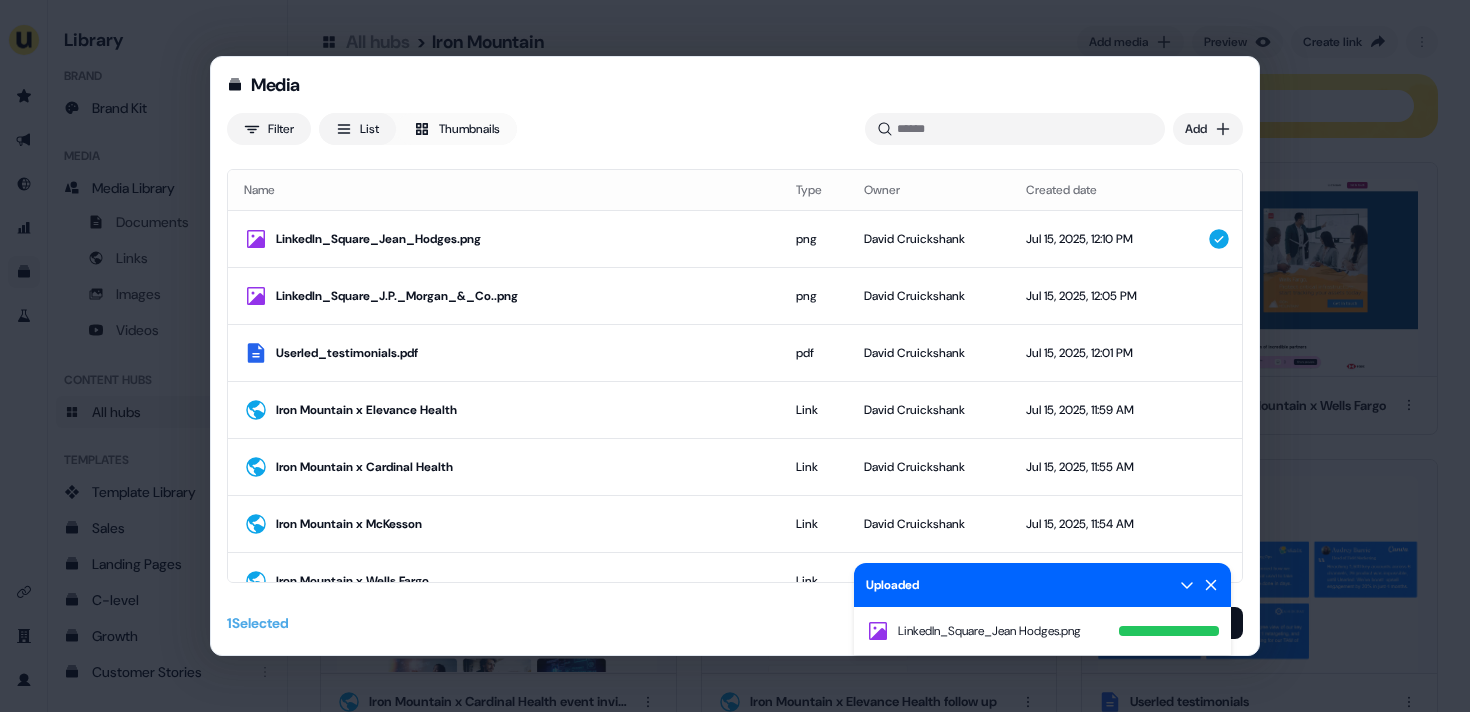 click on "Uploaded" at bounding box center [1042, 585] 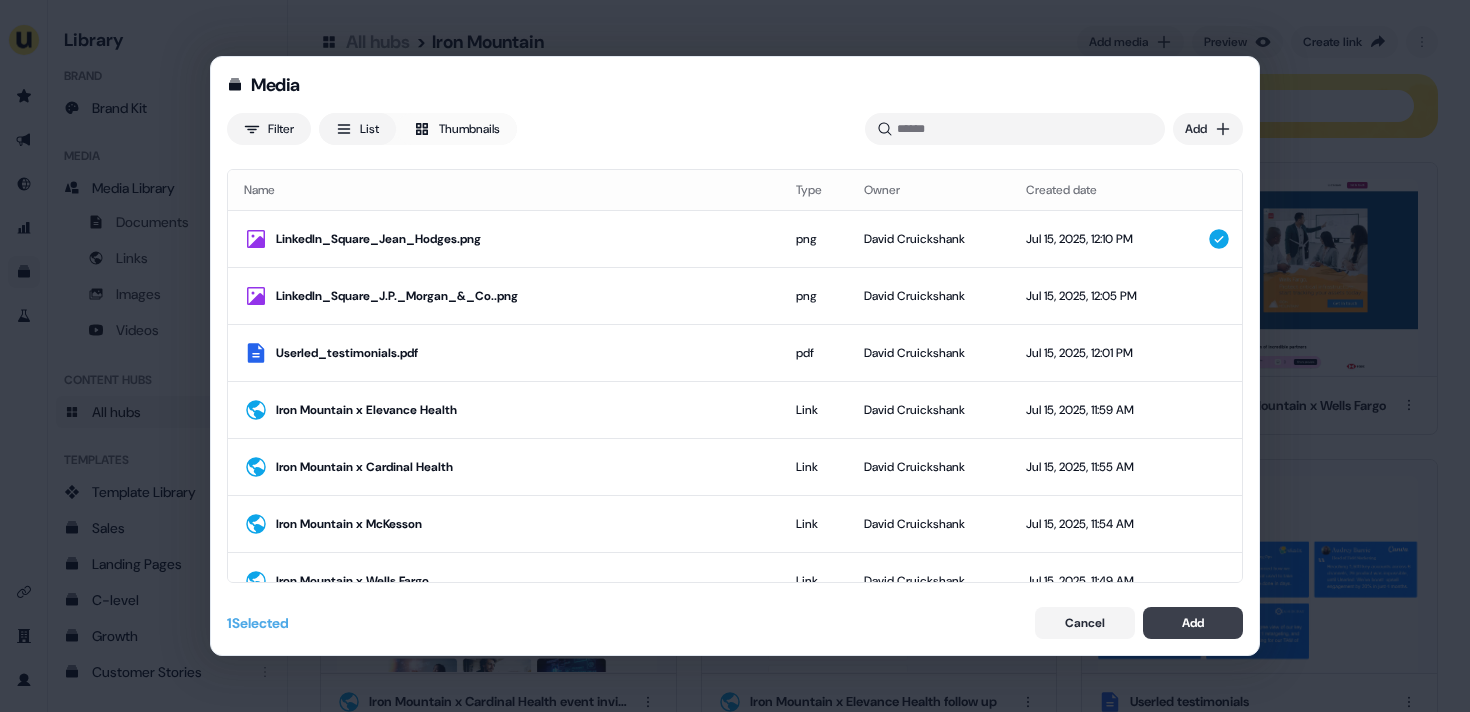 click on "Add" at bounding box center (1193, 623) 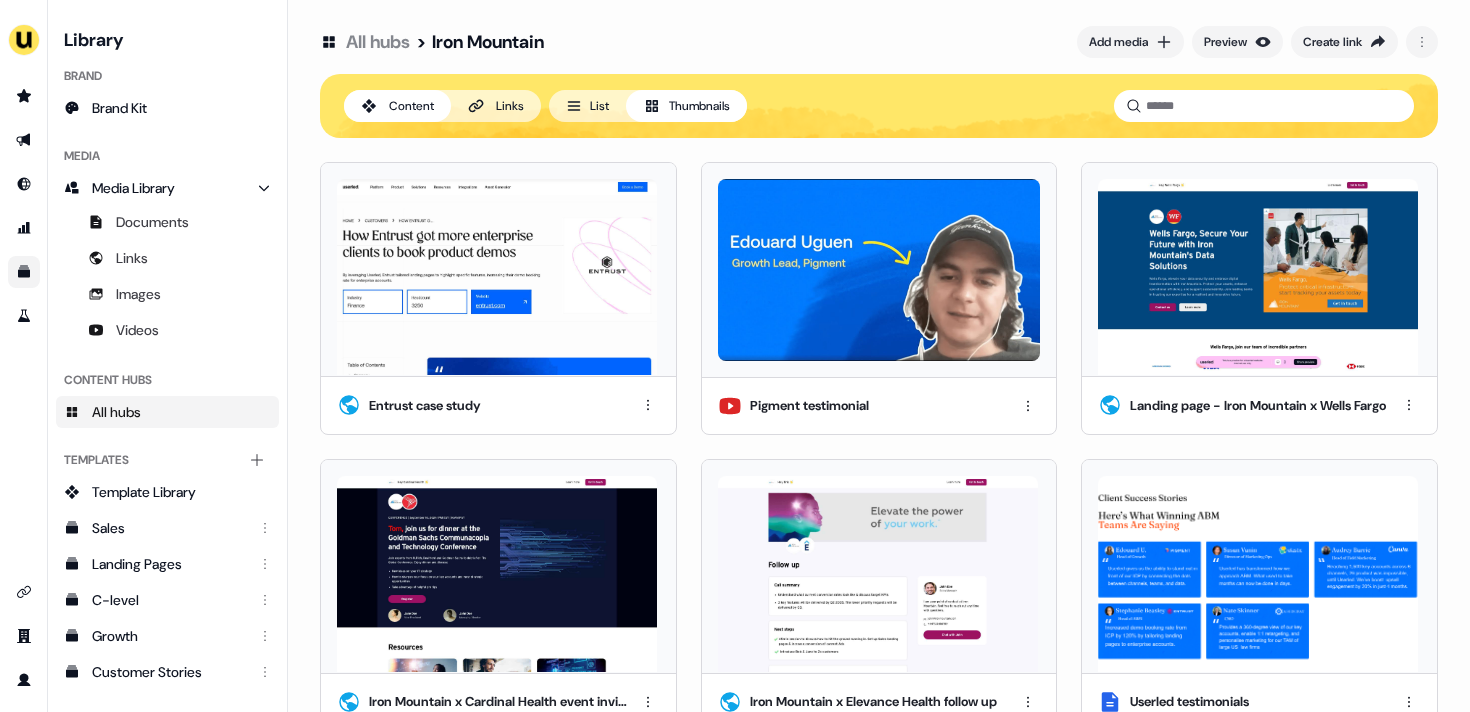 scroll, scrollTop: 335, scrollLeft: 0, axis: vertical 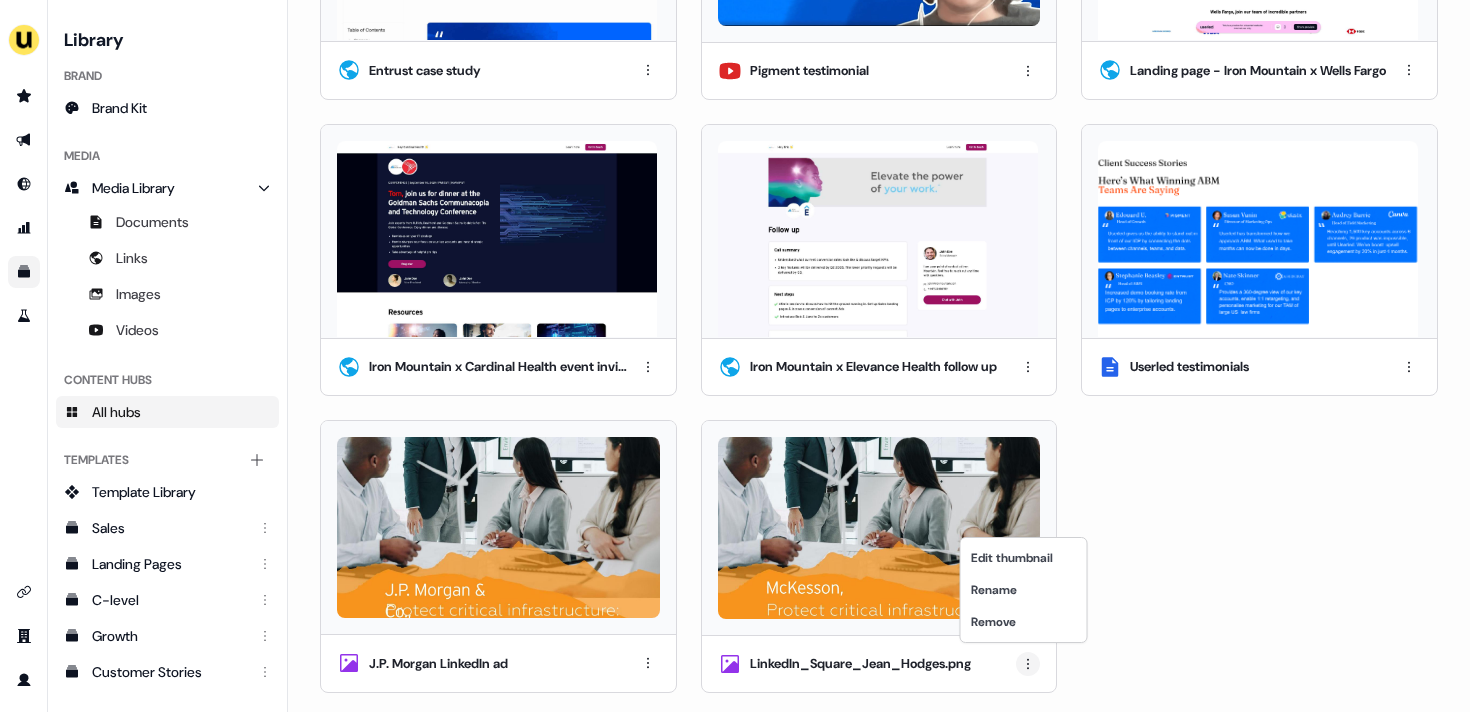 click on "For the best experience switch devices to a bigger screen. Go to Userled.io Library Brand Brand Kit Media Media Library Documents Links Images Videos Content Hubs All hubs Templates   Add collection Template Library Sales Landing Pages C-level Growth Customer Stories Fiel Marketing Linkedin Engagement Conversion Persona Gong Videos Francais Customer Success Sales Templates  ROI Templates Competitor Comparisons Outreach Templates Proposal Templates Capability Templates C-Suite Value Templates CS samples All hubs > Iron Mountain  Add media Preview Create link Content Links List Thumbnails Entrust case study  Pigment testimonial Landing page - Iron Mountain x Wells Fargo Iron Mountain x Cardinal Health event invite Iron Mountain x Elevance Health follow up Userled testimonials J.P. Morgan LinkedIn ad LinkedIn_Square_Jean_Hodges.png Edit thumbnail Rename Remove" at bounding box center (735, 356) 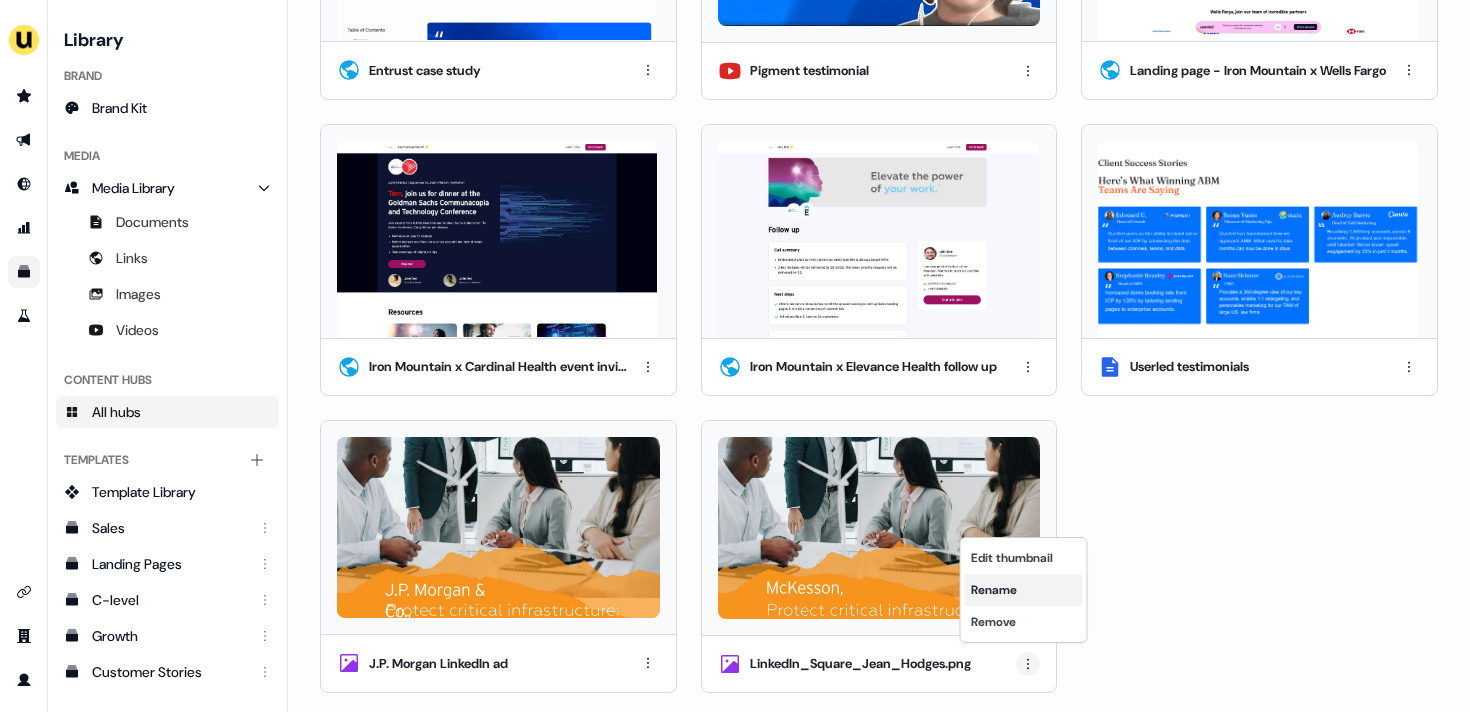 click on "Rename" at bounding box center (1024, 590) 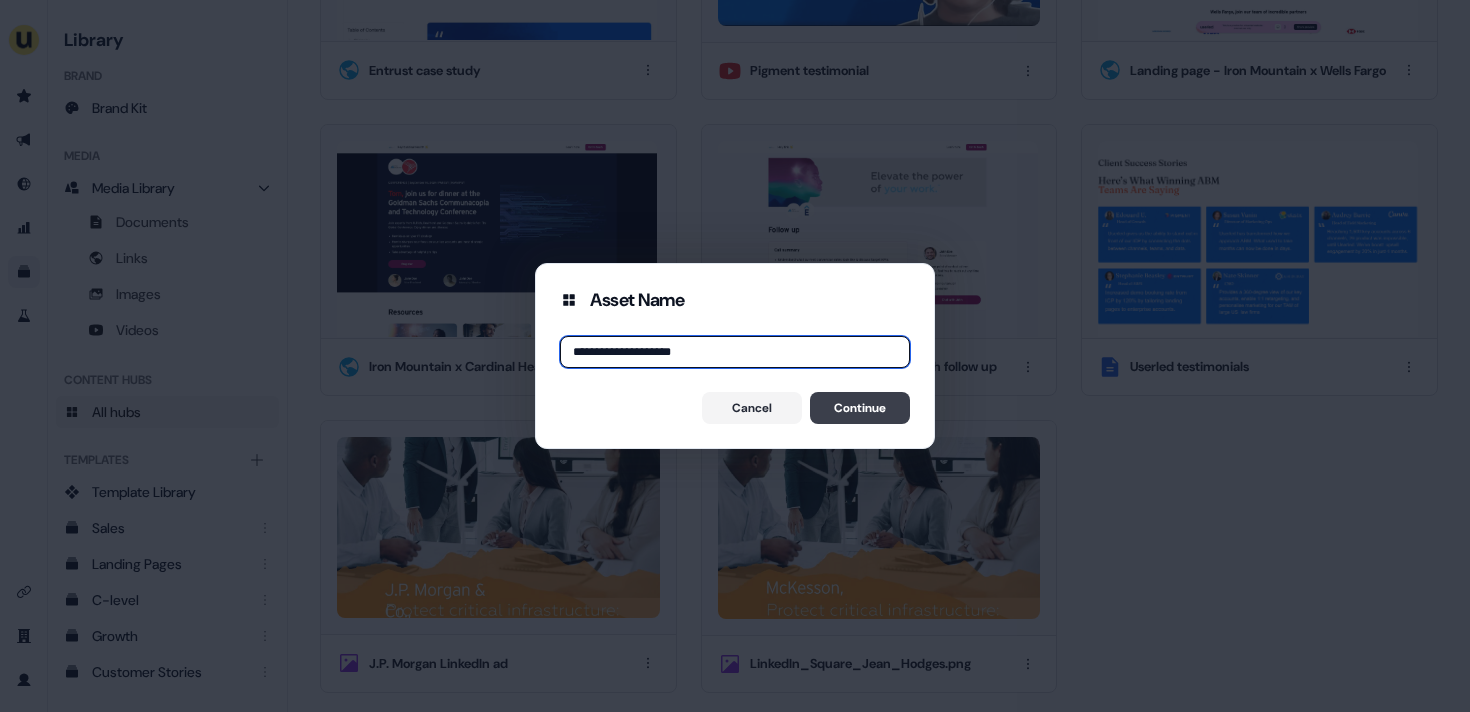 type on "**********" 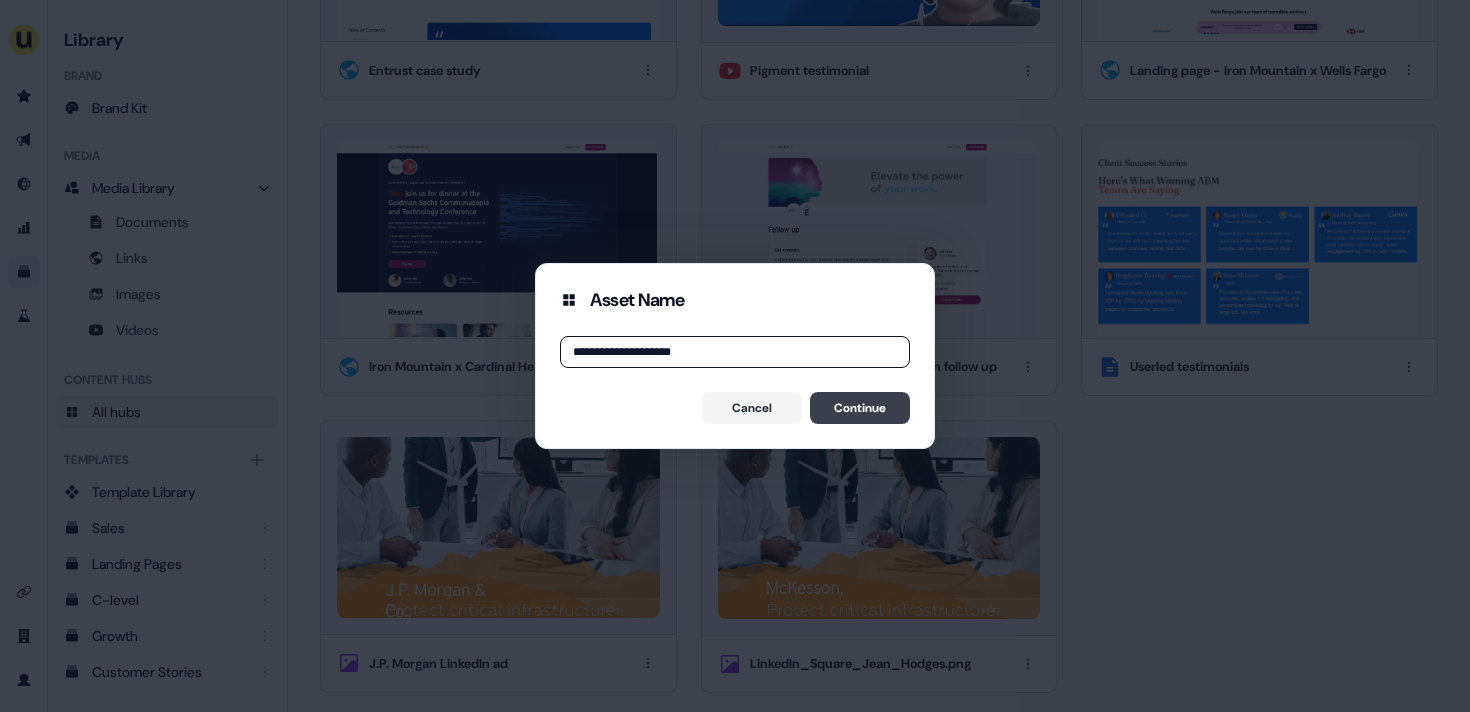 click on "Continue" at bounding box center [860, 408] 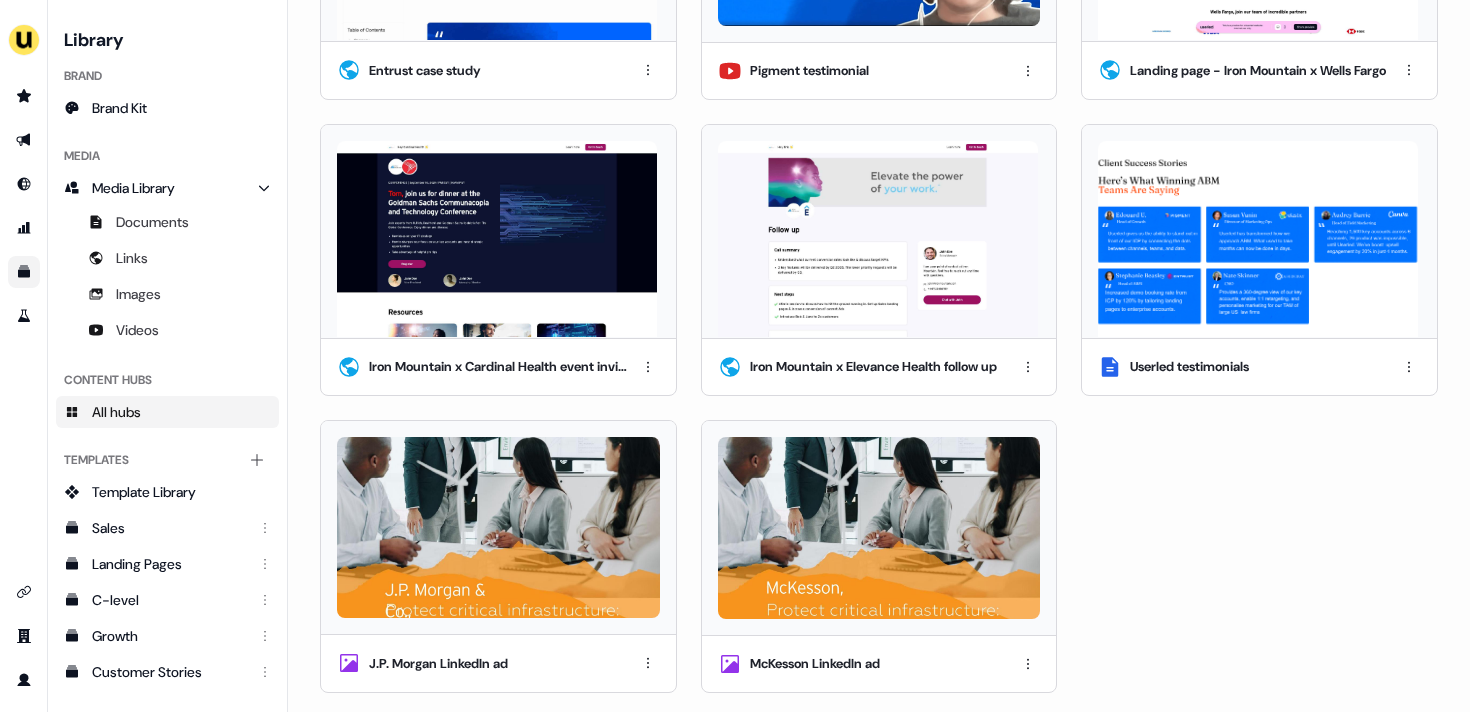 click on "J.P. Morgan LinkedIn ad" at bounding box center [498, 663] 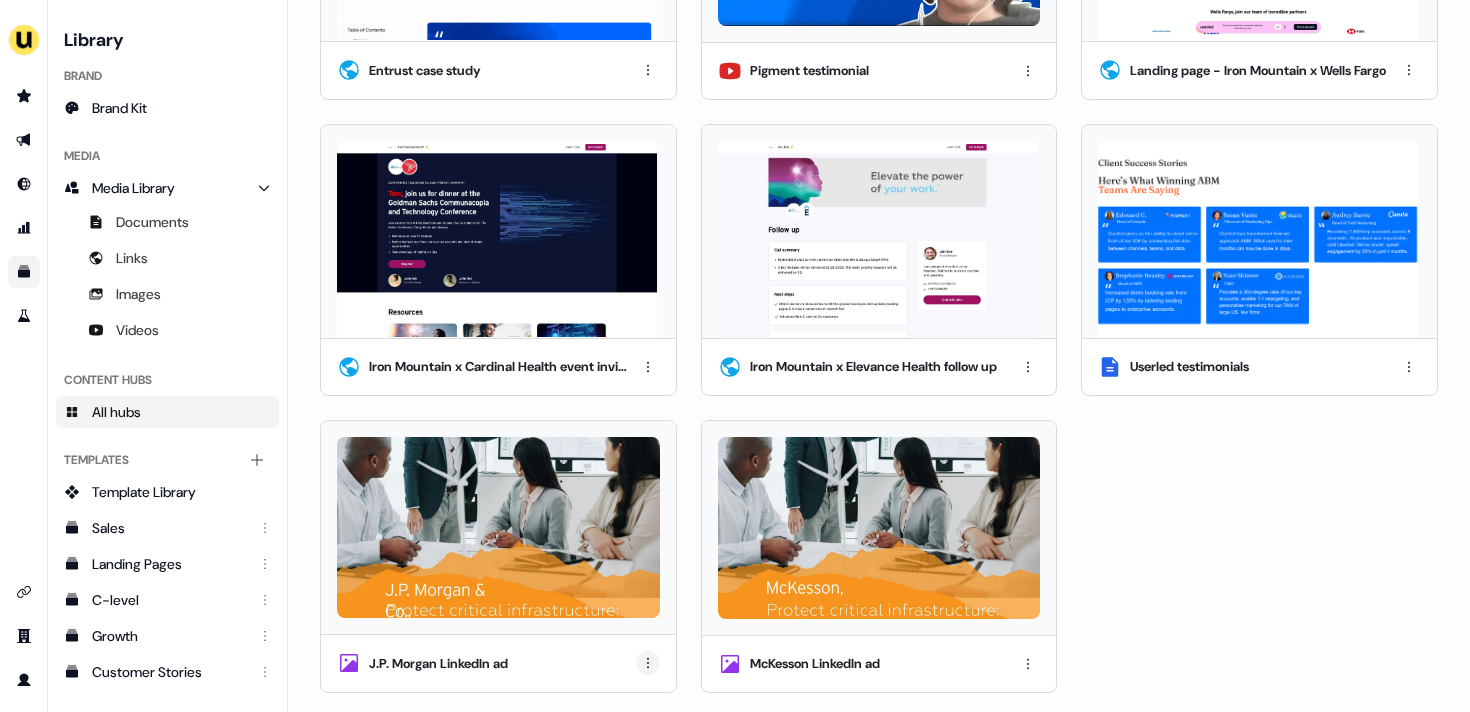 click on "For the best experience switch devices to a bigger screen. Go to Userled.io Library Brand Brand Kit Media Media Library Documents Links Images Videos Content Hubs All hubs Templates   Add collection Template Library Sales Landing Pages C-level Growth Customer Stories Fiel Marketing Linkedin Engagement Conversion Persona Gong Videos Francais Customer Success Sales Templates  ROI Templates Competitor Comparisons Outreach Templates Proposal Templates Capability Templates C-Suite Value Templates CS samples All hubs > Iron Mountain  Add media Preview Create link Content Links List Thumbnails Entrust case study  Pigment testimonial Landing page - Iron Mountain x Wells Fargo Iron Mountain x Cardinal Health event invite Iron Mountain x Elevance Health follow up Userled testimonials J.P. Morgan LinkedIn ad McKesson LinkedIn ad" at bounding box center (735, 356) 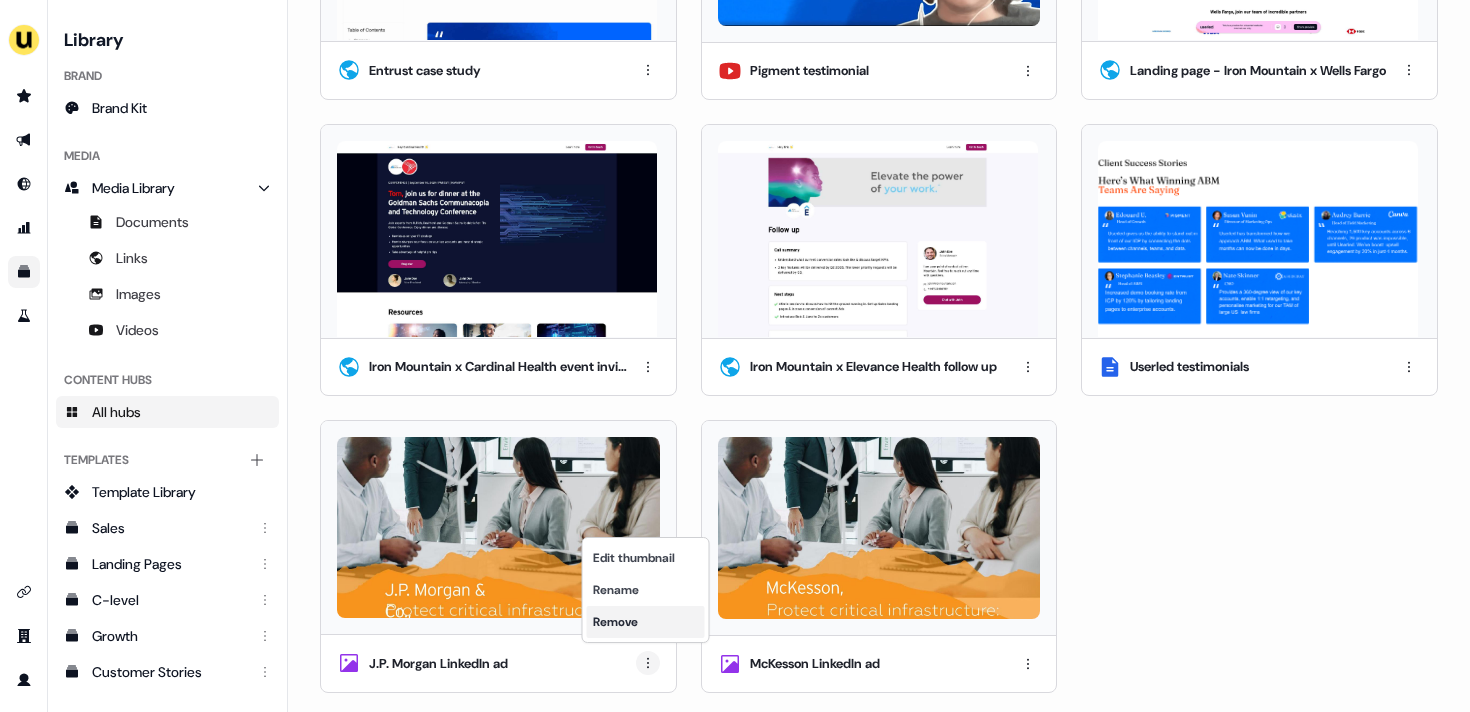 click on "Remove" at bounding box center [646, 622] 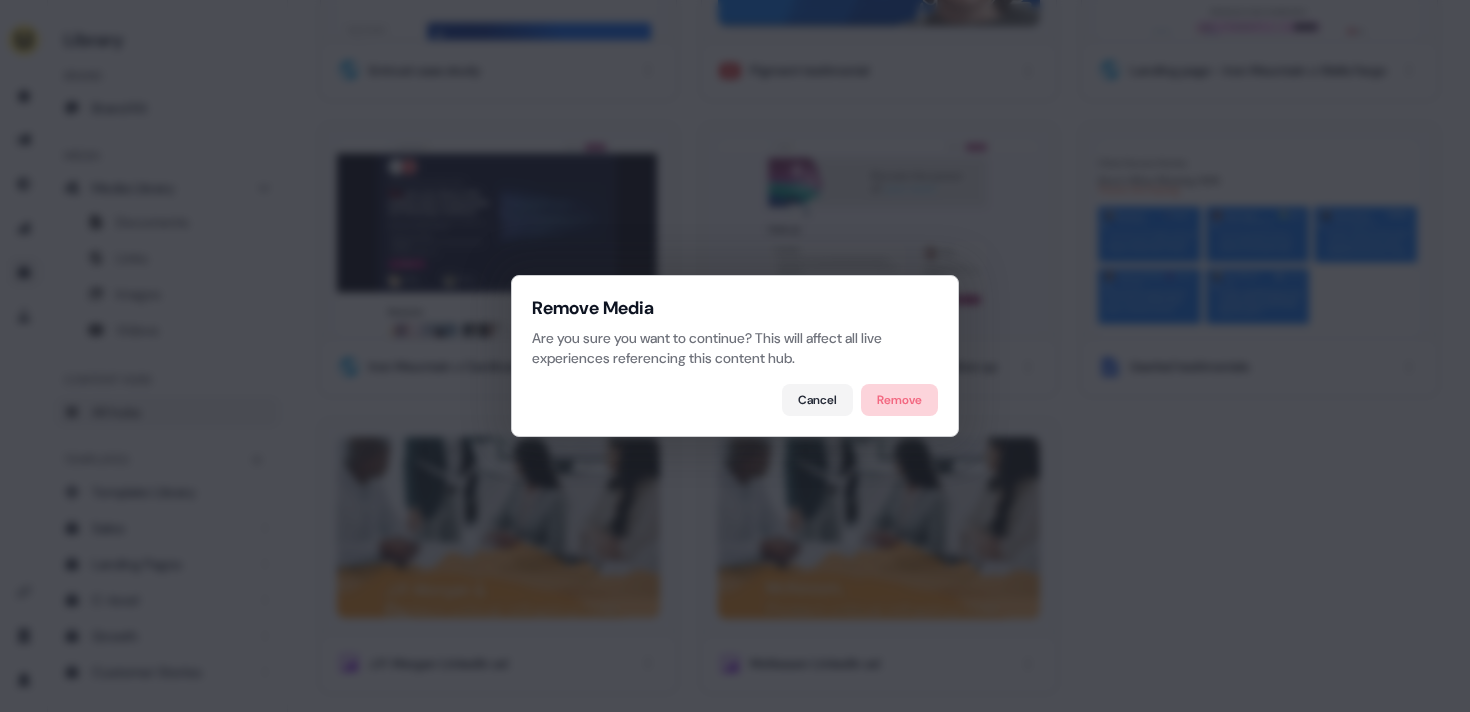 click on "Remove" at bounding box center [899, 400] 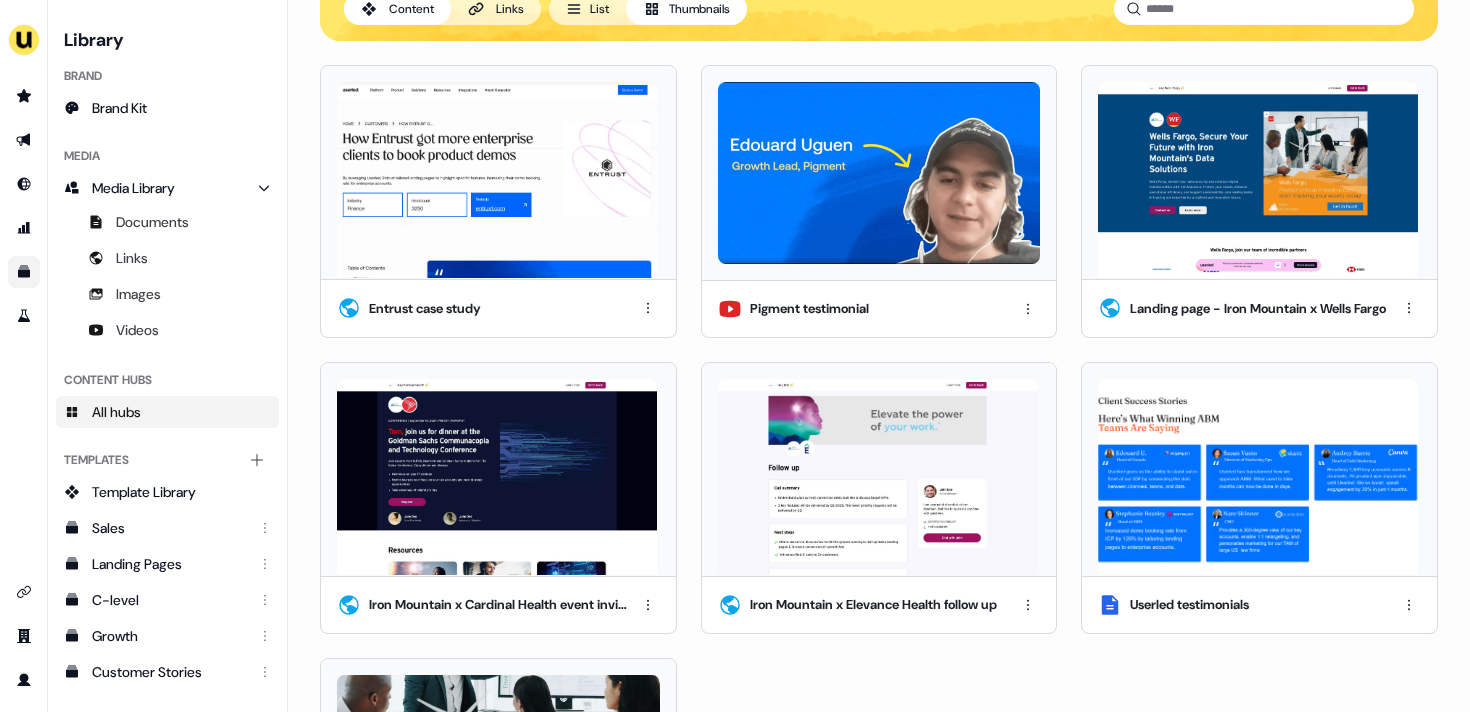 scroll, scrollTop: 99, scrollLeft: 0, axis: vertical 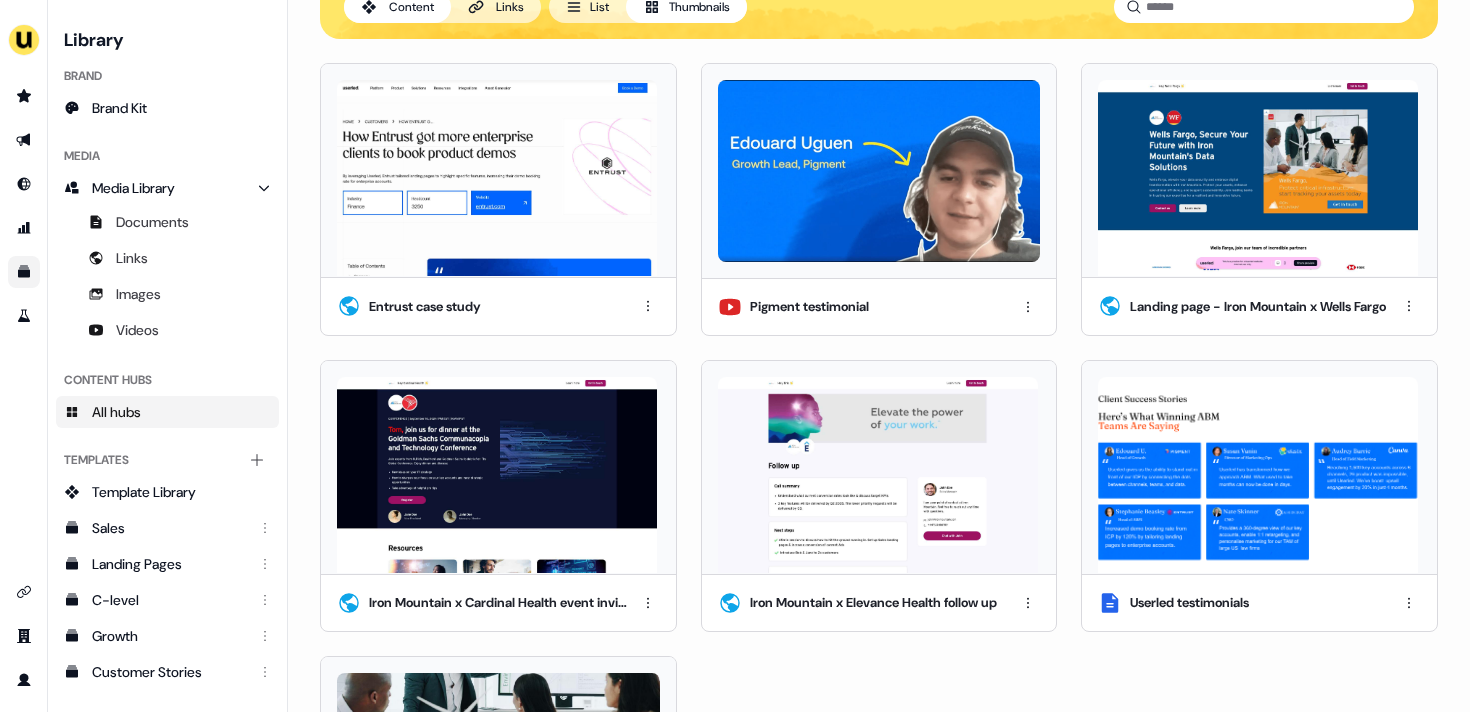drag, startPoint x: 1206, startPoint y: 471, endPoint x: 1036, endPoint y: 99, distance: 409.00366 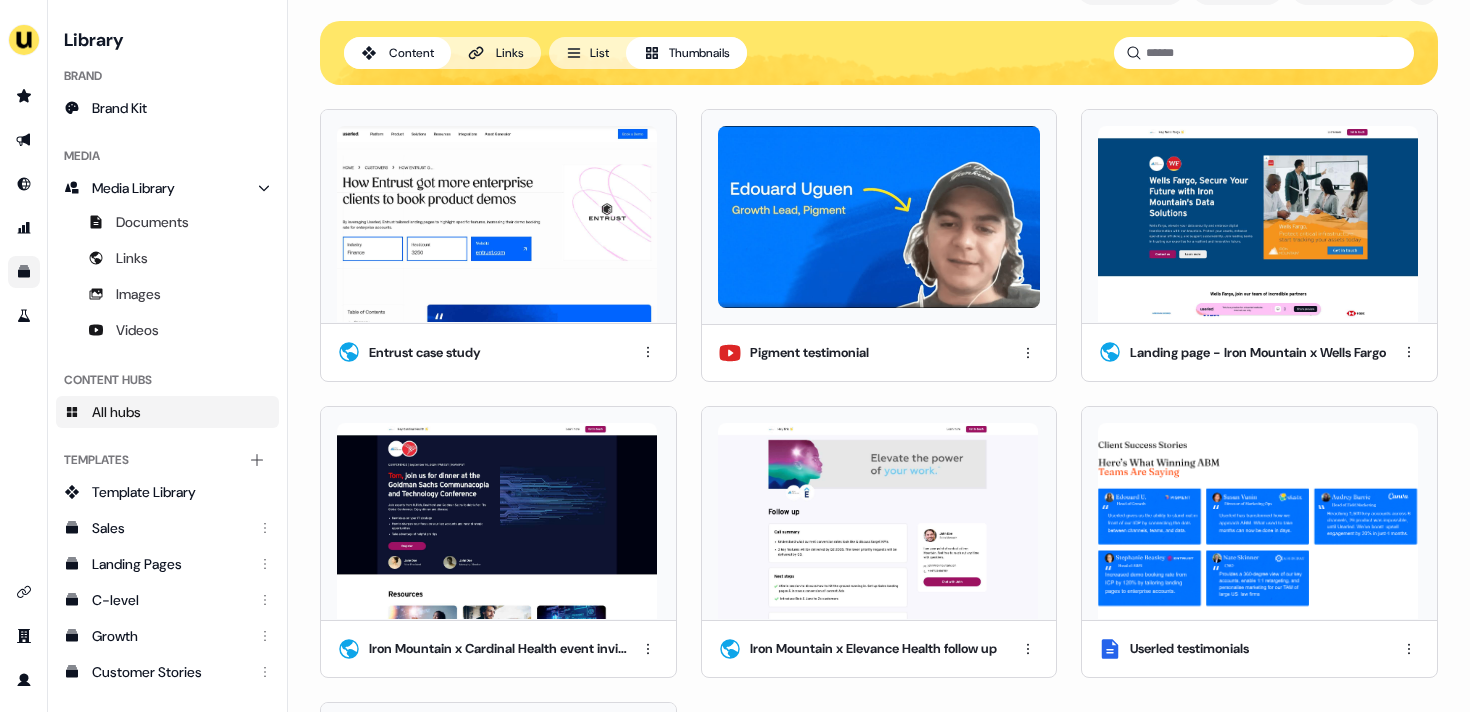 scroll, scrollTop: 12, scrollLeft: 0, axis: vertical 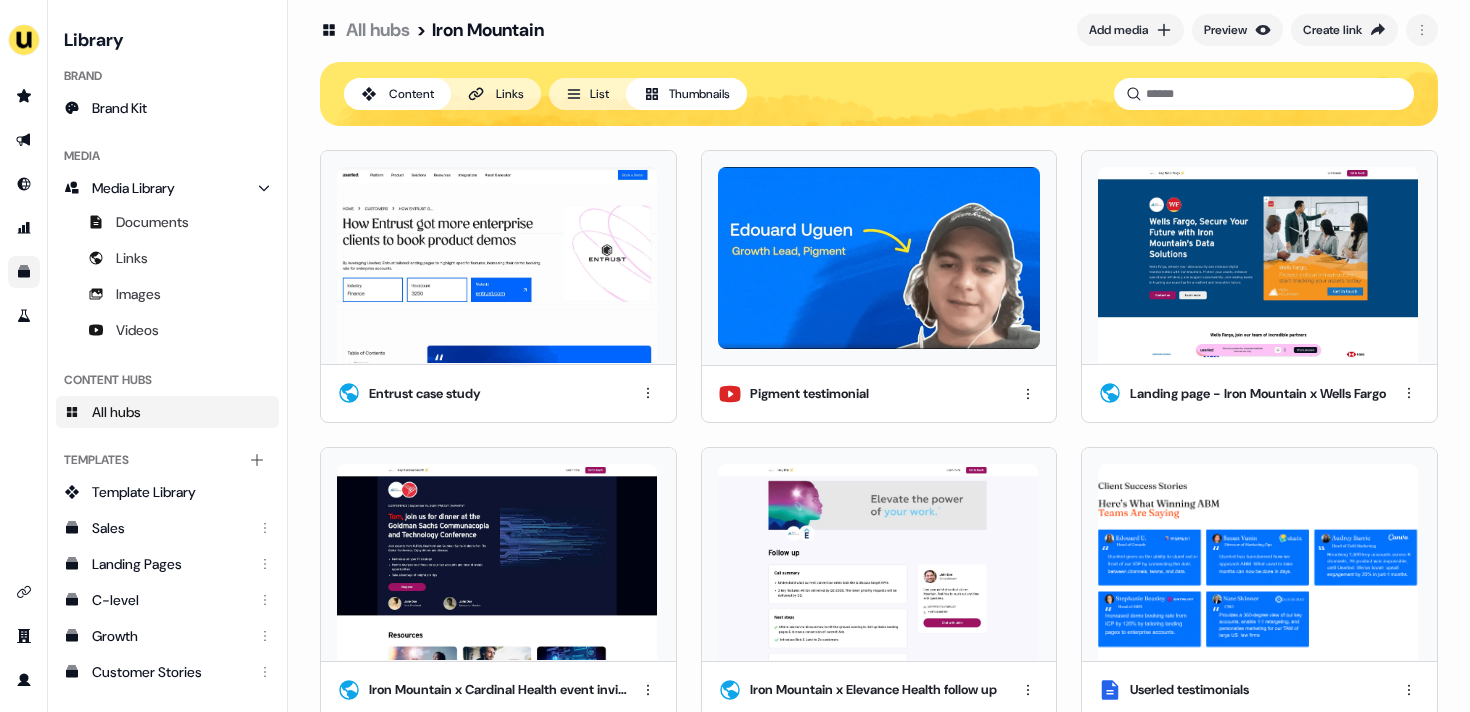 click on "List" at bounding box center [587, 94] 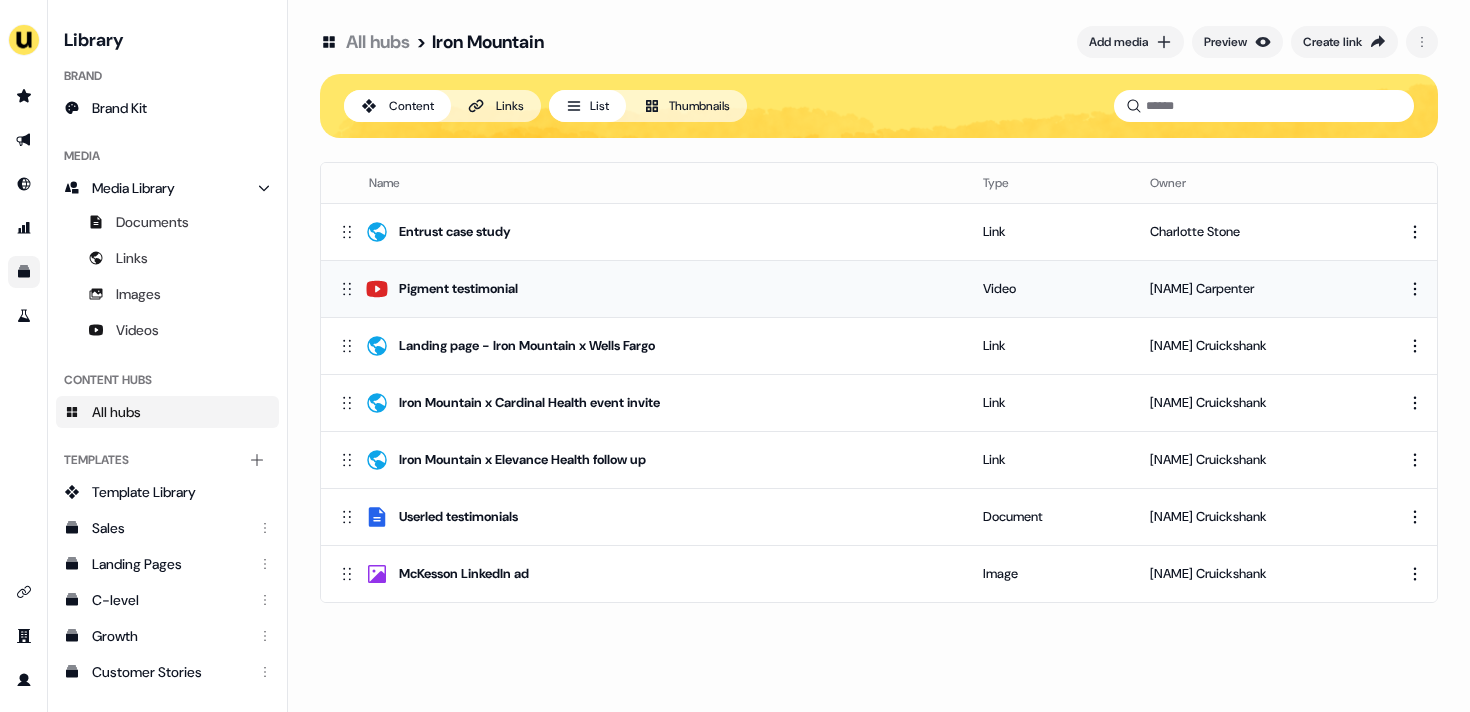 drag, startPoint x: 648, startPoint y: 529, endPoint x: 654, endPoint y: 294, distance: 235.07658 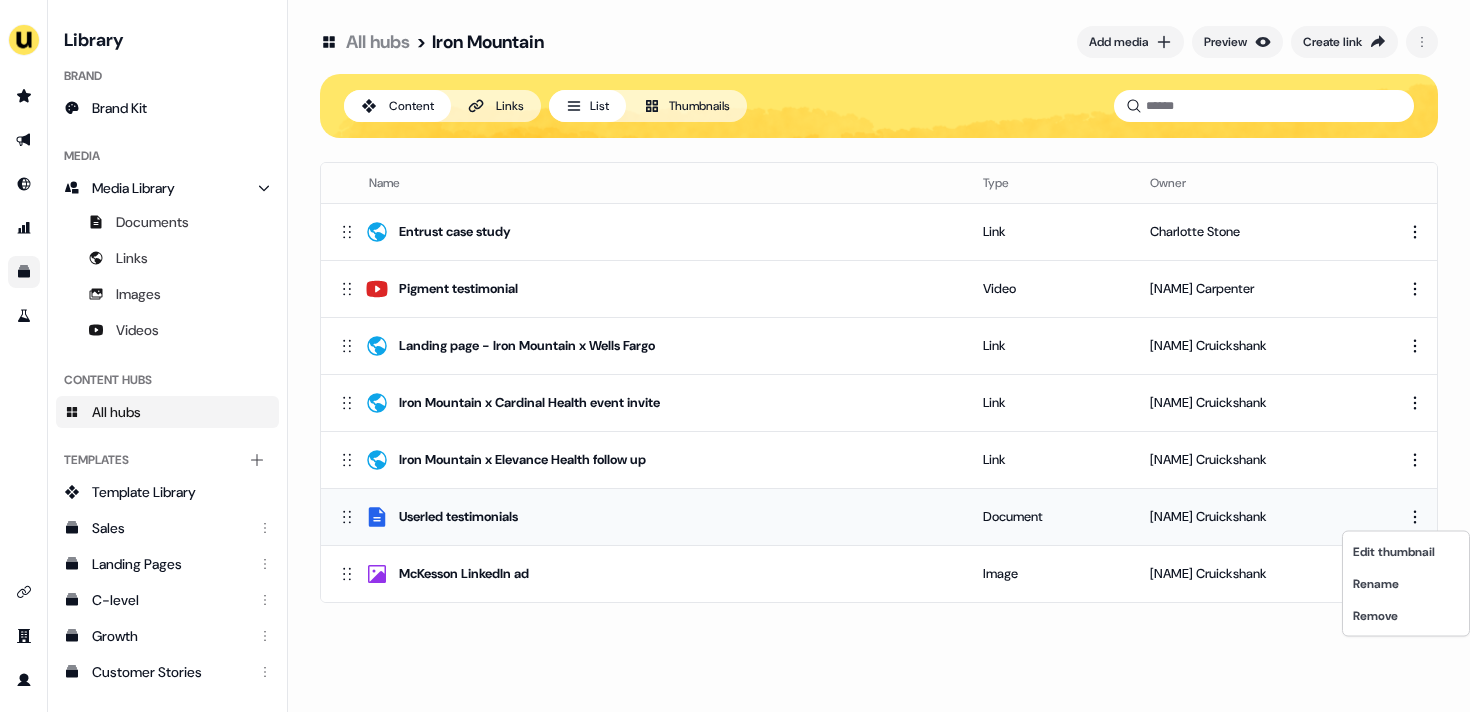 click on "For the best experience switch devices to a bigger screen. Go to Userled.io Library Brand Brand Kit Media Media Library Documents Links Images Videos Content Hubs All hubs Templates   Add collection Template Library Sales Landing Pages C-level Growth Customer Stories Fiel Marketing Linkedin Engagement Conversion Persona Gong Videos Francais Customer Success Sales Templates  ROI Templates Competitor Comparisons Outreach Templates Proposal Templates Capability Templates C-Suite Value Templates CS samples All hubs > Iron Mountain  Add media Preview Create link Content Links List Thumbnails Name Type Owner Entrust case study  Link Charlotte   Stone Pigment testimonial Video Aaron   Carpenter Landing page - Iron Mountain x Wells Fargo Link David   Cruickshank Iron Mountain x Cardinal Health event invite Link David   Cruickshank Iron Mountain x Elevance Health follow up Link David   Cruickshank Userled testimonials Document David   Cruickshank McKesson LinkedIn ad Image David   Cruickshank Edit thumbnail Rename" at bounding box center (735, 356) 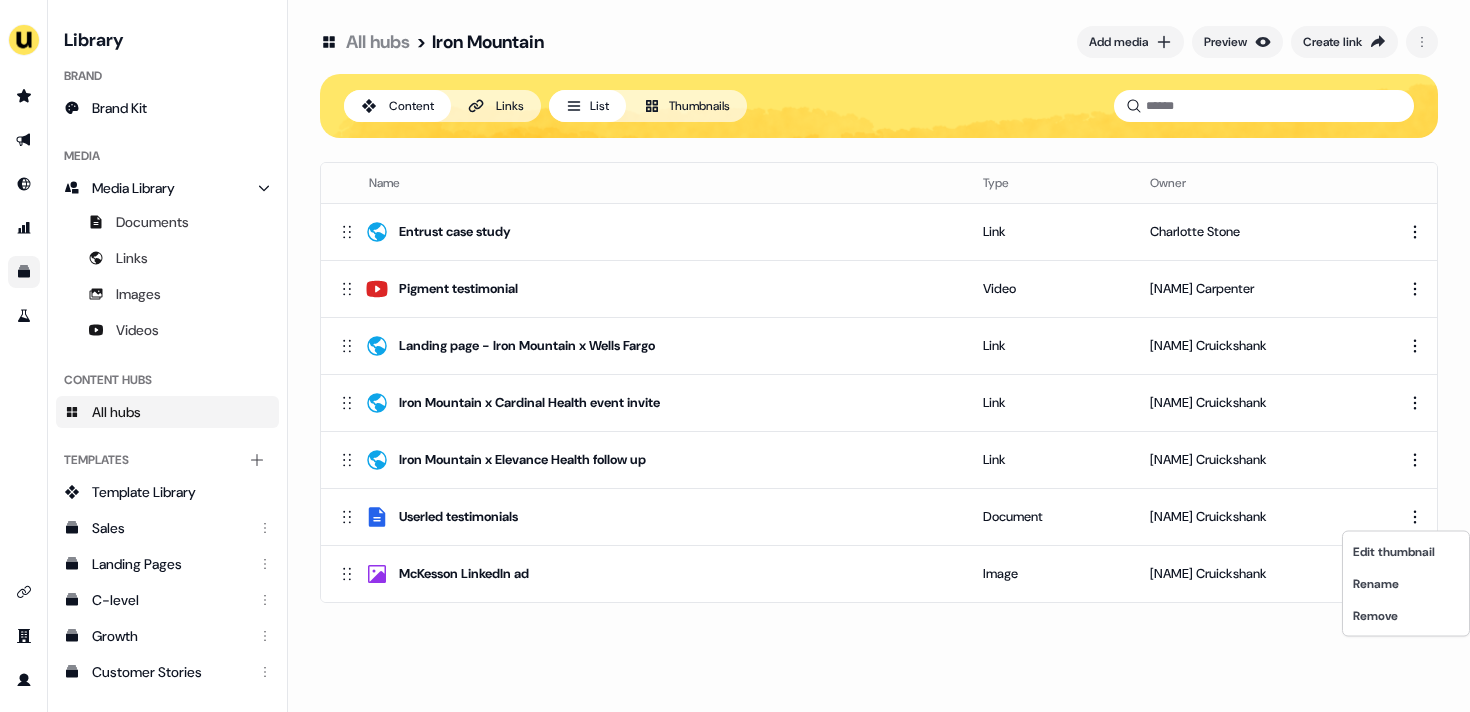 click on "For the best experience switch devices to a bigger screen. Go to Userled.io Library Brand Brand Kit Media Media Library Documents Links Images Videos Content Hubs All hubs Templates   Add collection Template Library Sales Landing Pages C-level Growth Customer Stories Fiel Marketing Linkedin Engagement Conversion Persona Gong Videos Francais Customer Success Sales Templates  ROI Templates Competitor Comparisons Outreach Templates Proposal Templates Capability Templates C-Suite Value Templates CS samples All hubs > Iron Mountain  Add media Preview Create link Content Links List Thumbnails Name Type Owner Entrust case study  Link Charlotte   Stone Pigment testimonial Video Aaron   Carpenter Landing page - Iron Mountain x Wells Fargo Link David   Cruickshank Iron Mountain x Cardinal Health event invite Link David   Cruickshank Iron Mountain x Elevance Health follow up Link David   Cruickshank Userled testimonials Document David   Cruickshank McKesson LinkedIn ad Image David   Cruickshank Edit thumbnail Rename" at bounding box center [735, 356] 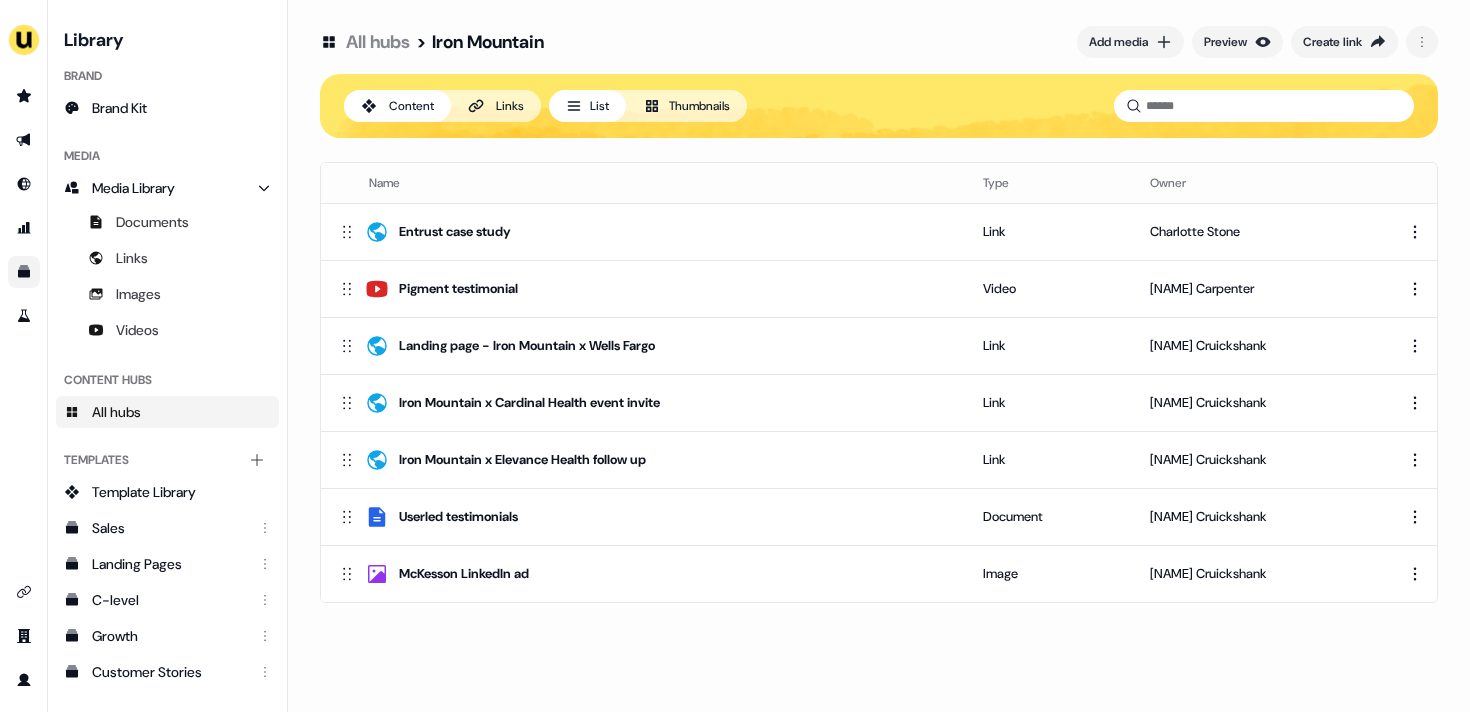 click on "Links" at bounding box center [510, 106] 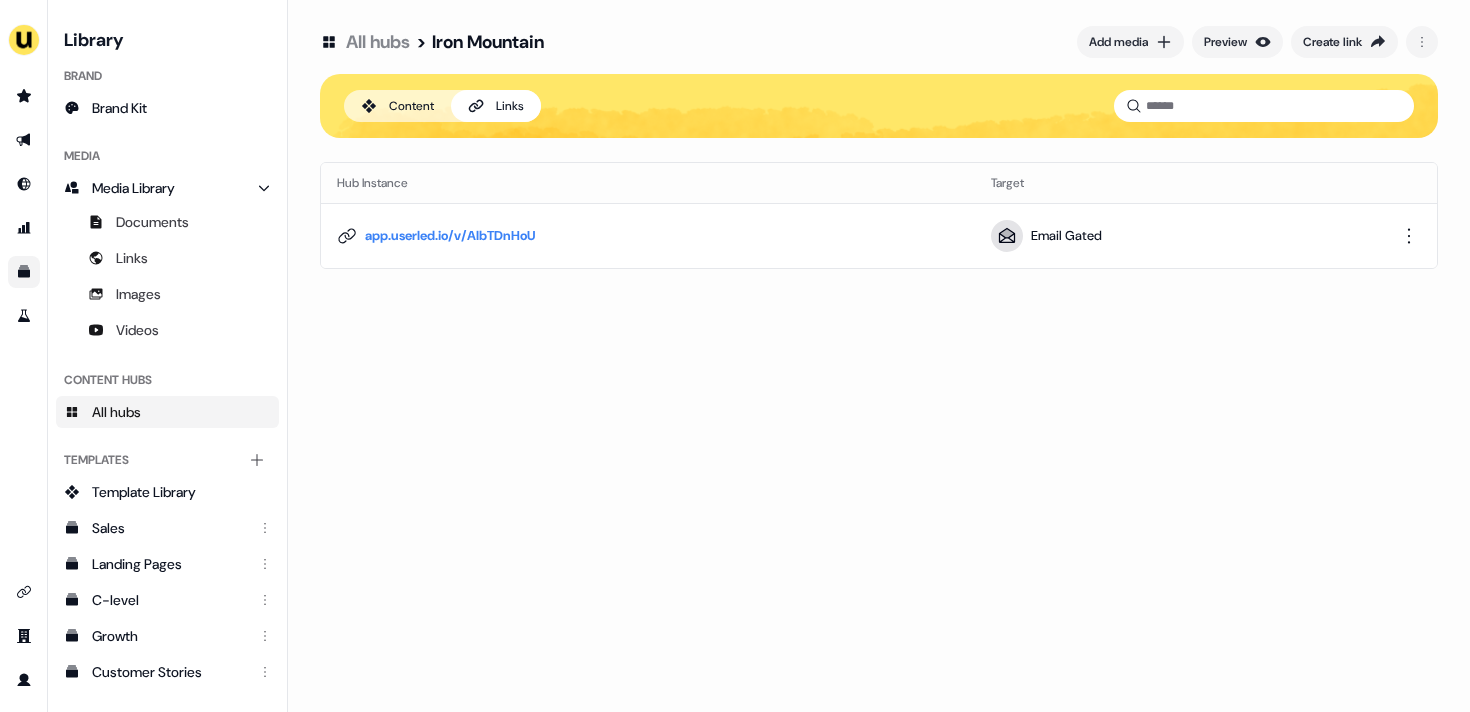 click on "Content" at bounding box center [397, 106] 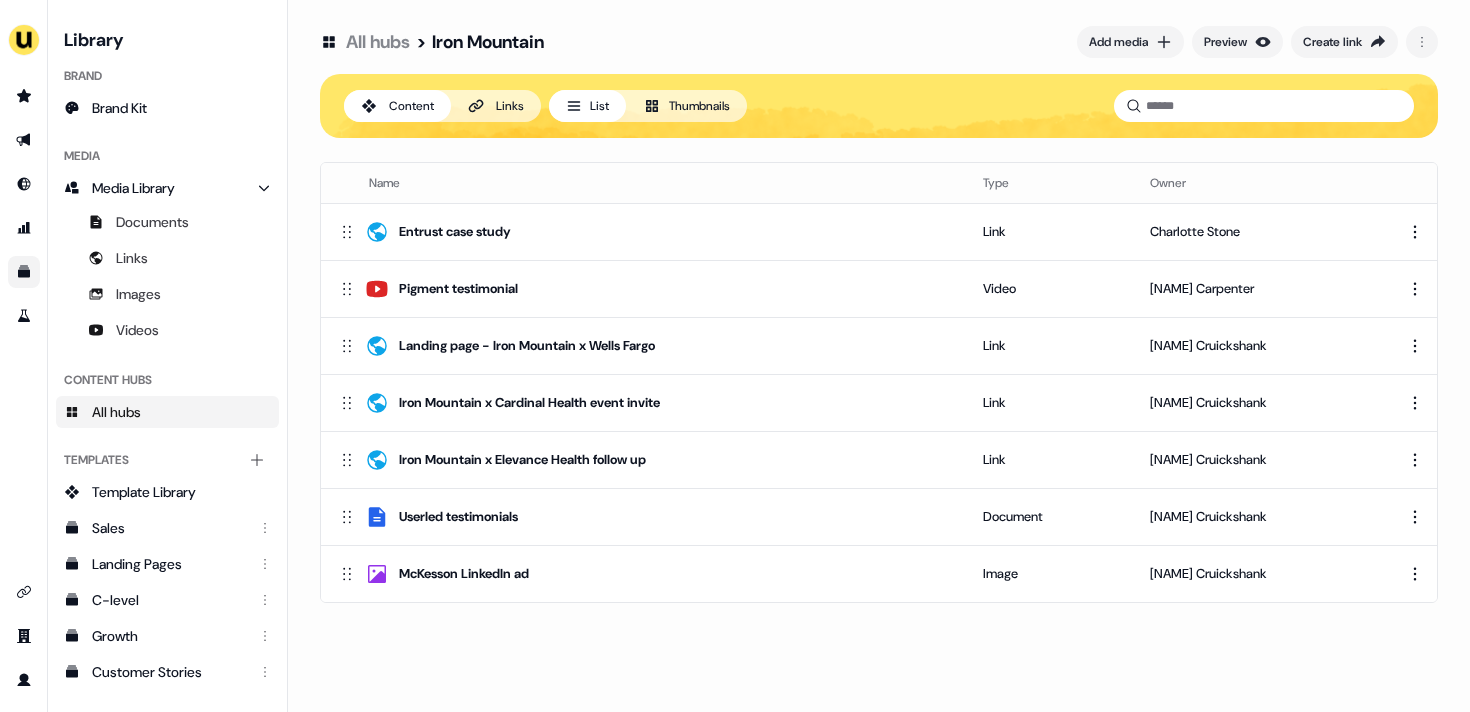 click on "Iron Mountain" at bounding box center [488, 42] 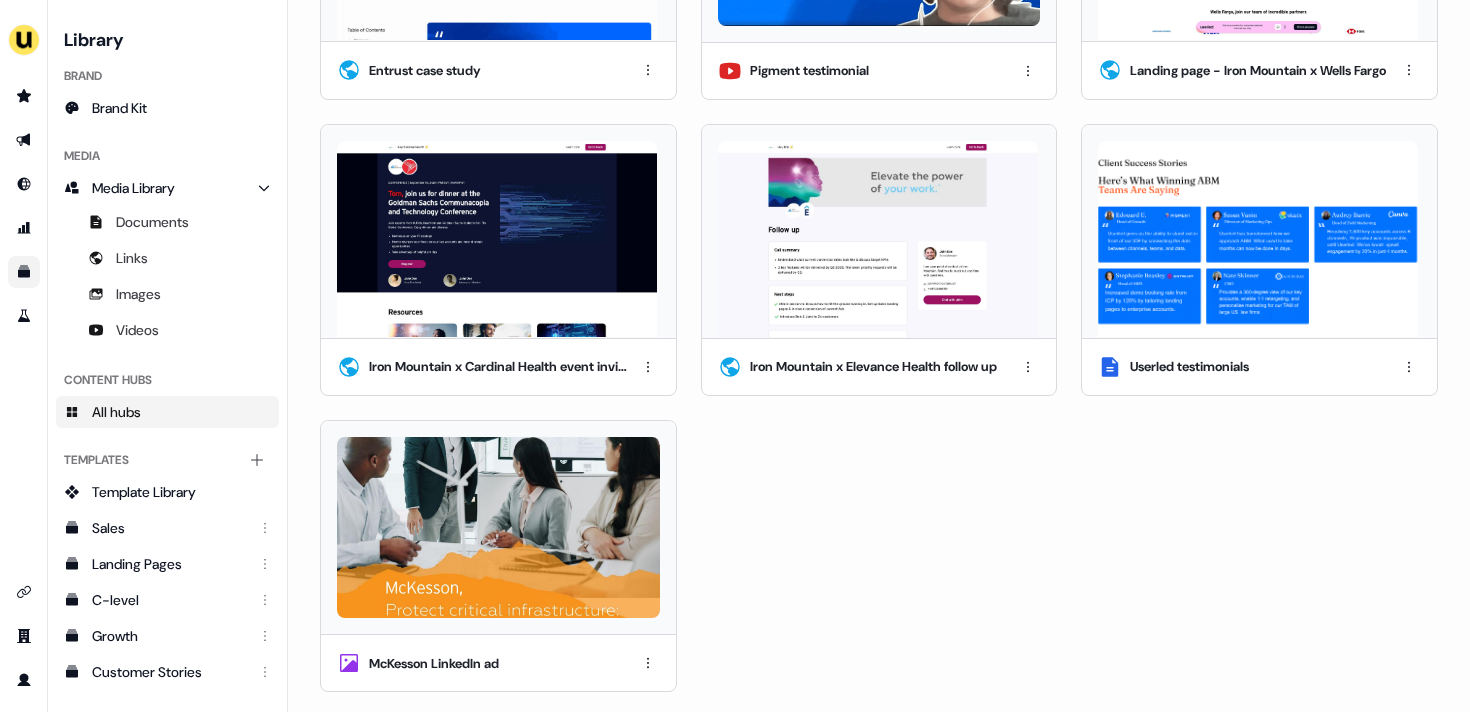scroll, scrollTop: 0, scrollLeft: 0, axis: both 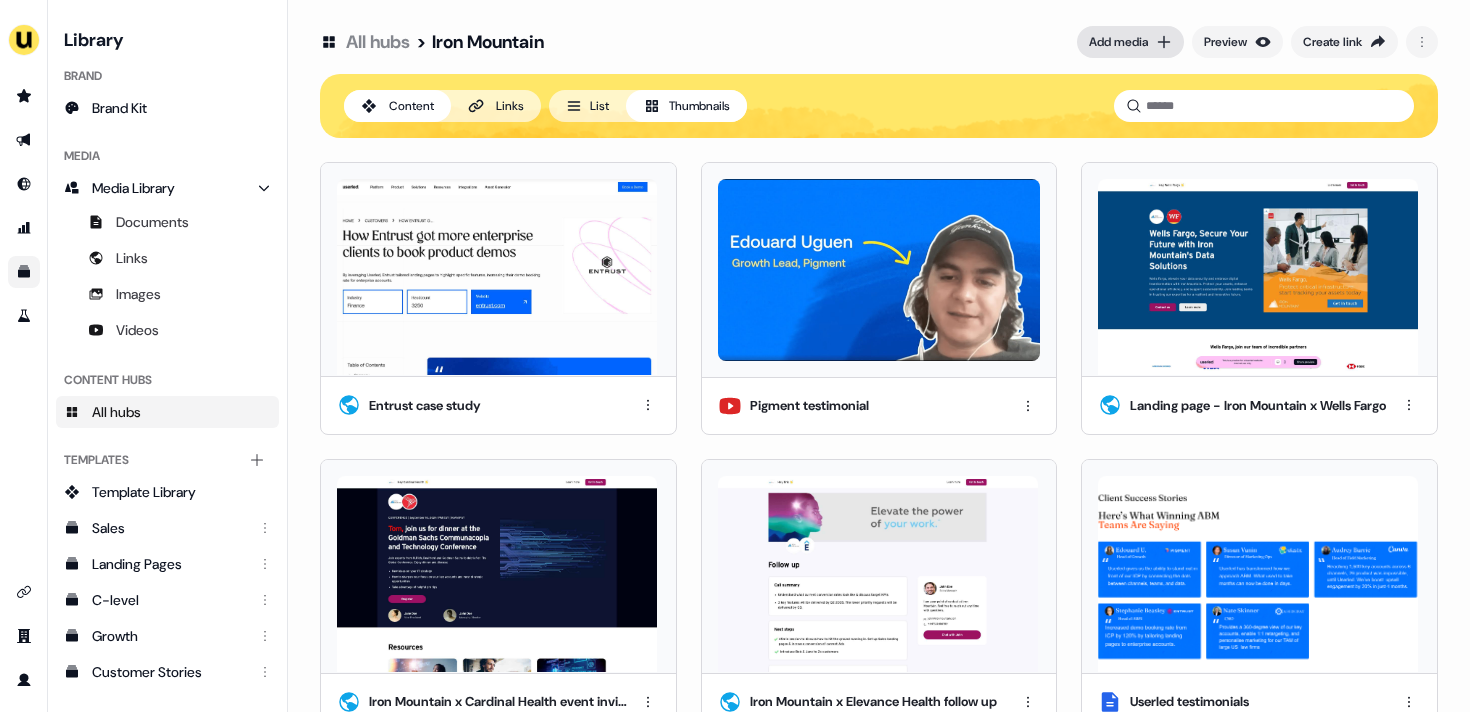 click on "Add media" at bounding box center [1118, 42] 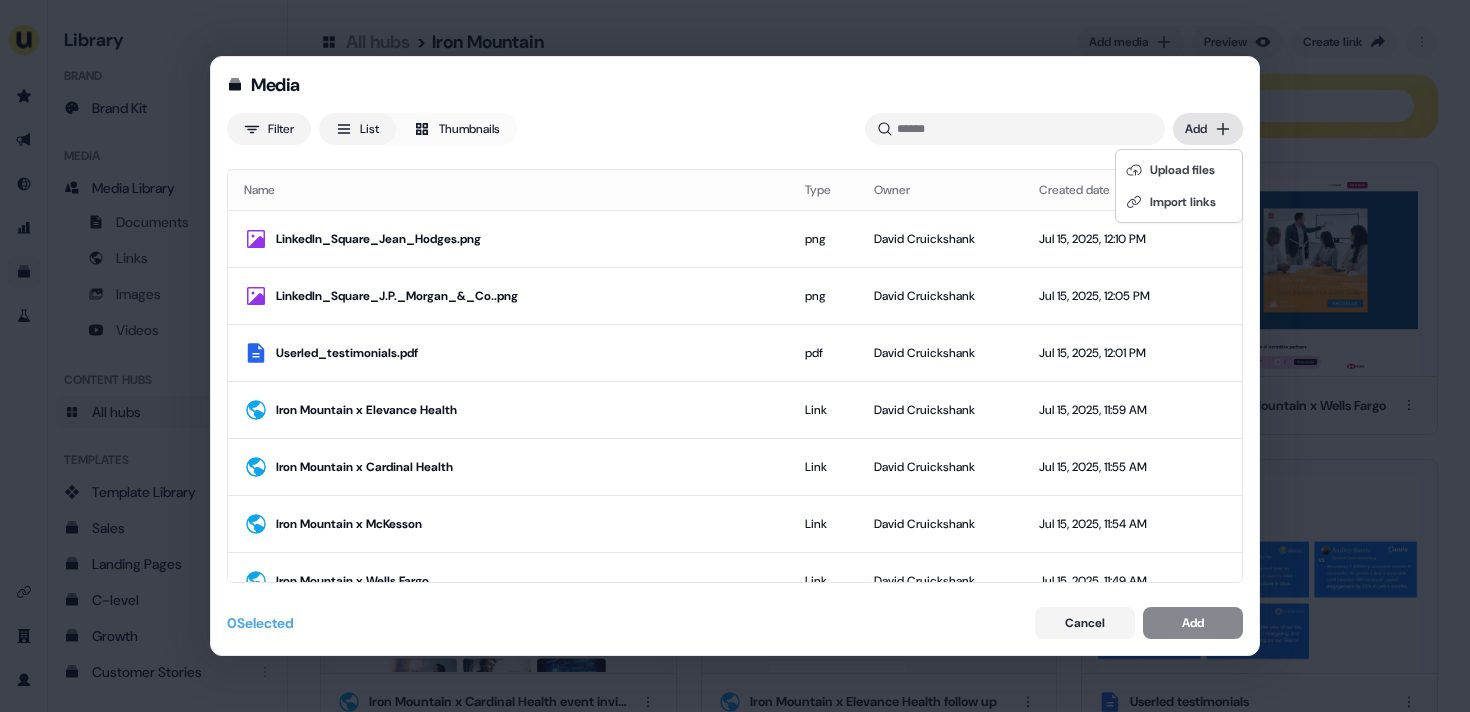 click on "Media Filter List Thumbnails Uploaded Add Name Type Owner Created date LinkedIn_Square_Jean_Hodges.png png David Cruickshank Jul 15, 2025, 12:10 PM LinkedIn_Square_J.P._Morgan_&_Co..png png David Cruickshank Jul 15, 2025, 12:05 PM Userled_testimonials.pdf pdf David Cruickshank Jul 15, 2025, 12:01 PM Iron Mountain x Elevance Health Link David Cruickshank Jul 15, 2025, 11:59 AM Iron Mountain x Cardinal Health Link David Cruickshank Jul 15, 2025, 11:55 AM Iron Mountain x McKesson Link David Cruickshank Jul 15, 2025, 11:54 AM Iron Mountain x Wells Fargo Link David Cruickshank Jul 15, 2025, 11:49 AM Iron Mountain x J.P. Morgan & Co. Link David Cruickshank Jul 15, 2025, 11:48 AM Preview - Iron Mountain x Wells Fargo Link David Cruickshank Jul 15, 2025, 11:48 AM Persona-Blue.png png James Johnson Jul 15, 2025, 10:23 AM oli_ds.jpeg jpeg James Johnson Jul 15, 2025, 10:18 AM LinkedIn_Square_Procter_&_Gamble.png png James Johnson Jul 15, 2025, 10:09 AM DS Smith x Nestlé Link James Johnson Jul 15, 2025, 10:09 AM Link 0" at bounding box center (735, 356) 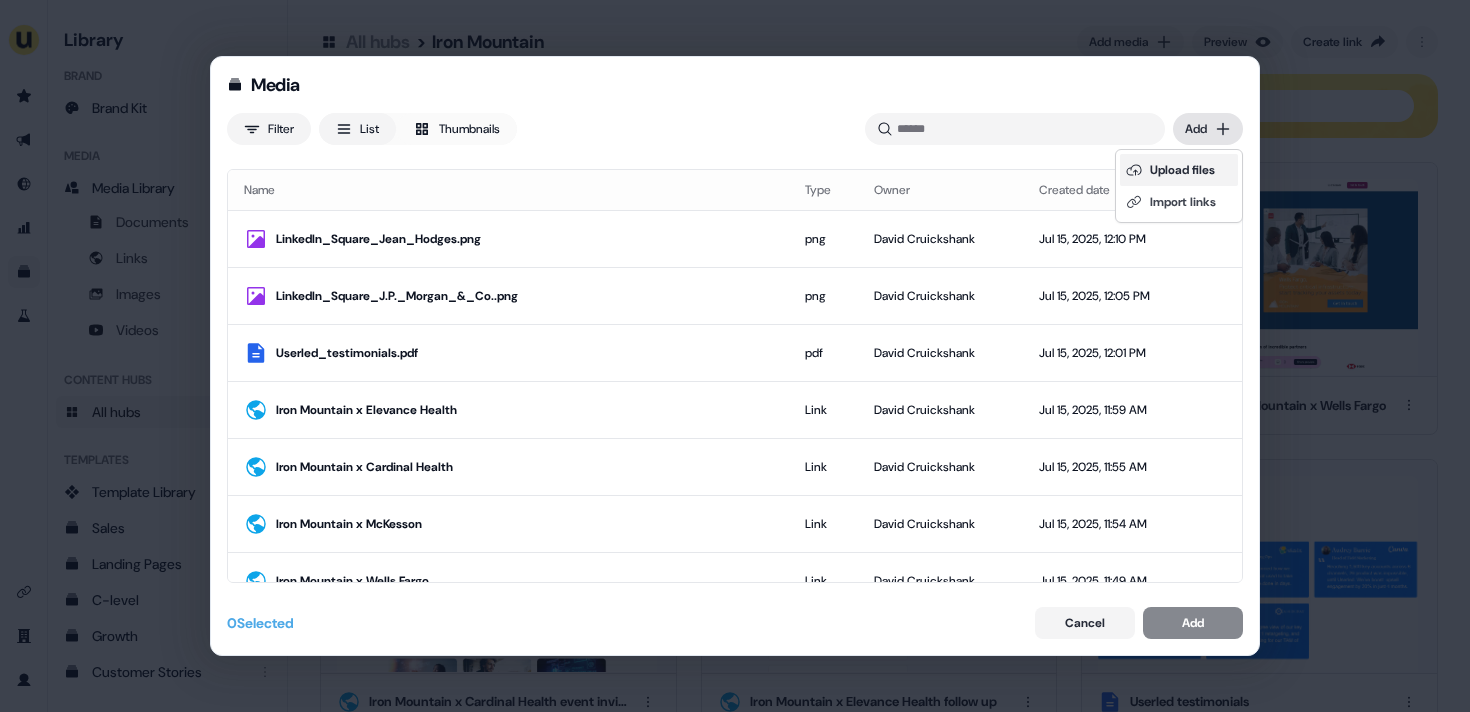 click on "Upload files" at bounding box center (1179, 170) 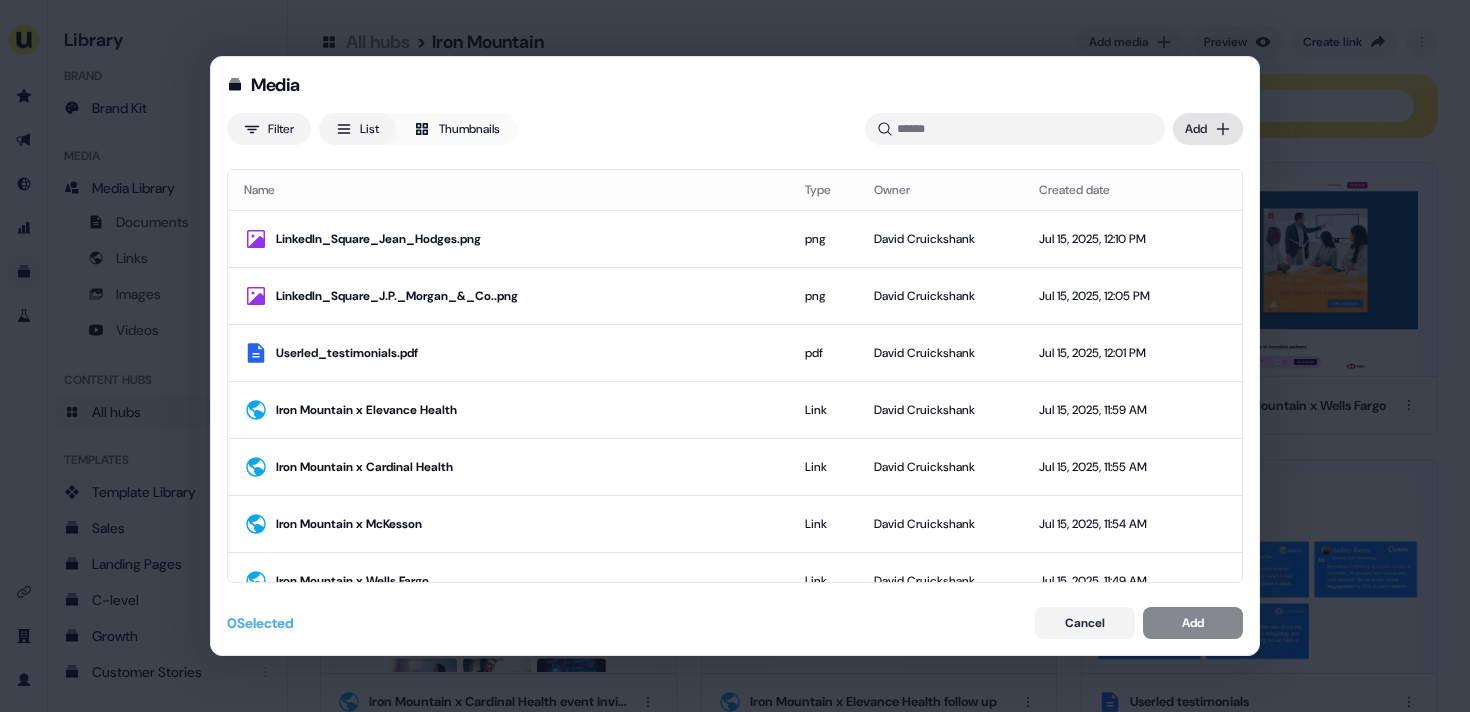 click on "Media Filter List Thumbnails Uploaded Add Name Type Owner Created date LinkedIn_Square_Jean_Hodges.png png David Cruickshank Jul 15, 2025, 12:10 PM LinkedIn_Square_J.P._Morgan_&_Co..png png David Cruickshank Jul 15, 2025, 12:05 PM Userled_testimonials.pdf pdf David Cruickshank Jul 15, 2025, 12:01 PM Iron Mountain x Elevance Health Link David Cruickshank Jul 15, 2025, 11:59 AM Iron Mountain x Cardinal Health Link David Cruickshank Jul 15, 2025, 11:55 AM Iron Mountain x McKesson Link David Cruickshank Jul 15, 2025, 11:54 AM Iron Mountain x Wells Fargo Link David Cruickshank Jul 15, 2025, 11:49 AM Iron Mountain x J.P. Morgan & Co. Link David Cruickshank Jul 15, 2025, 11:48 AM Preview - Iron Mountain x Wells Fargo Link David Cruickshank Jul 15, 2025, 11:48 AM Persona-Blue.png png James Johnson Jul 15, 2025, 10:23 AM oli_ds.jpeg jpeg James Johnson Jul 15, 2025, 10:18 AM LinkedIn_Square_Procter_&_Gamble.png png James Johnson Jul 15, 2025, 10:09 AM DS Smith x Nestlé Link James Johnson Jul 15, 2025, 10:09 AM Link 0" at bounding box center (735, 356) 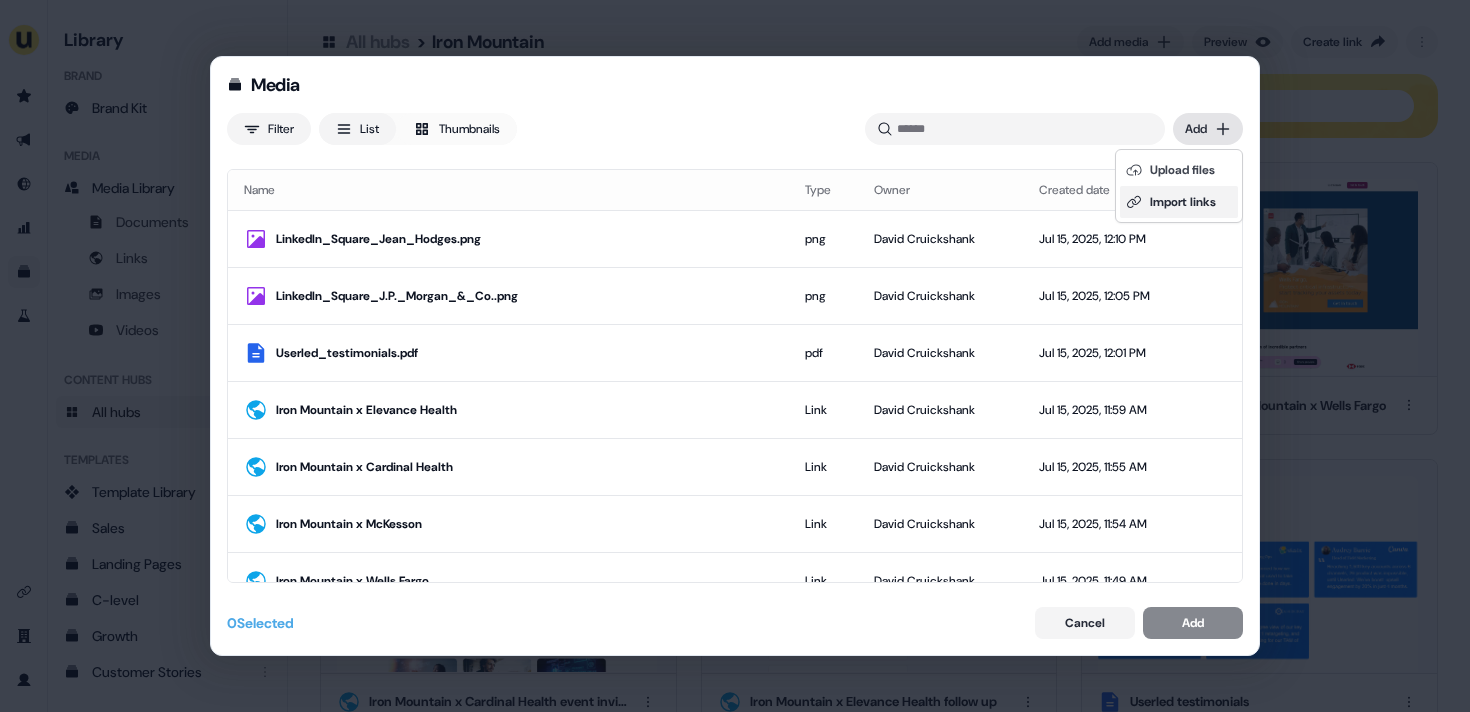 click on "Import links" at bounding box center [1179, 202] 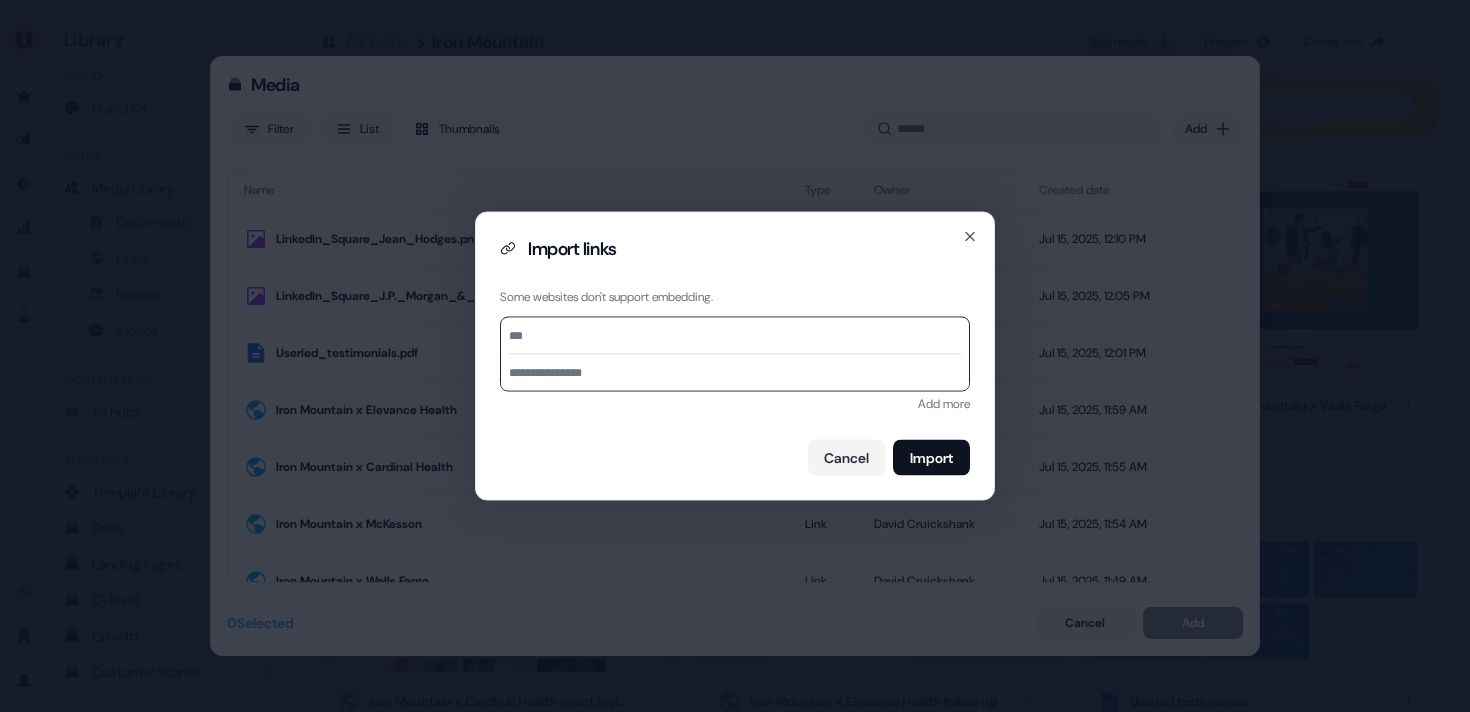 paste on "**********" 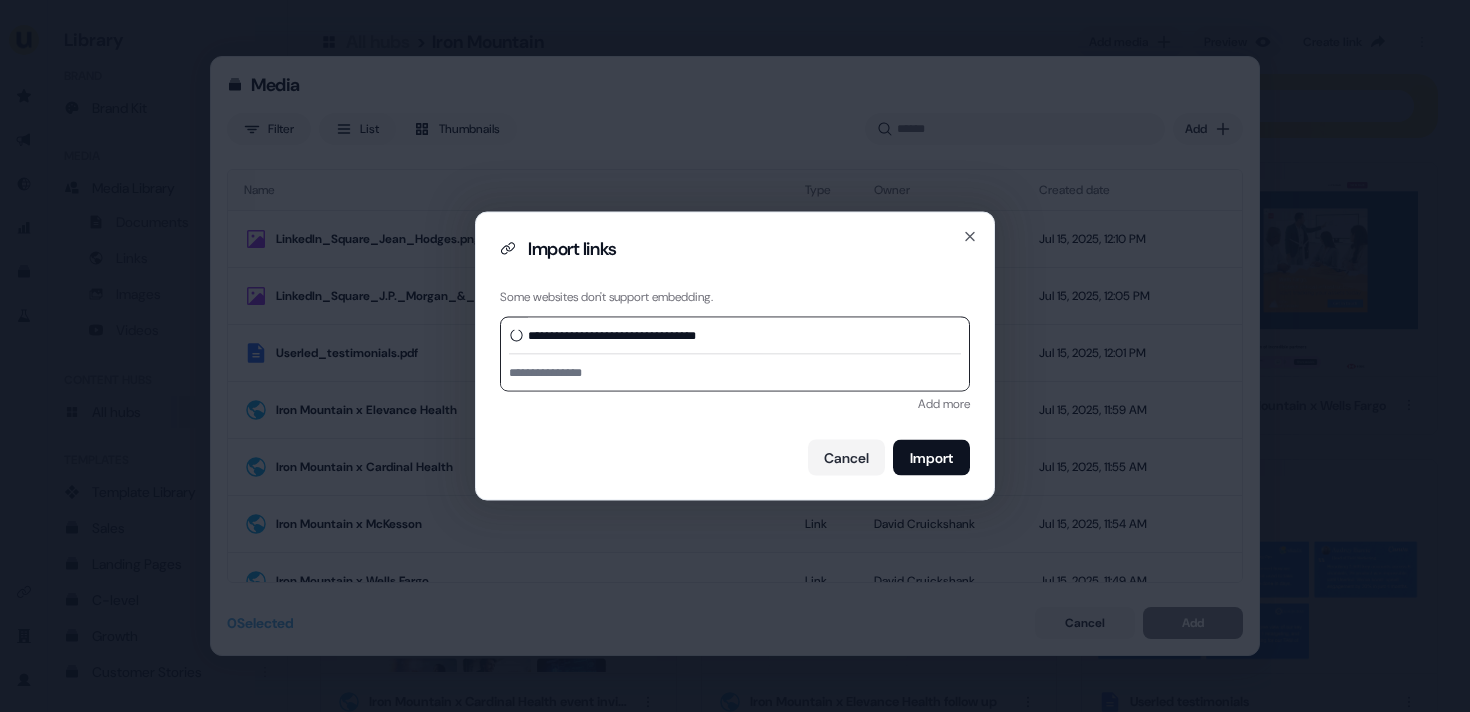 type on "**********" 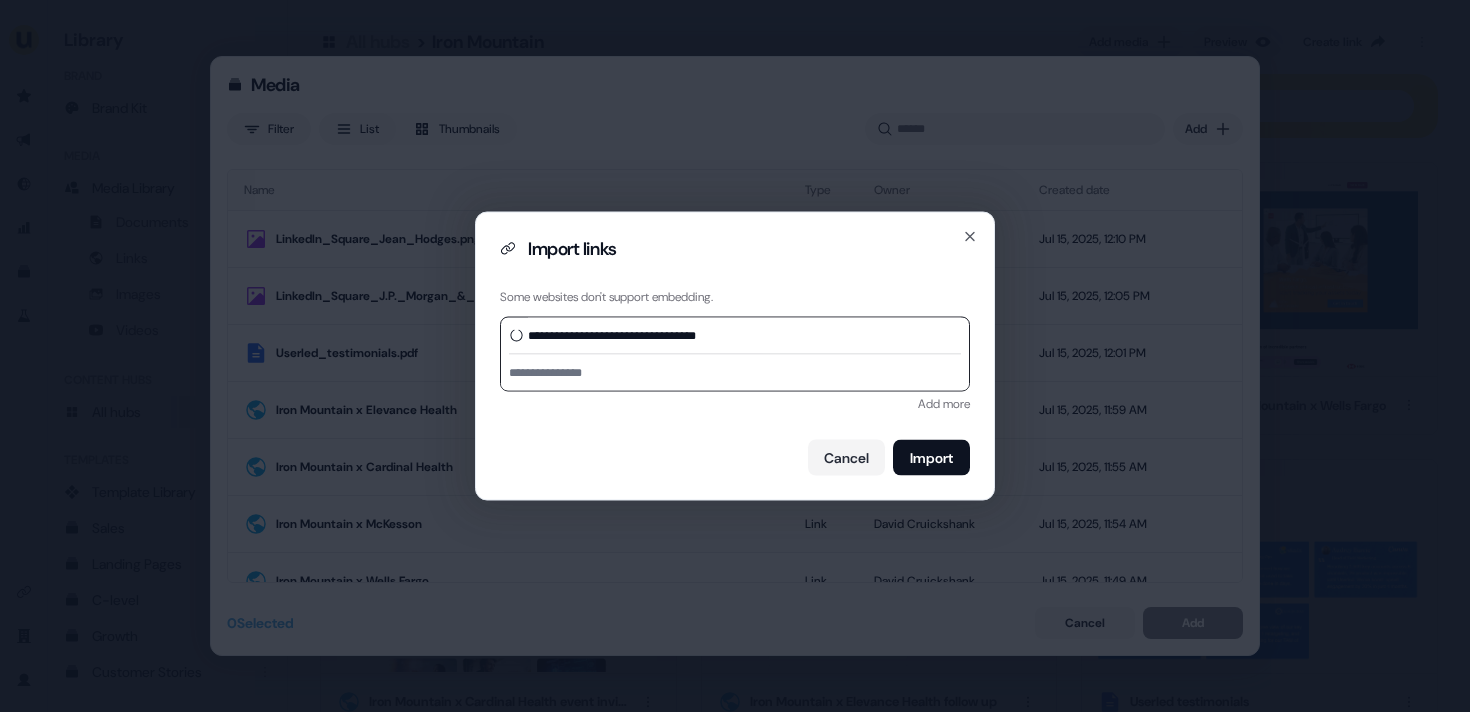 click at bounding box center [735, 373] 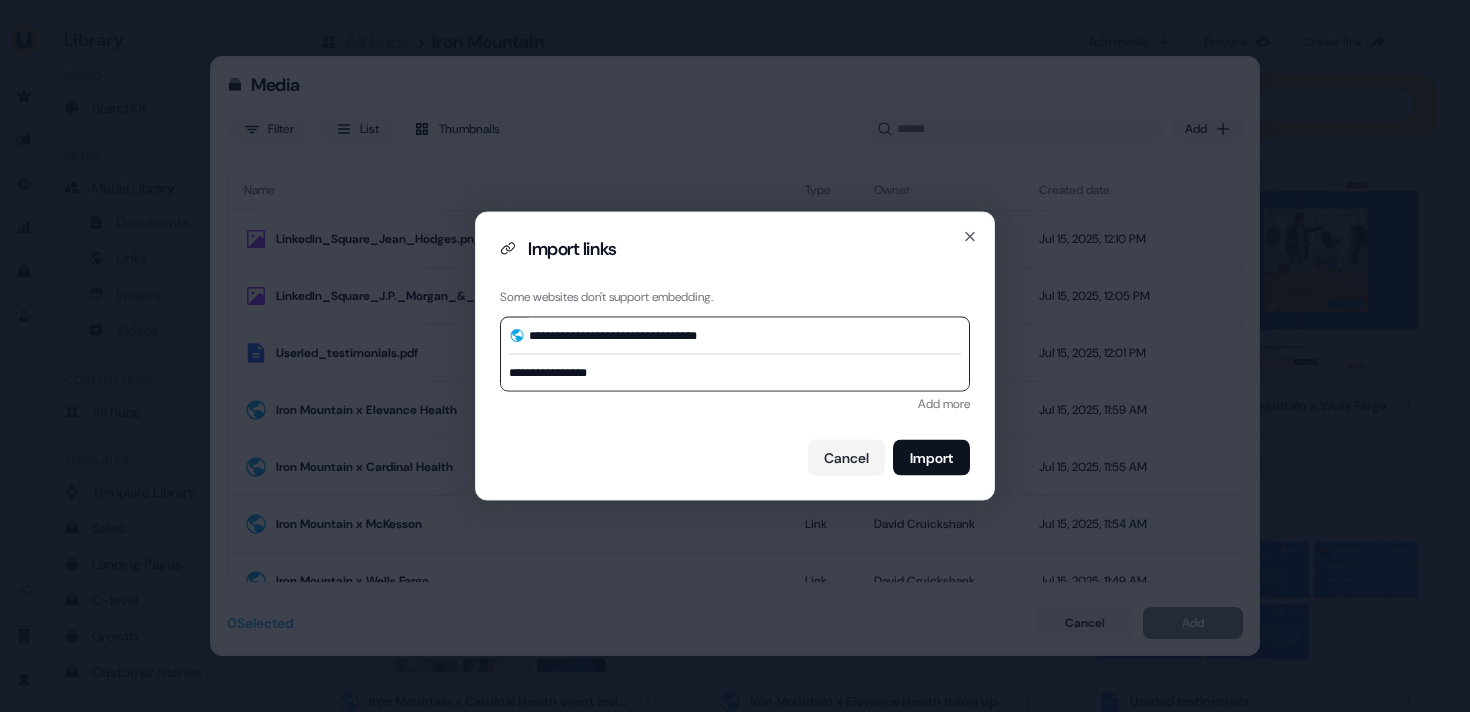 click on "**********" at bounding box center [735, 373] 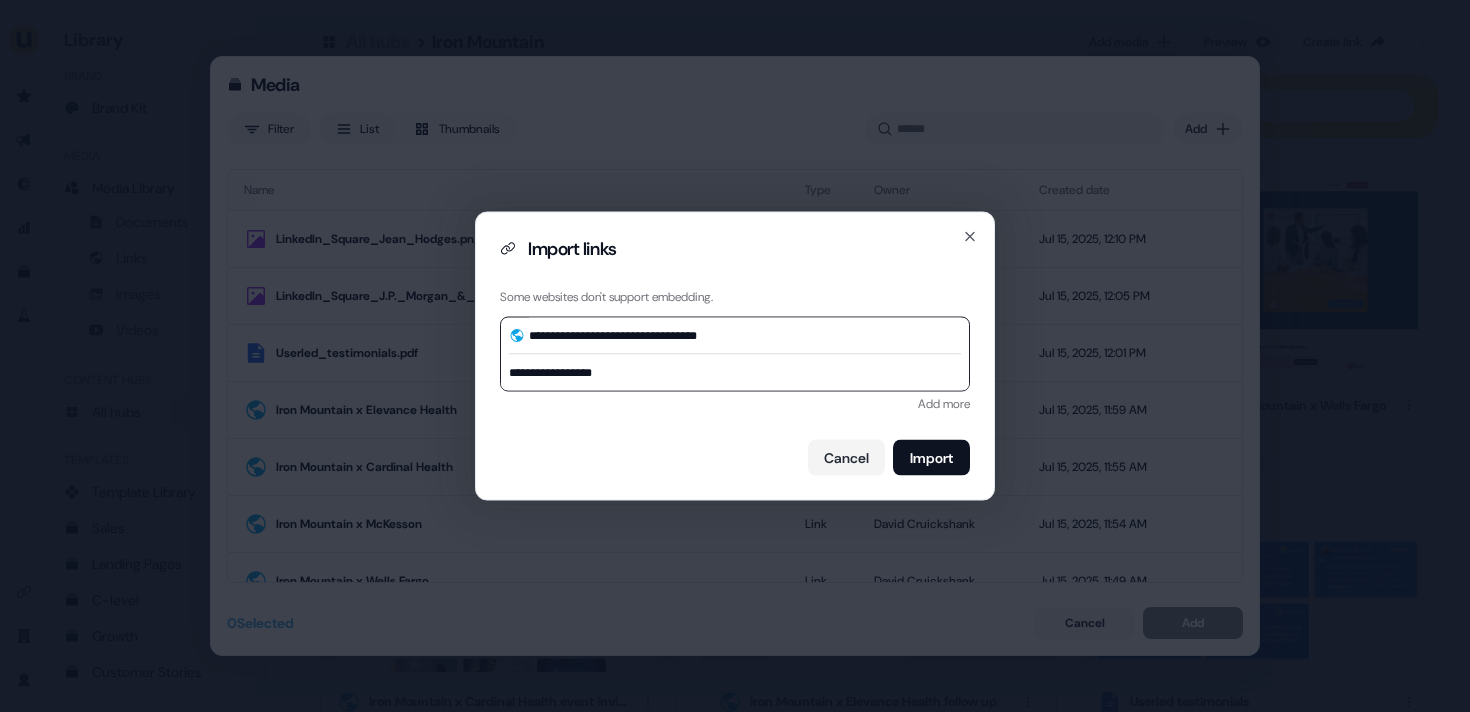 click on "**********" at bounding box center (735, 373) 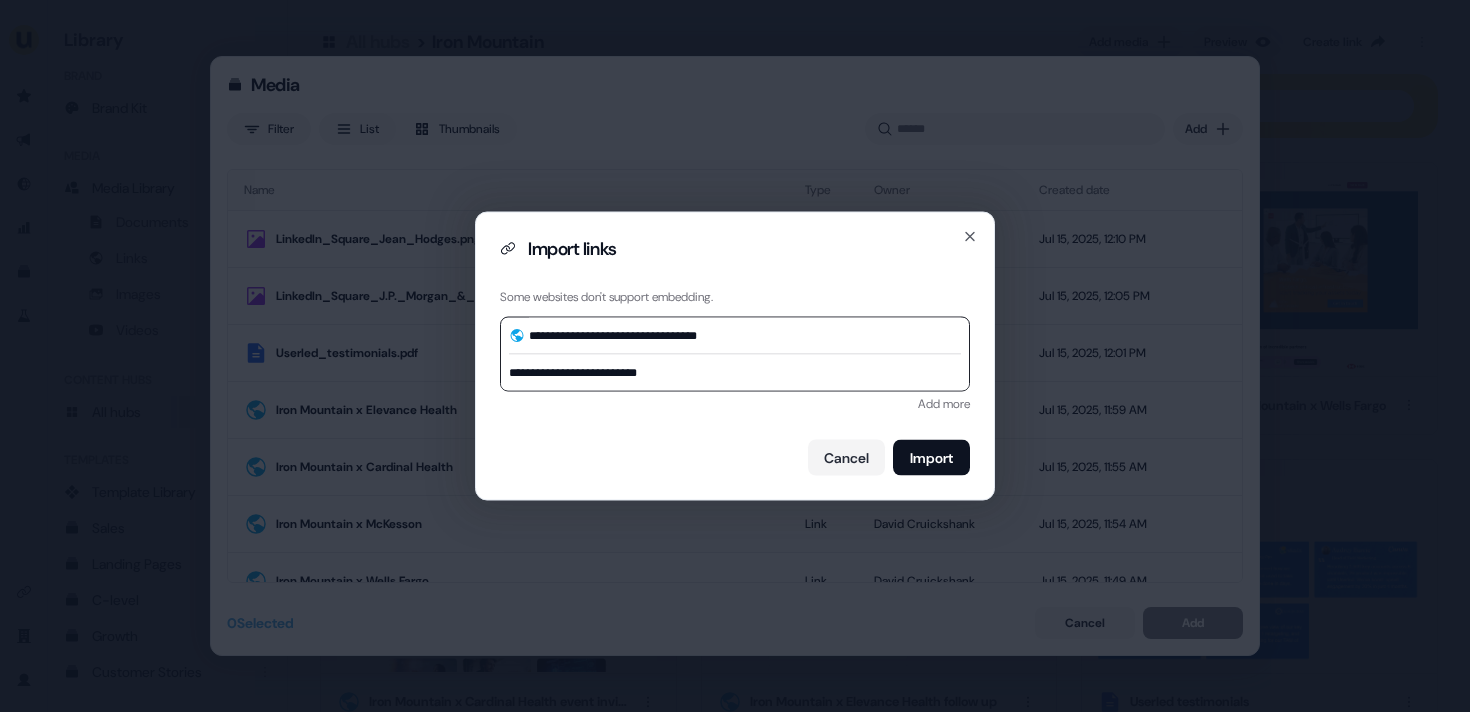 drag, startPoint x: 586, startPoint y: 373, endPoint x: 429, endPoint y: 375, distance: 157.01274 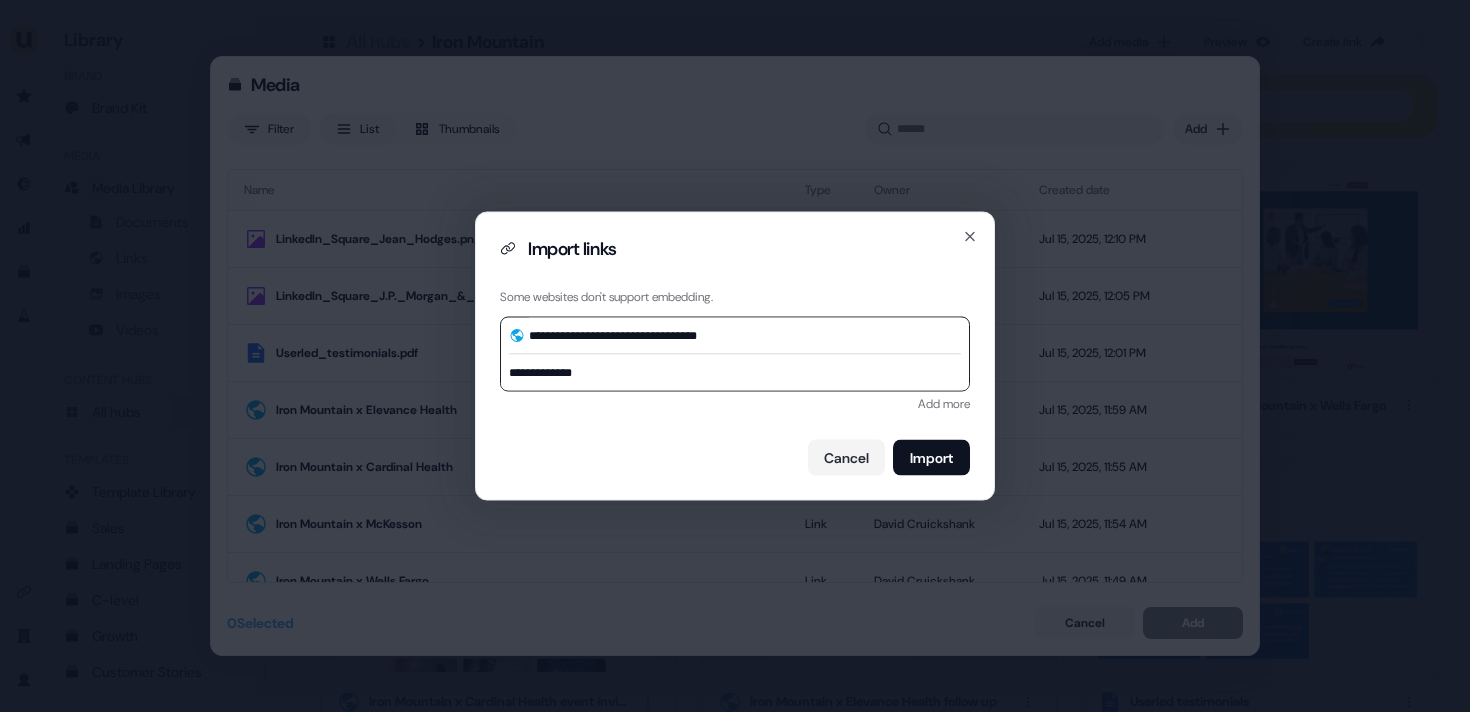 click on "**********" at bounding box center [735, 373] 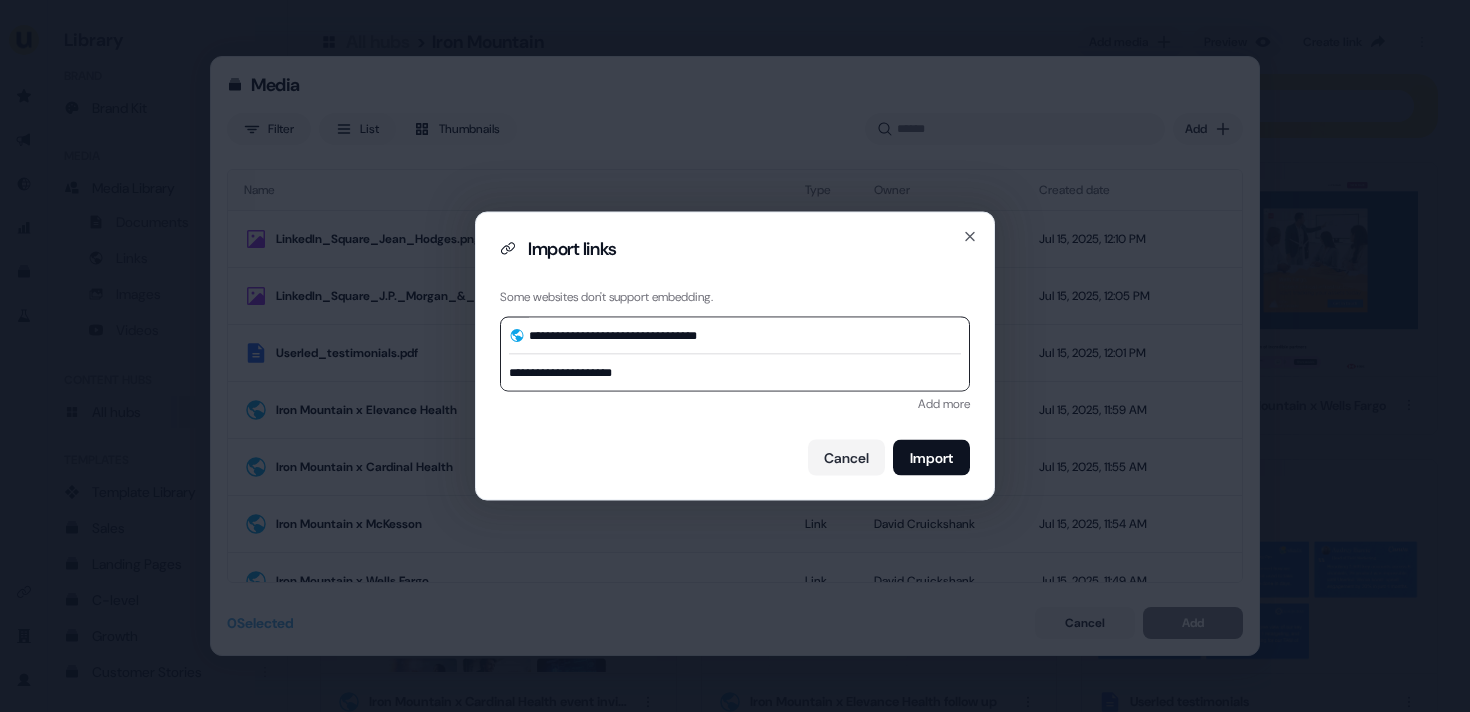 click on "**********" at bounding box center [735, 373] 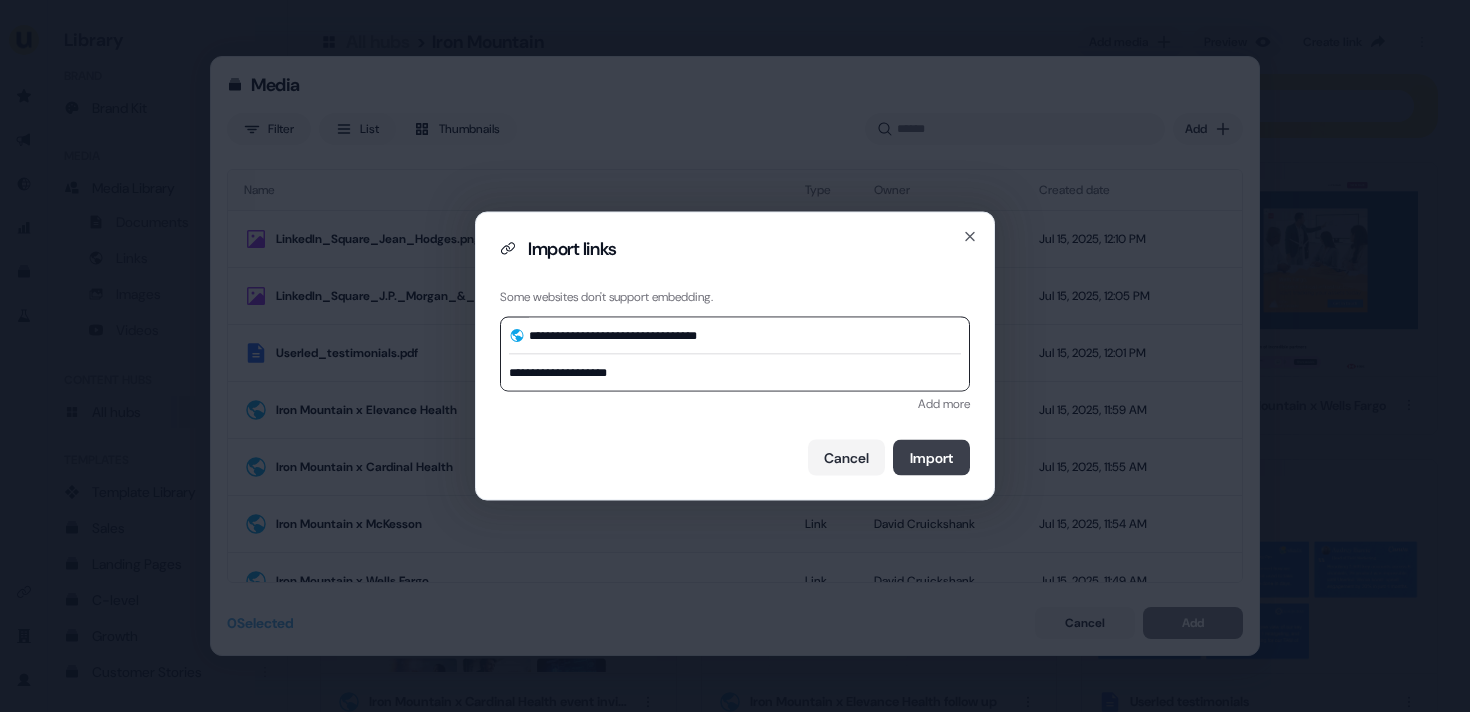 type on "**********" 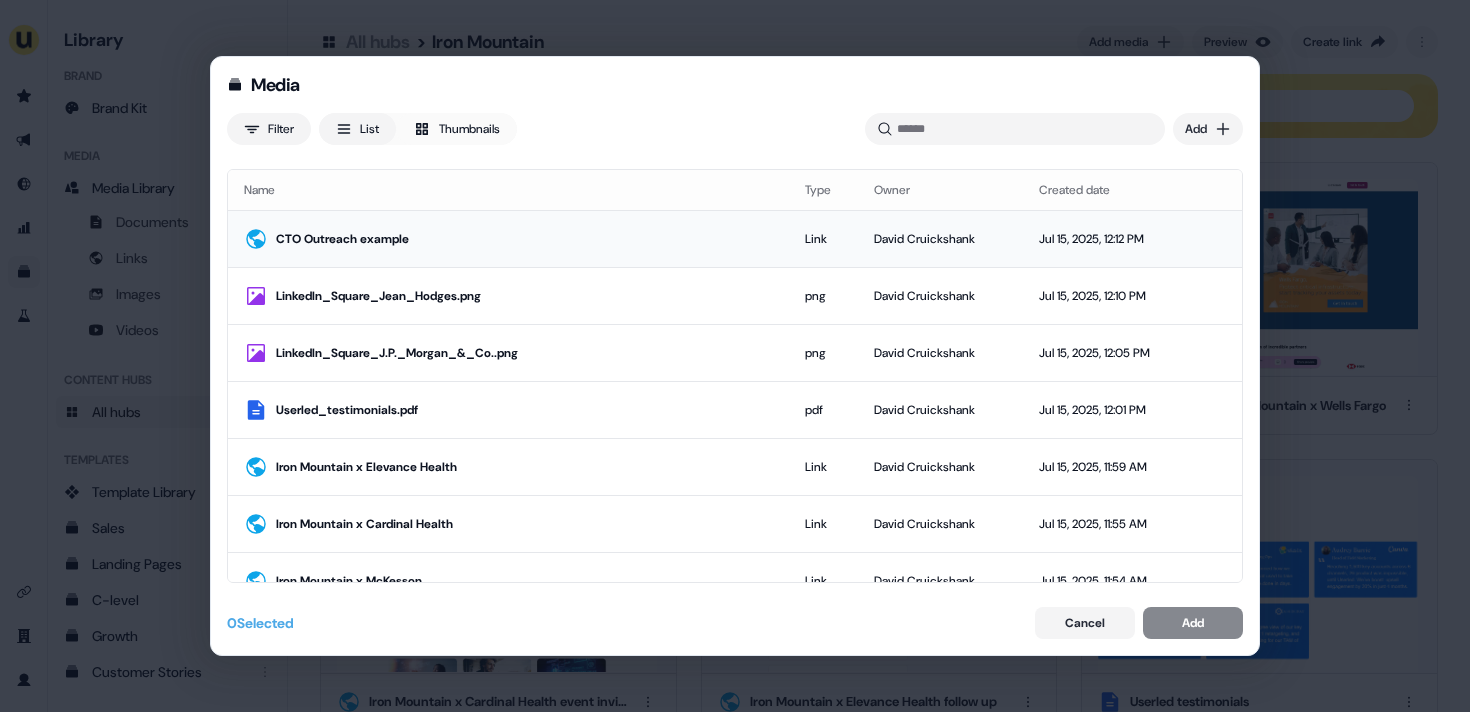 click on "CTO Outreach example" at bounding box center [524, 239] 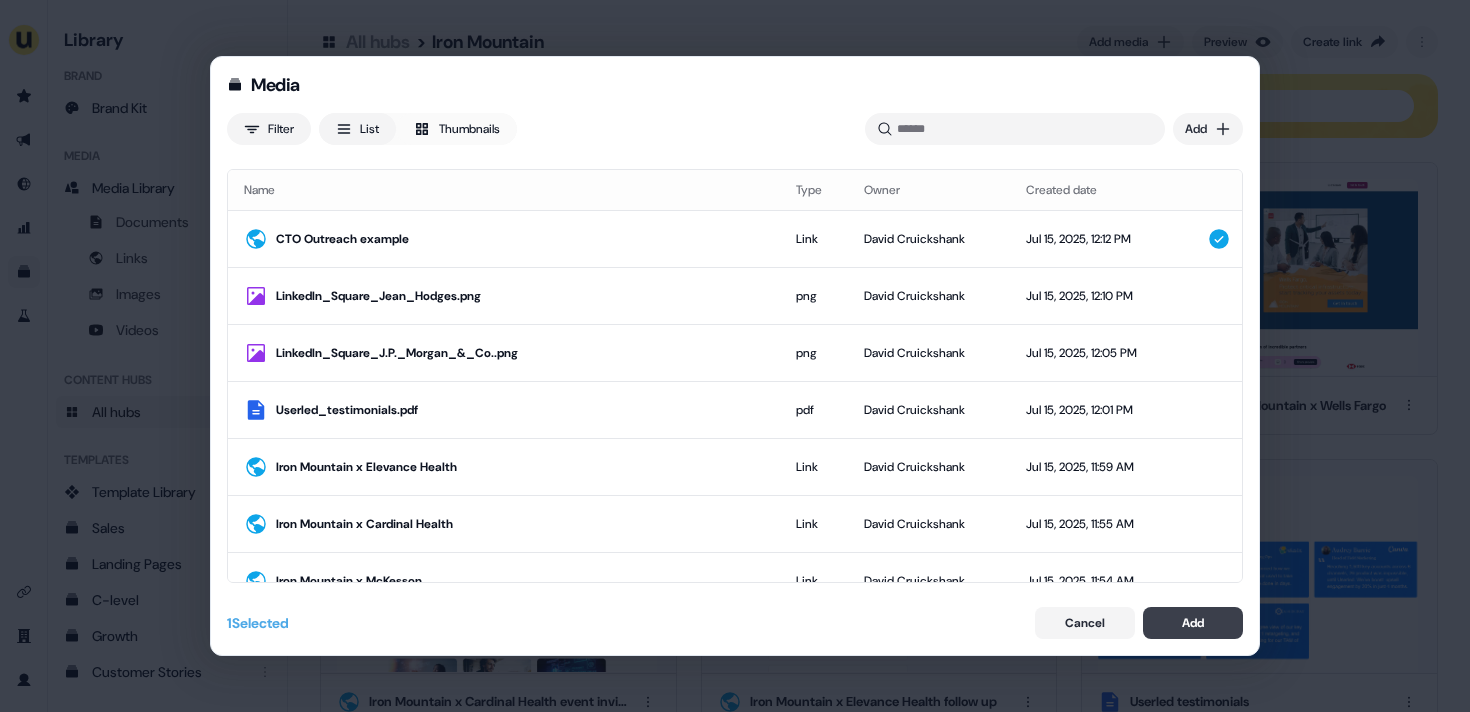 click on "Add" at bounding box center (1193, 623) 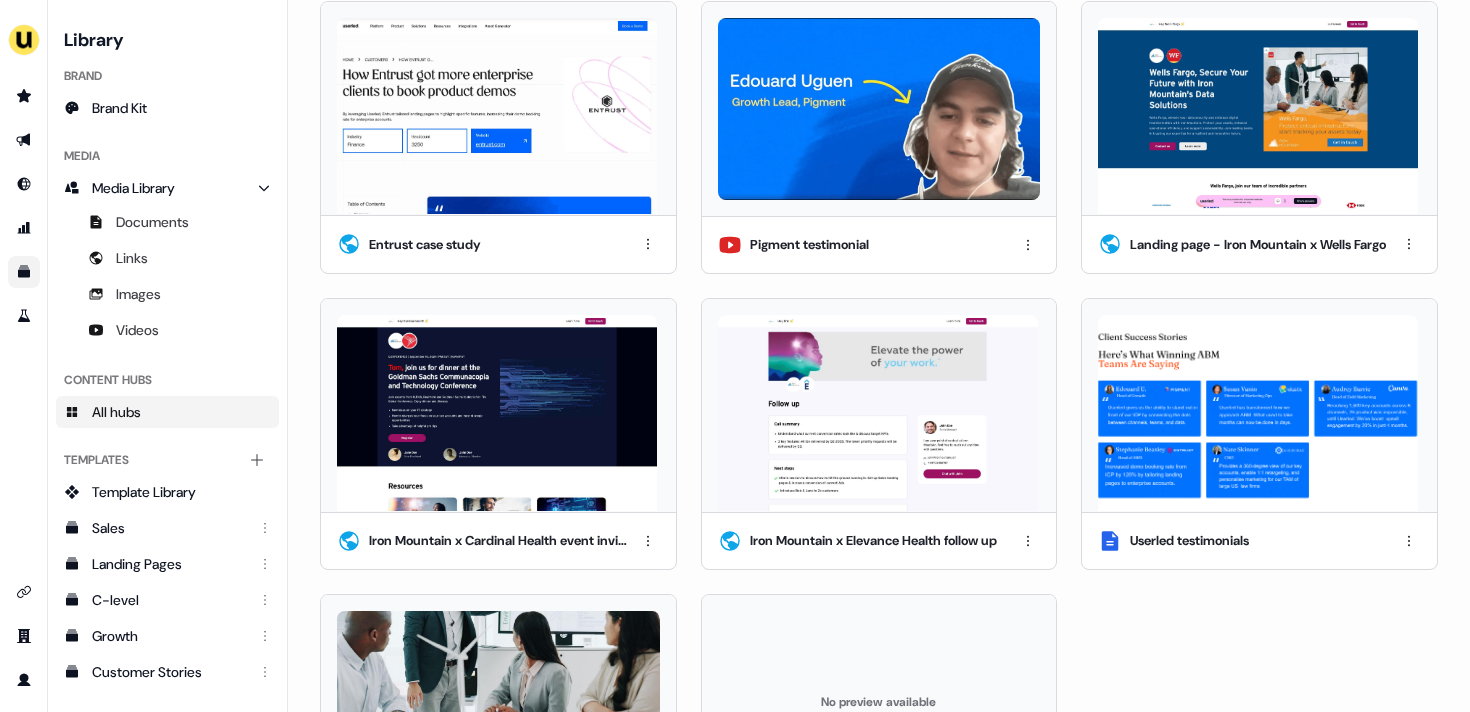 scroll, scrollTop: 335, scrollLeft: 0, axis: vertical 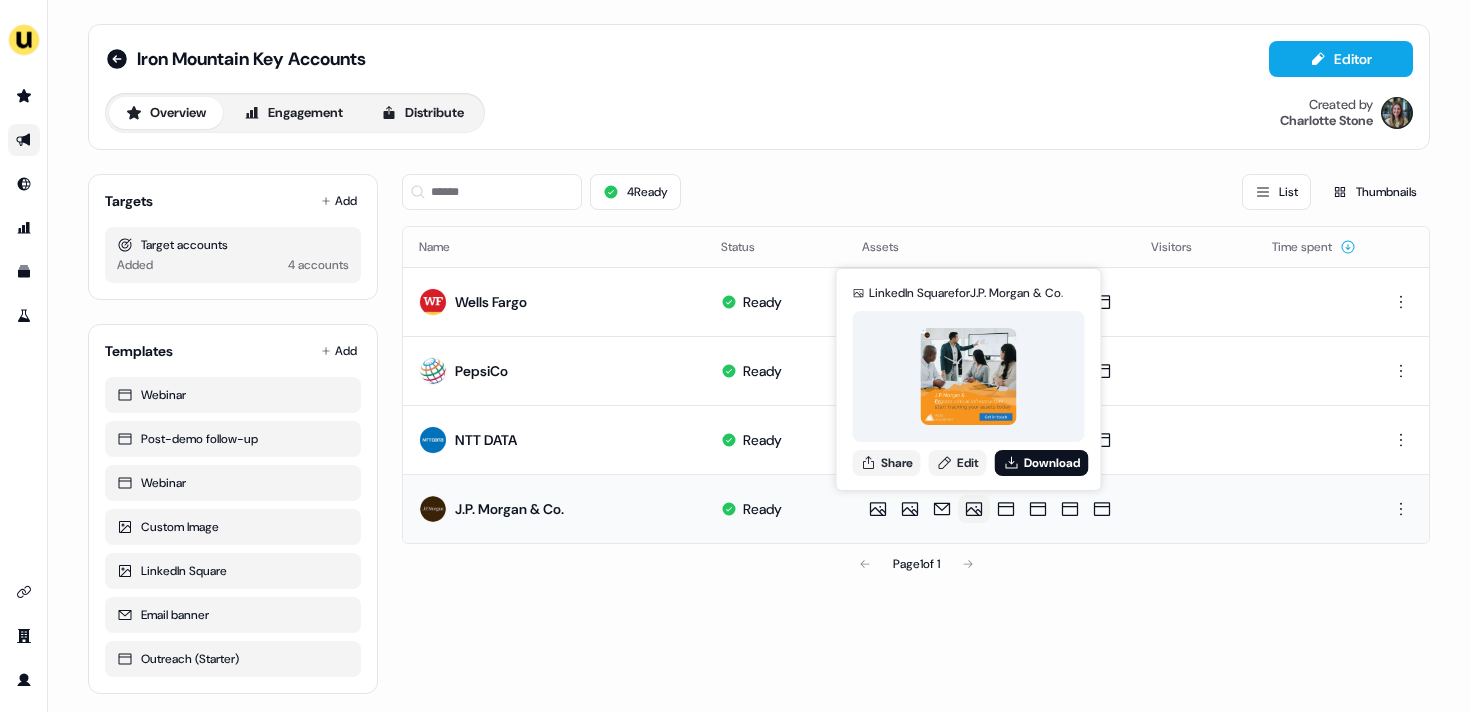 click on "LinkedIn Square  for  J.P. Morgan & Co.   Share Edit Download" at bounding box center [969, 379] 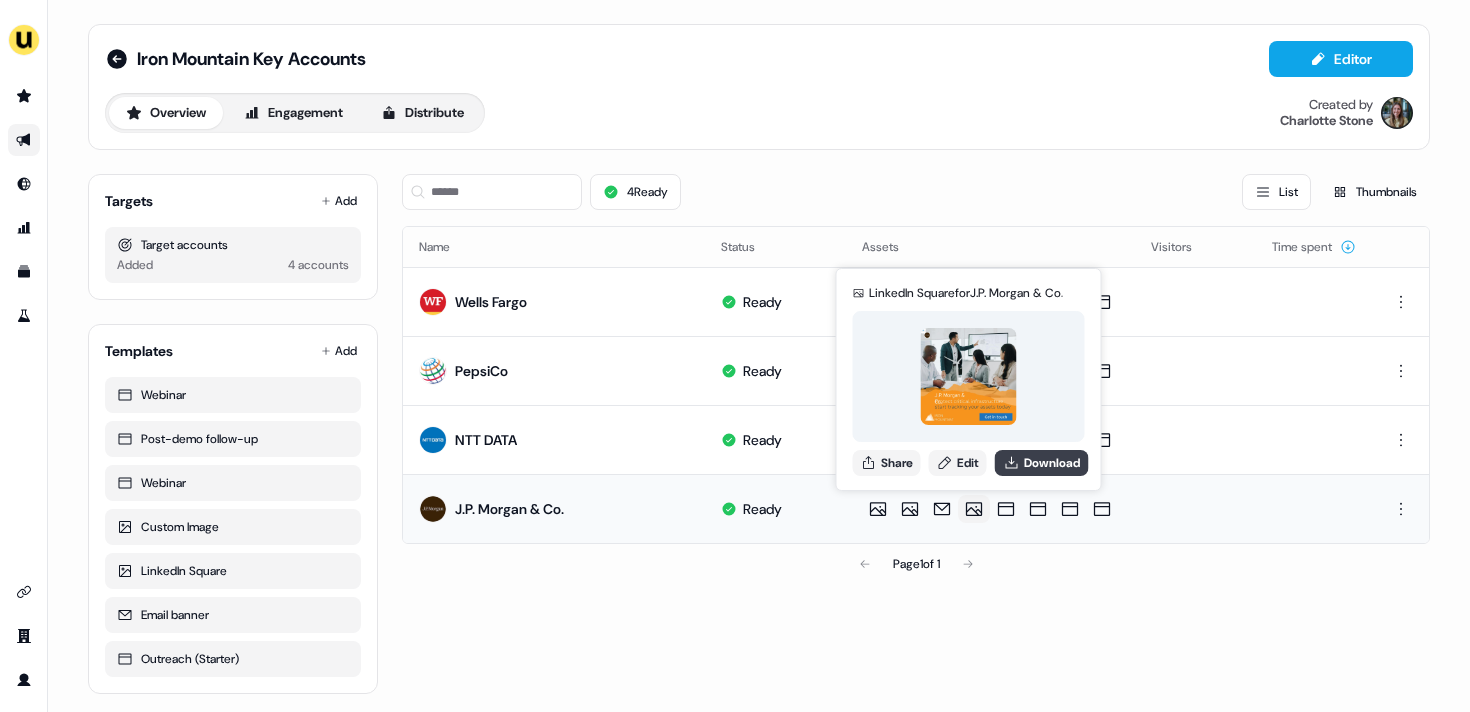 click on "Download" at bounding box center [1042, 463] 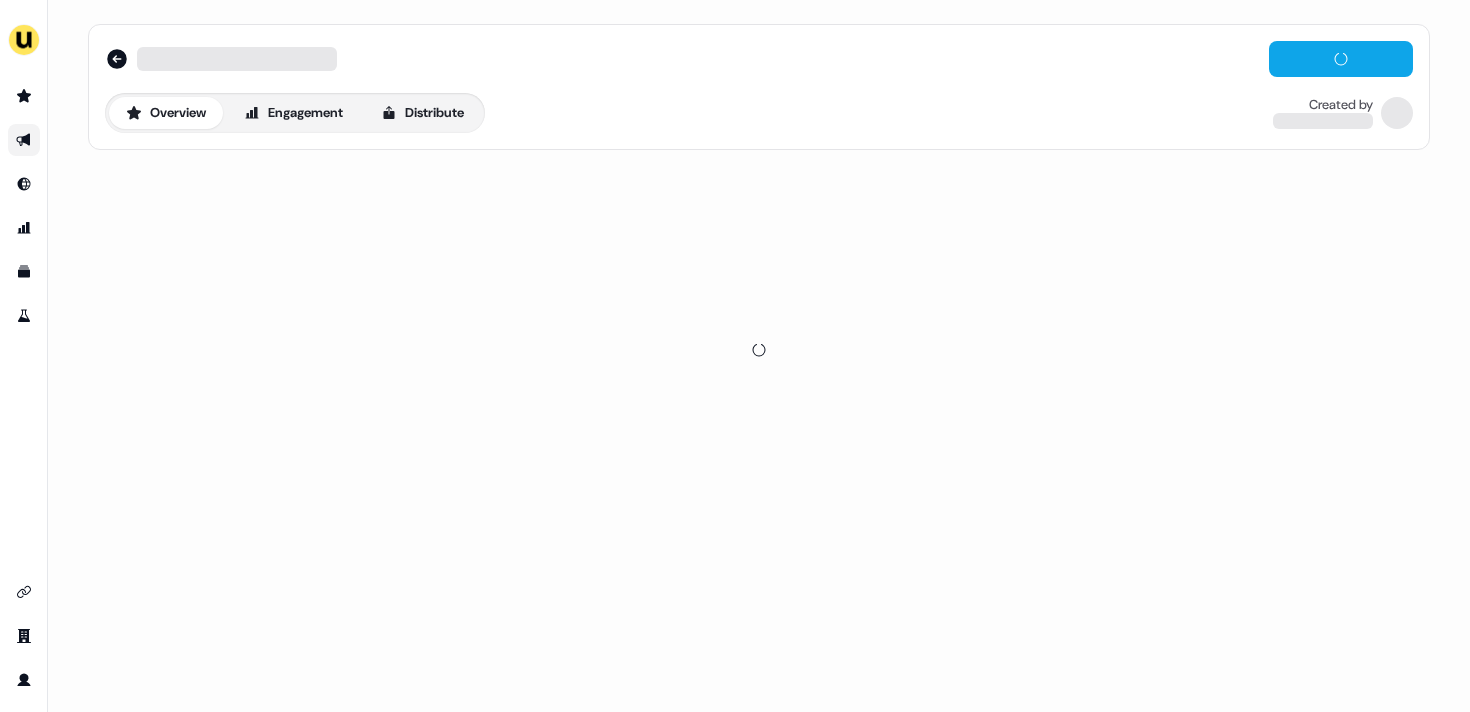 scroll, scrollTop: 0, scrollLeft: 0, axis: both 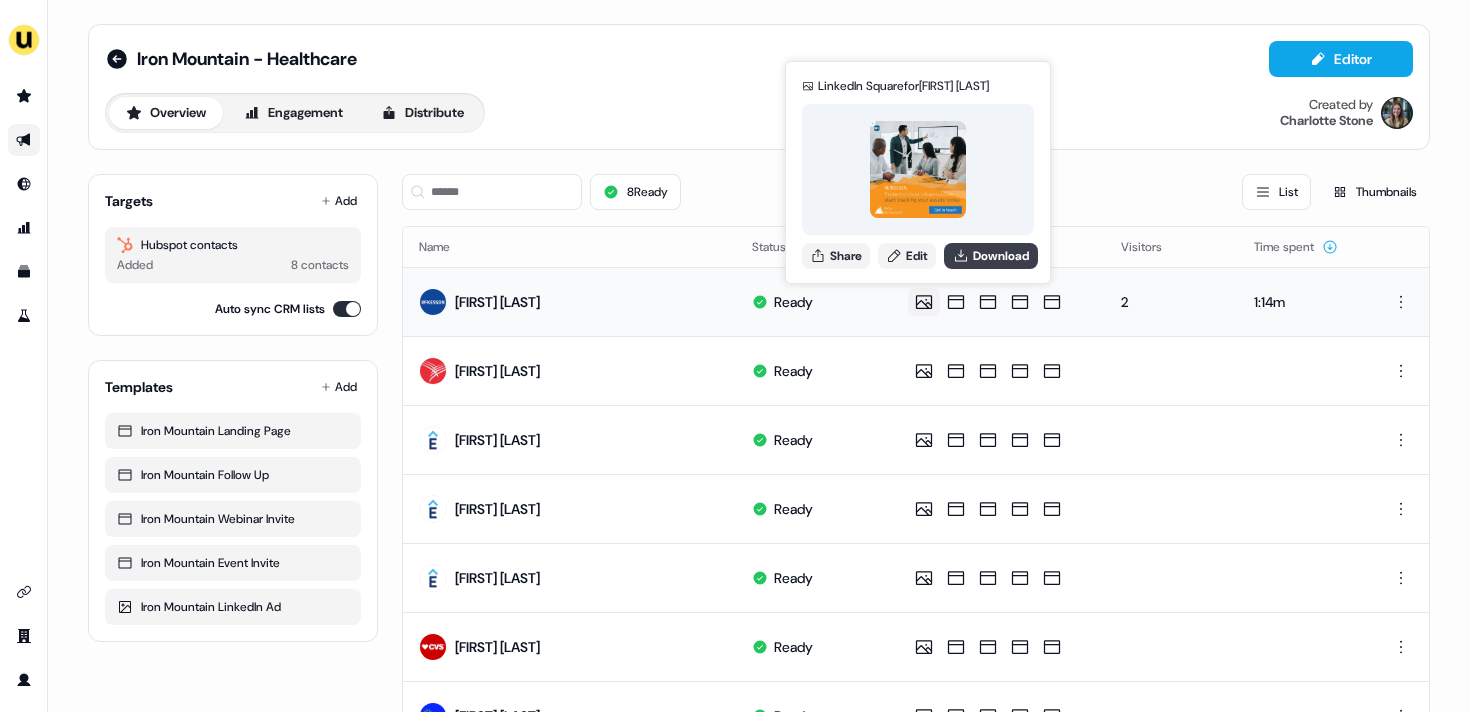 click on "Download" at bounding box center (991, 256) 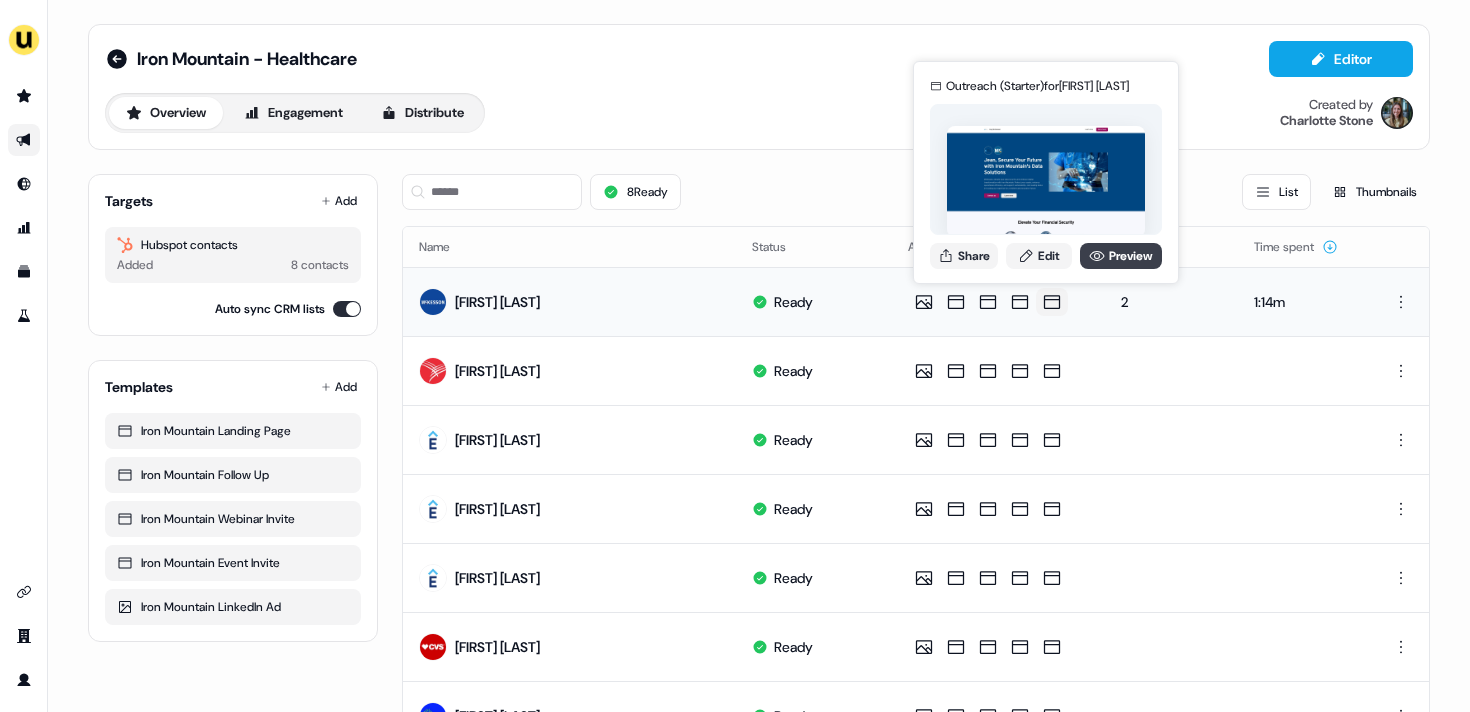 click 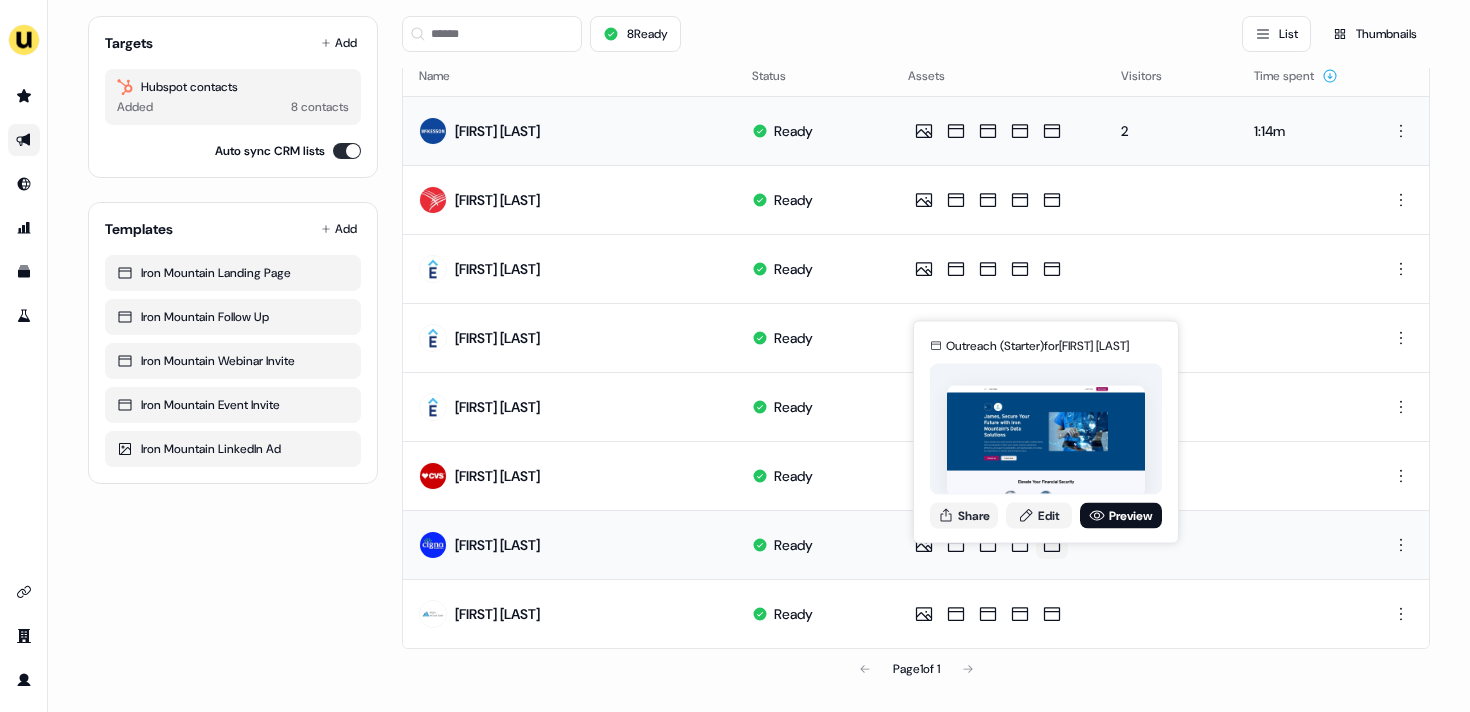 scroll, scrollTop: 0, scrollLeft: 0, axis: both 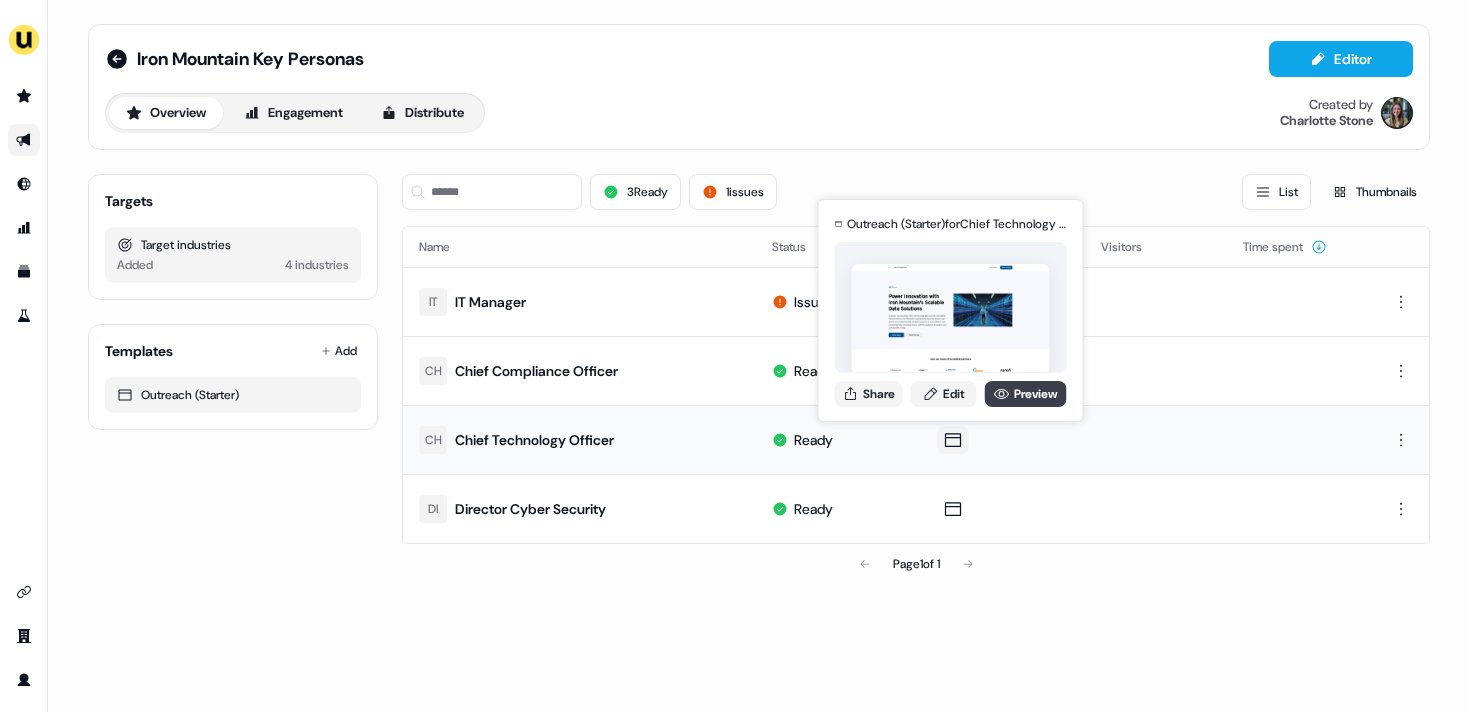 click 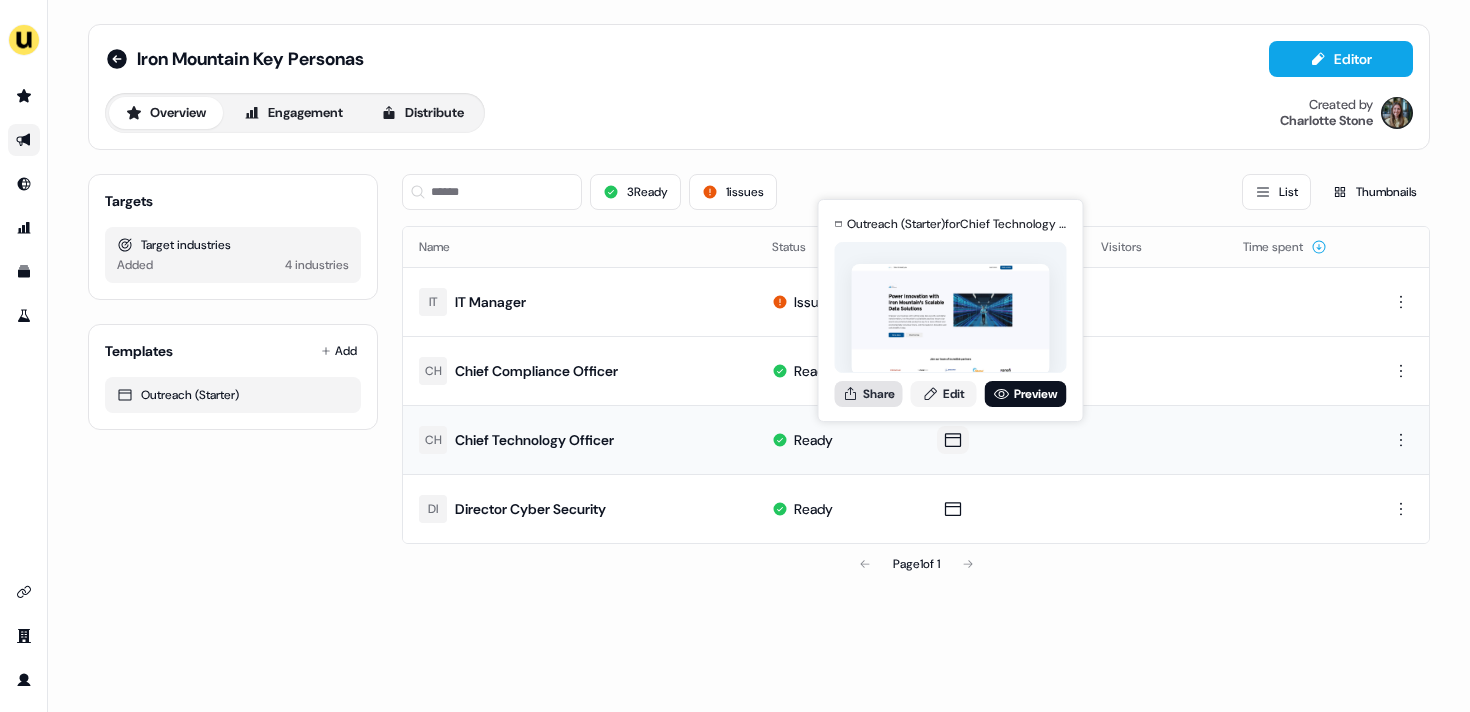 click on "Share" at bounding box center (869, 394) 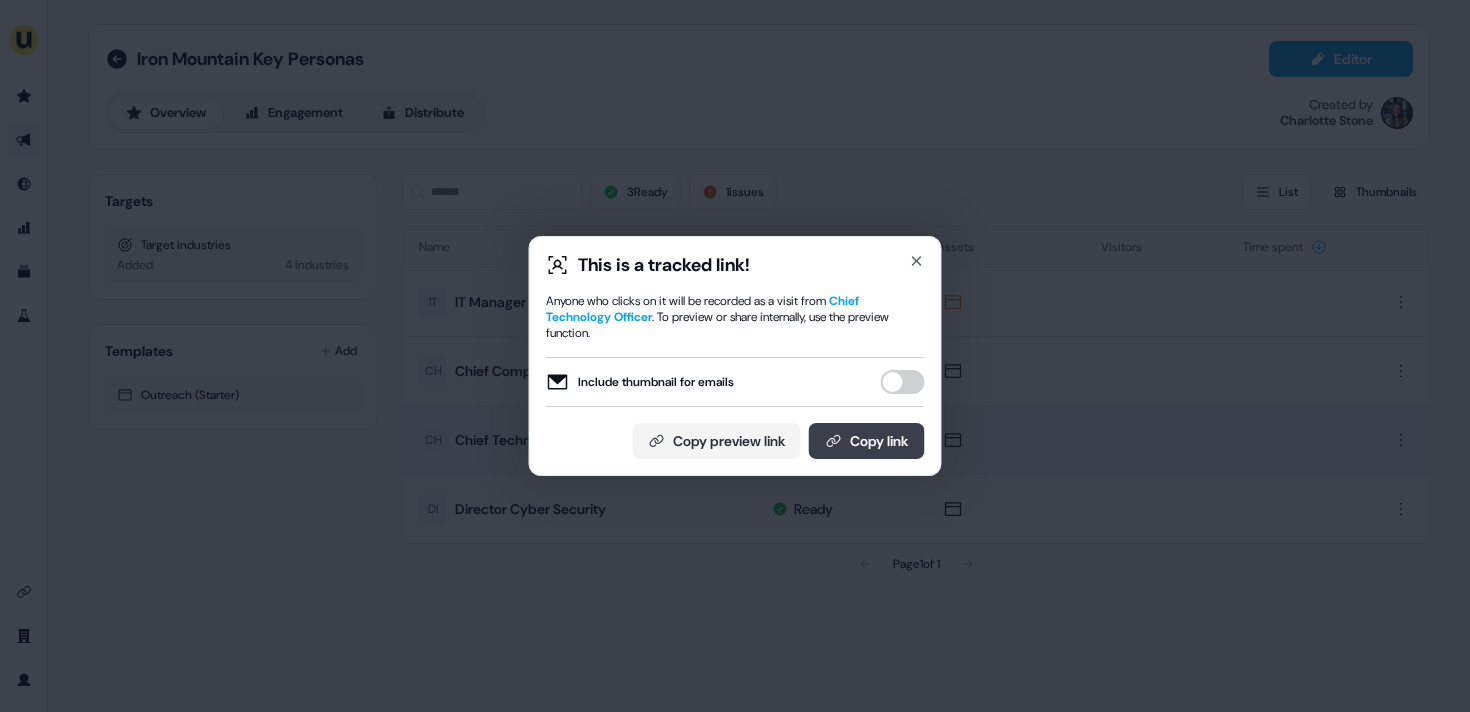 click on "Copy link" at bounding box center (867, 441) 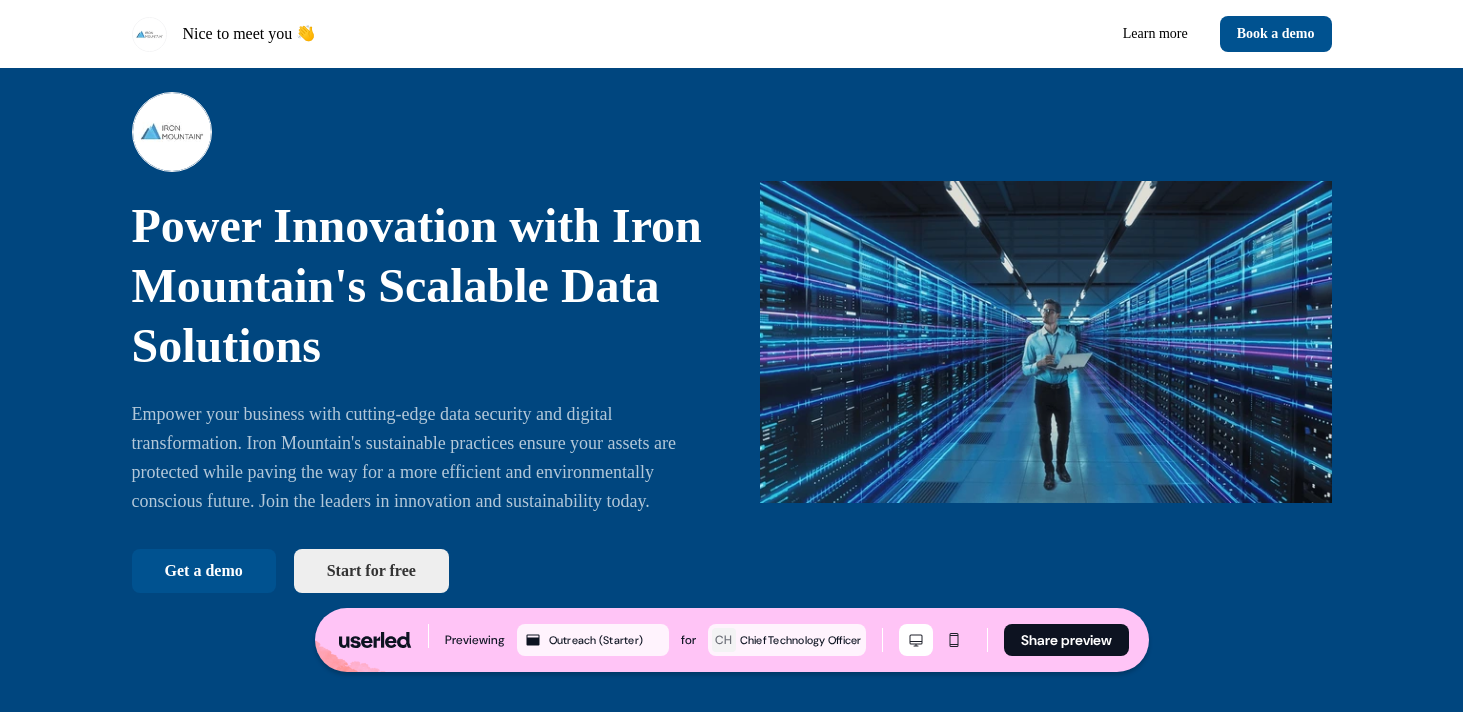 scroll, scrollTop: 105, scrollLeft: 0, axis: vertical 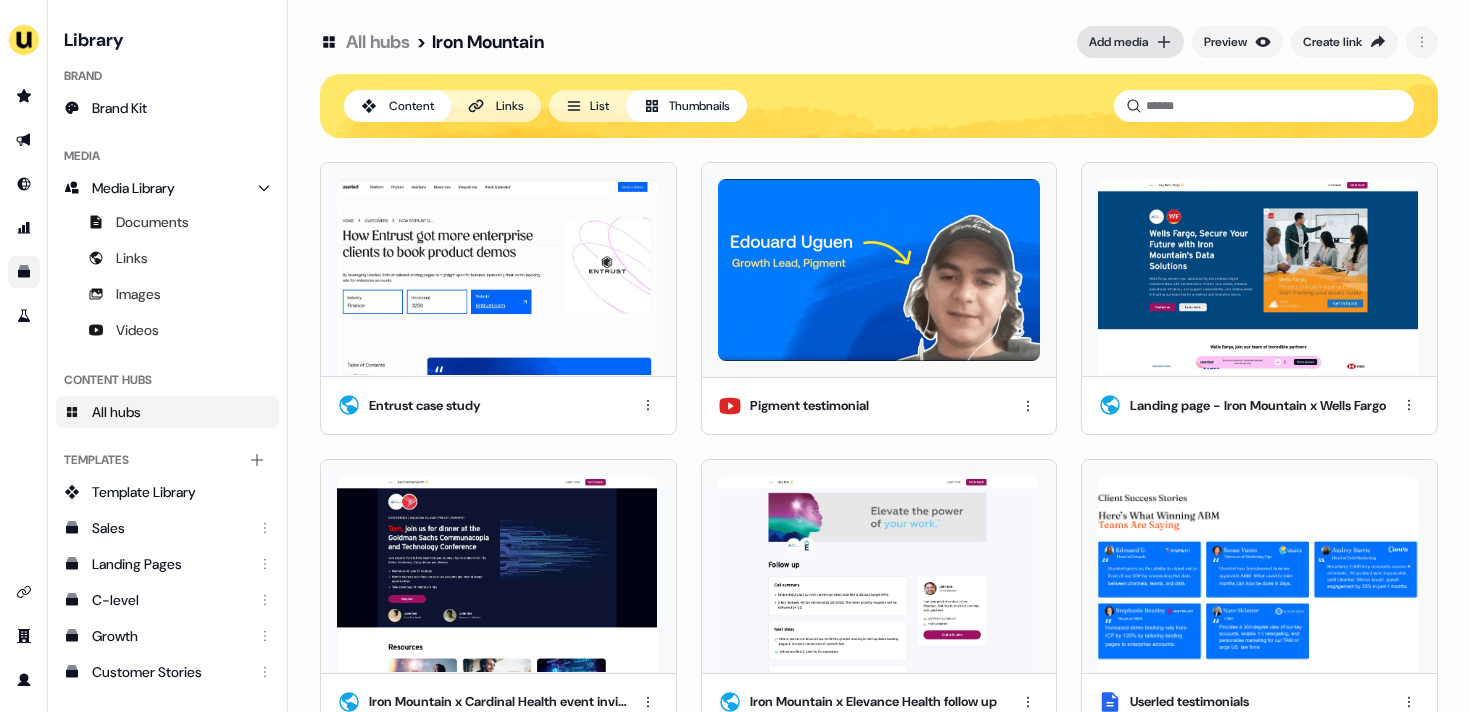 click on "Add media" at bounding box center (1130, 42) 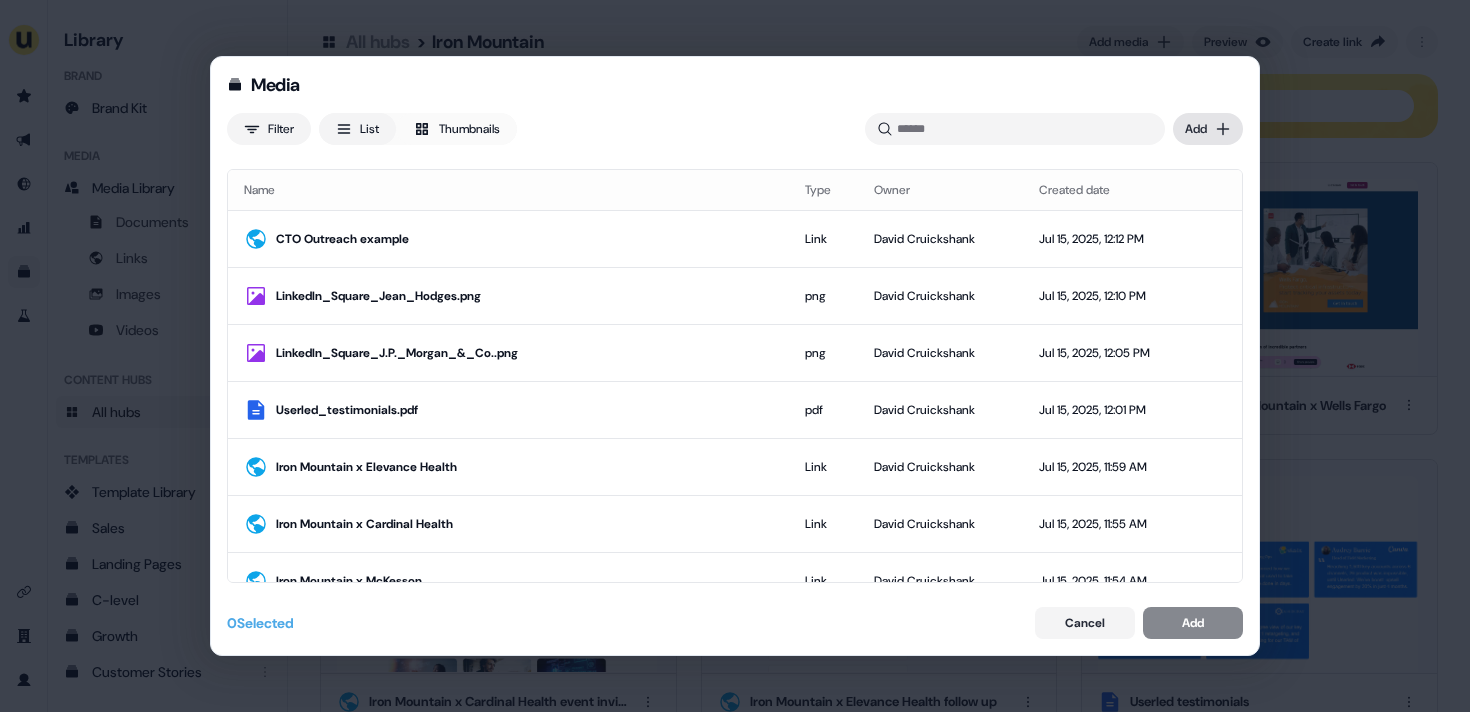 click on "Media Filter List Thumbnails Uploaded Add Name Type Owner Created date CTO Outreach example Link [FIRST] [LAST] [MONTH] [DAY], [YEAR], [TIME] LinkedIn_Square_[FIRST]_[LAST].png png [FIRST] [LAST] [MONTH] [DAY], [YEAR], [TIME] LinkedIn_Square_[FIRST]_[LAST]_[COMPANY]_[COMPANY].png png [FIRST] [LAST] [MONTH] [DAY], [YEAR], [TIME] Userled_testimonials.pdf pdf [FIRST] [LAST] [MONTH] [DAY], [YEAR], [TIME] Iron Mountain x Elevance Health Link [FIRST] [LAST] [MONTH] [DAY], [YEAR], [TIME] Iron Mountain x Cardinal Health Link [FIRST] [LAST] [MONTH] [DAY], [YEAR], [TIME] Iron Mountain x McKesson Link [FIRST] [LAST] [MONTH] [DAY], [YEAR], [TIME] Iron Mountain x Wells Fargo Link [FIRST] [LAST] [MONTH] [DAY], [YEAR], [TIME] Iron Mountain x J.P. Morgan & Co. Link [FIRST] [LAST] [MONTH] [DAY], [YEAR], [TIME] Preview - Iron Mountain x Wells Fargo Link [FIRST] [LAST] [MONTH] [DAY], [YEAR], [TIME] Persona-Blue.png png [FIRST] [LAST] [MONTH] [DAY], [YEAR], [TIME] oli_ds.jpeg jpeg [FIRST] [LAST] [MONTH] [DAY], [YEAR], [TIME] LinkedIn_Square_[FIRST]_[COMPANY].png png [FIRST] [LAST] [MONTH] [DAY], [YEAR], [TIME] 0" at bounding box center (735, 356) 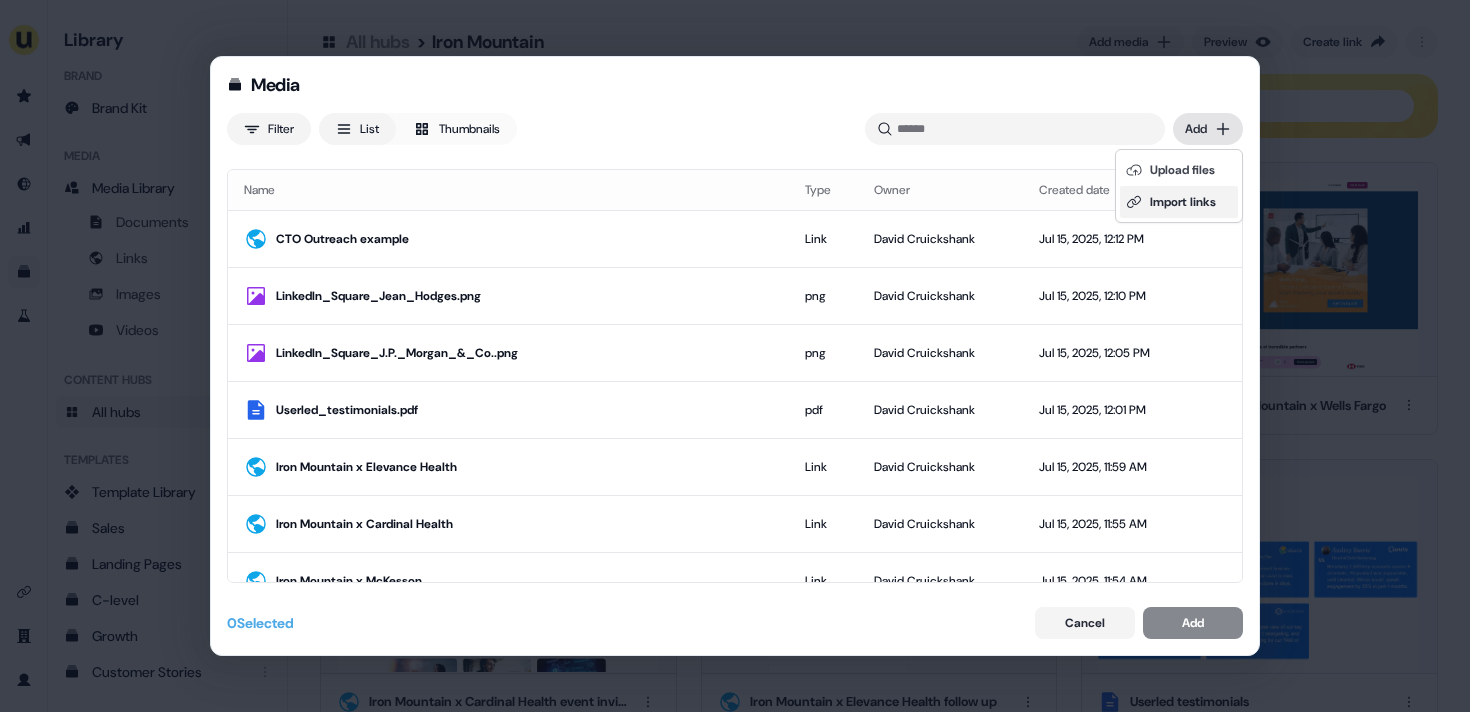 click on "Import links" at bounding box center [1179, 202] 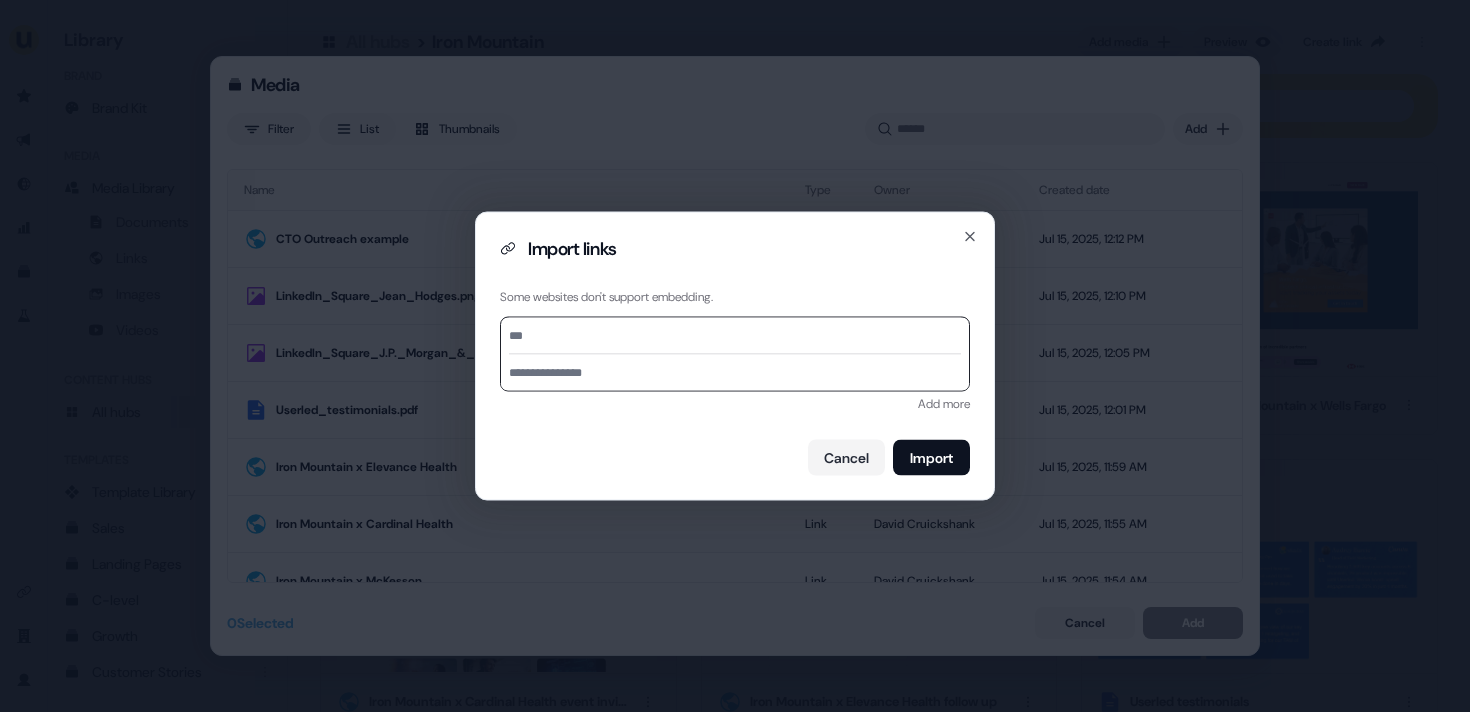 paste on "**********" 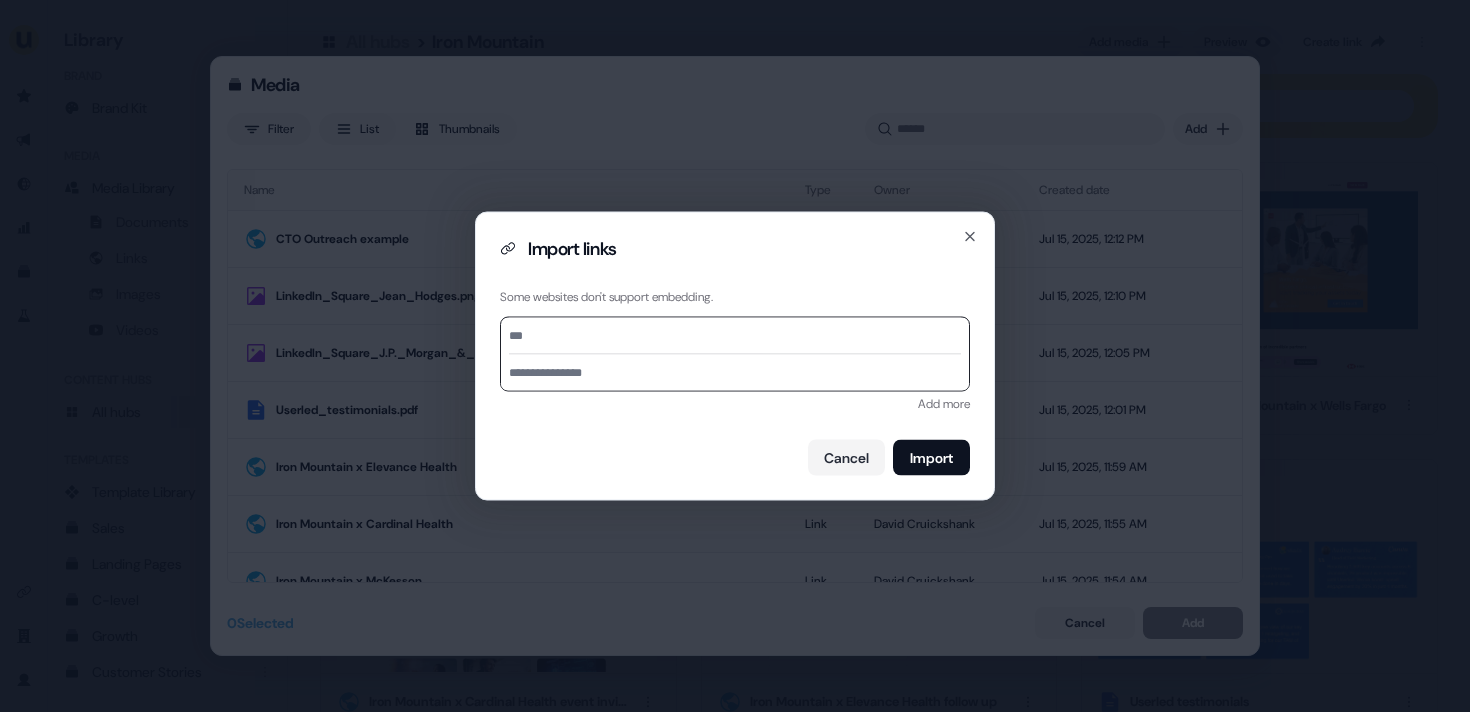 type on "**********" 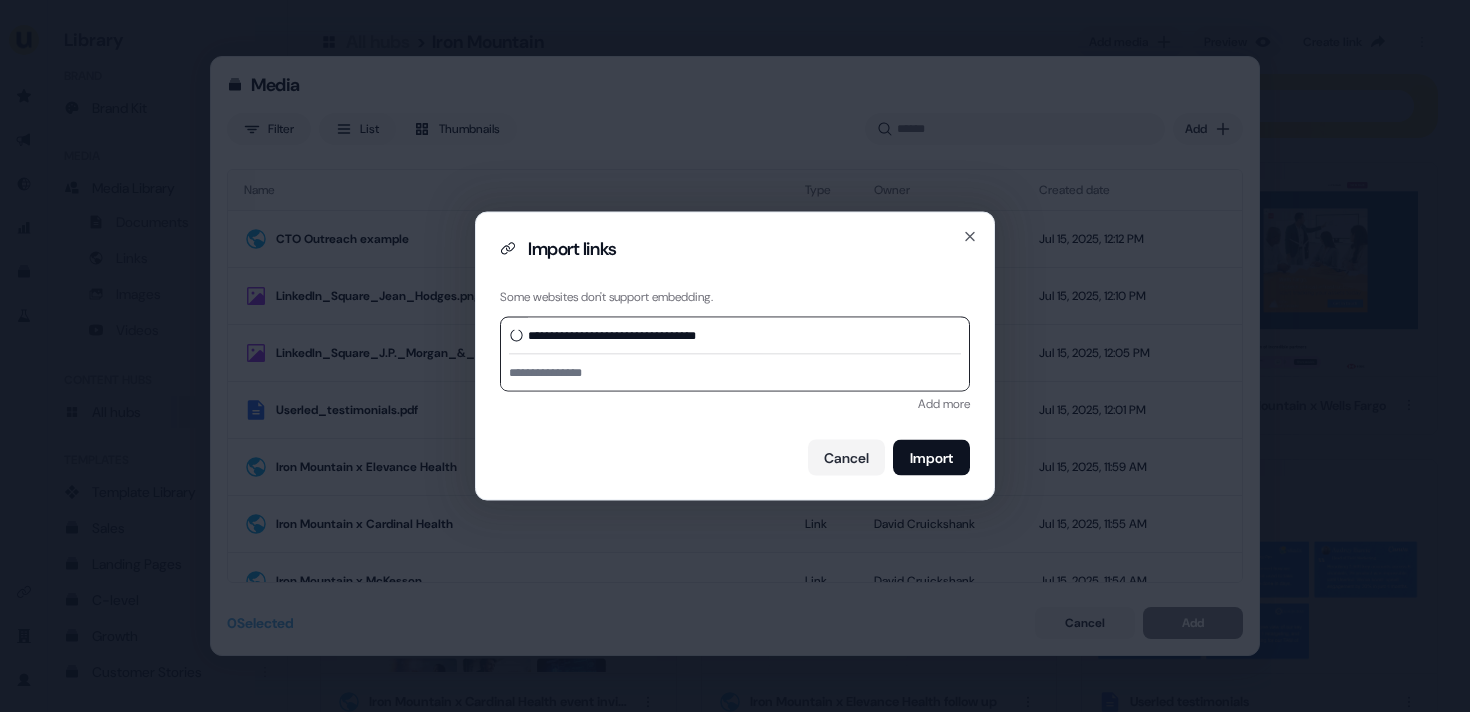 type on "**********" 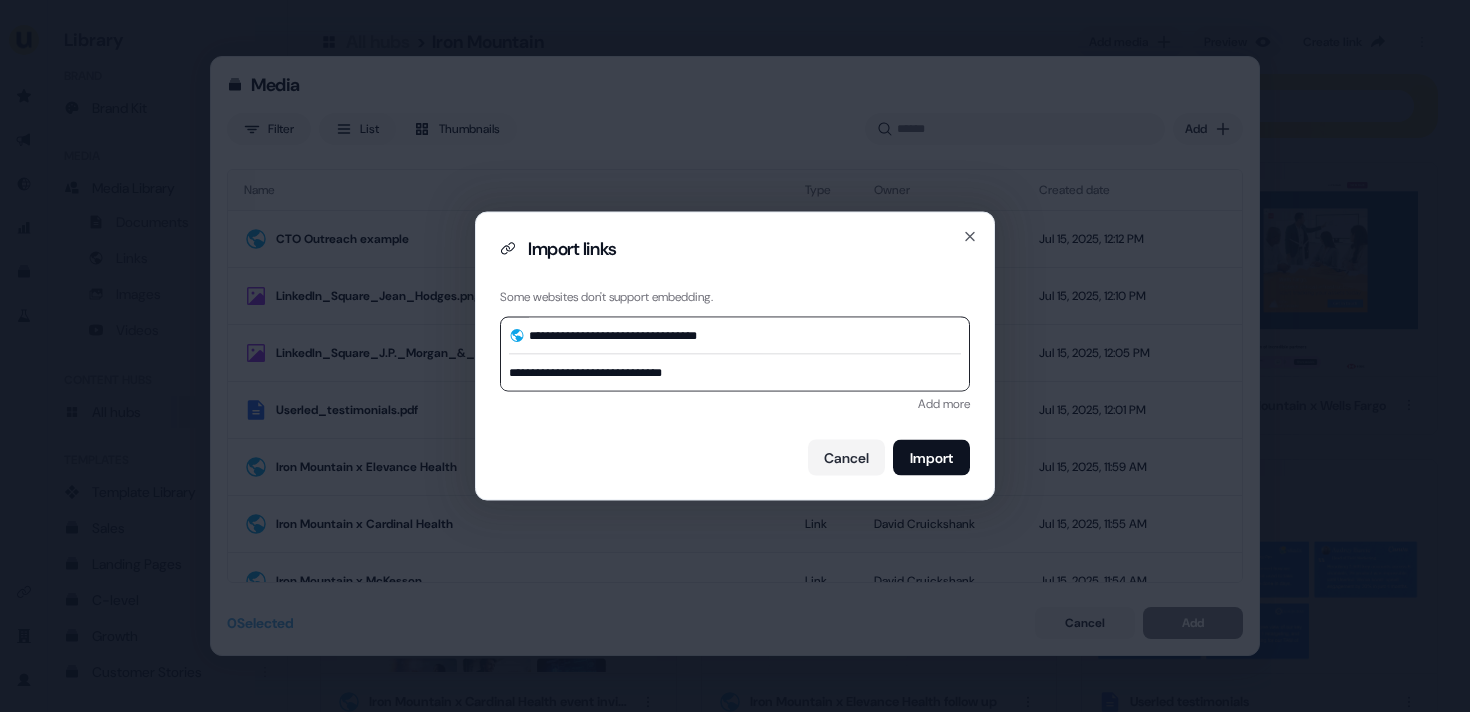 type on "**********" 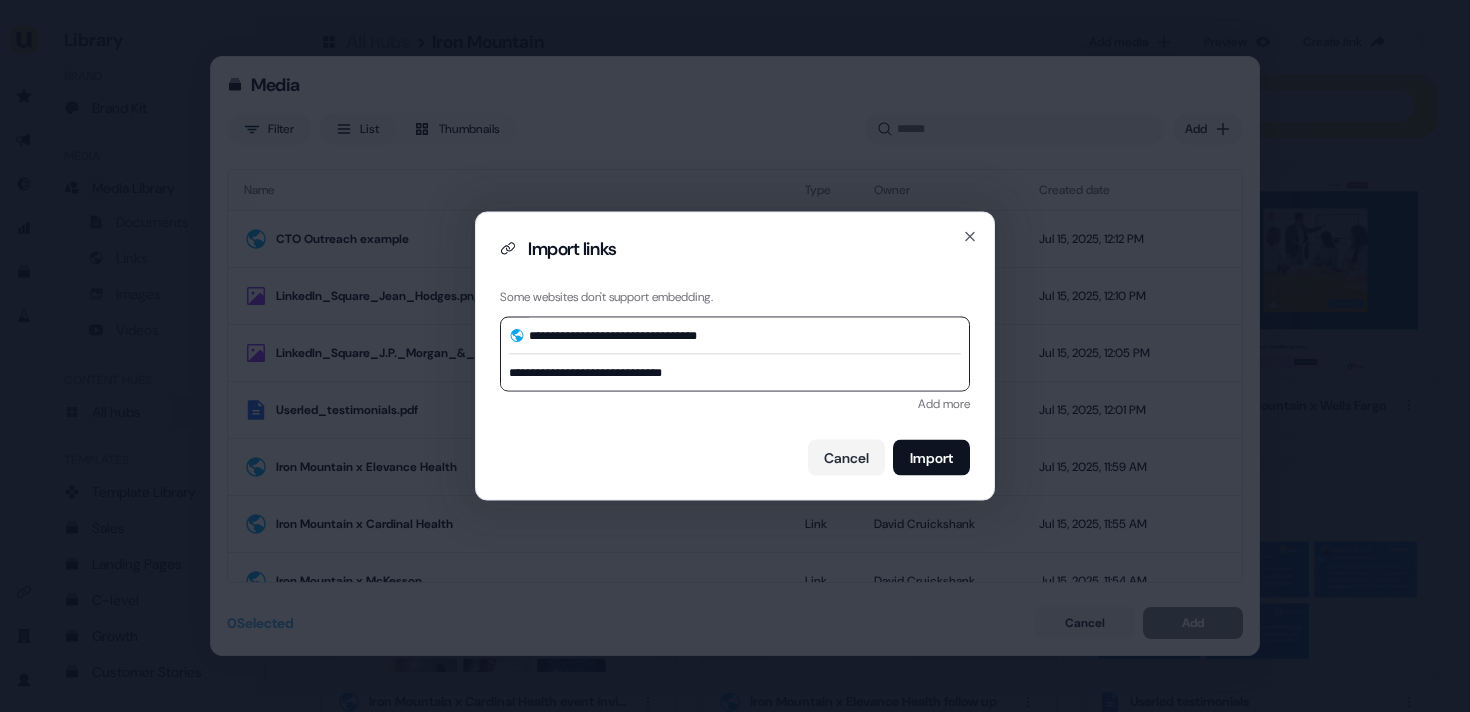 drag, startPoint x: 715, startPoint y: 377, endPoint x: 589, endPoint y: 376, distance: 126.00397 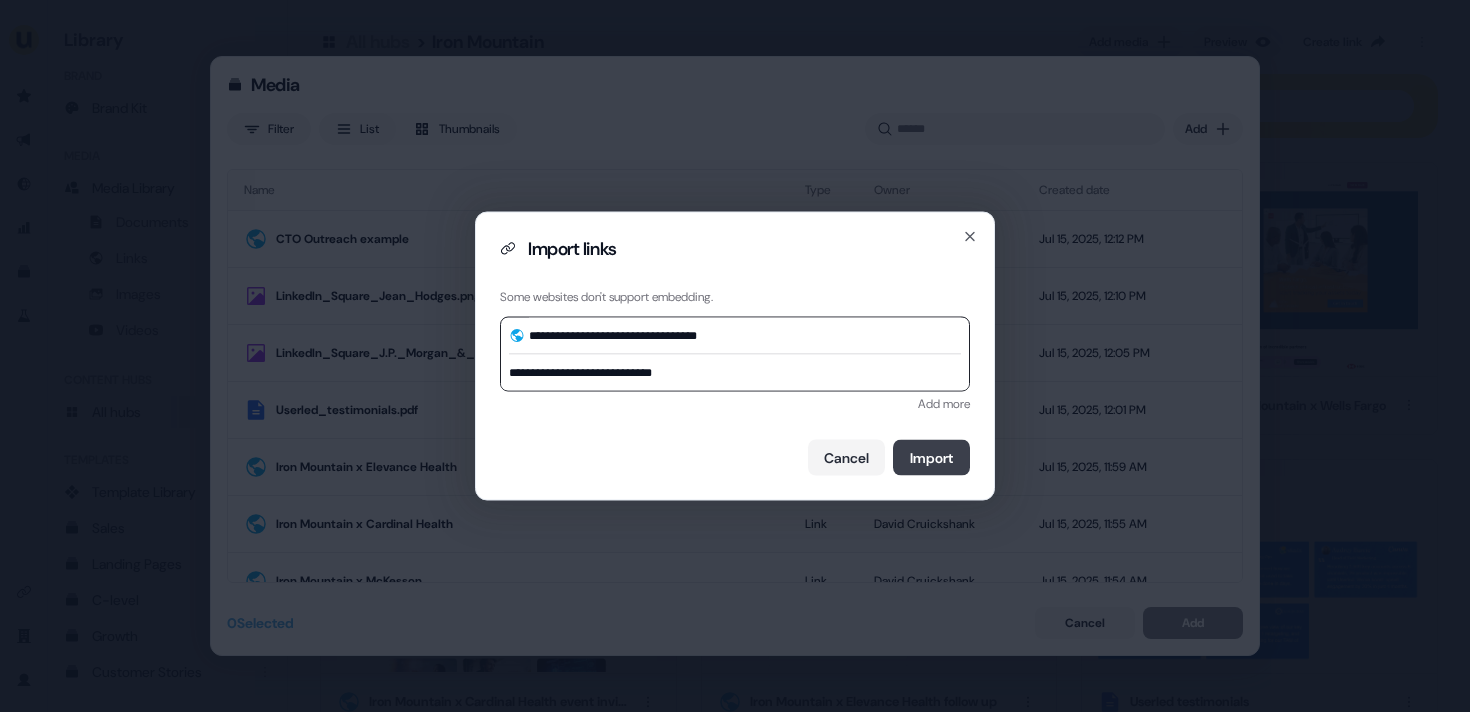 type on "**********" 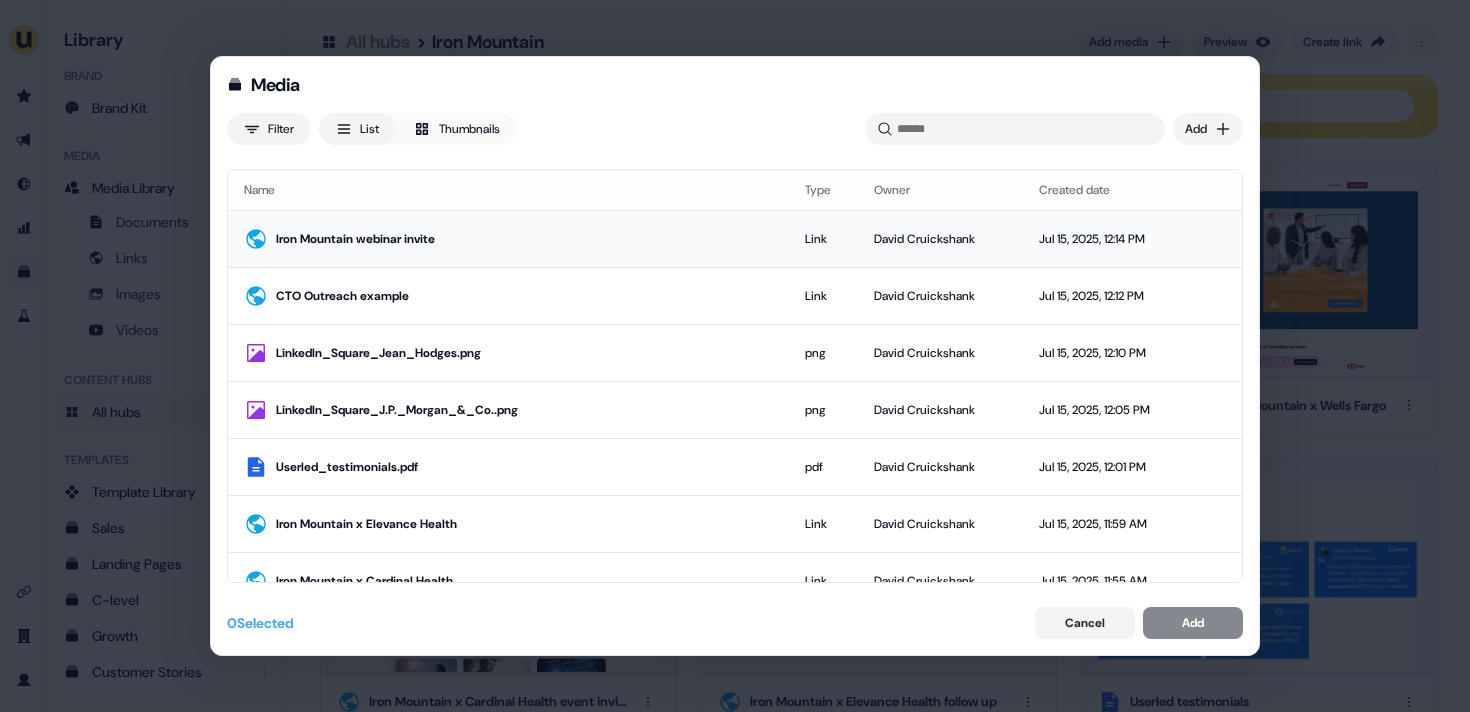 click on "Iron Mountain webinar invite" at bounding box center [524, 239] 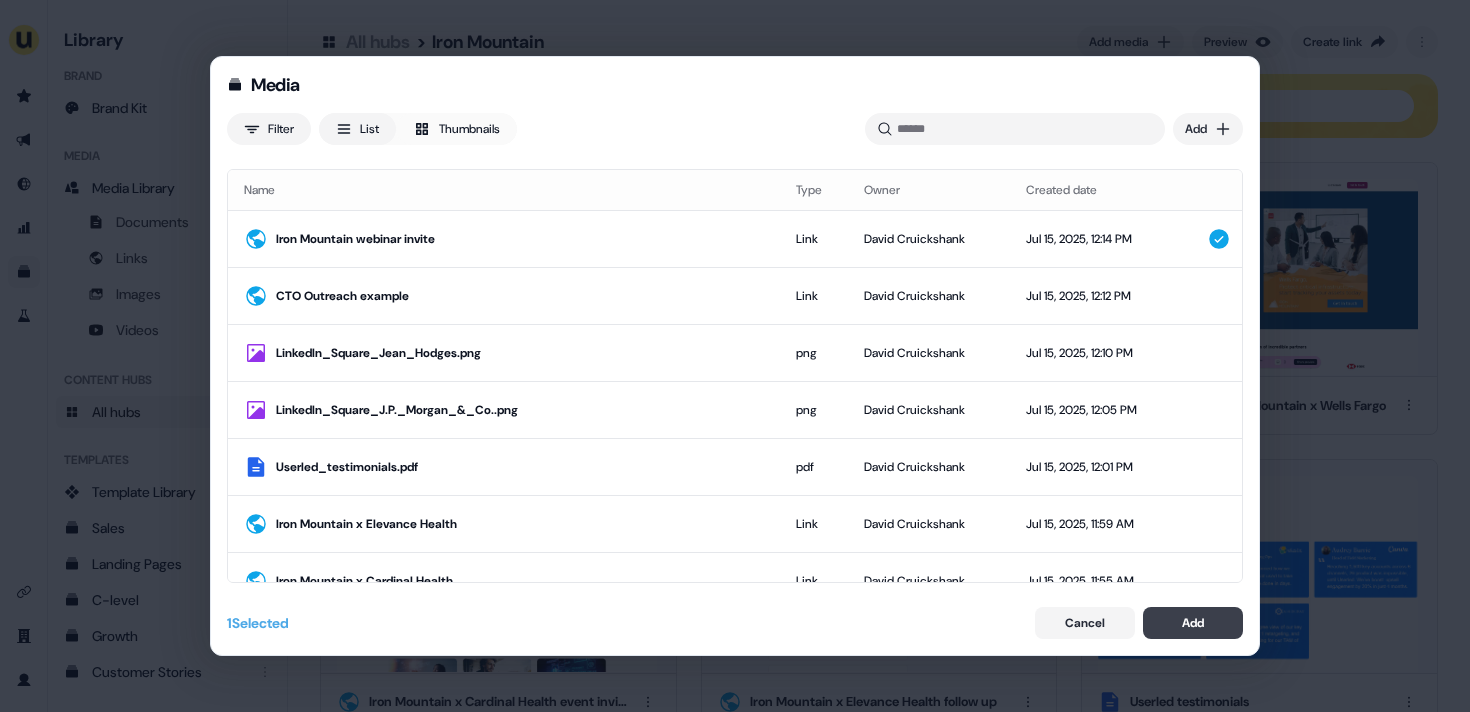 click on "Add" at bounding box center [1193, 623] 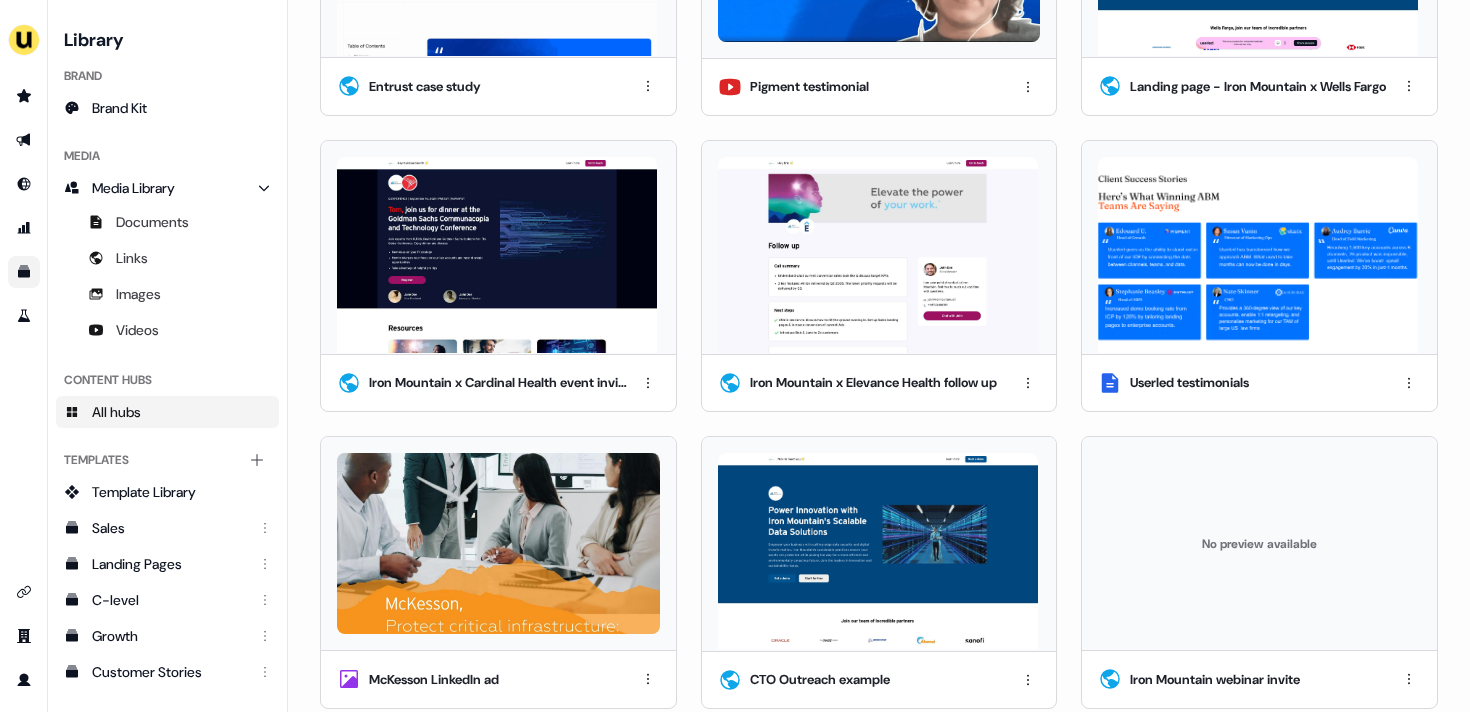 scroll, scrollTop: 0, scrollLeft: 0, axis: both 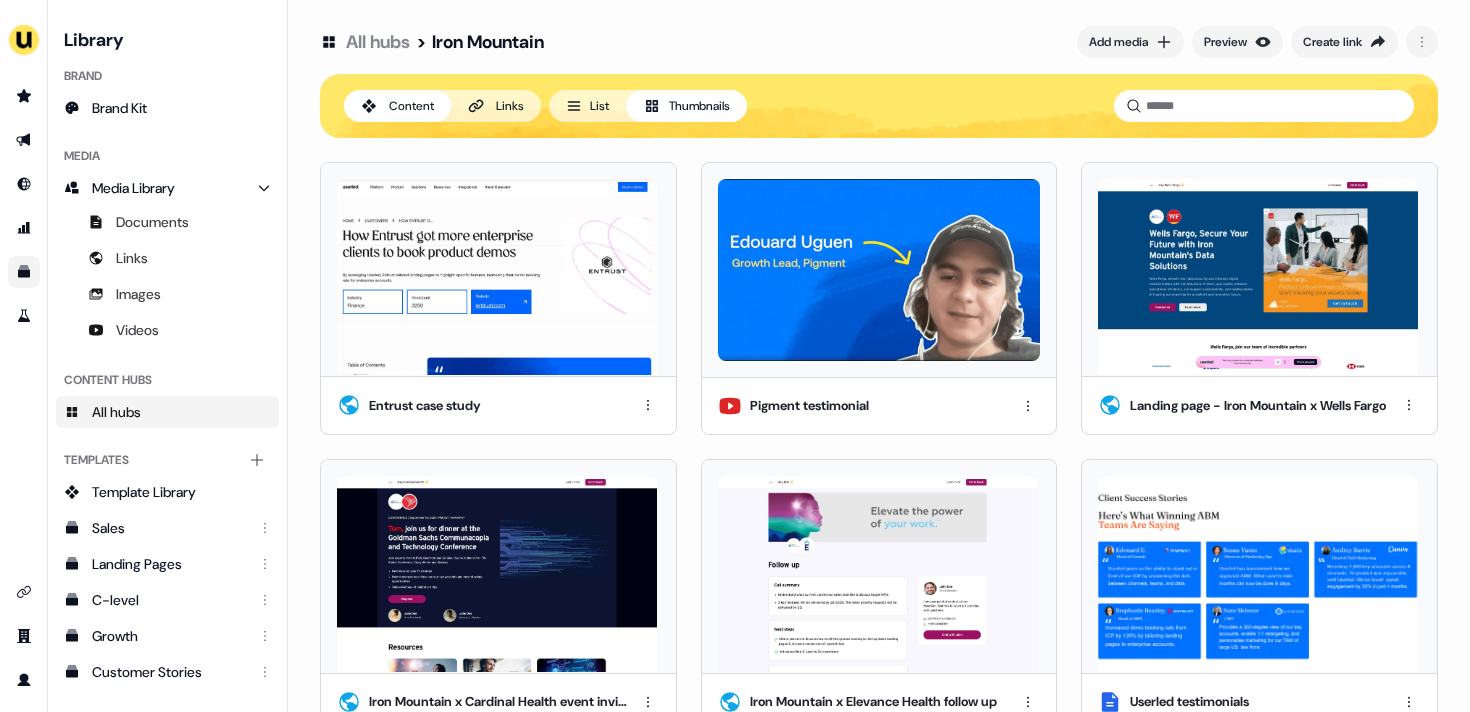click at bounding box center (1258, 277) 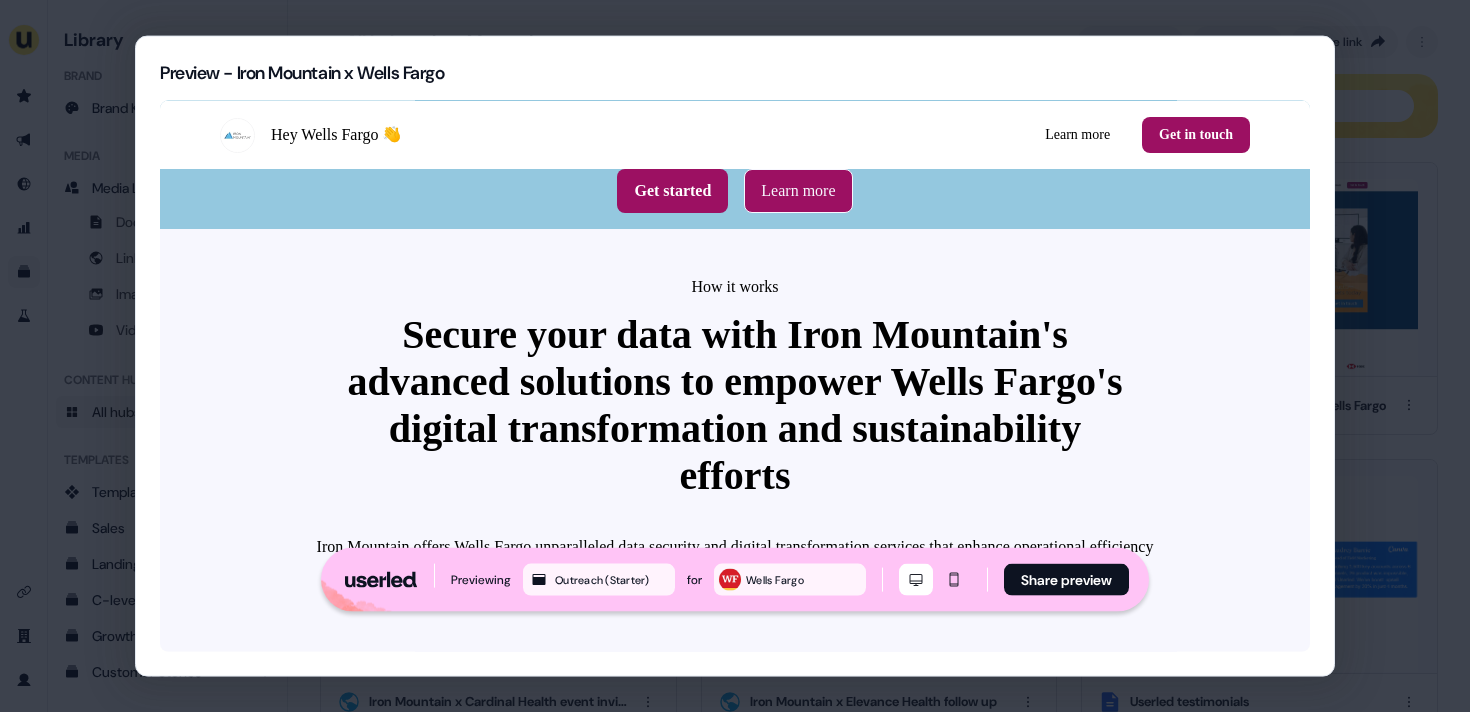 scroll, scrollTop: 3539, scrollLeft: 0, axis: vertical 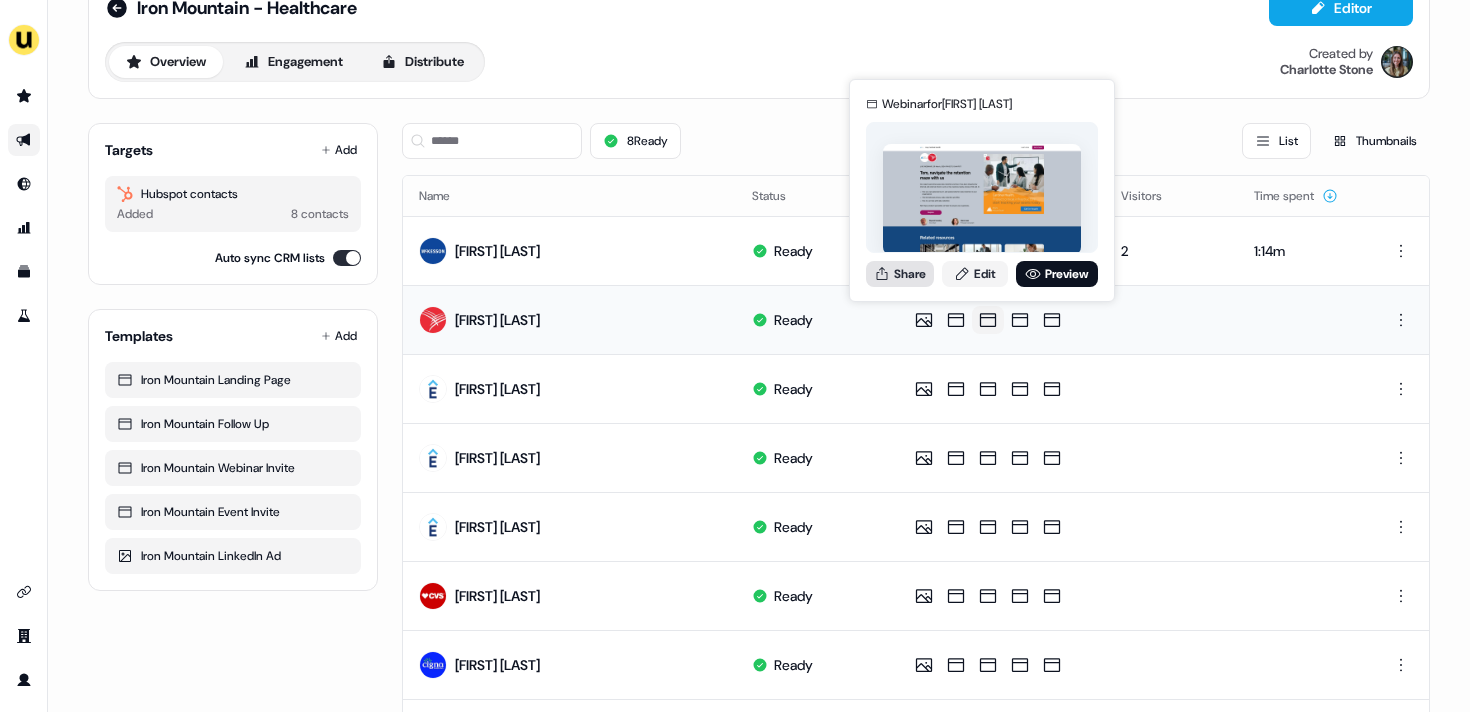 click on "Share" at bounding box center (900, 274) 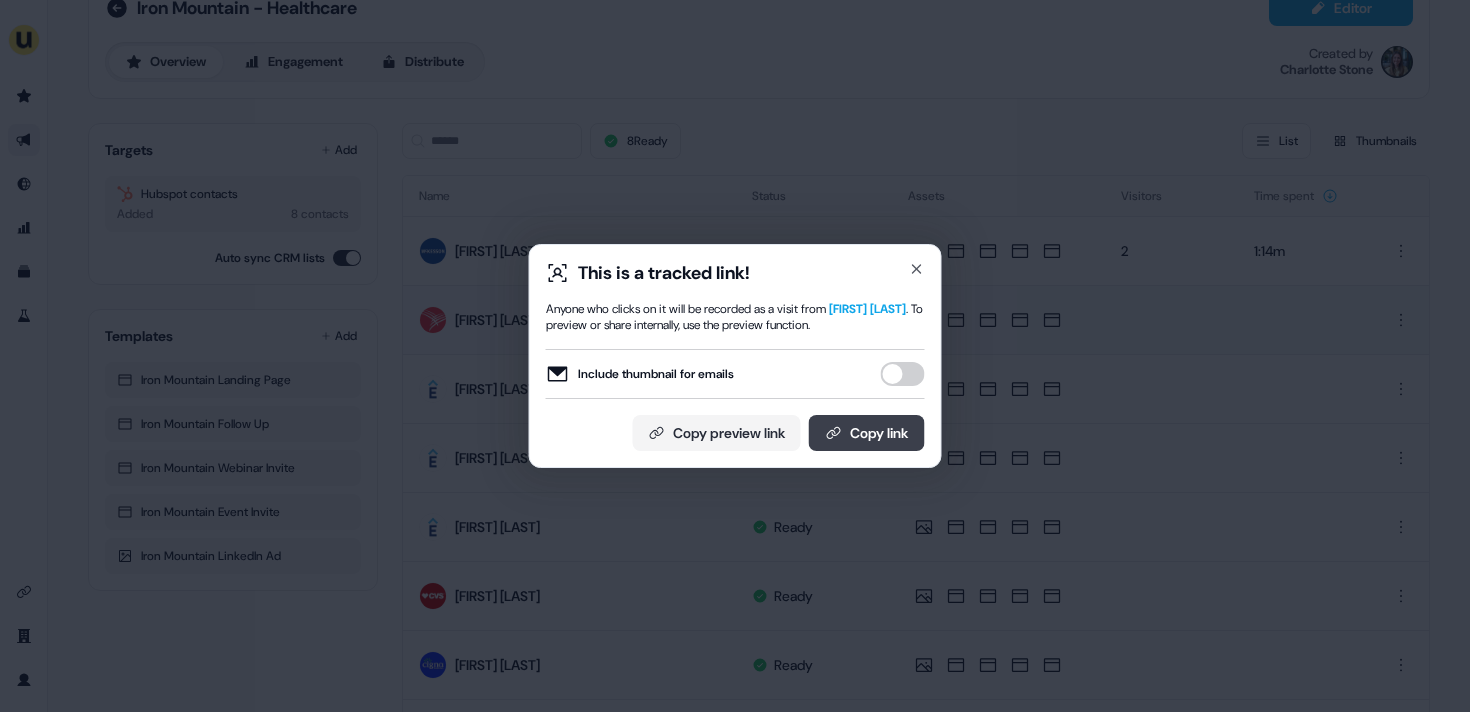 click on "Copy link" at bounding box center (867, 433) 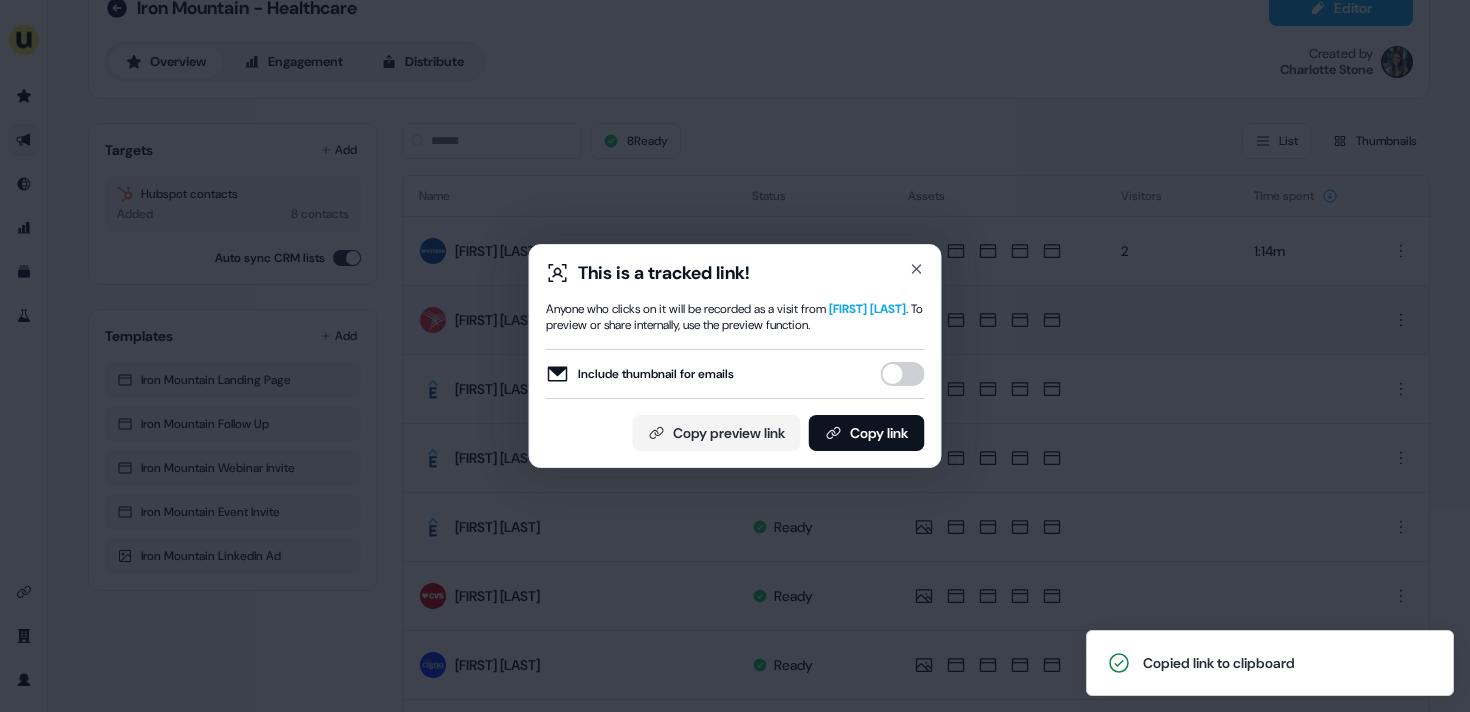 click on "This is a tracked link! Anyone who clicks on it will be recorded as a visit from   Tom Shaw . To preview or share internally, use the preview function. Include thumbnail for emails Copy preview link Copy link Close" at bounding box center [735, 356] 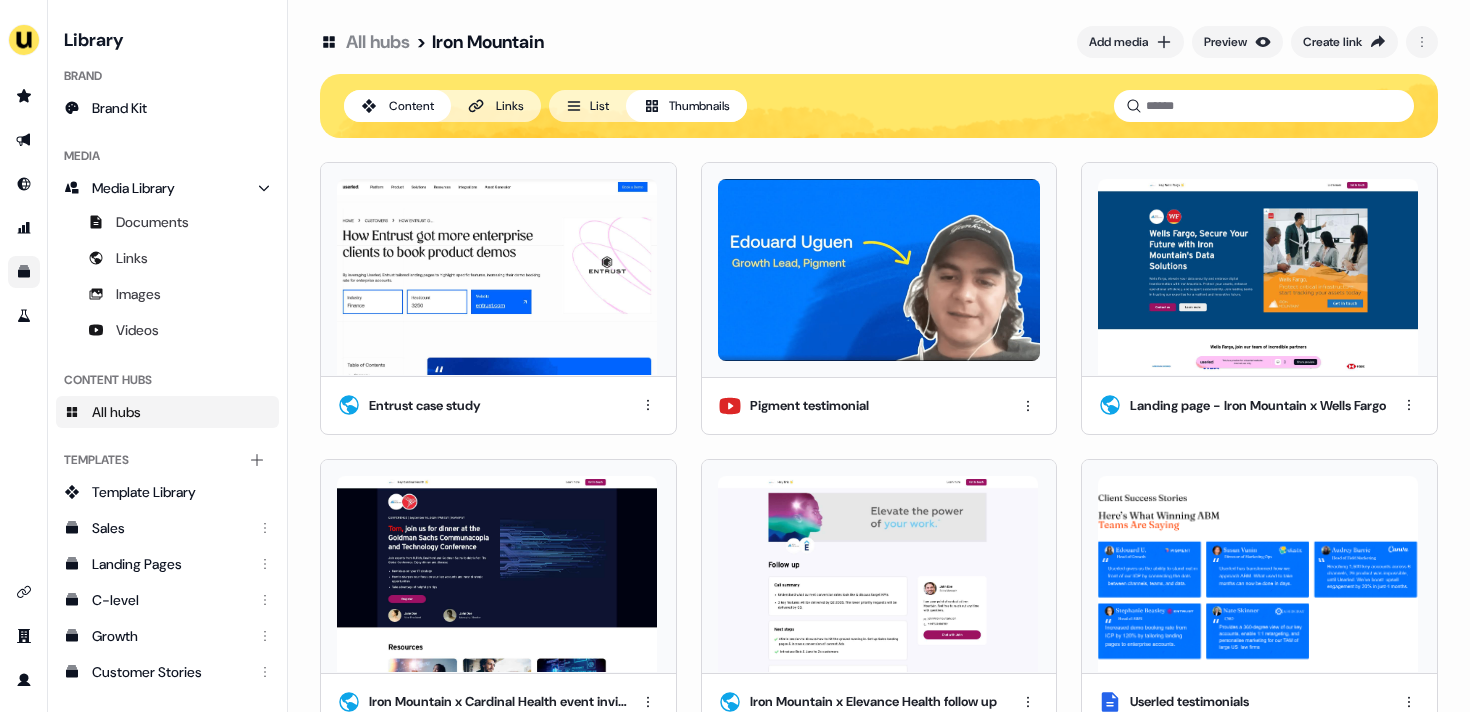 scroll, scrollTop: 0, scrollLeft: 0, axis: both 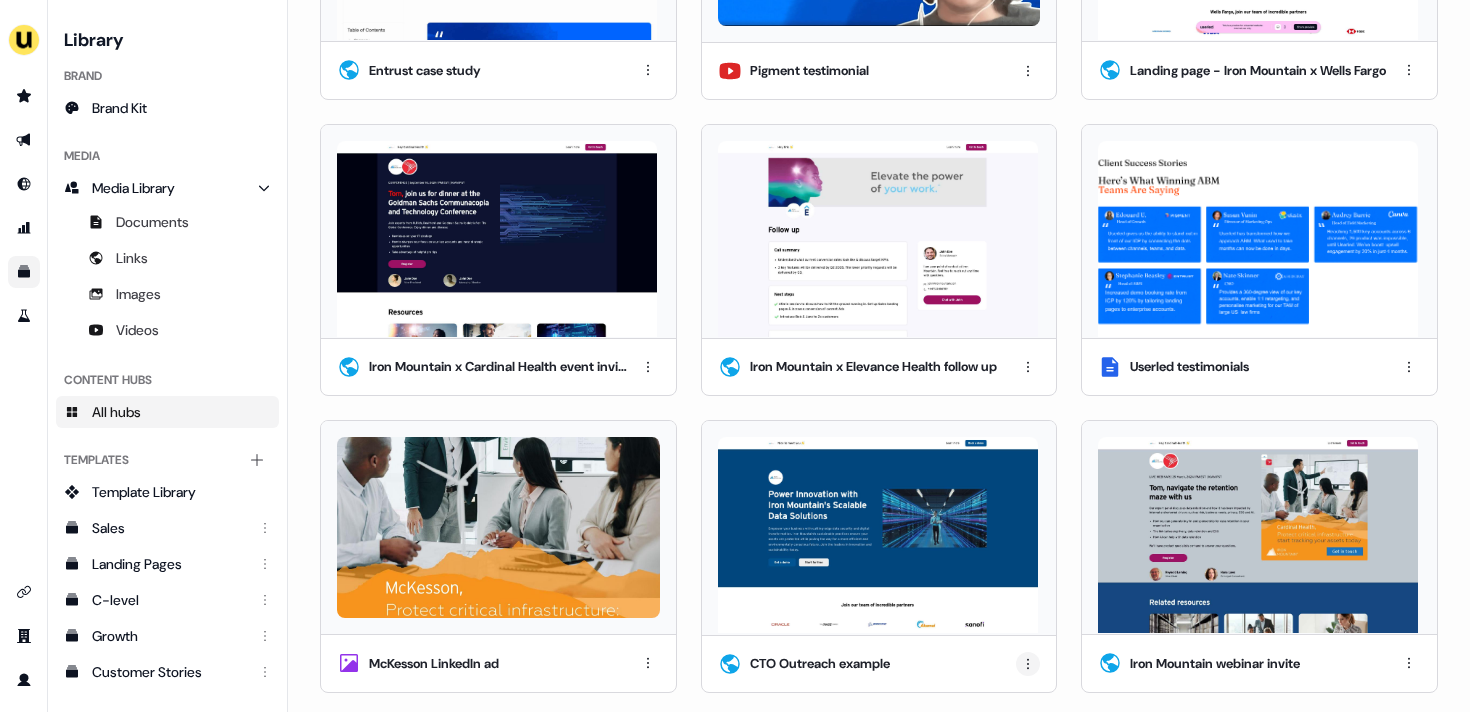 click on "For the best experience switch devices to a bigger screen. Go to Userled.io Library Brand Brand Kit Media Media Library Documents Links Images Videos Content Hubs All hubs Templates   Add collection Template Library Sales Landing Pages C-level Growth Customer Stories Fiel Marketing Linkedin Engagement Conversion Persona Gong Videos Francais Customer Success Sales Templates  ROI Templates Competitor Comparisons Outreach Templates Proposal Templates Capability Templates C-Suite Value Templates CS samples All hubs > Iron Mountain  Add media Preview Create link Content Links List Thumbnails Entrust case study  Pigment testimonial Landing page - Iron Mountain x Wells Fargo Iron Mountain x Cardinal Health event invite Iron Mountain x Elevance Health follow up Userled testimonials McKesson LinkedIn ad CTO Outreach example Iron Mountain webinar invite" at bounding box center [735, 356] 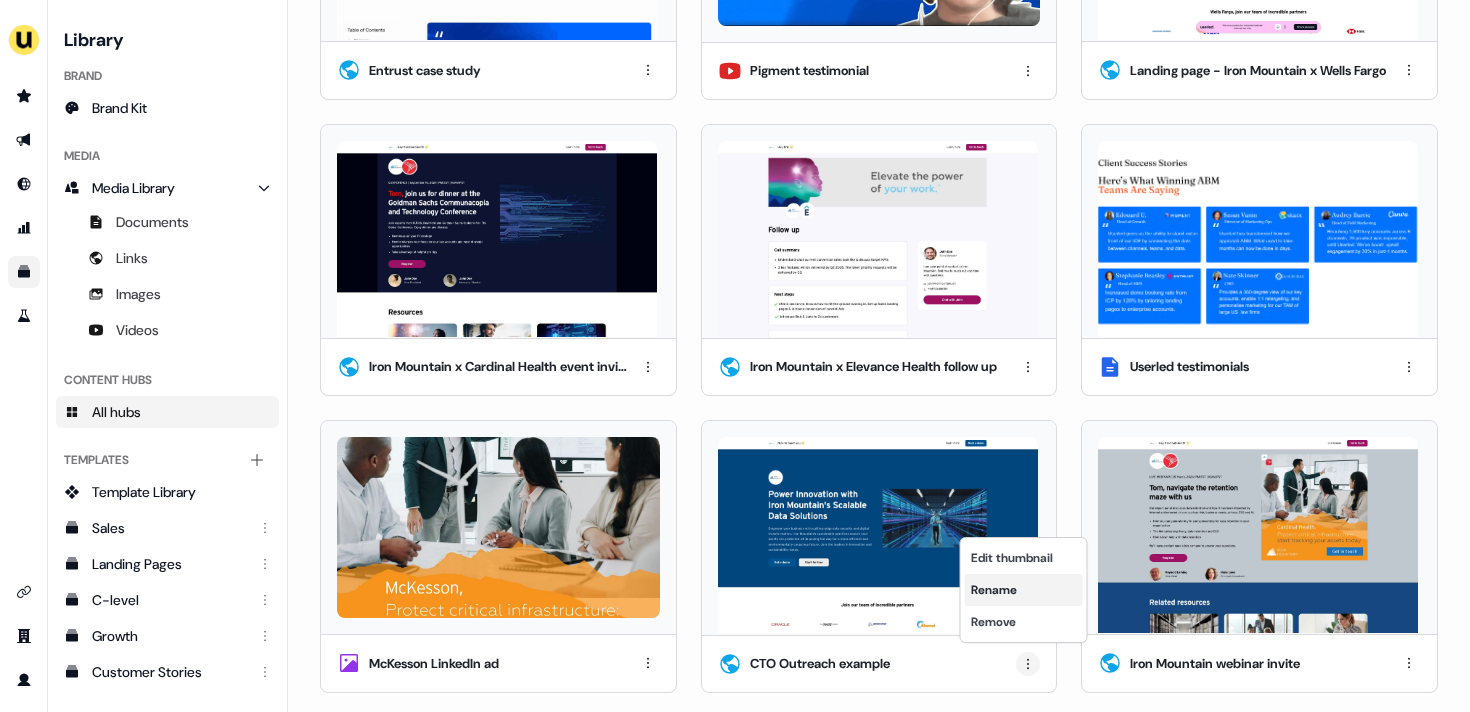 click on "Rename" at bounding box center [1024, 590] 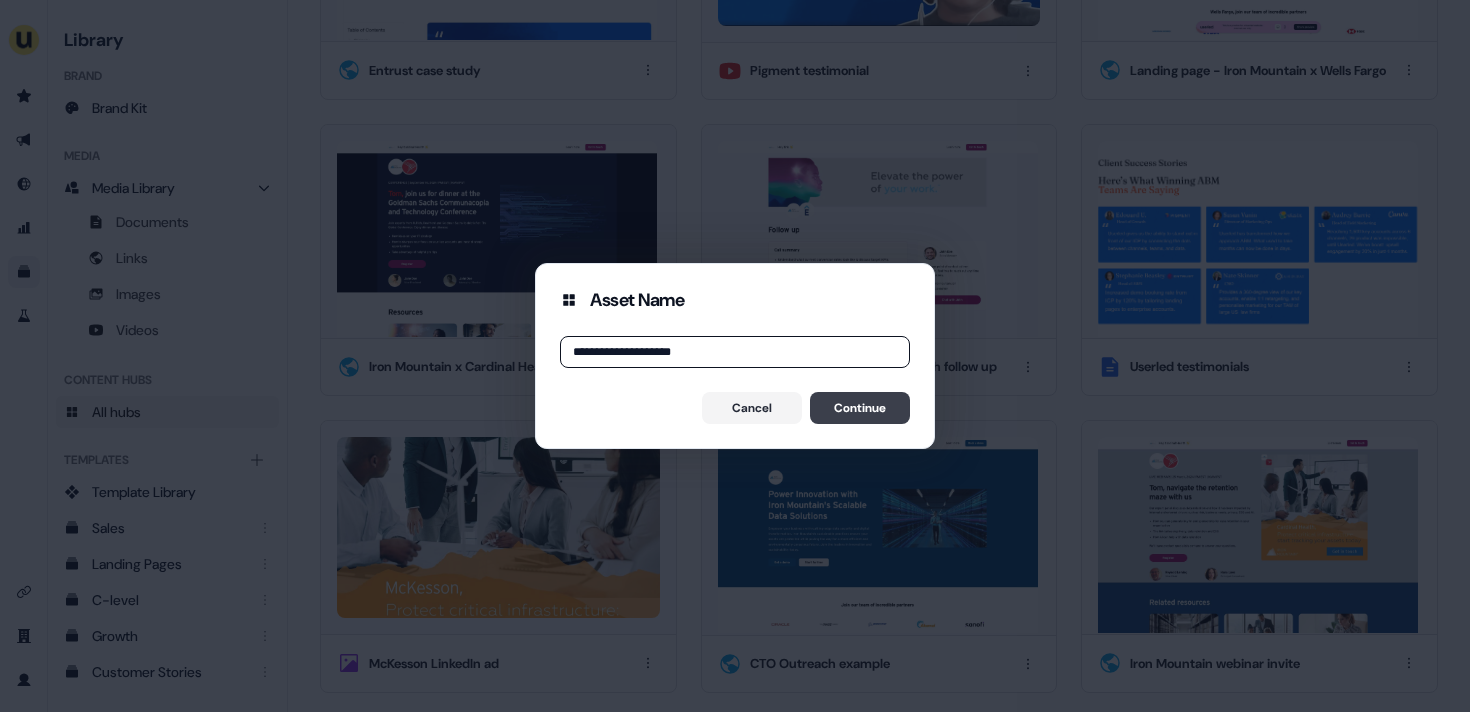 type on "**********" 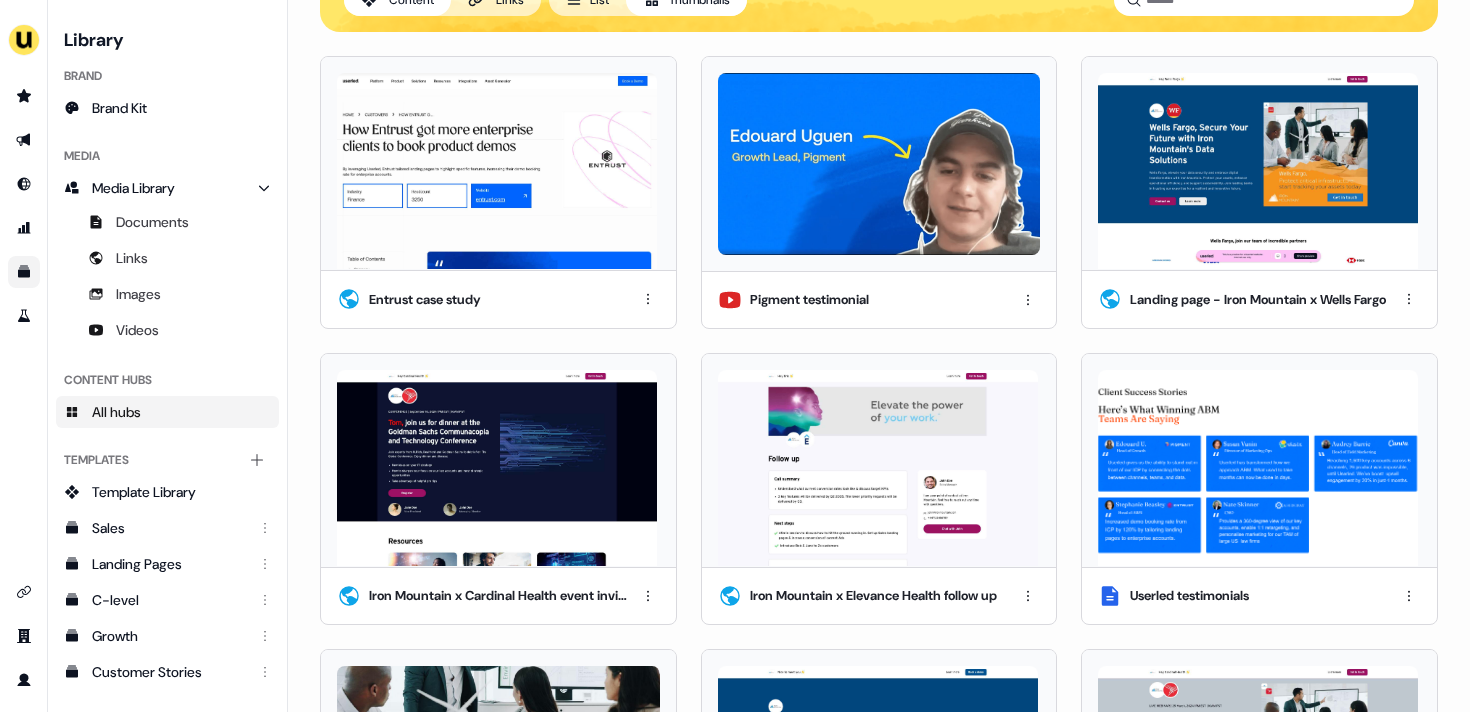 scroll, scrollTop: 138, scrollLeft: 0, axis: vertical 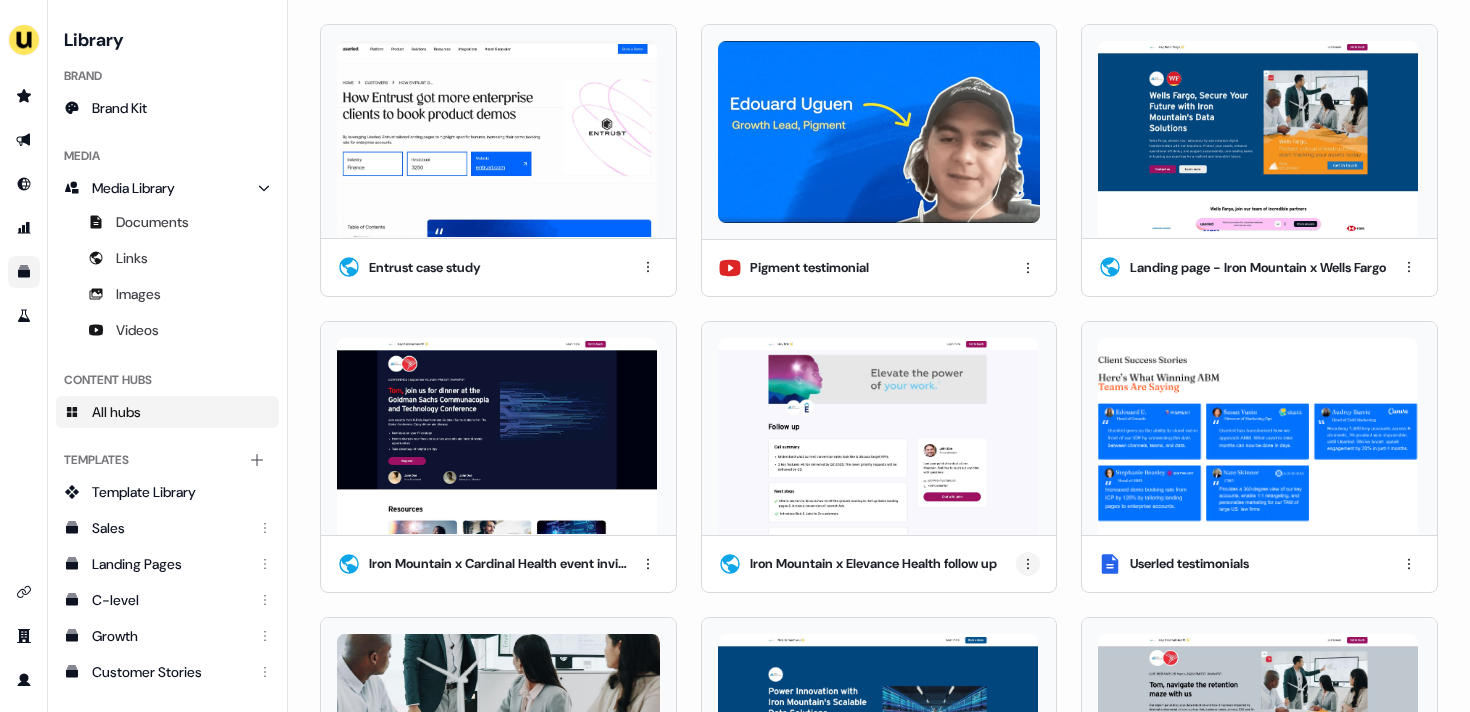 click on "For the best experience switch devices to a bigger screen. Go to Userled.io Library Brand Brand Kit Media Media Library Documents Links Images Videos Content Hubs All hubs Templates   Add collection Template Library Sales Landing Pages C-level Growth Customer Stories Fiel Marketing Linkedin Engagement Conversion Persona Gong Videos Francais Customer Success Sales Templates  ROI Templates Competitor Comparisons Outreach Templates Proposal Templates Capability Templates C-Suite Value Templates CS samples All hubs > Iron Mountain  Add media Preview Create link Content Links List Thumbnails Entrust case study  Pigment testimonial Landing page - Iron Mountain x Wells Fargo Iron Mountain x Cardinal Health event invite Iron Mountain x Elevance Health follow up Userled testimonials McKesson LinkedIn ad CTO outreach example Iron Mountain webinar invite" at bounding box center [735, 356] 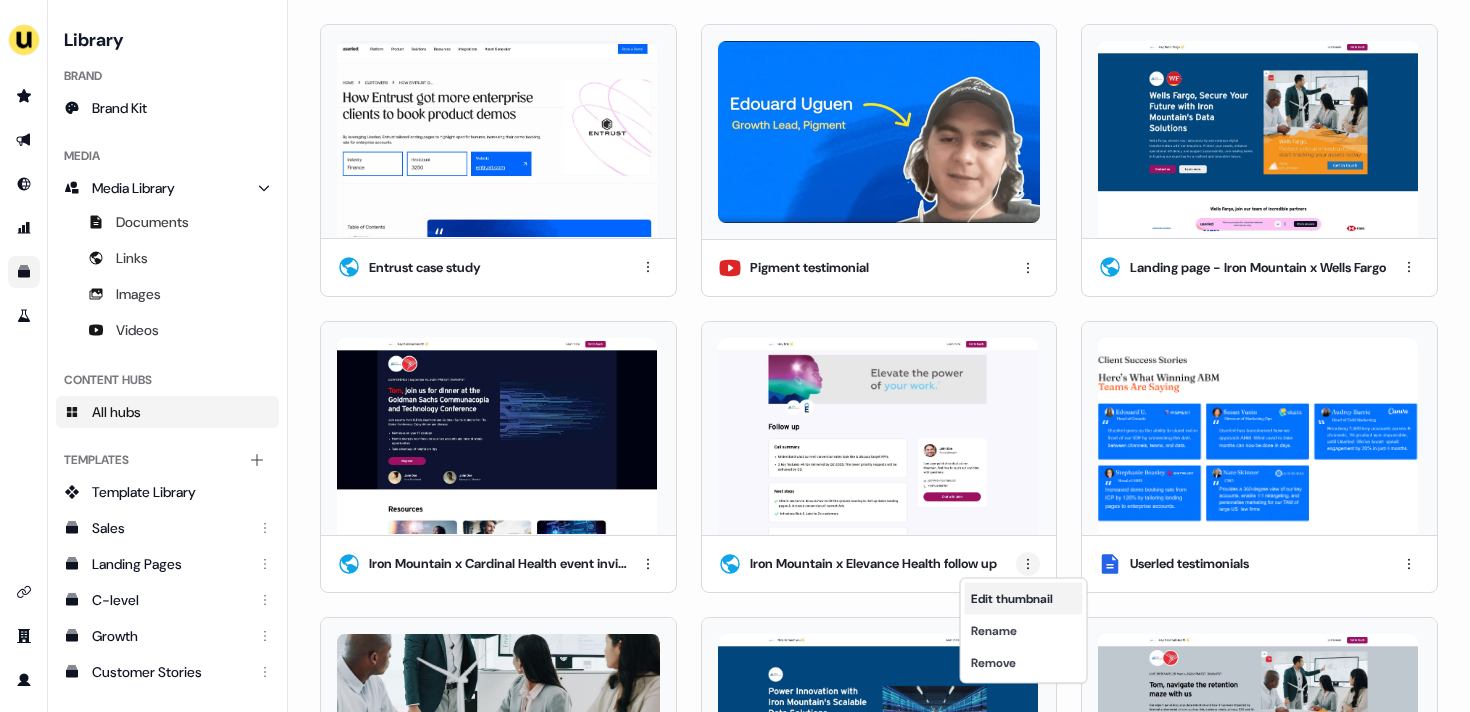 click on "Edit thumbnail" at bounding box center (1024, 599) 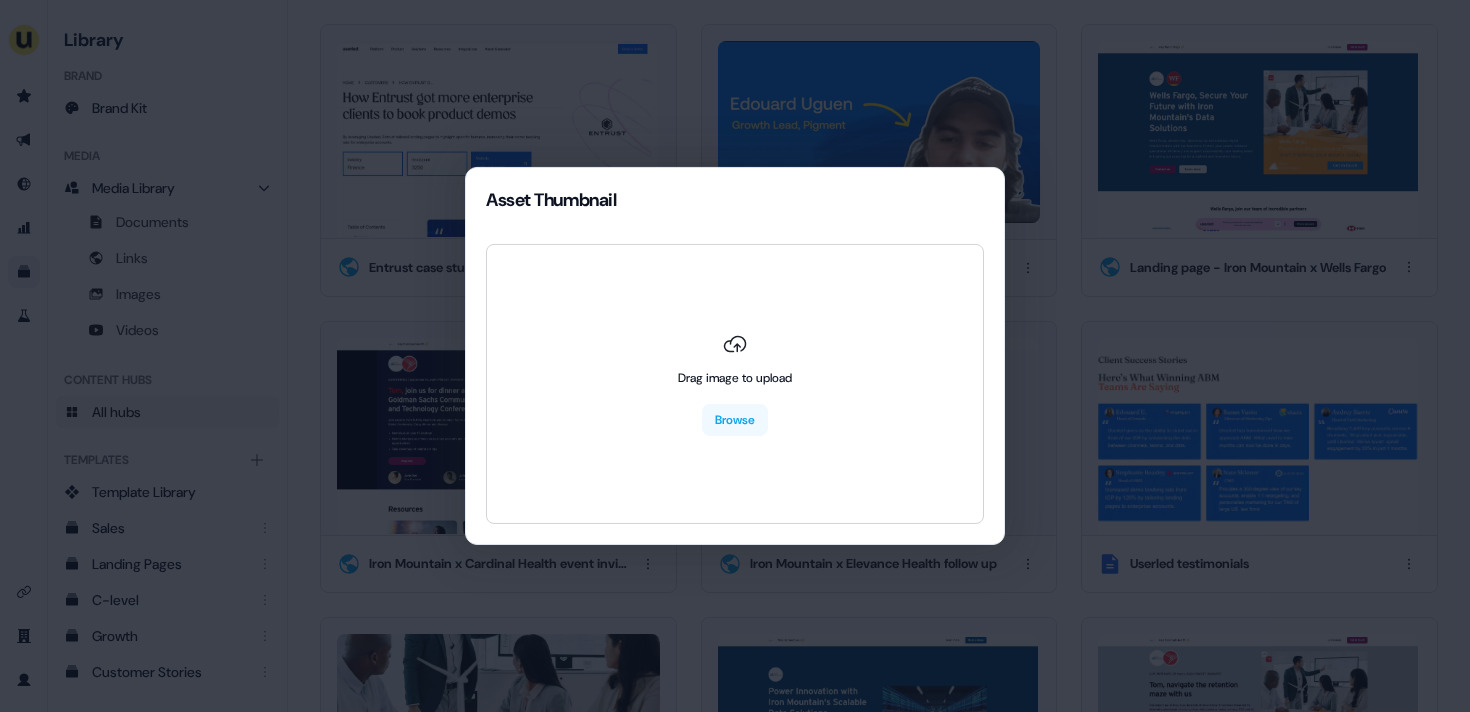 click on "Asset Thumbnail Drag image to upload Browse" at bounding box center (735, 356) 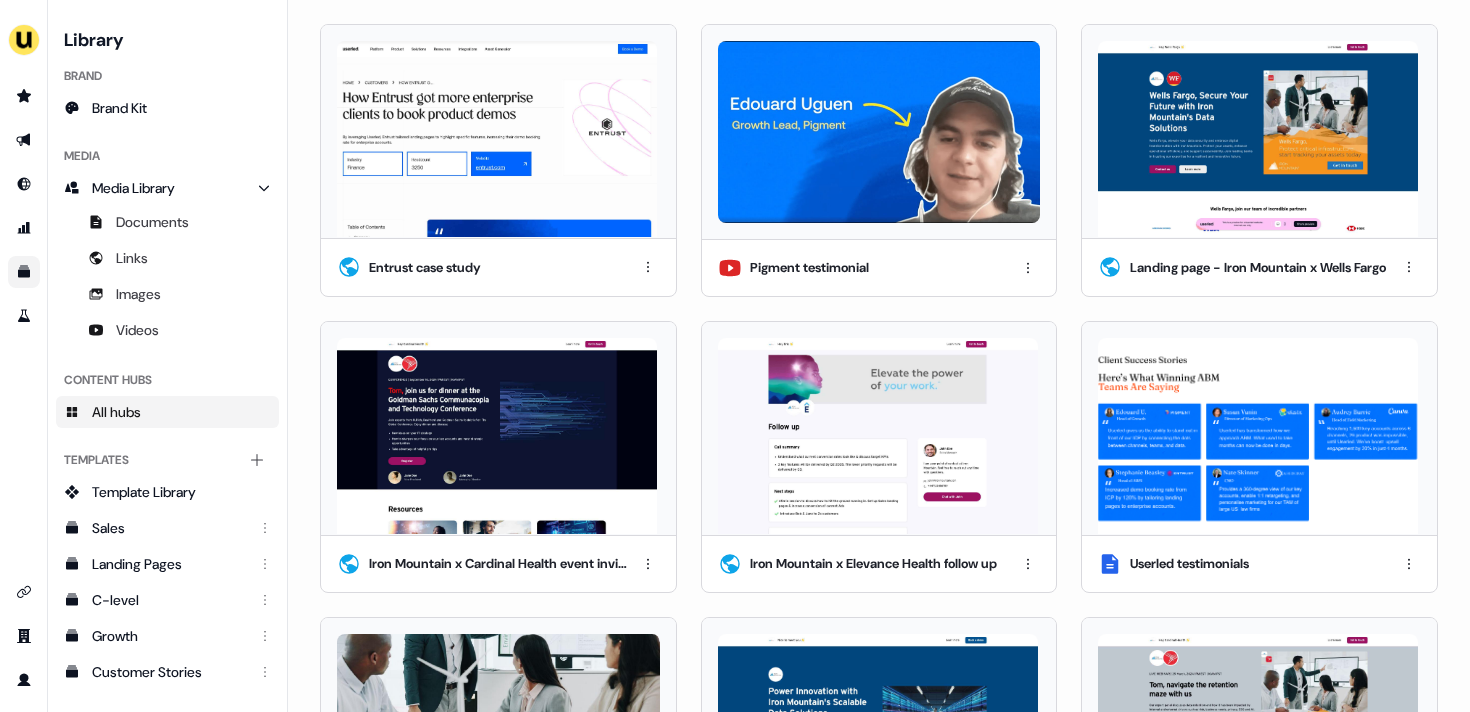 scroll, scrollTop: 160, scrollLeft: 0, axis: vertical 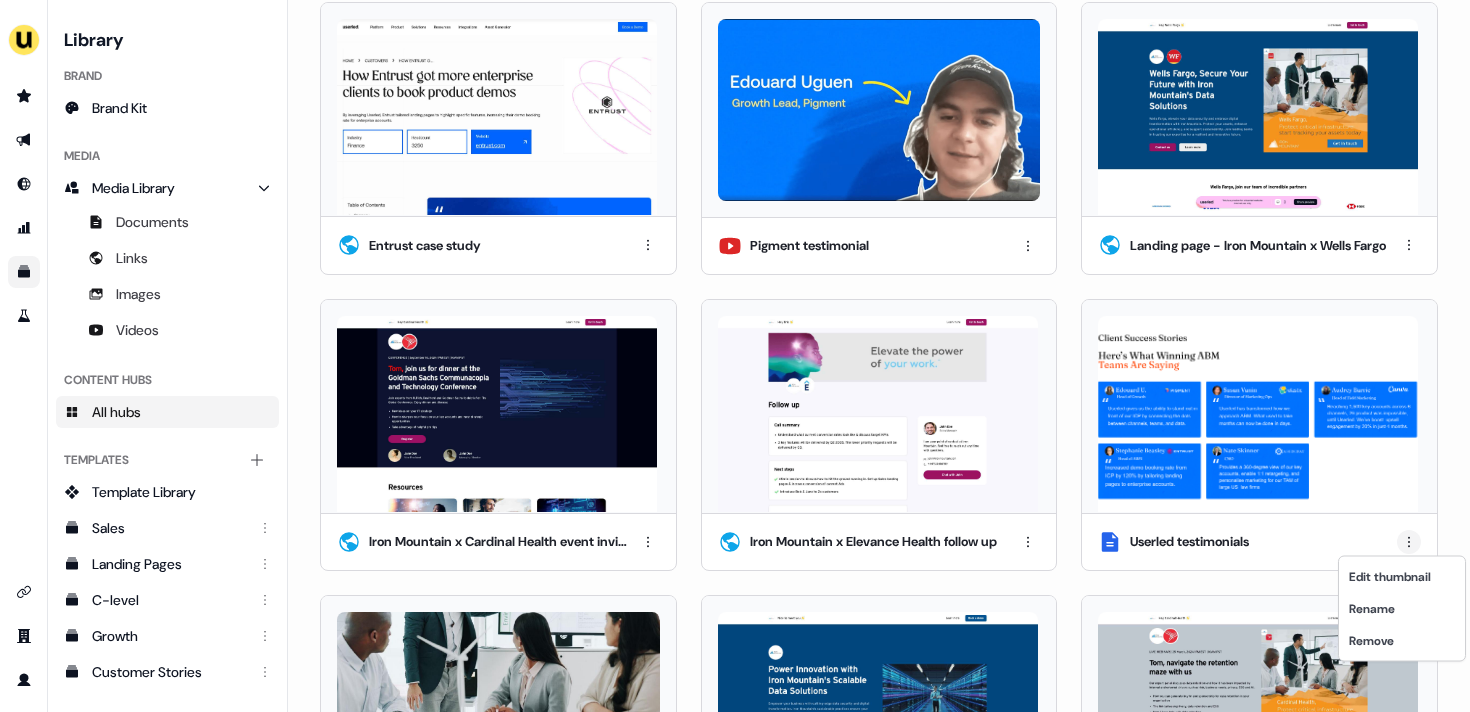 click on "For the best experience switch devices to a bigger screen. Go to Userled.io Library Brand Brand Kit Media Media Library Documents Links Images Videos Content Hubs All hubs Templates   Add collection Template Library Sales Landing Pages C-level Growth Customer Stories Fiel Marketing Linkedin Engagement Conversion Persona Gong Videos Francais Customer Success Sales Templates  ROI Templates Competitor Comparisons Outreach Templates Proposal Templates Capability Templates C-Suite Value Templates CS samples All hubs > Iron Mountain  Add media Preview Create link Content Links List Thumbnails Entrust case study  Pigment testimonial Landing page - Iron Mountain x Wells Fargo Iron Mountain x Cardinal Health event invite Iron Mountain x Elevance Health follow up Userled testimonials McKesson LinkedIn ad CTO outreach example Iron Mountain webinar invite  Edit thumbnail Rename Remove" at bounding box center (735, 356) 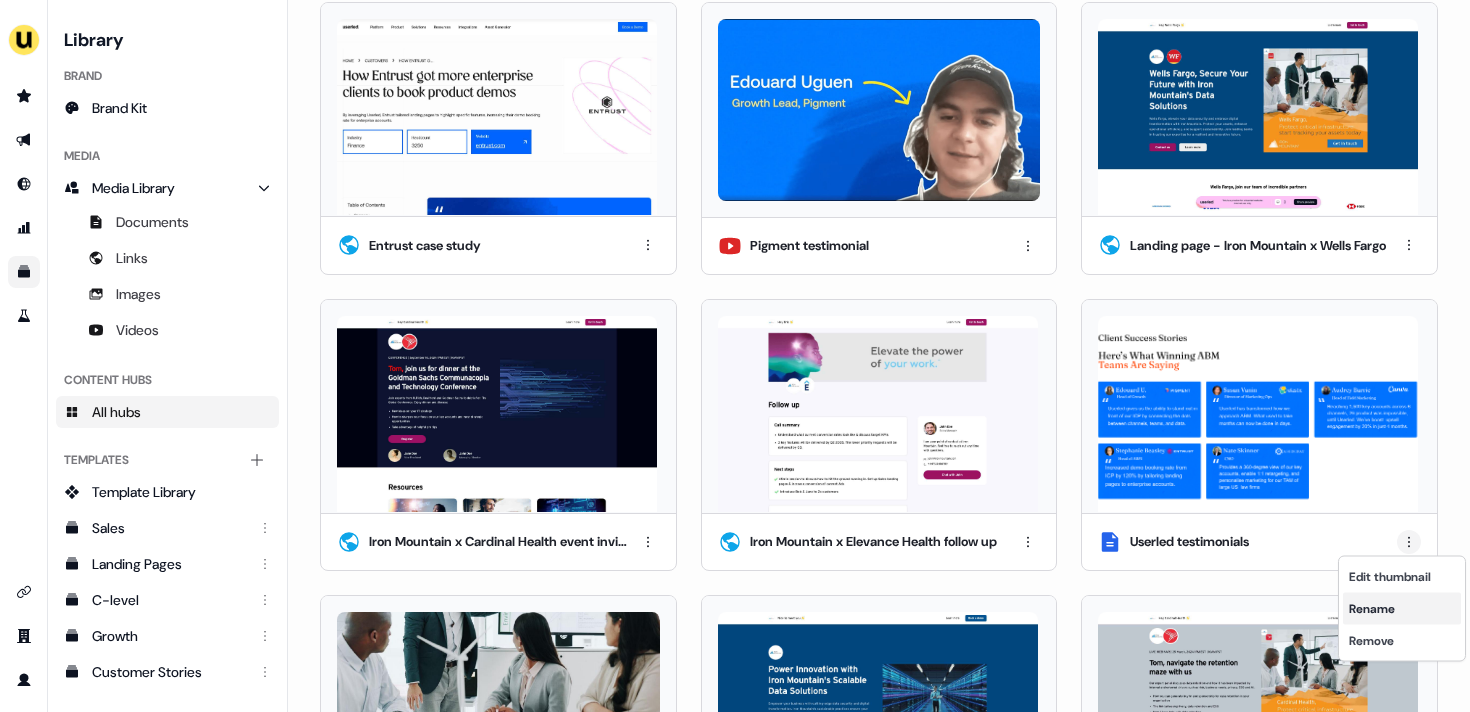 click on "Rename" at bounding box center (1402, 609) 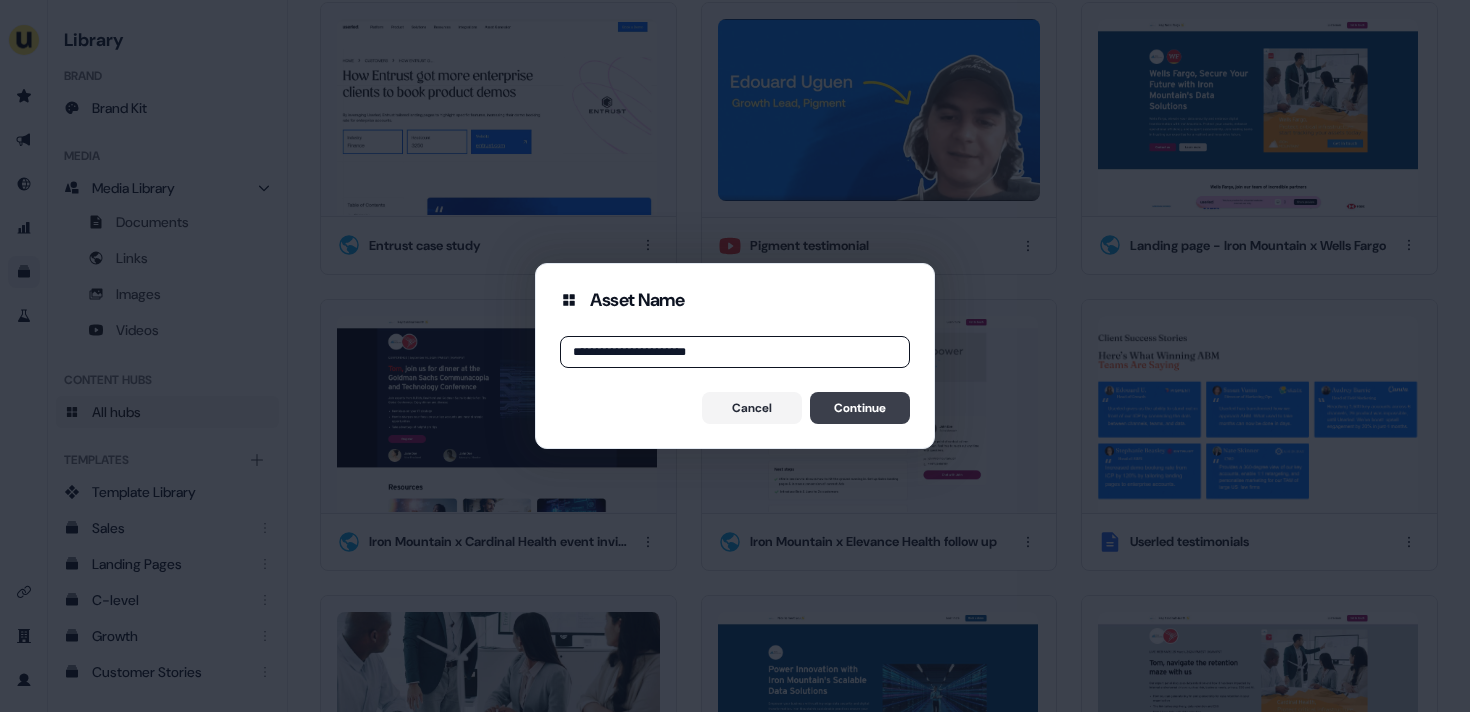 type on "**********" 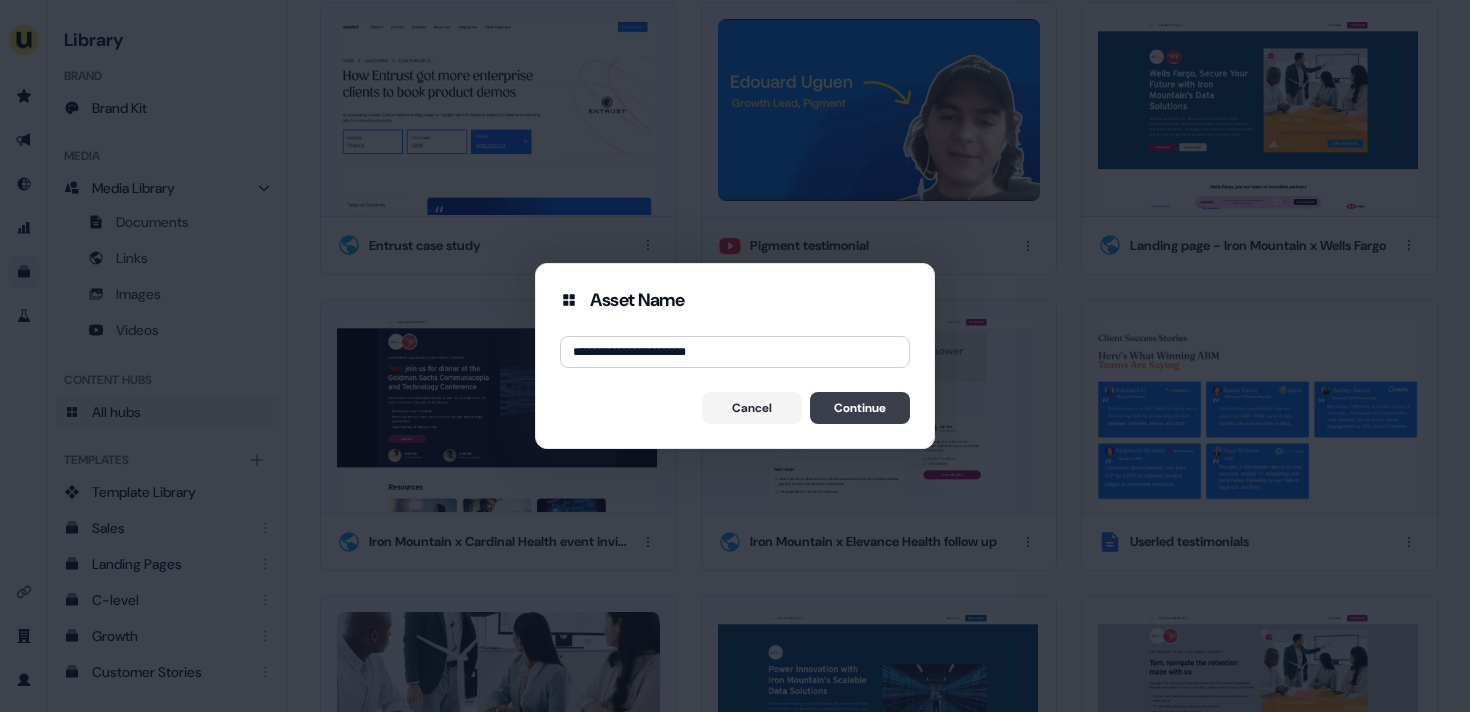 click on "Continue" at bounding box center [860, 408] 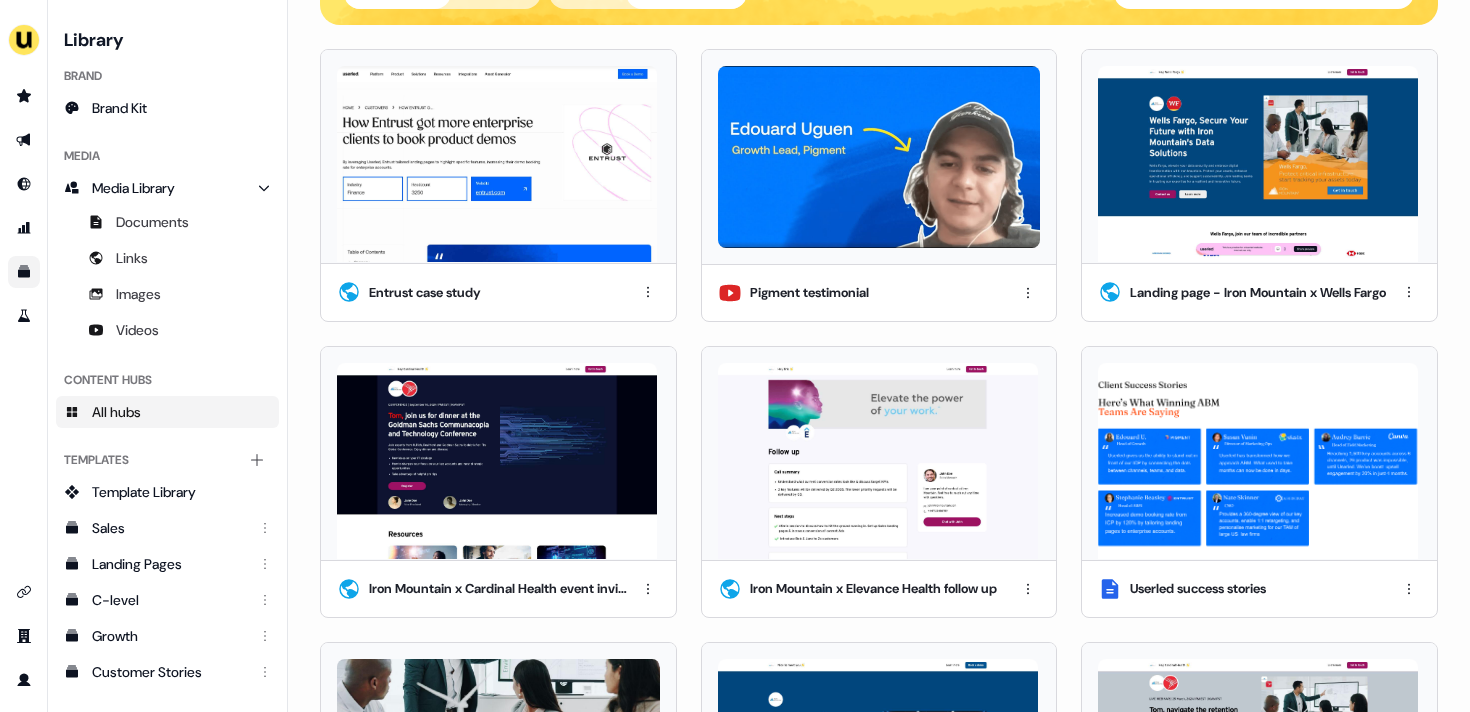 scroll, scrollTop: 0, scrollLeft: 0, axis: both 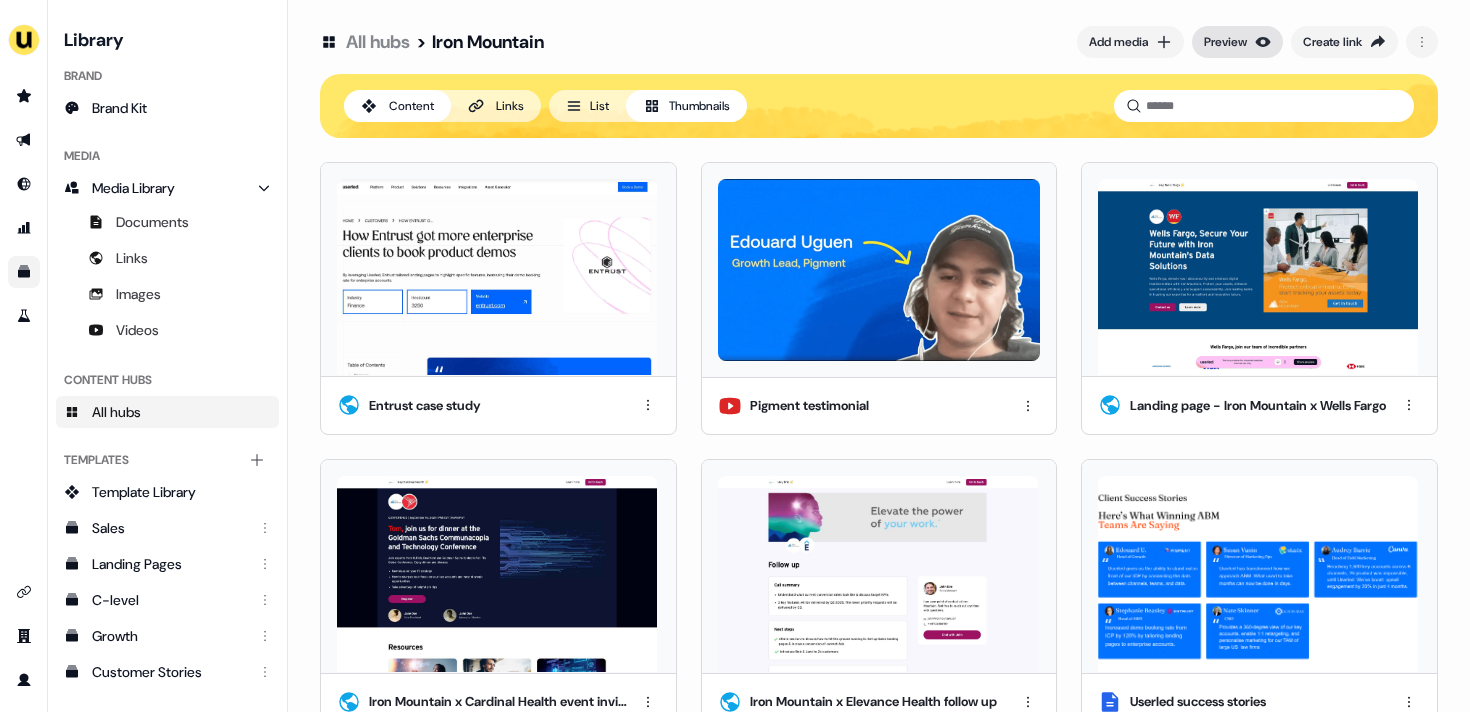 click on "Preview" at bounding box center (1225, 42) 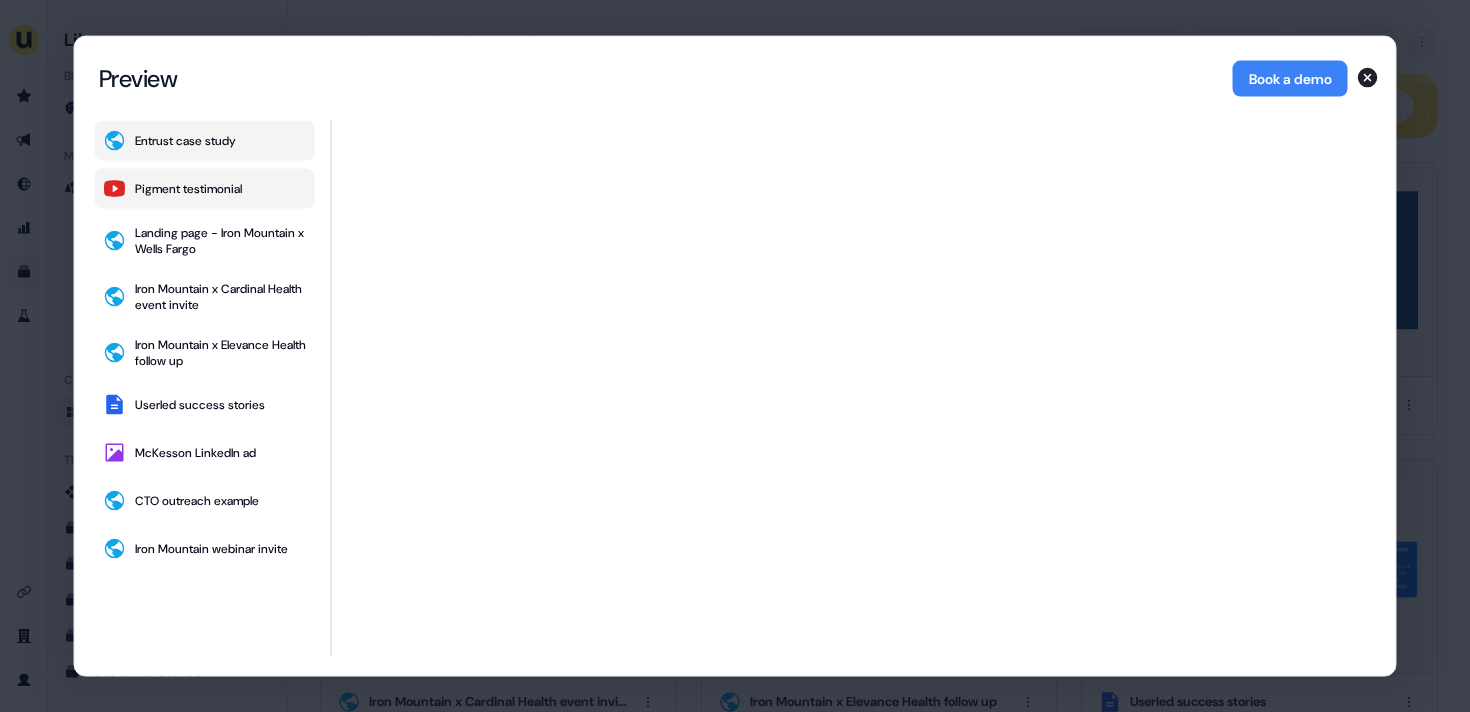 click on "Pigment testimonial" at bounding box center (188, 189) 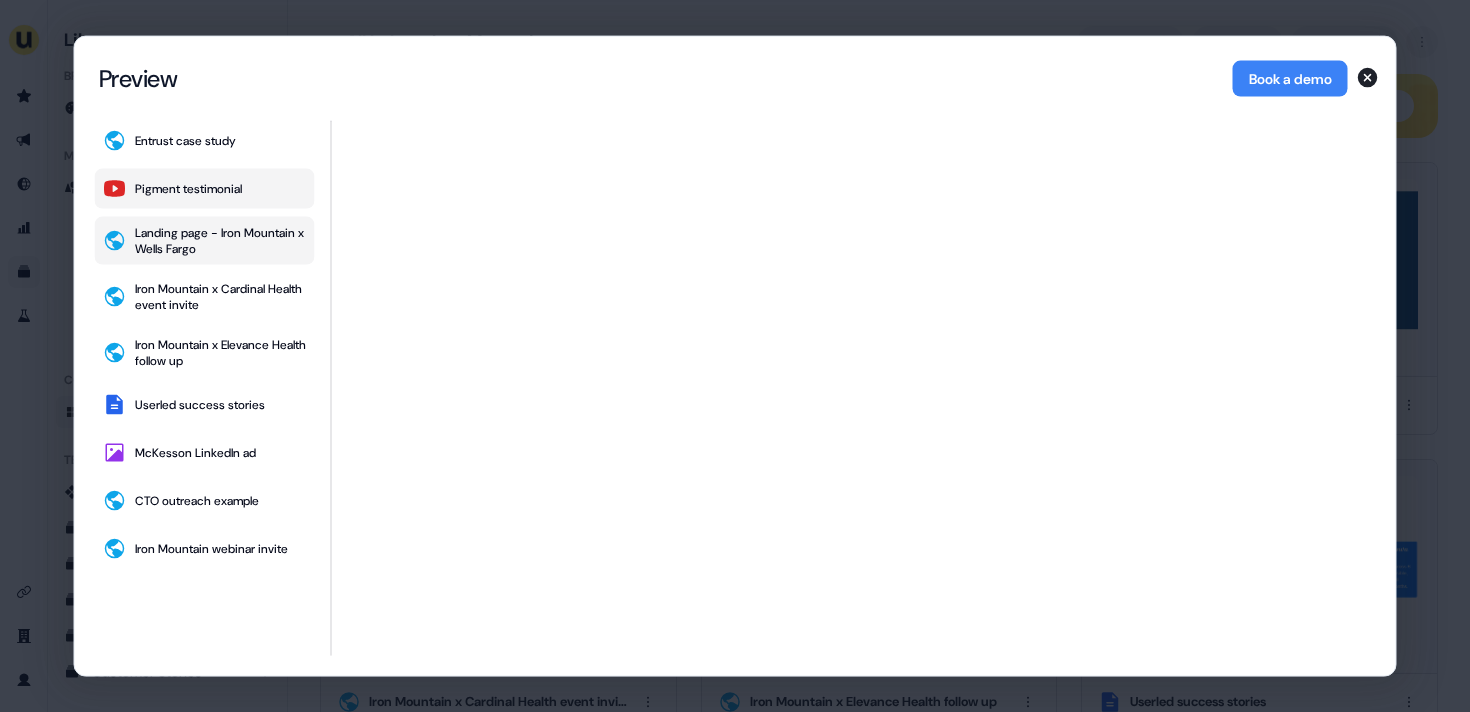 click on "Landing page - Iron Mountain x Wells Fargo" at bounding box center (221, 241) 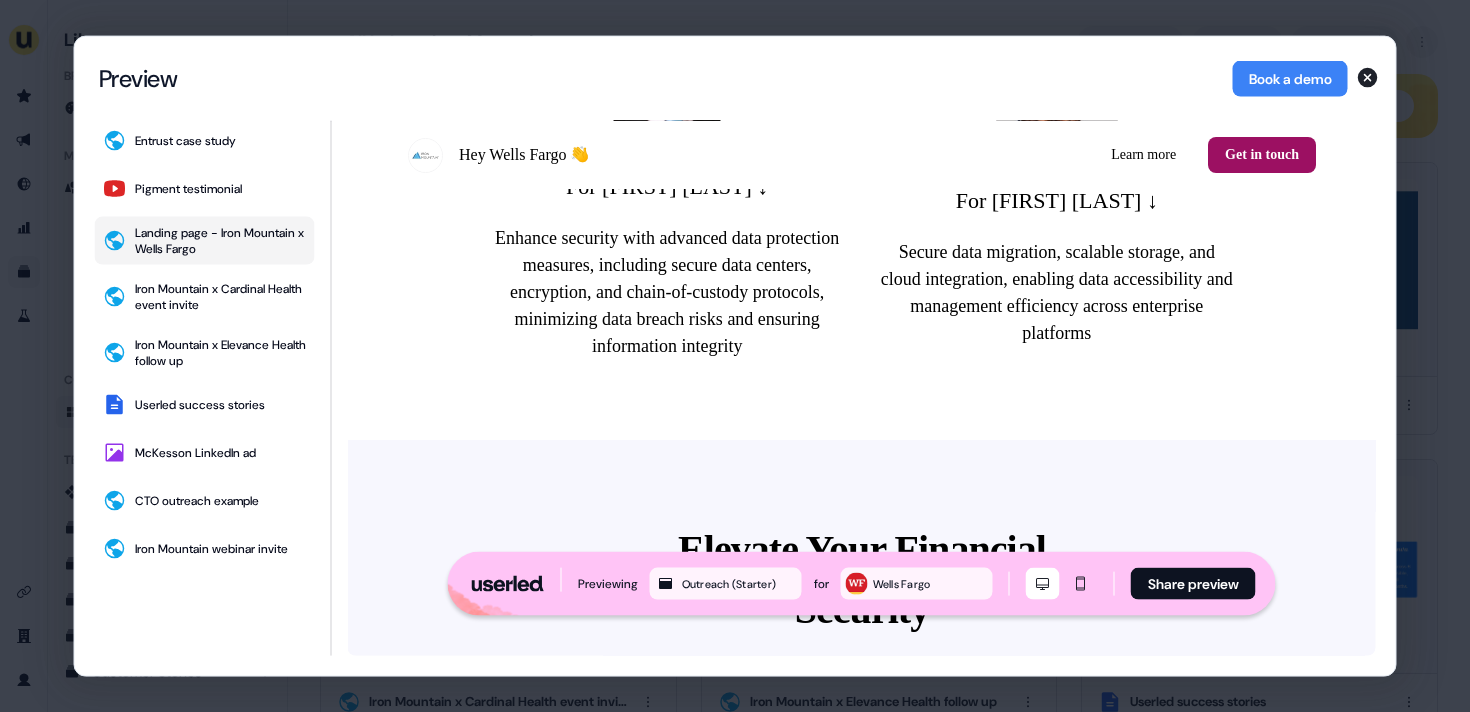 scroll, scrollTop: 2216, scrollLeft: 0, axis: vertical 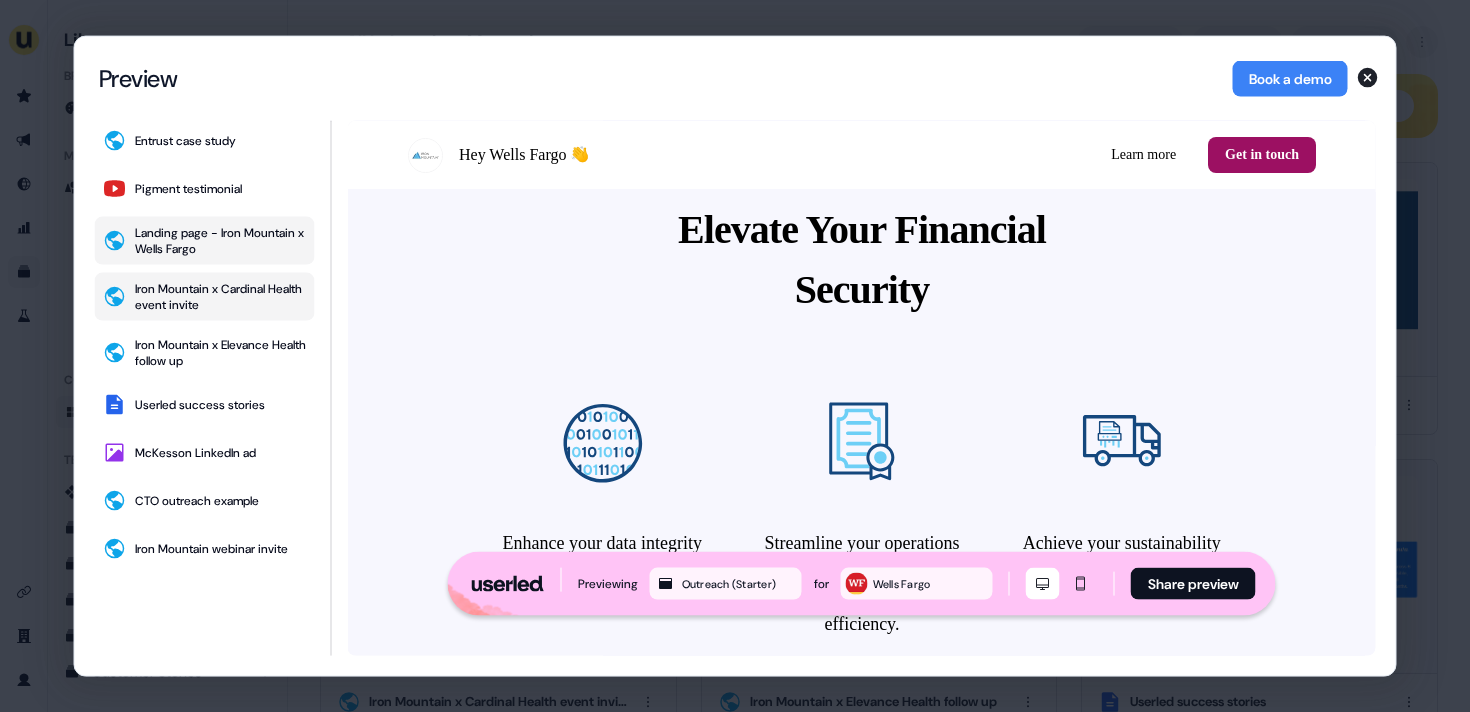 click on "Iron Mountain x Cardinal Health event invite" at bounding box center (205, 297) 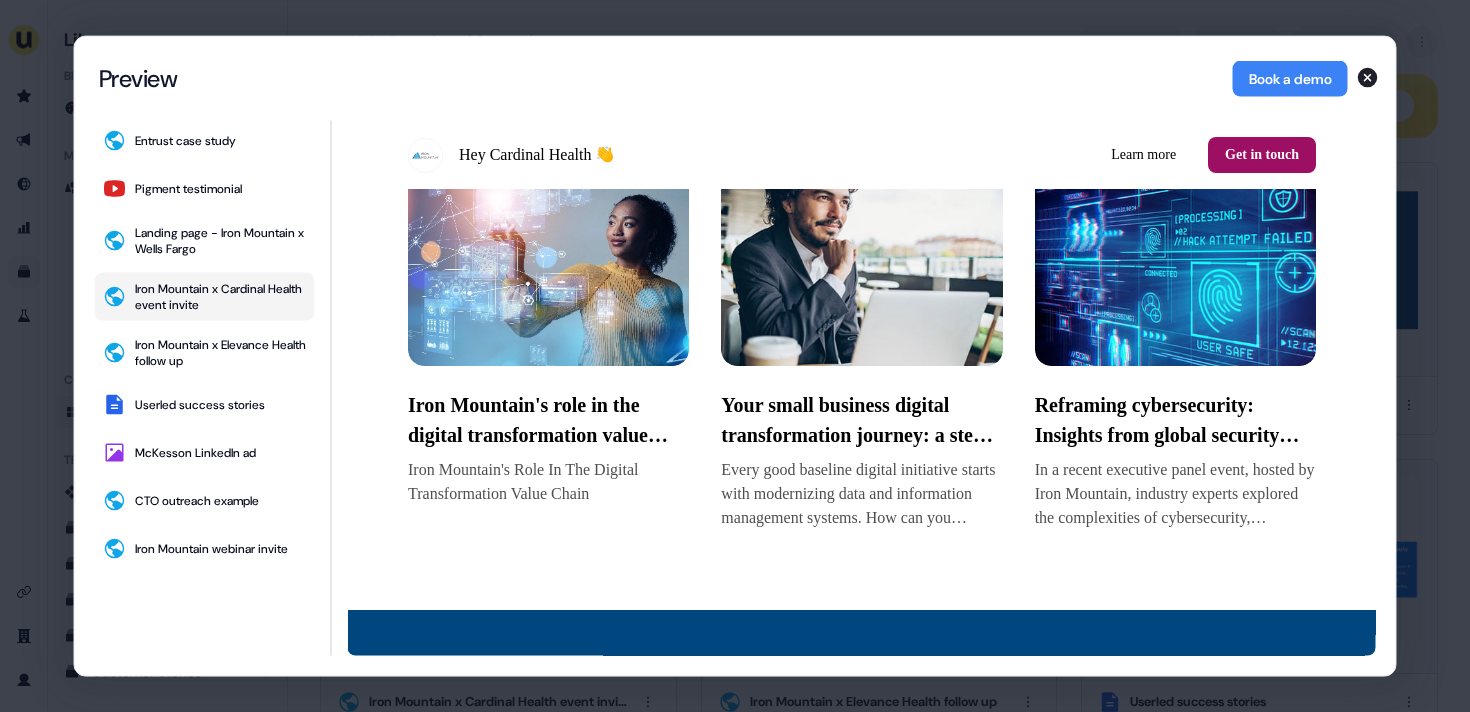 scroll, scrollTop: 1096, scrollLeft: 0, axis: vertical 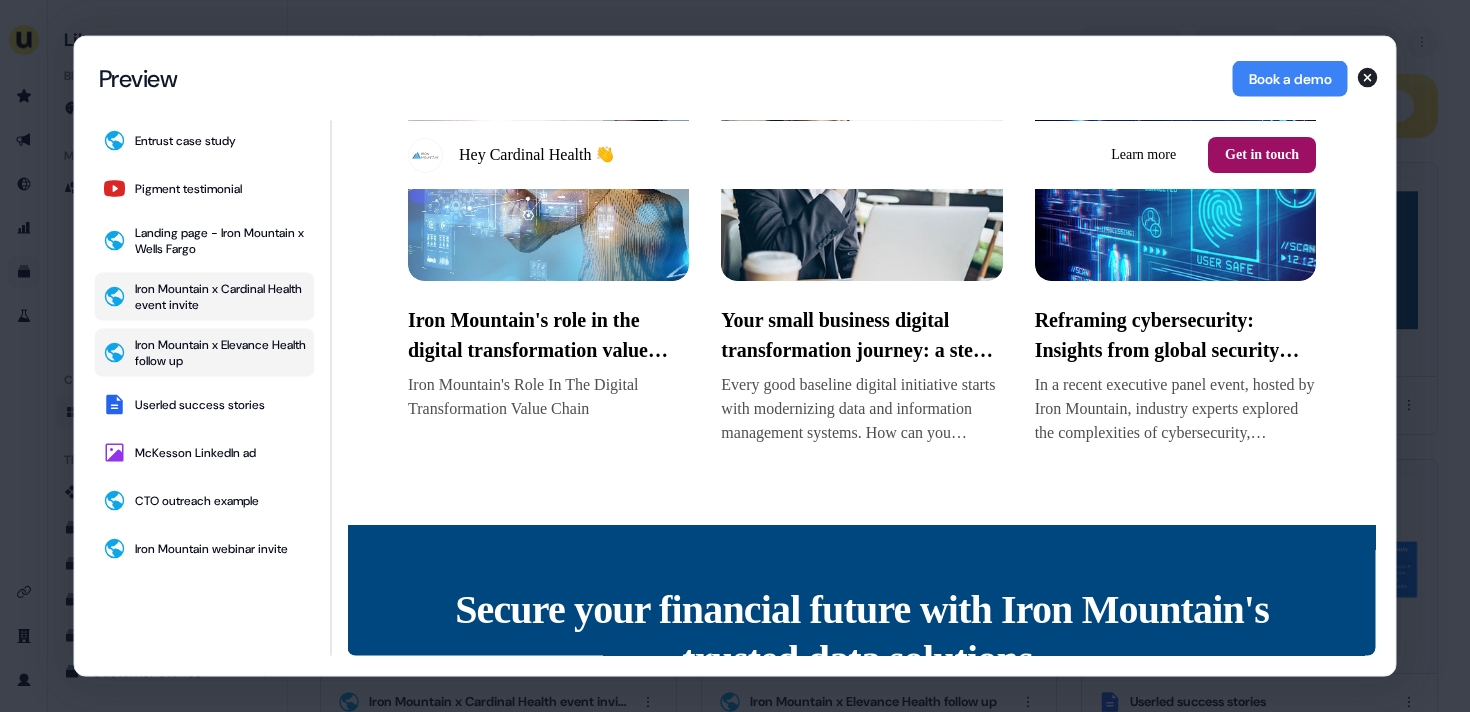click on "Iron Mountain x Elevance Health follow up" at bounding box center (221, 353) 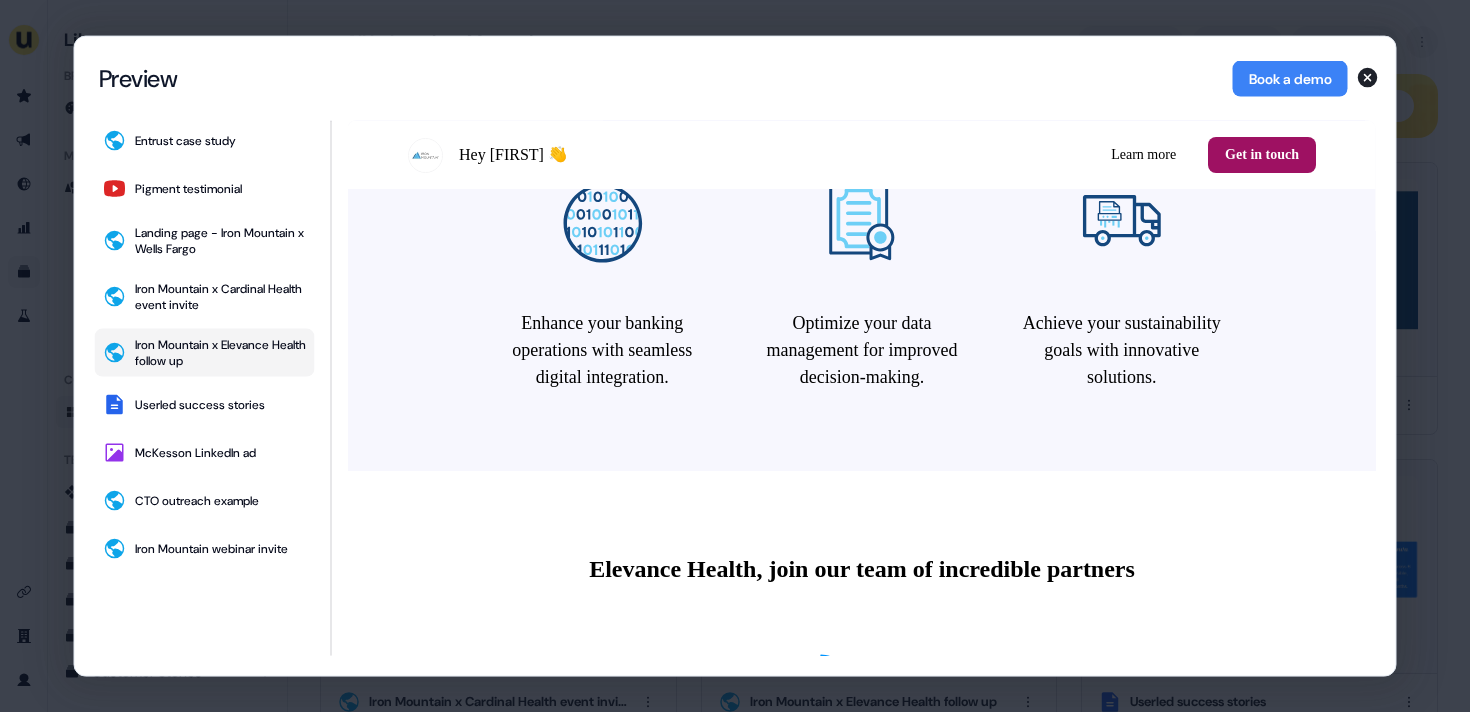 scroll, scrollTop: 2435, scrollLeft: 0, axis: vertical 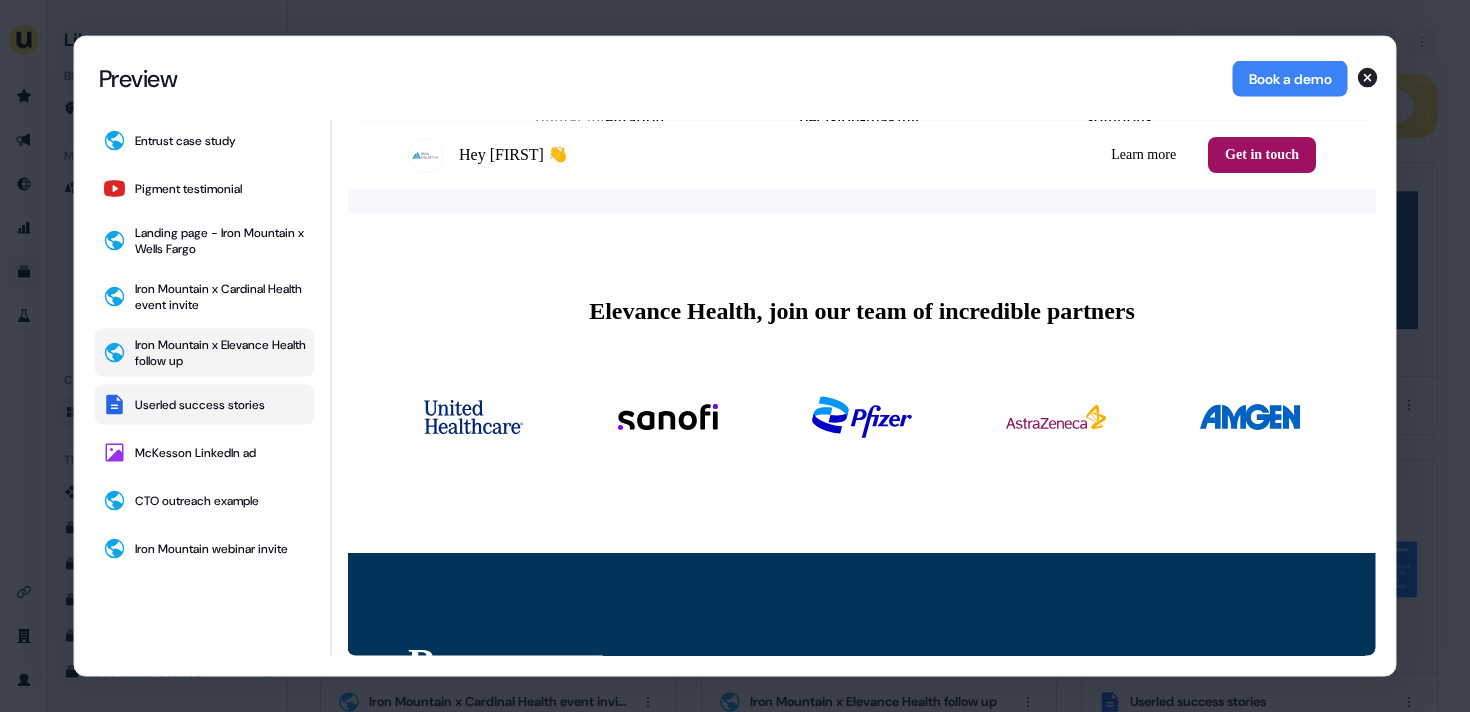 click on "Userled success stories" at bounding box center [205, 405] 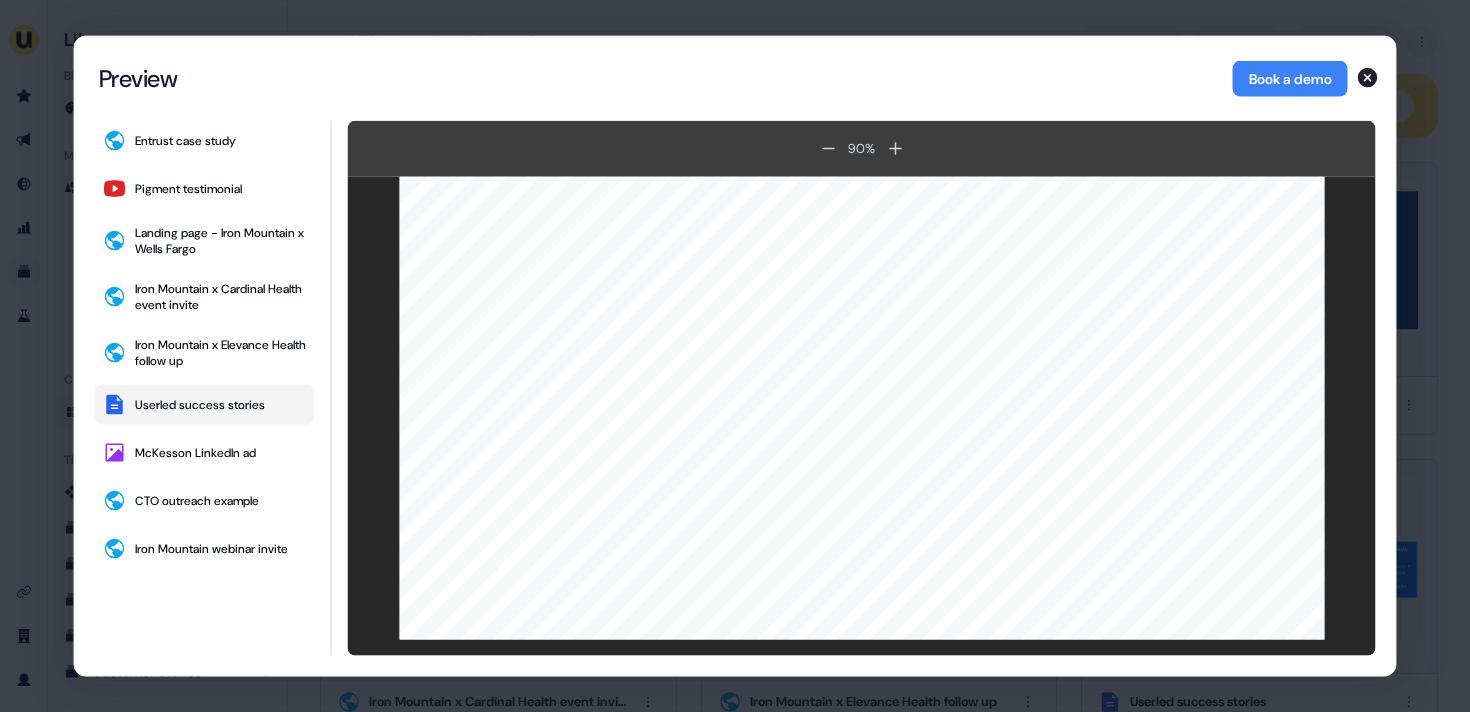 scroll, scrollTop: 0, scrollLeft: 0, axis: both 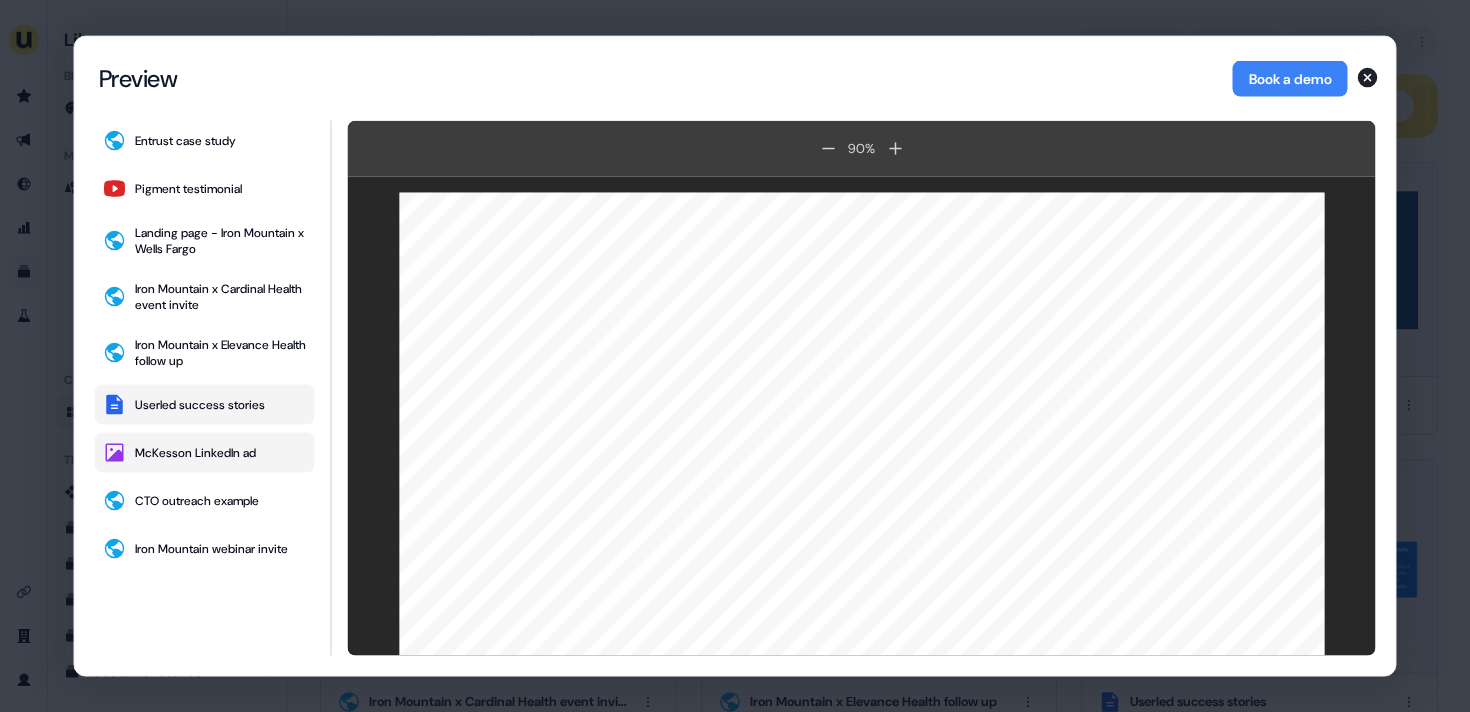 click on "McKesson LinkedIn ad" at bounding box center (205, 453) 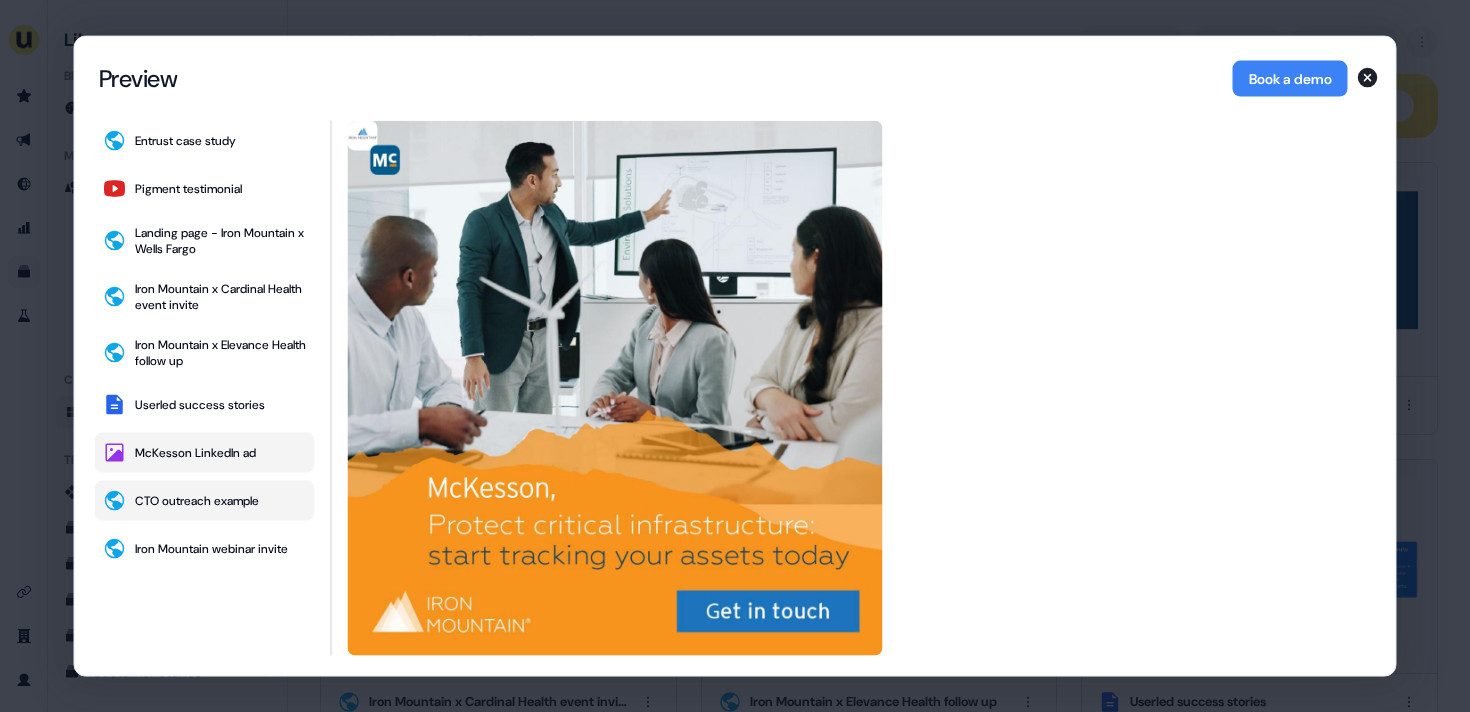 click on "CTO outreach example" at bounding box center (197, 501) 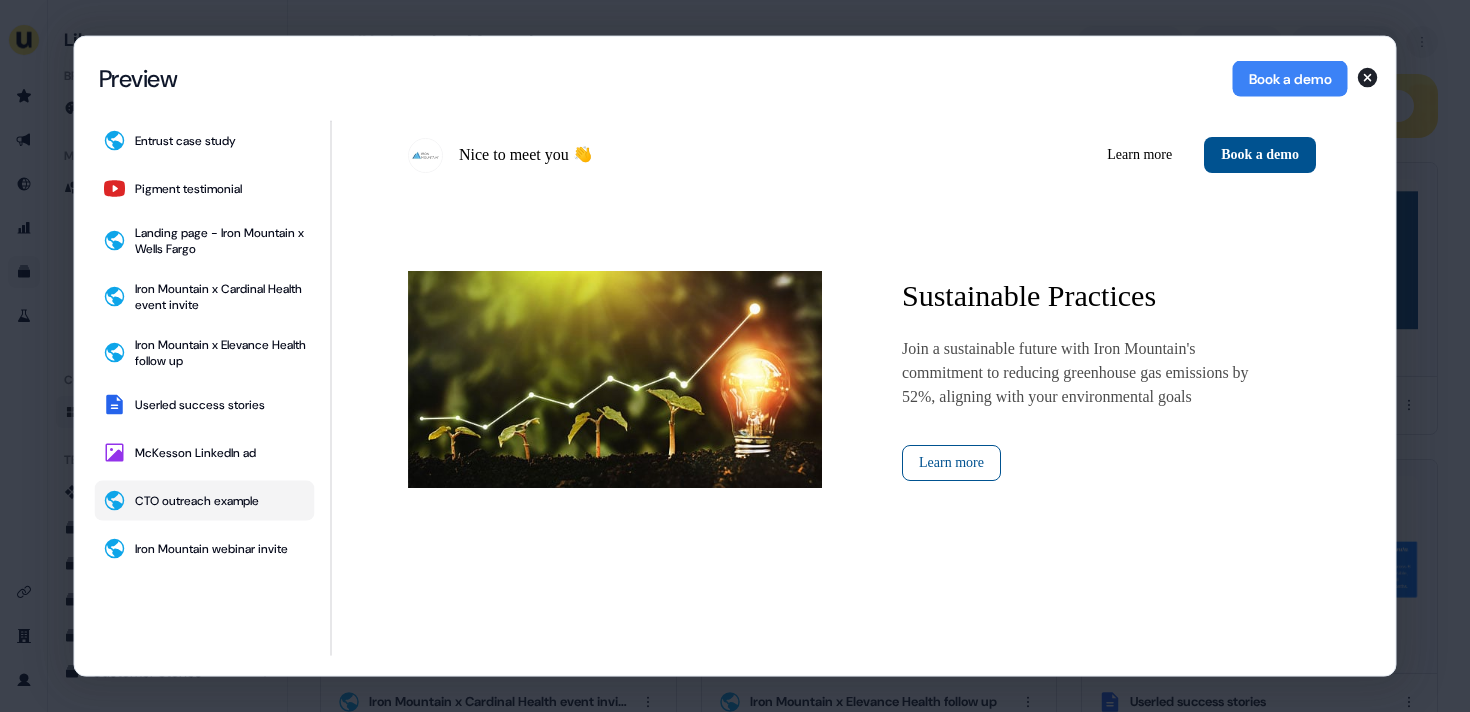 scroll, scrollTop: 3329, scrollLeft: 0, axis: vertical 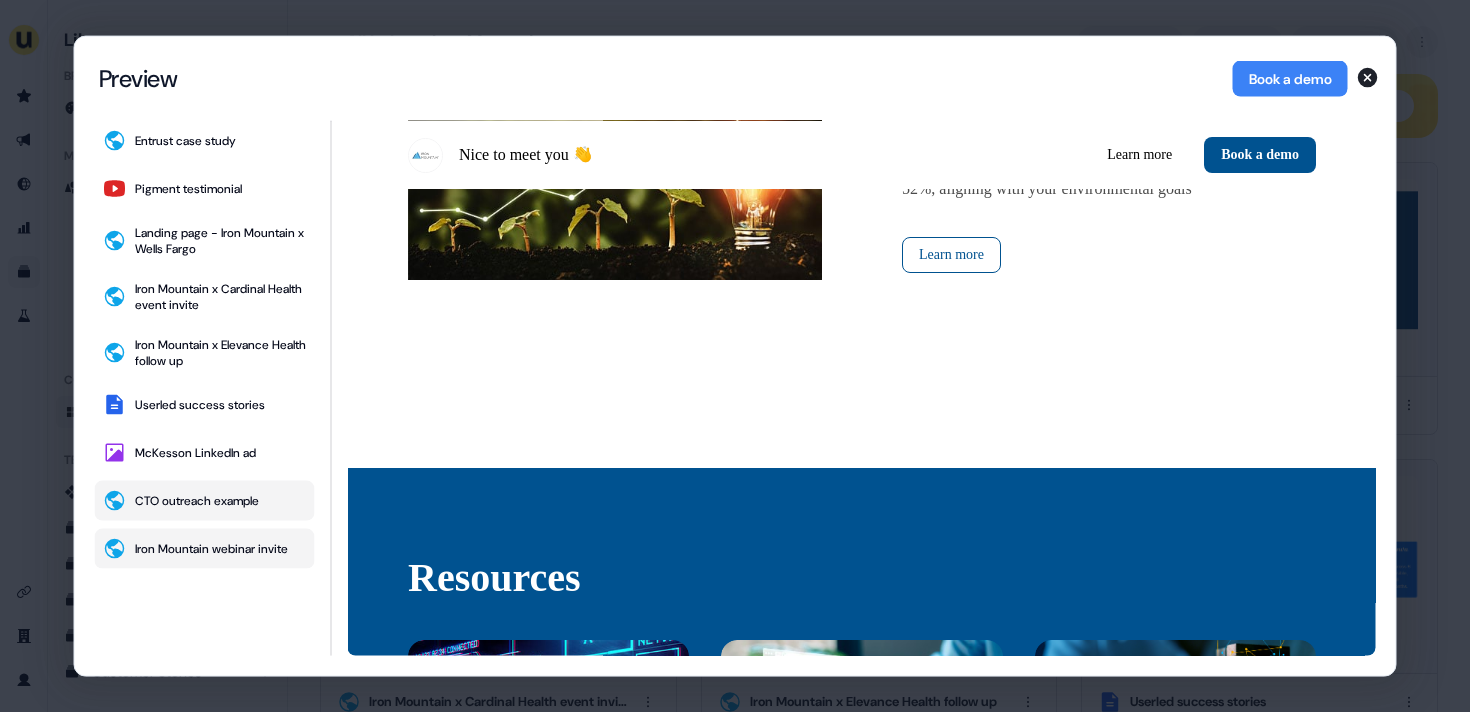 click on "Iron Mountain webinar invite" at bounding box center (211, 549) 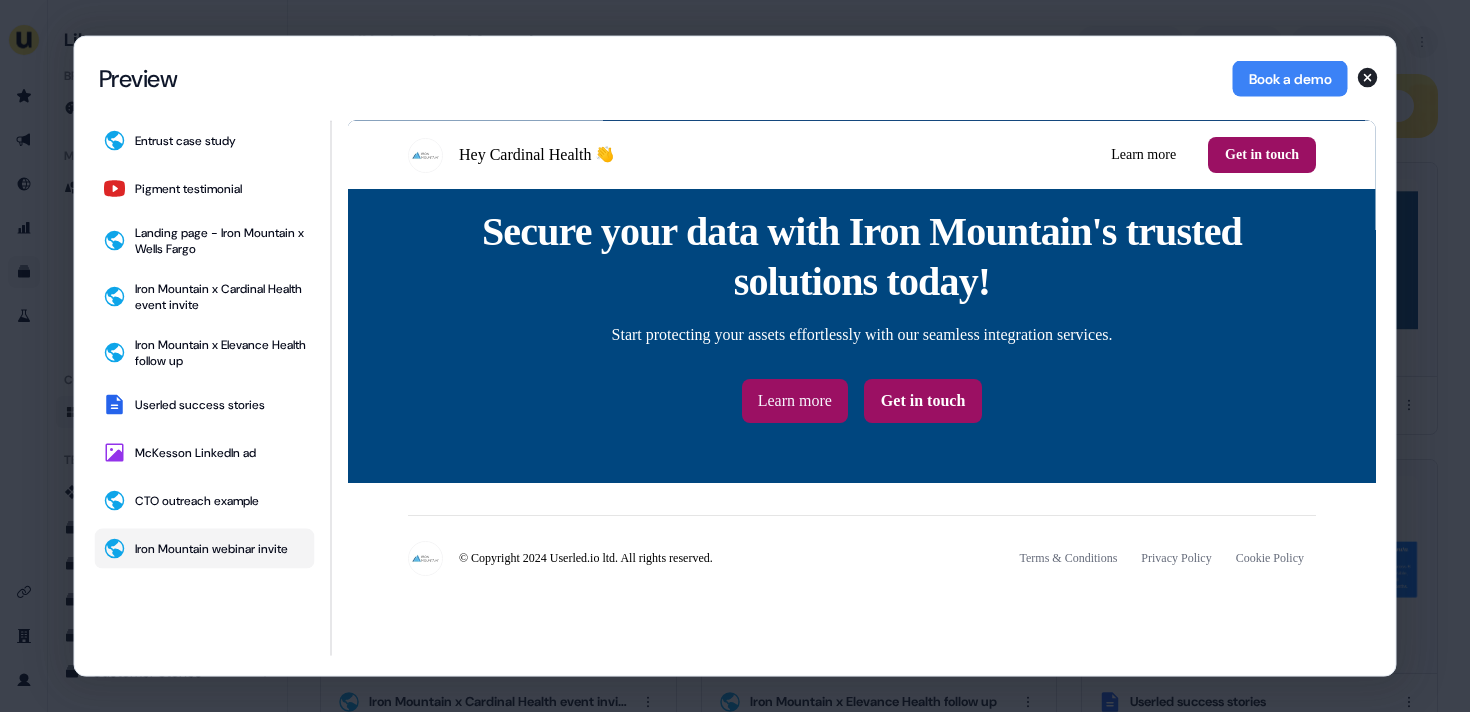scroll, scrollTop: 1440, scrollLeft: 0, axis: vertical 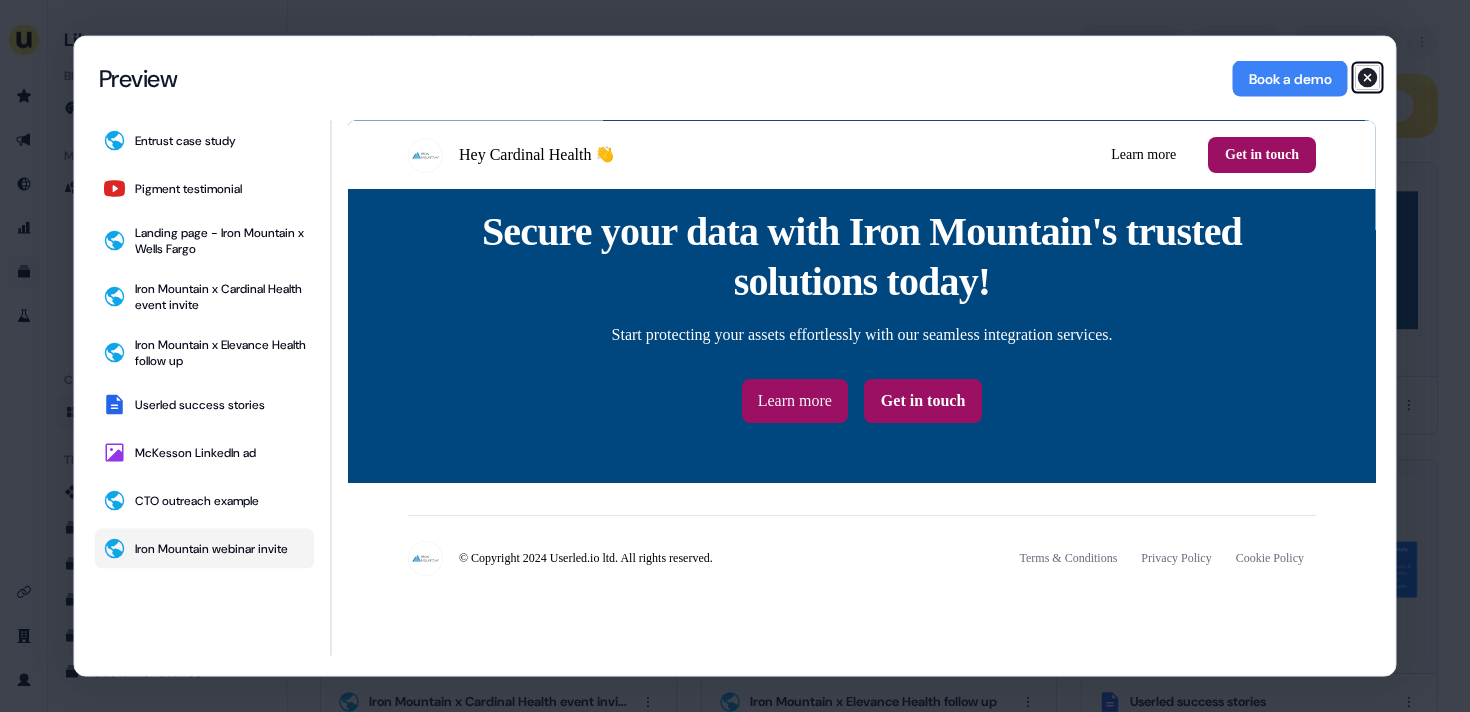 click 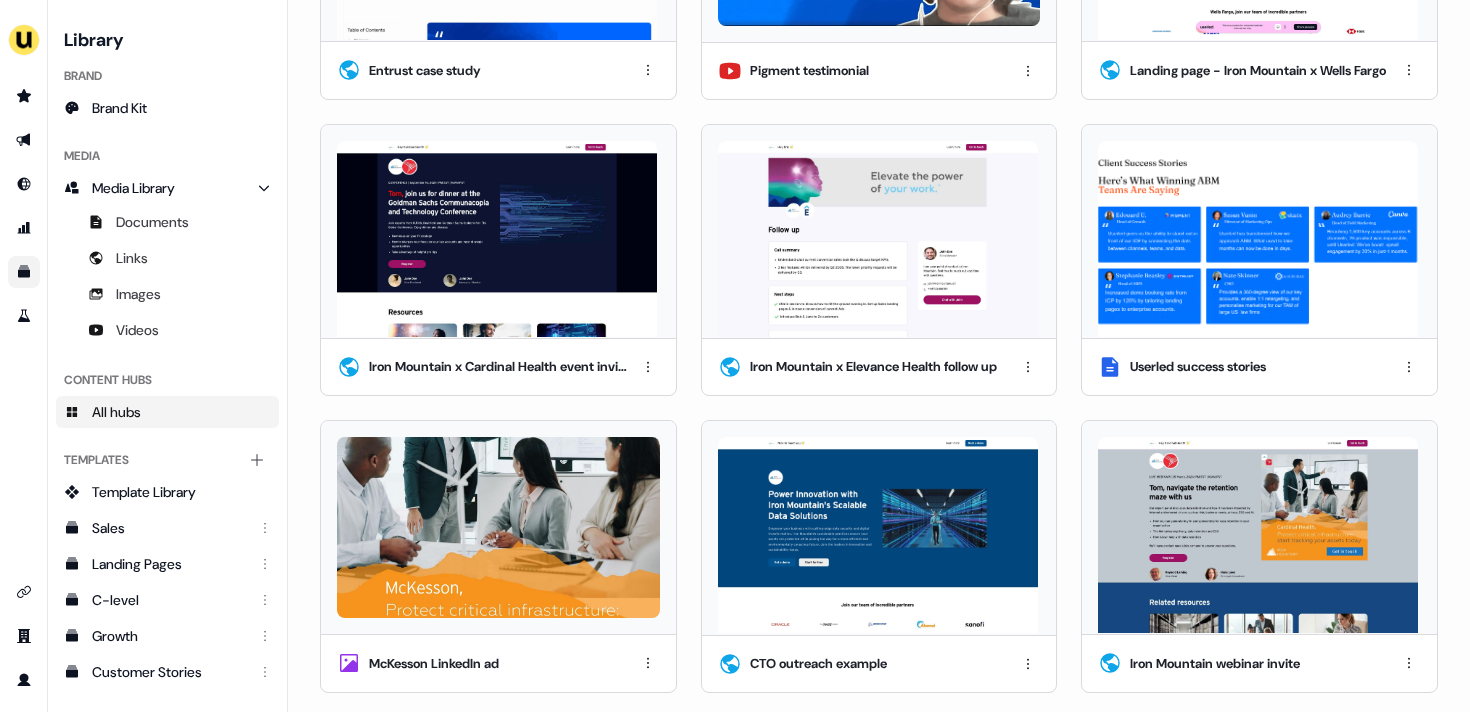 scroll, scrollTop: 331, scrollLeft: 0, axis: vertical 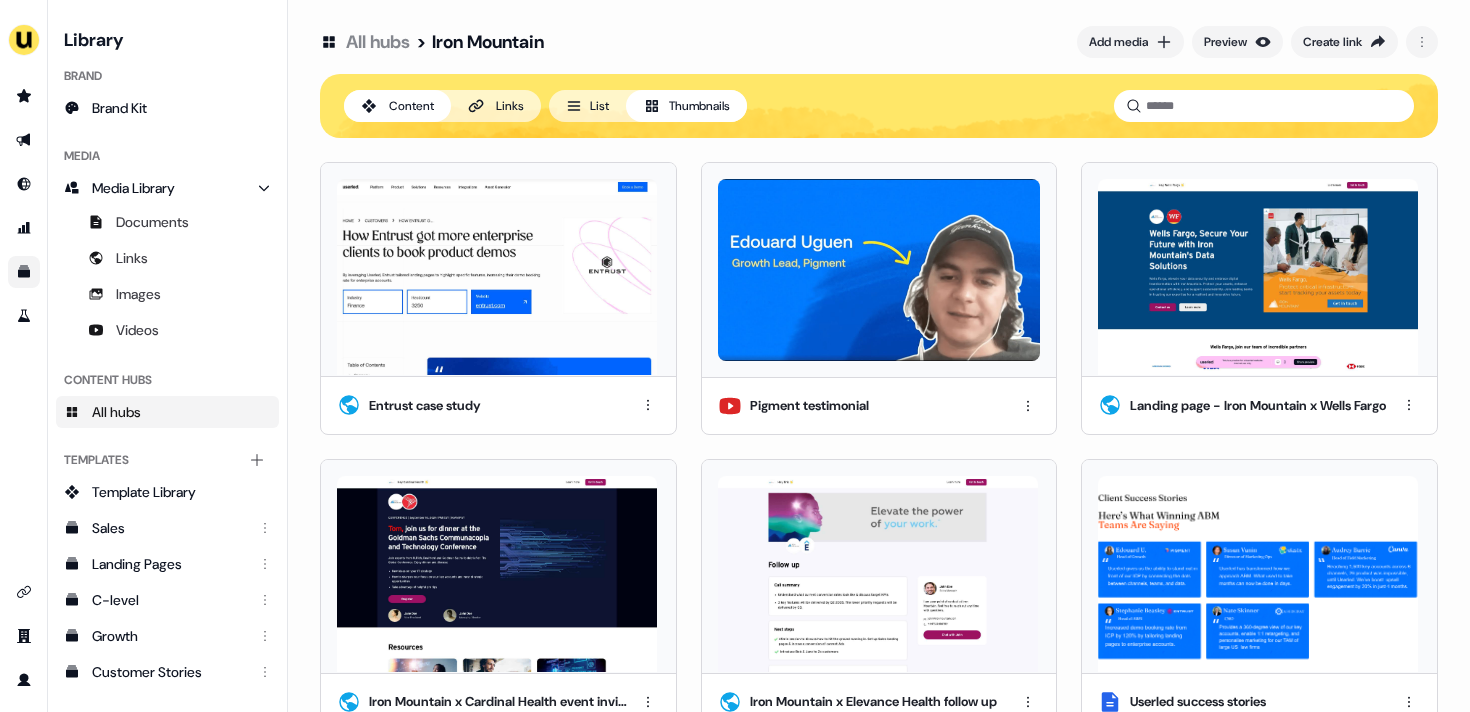 click on "All hubs > Iron Mountain  Add media Preview Create link Content Links List Thumbnails Entrust case study  Pigment testimonial Landing page - Iron Mountain x Wells Fargo Iron Mountain x Cardinal Health event invite Iron Mountain x Elevance Health follow up Userled success stories McKesson LinkedIn ad CTO outreach example Iron Mountain webinar invite" at bounding box center (879, 526) 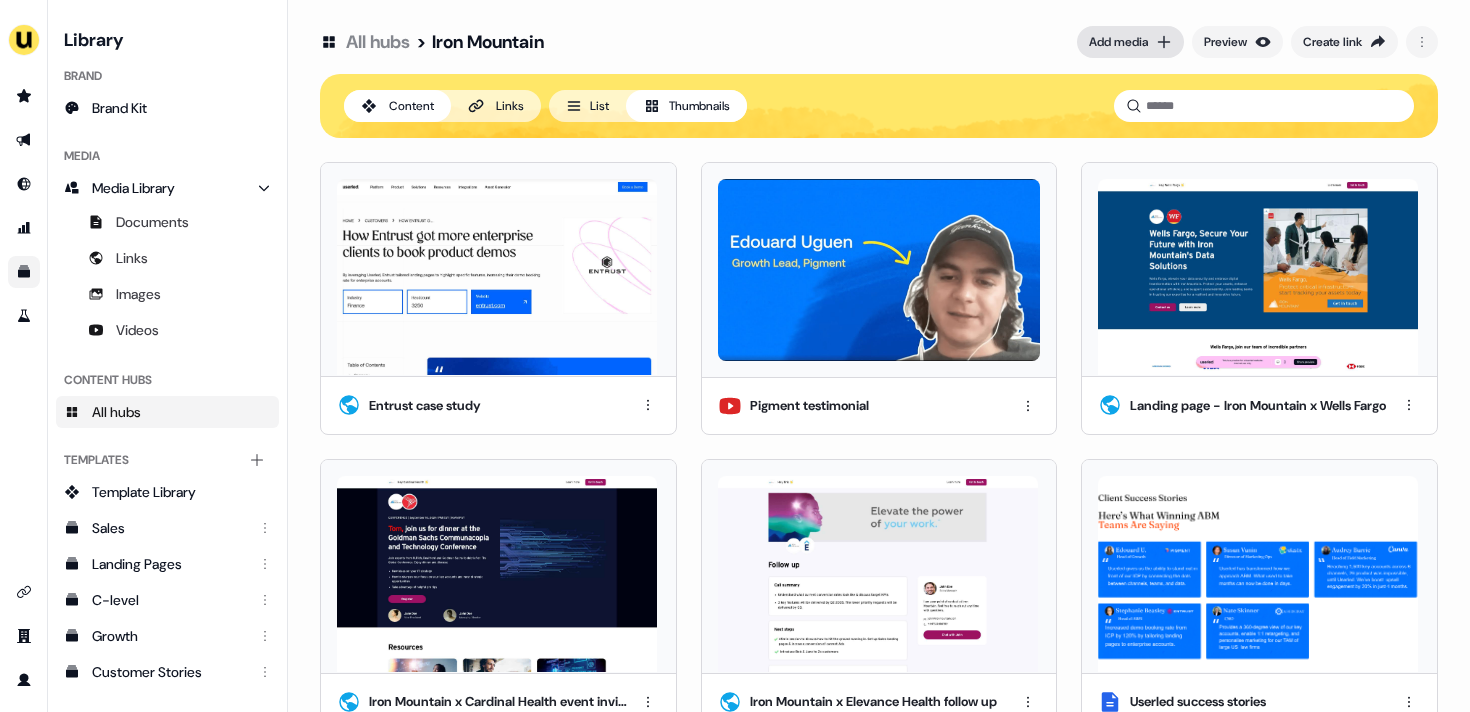 click on "Add media" at bounding box center (1130, 42) 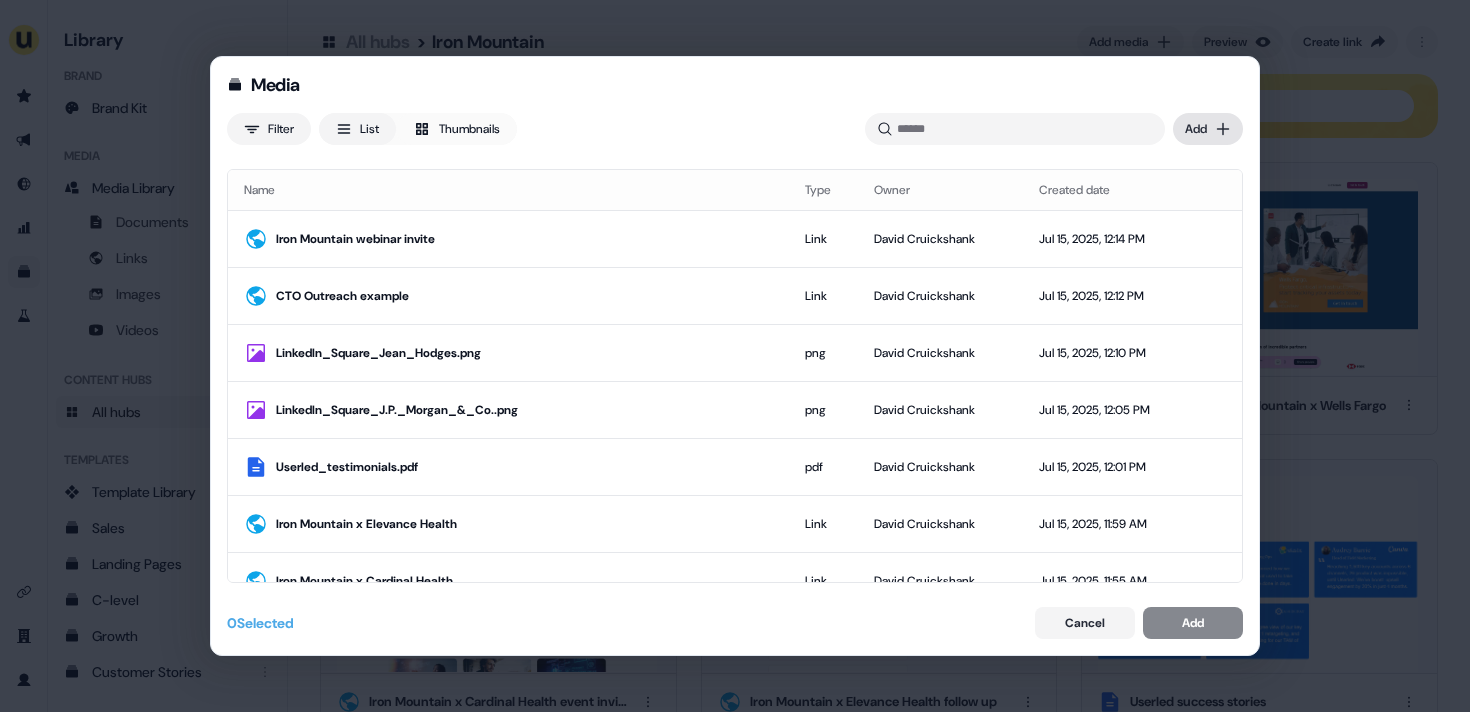 click on "Media Filter List Thumbnails Uploaded Add Name Type Owner Created date Iron Mountain webinar invite  Link David Cruickshank Jul 15, 2025, 12:14 PM CTO Outreach example Link David Cruickshank Jul 15, 2025, 12:12 PM LinkedIn_Square_Jean_Hodges.png png David Cruickshank Jul 15, 2025, 12:10 PM LinkedIn_Square_J.P._Morgan_&_Co..png png David Cruickshank Jul 15, 2025, 12:05 PM Userled_testimonials.pdf pdf David Cruickshank Jul 15, 2025, 12:01 PM Iron Mountain x Elevance Health Link David Cruickshank Jul 15, 2025, 11:59 AM Iron Mountain x Cardinal Health Link David Cruickshank Jul 15, 2025, 11:55 AM Iron Mountain x McKesson Link David Cruickshank Jul 15, 2025, 11:54 AM Iron Mountain x Wells Fargo Link David Cruickshank Jul 15, 2025, 11:49 AM Iron Mountain x J.P. Morgan & Co. Link David Cruickshank Jul 15, 2025, 11:48 AM Preview - Iron Mountain x Wells Fargo Link David Cruickshank Jul 15, 2025, 11:48 AM Persona-Blue.png png James Johnson Jul 15, 2025, 10:23 AM oli_ds.jpeg jpeg James Johnson Jul 15, 2025, 10:18 AM png" at bounding box center [735, 356] 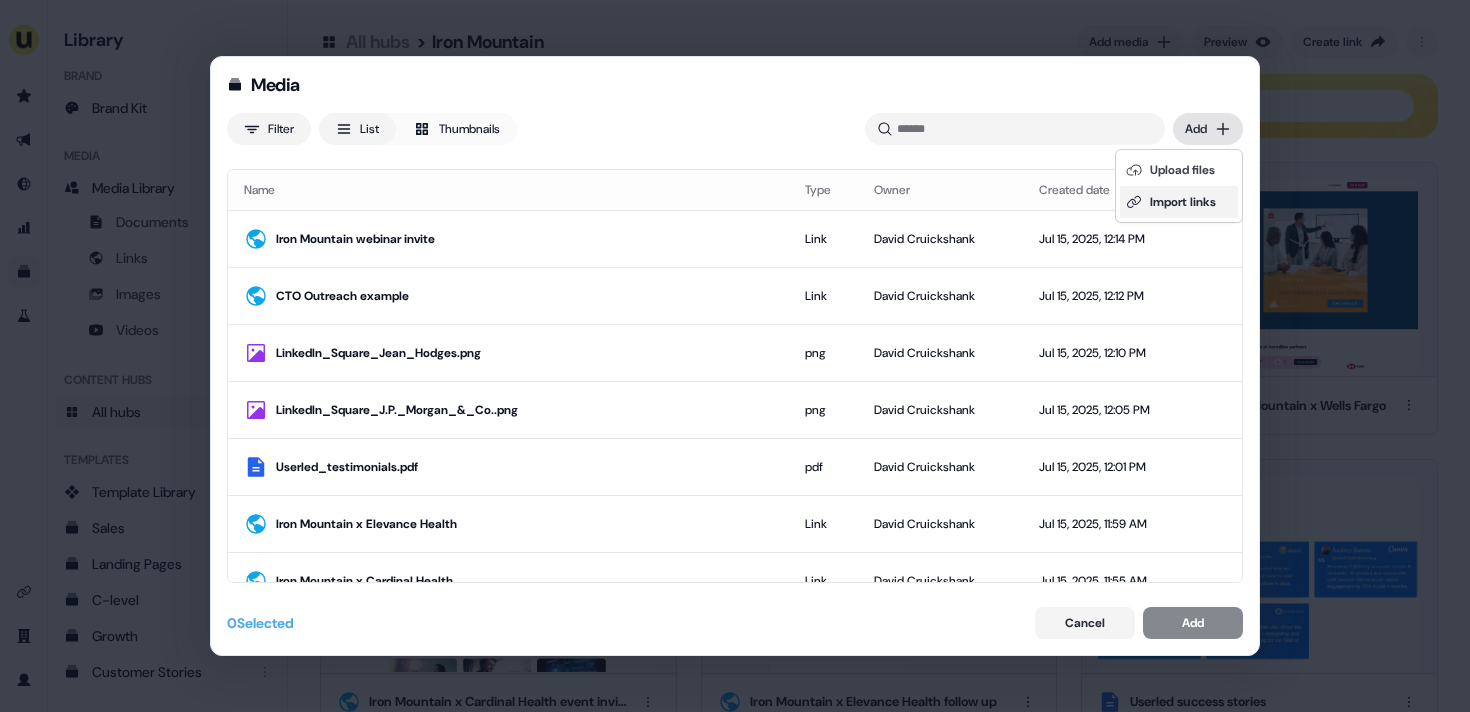 click on "Import links" at bounding box center (1179, 202) 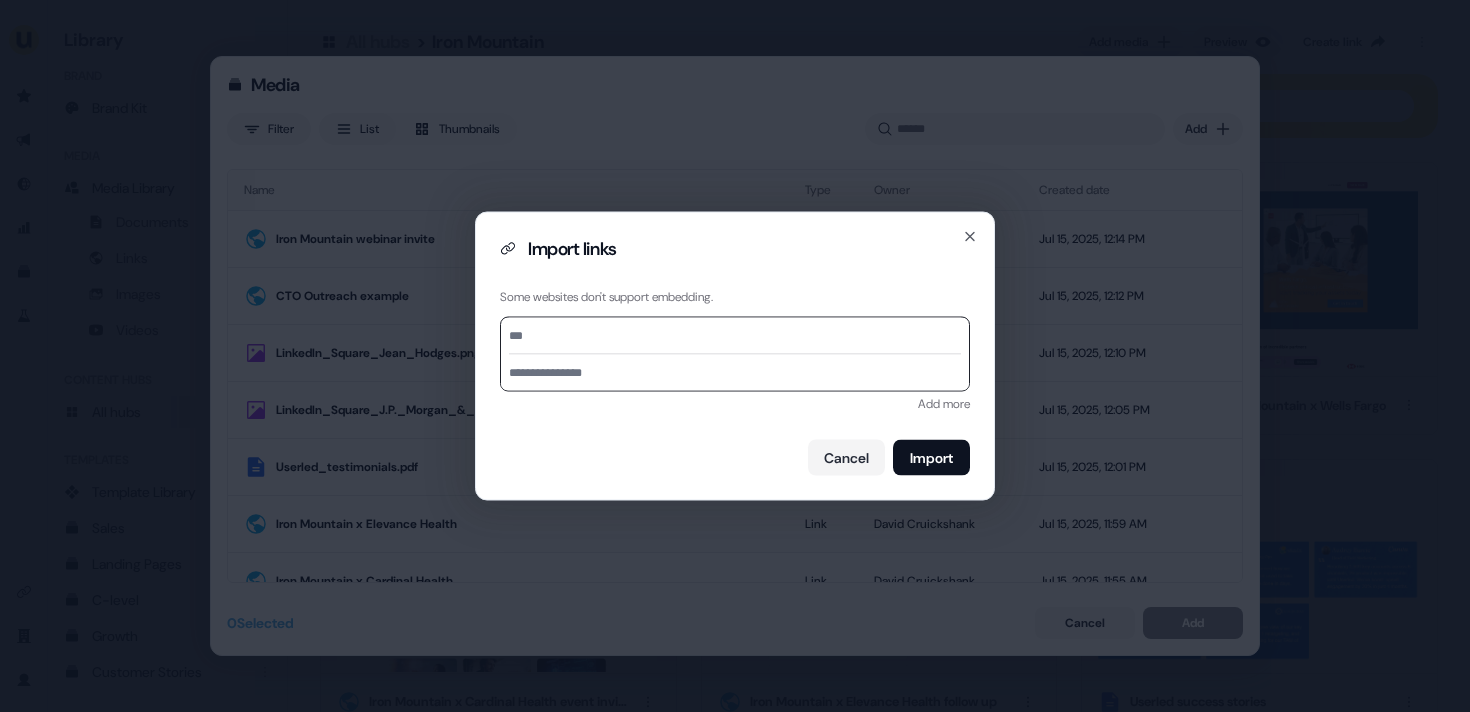 paste on "**********" 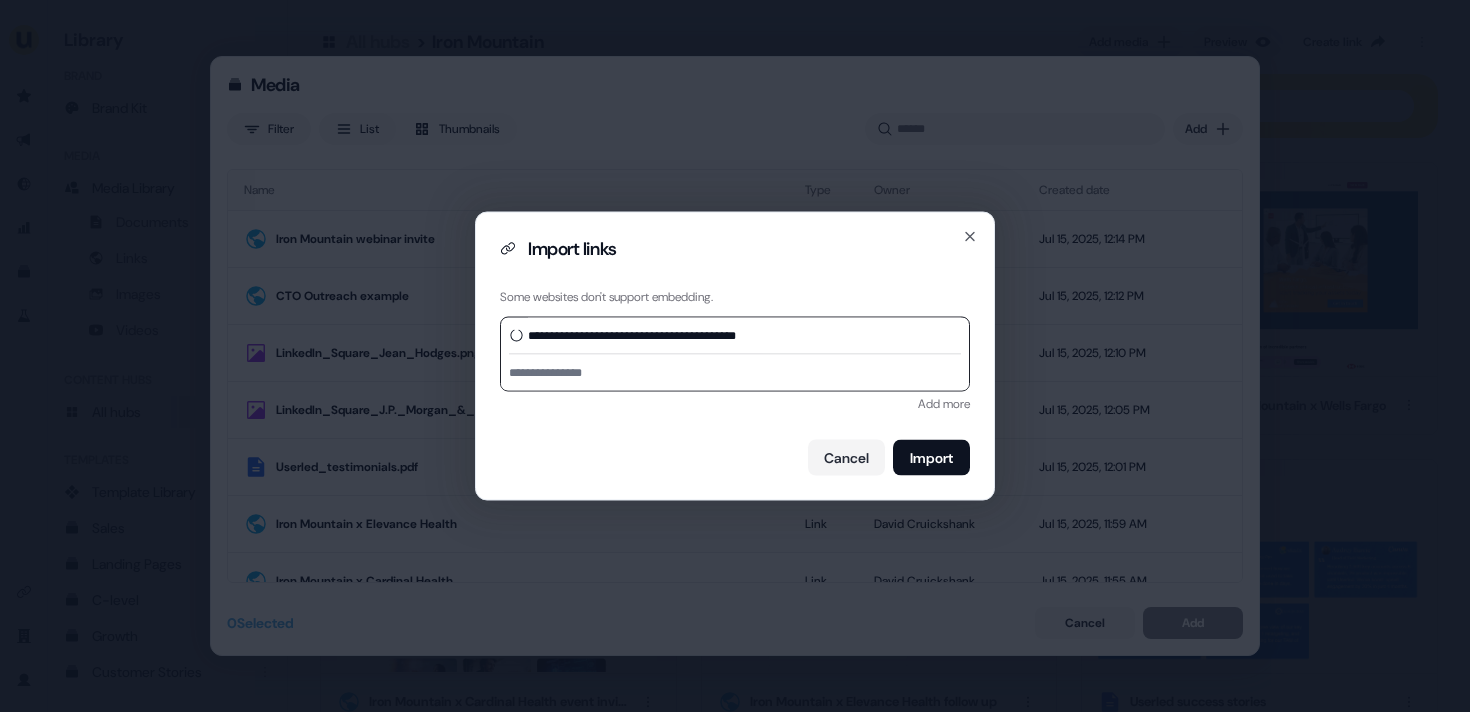 type on "**********" 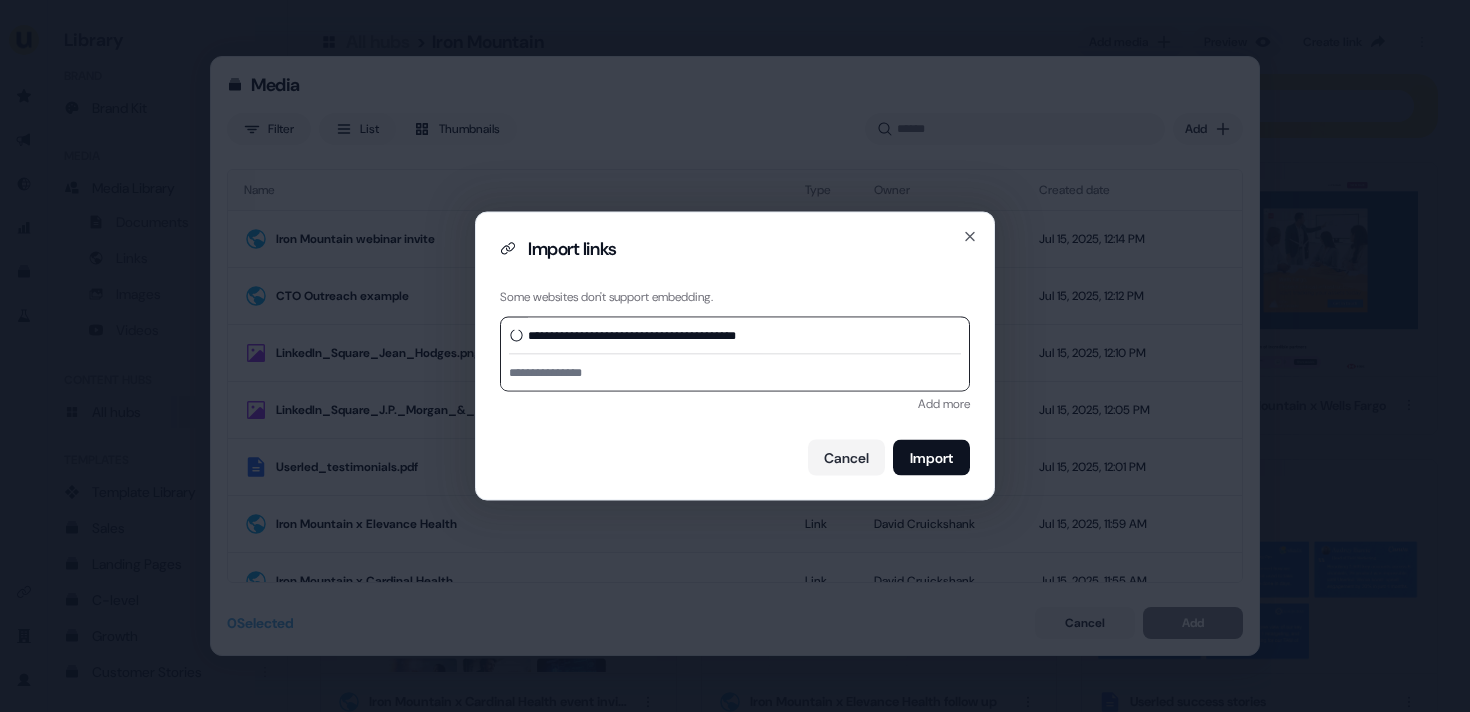 click at bounding box center (735, 373) 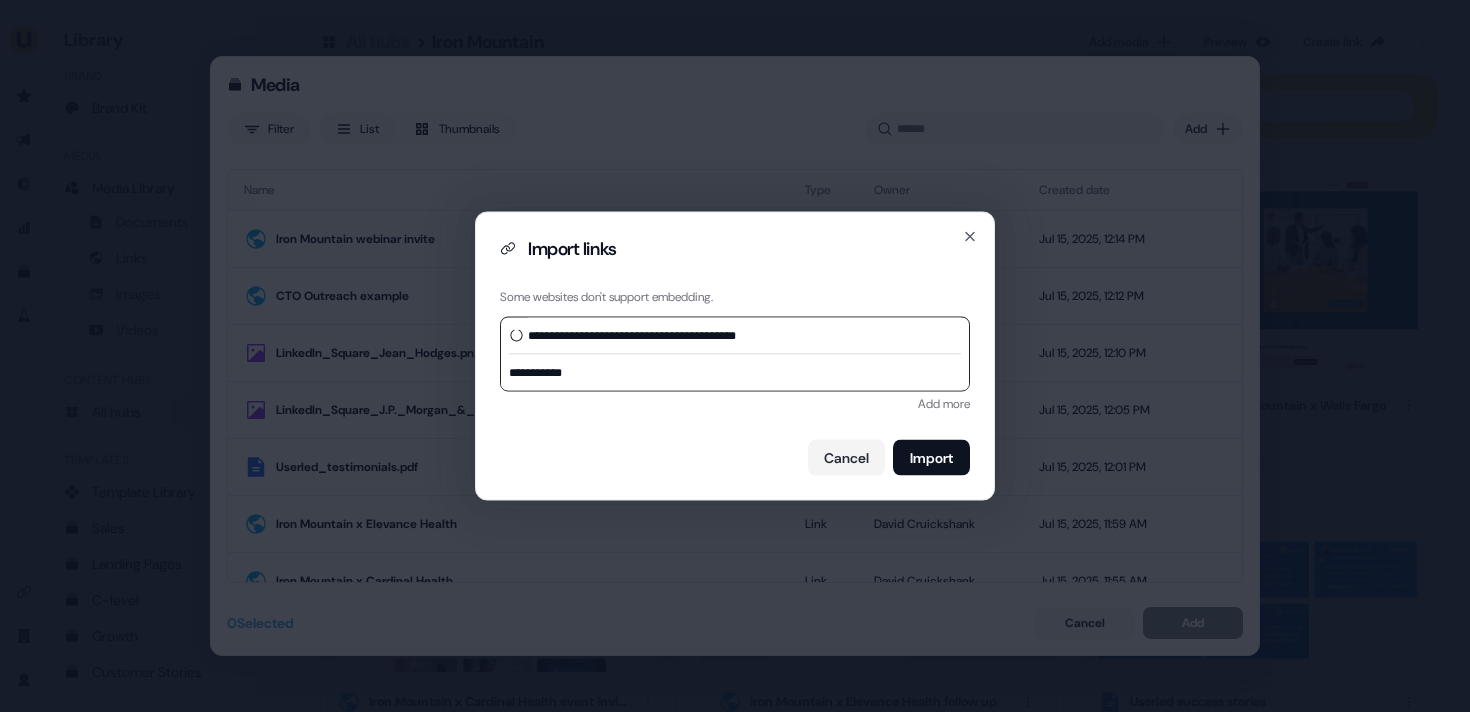 type on "**********" 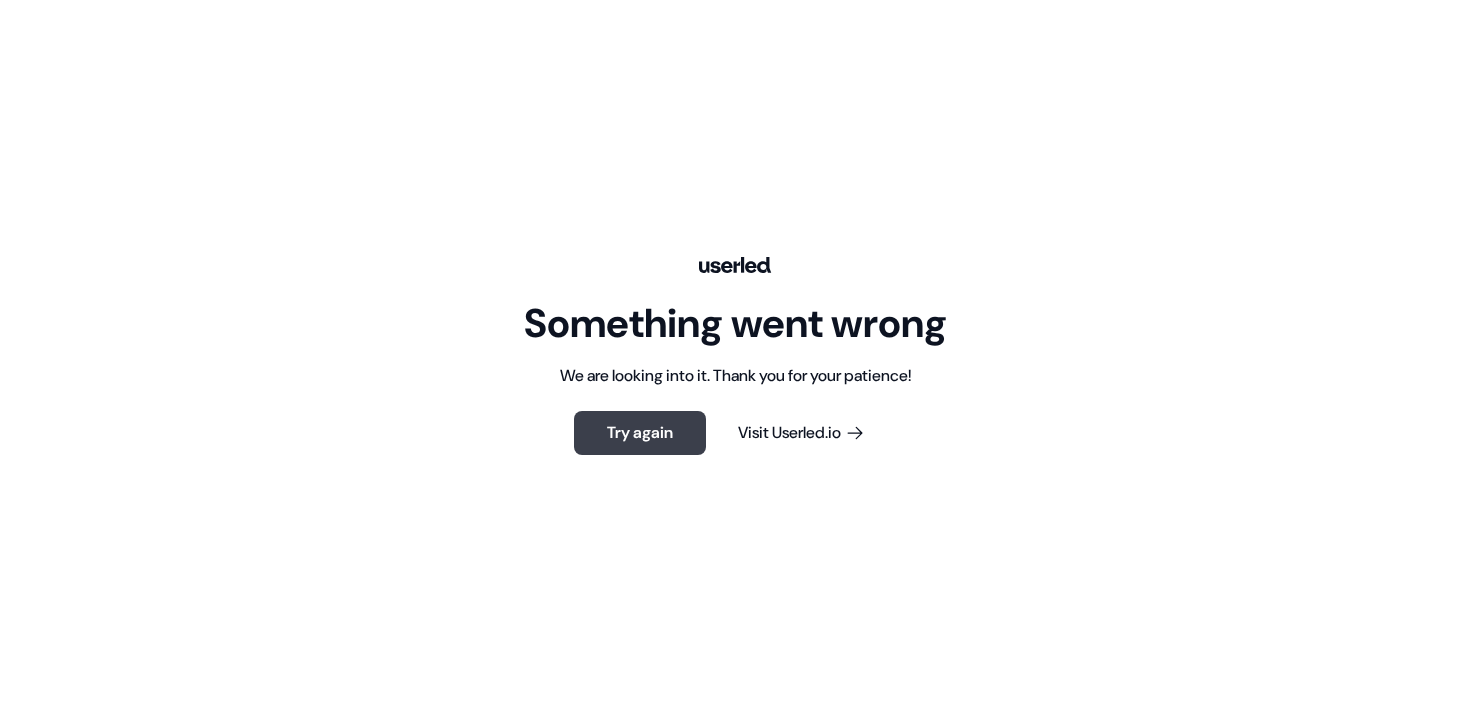 click on "Try again" at bounding box center [640, 433] 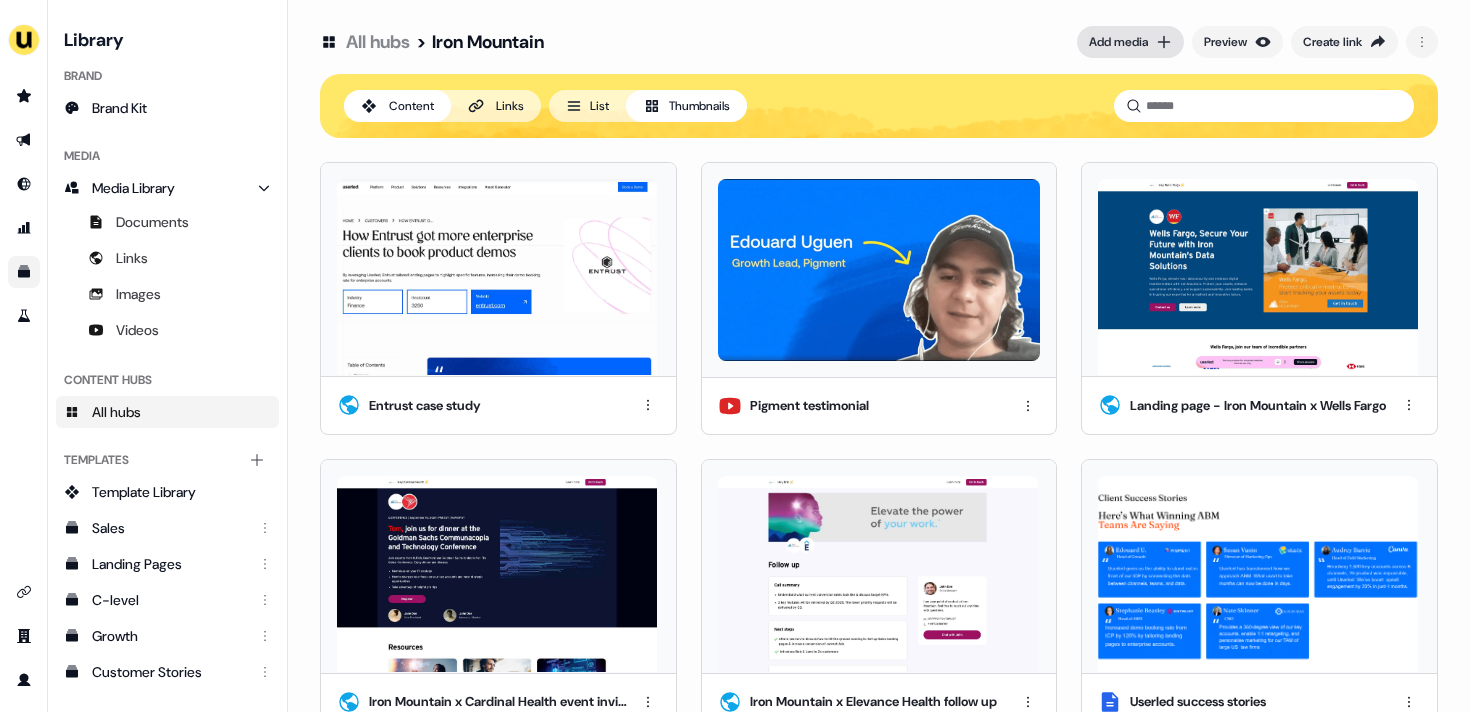 click on "Add media" at bounding box center (1130, 42) 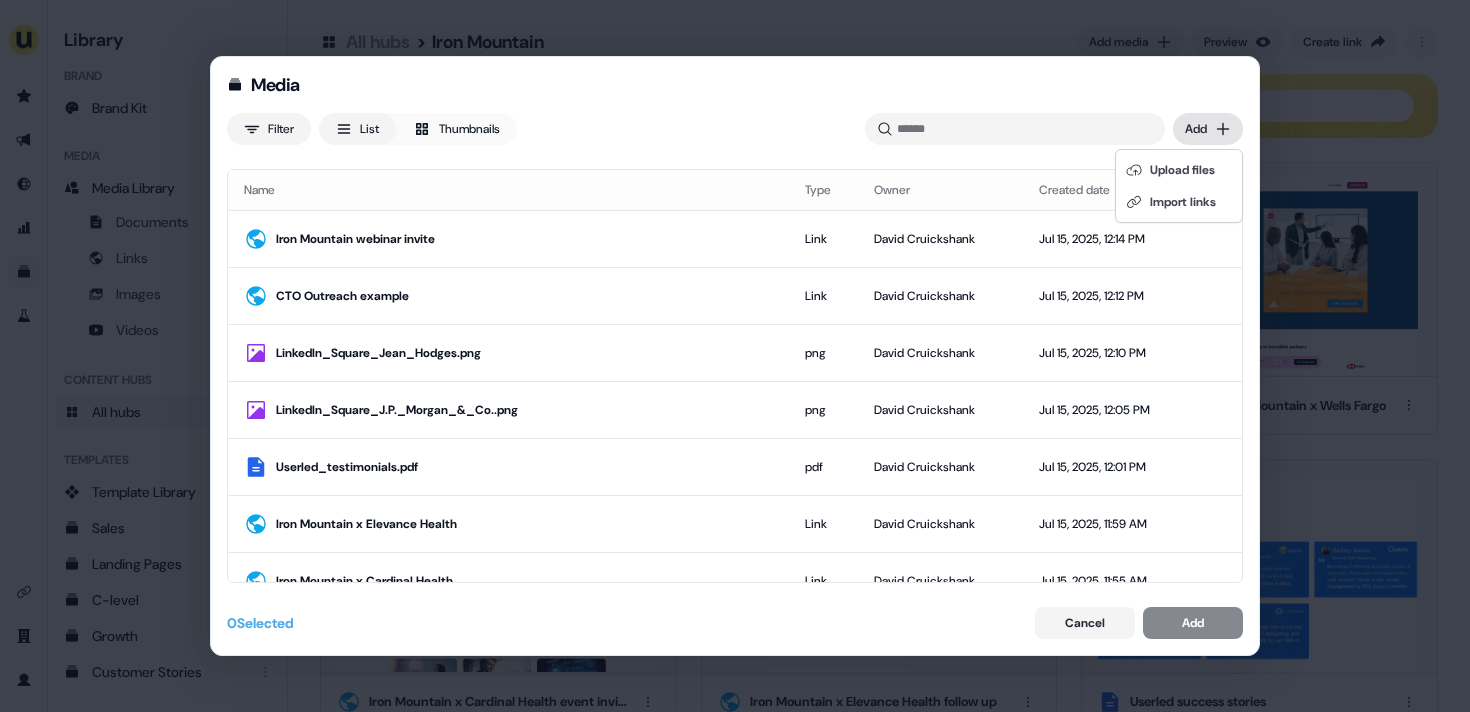 click on "Media Filter List Thumbnails Uploaded Add Name Type Owner Created date Iron Mountain webinar invite  Link David Cruickshank Jul 15, 2025, 12:14 PM CTO Outreach example Link David Cruickshank Jul 15, 2025, 12:12 PM LinkedIn_Square_Jean_Hodges.png png David Cruickshank Jul 15, 2025, 12:10 PM LinkedIn_Square_J.P._Morgan_&_Co..png png David Cruickshank Jul 15, 2025, 12:05 PM Userled_testimonials.pdf pdf David Cruickshank Jul 15, 2025, 12:01 PM Iron Mountain x Elevance Health Link David Cruickshank Jul 15, 2025, 11:59 AM Iron Mountain x Cardinal Health Link David Cruickshank Jul 15, 2025, 11:55 AM Iron Mountain x McKesson Link David Cruickshank Jul 15, 2025, 11:54 AM Iron Mountain x Wells Fargo Link David Cruickshank Jul 15, 2025, 11:49 AM Iron Mountain x J.P. Morgan & Co. Link David Cruickshank Jul 15, 2025, 11:48 AM Preview - Iron Mountain x Wells Fargo Link David Cruickshank Jul 15, 2025, 11:48 AM Persona-Blue.png png James Johnson Jul 15, 2025, 10:23 AM oli_ds.jpeg jpeg James Johnson Jul 15, 2025, 10:18 AM png" at bounding box center [735, 356] 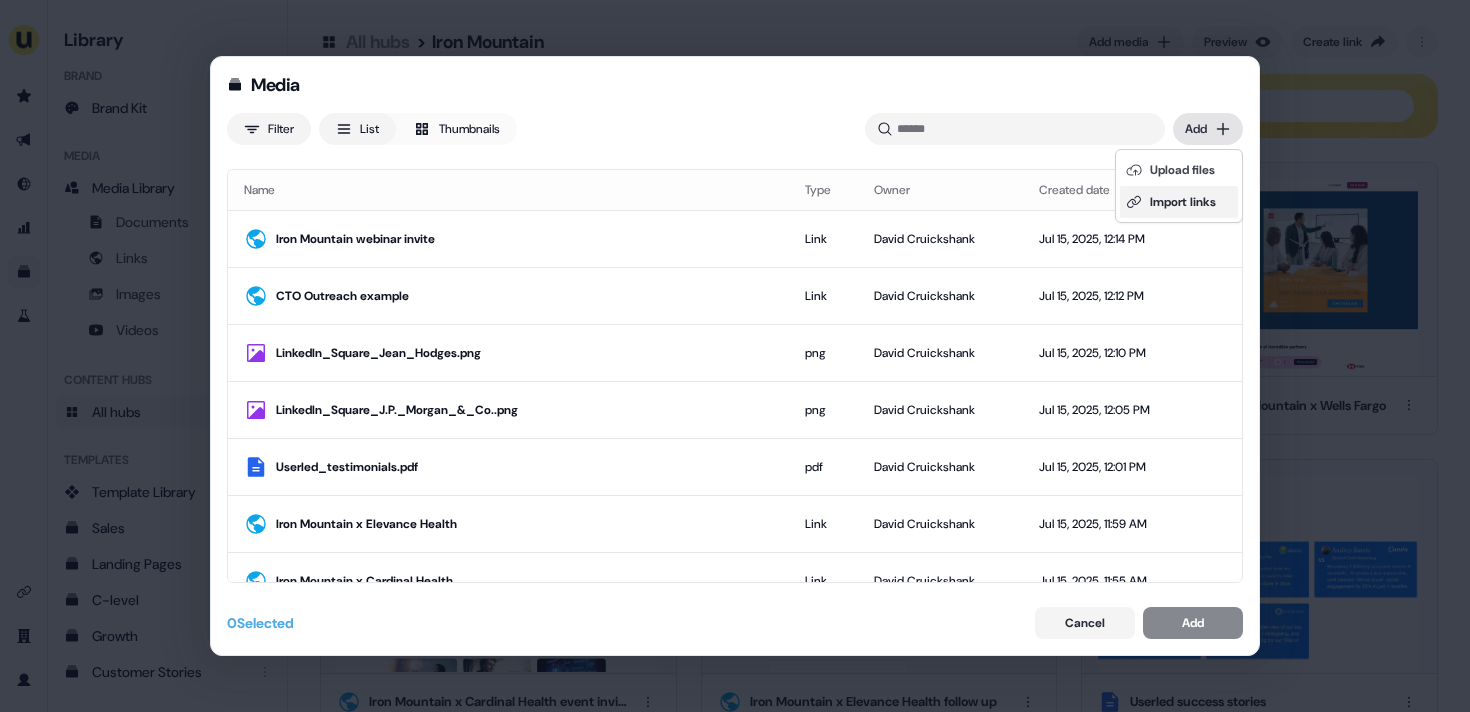 click on "Import links" at bounding box center [1179, 202] 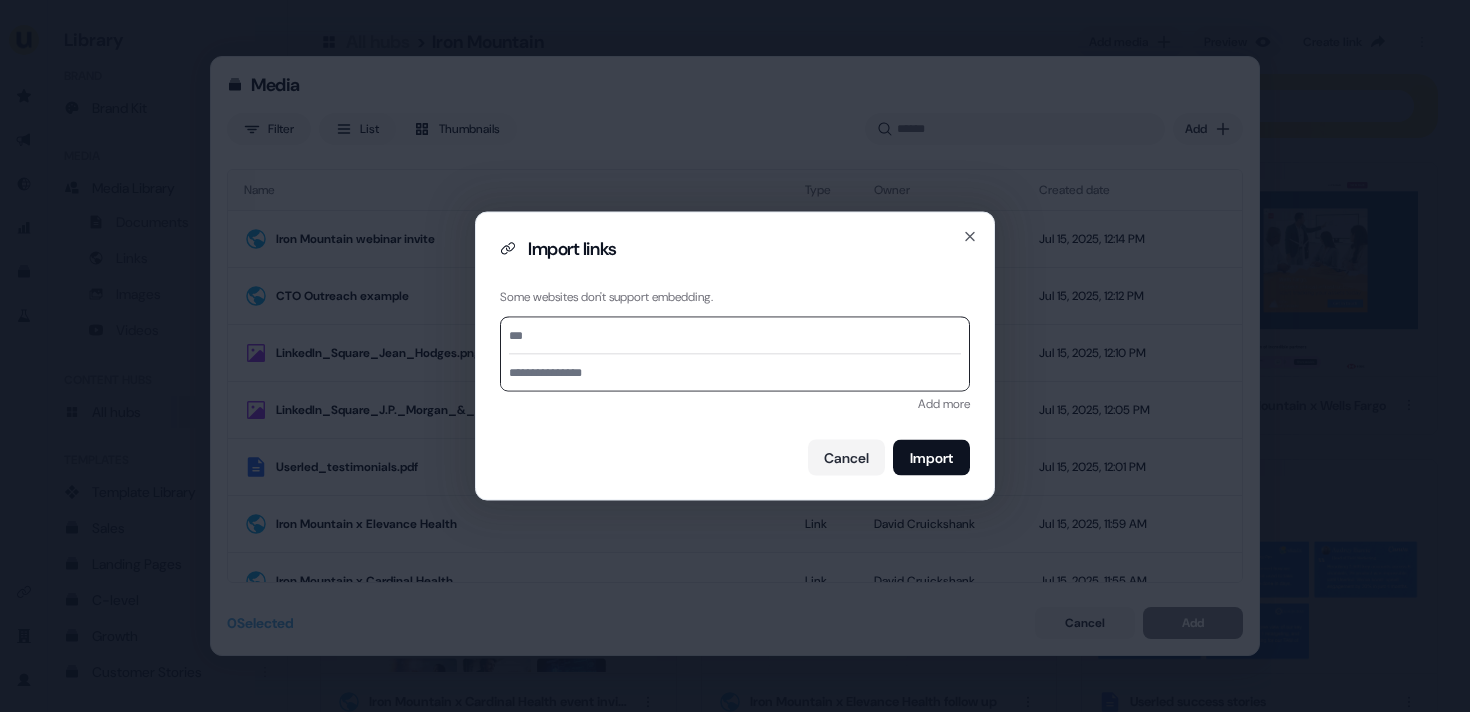 paste on "**********" 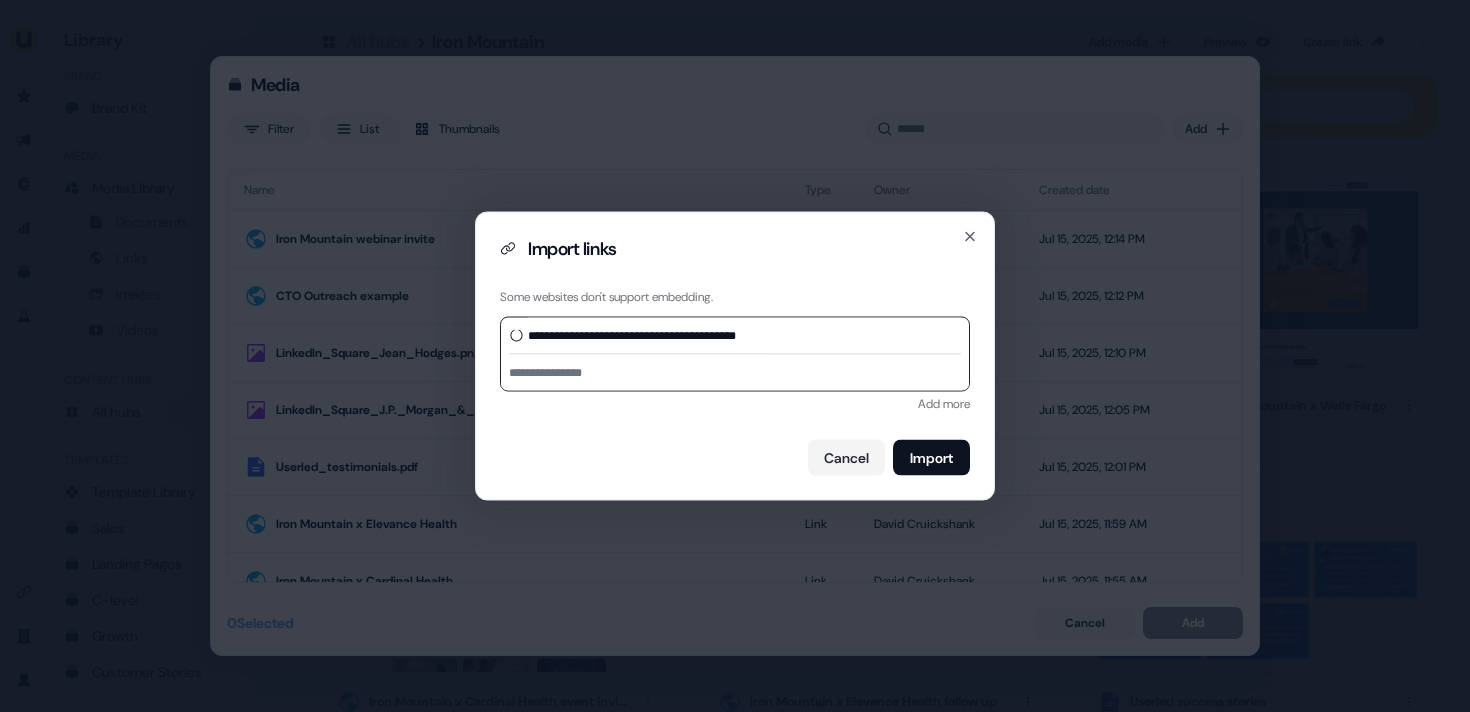 type on "**********" 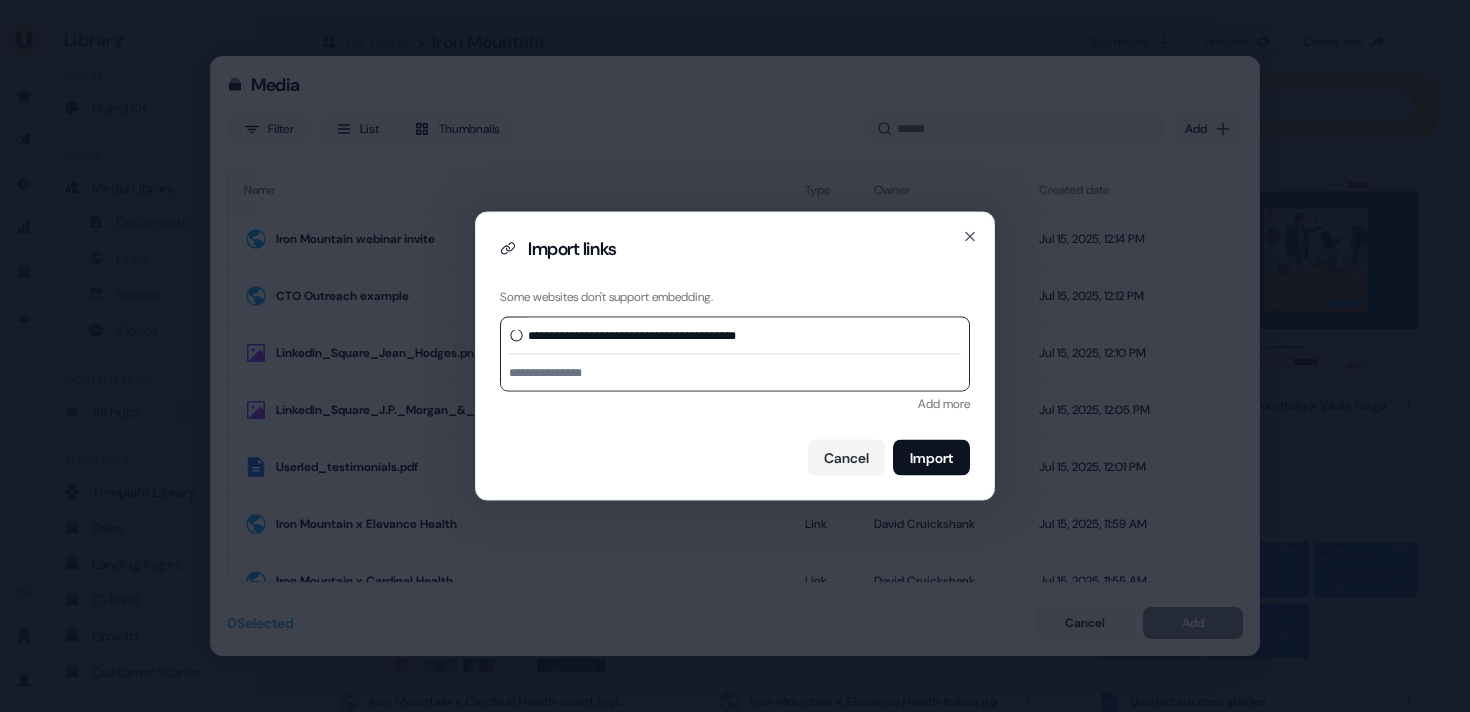click at bounding box center (735, 373) 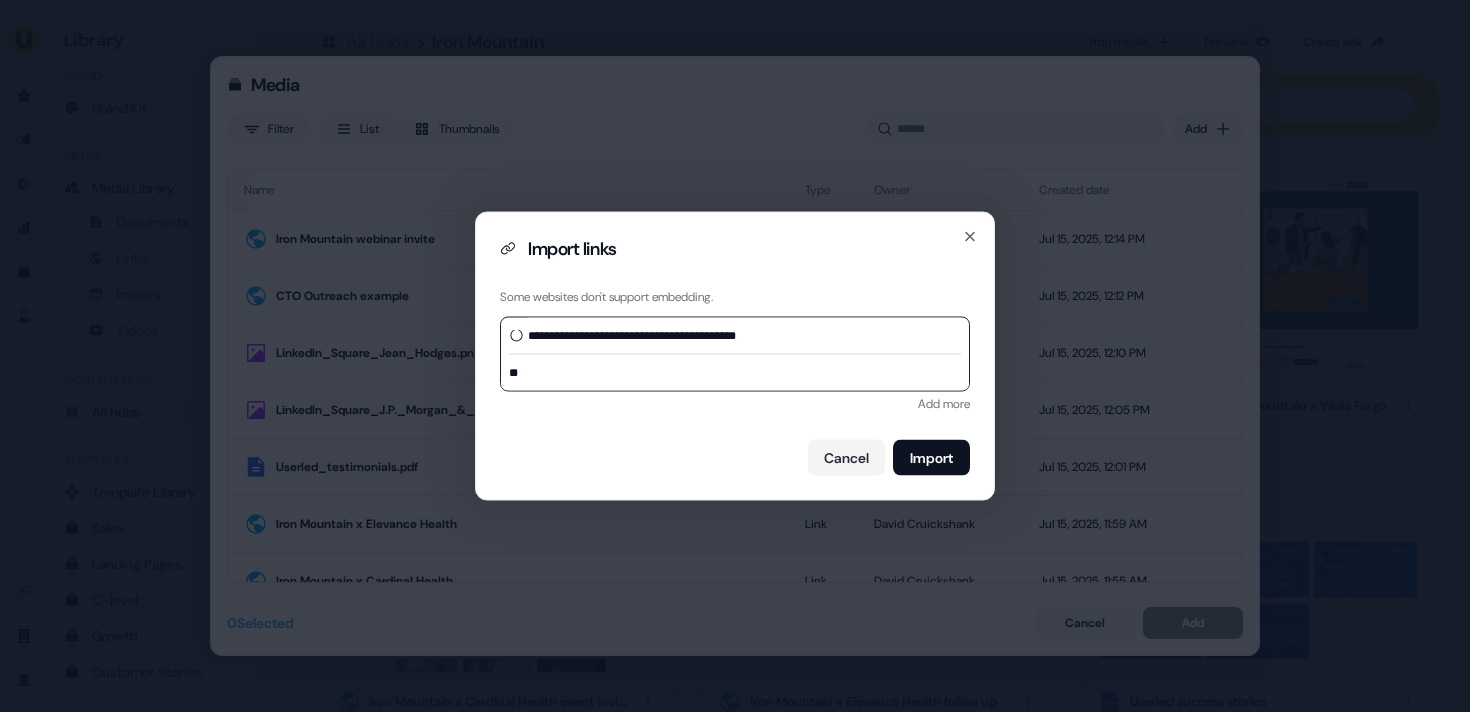 type on "*" 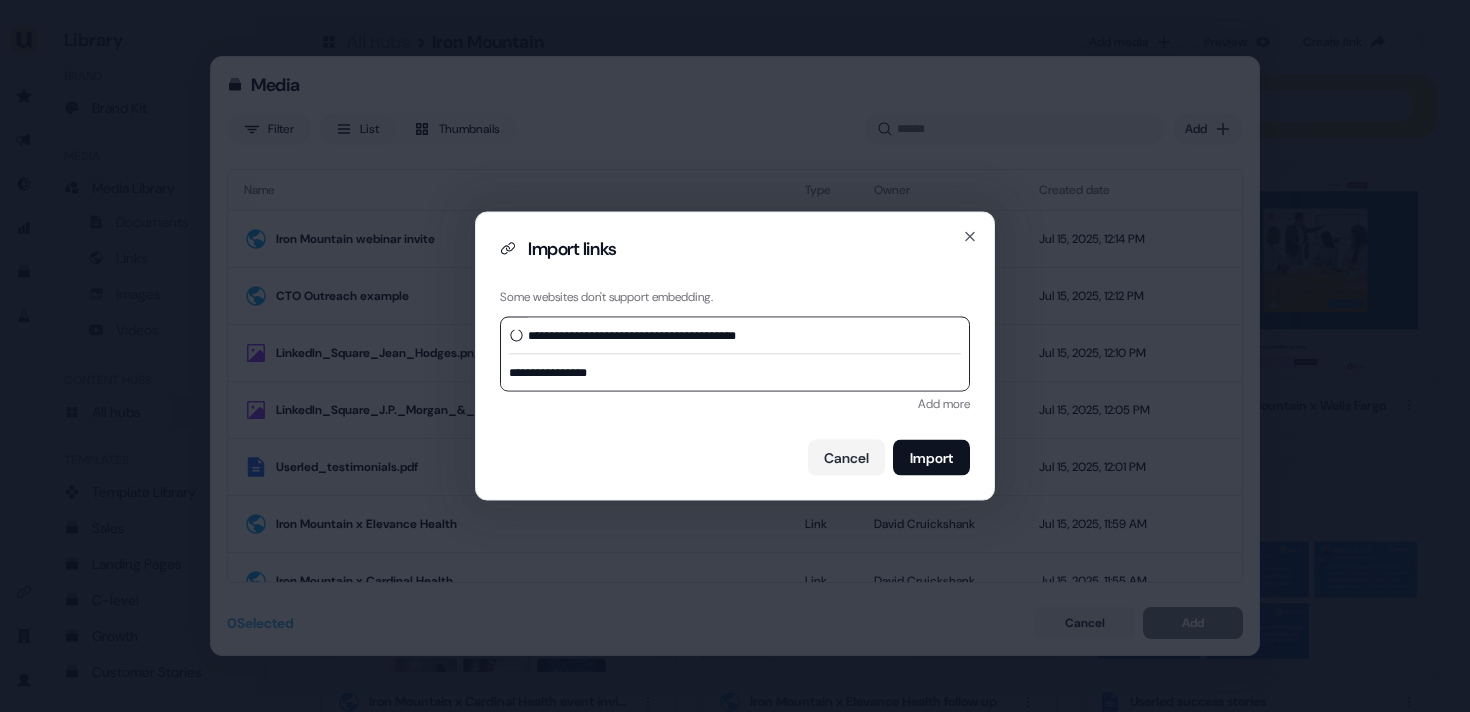 type on "**********" 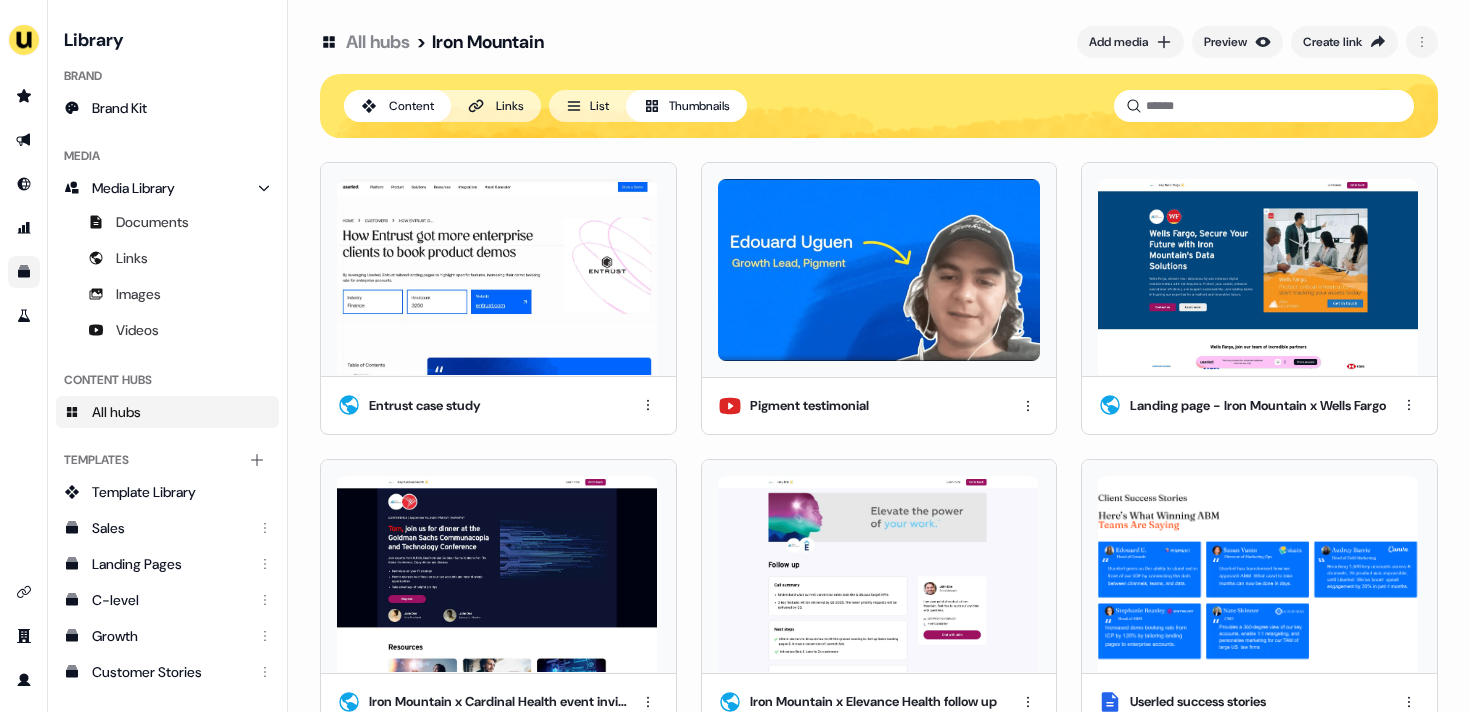 scroll, scrollTop: 0, scrollLeft: 0, axis: both 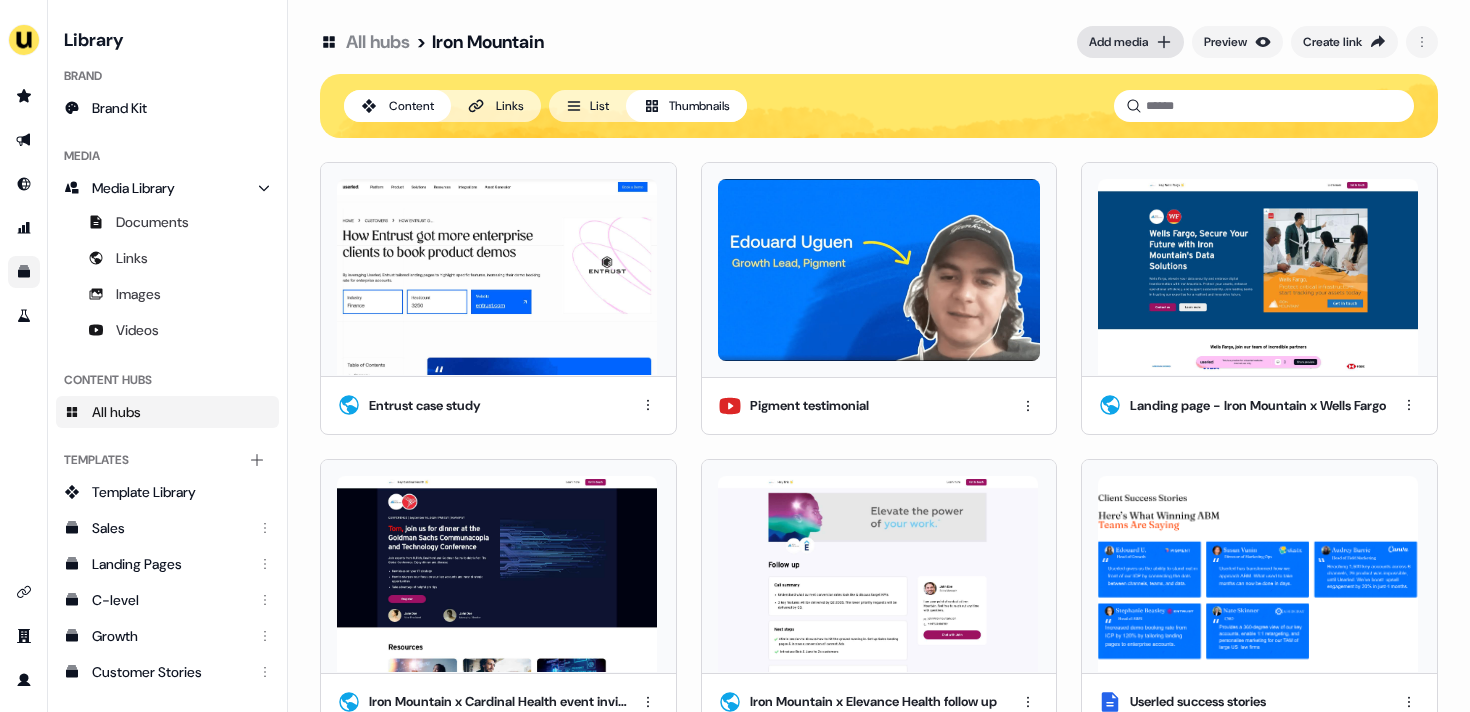 click on "Add media" at bounding box center [1118, 42] 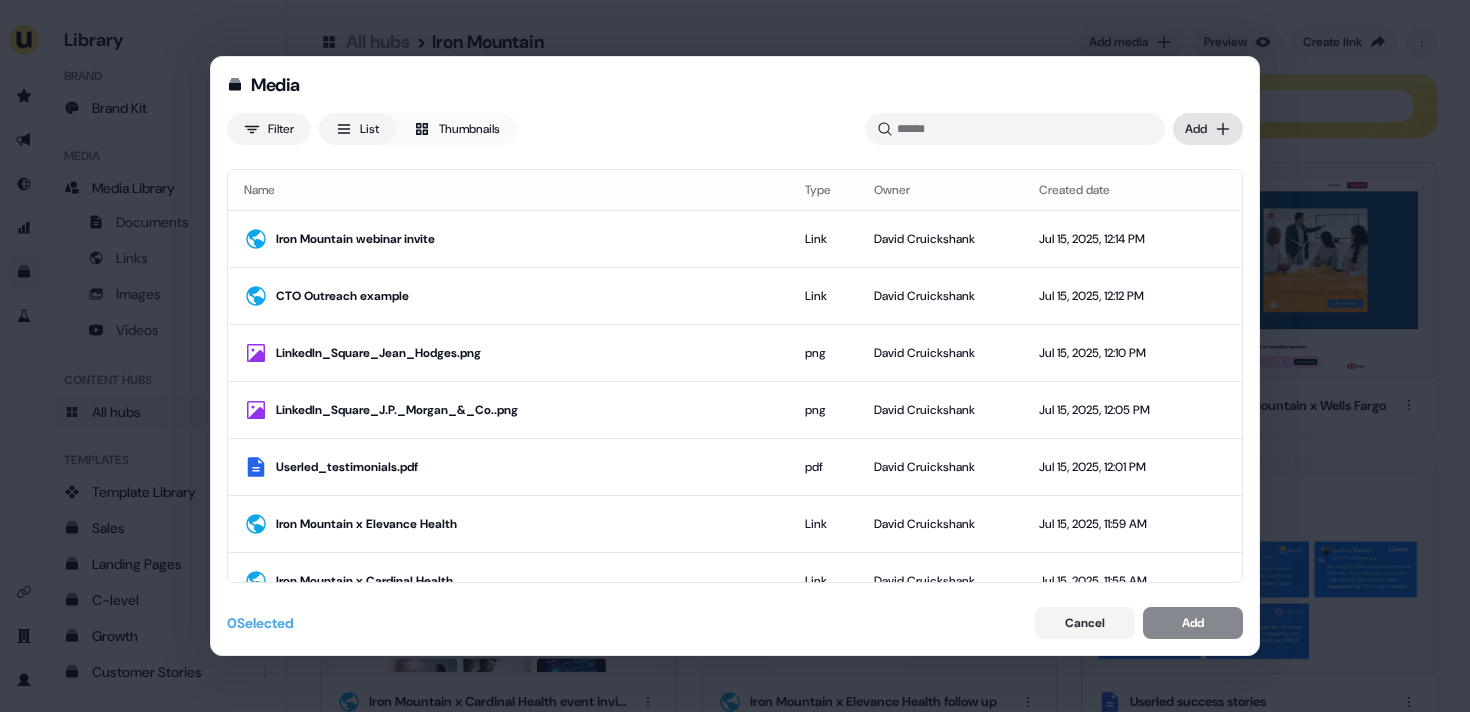 click on "Media Filter List Thumbnails Uploaded Add Name Type Owner Created date Iron Mountain webinar invite  Link [FIRST] [LAST] Jul 15, 2025, 12:14 PM CTO Outreach example Link [FIRST] [LAST] Jul 15, 2025, 12:12 PM LinkedIn_Square_[FIRST]_[LAST].png png [FIRST] [LAST] Jul 15, 2025, 12:10 PM LinkedIn_Square_J.P._Morgan_&_Co..png png [FIRST] [LAST] Jul 15, 2025, 12:05 PM Userled_testimonials.pdf pdf [FIRST] [LAST] Jul 15, 2025, 12:01 PM Iron Mountain x Elevance Health Link [FIRST] [LAST] Jul 15, 2025, 11:59 AM Iron Mountain x Cardinal Health Link [FIRST] [LAST] Jul 15, 2025, 11:55 AM Iron Mountain x McKesson Link [FIRST] [LAST] Jul 15, 2025, 11:54 AM Iron Mountain x Wells Fargo Link [FIRST] [LAST] Jul 15, 2025, 11:49 AM Iron Mountain x J.P. Morgan & Co. Link [FIRST] [LAST] Jul 15, 2025, 11:48 AM Preview - Iron Mountain x Wells Fargo Link [FIRST] [LAST] Jul 15, 2025, 11:48 AM Persona-Blue.png png [FIRST] [LAST] Jul 15, 2025, 10:23 AM oli_ds.jpeg jpeg [FIRST] [LAST] Jul 15, 2025, 10:18 AM png" at bounding box center [735, 356] 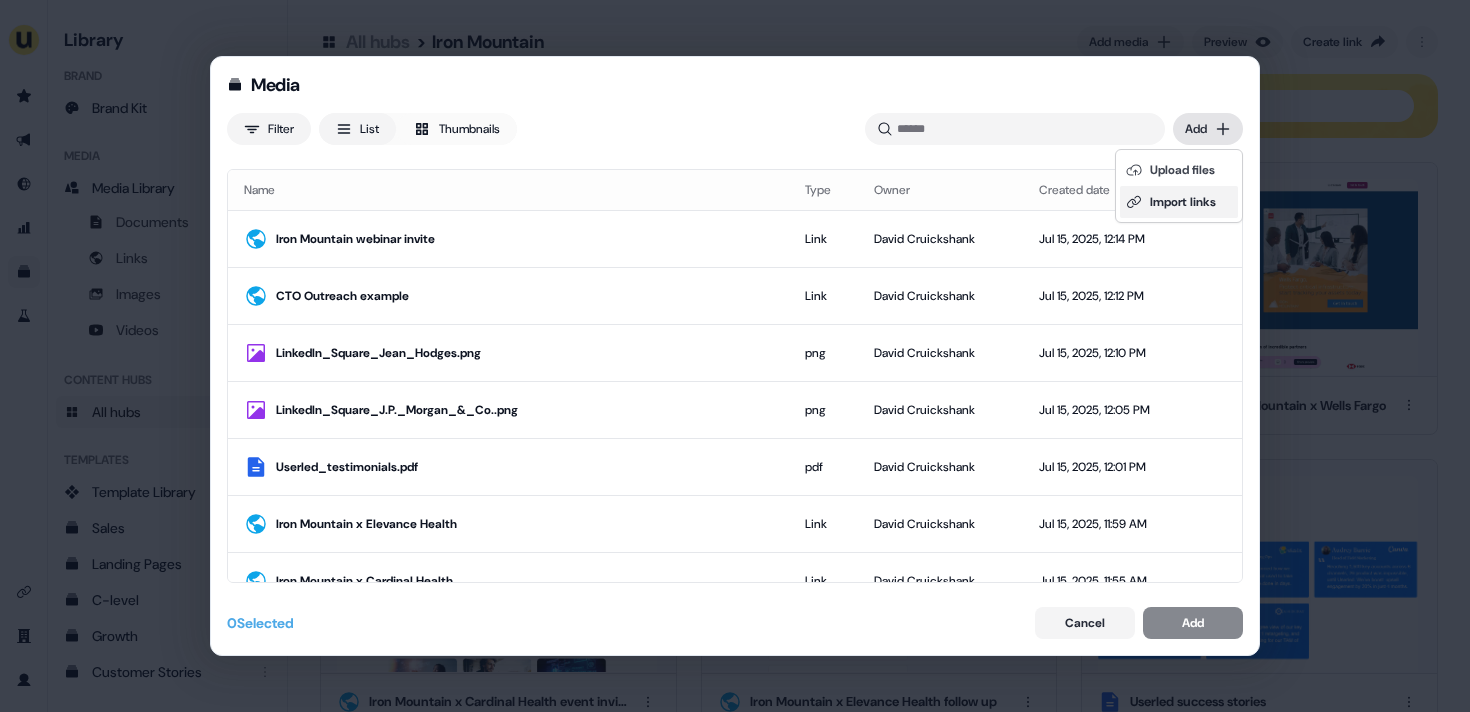 click on "Import links" at bounding box center (1179, 202) 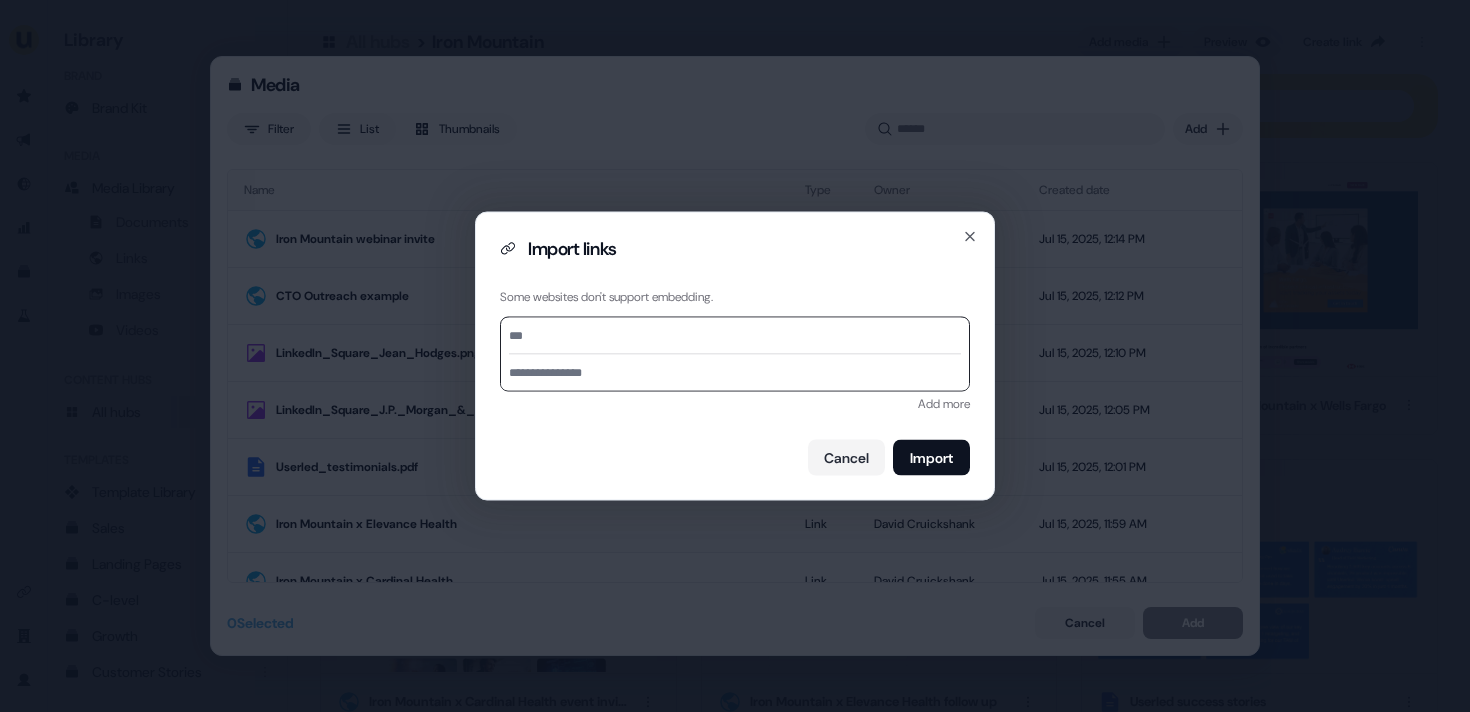 paste on "**********" 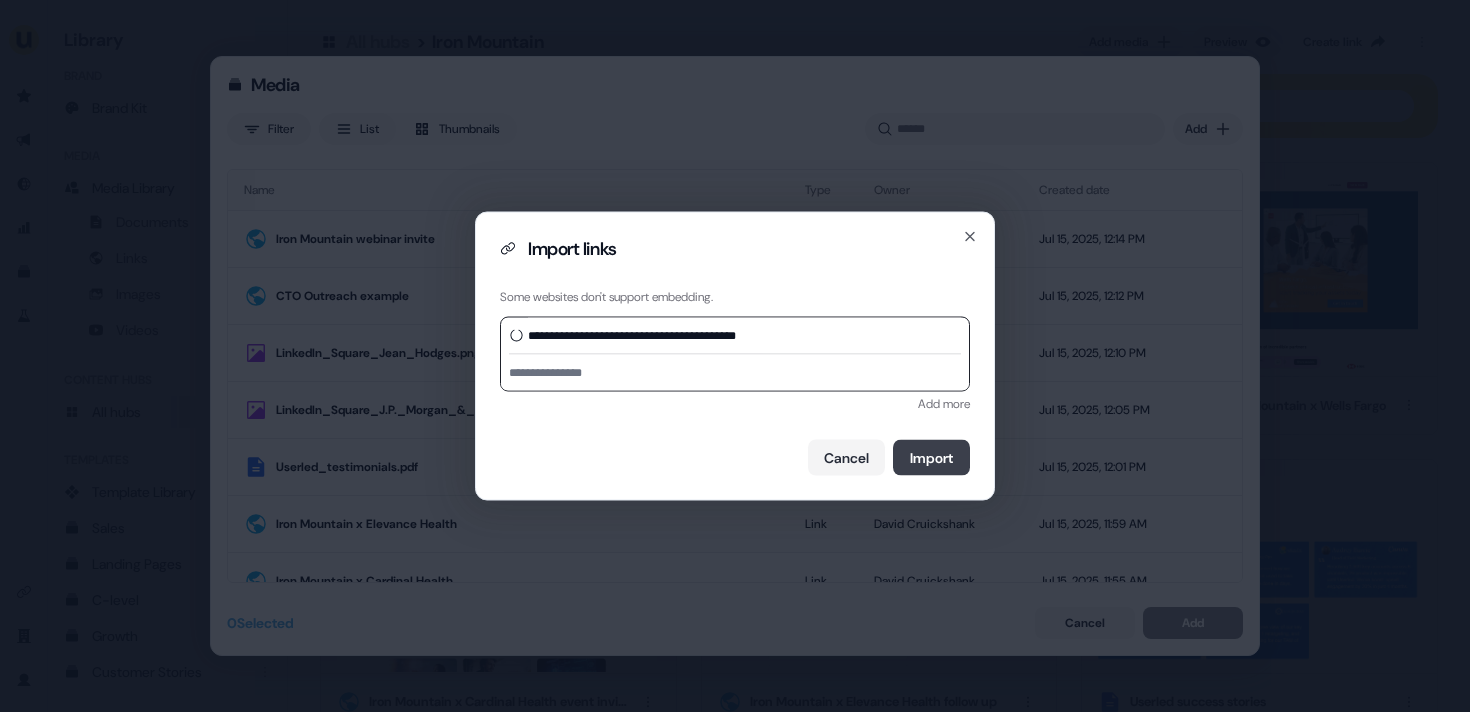 type on "**********" 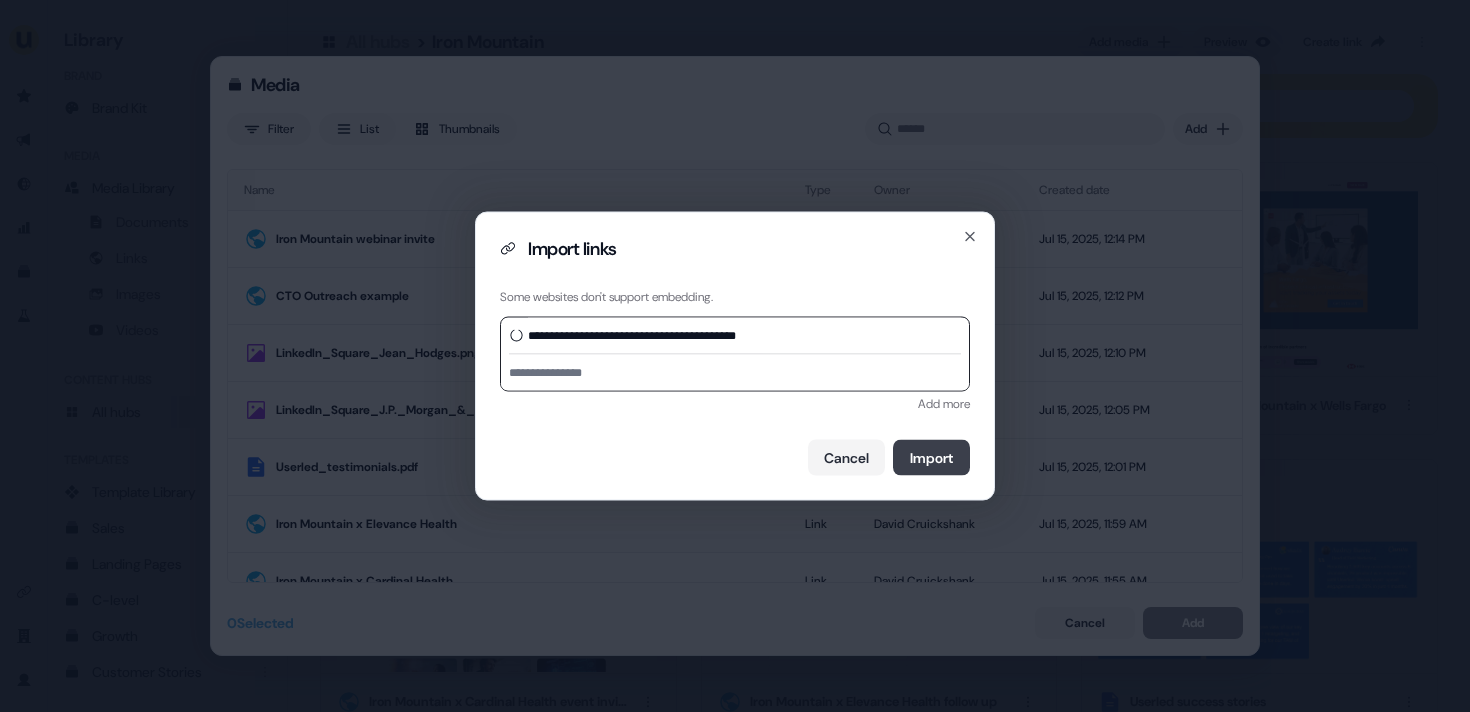 click on "Import" at bounding box center [931, 458] 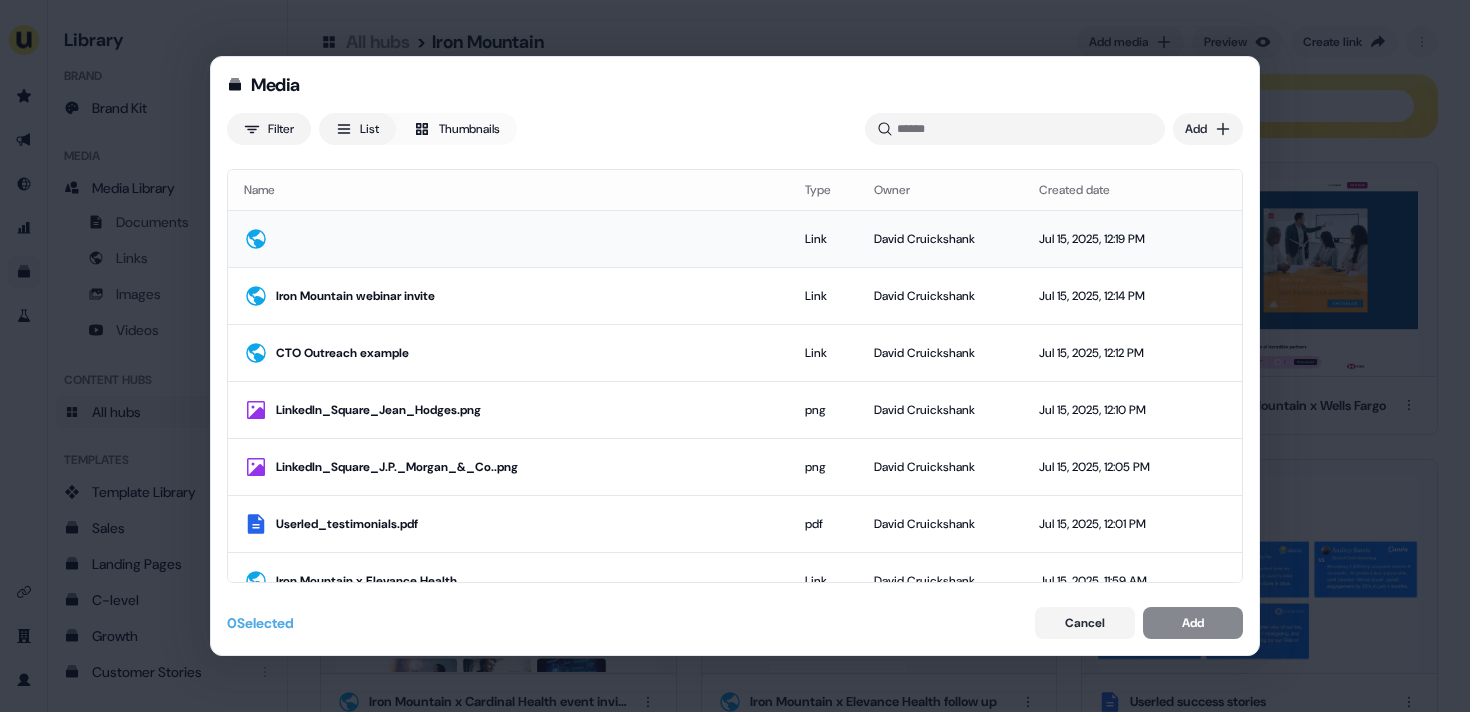 click on "David Cruickshank" at bounding box center [940, 238] 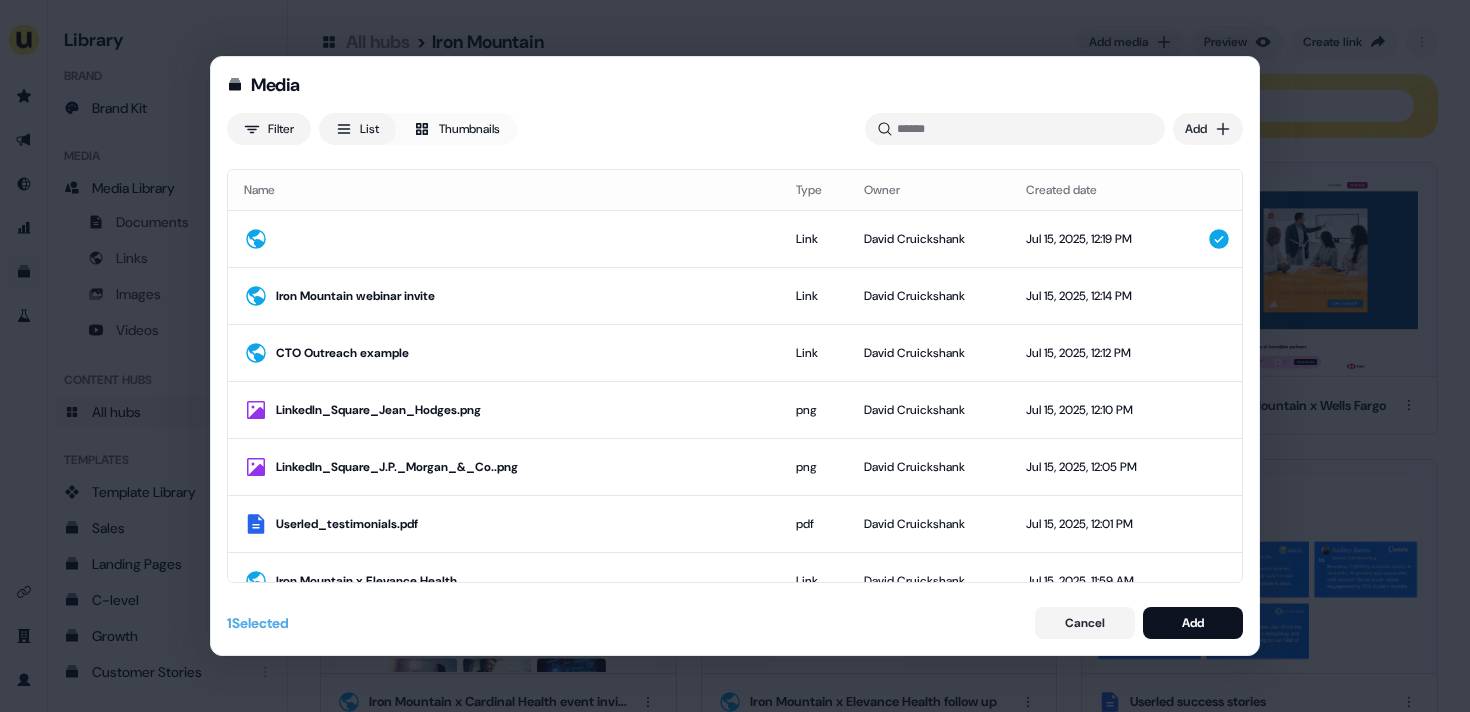 click on "Media Filter List Thumbnails Uploaded Add Name Type Owner Created date Link David Cruickshank Jul 15, 2025, 12:19 PM Iron Mountain webinar invite  Link David Cruickshank Jul 15, 2025, 12:14 PM CTO Outreach example Link David Cruickshank Jul 15, 2025, 12:12 PM LinkedIn_Square_Jean_Hodges.png png David Cruickshank Jul 15, 2025, 12:10 PM LinkedIn_Square_J.P._Morgan_&_Co..png png David Cruickshank Jul 15, 2025, 12:05 PM Userled_testimonials.pdf pdf David Cruickshank Jul 15, 2025, 12:01 PM Iron Mountain x Elevance Health Link David Cruickshank Jul 15, 2025, 11:59 AM Iron Mountain x Cardinal Health Link David Cruickshank Jul 15, 2025, 11:55 AM Iron Mountain x McKesson Link David Cruickshank Jul 15, 2025, 11:54 AM Iron Mountain x Wells Fargo Link David Cruickshank Jul 15, 2025, 11:49 AM Iron Mountain x J.P. Morgan & Co. Link David Cruickshank Jul 15, 2025, 11:48 AM Preview - Iron Mountain x Wells Fargo Link David Cruickshank Jul 15, 2025, 11:48 AM Persona-Blue.png png James Johnson Jul 15, 2025, 10:23 AM oli_ds.jpeg" at bounding box center (735, 356) 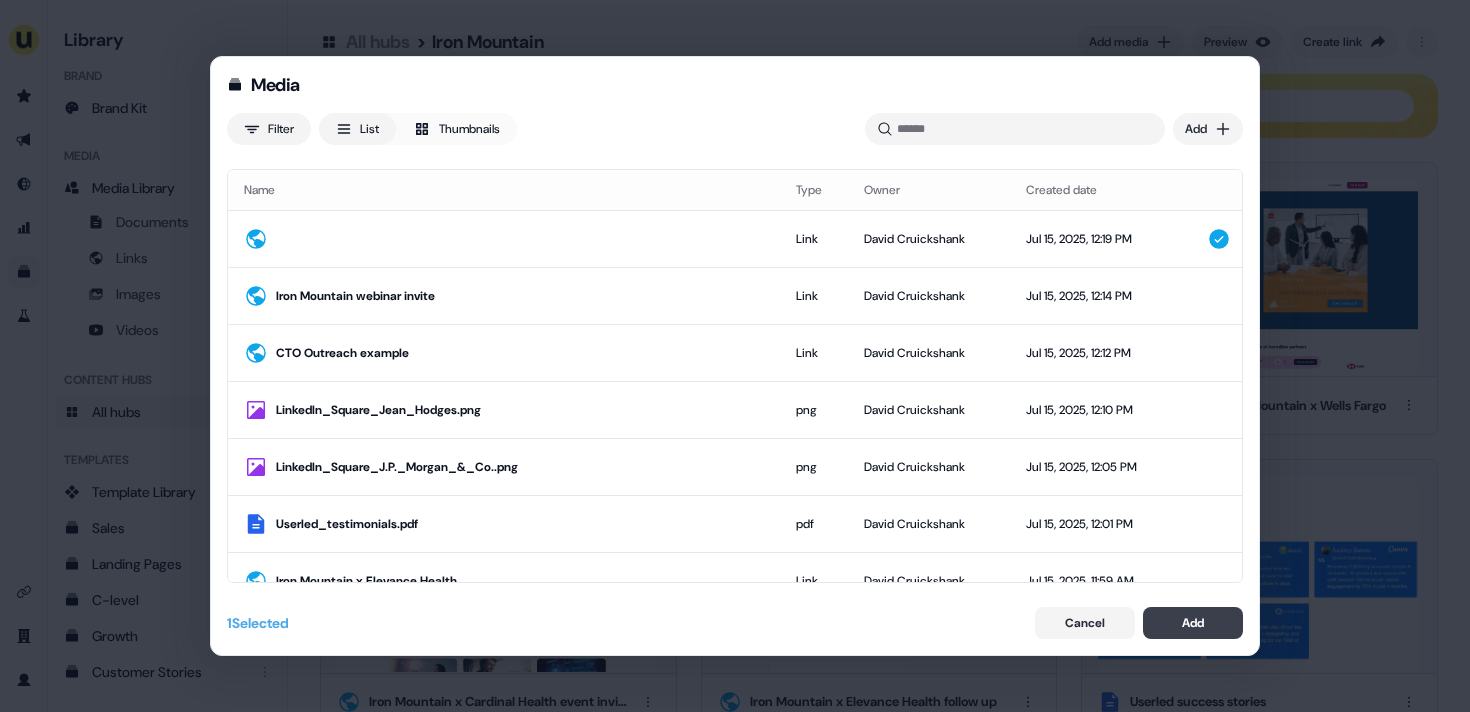 click on "Add" at bounding box center [1193, 623] 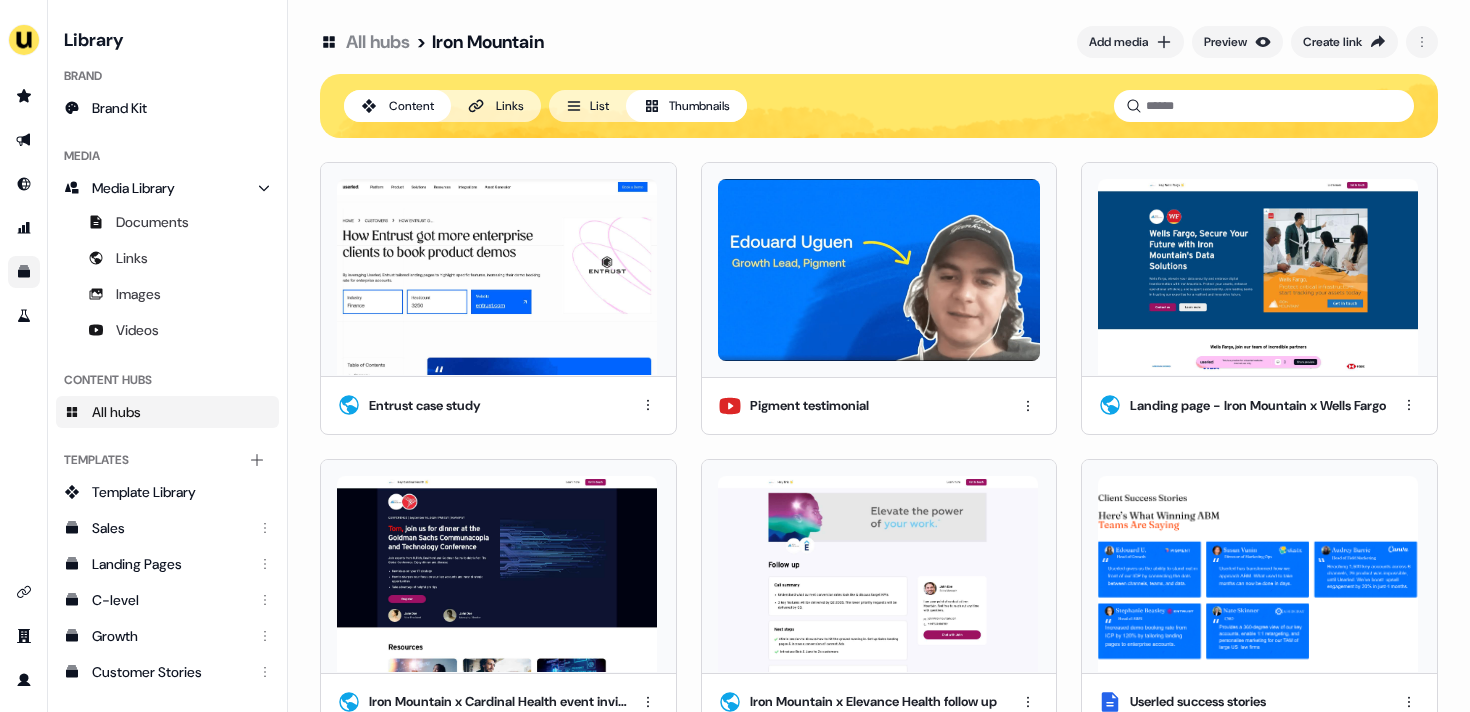 scroll, scrollTop: 630, scrollLeft: 0, axis: vertical 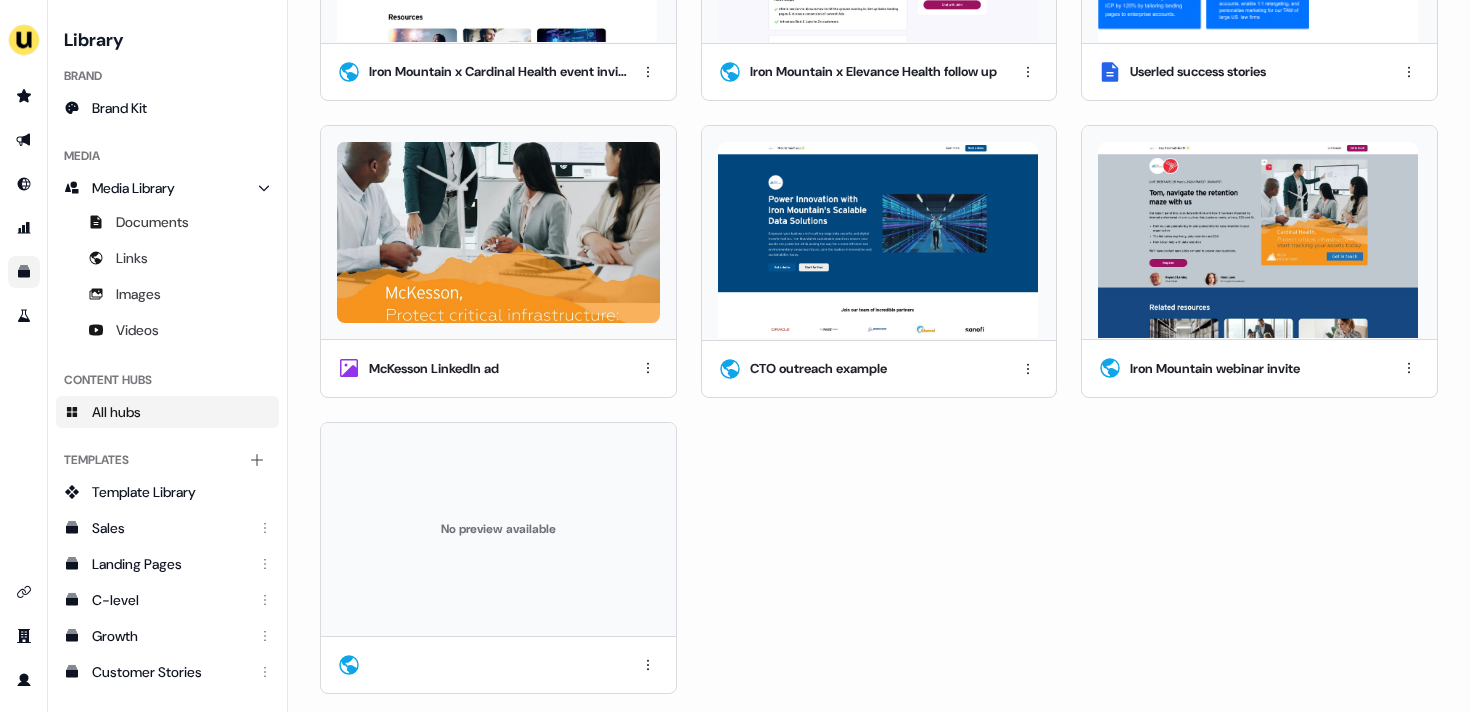 click at bounding box center [498, 665] 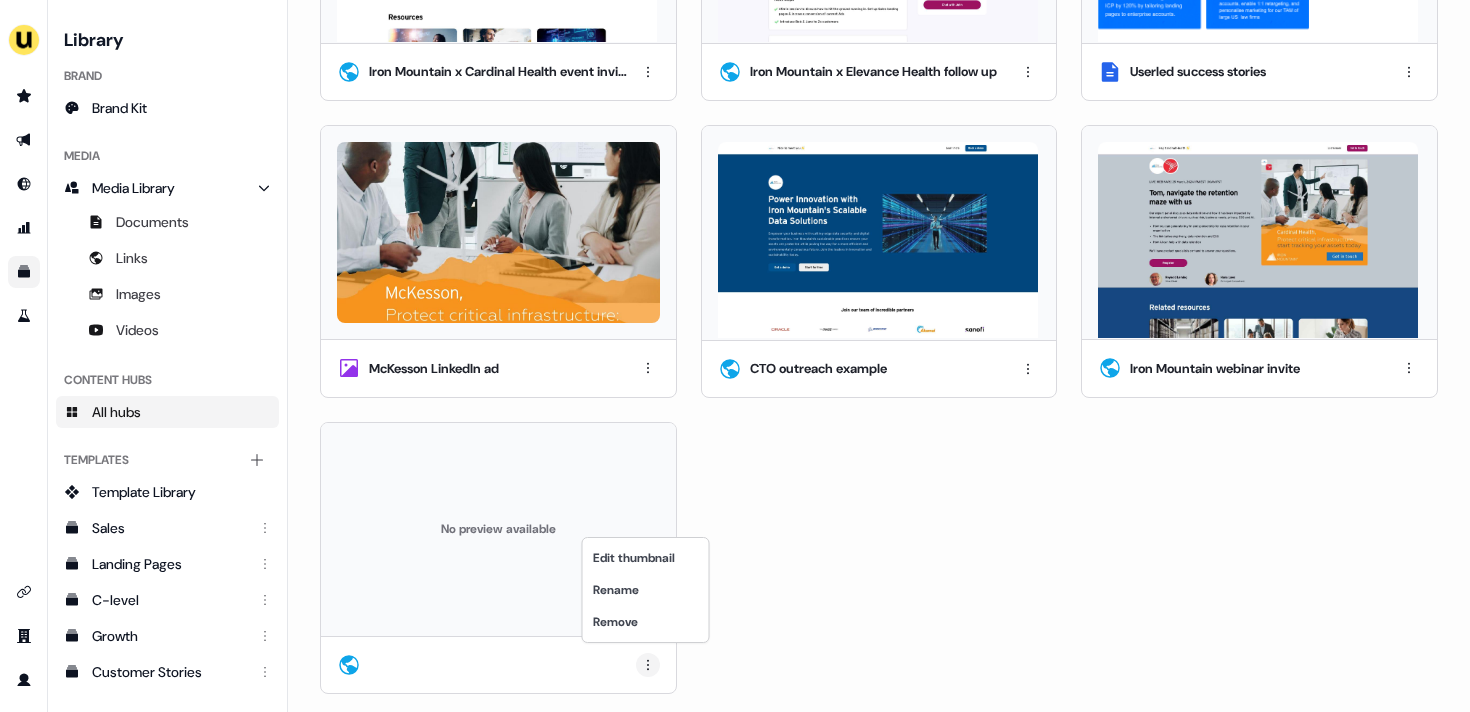 click on "For the best experience switch devices to a bigger screen. Go to Userled.io Library Brand Brand Kit Media Media Library Documents Links Images Videos Content Hubs All hubs Templates   Add collection Template Library Sales Landing Pages C-level Growth Customer Stories Fiel Marketing Linkedin Engagement Conversion Persona Gong Videos Francais Customer Success Sales Templates  ROI Templates Competitor Comparisons Outreach Templates Proposal Templates Capability Templates C-Suite Value Templates CS samples All hubs > Iron Mountain  Add media Preview Create link Content Links List Thumbnails Entrust case study  Pigment testimonial Landing page - Iron Mountain x Wells Fargo Iron Mountain x Cardinal Health event invite Iron Mountain x Elevance Health follow up Userled success stories McKesson LinkedIn ad CTO outreach example Iron Mountain webinar invite  No preview available Edit thumbnail Rename Remove" at bounding box center (735, 356) 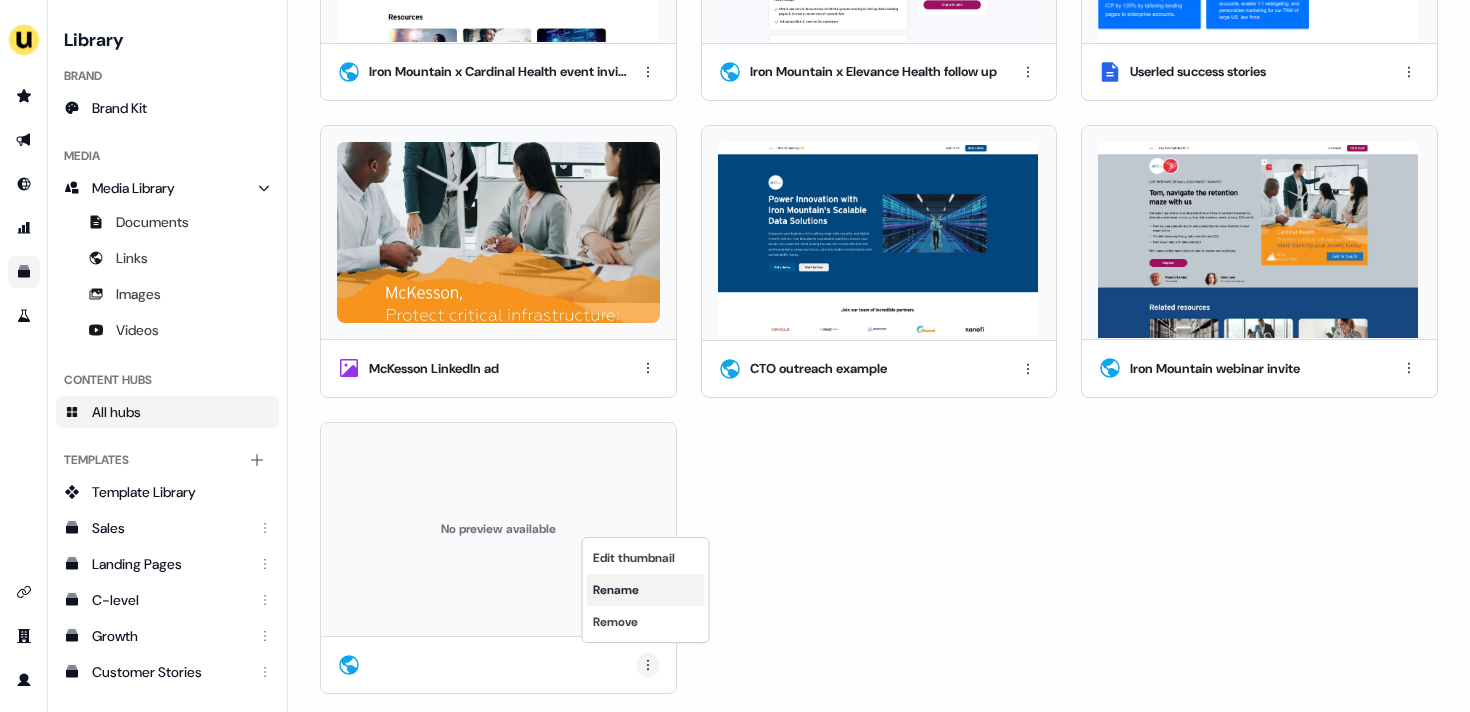 click on "Rename" at bounding box center (646, 590) 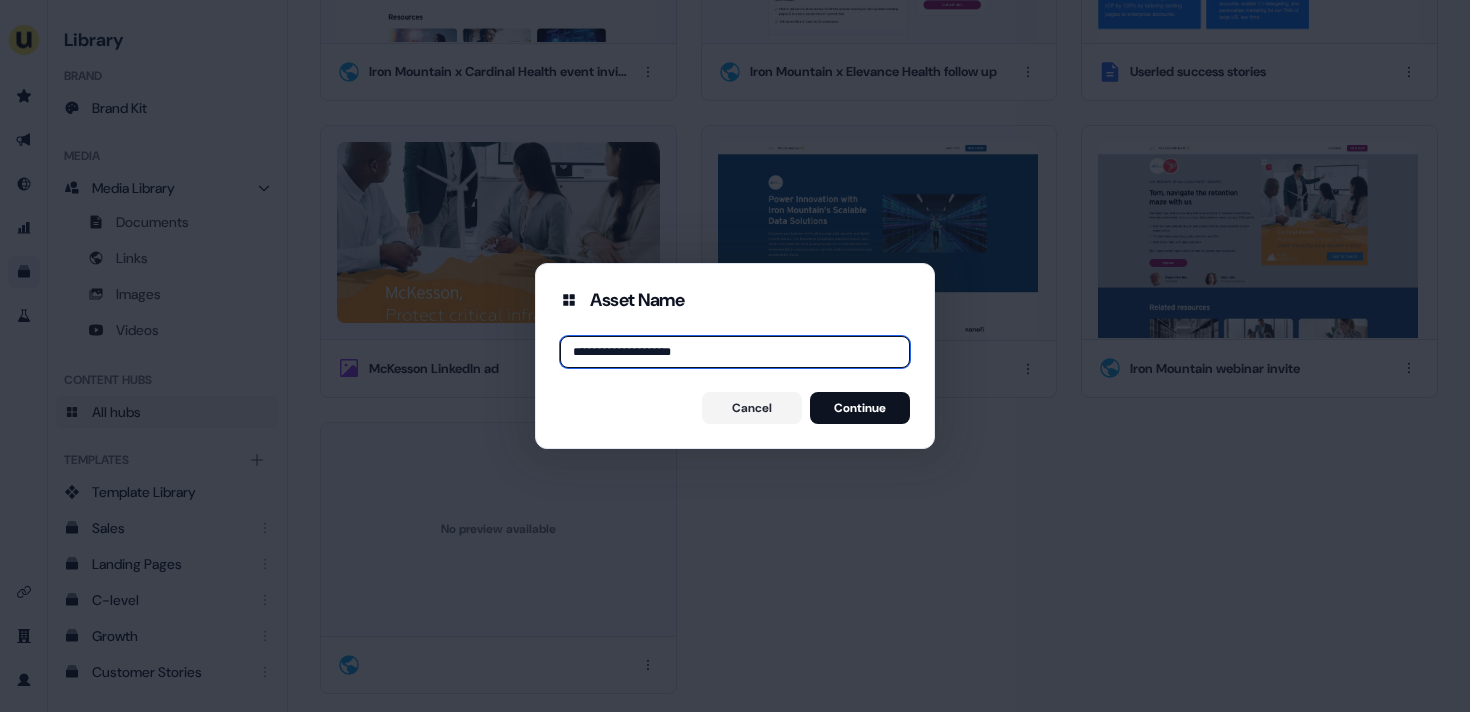 click on "**********" at bounding box center (735, 352) 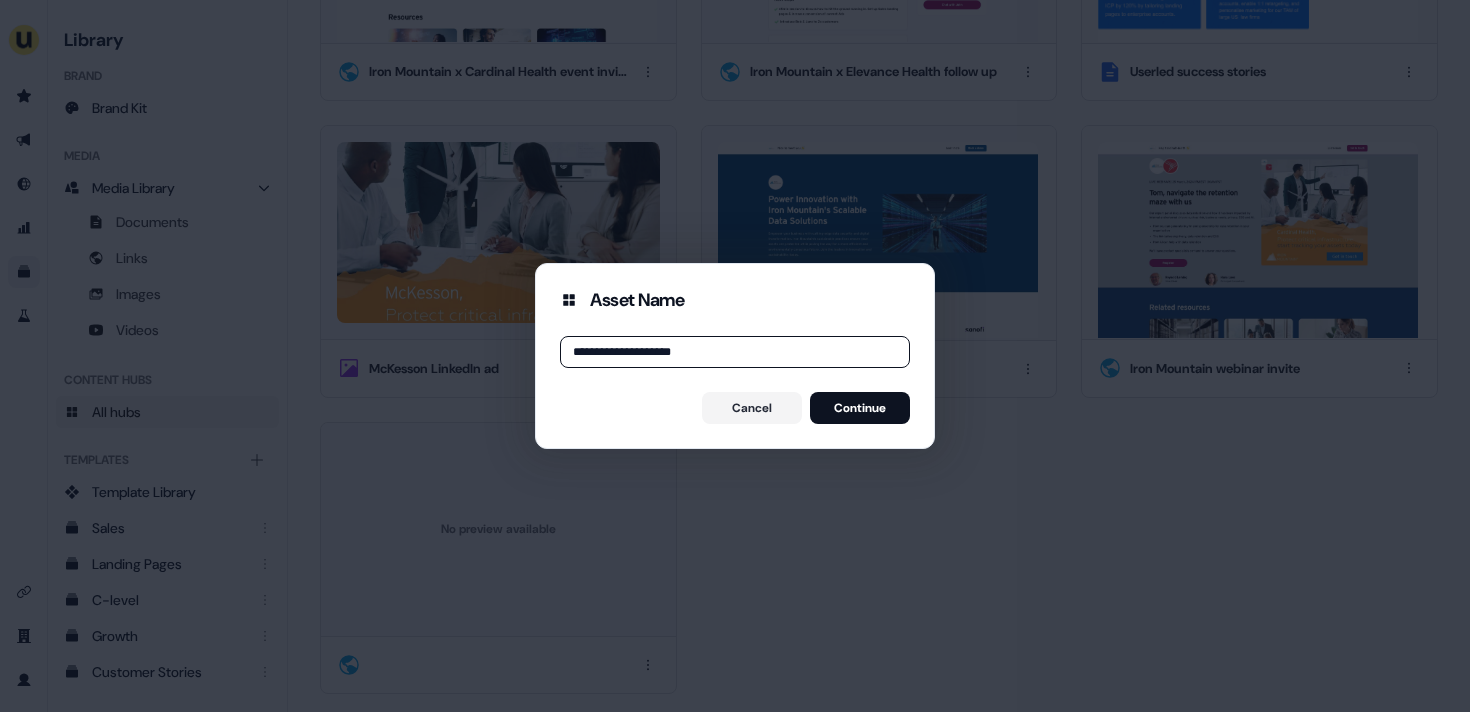 click on "**********" at bounding box center [735, 356] 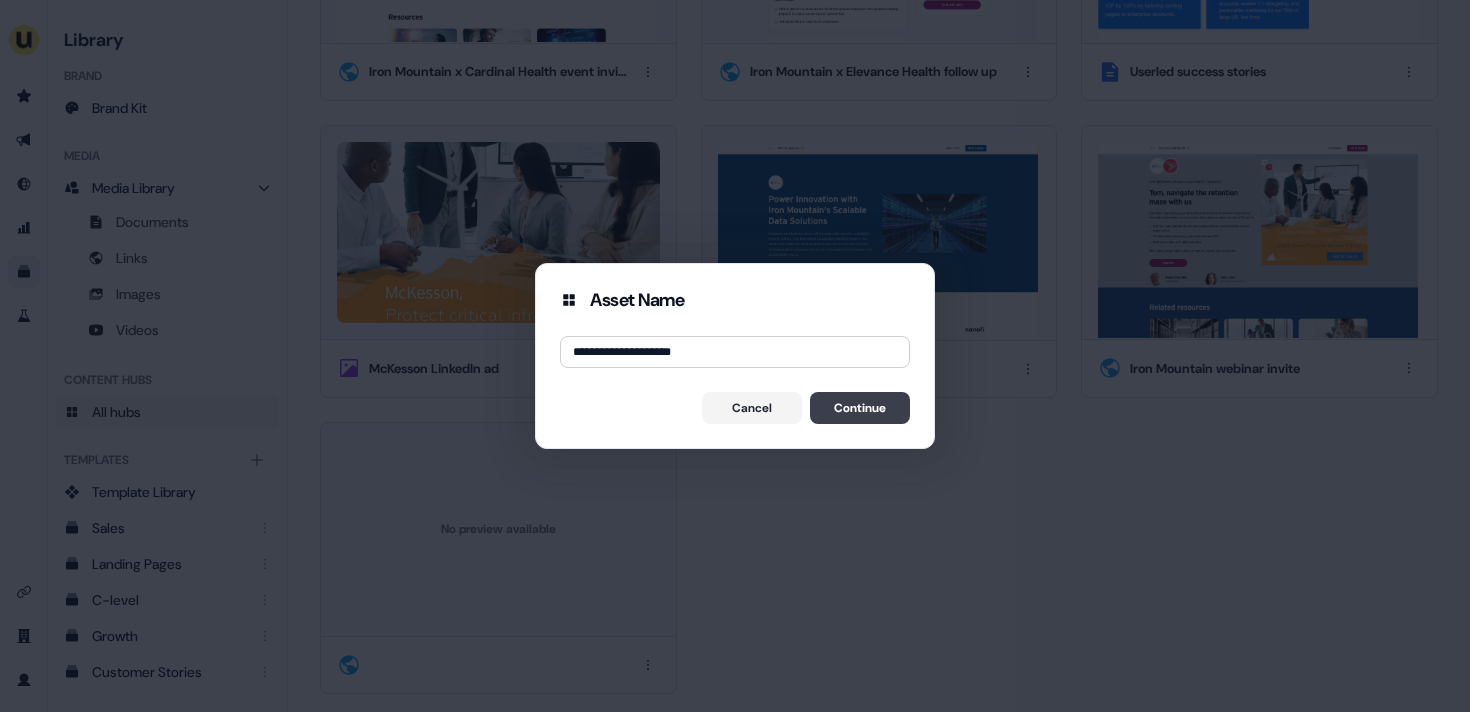 click on "Continue" at bounding box center [860, 408] 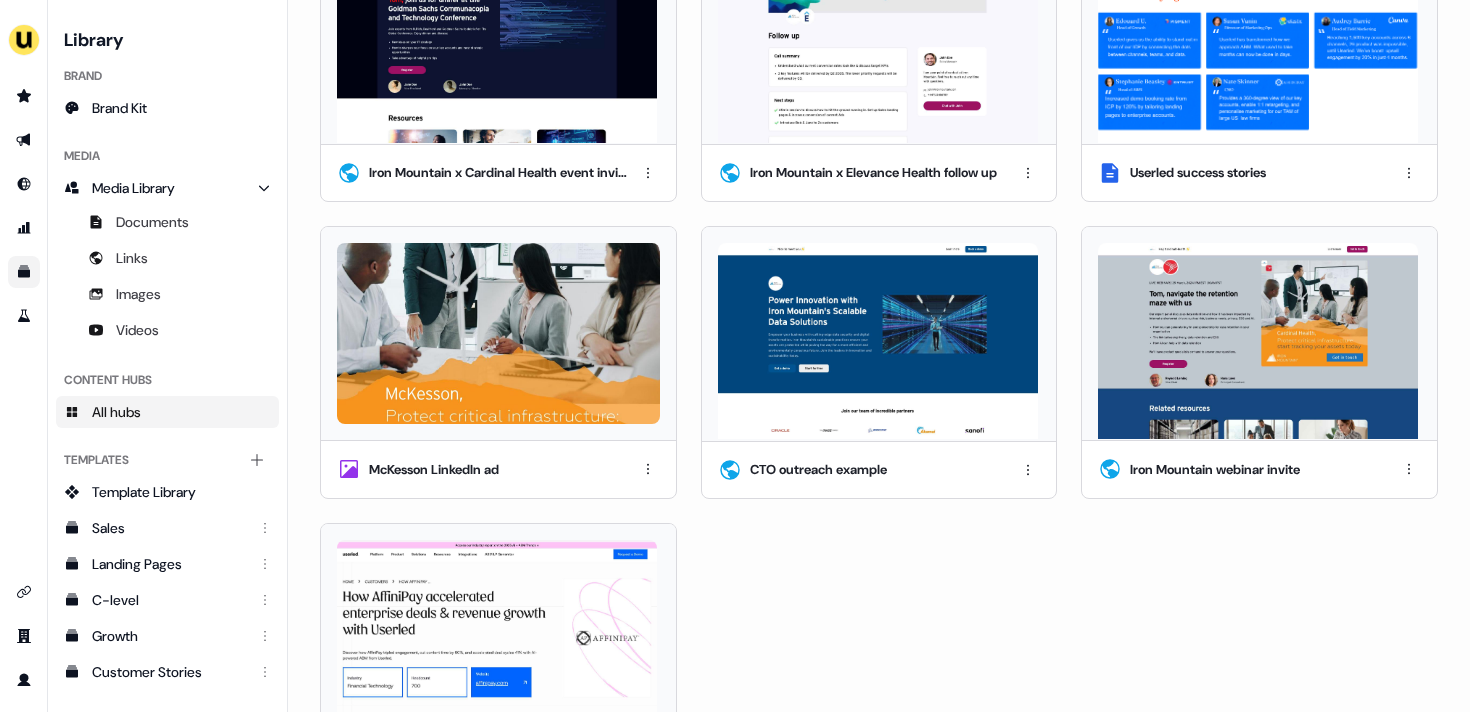 scroll, scrollTop: 0, scrollLeft: 0, axis: both 